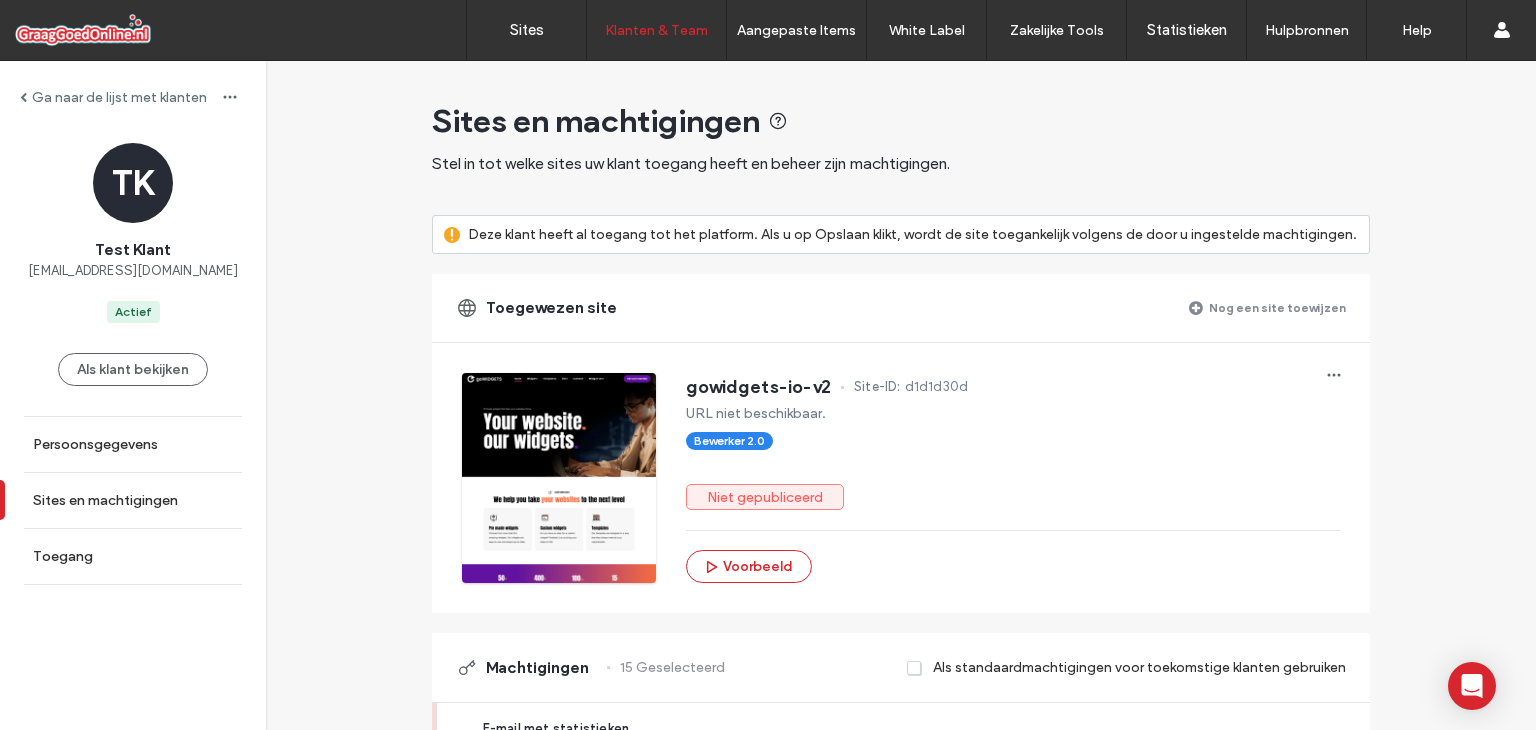 scroll, scrollTop: 0, scrollLeft: 0, axis: both 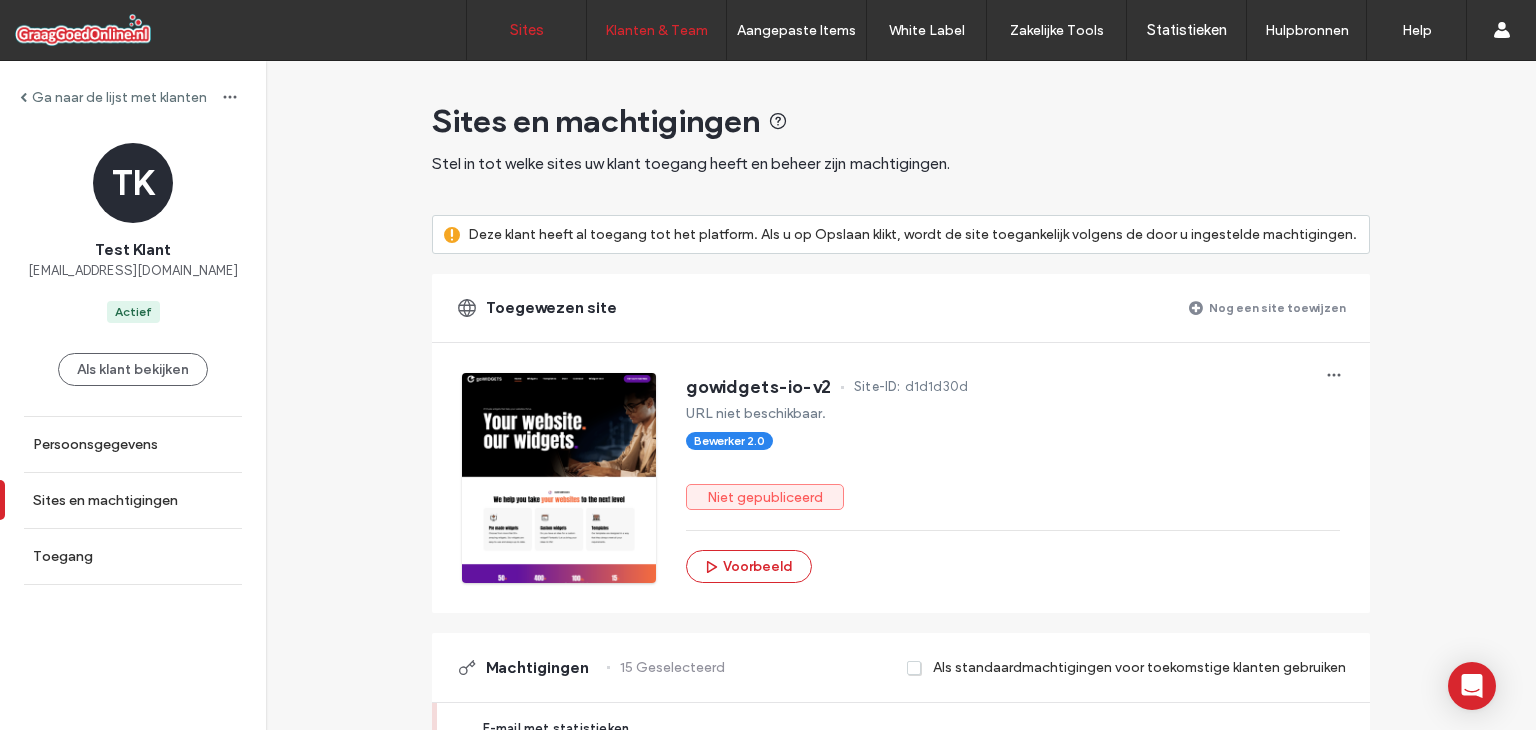 click on "Sites" at bounding box center (527, 30) 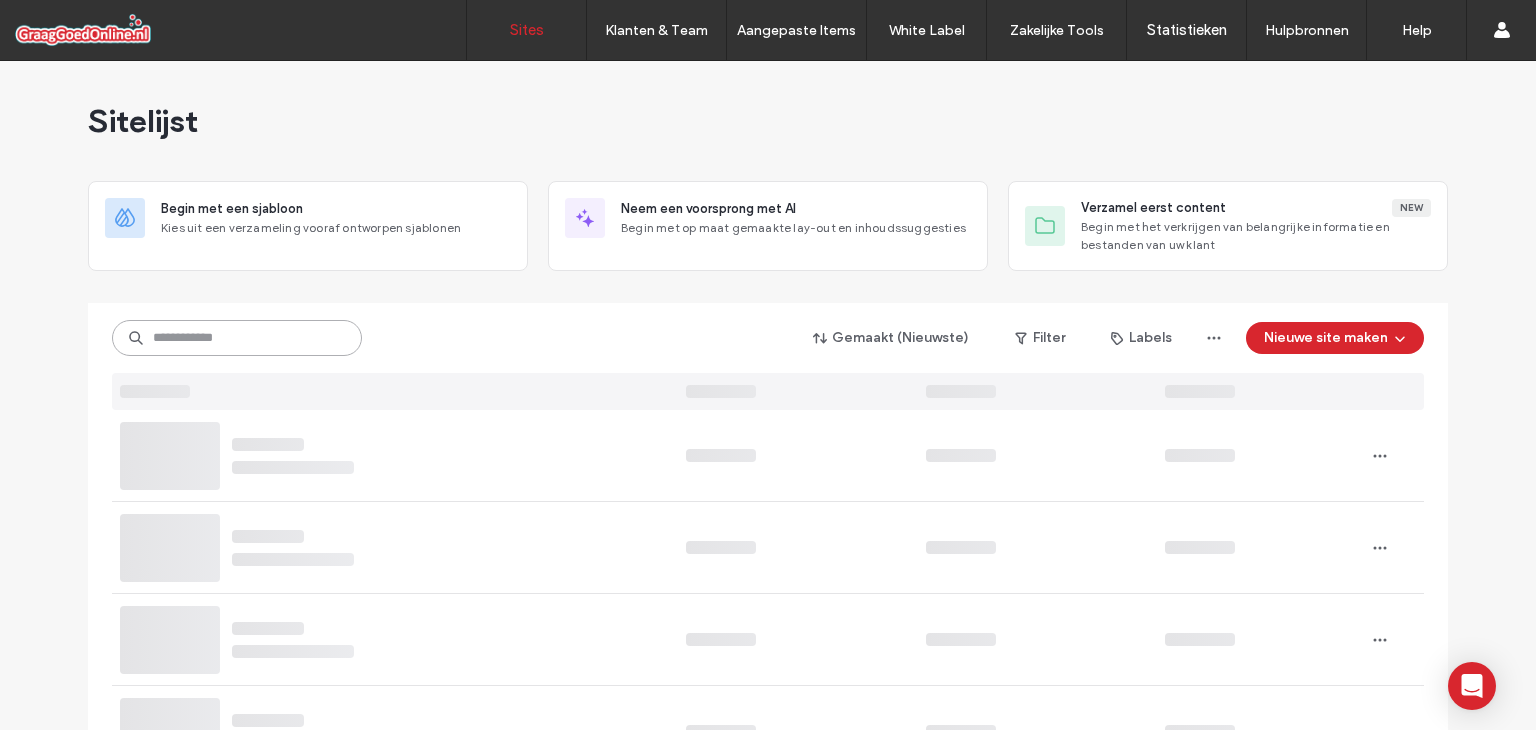 click at bounding box center [237, 338] 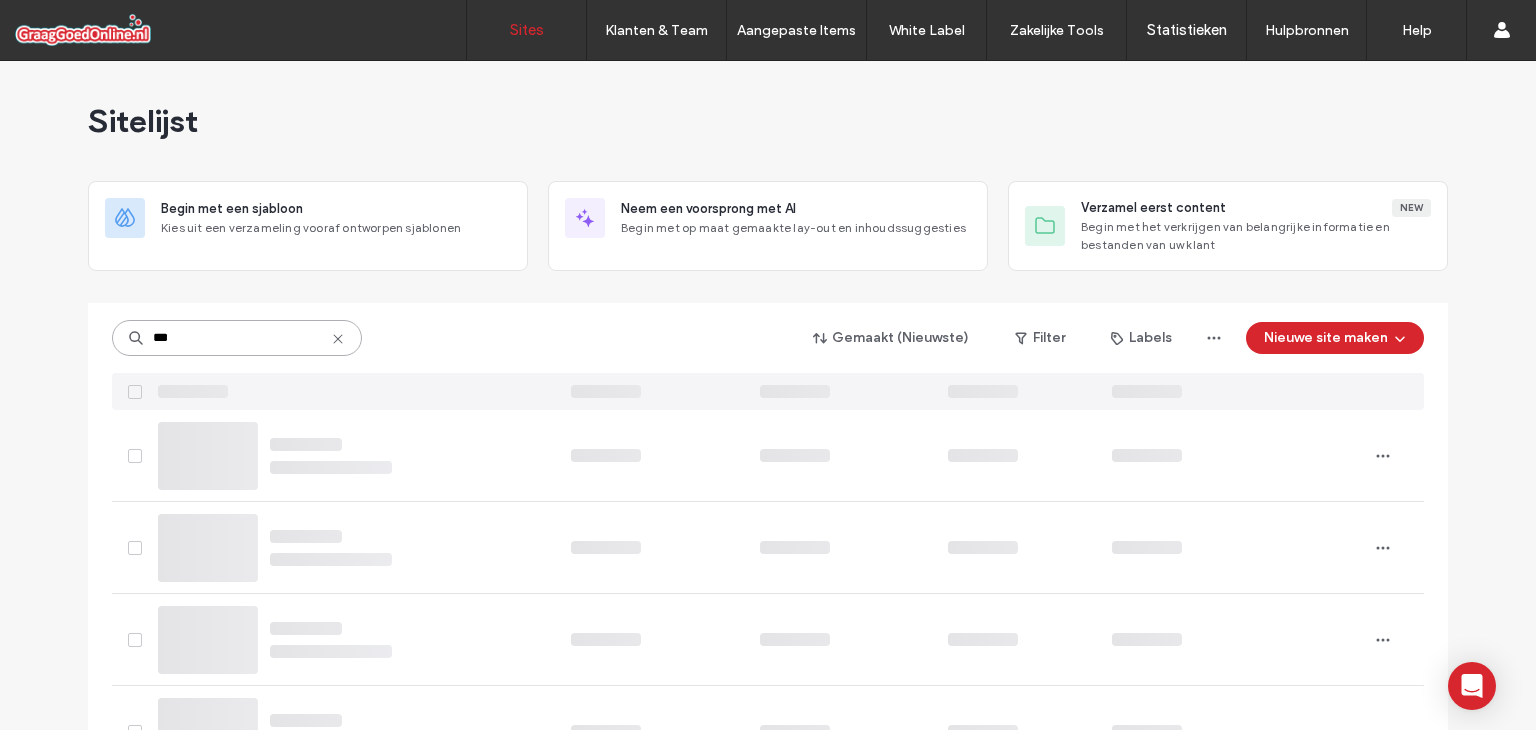 type on "***" 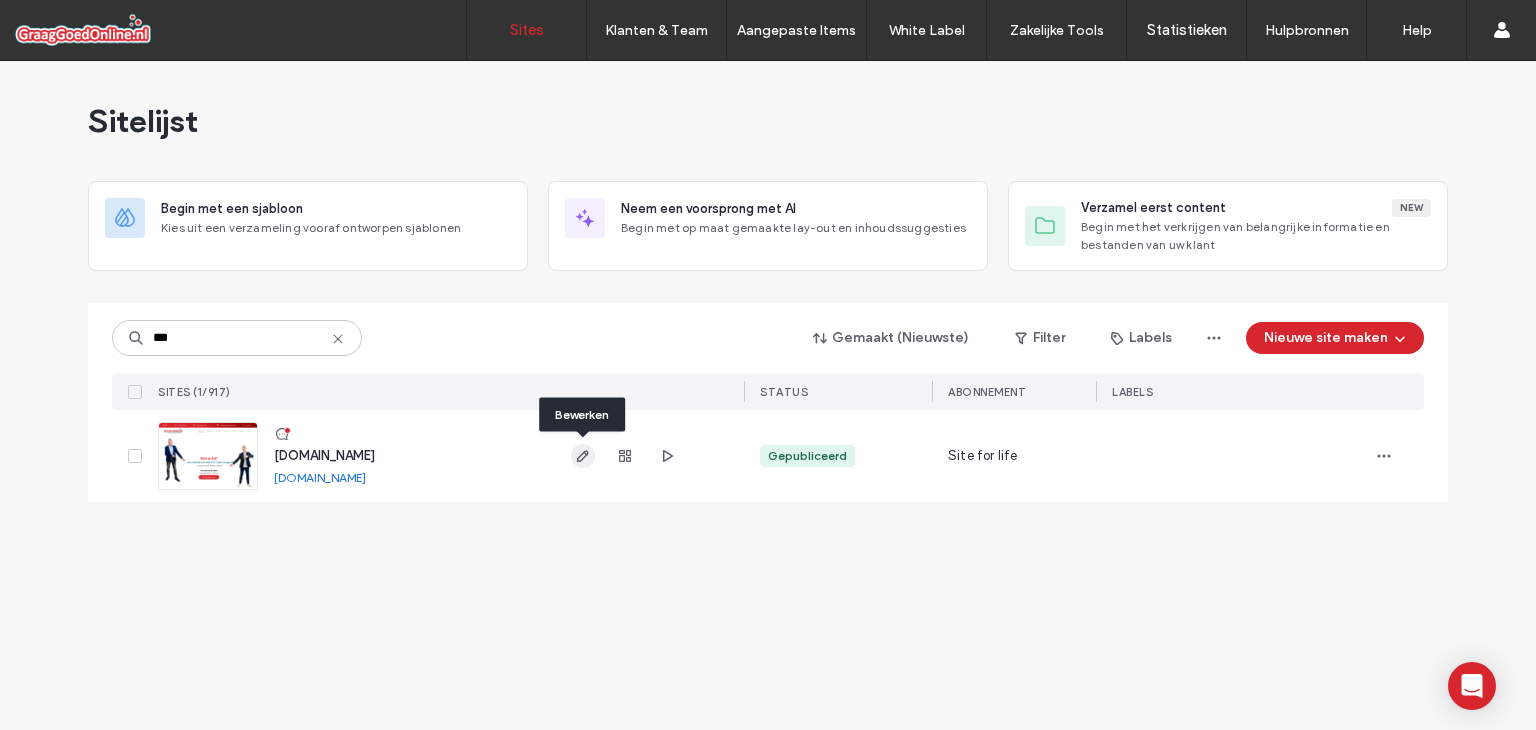 click 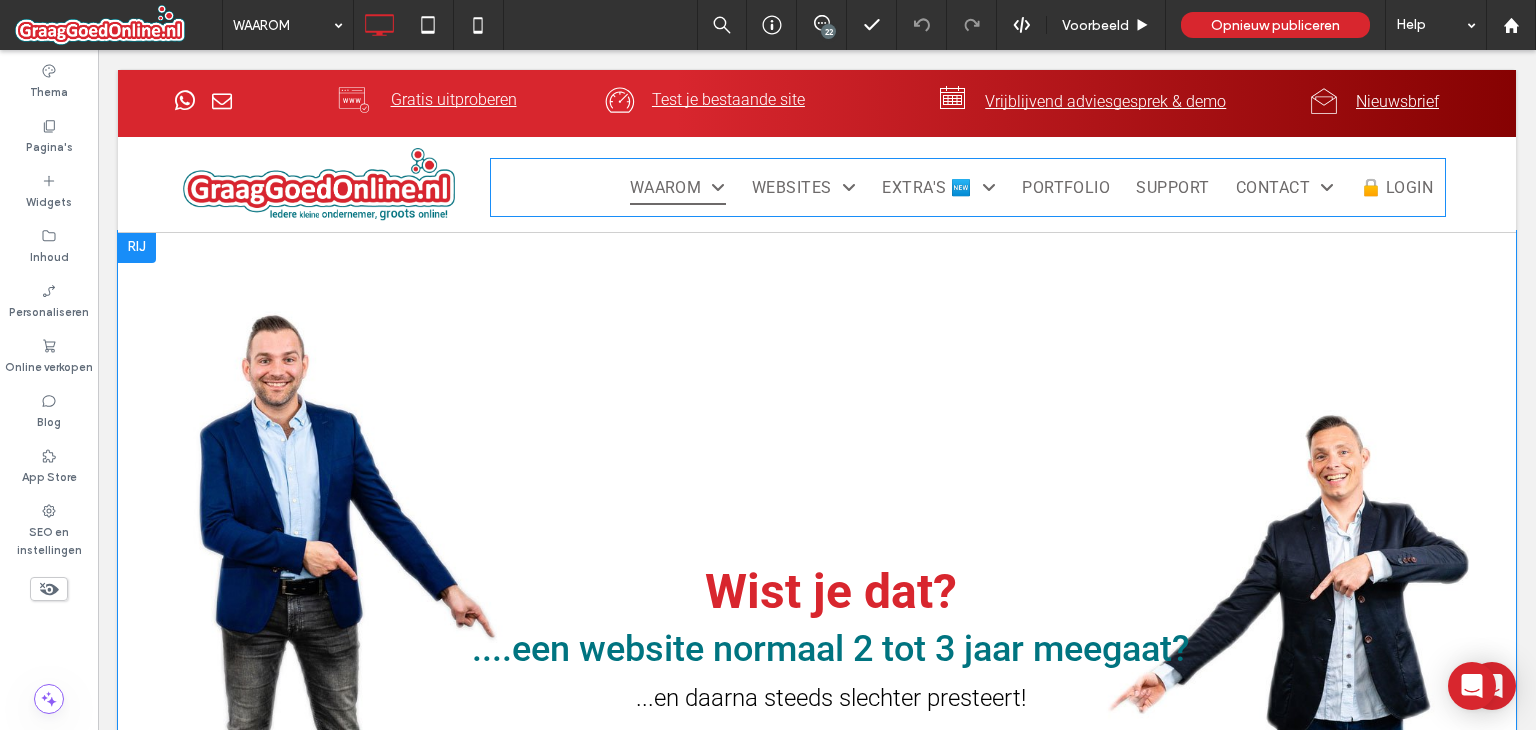scroll, scrollTop: 0, scrollLeft: 0, axis: both 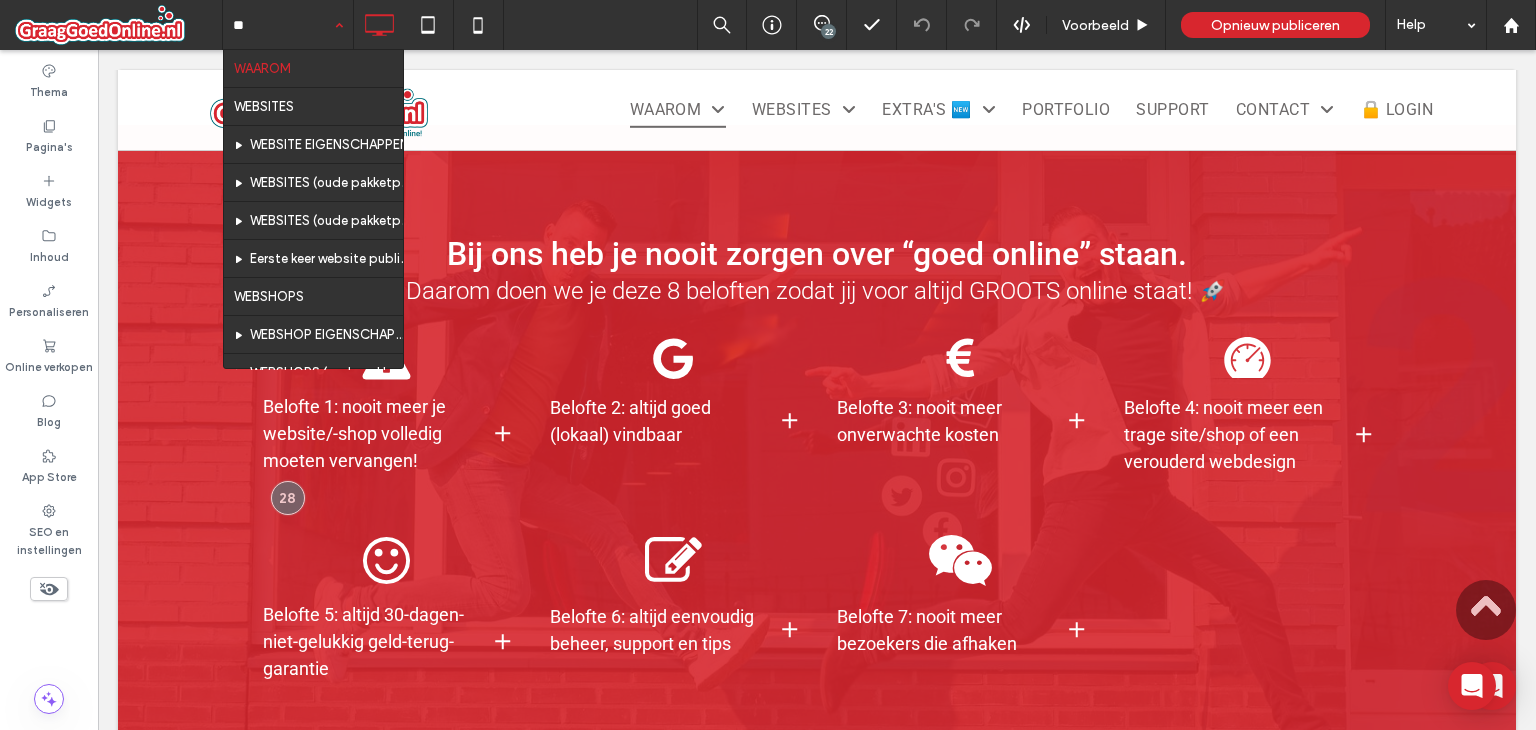type on "***" 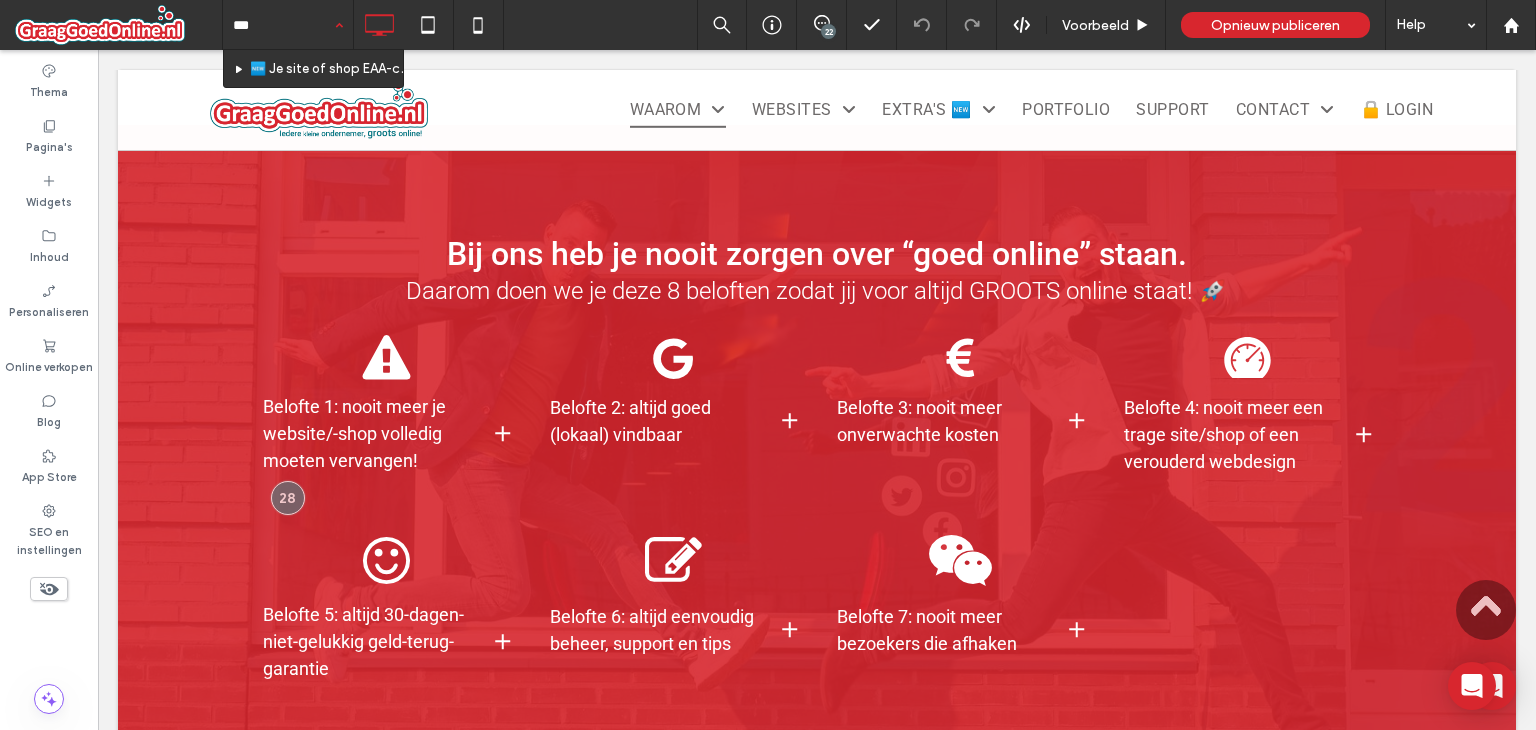 type 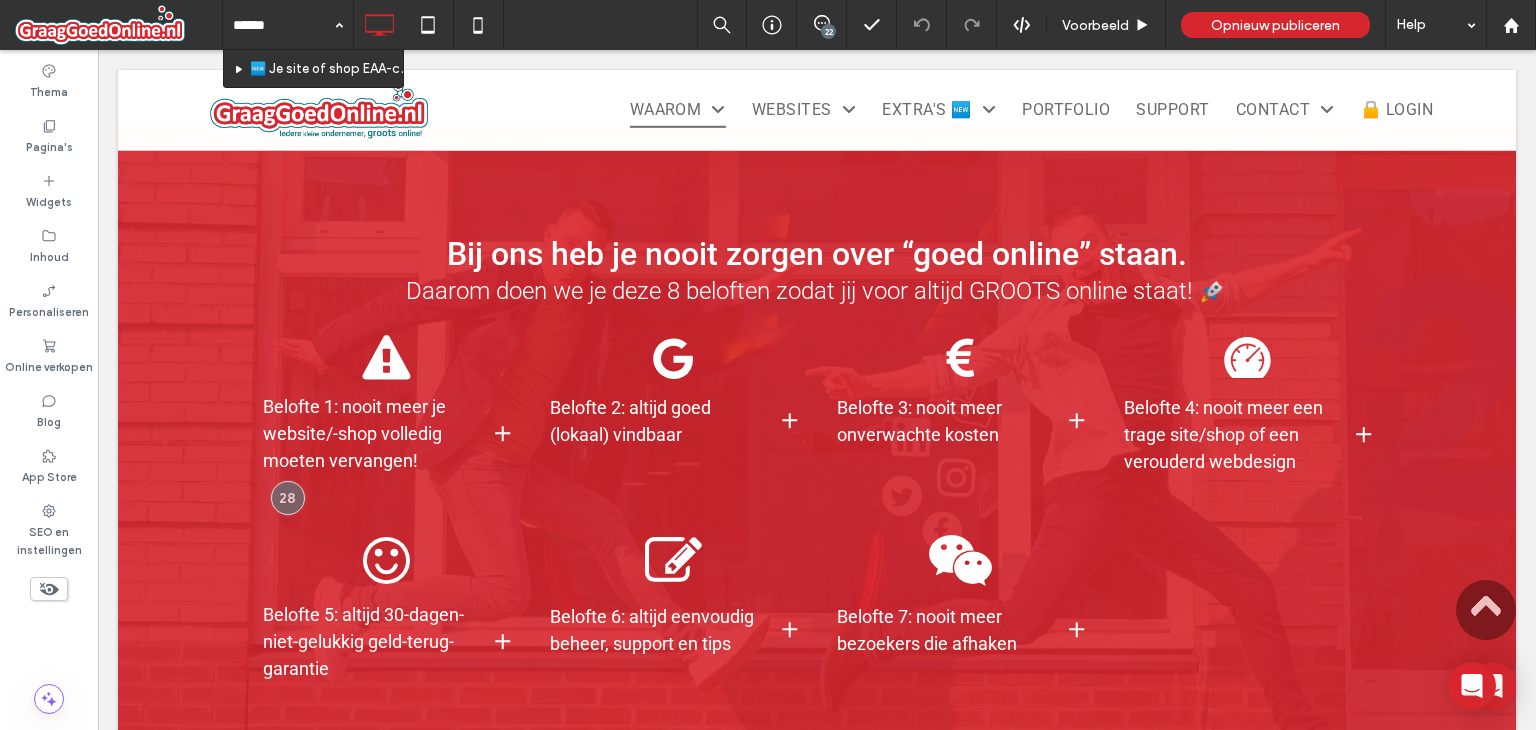click at bounding box center [0, 0] 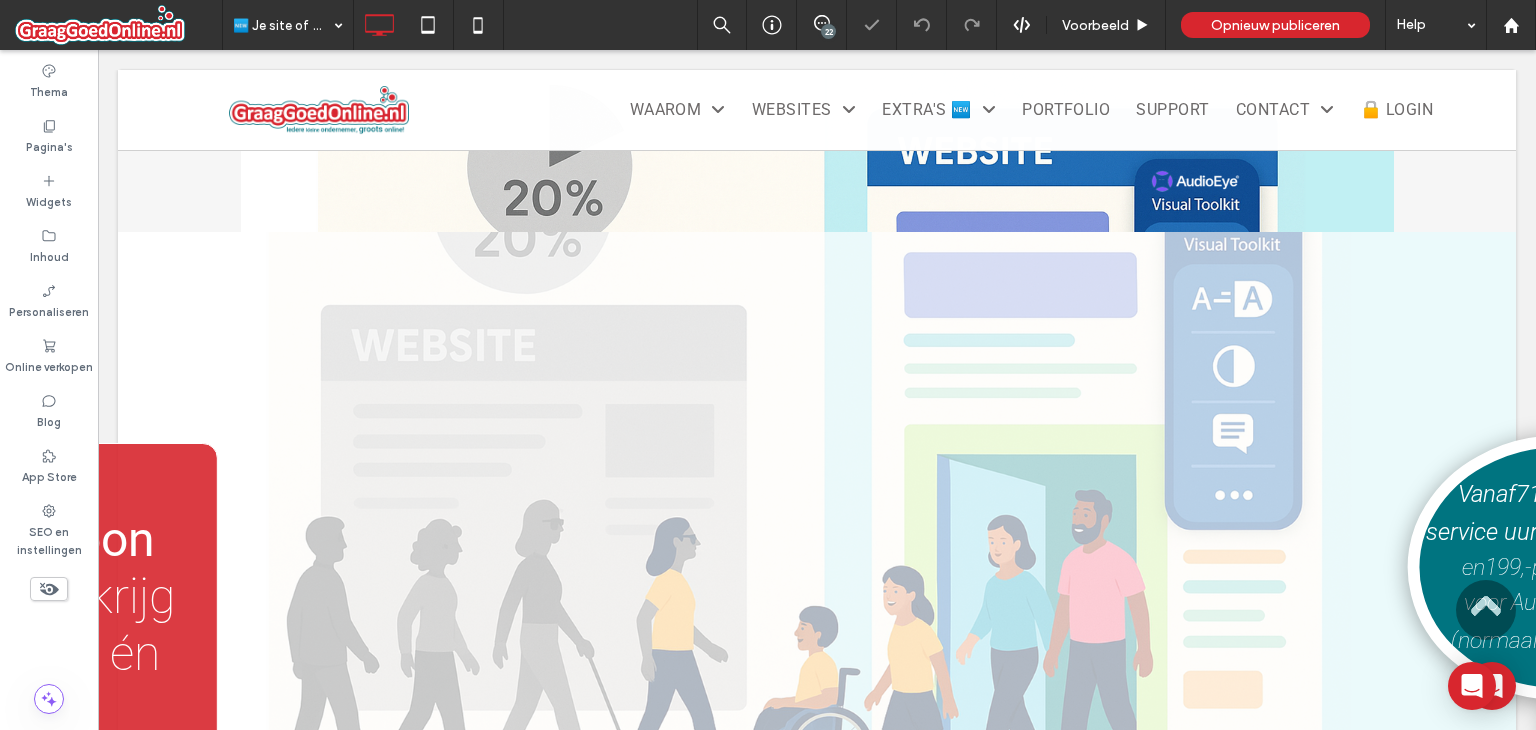 scroll, scrollTop: 400, scrollLeft: 0, axis: vertical 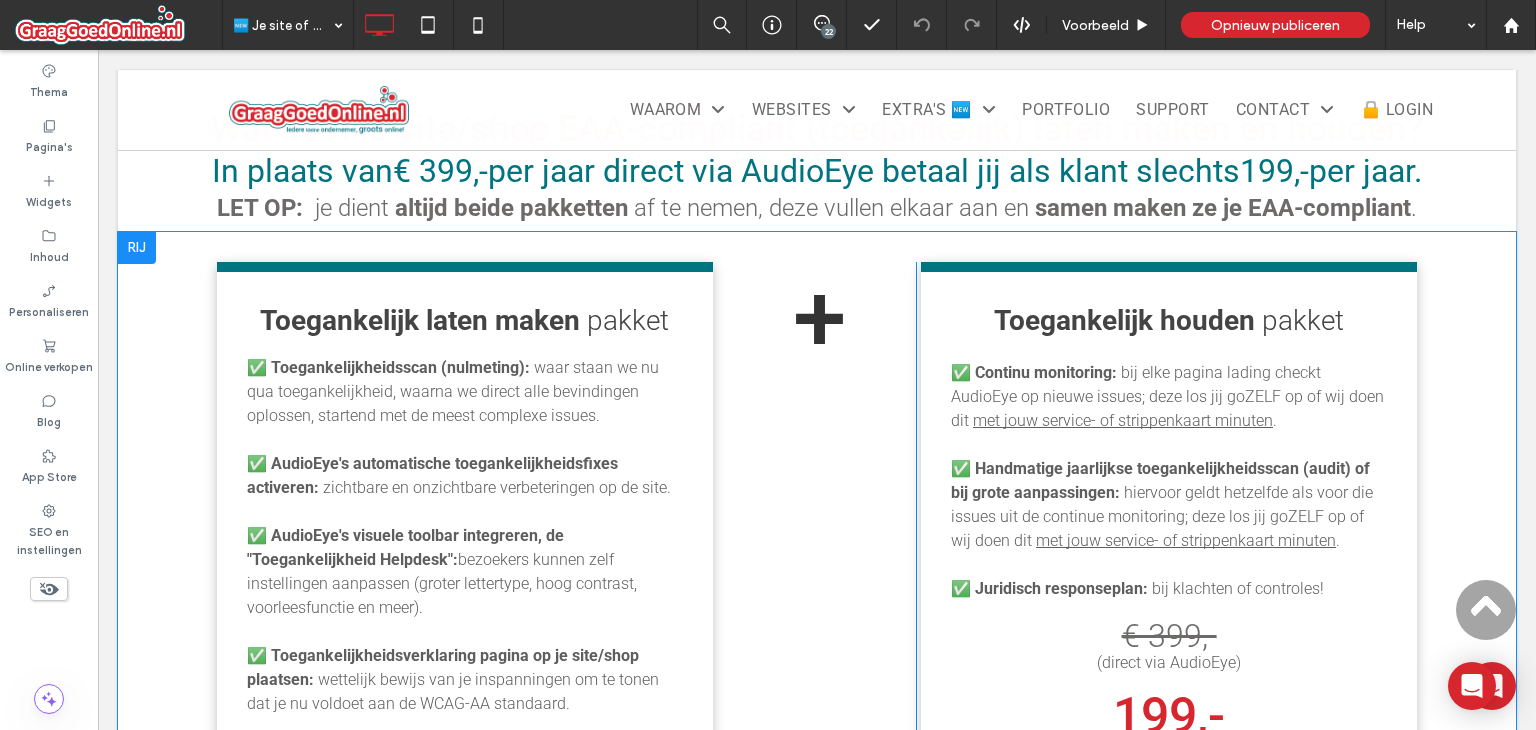 click on "+
Click To Paste" at bounding box center (817, 629) 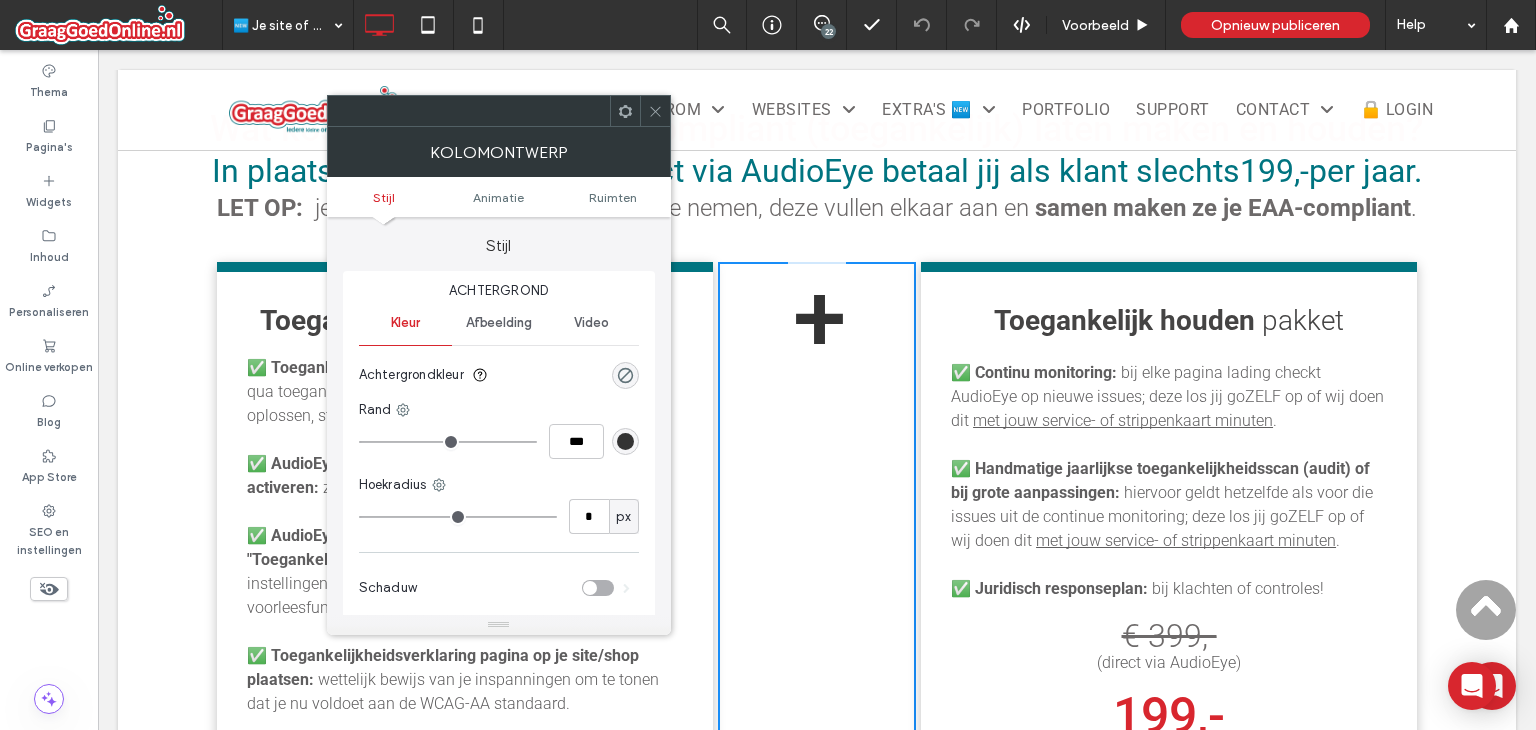 click 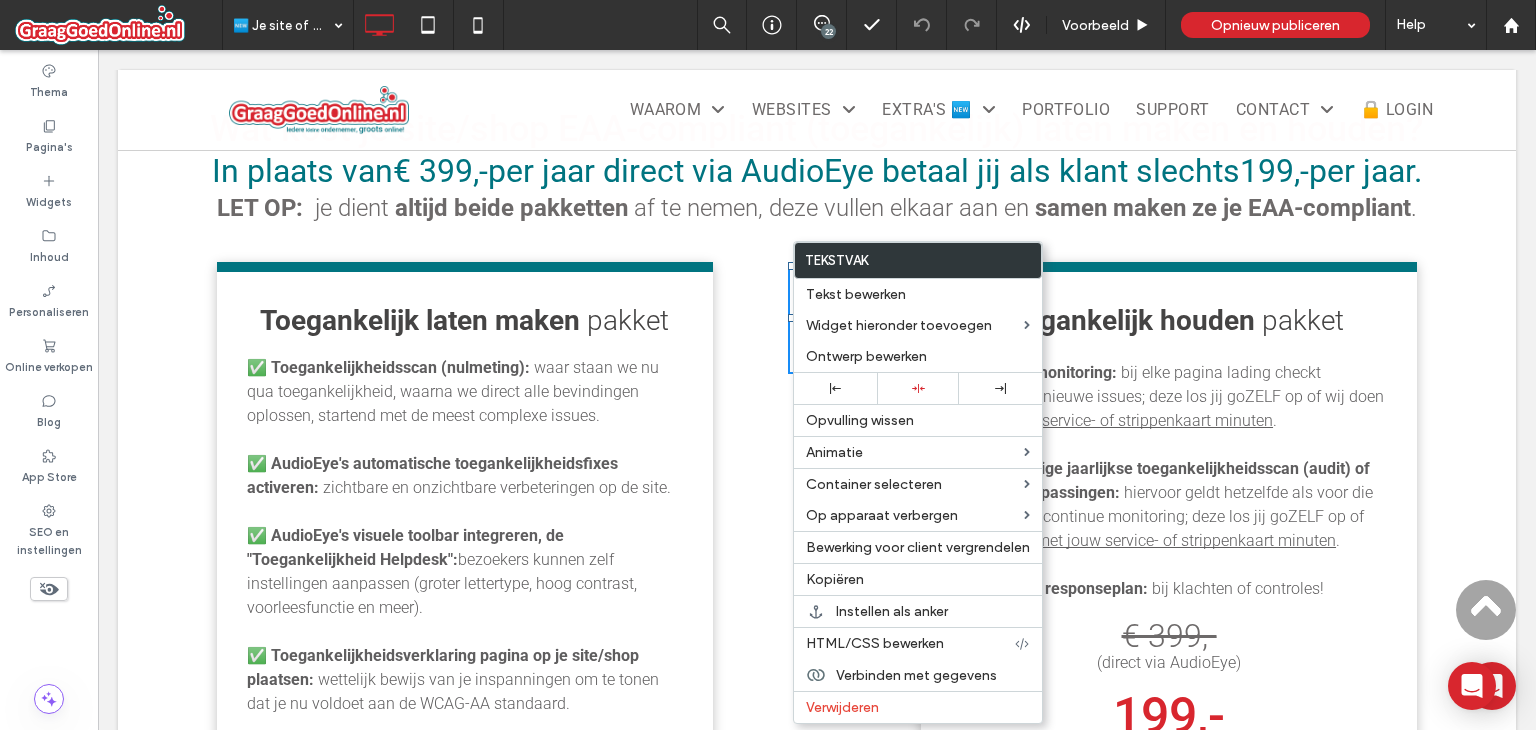 click on "+
Click To Paste" at bounding box center [817, 629] 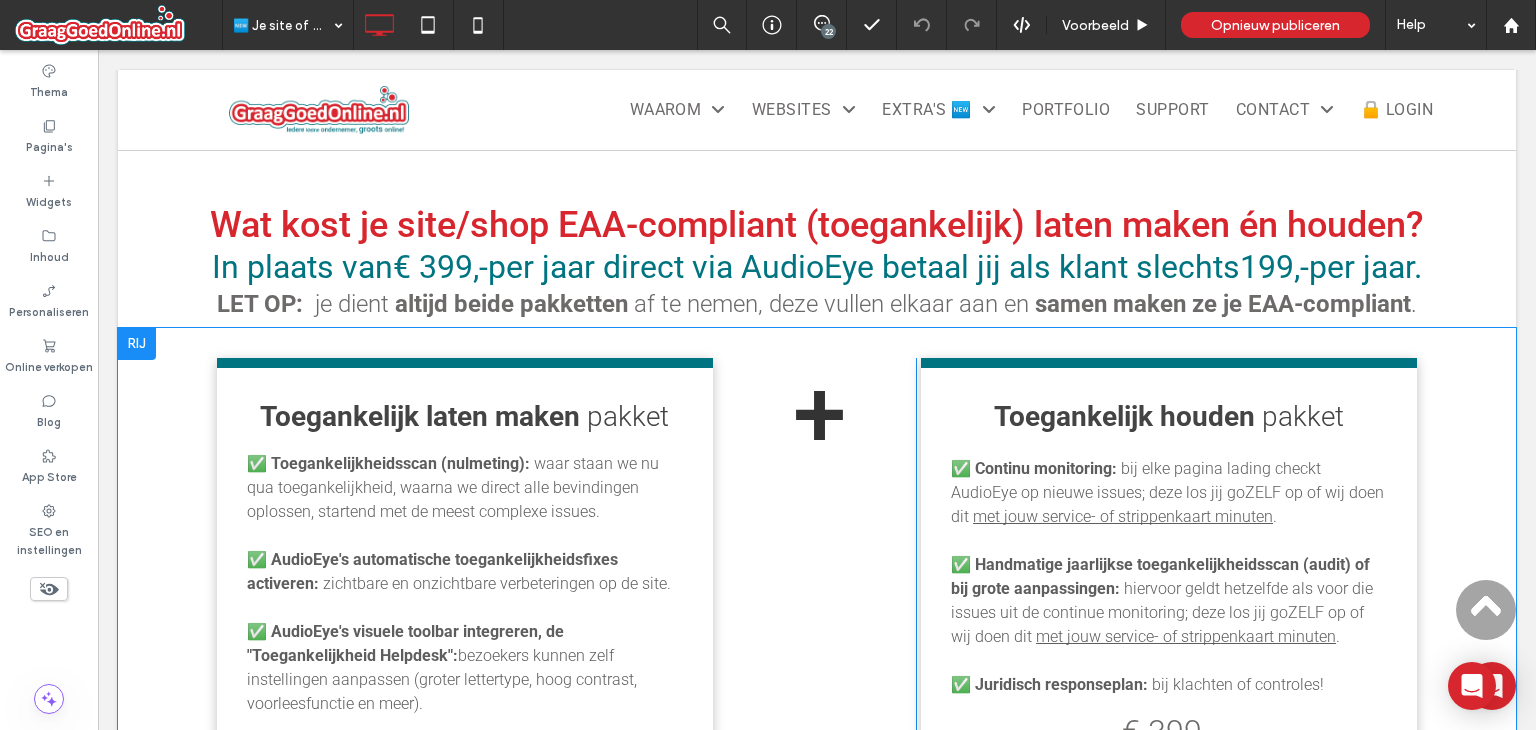 scroll, scrollTop: 1900, scrollLeft: 0, axis: vertical 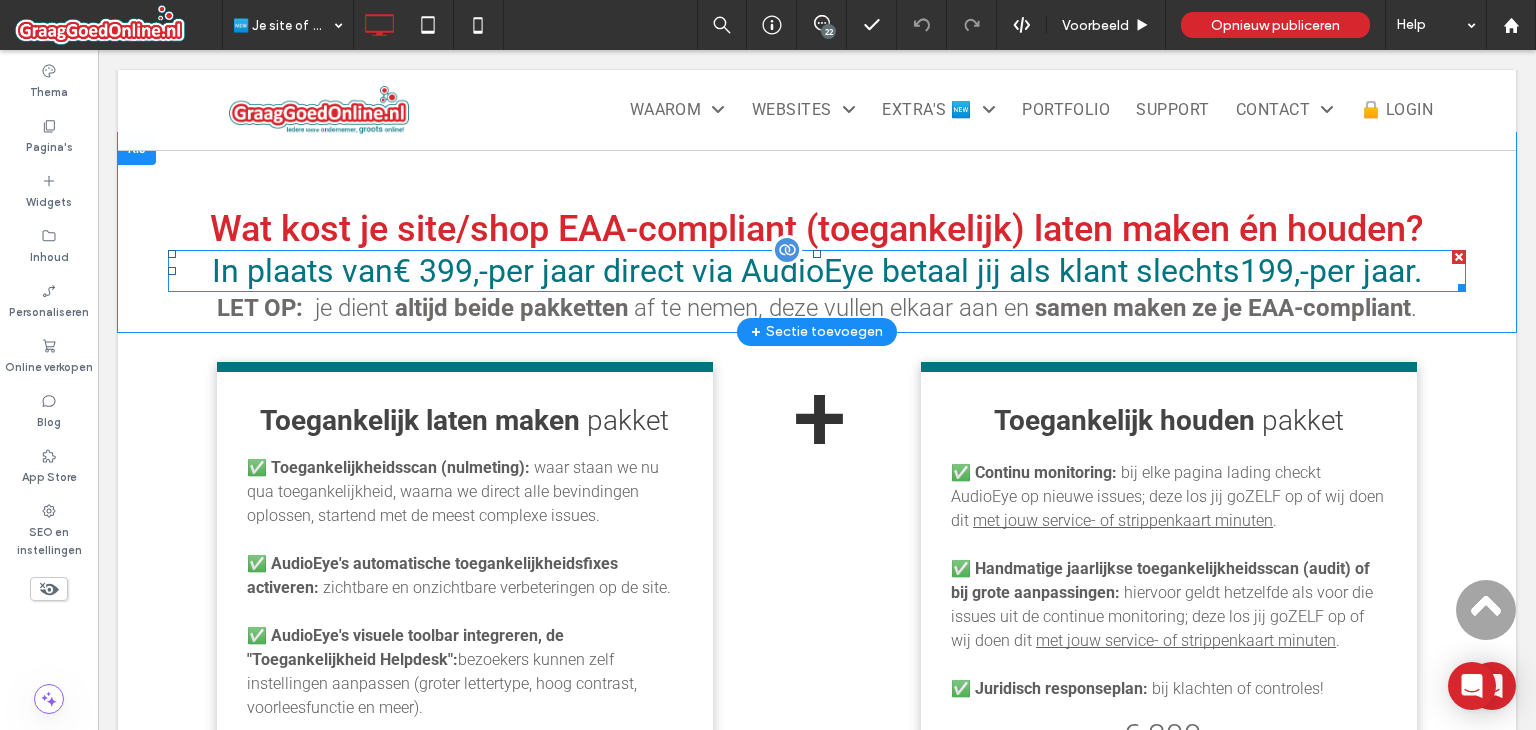 click on "In plaats van  € 399,-
per jaar direct via AudioEye betaal jij als klant slechts  199,-
per jaar." at bounding box center (817, 271) 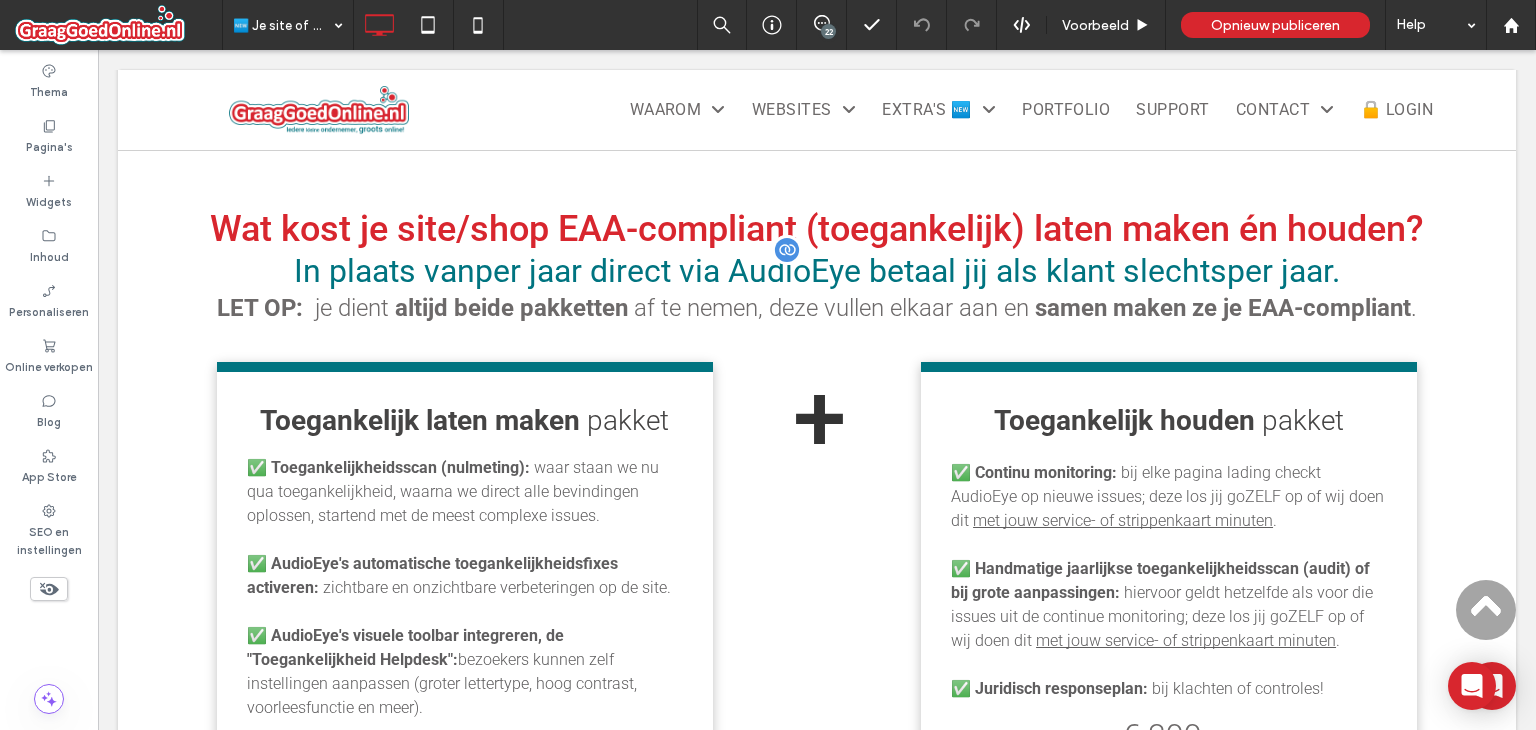 type on "******" 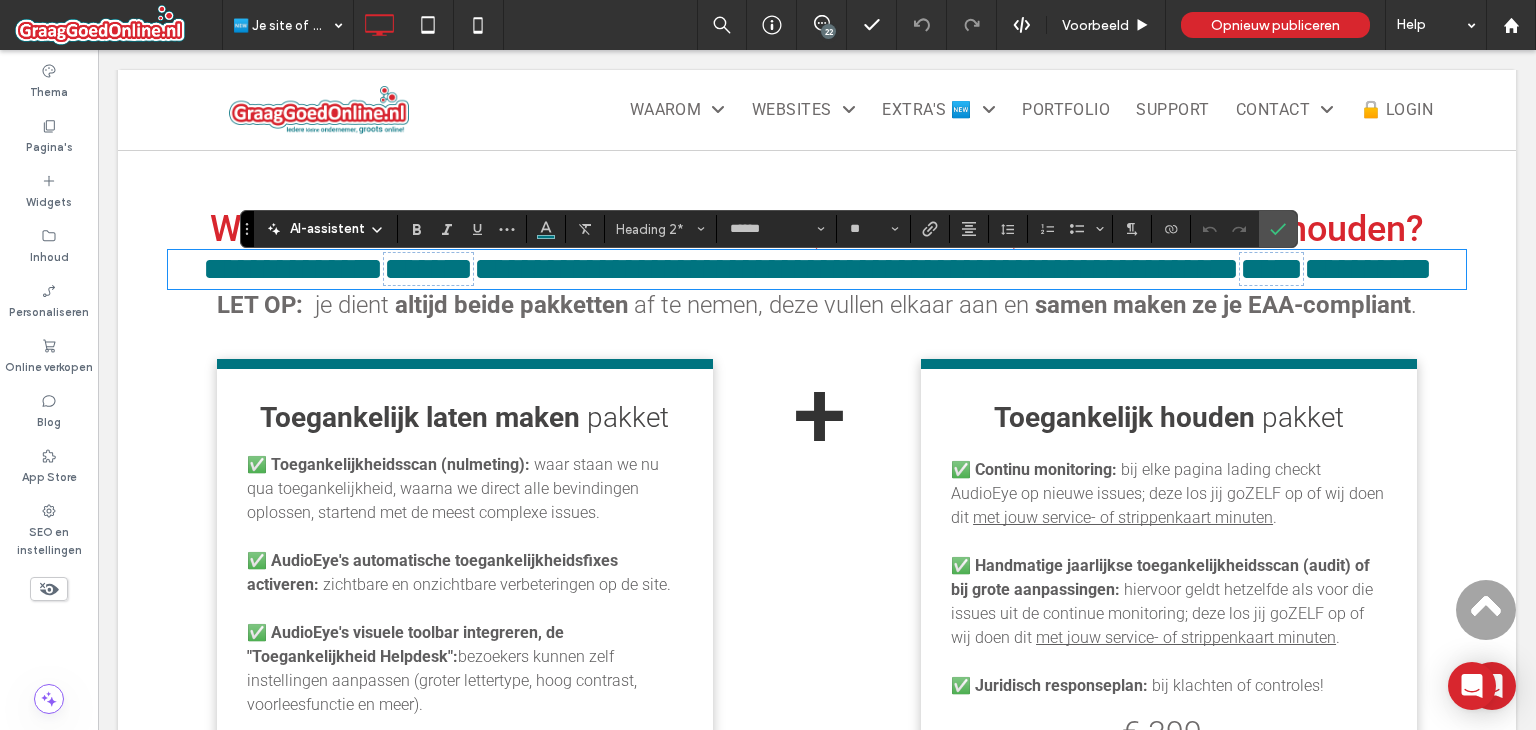 click on "altijd beide pakketten" at bounding box center (511, 305) 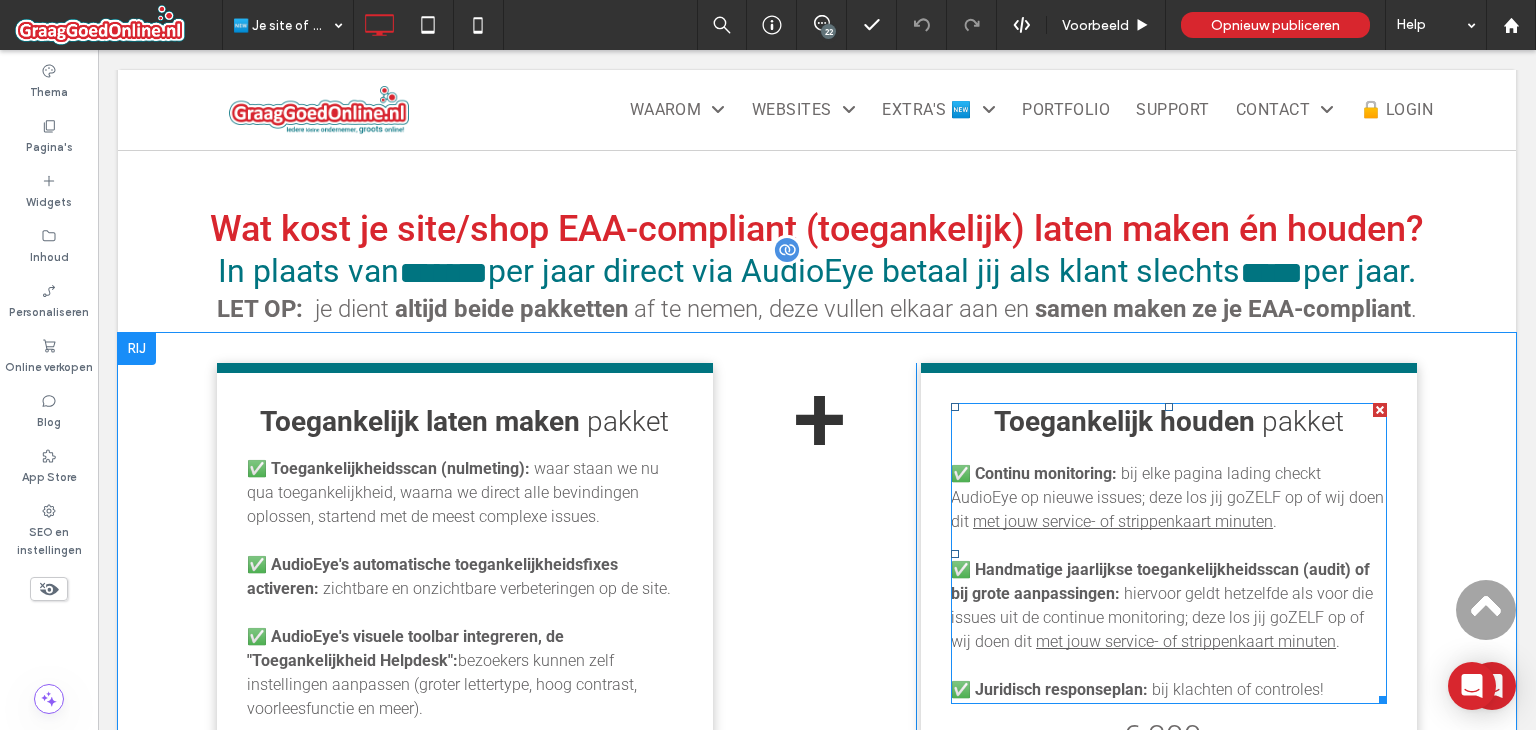 click on "Toegankelijk houden" at bounding box center (1124, 421) 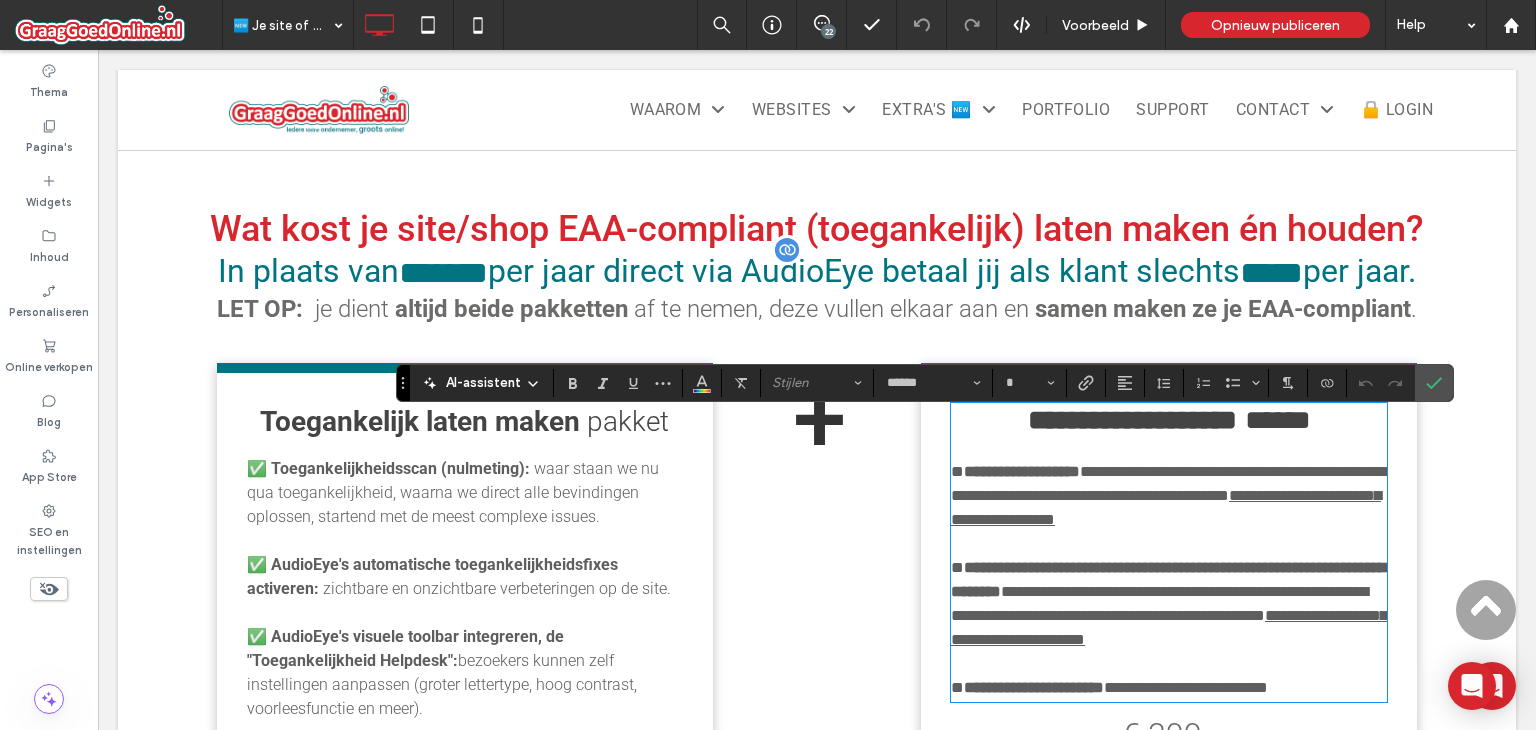 click on "**********" at bounding box center [1132, 420] 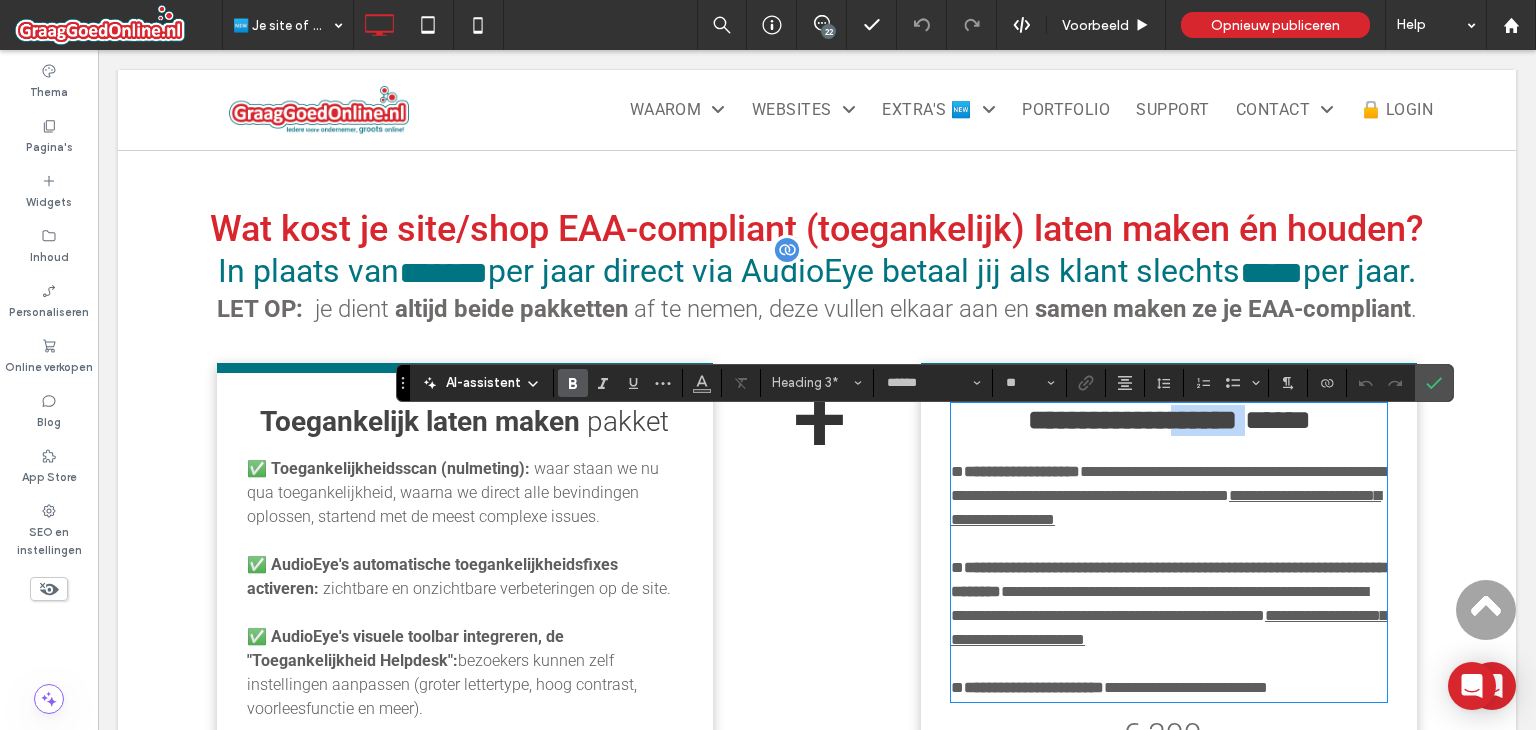 click on "**********" at bounding box center [1132, 420] 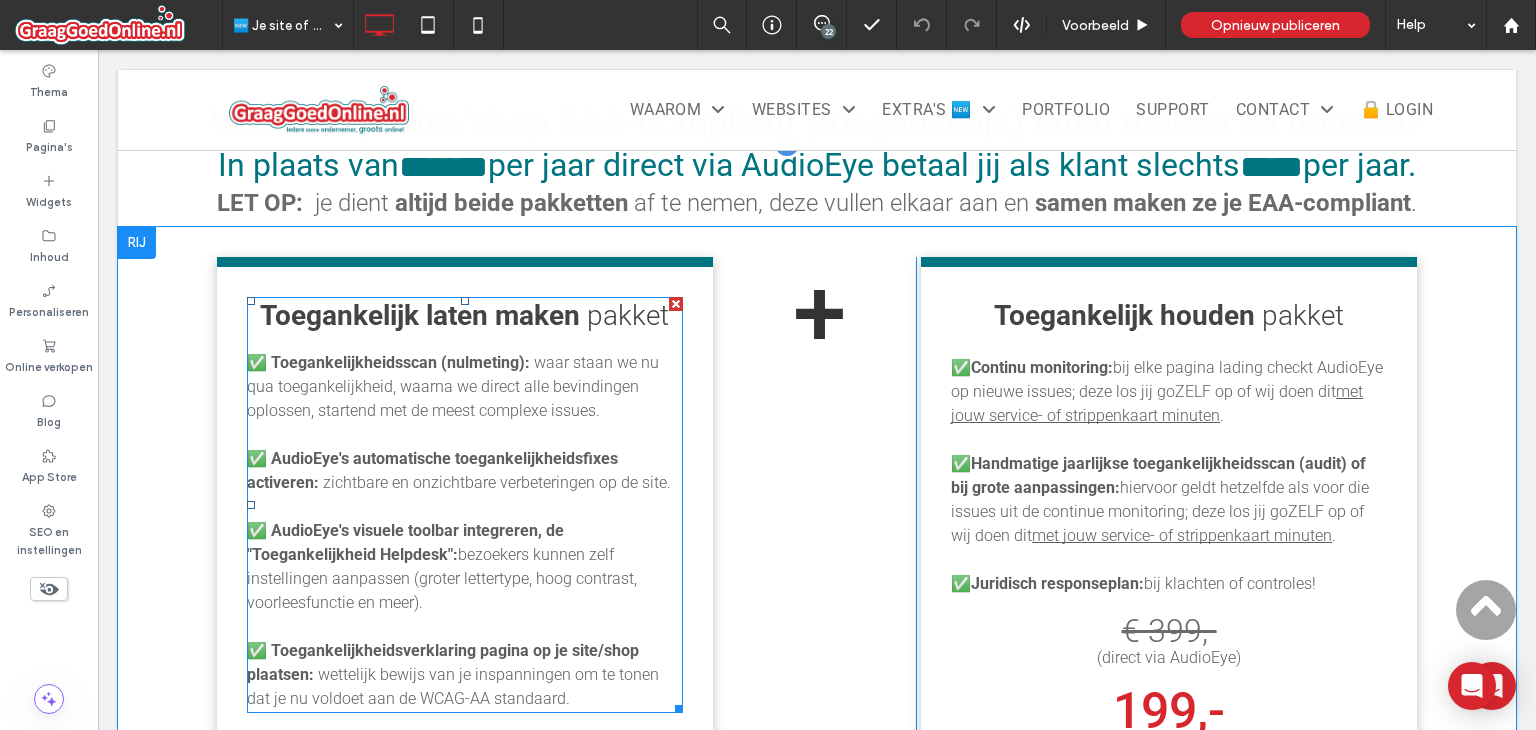 scroll, scrollTop: 2000, scrollLeft: 0, axis: vertical 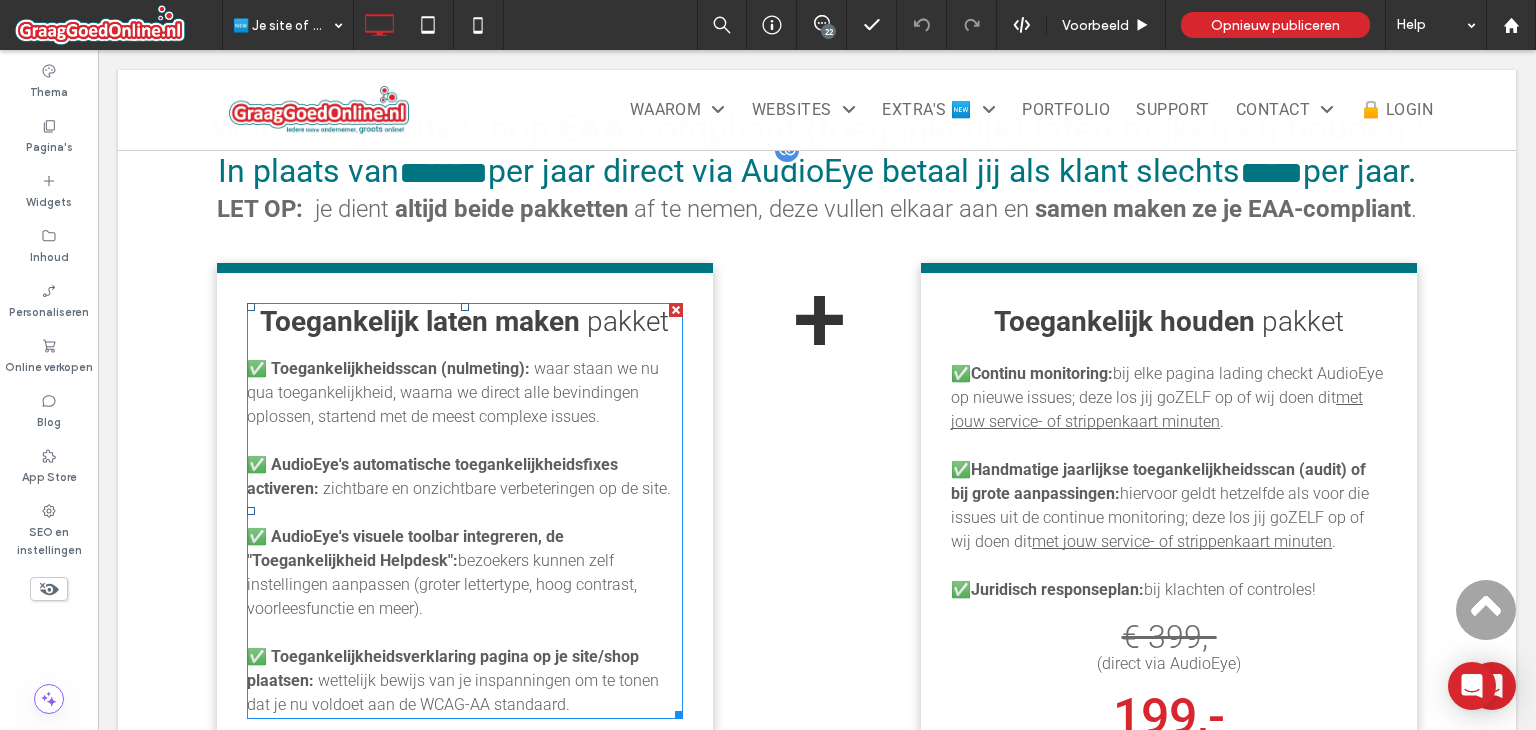 click on "Toegankelijk laten maken" at bounding box center (420, 321) 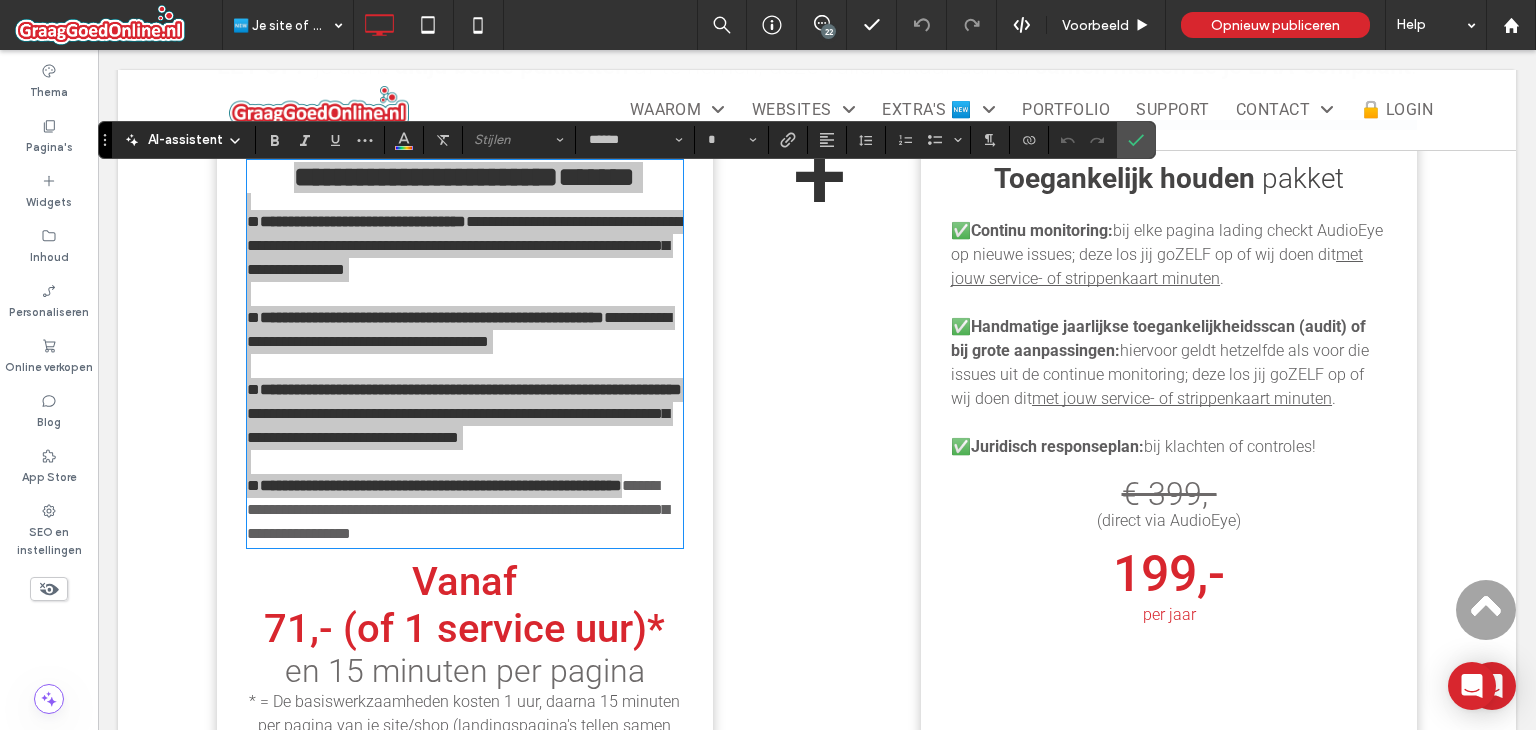 click on "Stijlen" at bounding box center [519, 140] 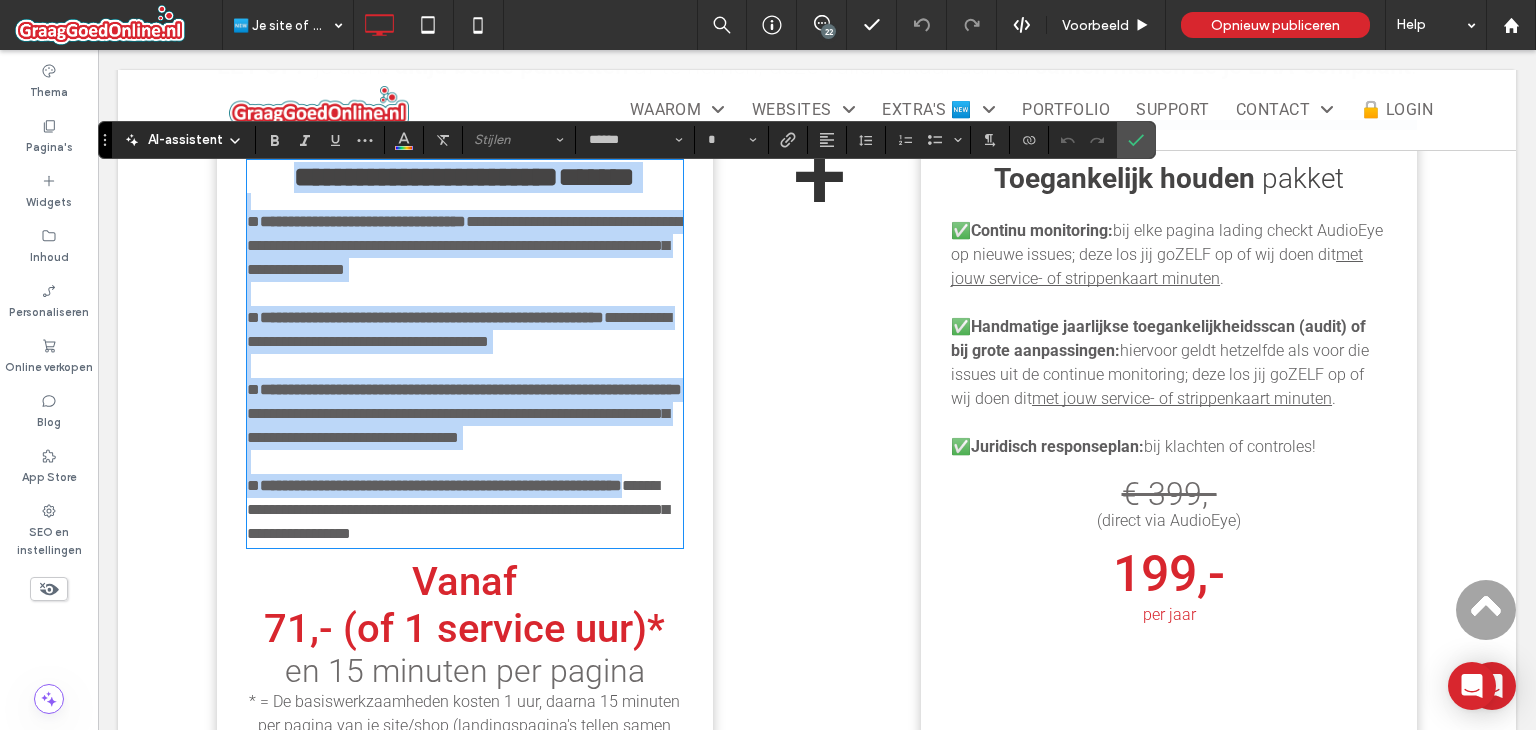 click on "**********" at bounding box center (426, 177) 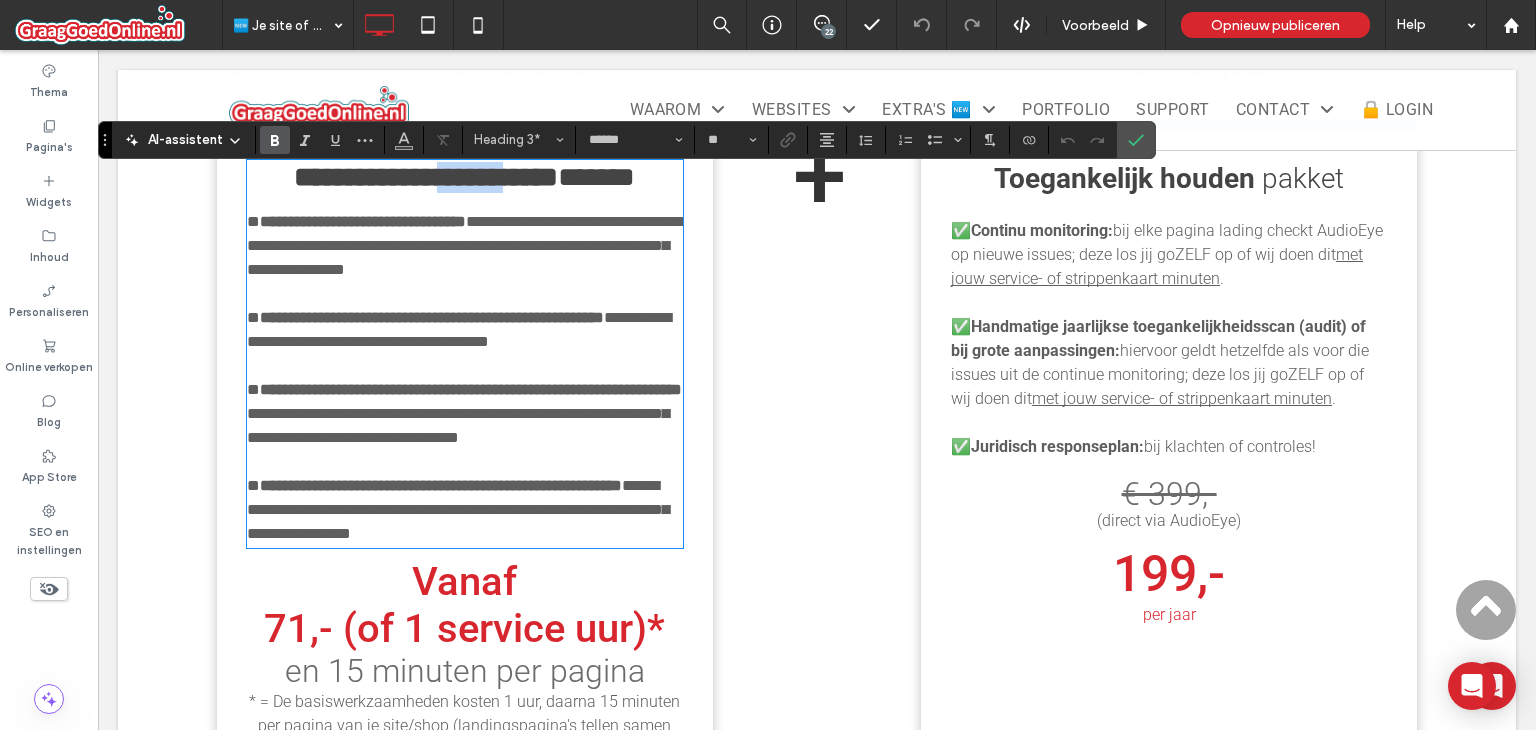 click on "**********" at bounding box center (426, 177) 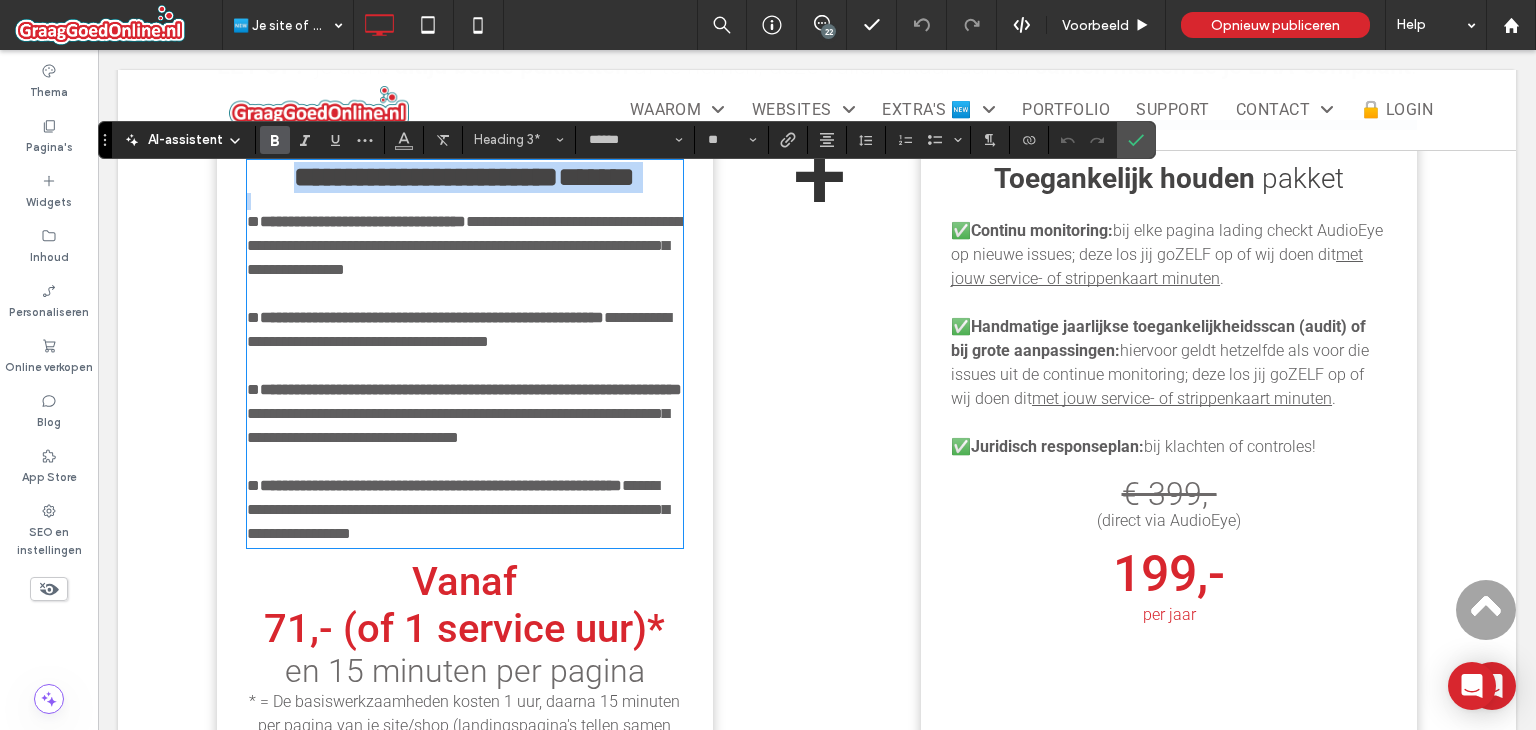 click on "**********" at bounding box center (426, 177) 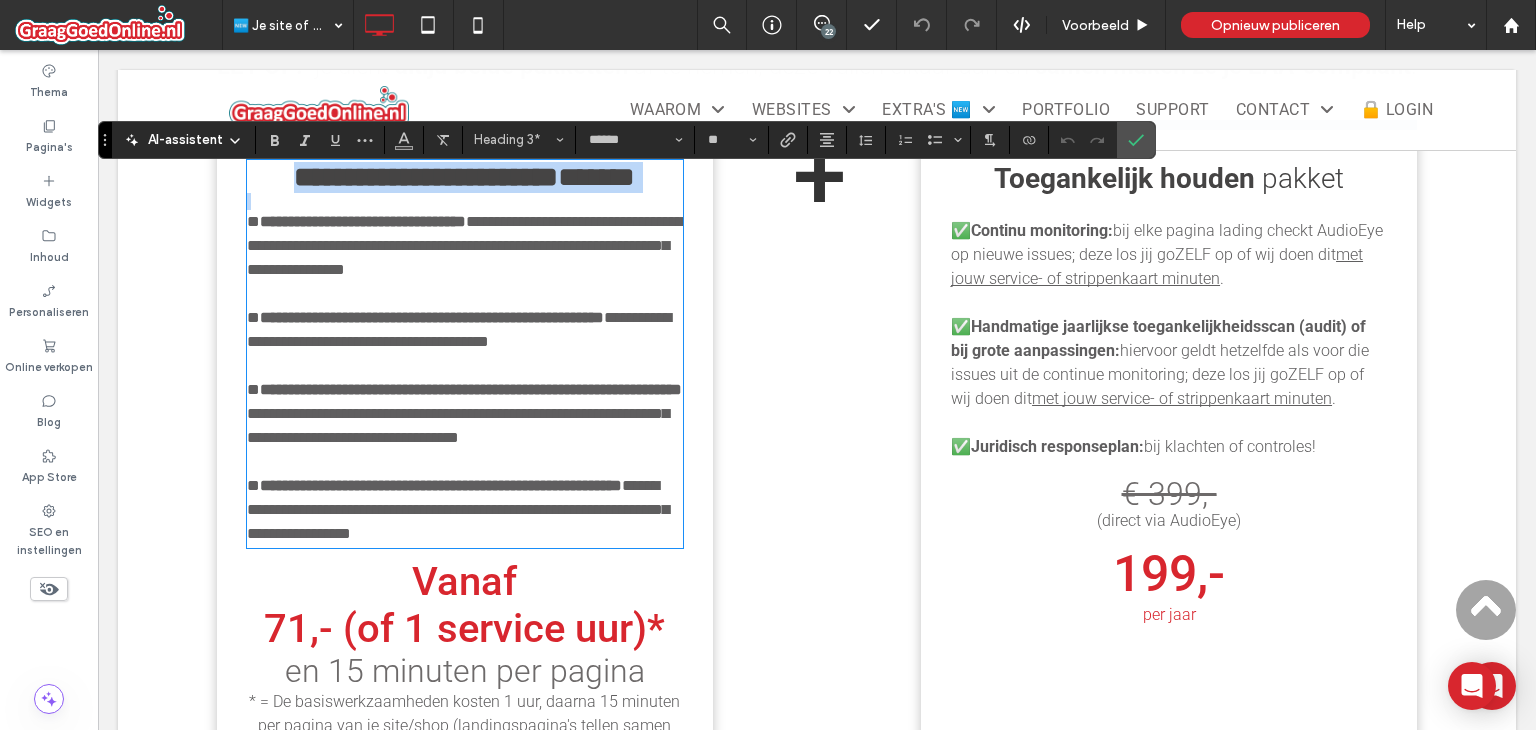 copy on "**********" 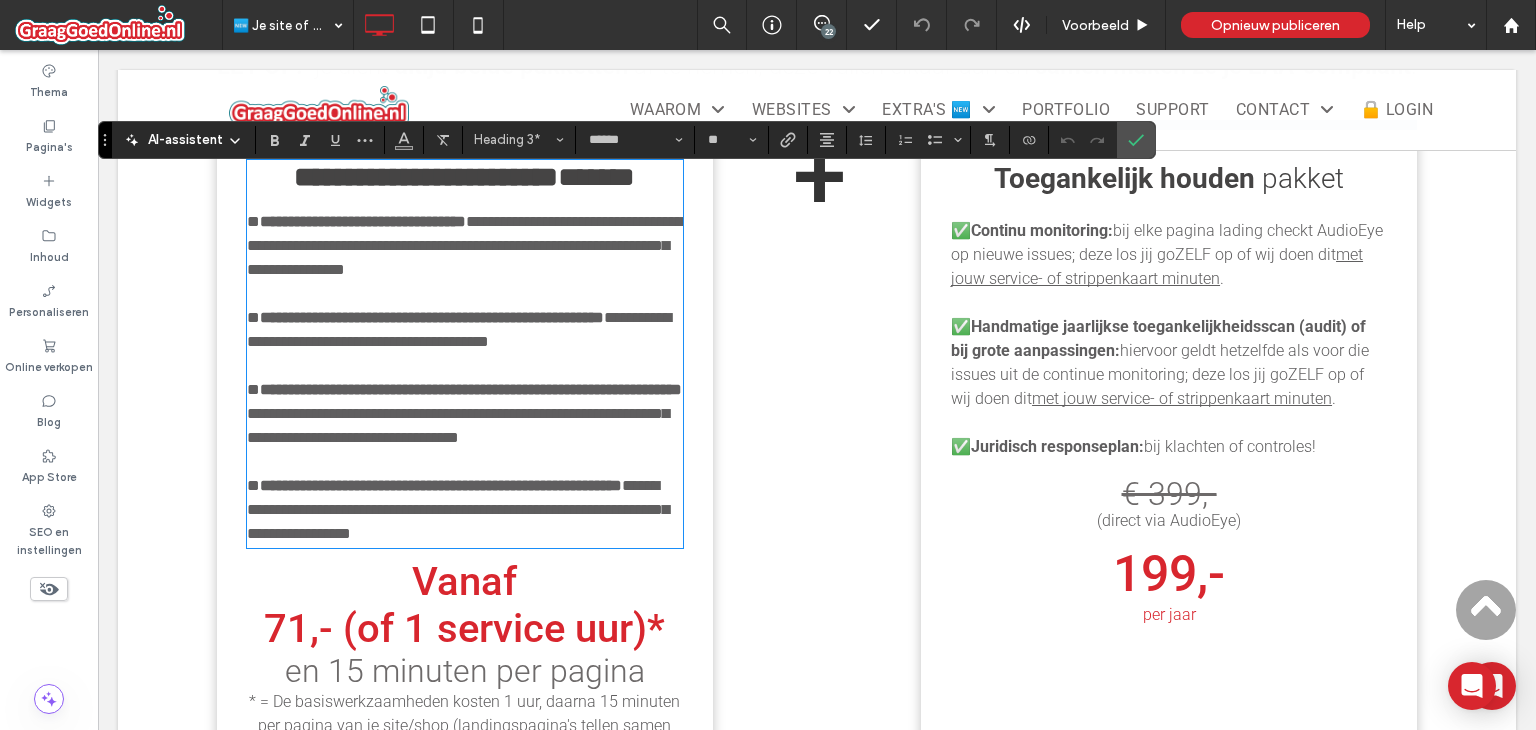 click on "Toegankelijk houden" at bounding box center [1124, 178] 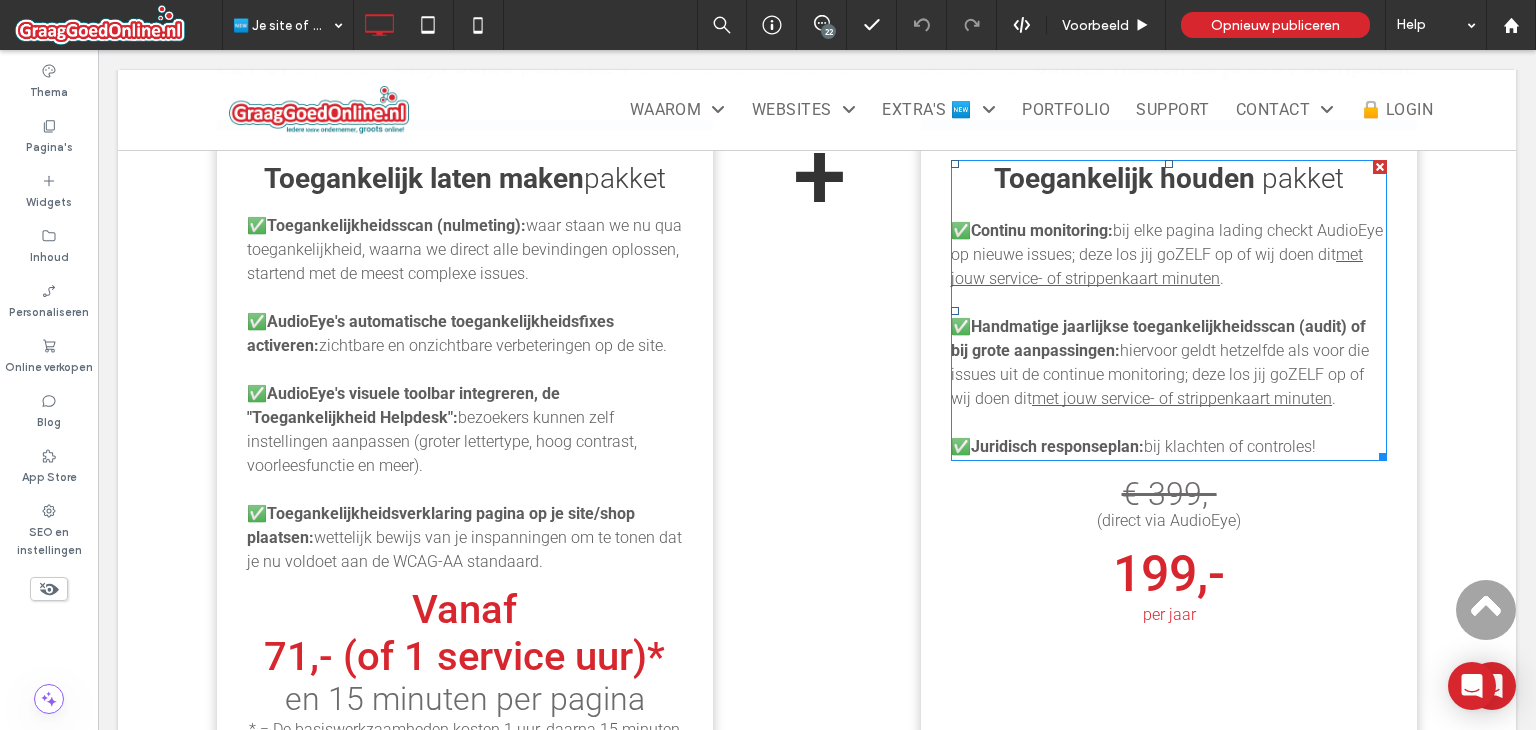 click on "Toegankelijk houden" at bounding box center (1124, 178) 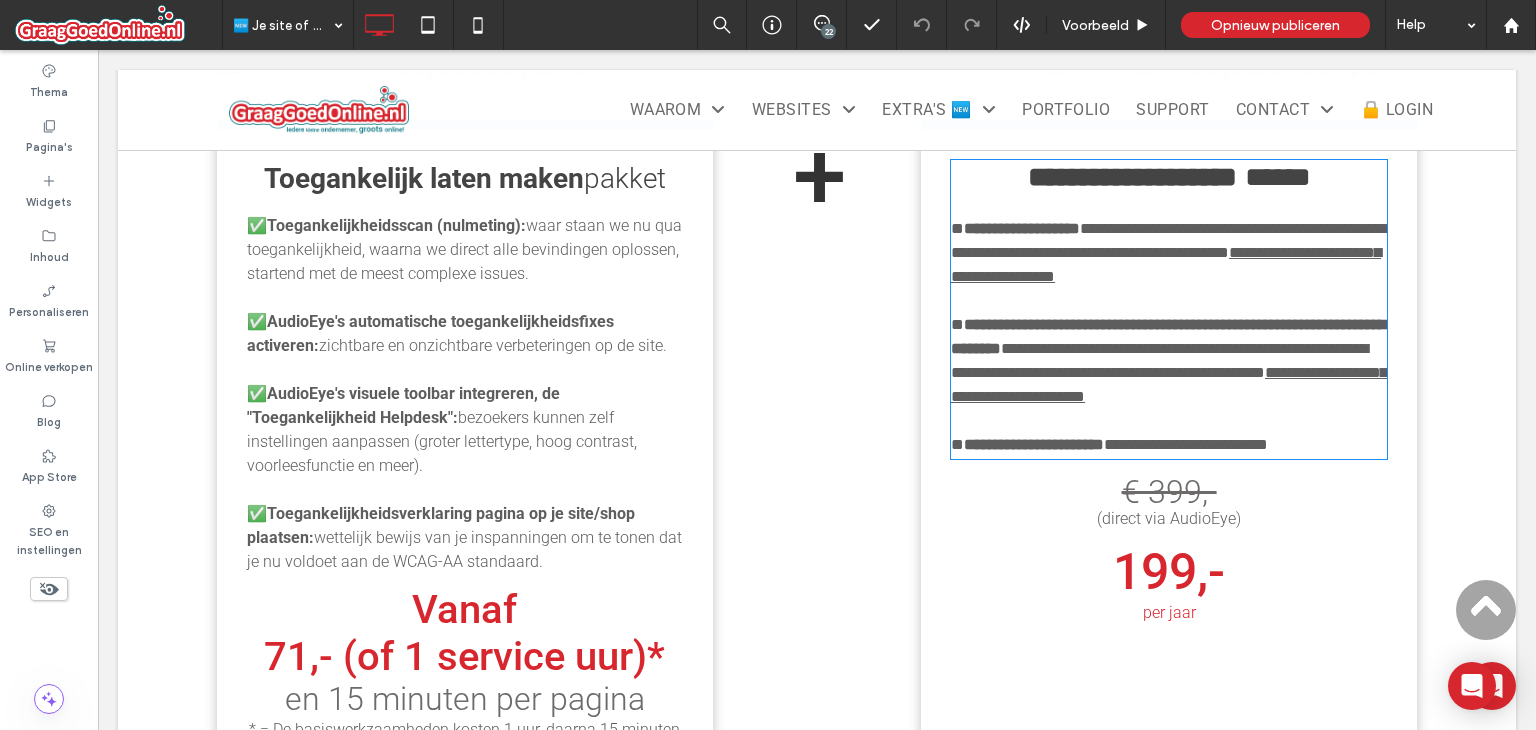 type on "******" 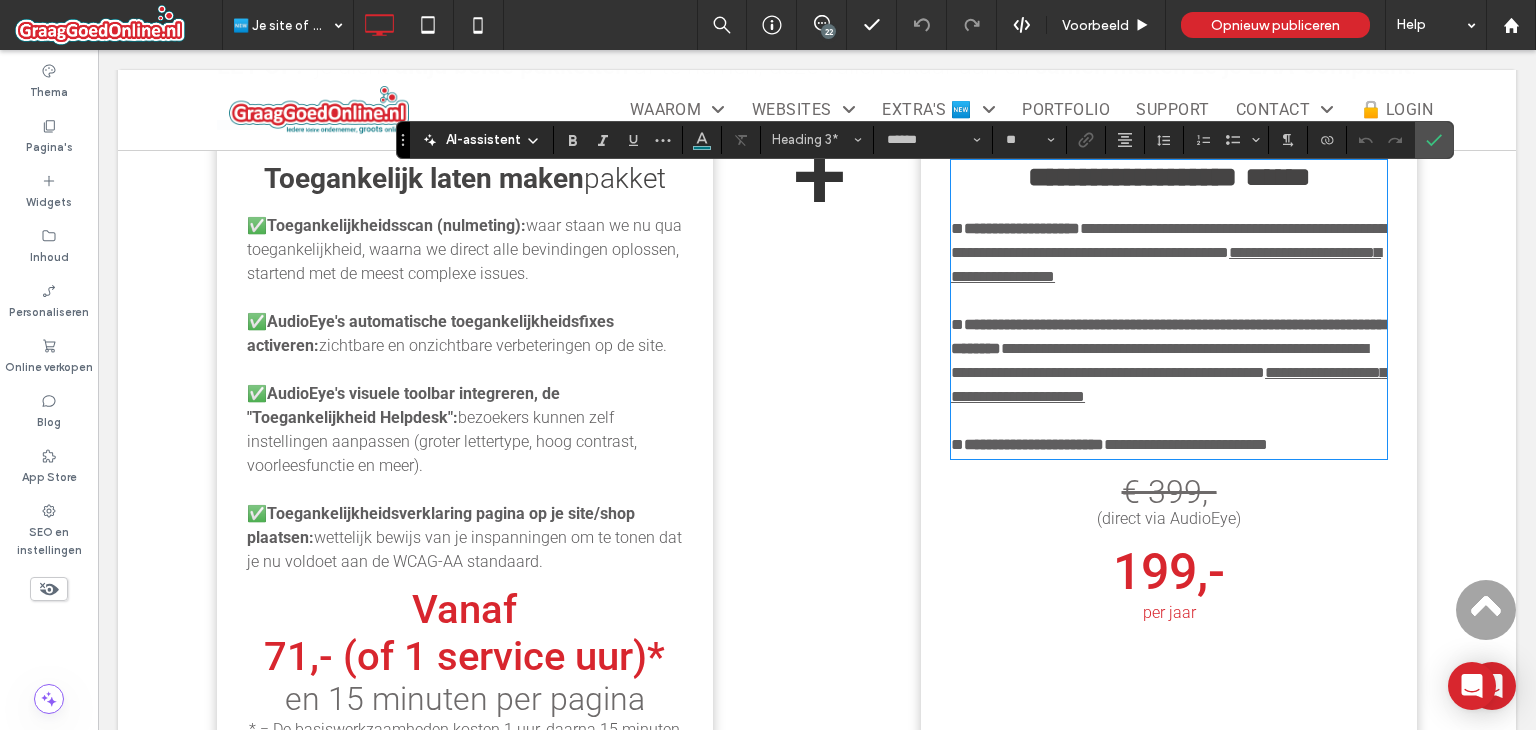 click on "**********" at bounding box center (1132, 177) 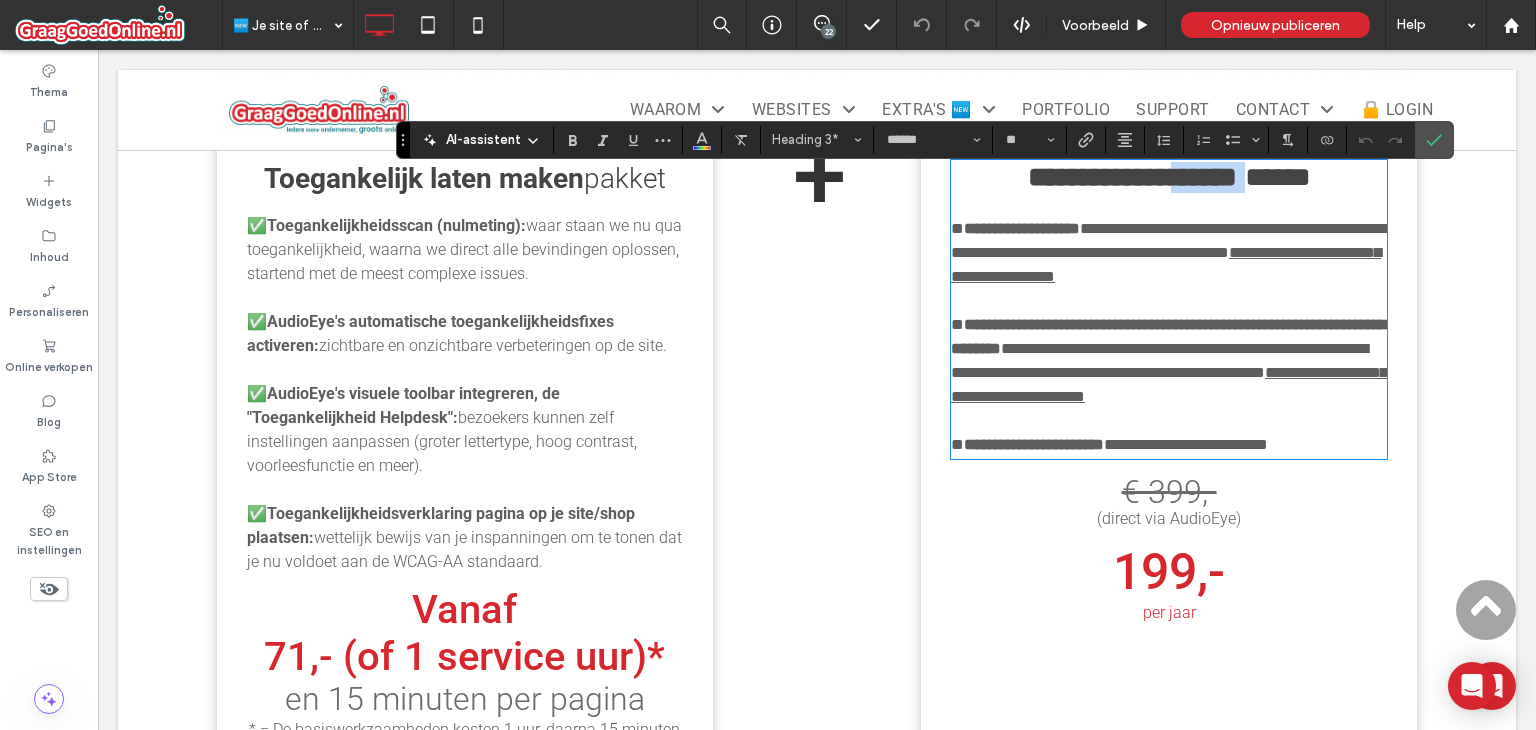 click on "**********" at bounding box center (1132, 177) 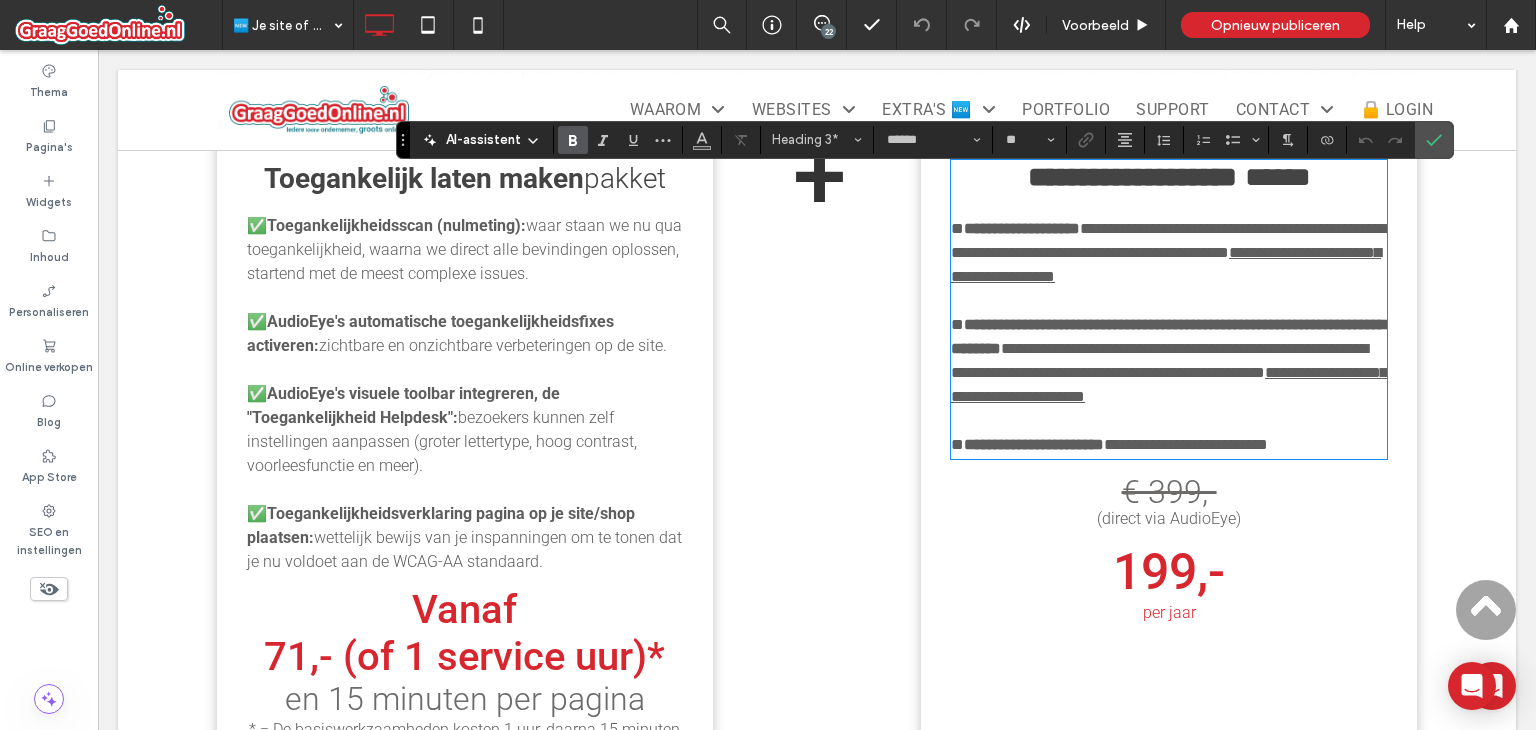 click on "**********" at bounding box center [1132, 177] 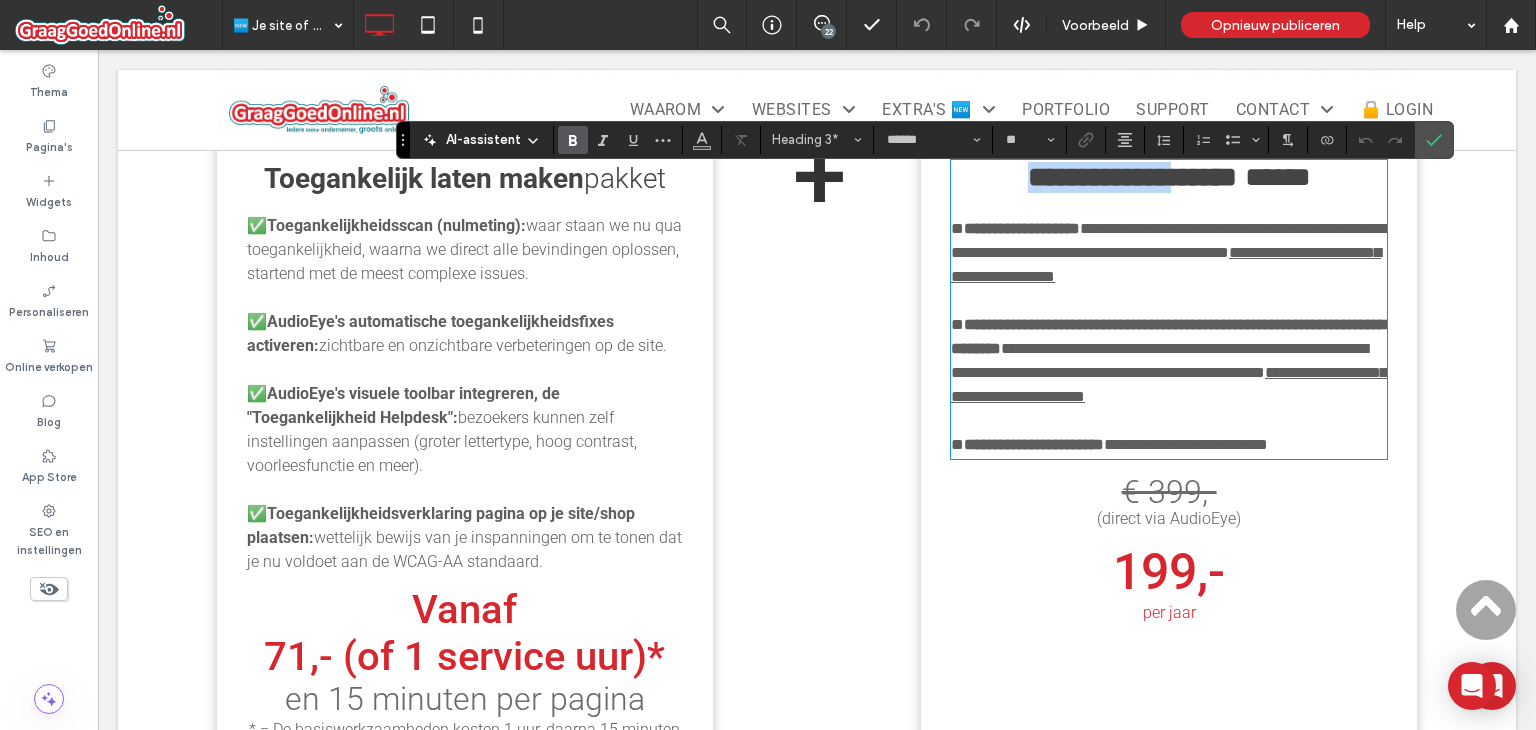 click on "**********" at bounding box center (1132, 177) 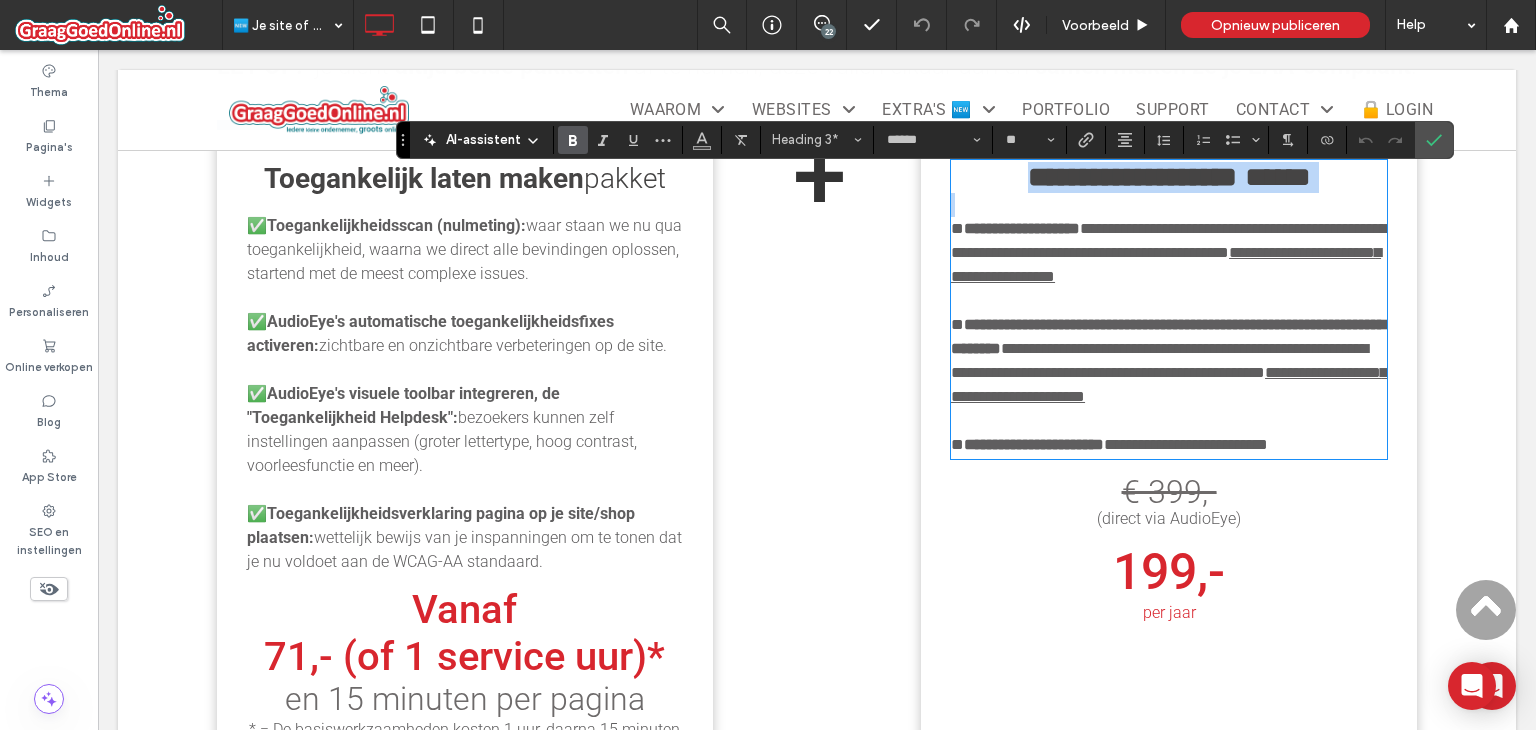 click on "**********" at bounding box center [1132, 177] 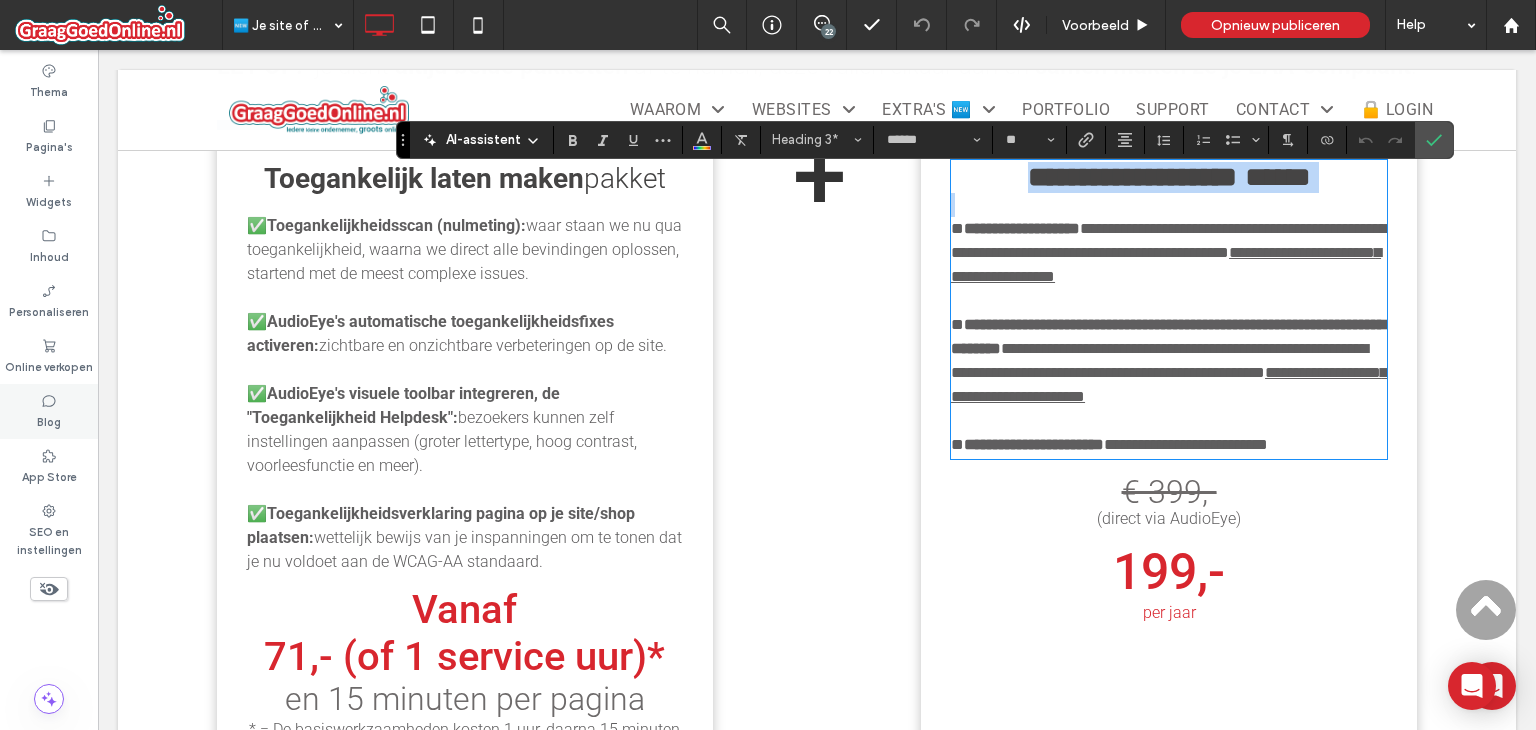 copy on "**********" 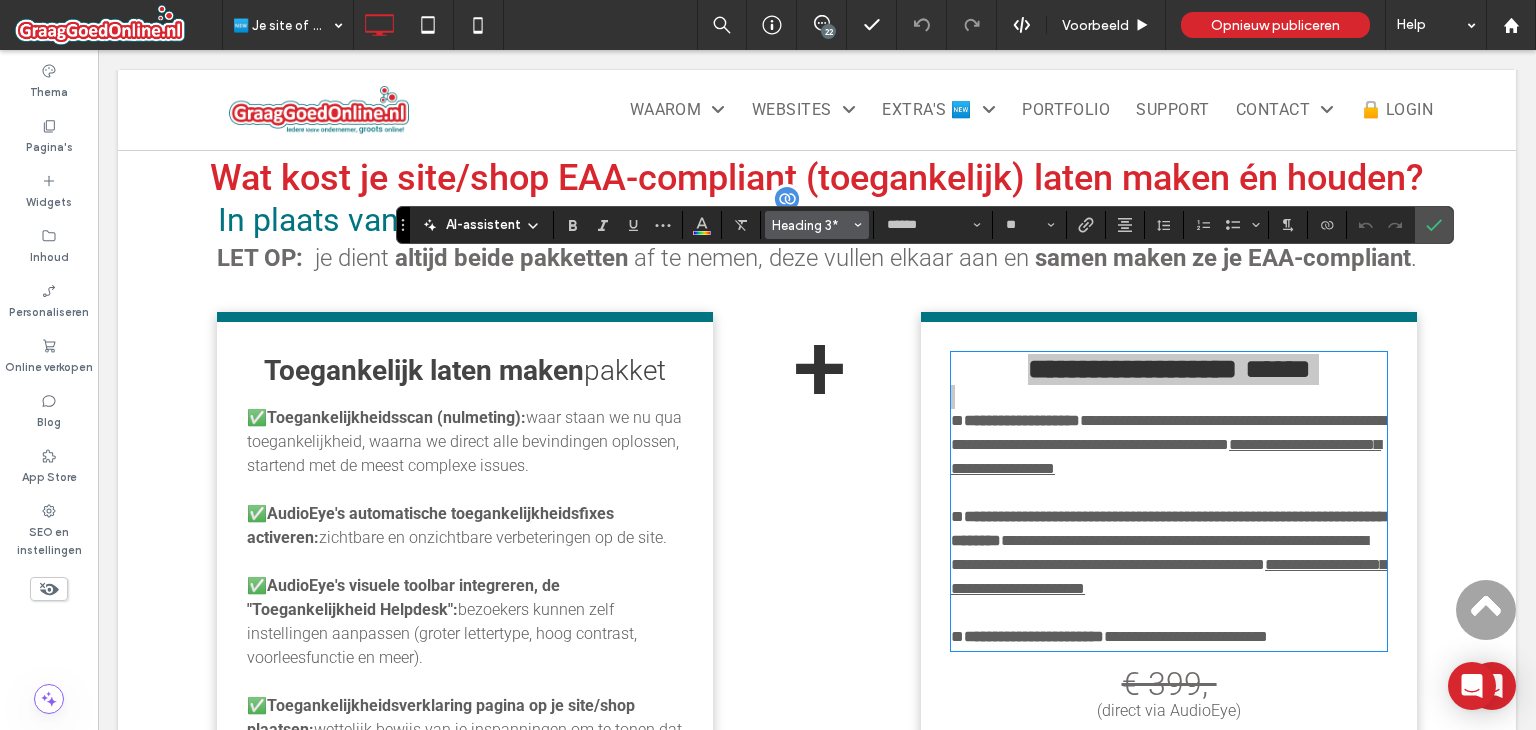 scroll, scrollTop: 1943, scrollLeft: 0, axis: vertical 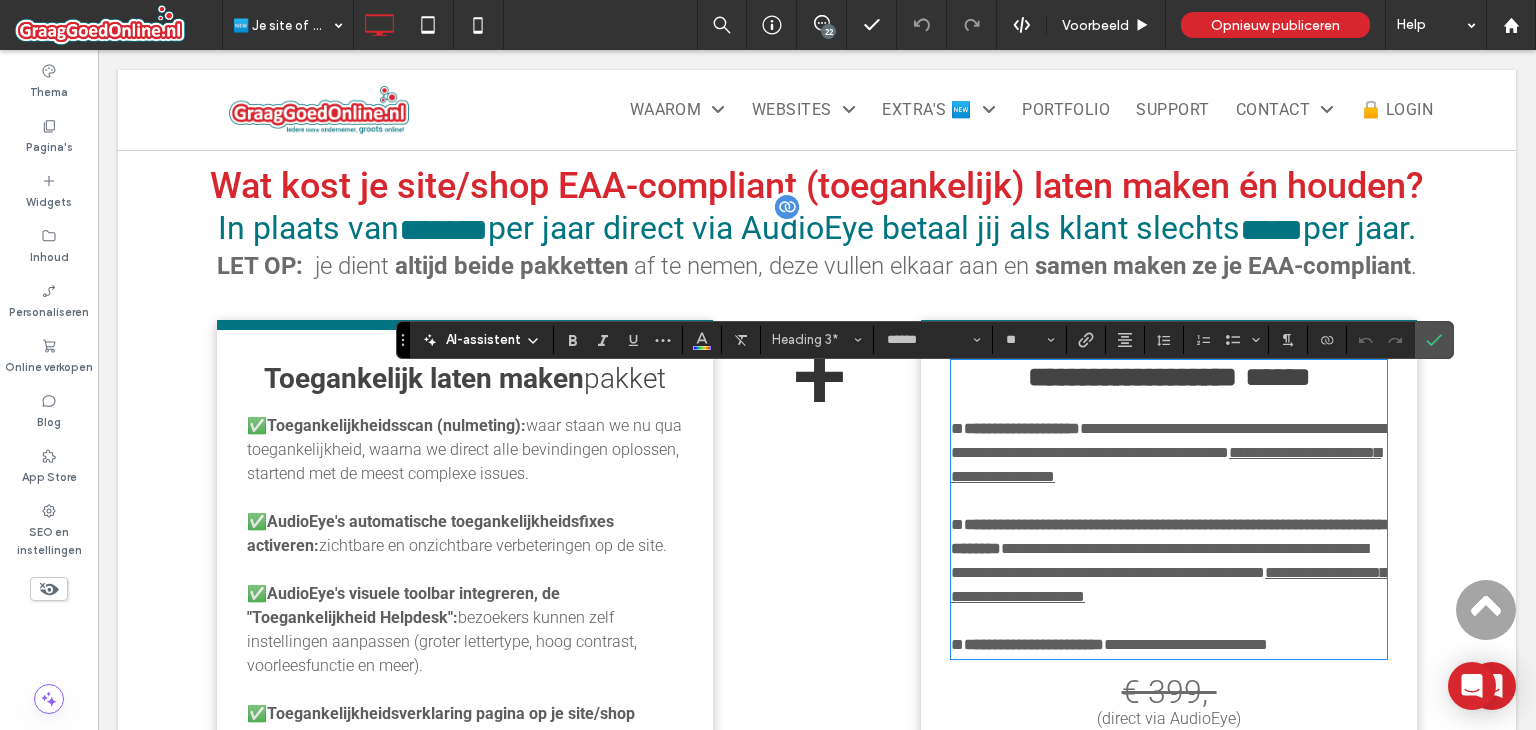 click on "waar staan we nu qua toegankelijkheid, waarna we direct alle bevindingen oplossen, startend met de meest complexe issues." at bounding box center [464, 449] 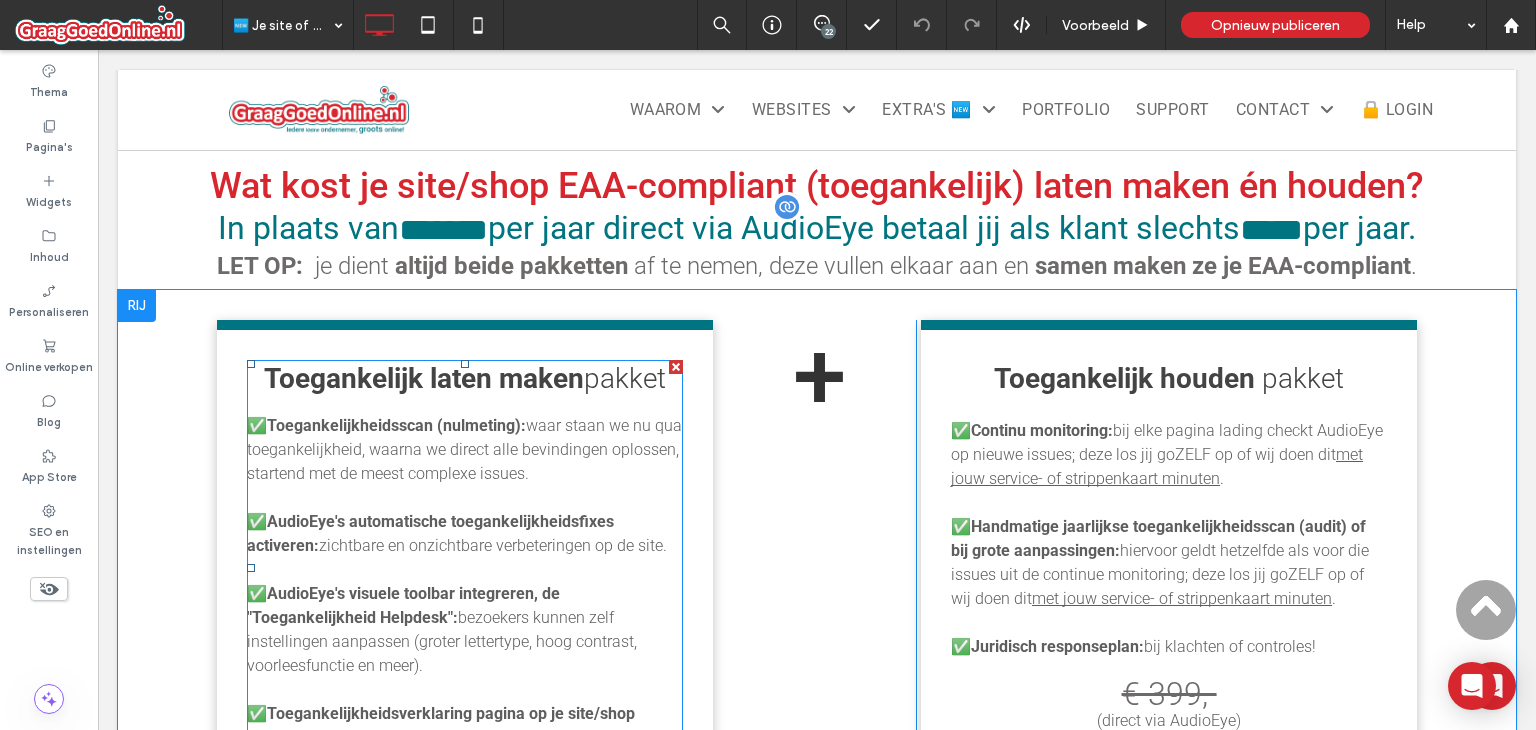 click on "✅  Toegankelijkheidsscan (nulmeting):  waar staan we nu qua toegankelijkheid, waarna we direct alle bevindingen oplossen, startend met de meest complexe issues." at bounding box center (465, 450) 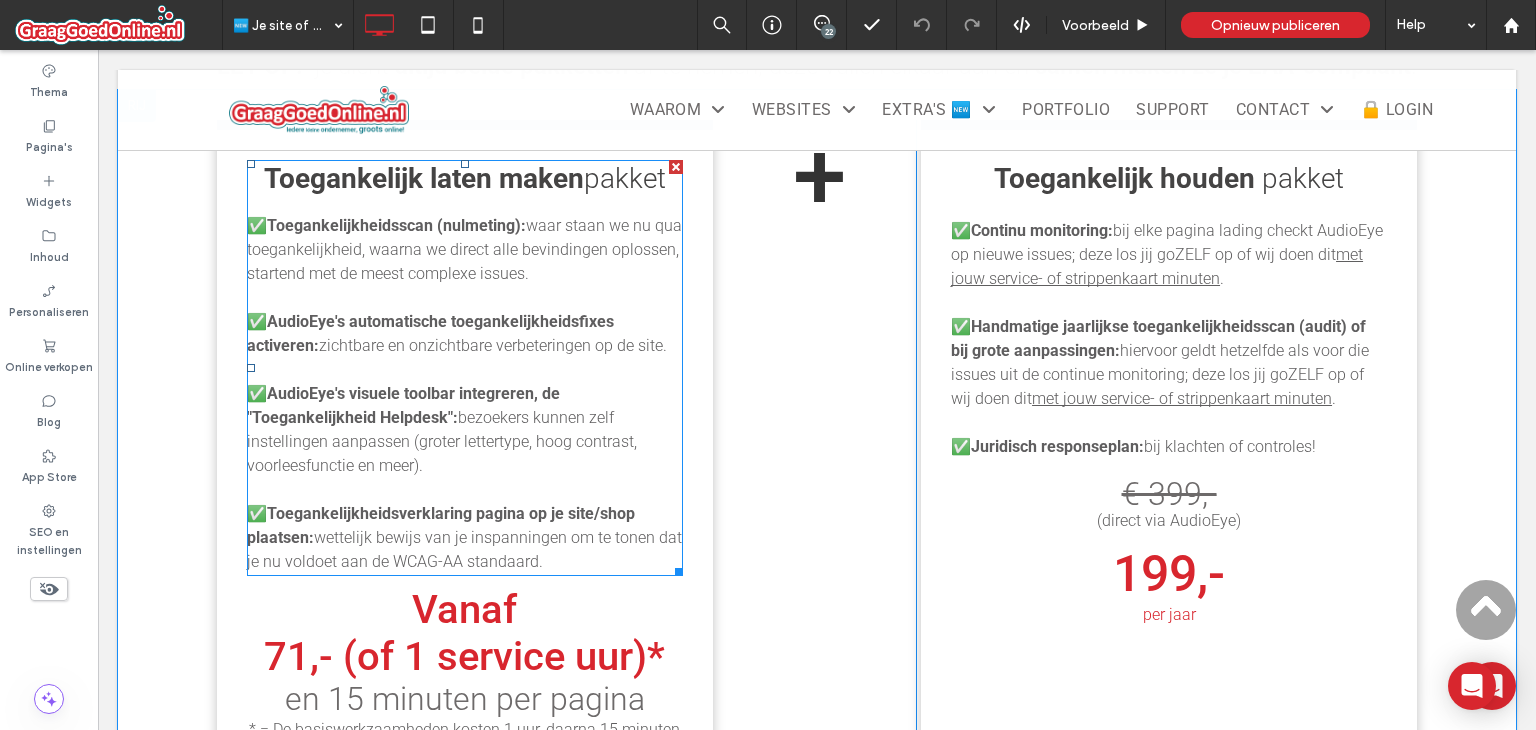 type on "******" 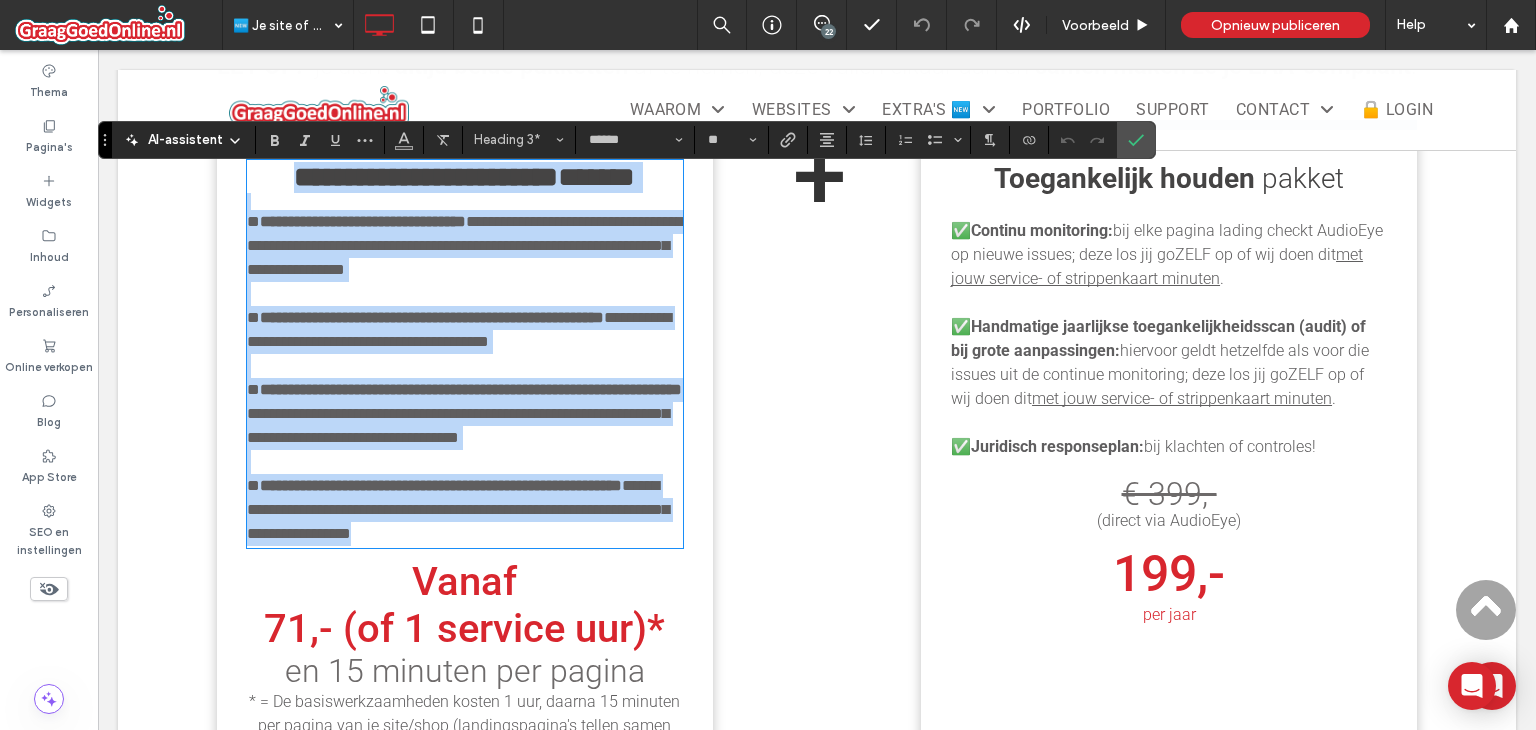 type on "*" 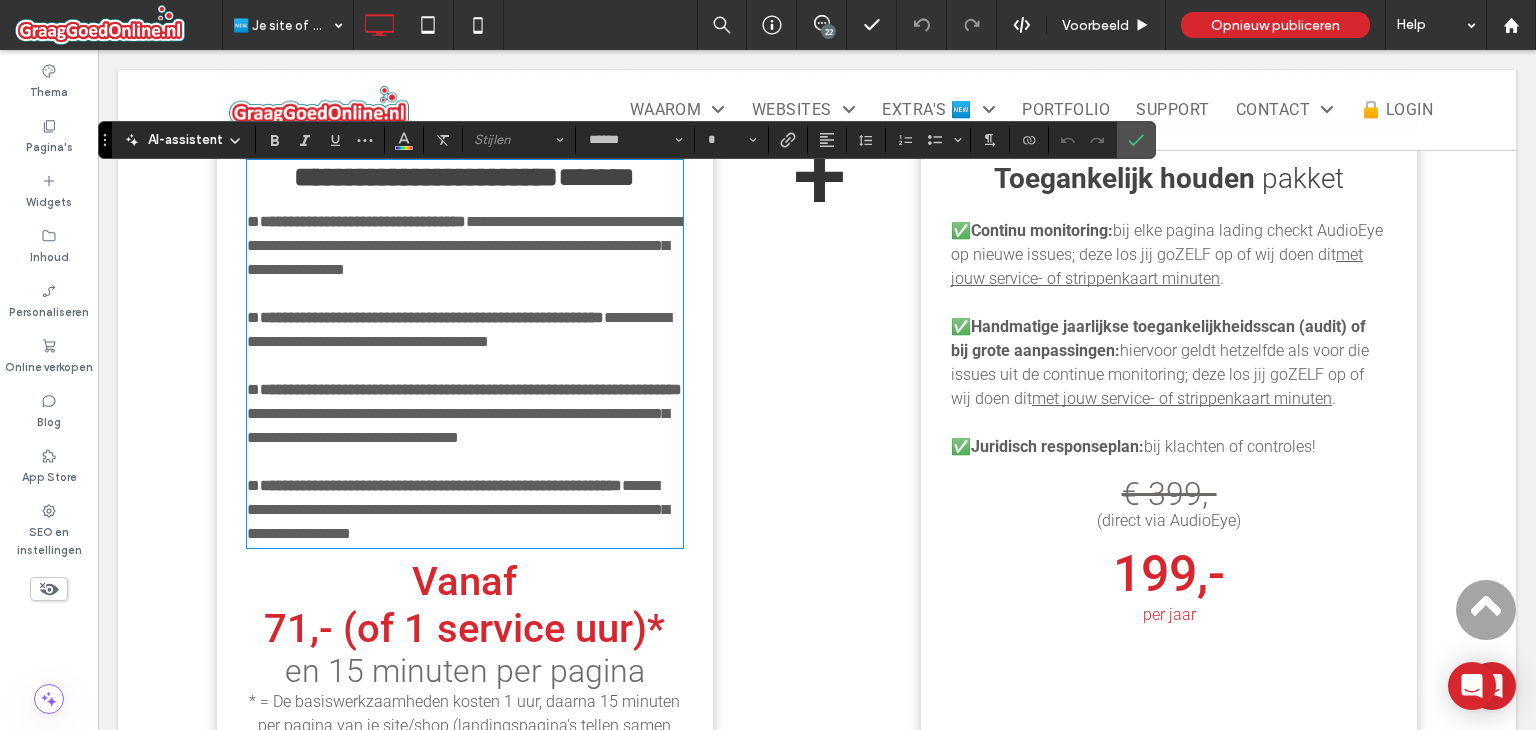 click at bounding box center (1169, 423) 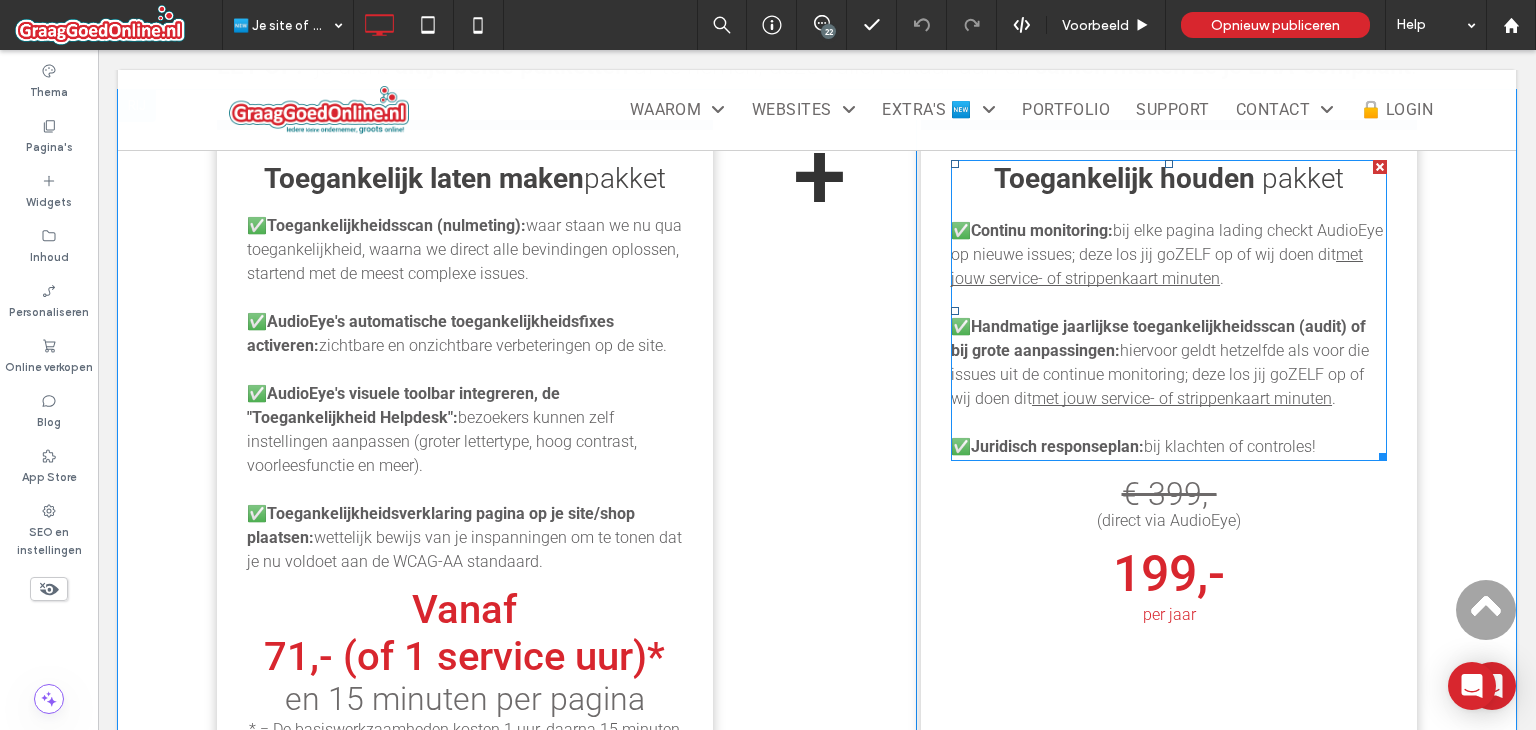 click on "met jouw service- of strippenkaart minuten" at bounding box center (1182, 398) 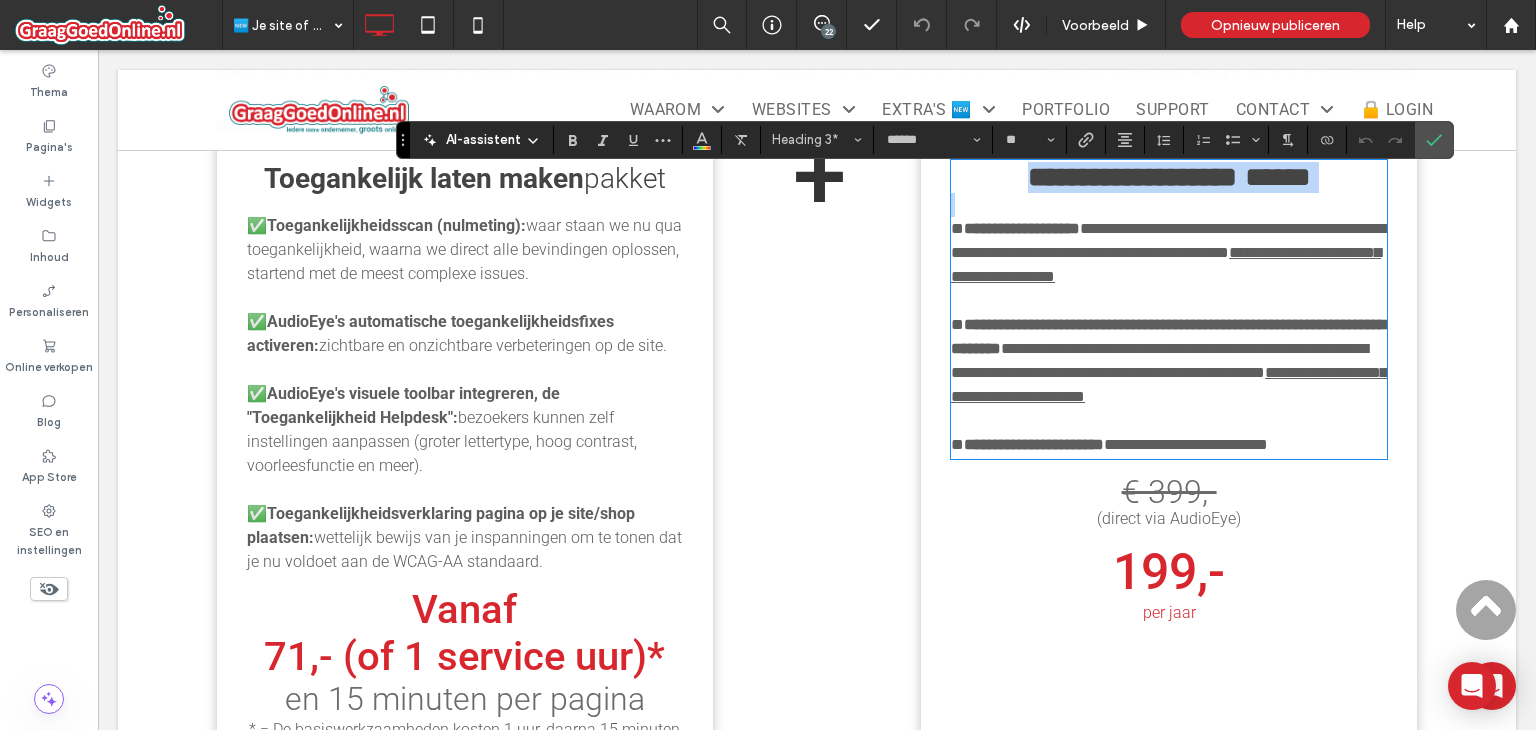 type on "*" 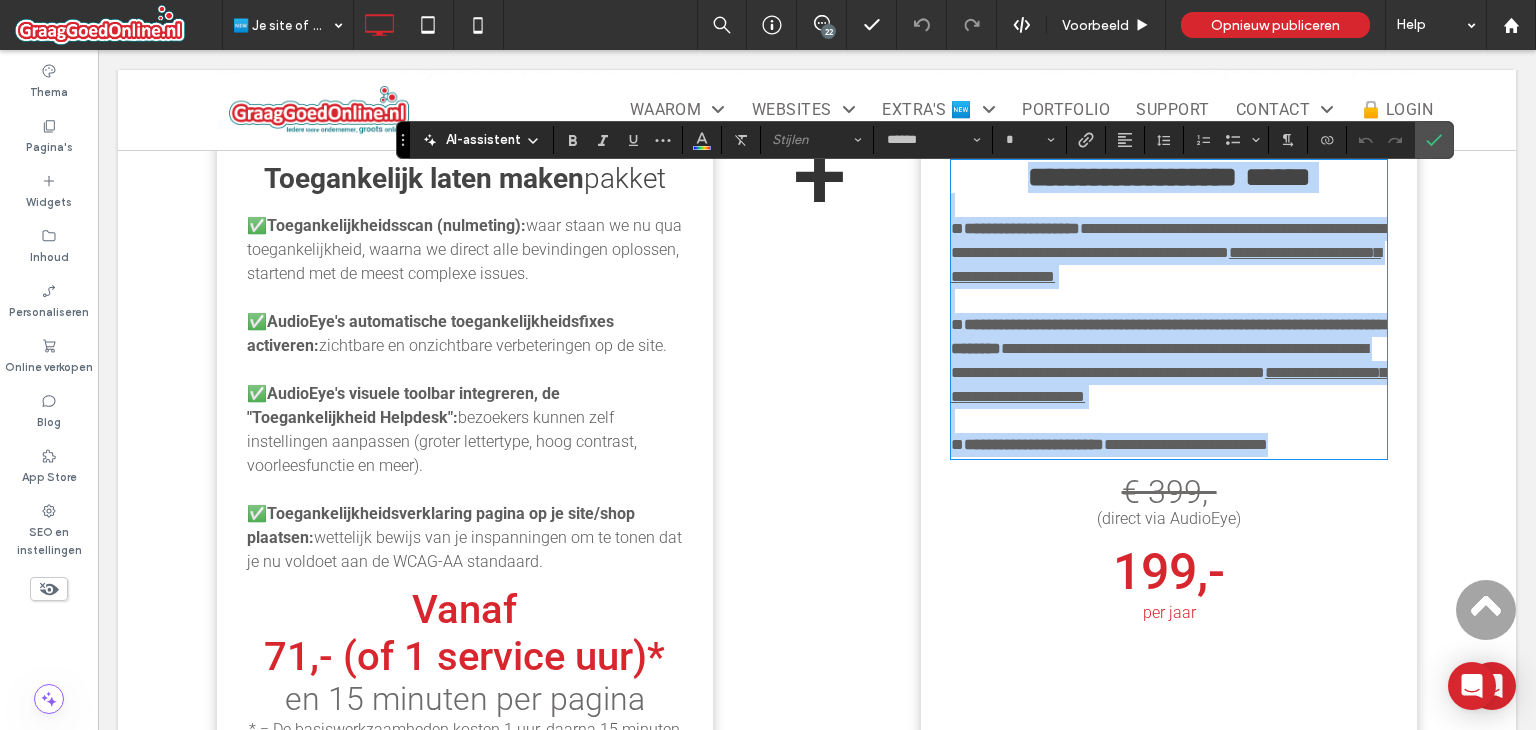 copy on "**********" 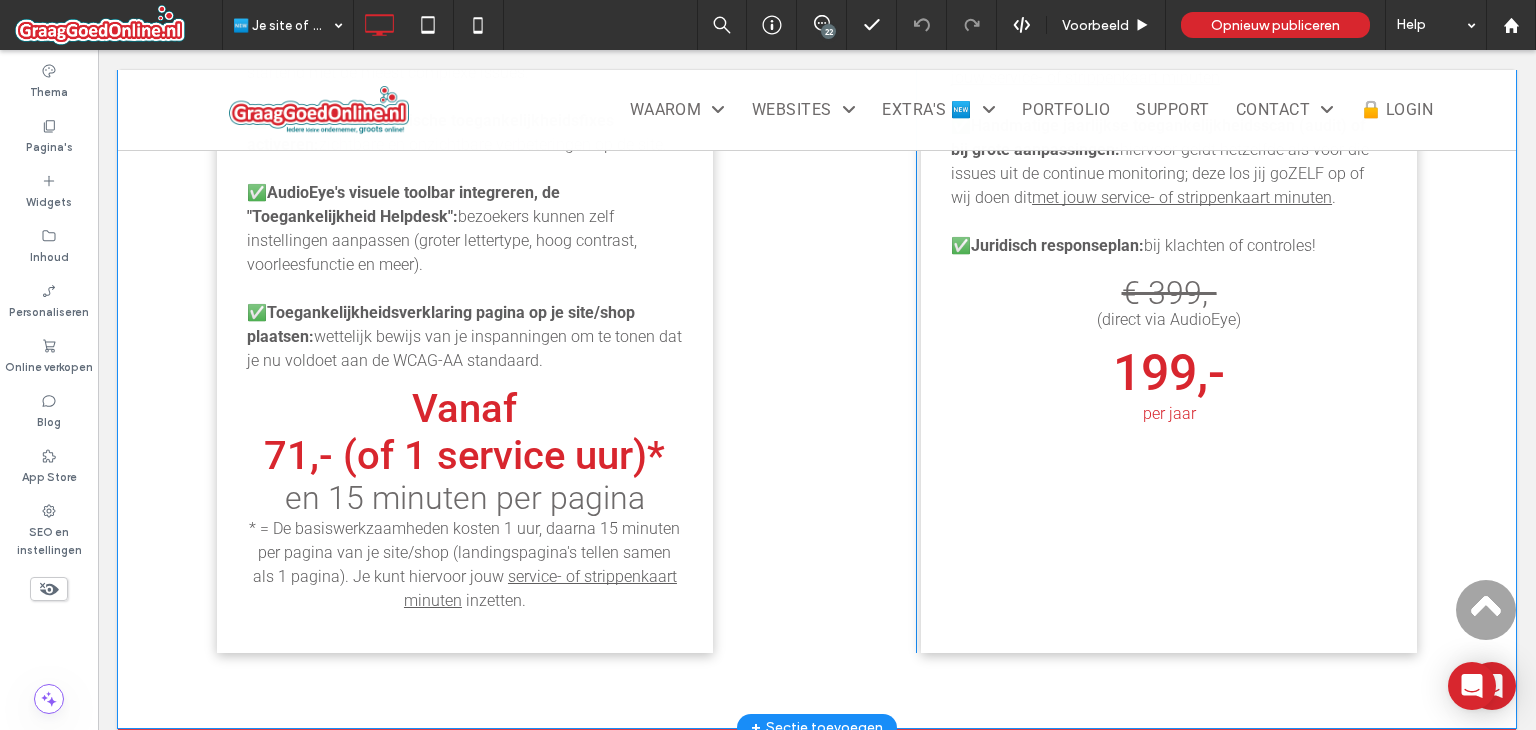 scroll, scrollTop: 2343, scrollLeft: 0, axis: vertical 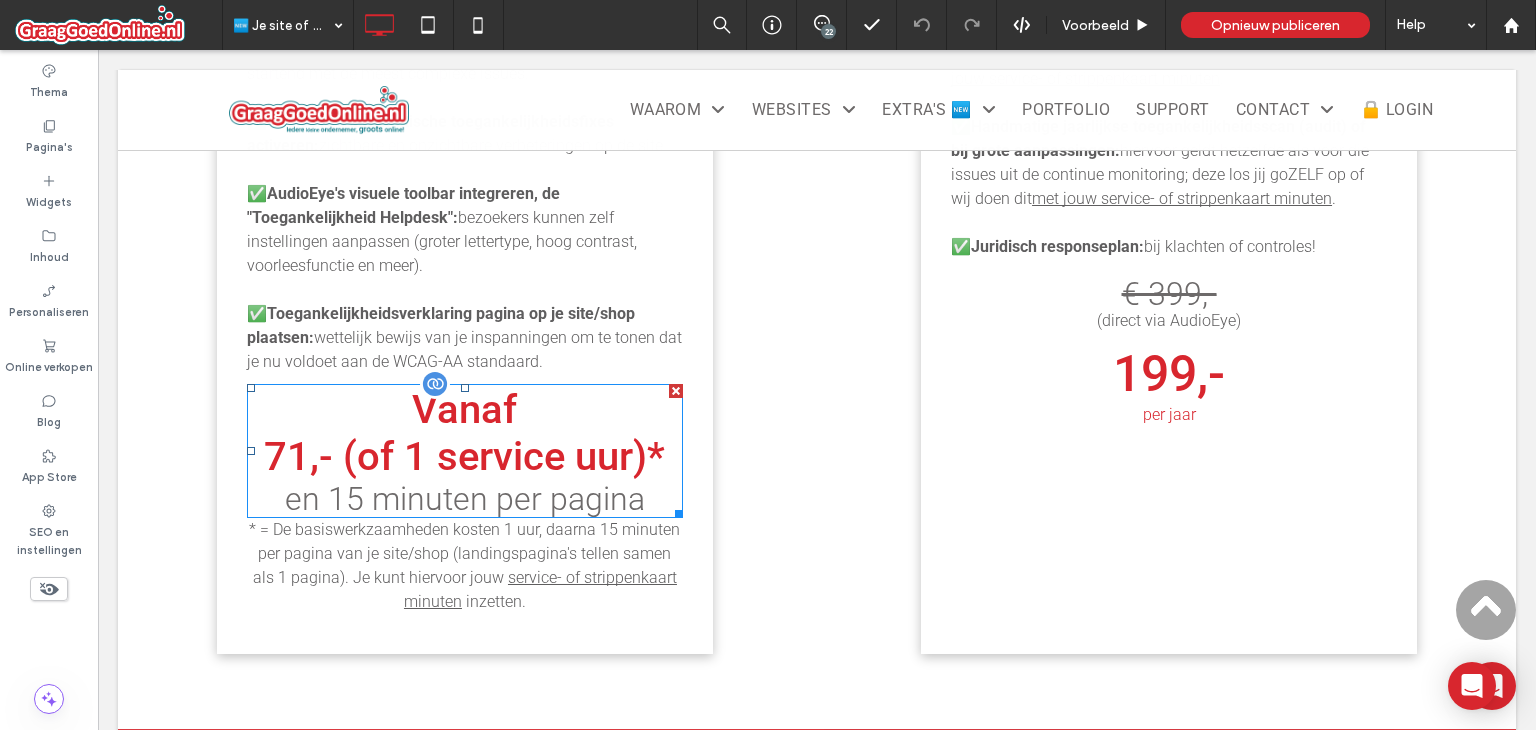 click on "71,- (of 1 service uur)" at bounding box center [455, 456] 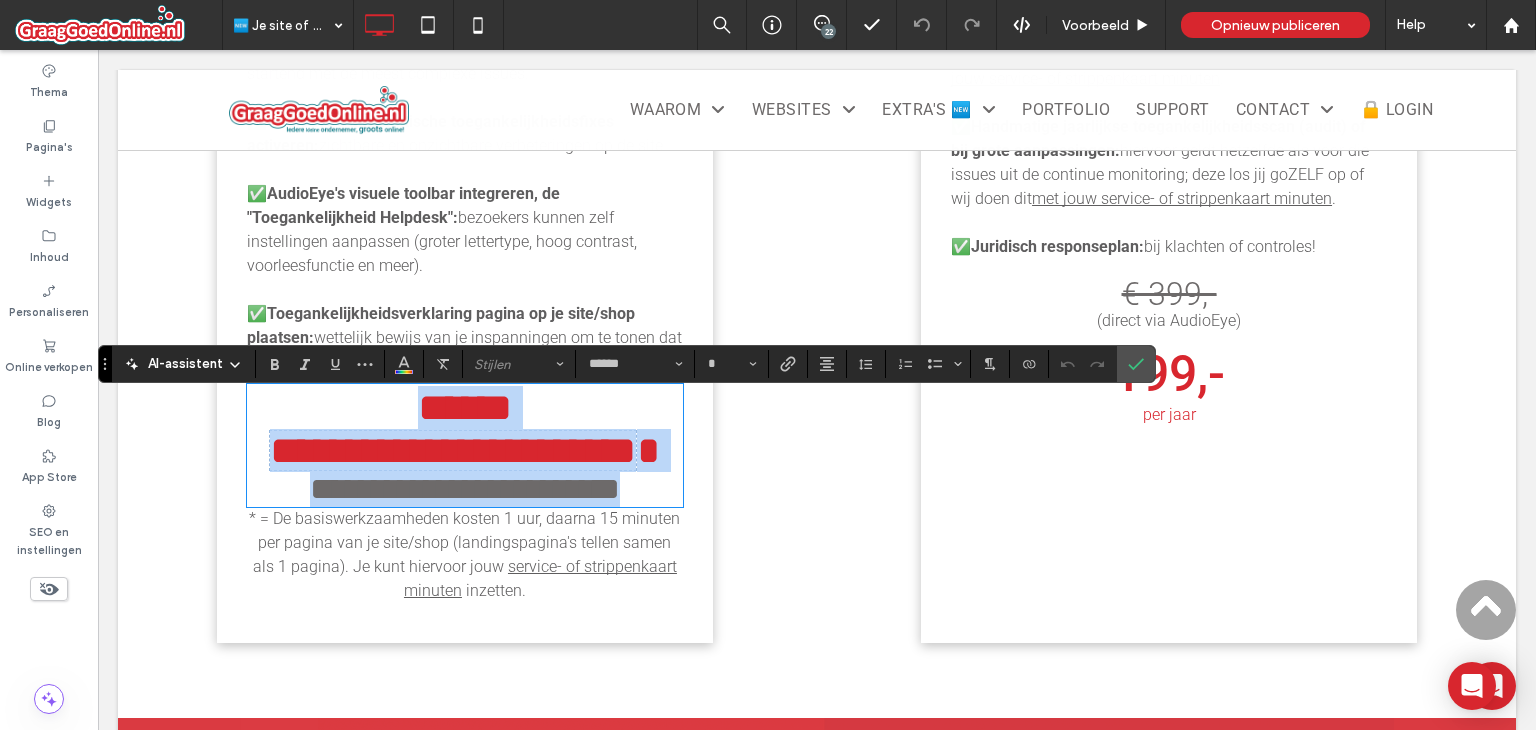 click on "**********" at bounding box center (453, 450) 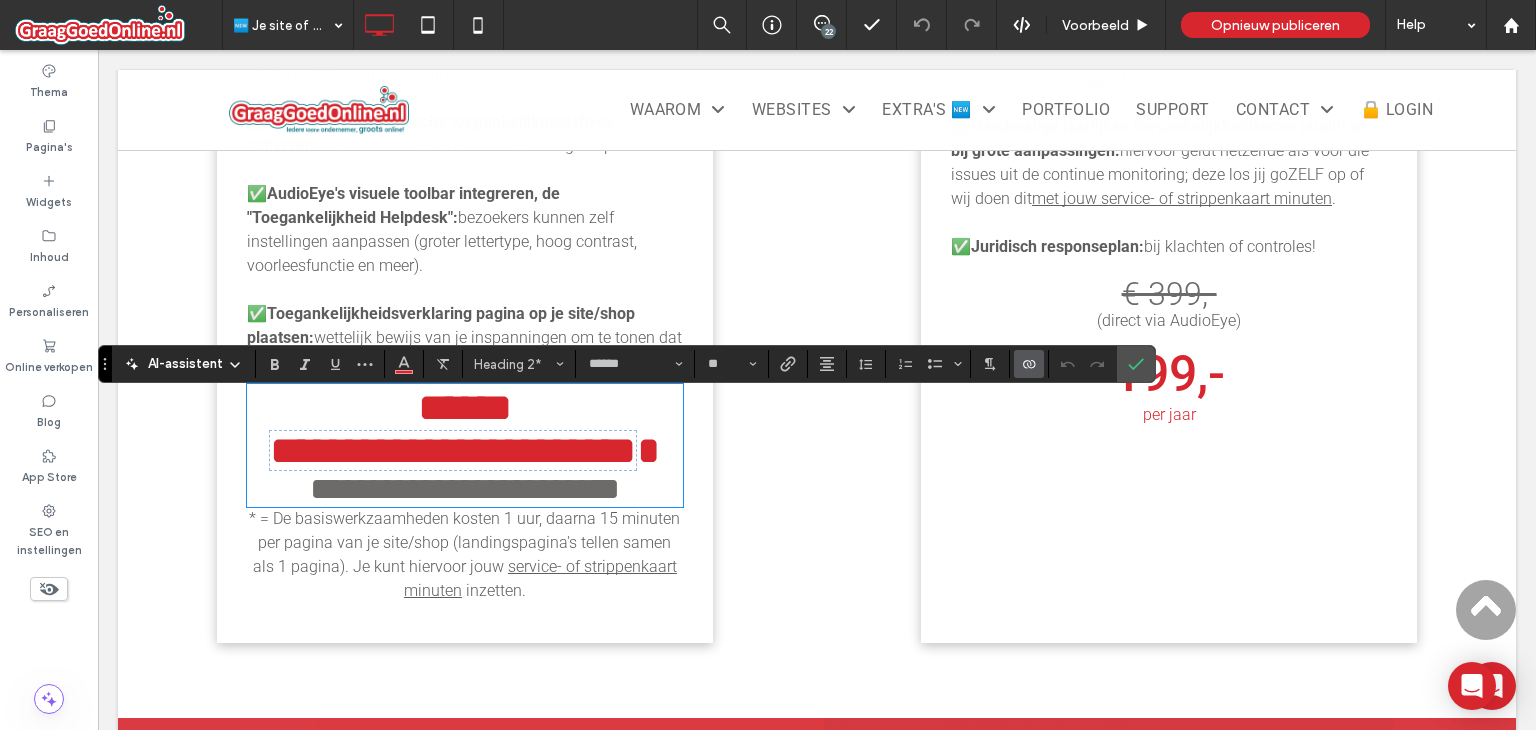 click on "**********" at bounding box center [465, 429] 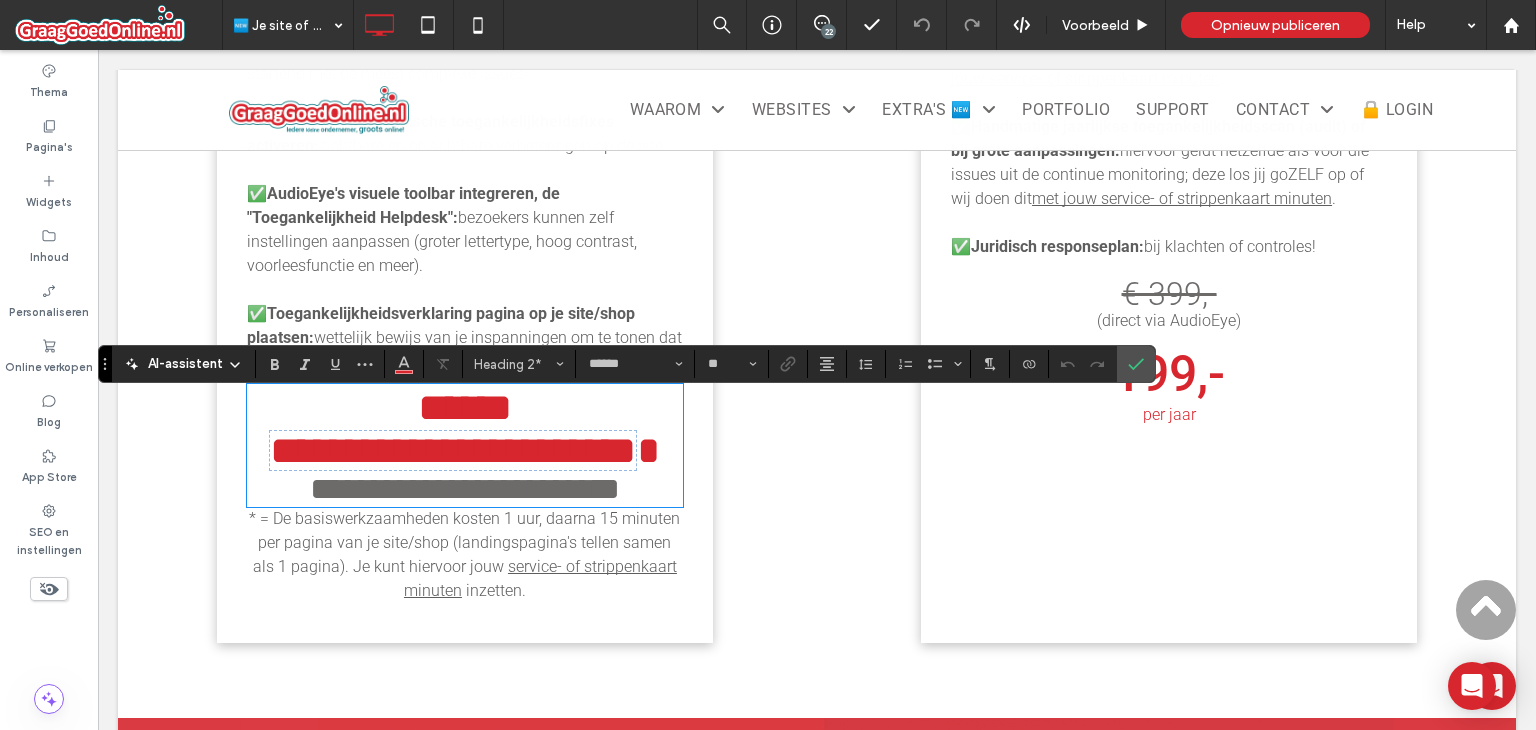 type 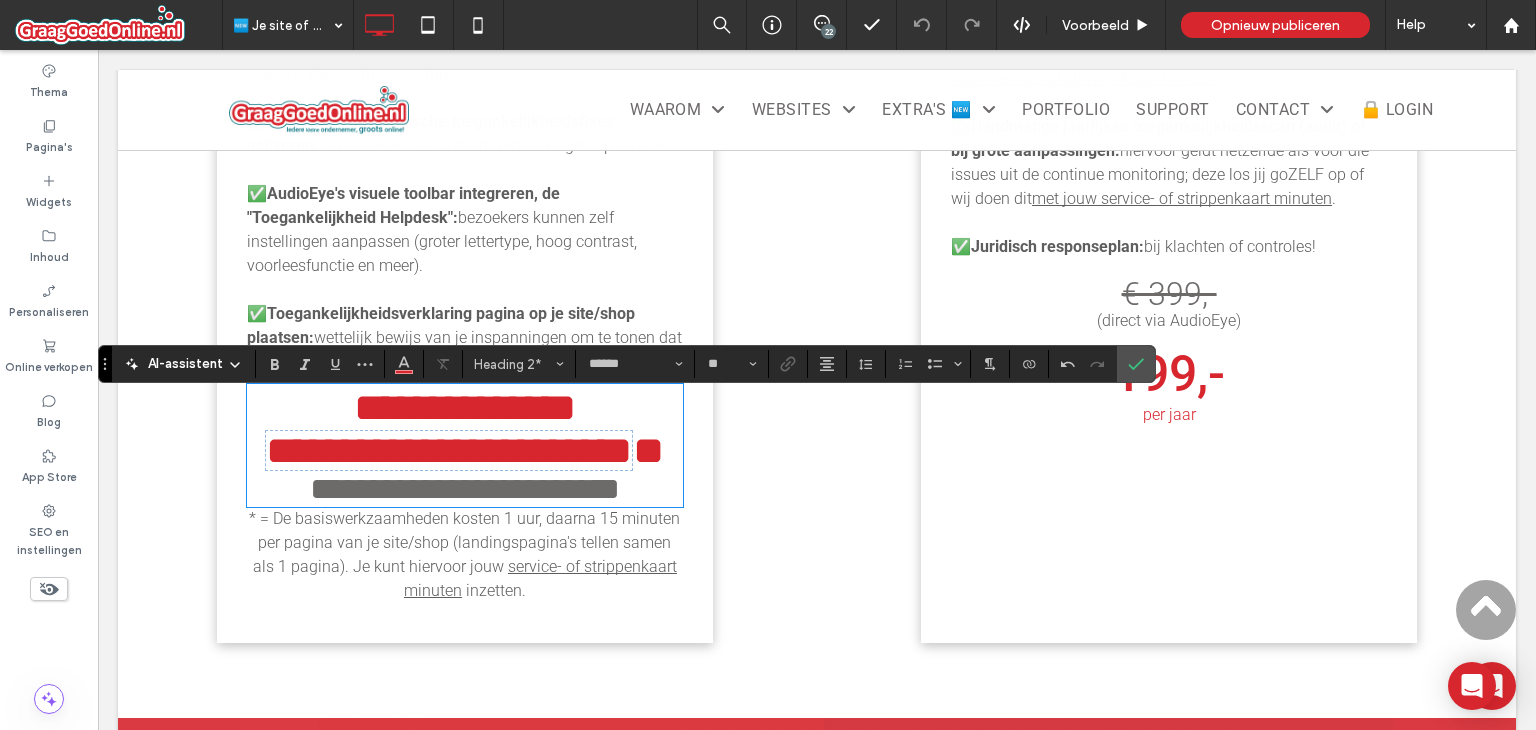 type on "**" 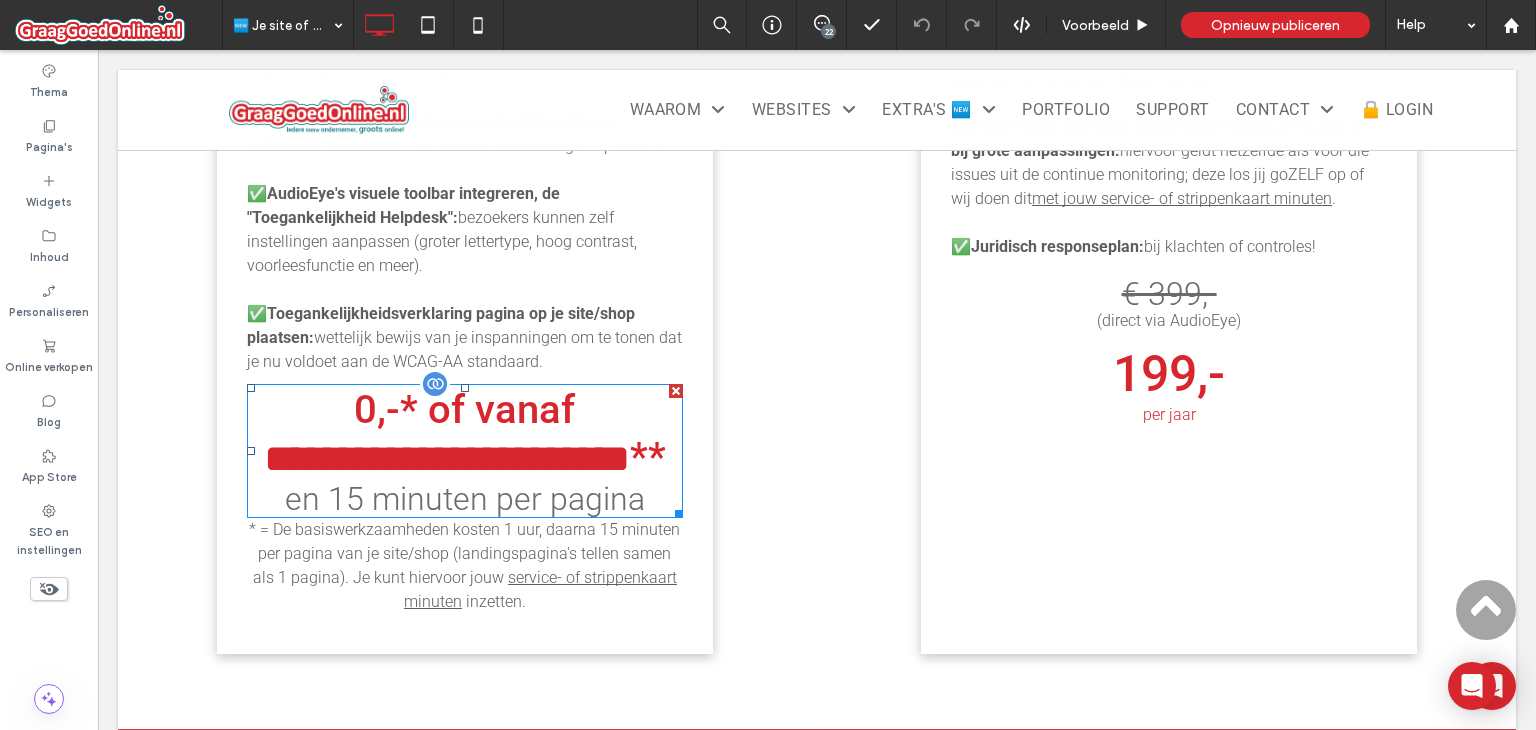 click on "**********" at bounding box center (447, 458) 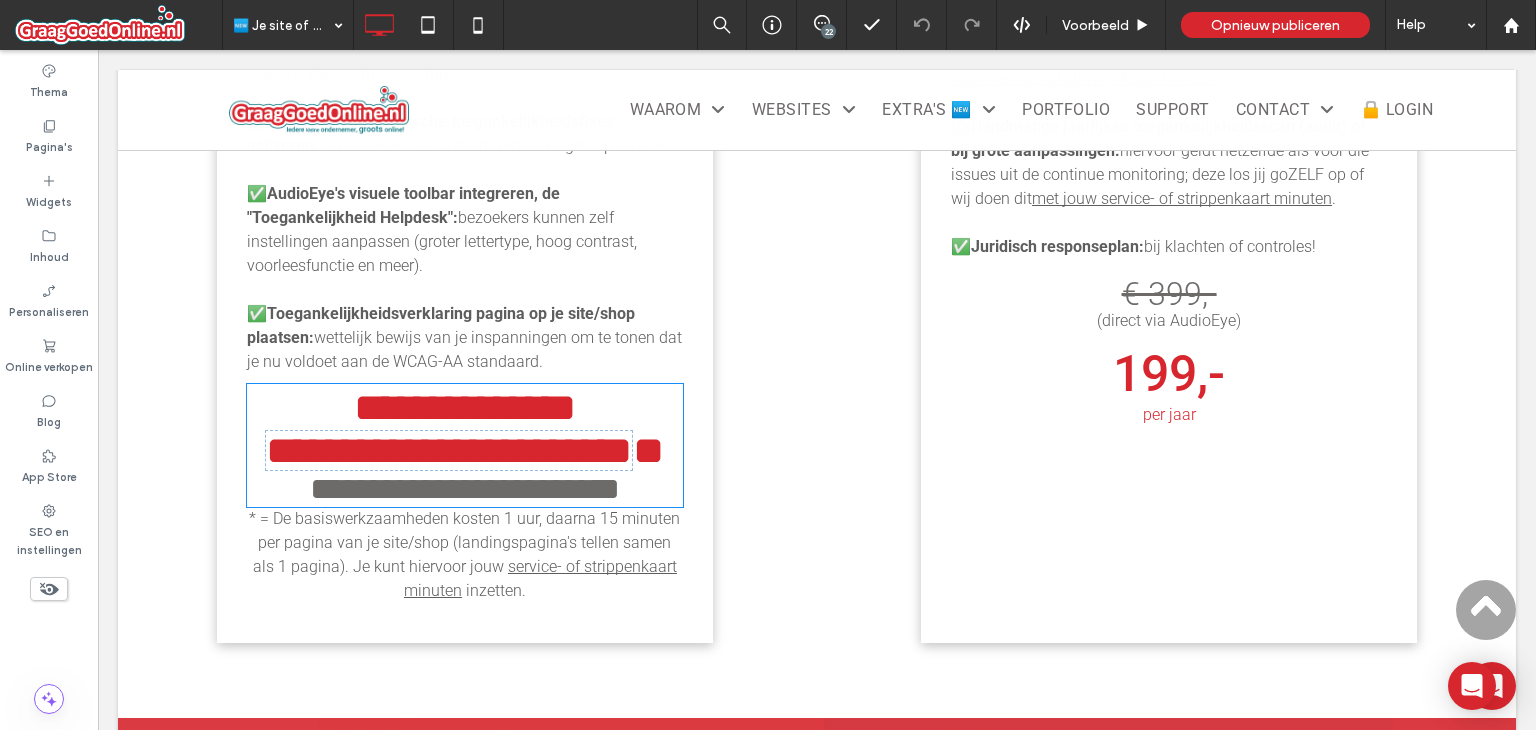 type on "******" 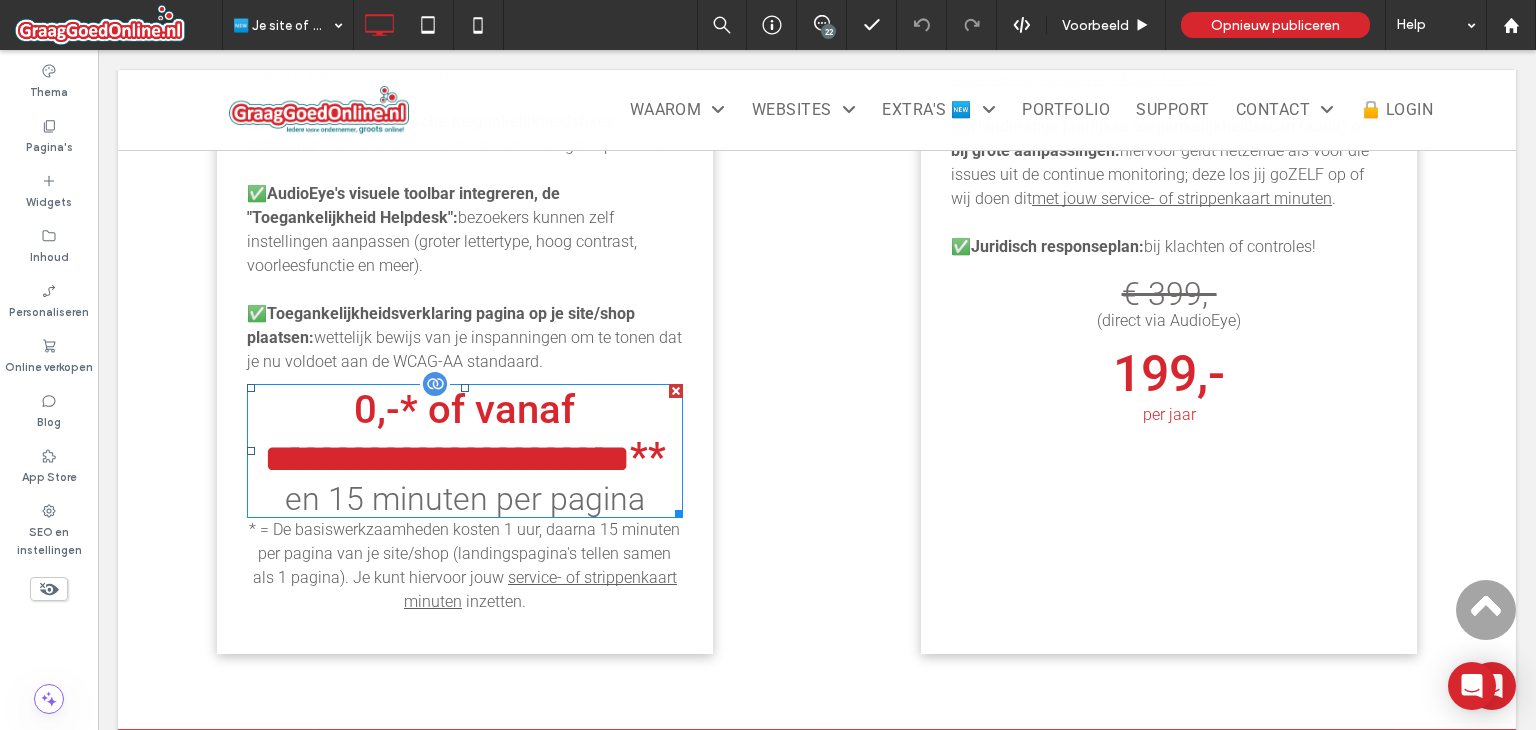 click on "**********" at bounding box center [465, 433] 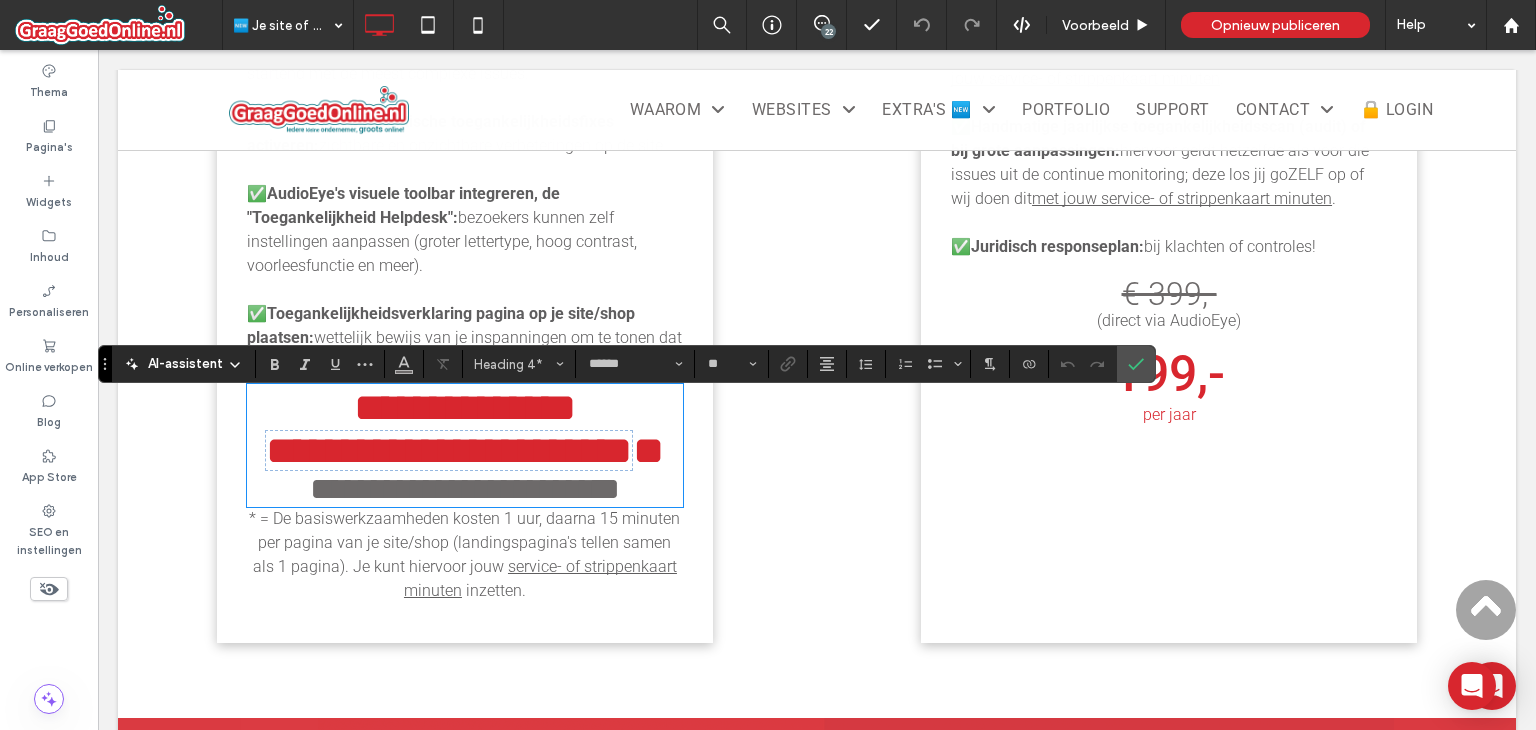 type on "**" 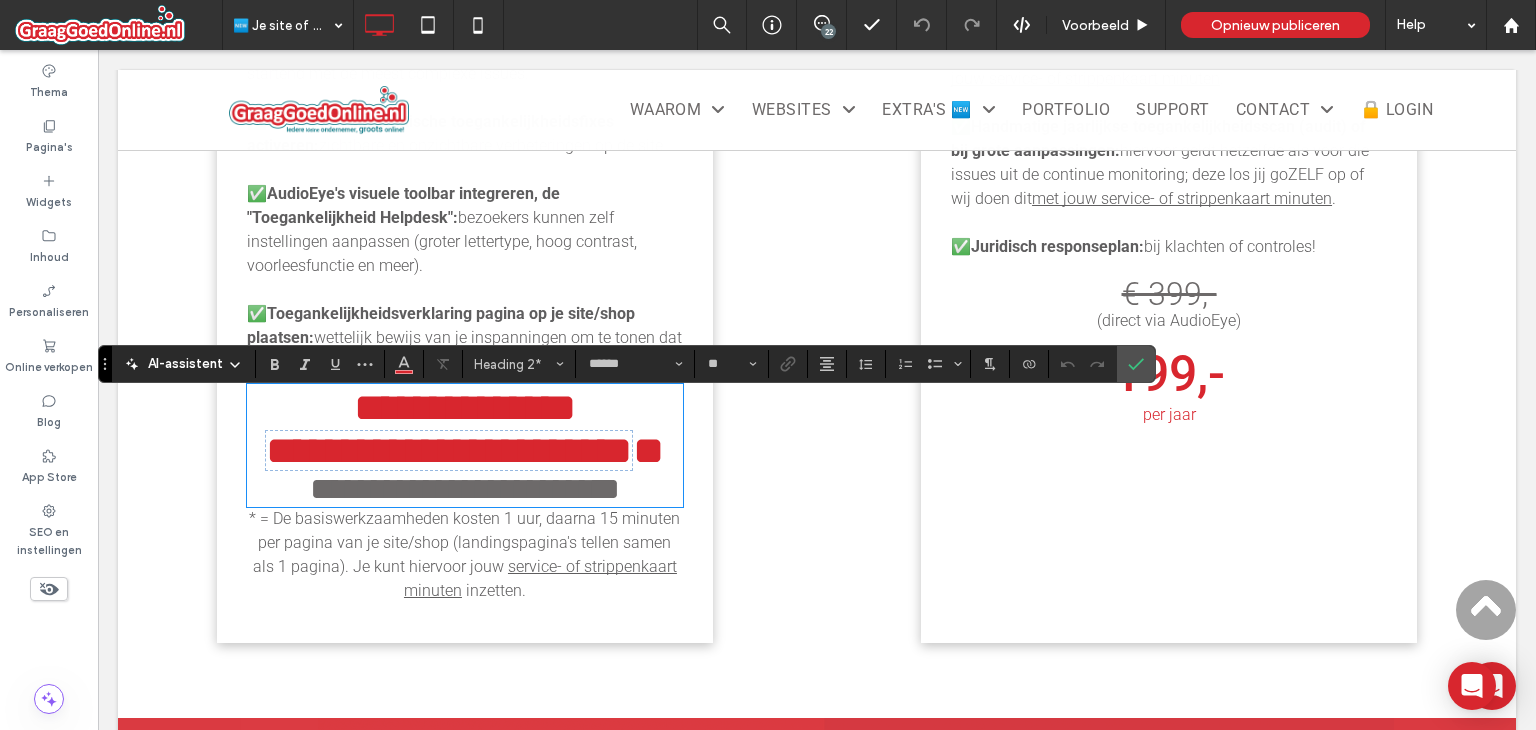 click on "**********" at bounding box center [464, 429] 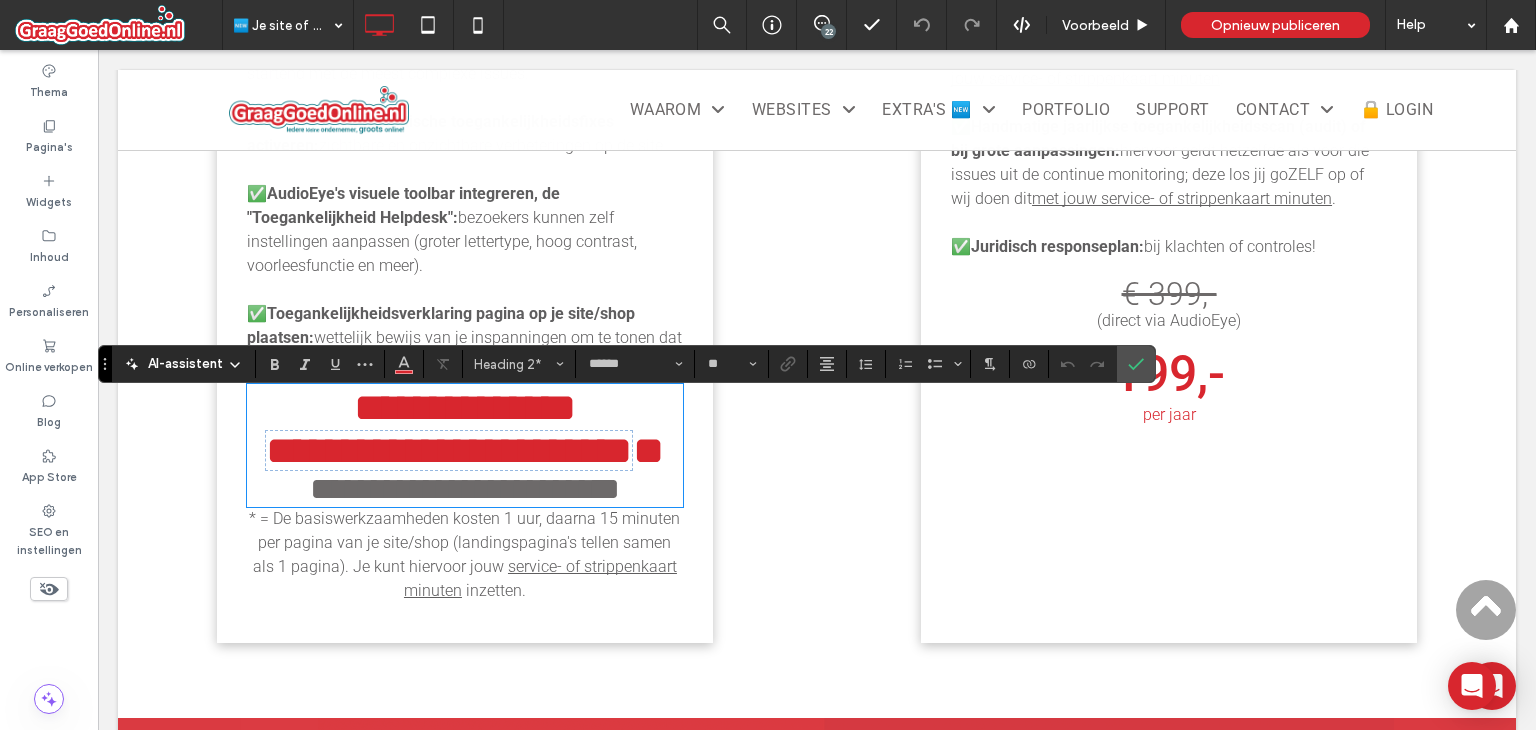 type 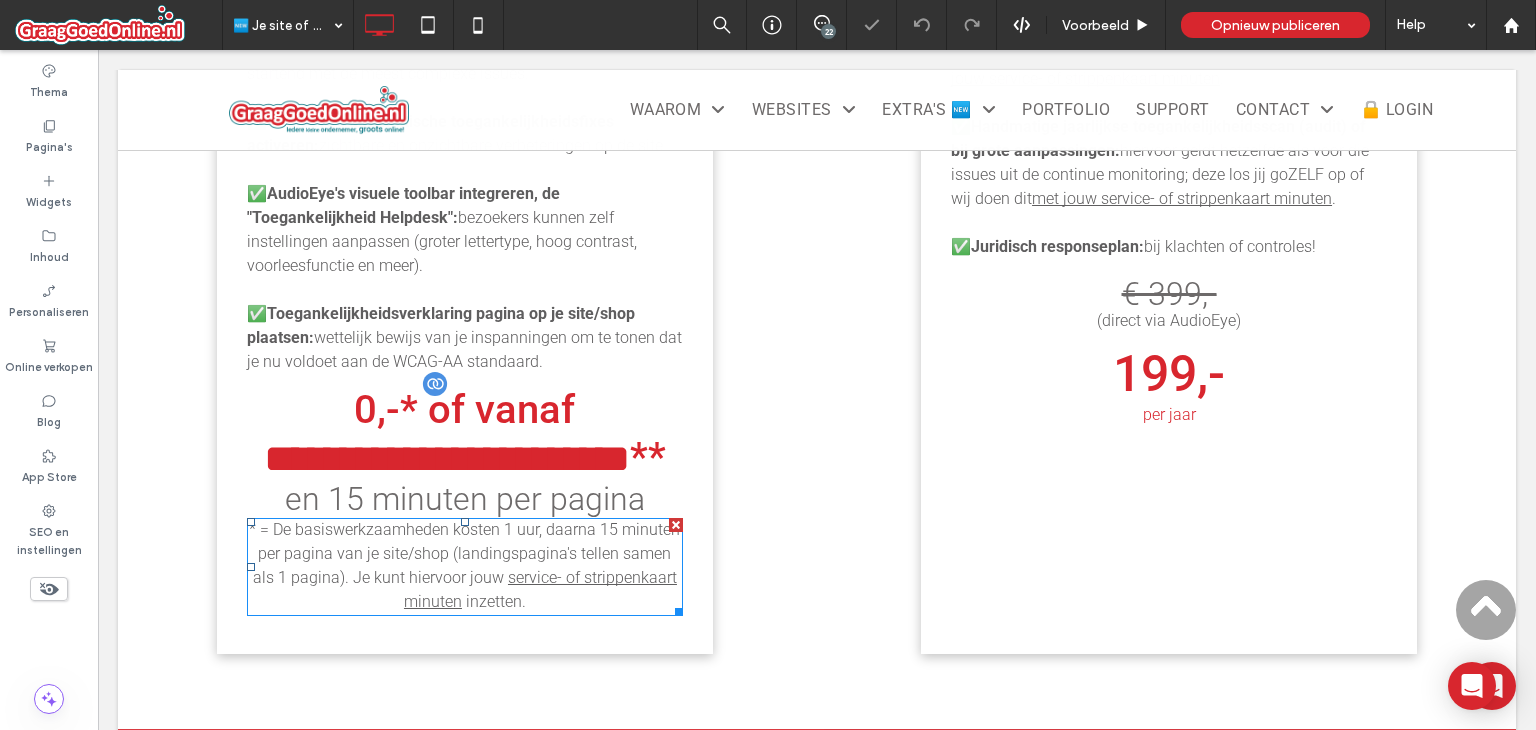click on "* = De basiswerkzaamheden kosten 1 uur, daarna 15 minuten per pagina van je site/shop (landingspagina's tellen samen als 1 pagina). Je kunt hiervoor jouw" at bounding box center [464, 553] 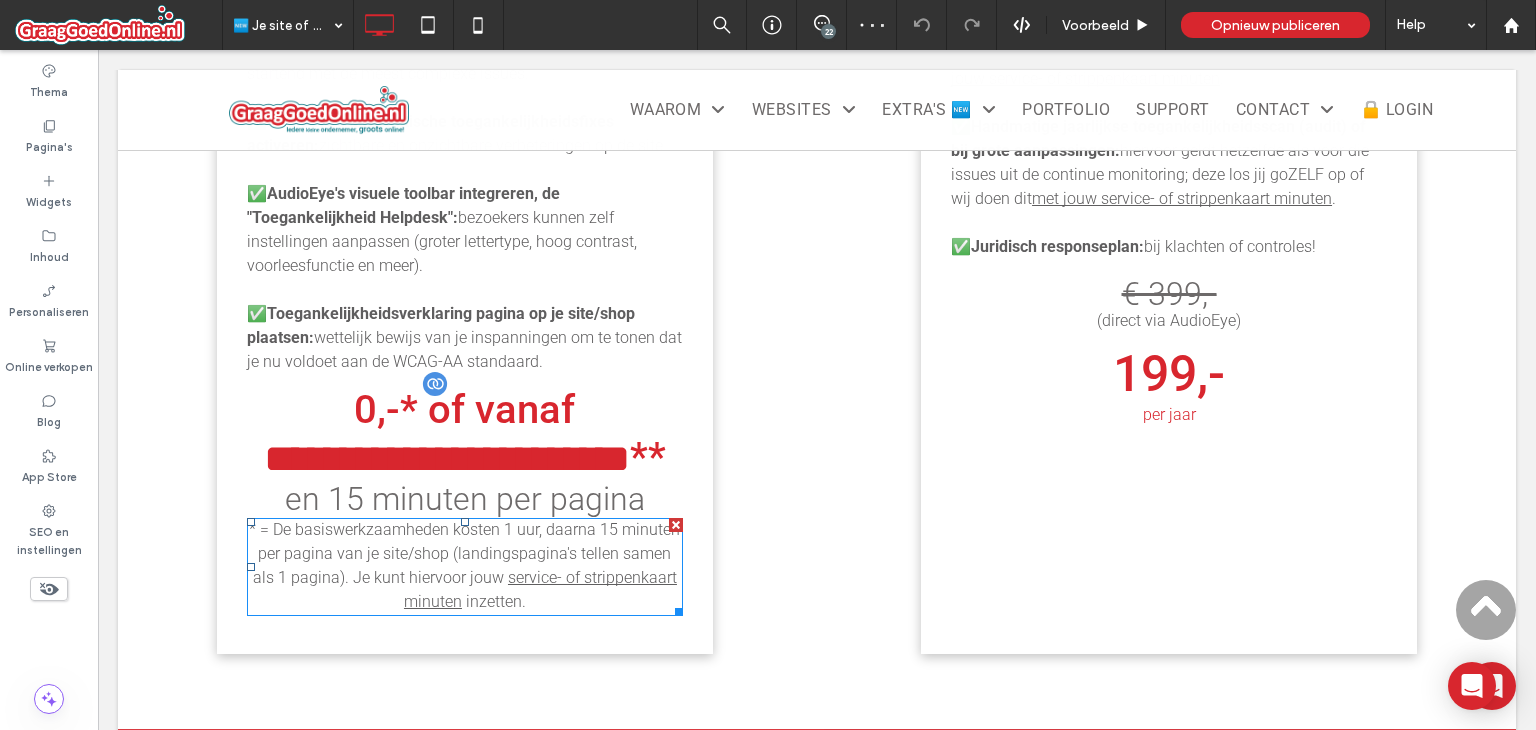 type on "******" 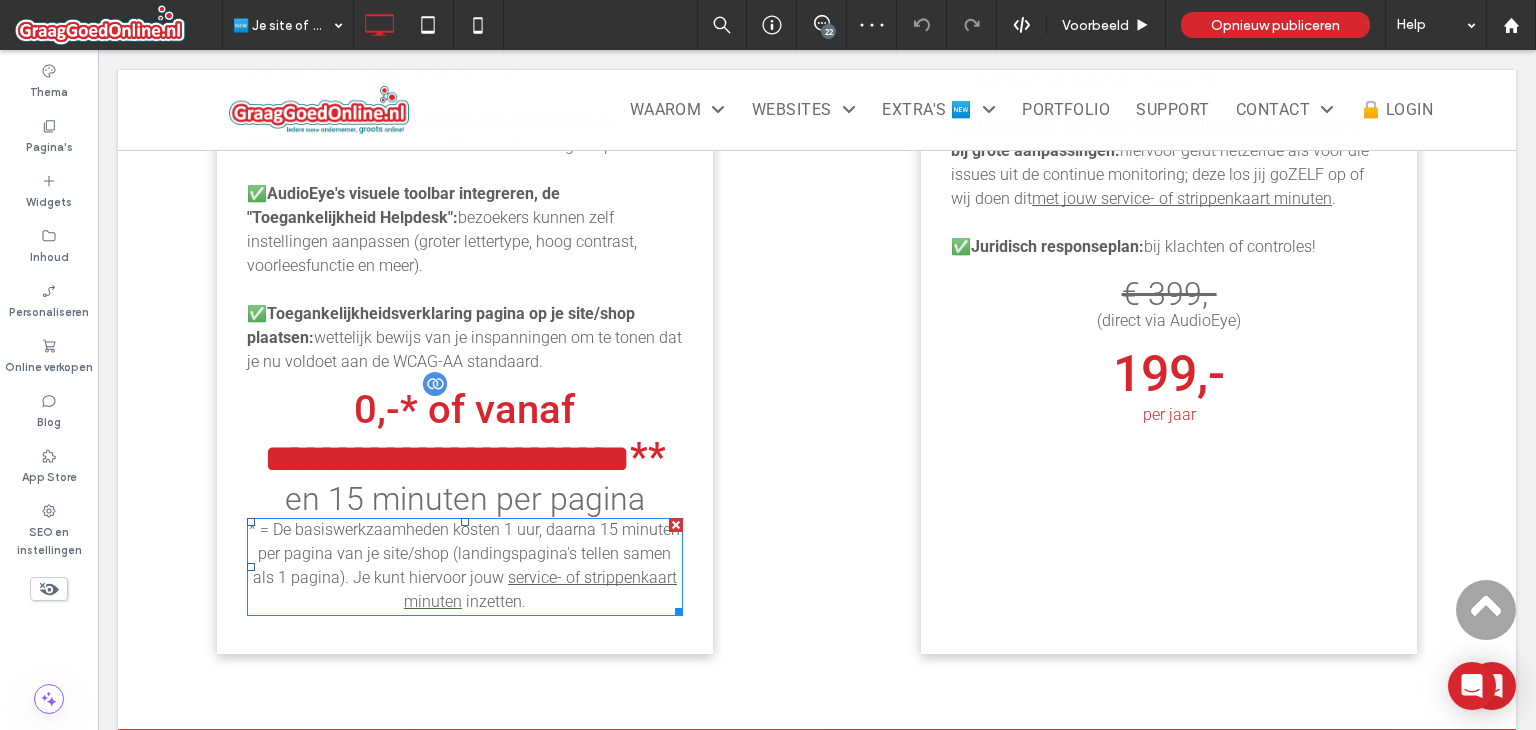 type on "**" 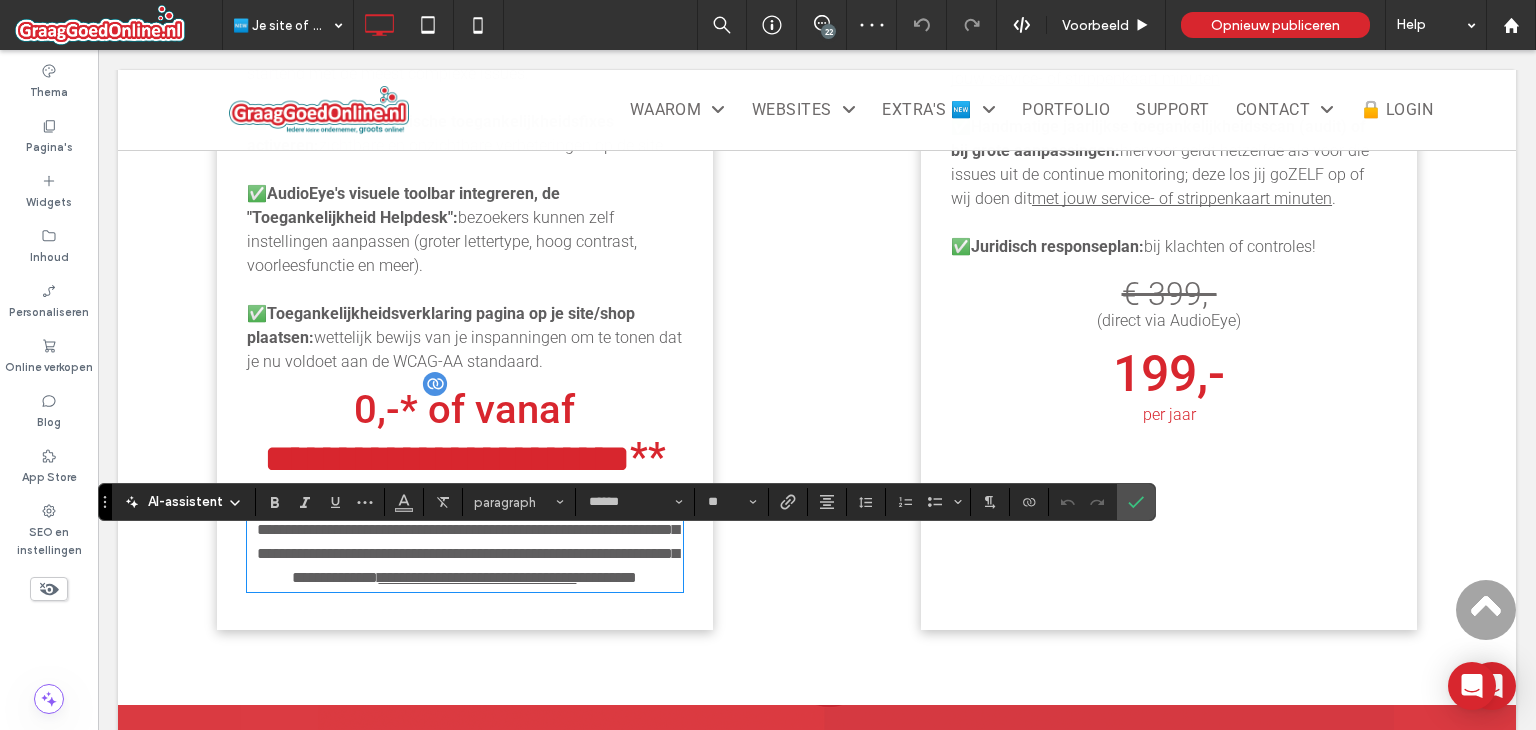click on "**********" at bounding box center [465, 554] 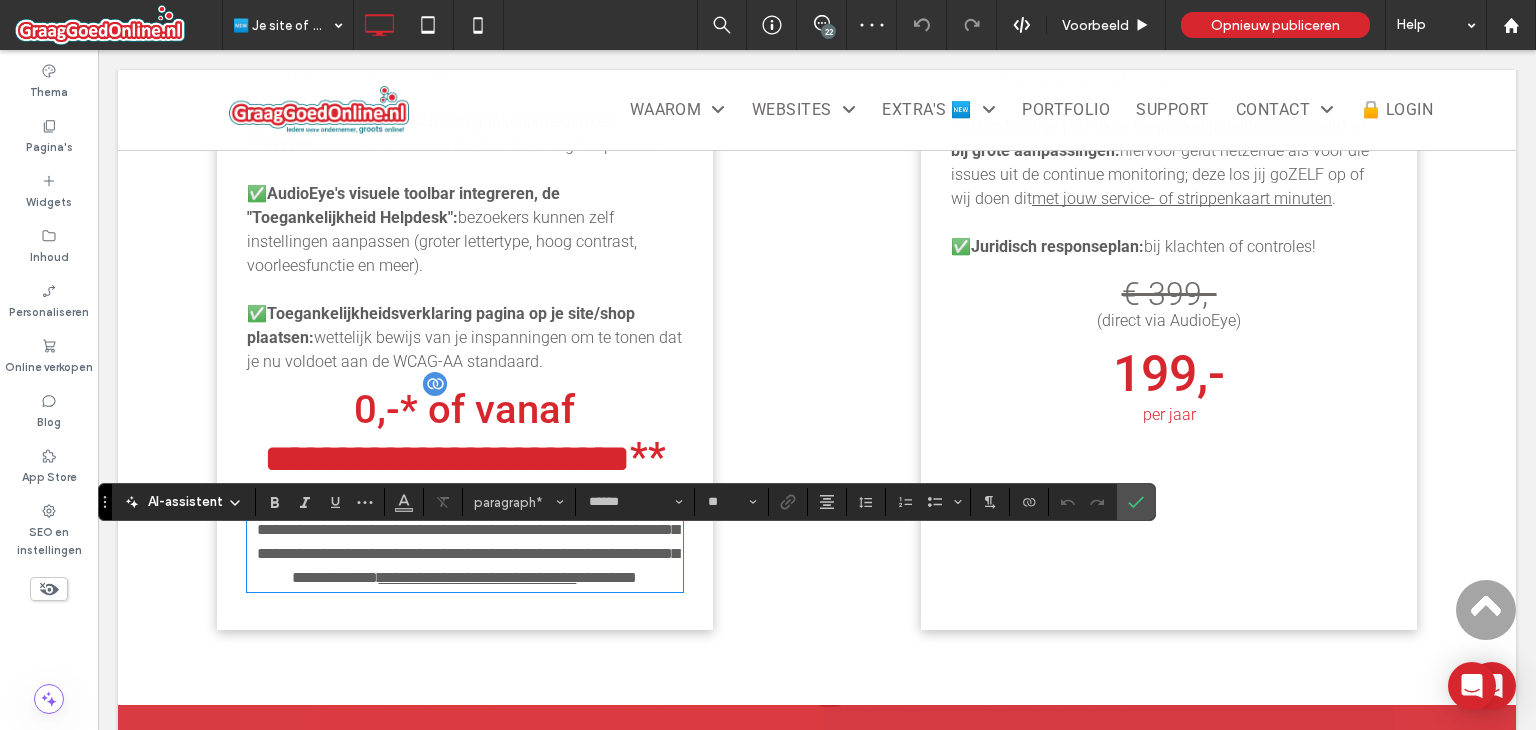 click on "**********" at bounding box center (468, 553) 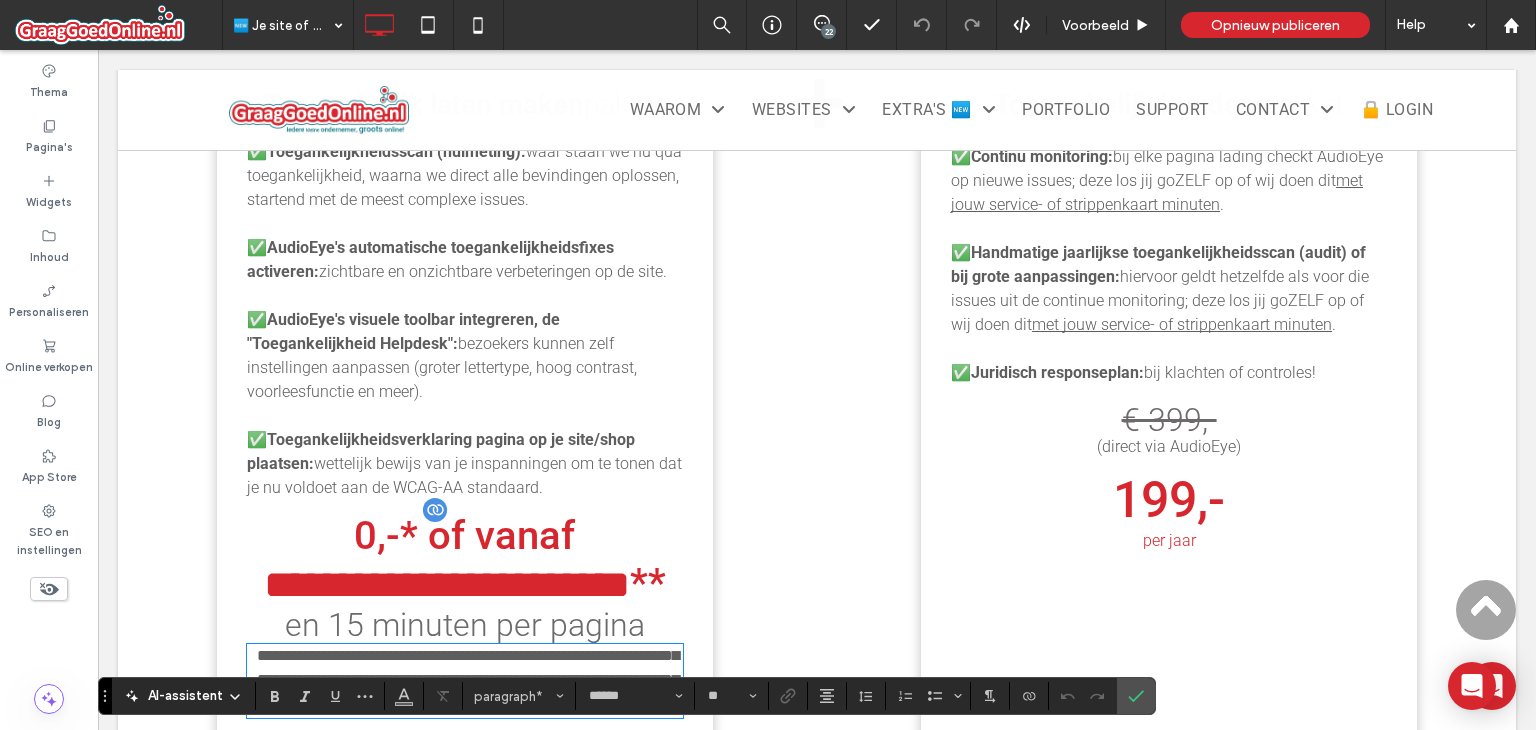 scroll, scrollTop: 2043, scrollLeft: 0, axis: vertical 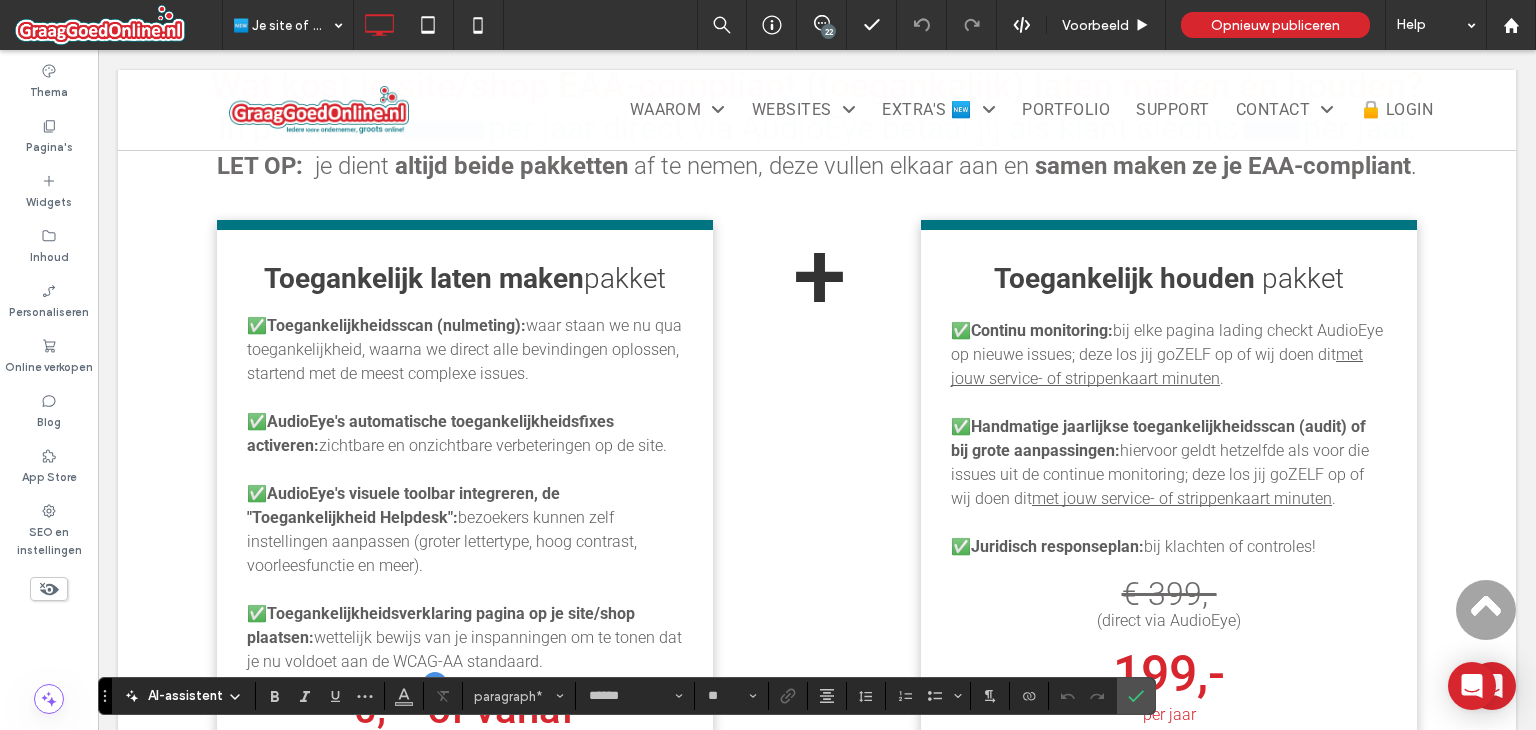 click on "Toegankelijk houden" at bounding box center [1124, 278] 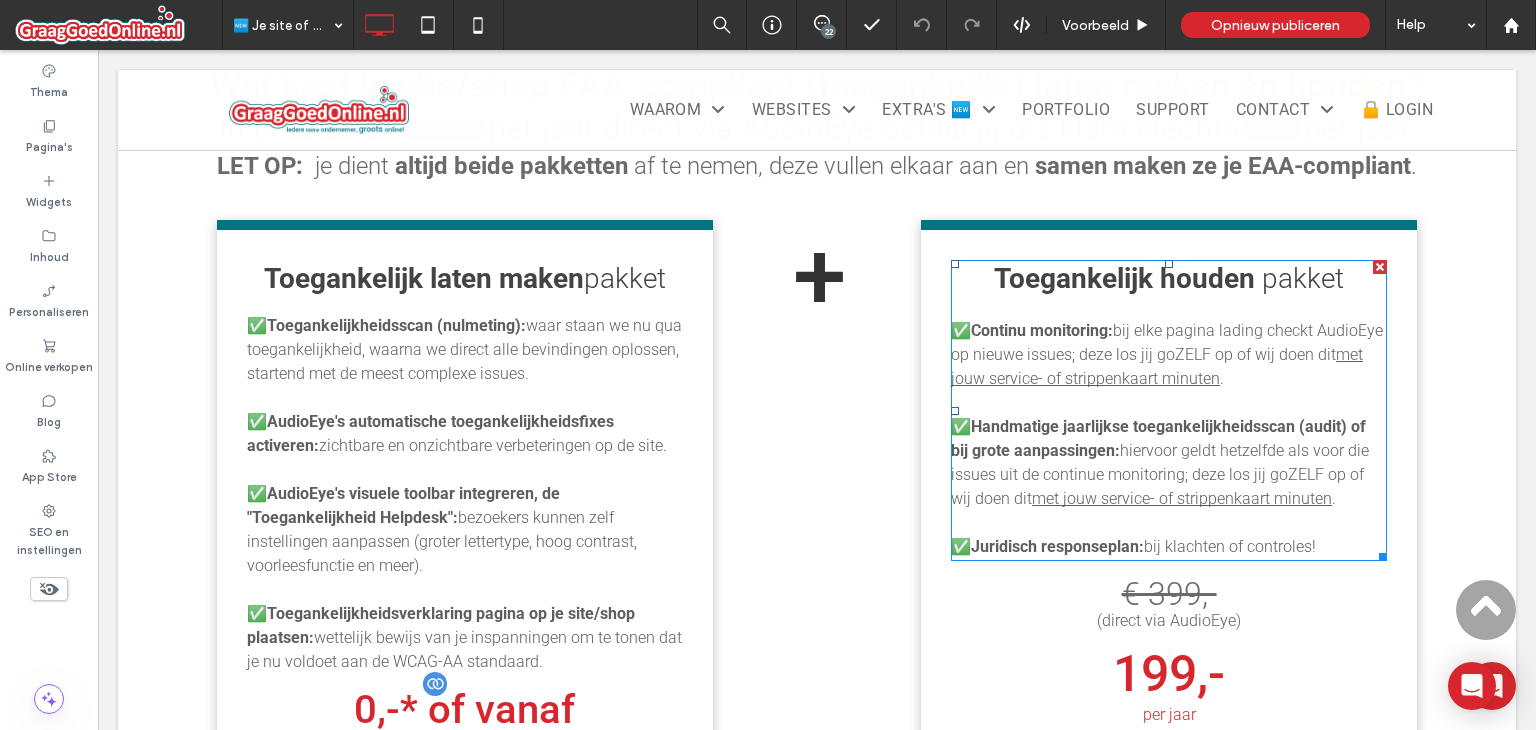 click on "Toegankelijk houden" at bounding box center (1124, 278) 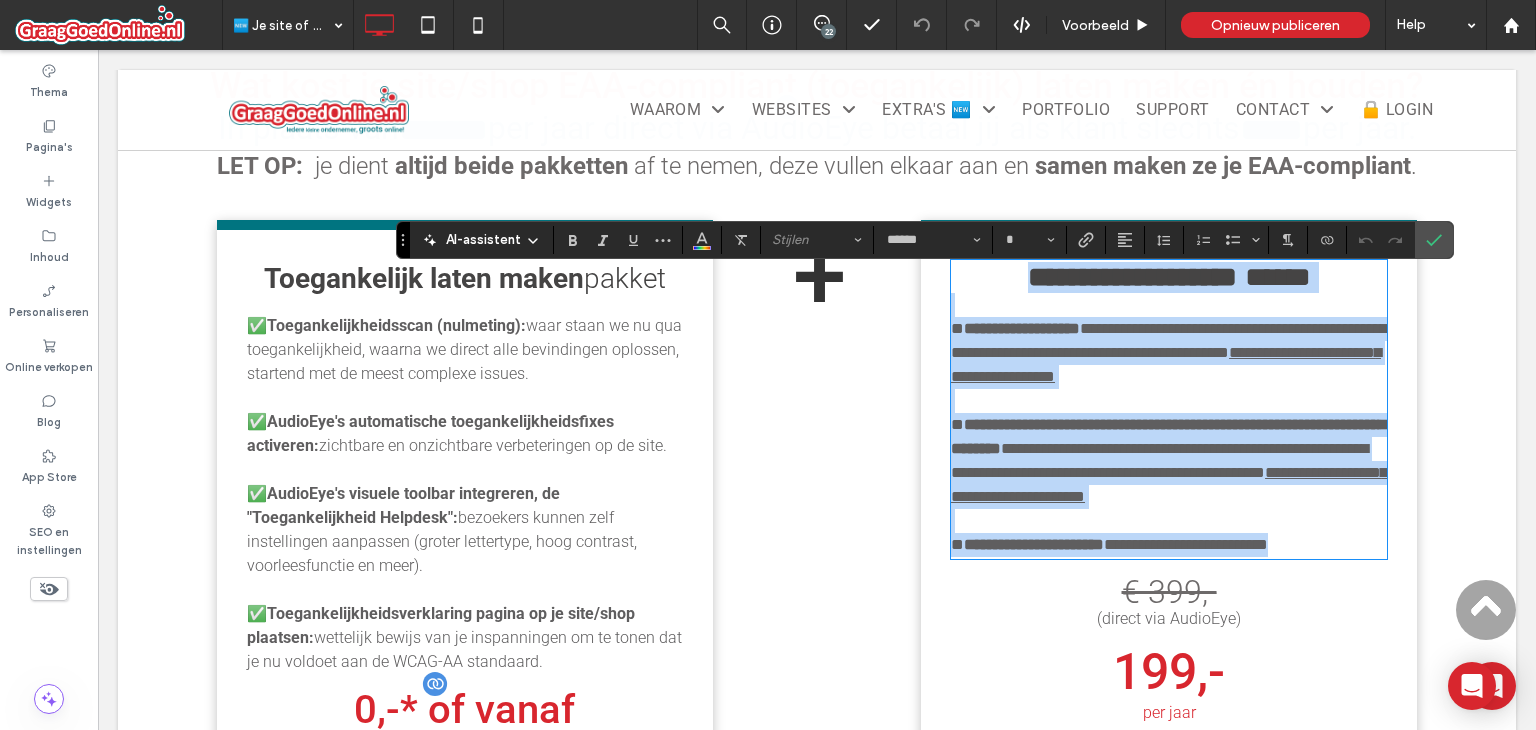 click on "**********" at bounding box center [1132, 277] 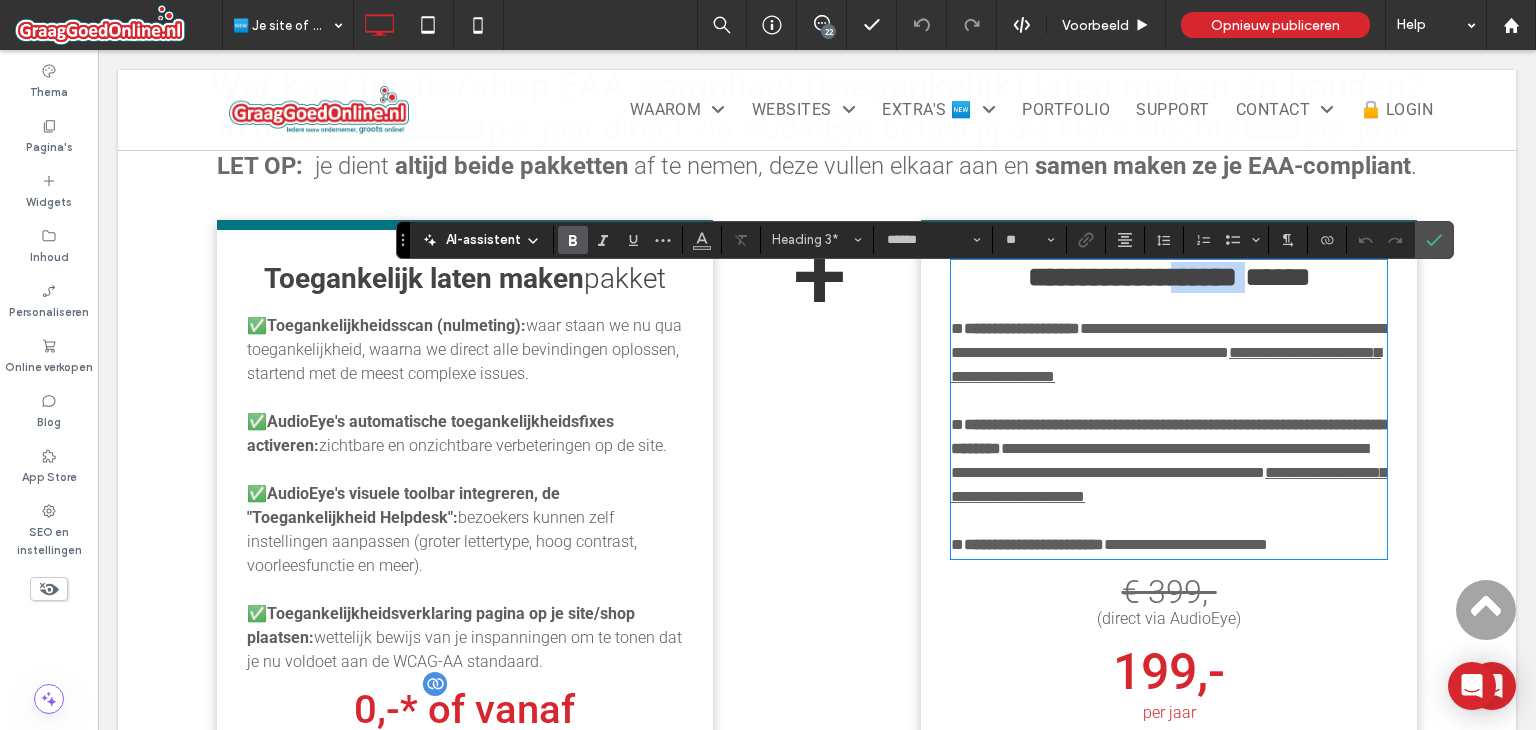 click on "**********" at bounding box center (1132, 277) 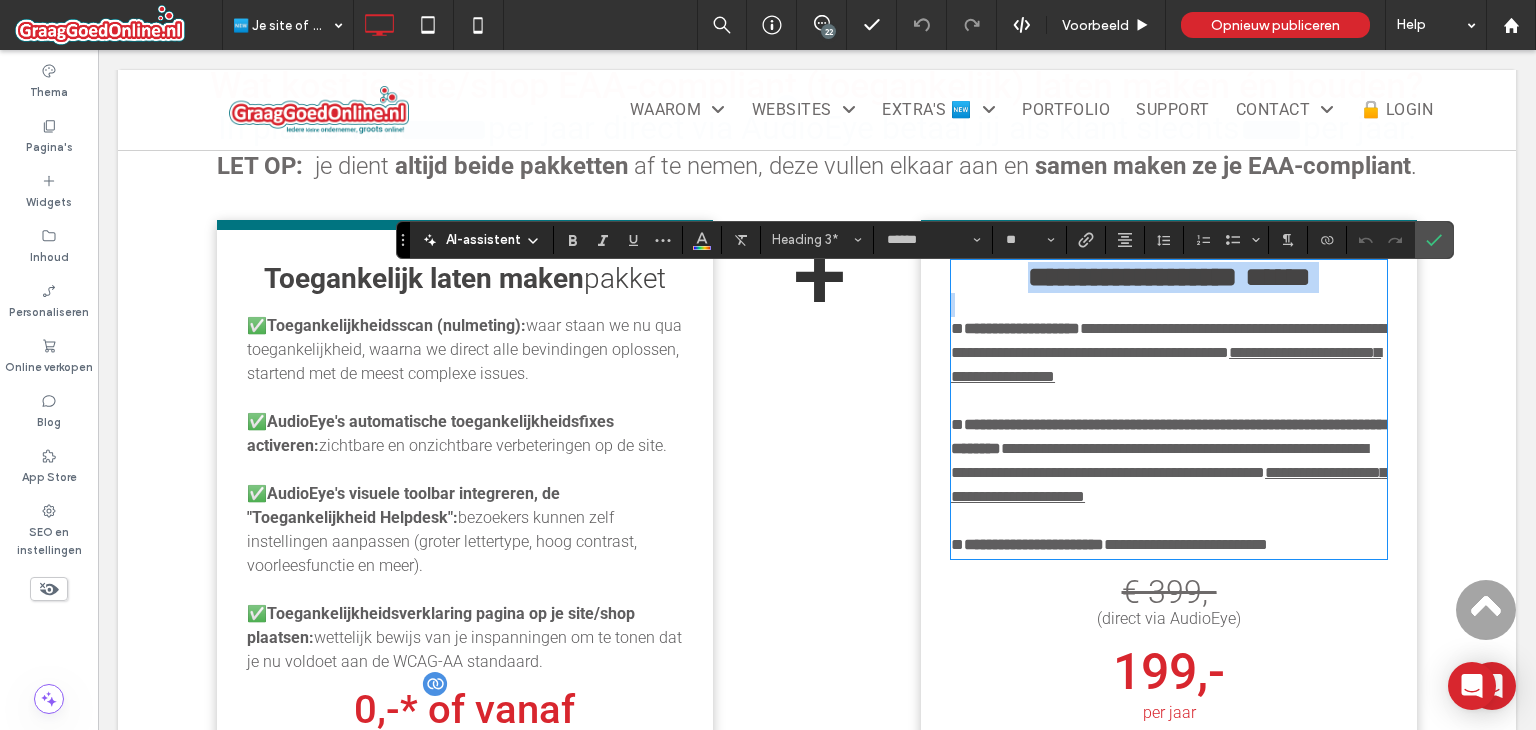 click on "**********" at bounding box center (1132, 277) 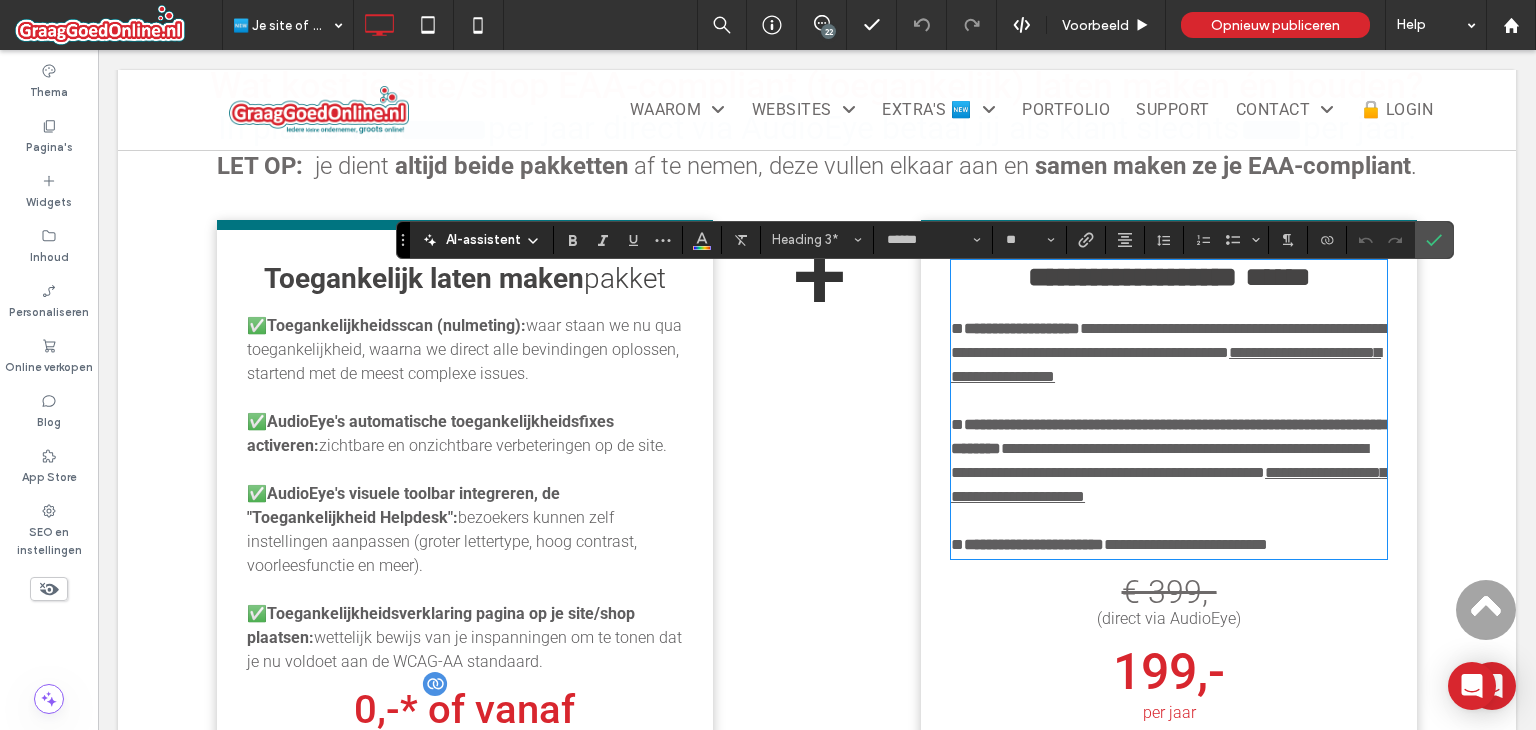 click on "Toegankelijk laten maken" at bounding box center [424, 278] 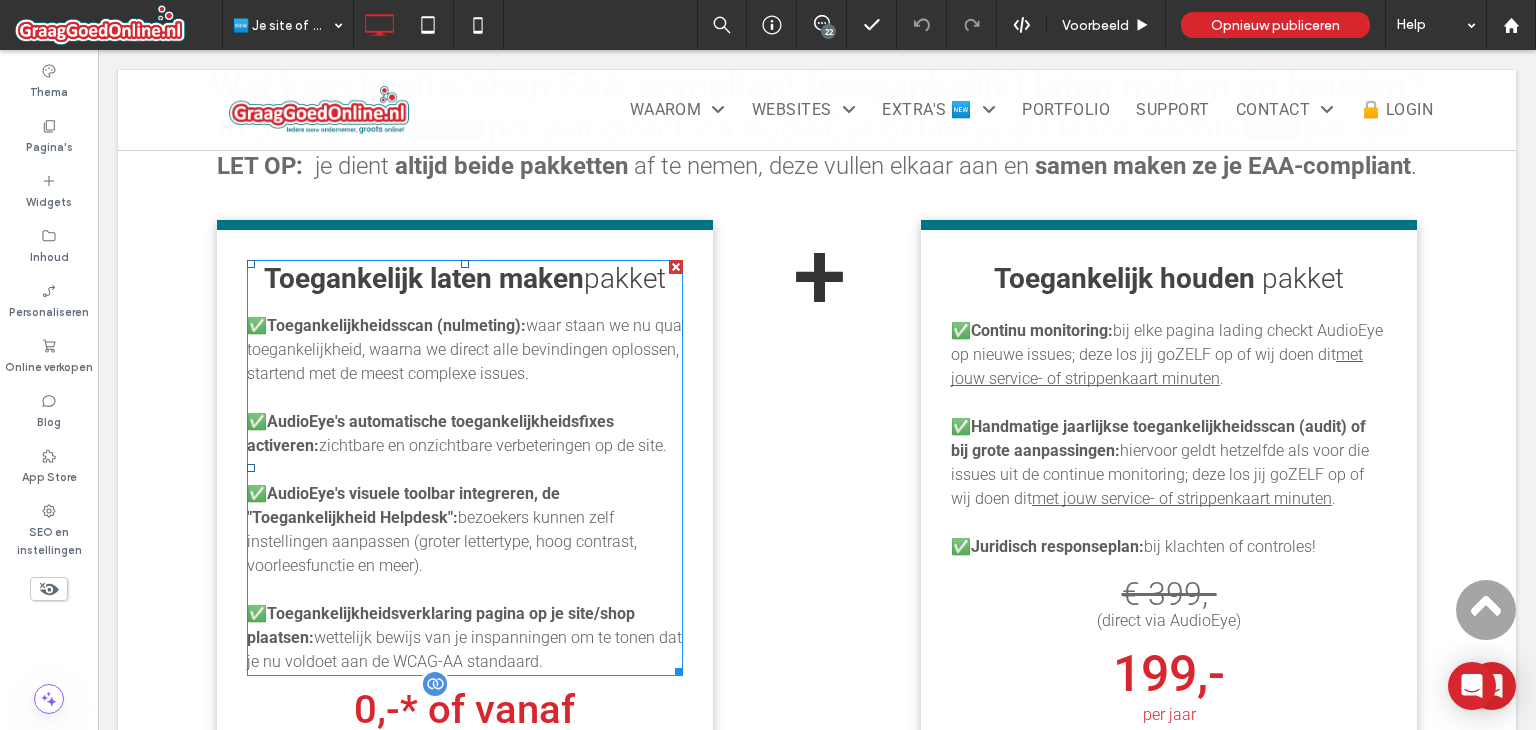 click on "Toegankelijk laten maken" at bounding box center [424, 278] 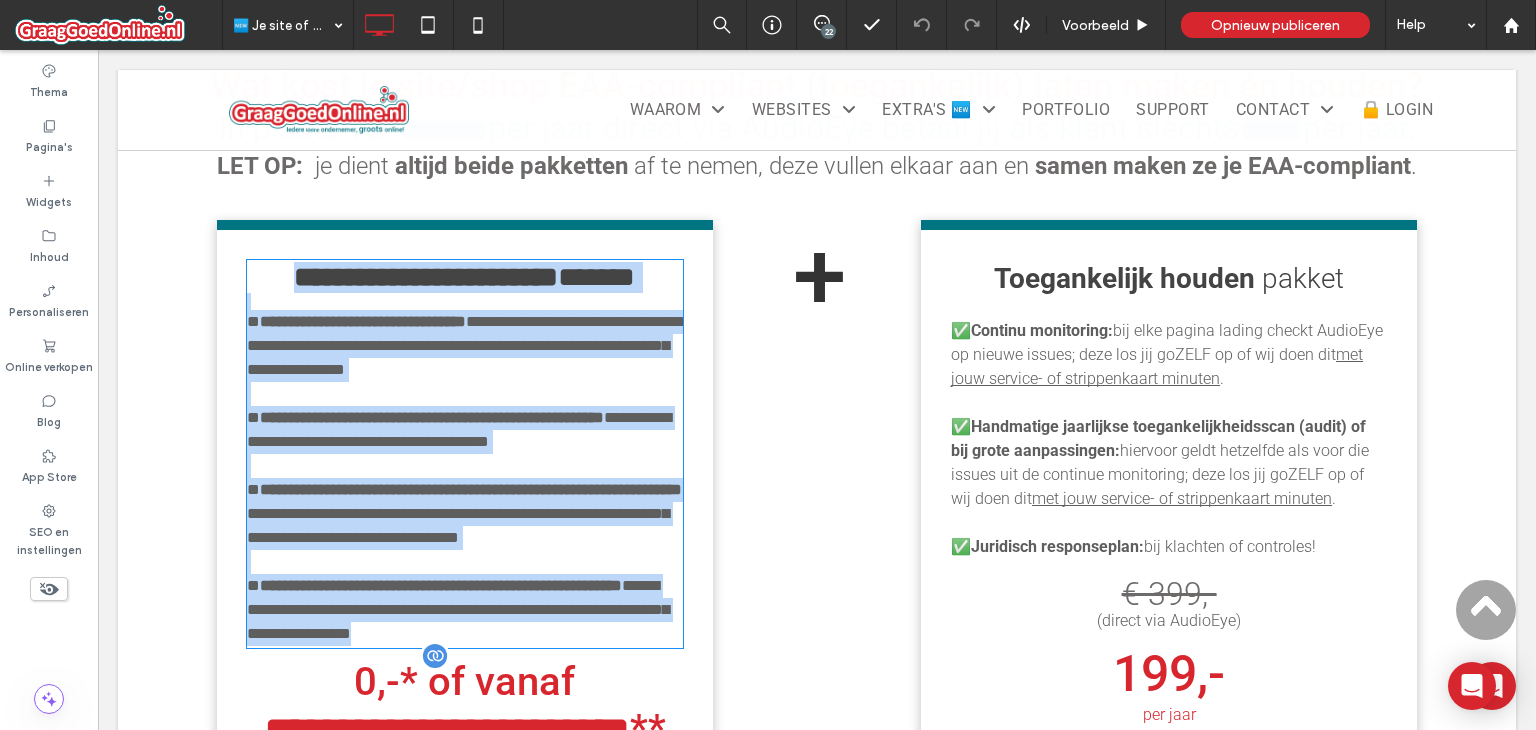 click on "**********" at bounding box center [426, 277] 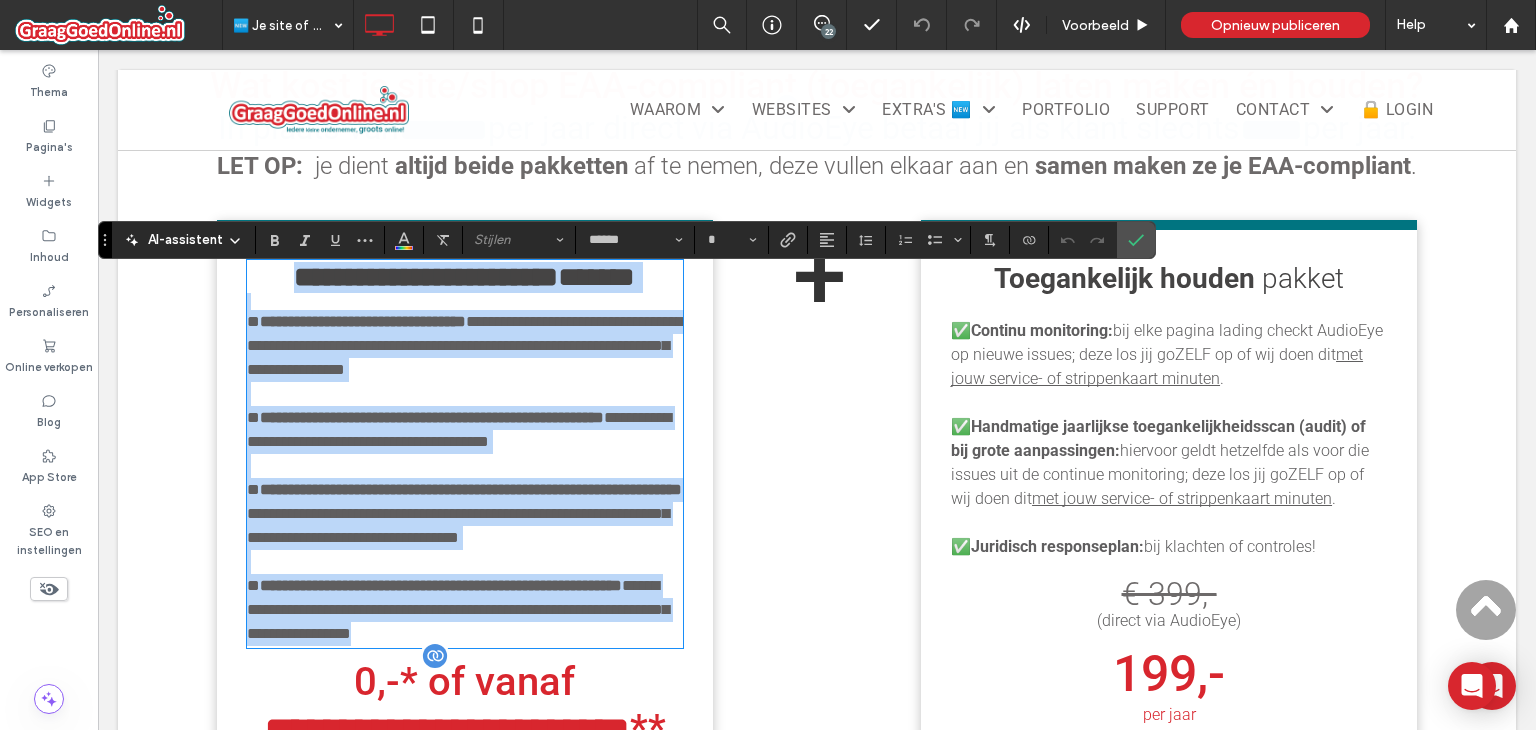 click on "******" at bounding box center [596, 277] 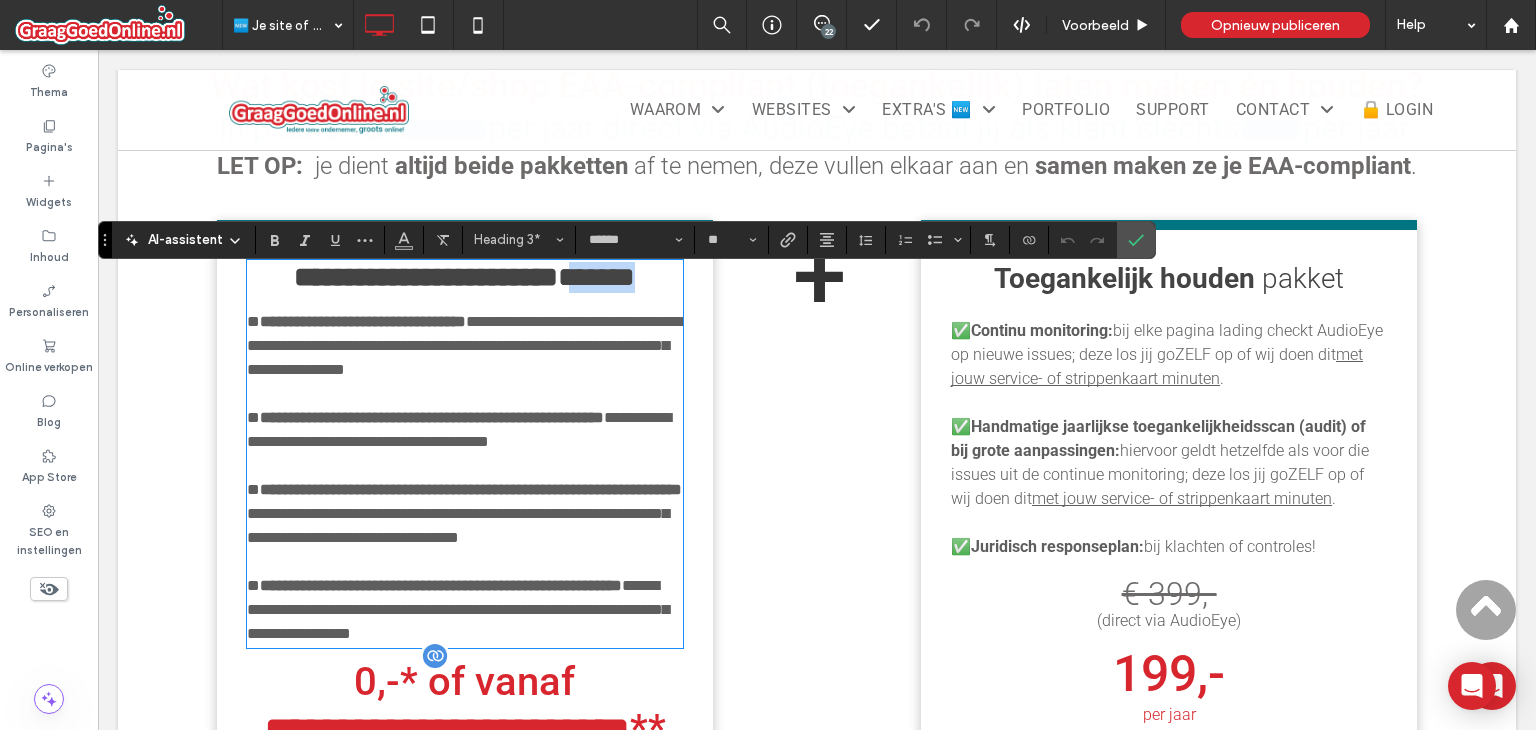 click on "******" at bounding box center [596, 277] 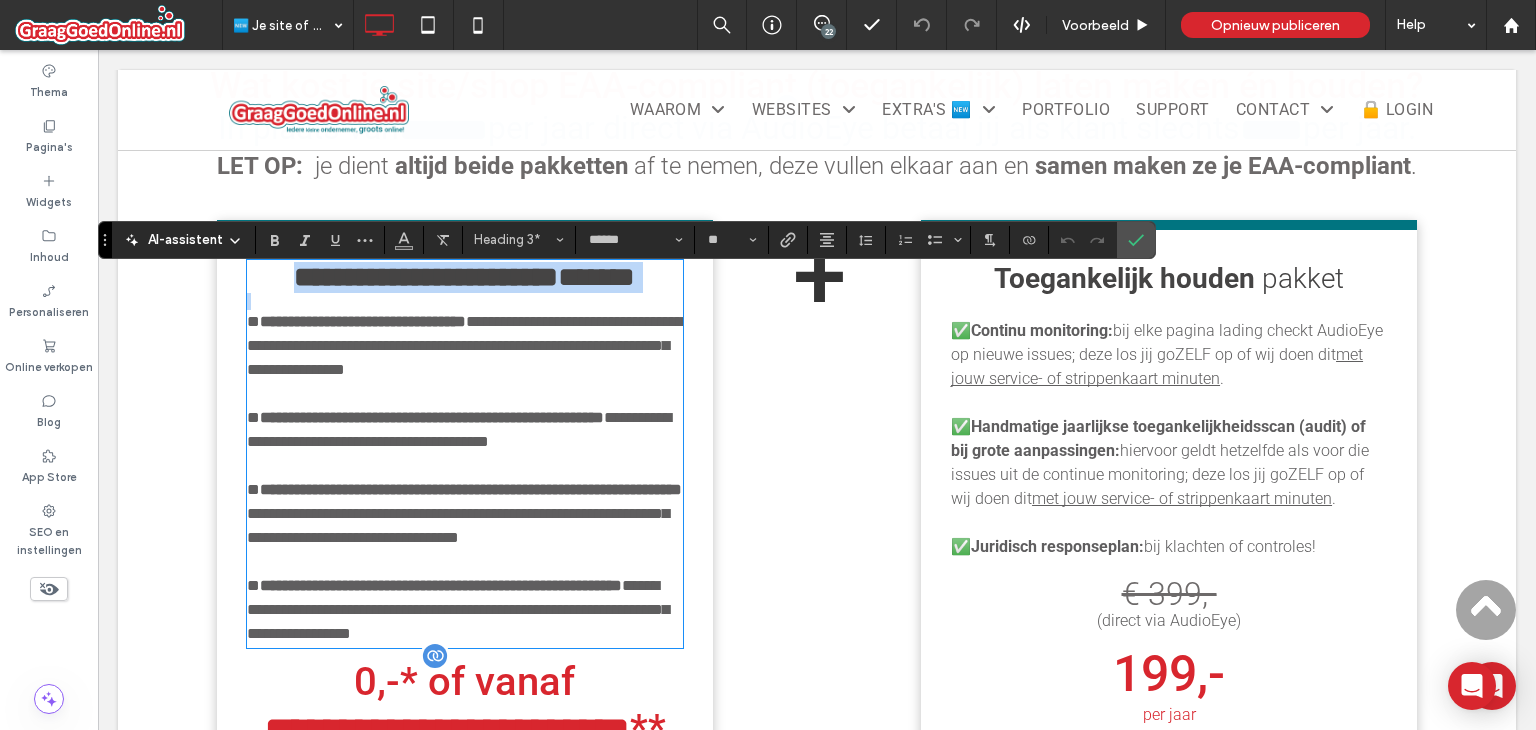 click on "******" at bounding box center [596, 277] 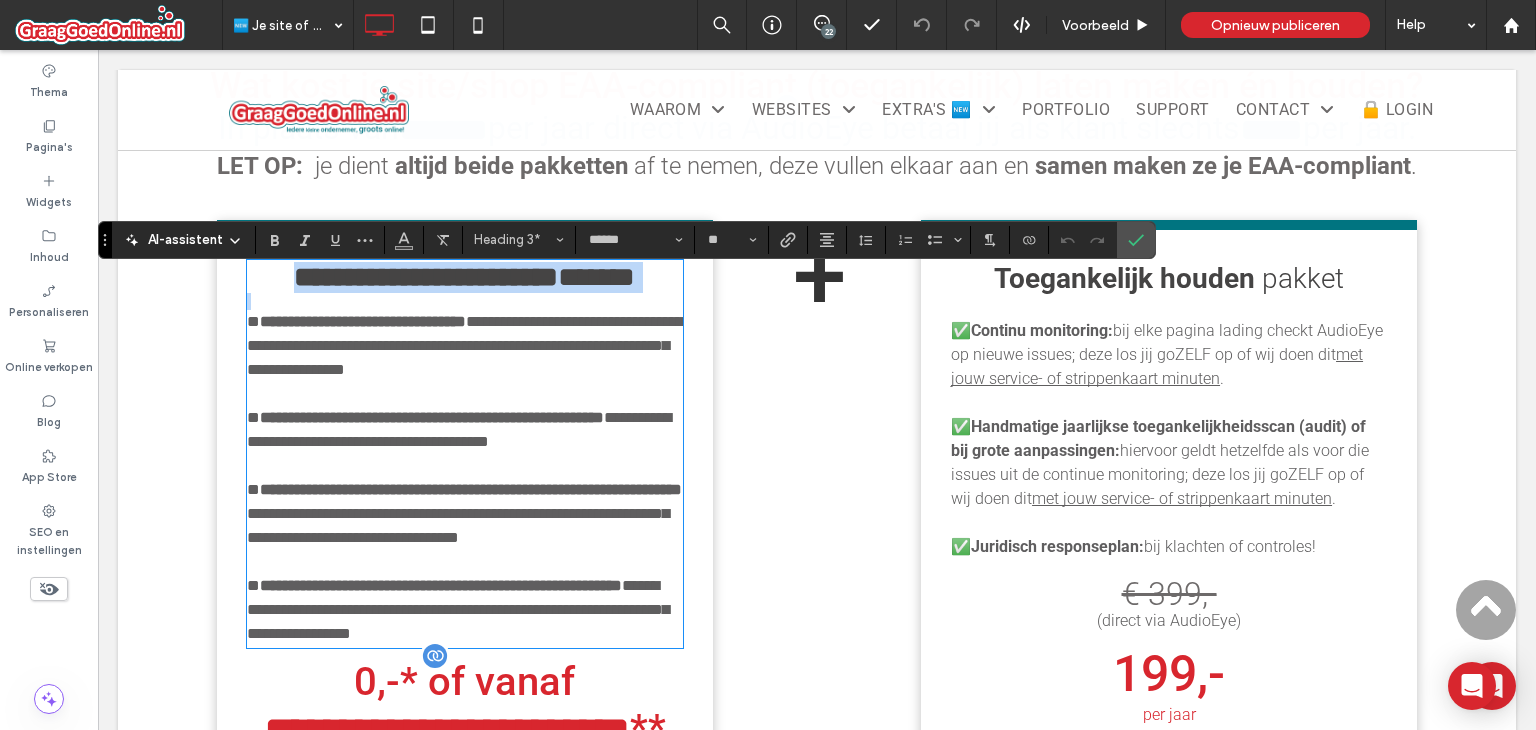 copy on "**********" 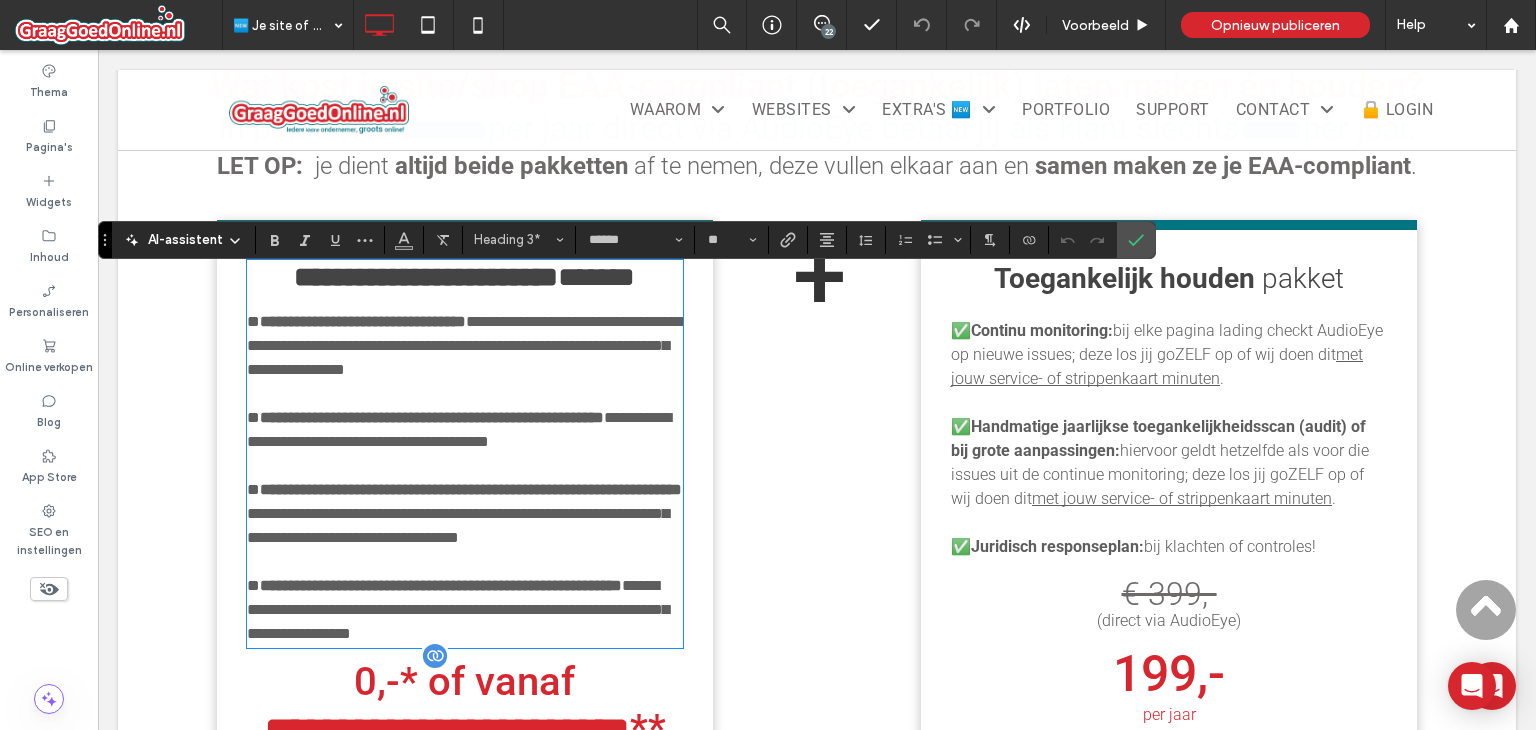 click on "✅  Handmatige jaarlijkse toegankelijkheidsscan (audit) of bij grote aanpassingen:  hiervoor geldt hetzelfde als voor die issues uit de continue monitoring; deze los jij goZELF op of wij doen dit  met jouw service- of strippenkaart minuten ." at bounding box center (1169, 463) 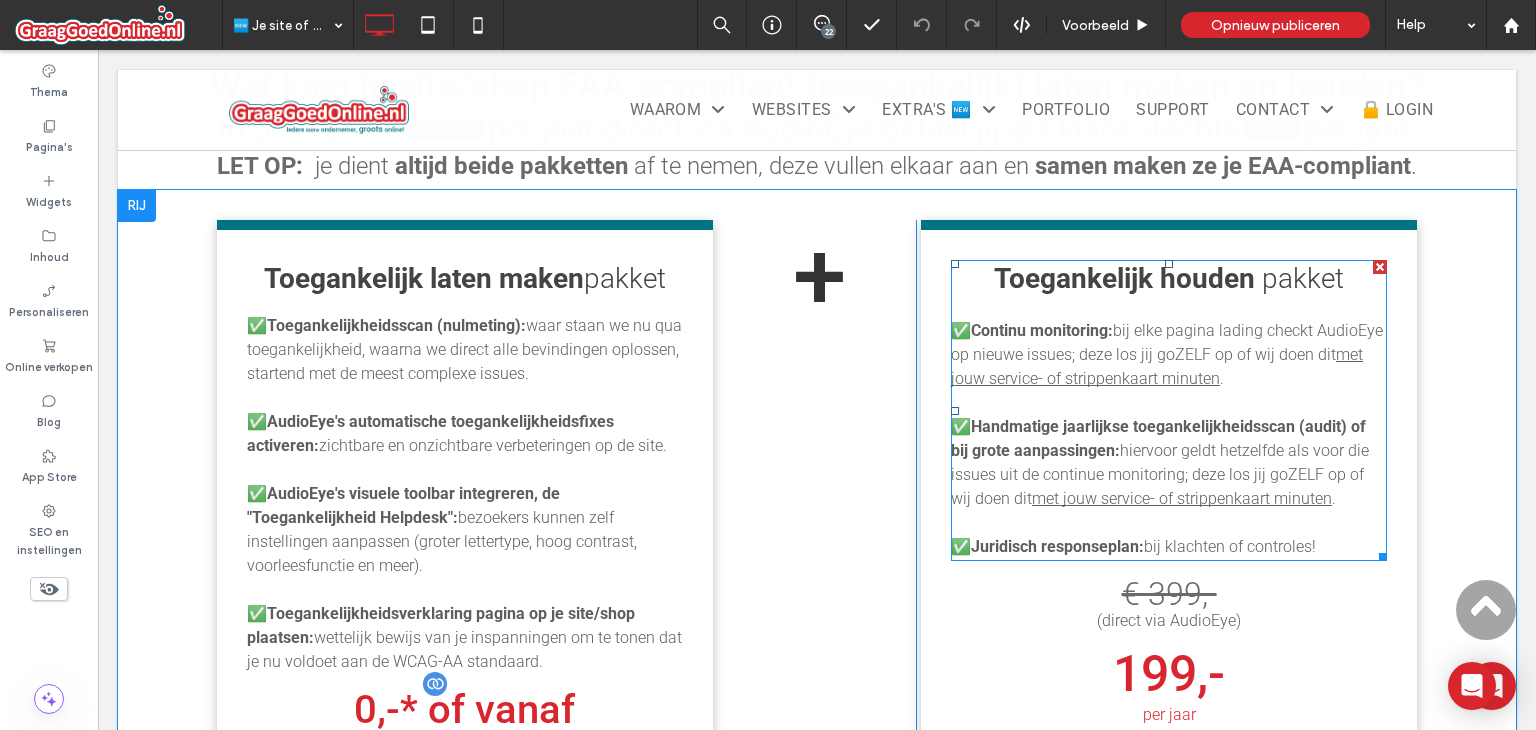 click on "hiervoor geldt hetzelfde als voor die issues uit de continue monitoring; deze los jij goZELF op of wij doen dit" at bounding box center [1160, 474] 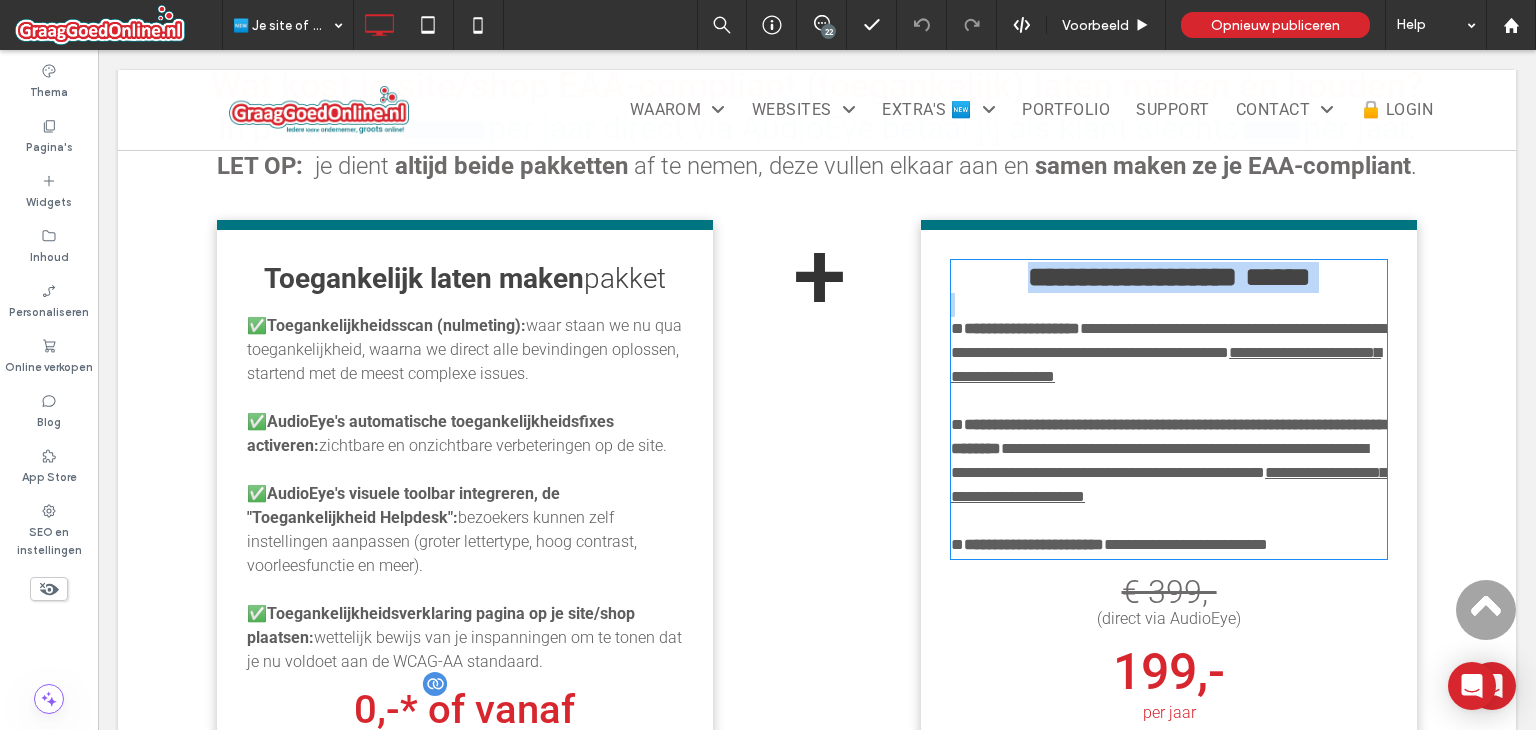 type on "******" 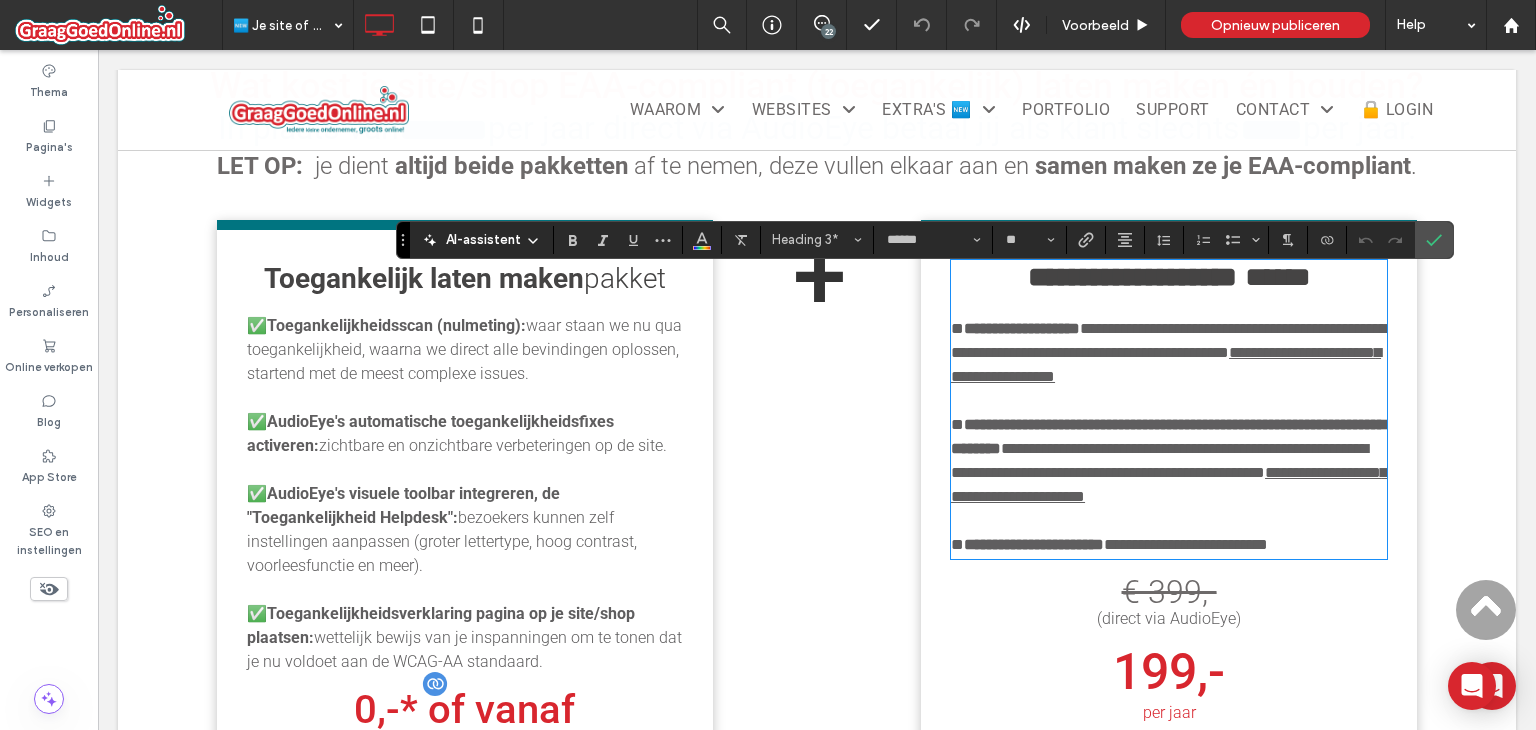 type on "**" 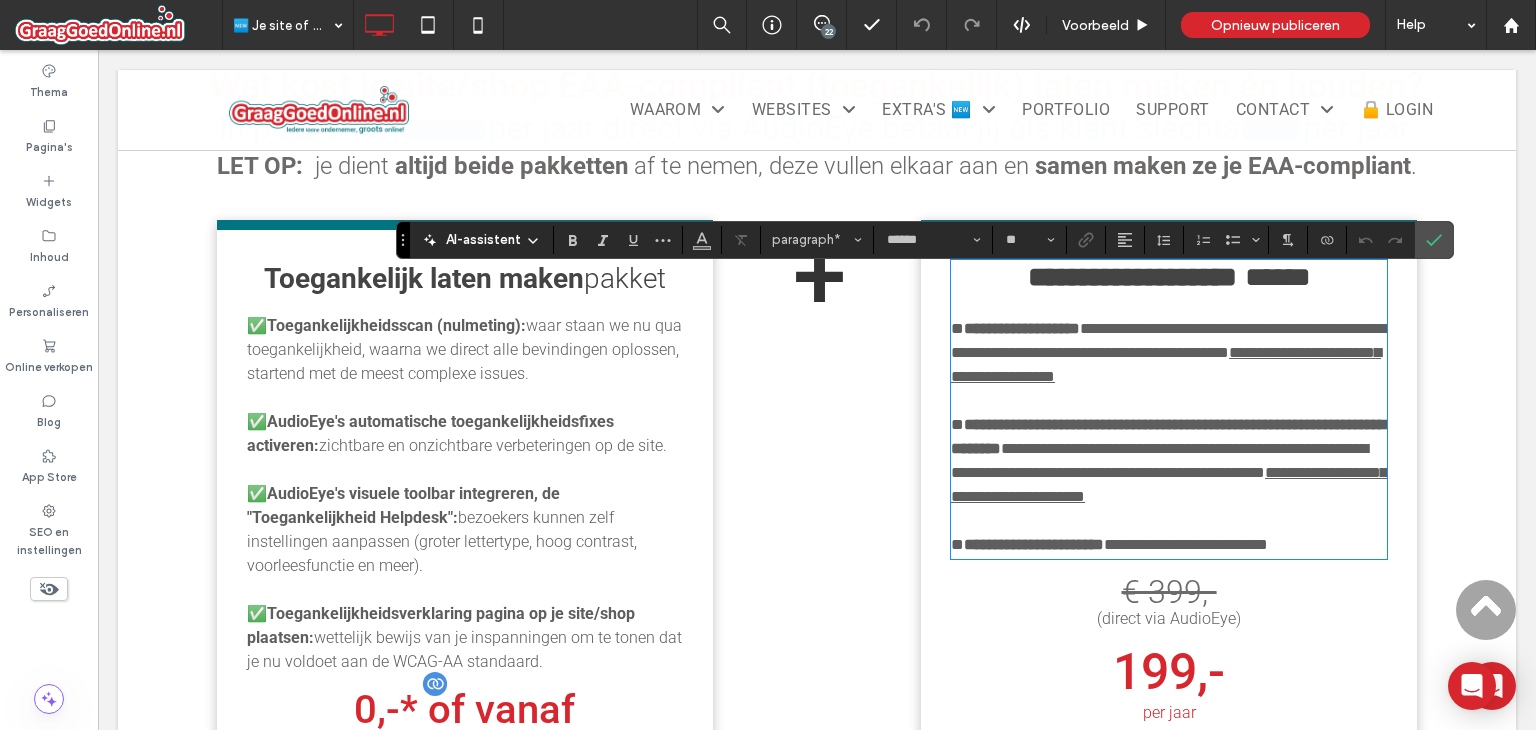 click on "**********" at bounding box center [1169, 461] 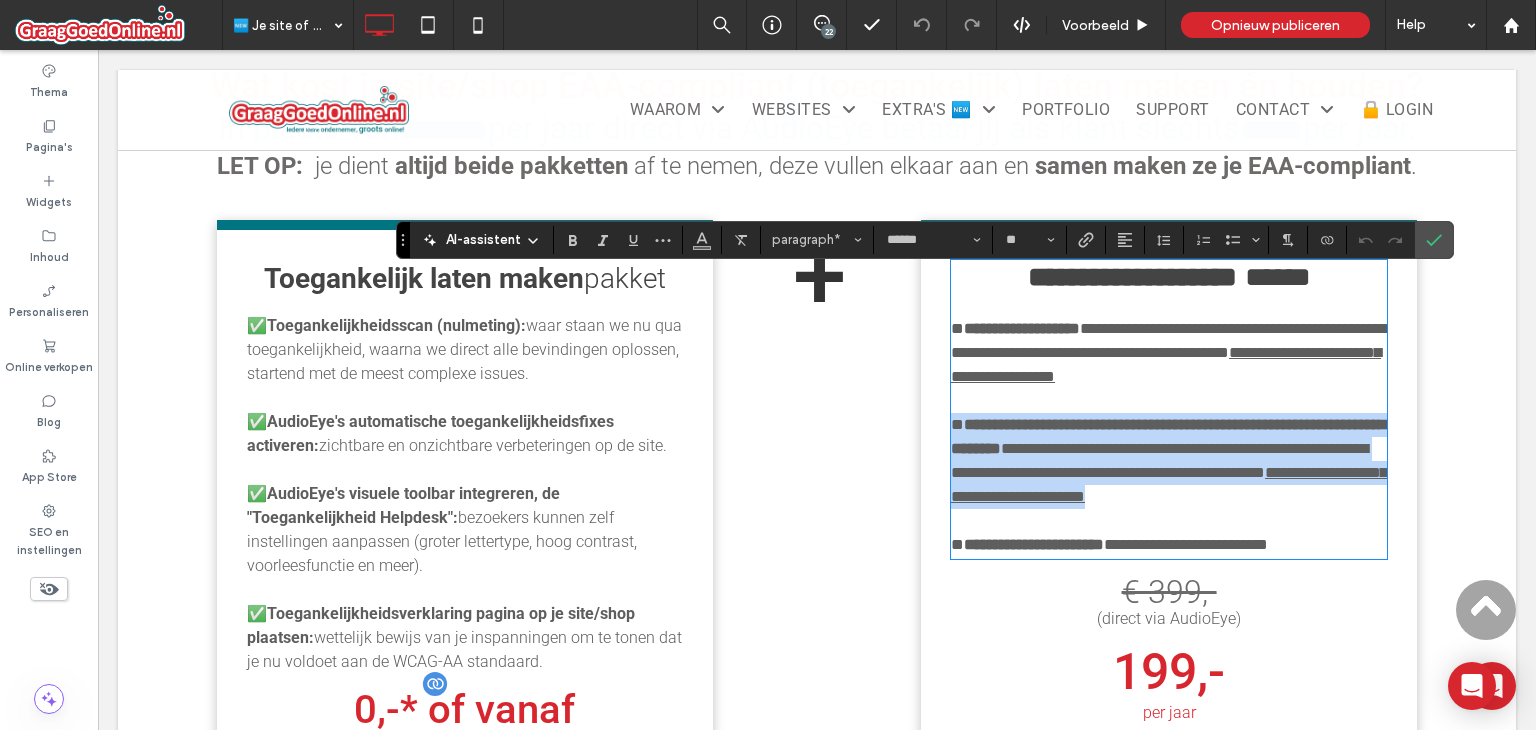 drag, startPoint x: 1234, startPoint y: 493, endPoint x: 217, endPoint y: 509, distance: 1017.12585 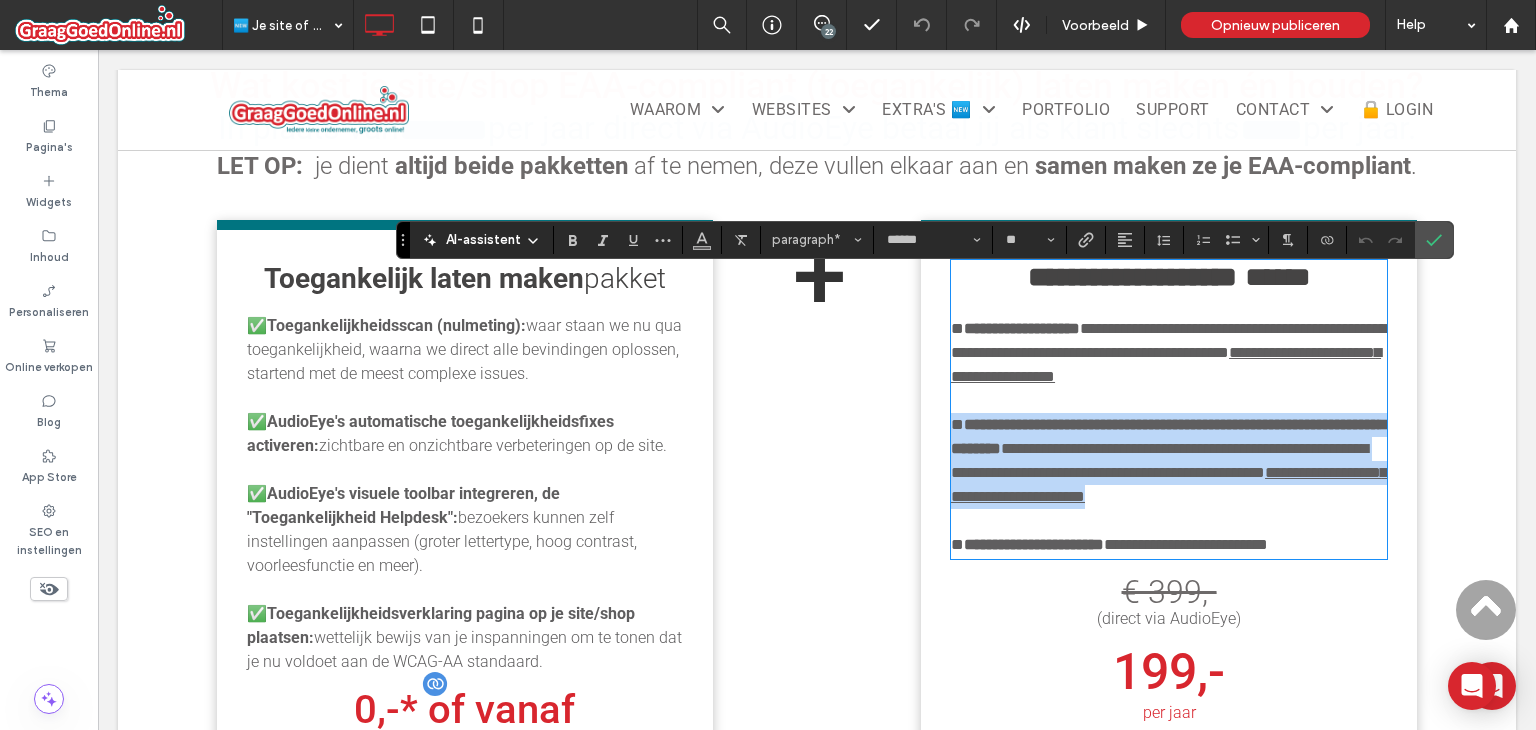 click on "**********" at bounding box center [1169, 461] 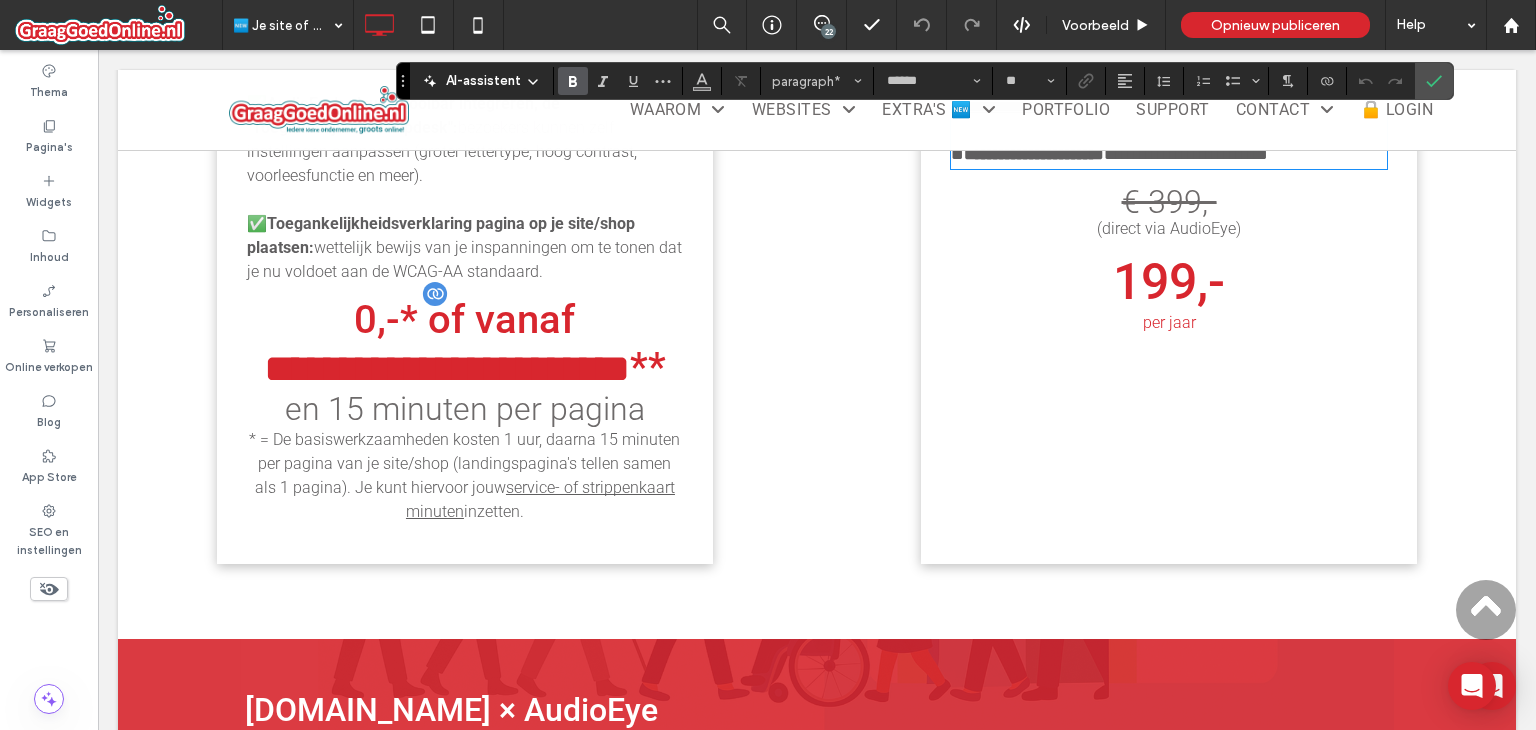 scroll, scrollTop: 2143, scrollLeft: 0, axis: vertical 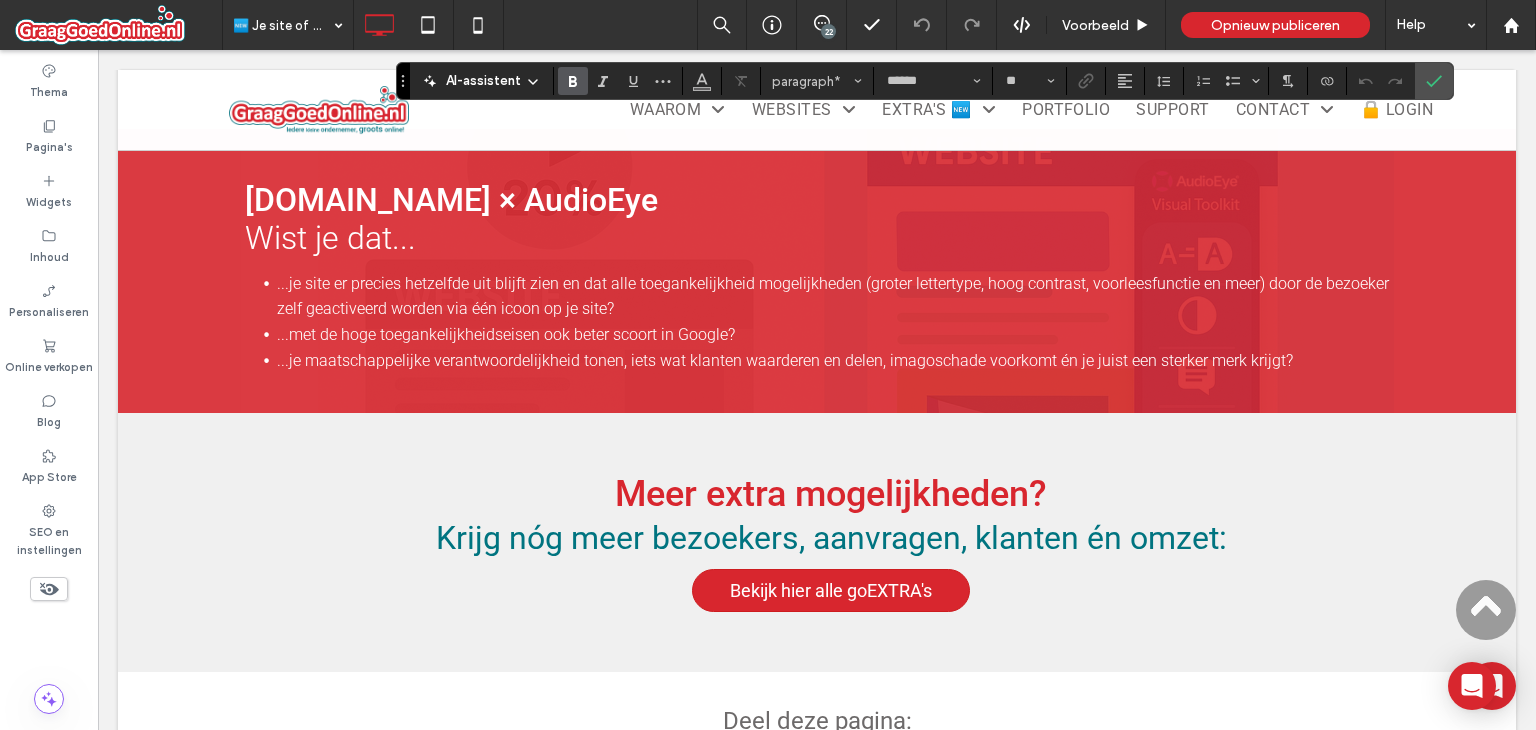 click on "...je site er precies hetzelfde uit blijft zien en dat alle toegankelijkheid mogelijkheden (groter lettertype, hoog contrast, voorleesfunctie en meer) door de bezoeker zelf geactiveerd worden via één icoon op je site?" at bounding box center [833, 296] 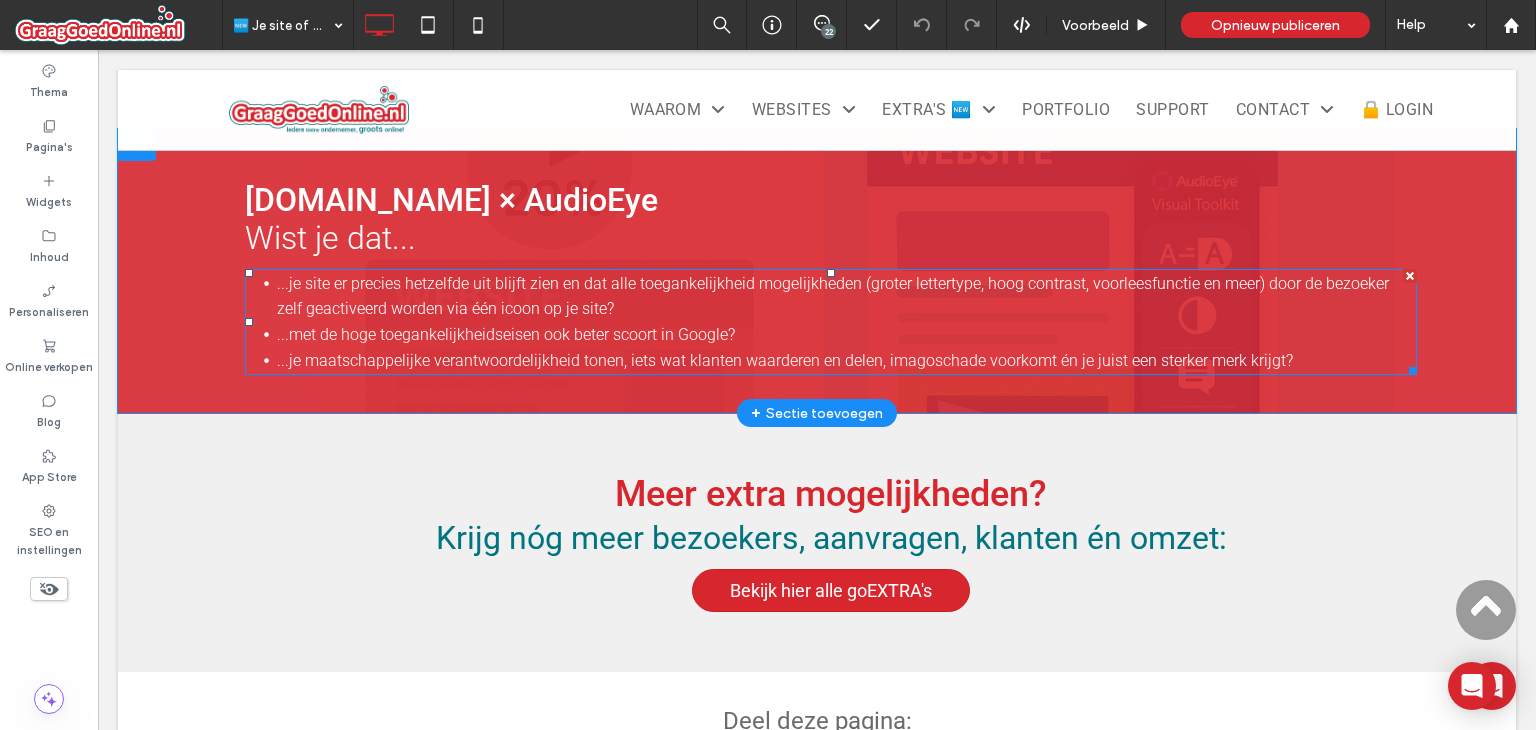 click on "...je site er precies hetzelfde uit blijft zien en dat alle toegankelijkheid mogelijkheden (groter lettertype, hoog contrast, voorleesfunctie en meer) door de bezoeker zelf geactiveerd worden via één icoon op je site?" at bounding box center (833, 296) 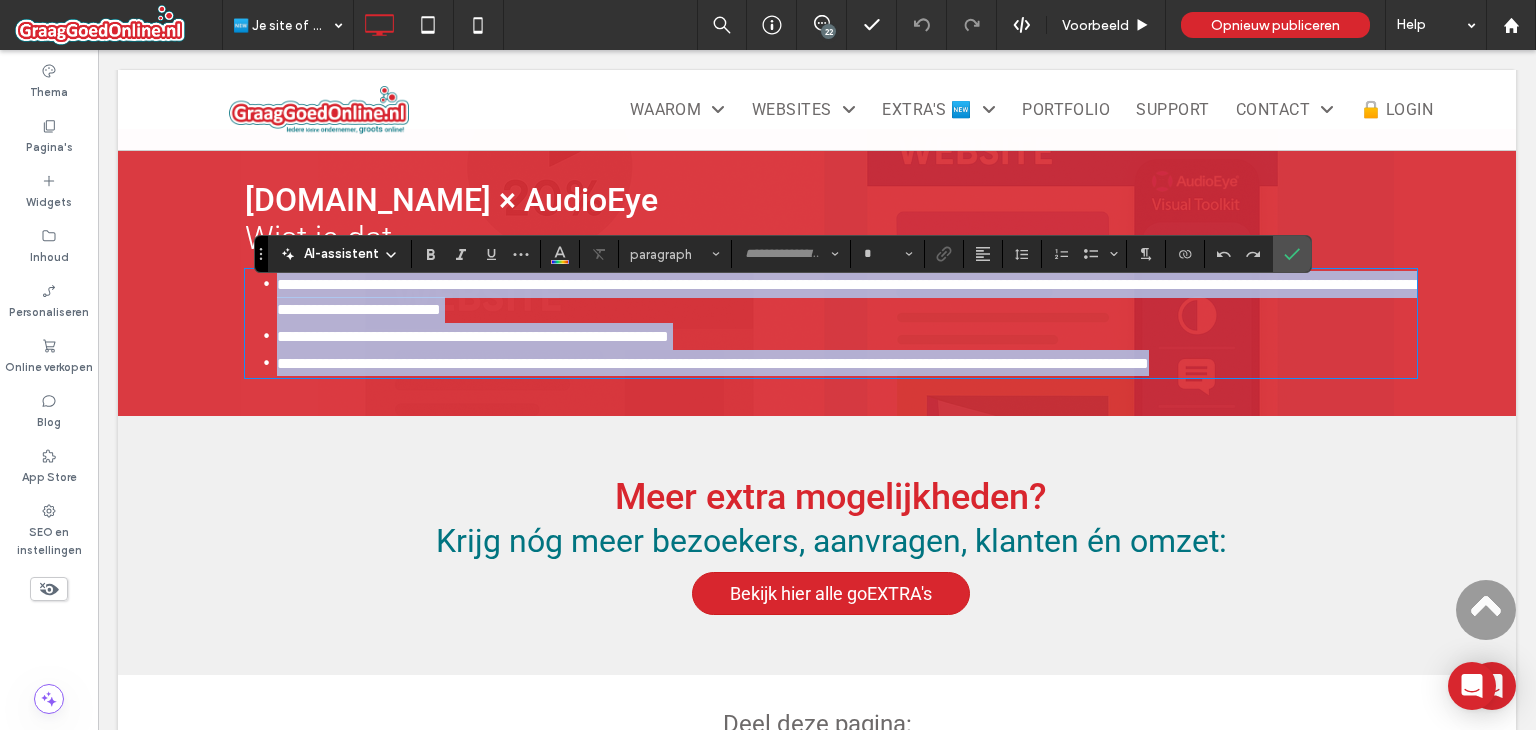 type on "******" 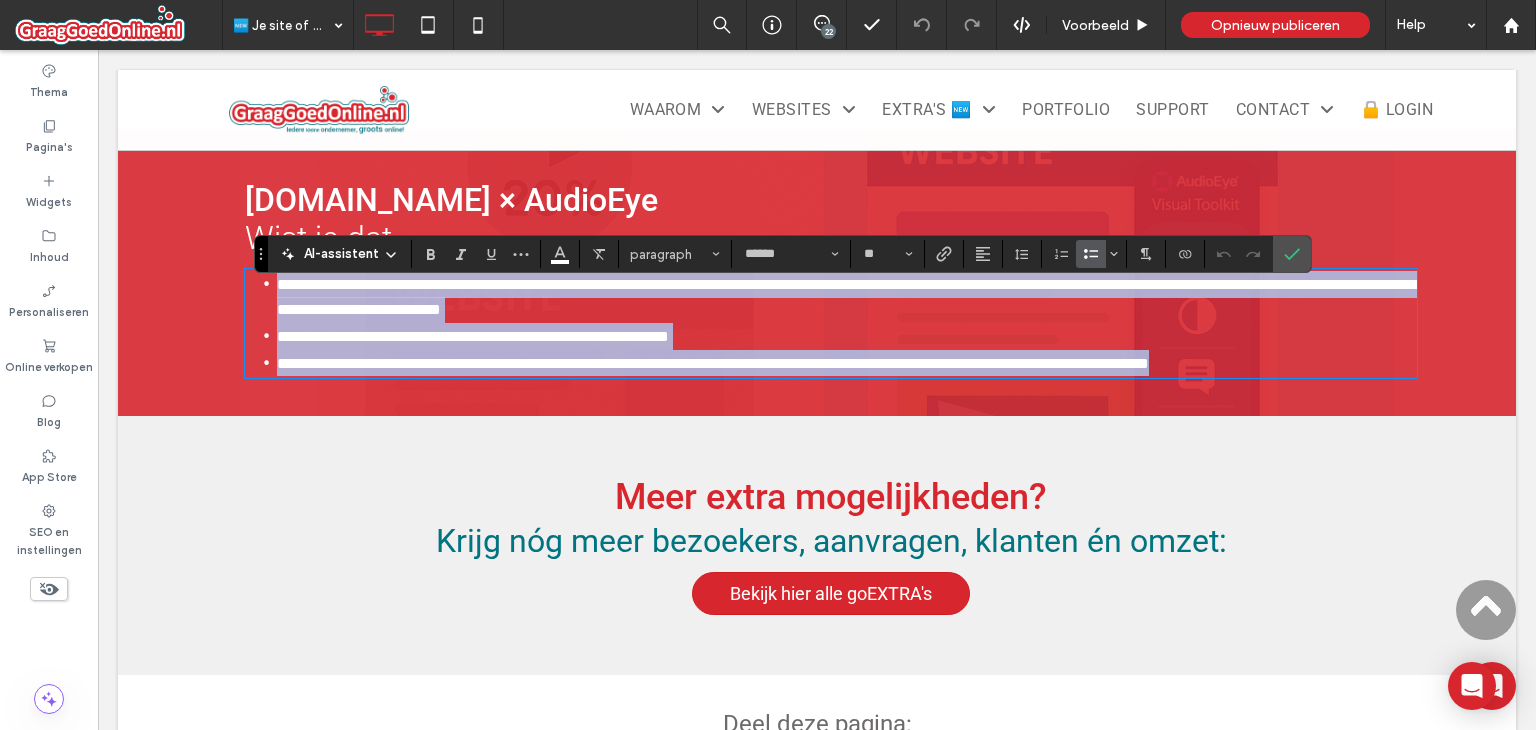 click on "**********" at bounding box center [847, 297] 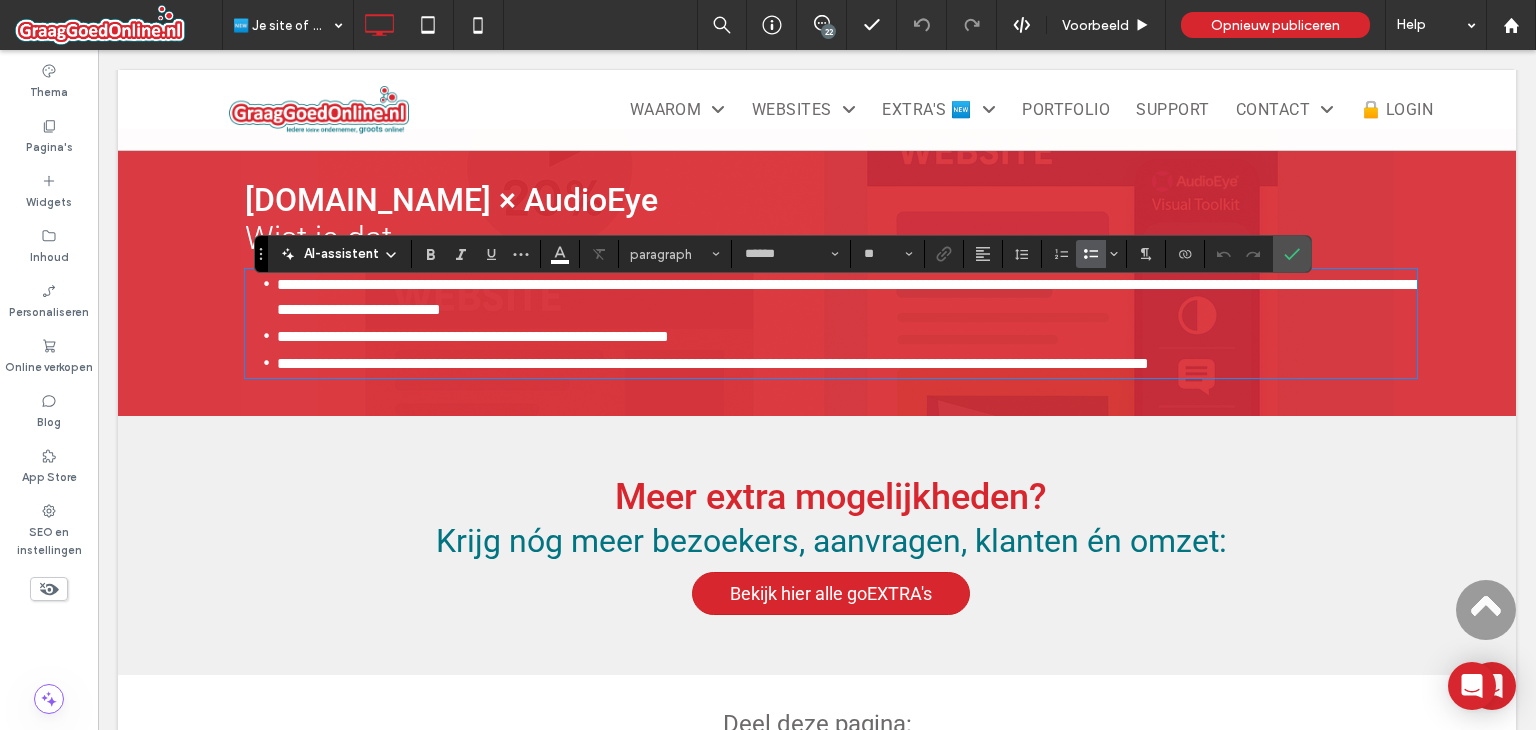 click on "**********" at bounding box center [847, 297] 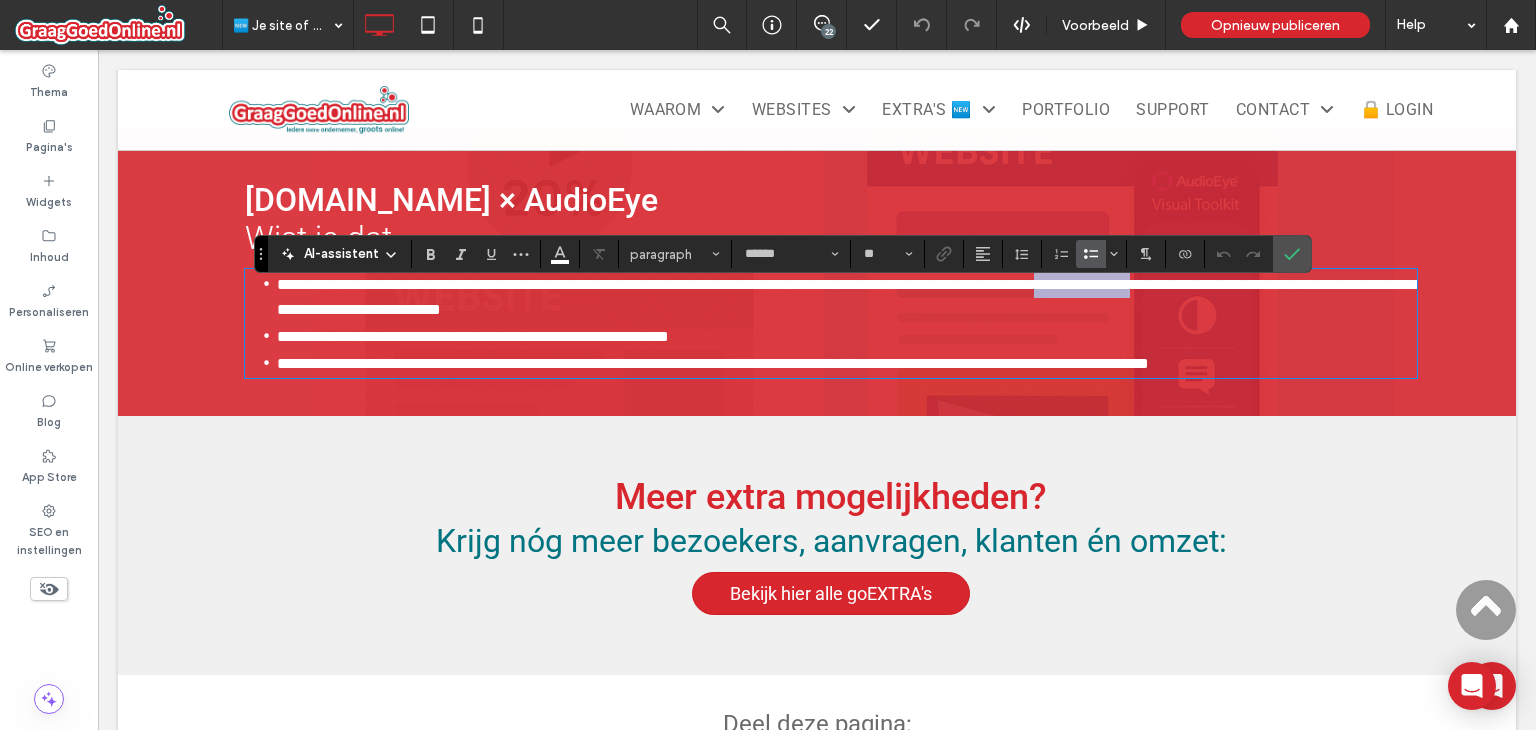 click on "**********" at bounding box center [847, 297] 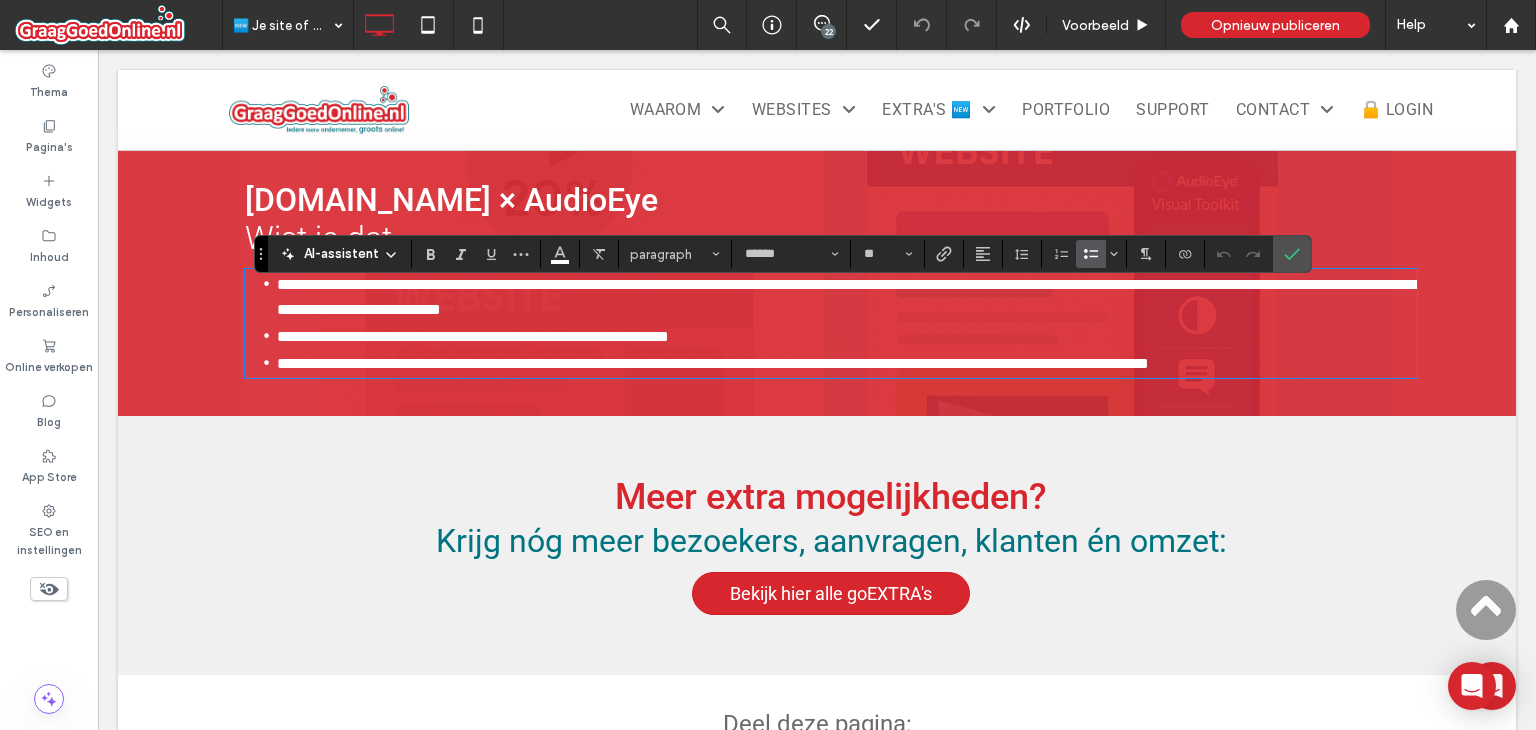 scroll, scrollTop: 0, scrollLeft: 0, axis: both 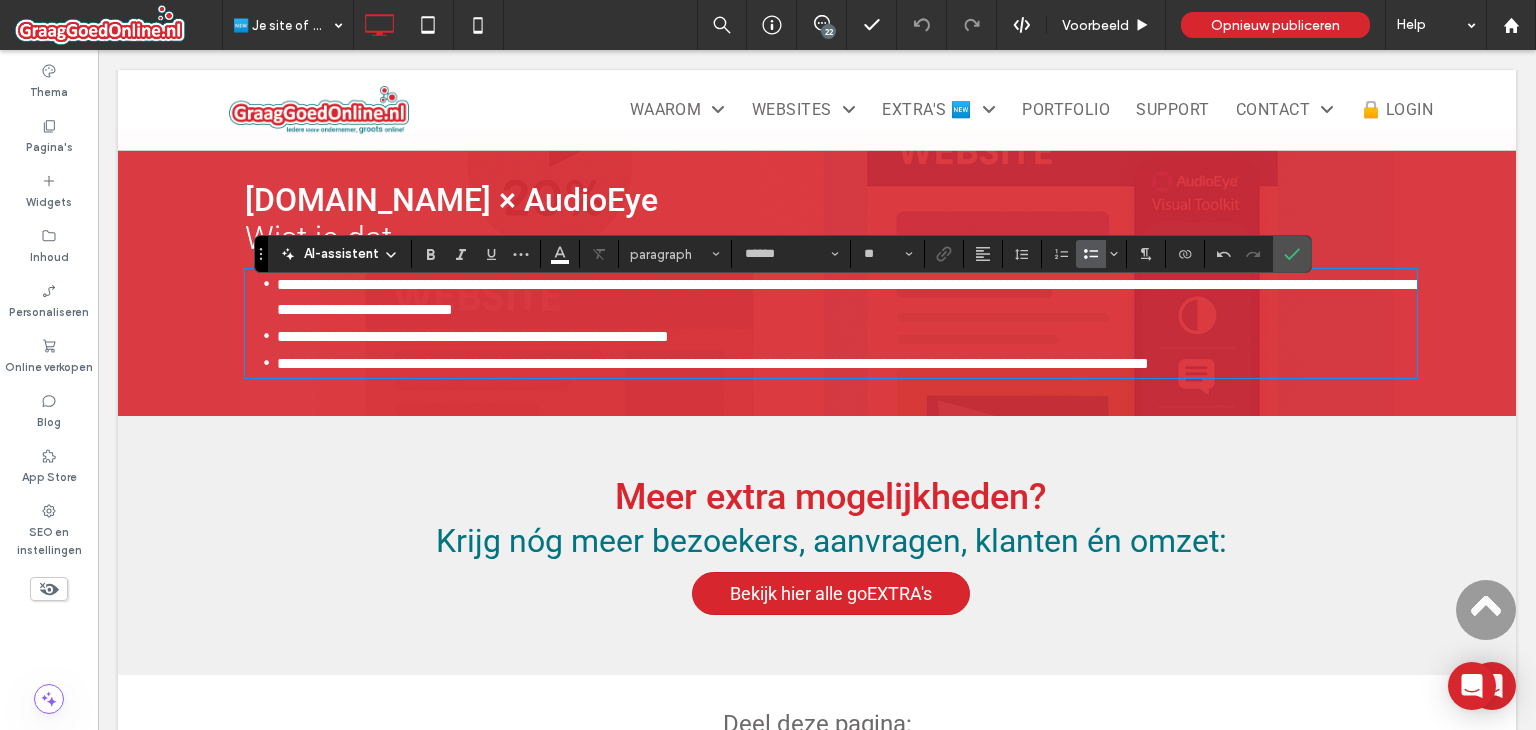click on "**********" at bounding box center (847, 297) 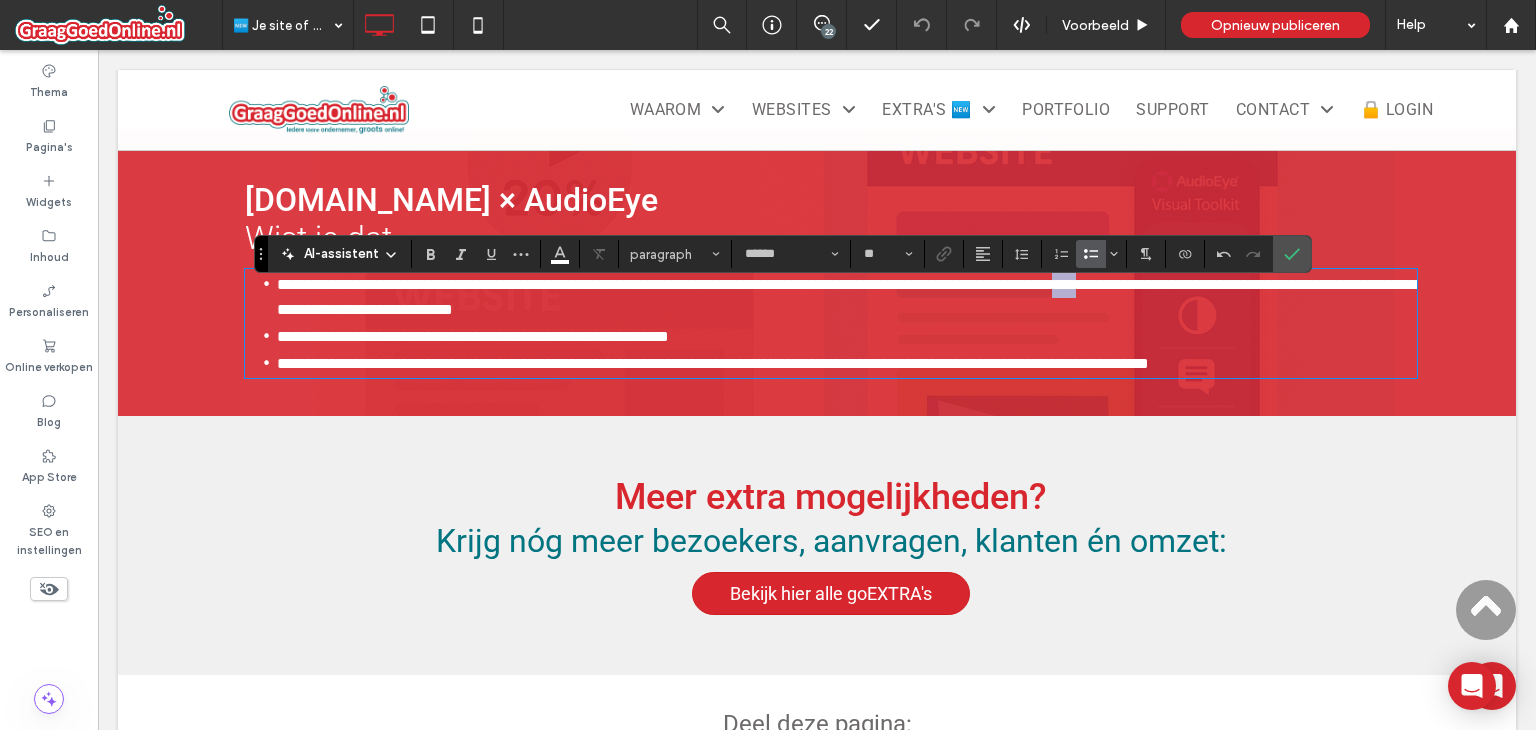 click on "**********" at bounding box center (847, 297) 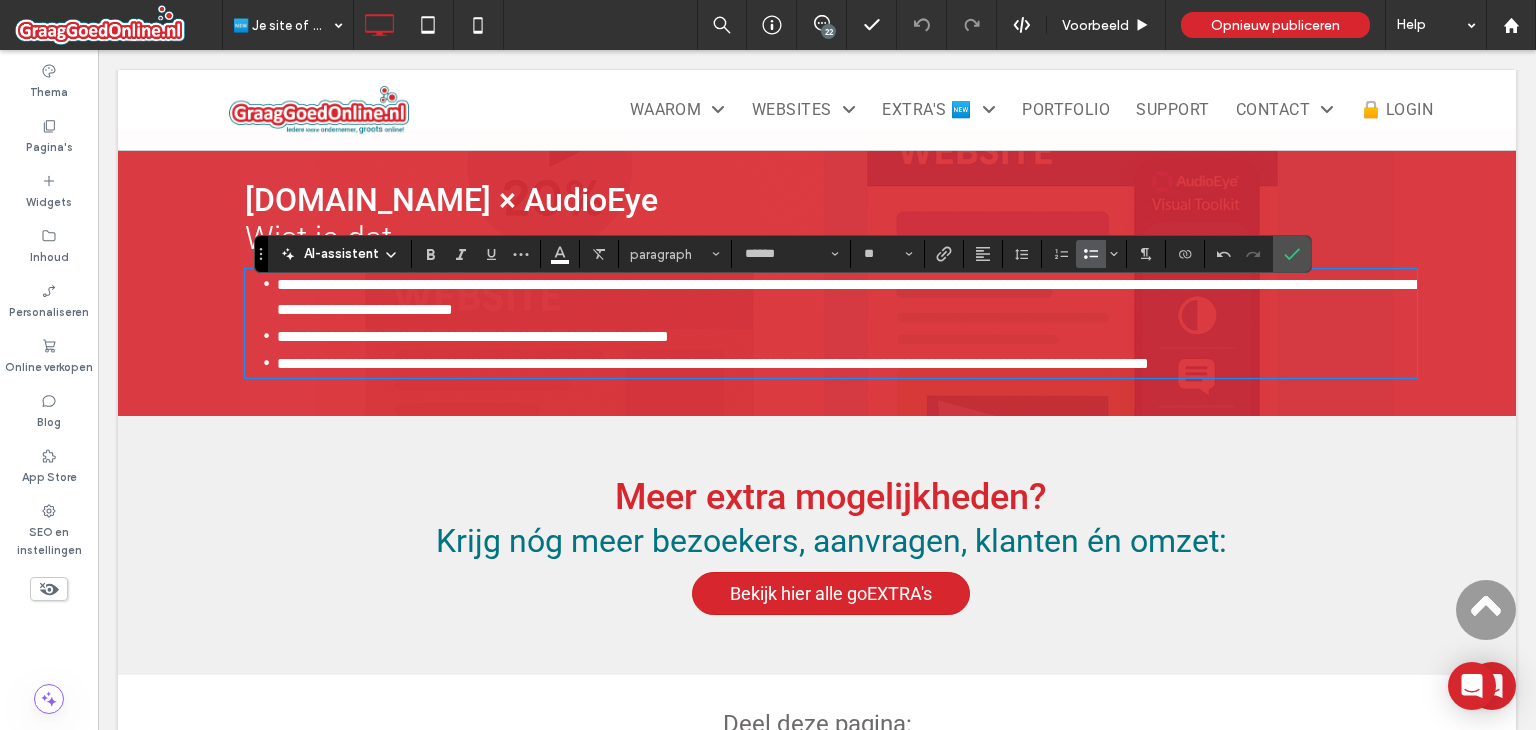 click on "**********" at bounding box center (847, 297) 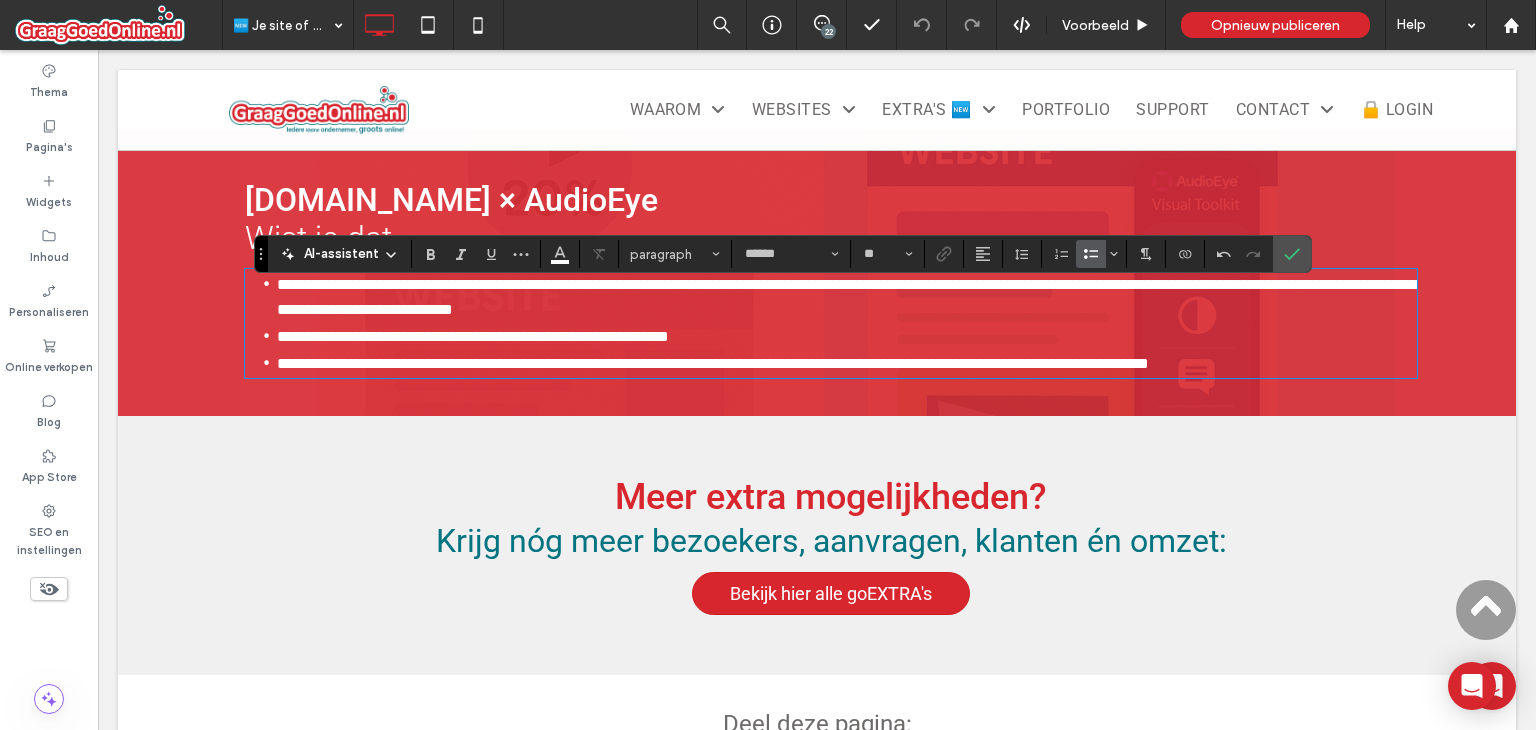 type 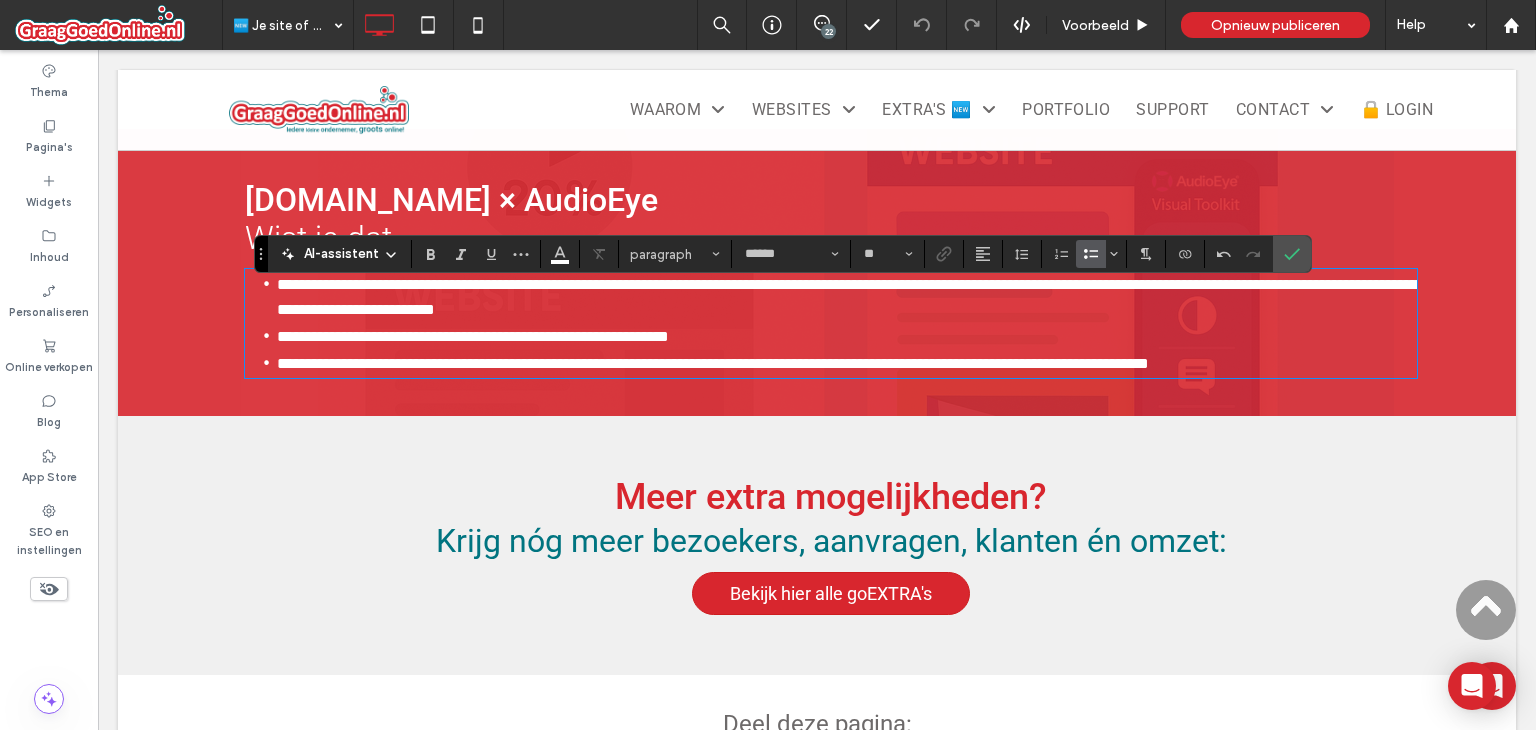 click on "**********" at bounding box center (847, 297) 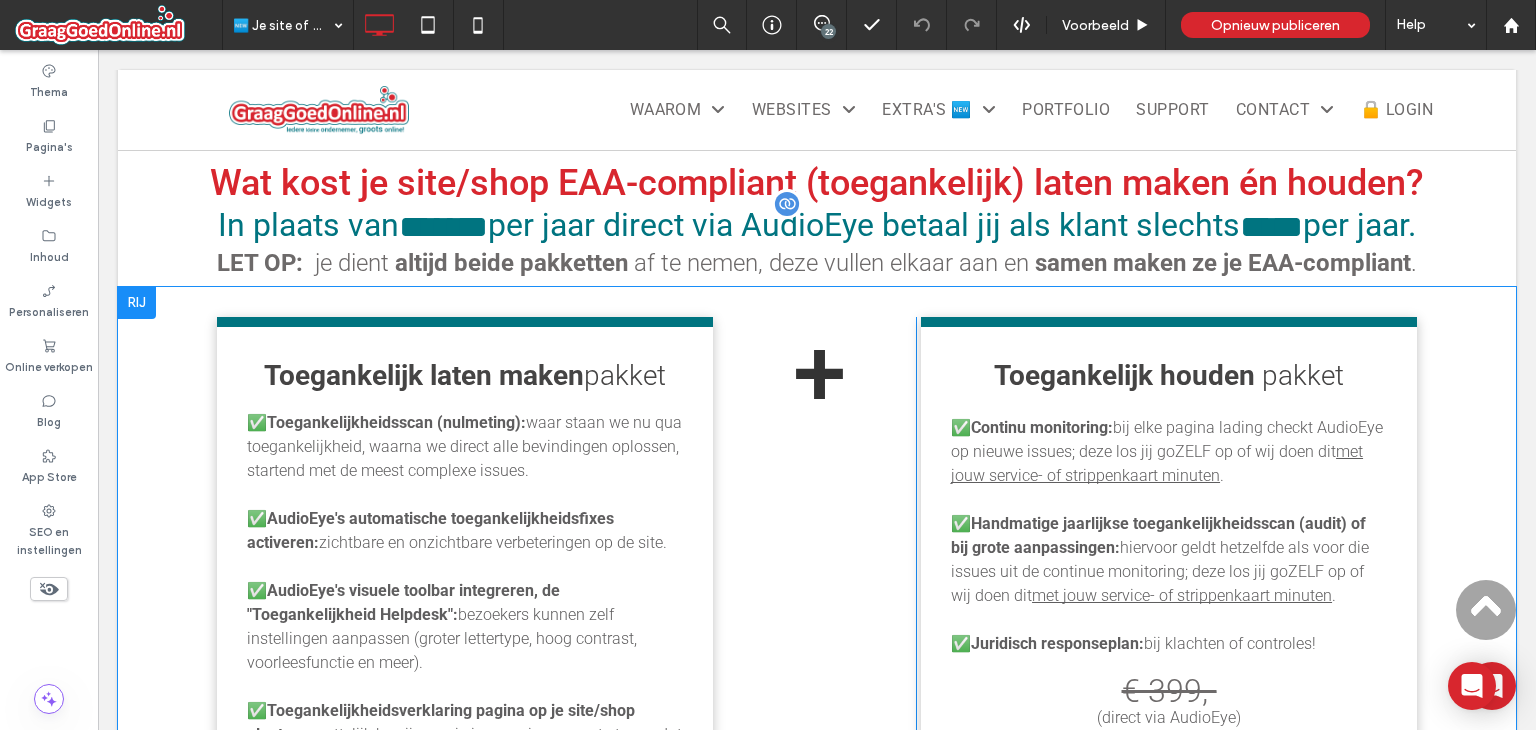 scroll, scrollTop: 1843, scrollLeft: 0, axis: vertical 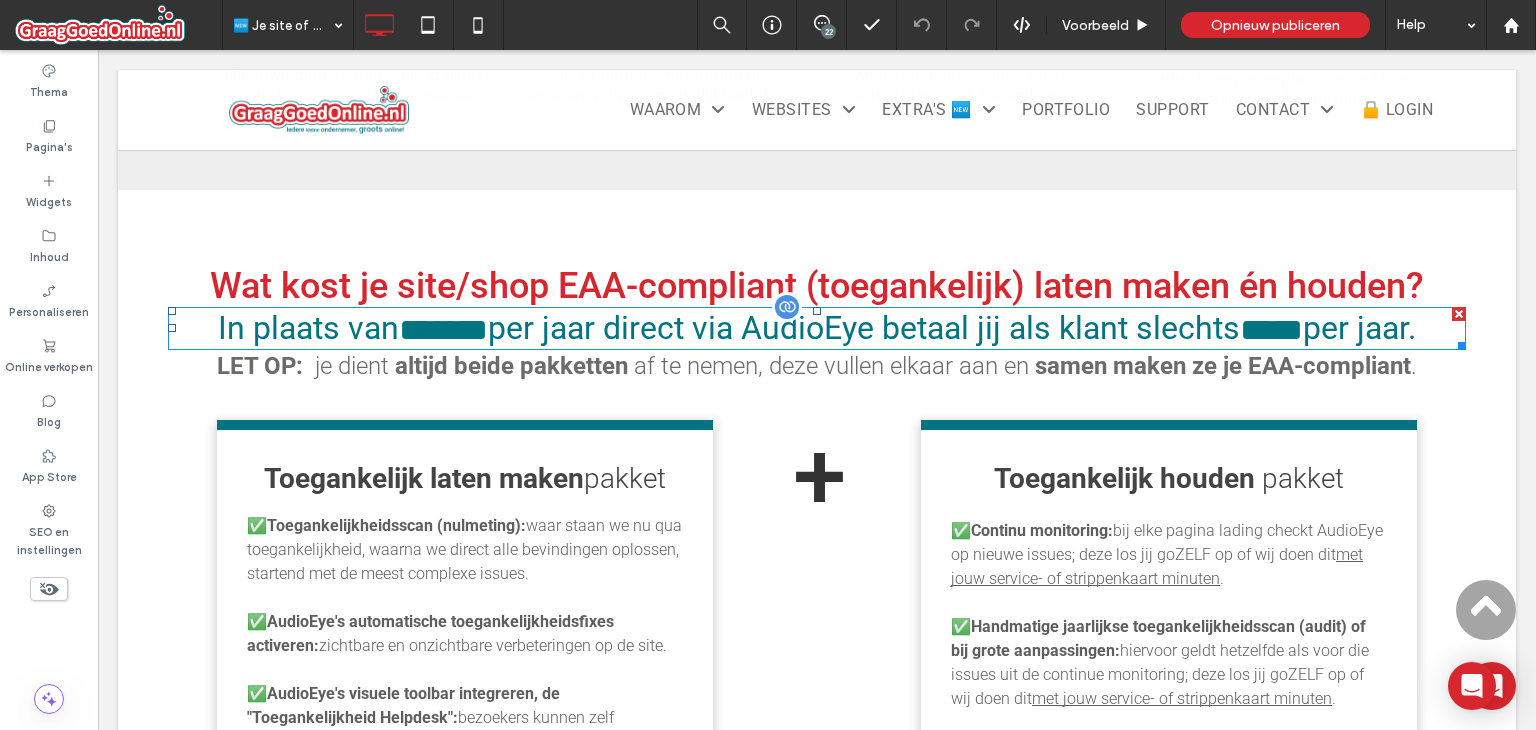 click on "In plaats van  ﻿ ******* ﻿  per jaar direct via AudioEye betaal jij als klant slechts  ﻿ ***** ﻿  per jaar." at bounding box center (817, 328) 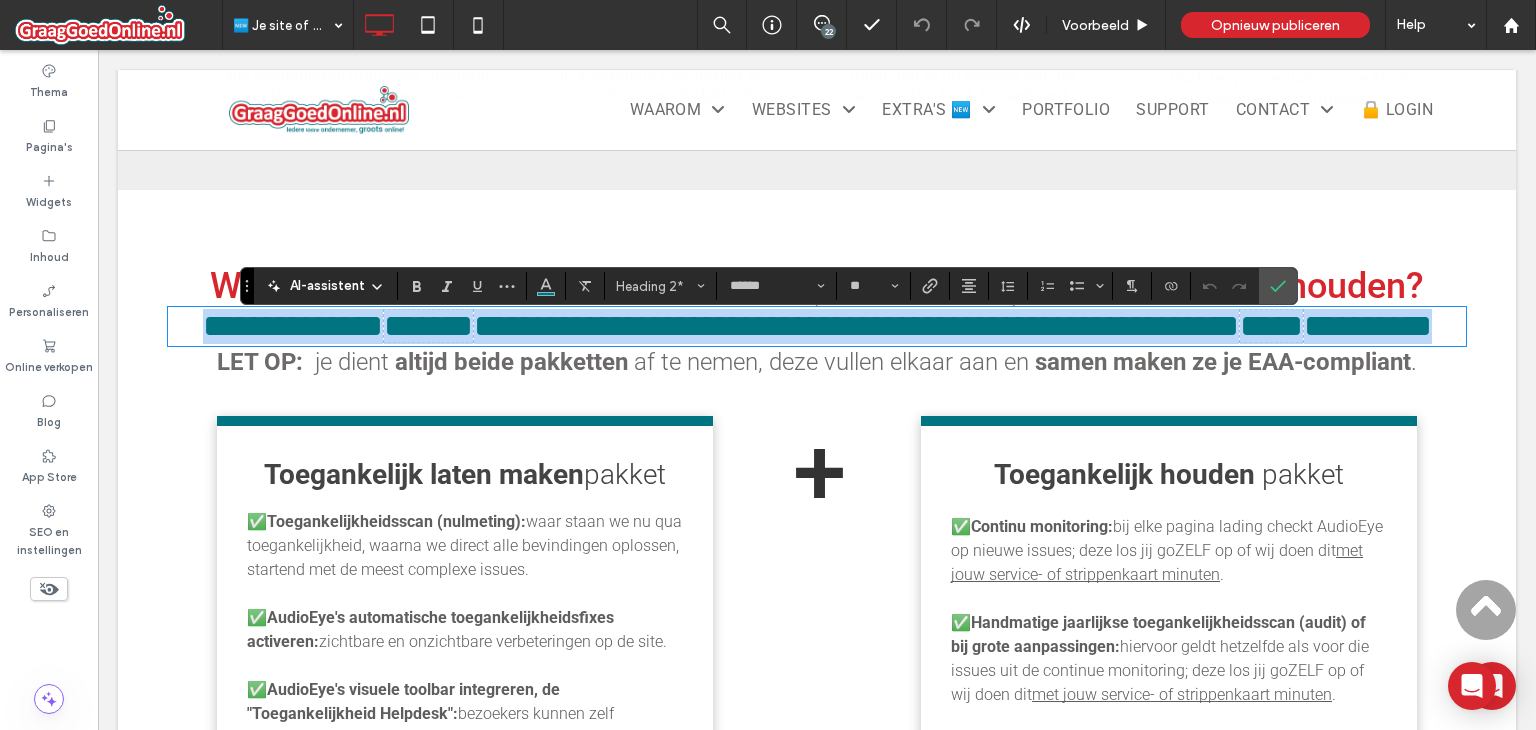 click on "**********" at bounding box center (817, 326) 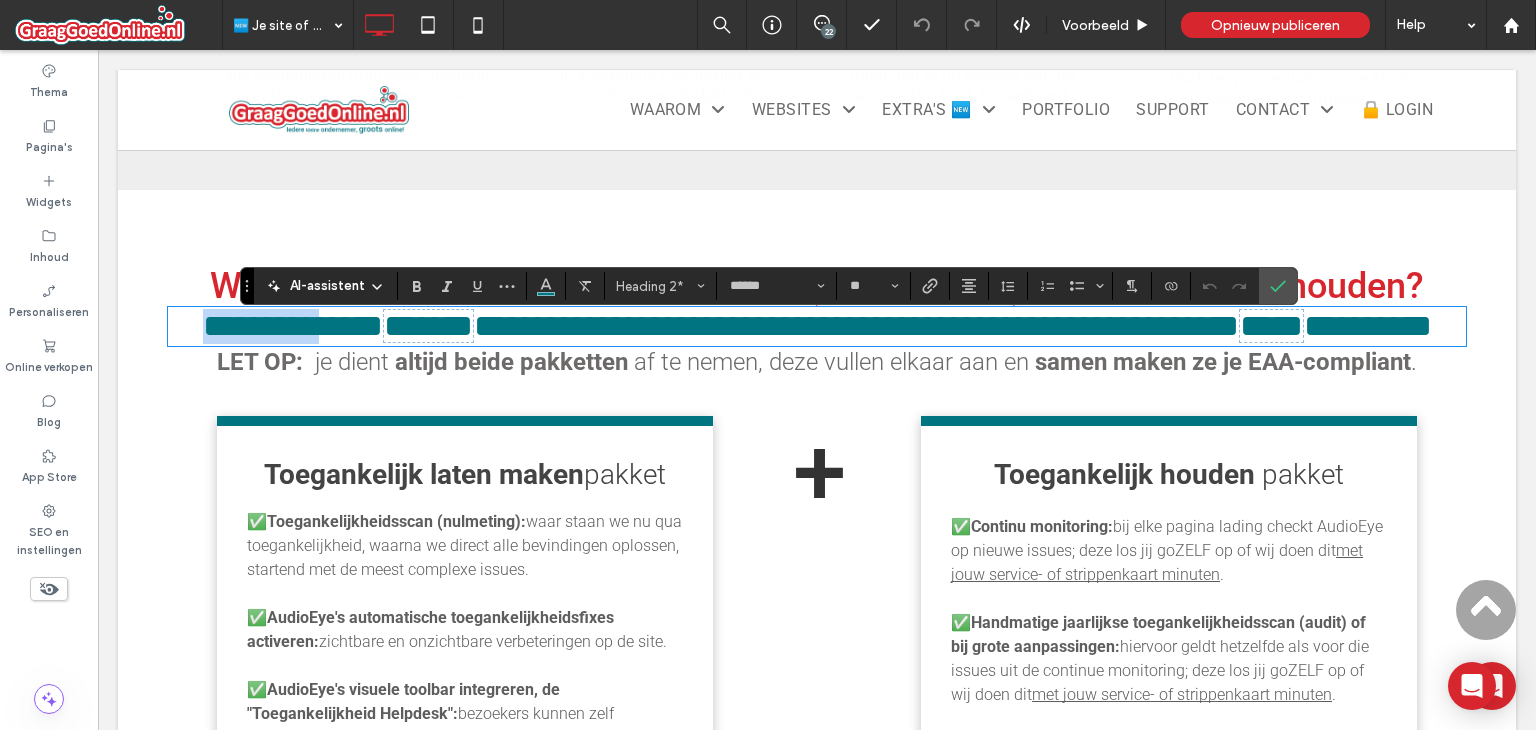 type 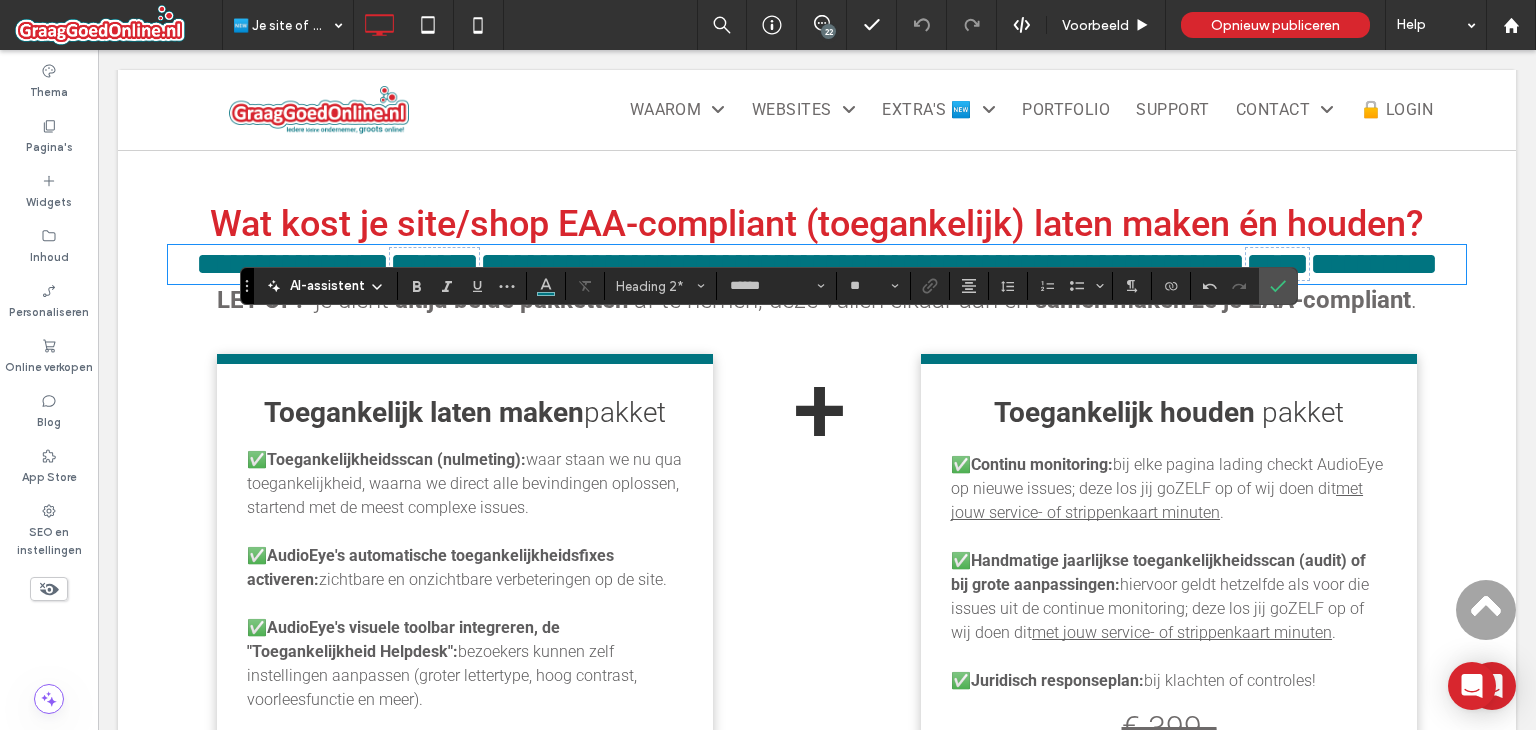scroll, scrollTop: 1943, scrollLeft: 0, axis: vertical 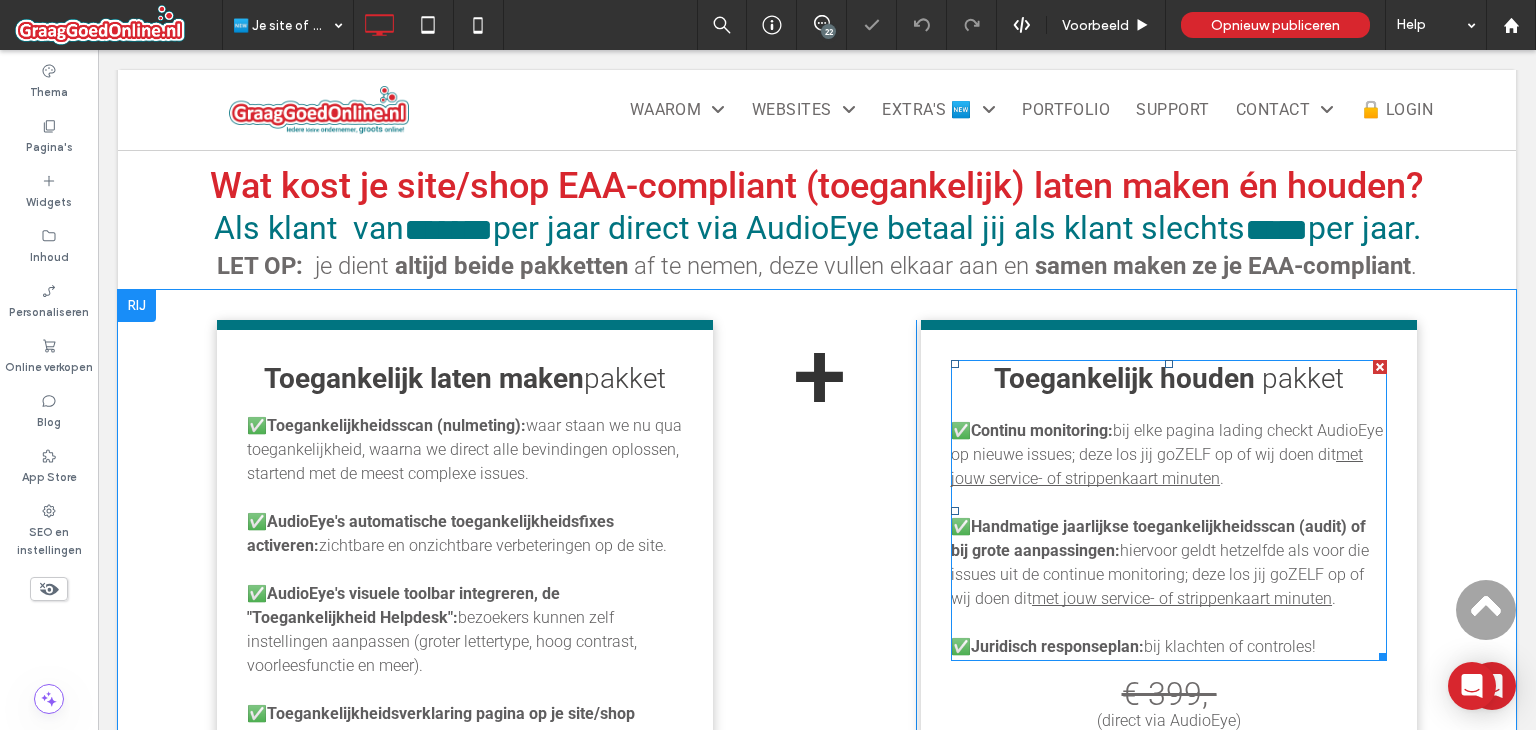 click on "pakket" at bounding box center (1303, 378) 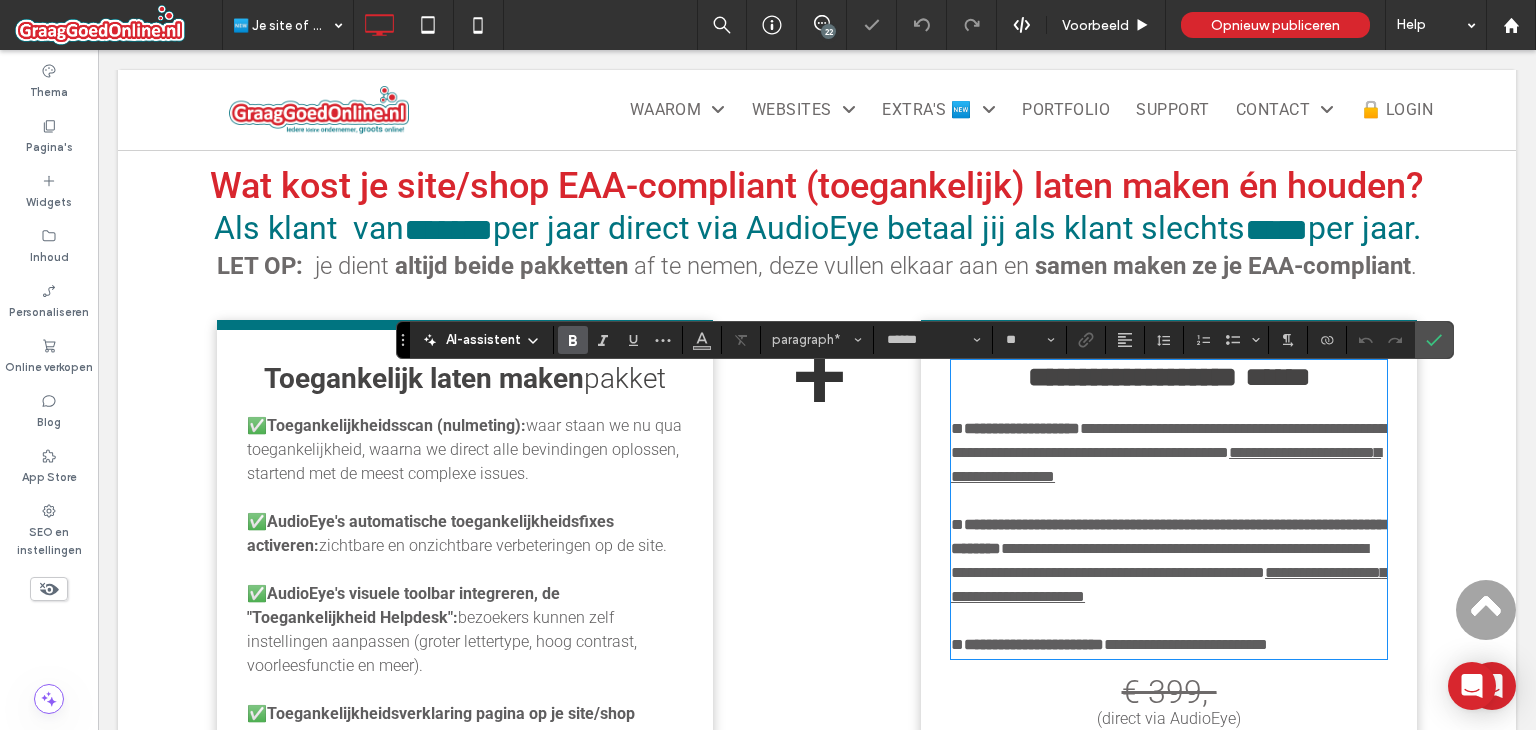 type on "**" 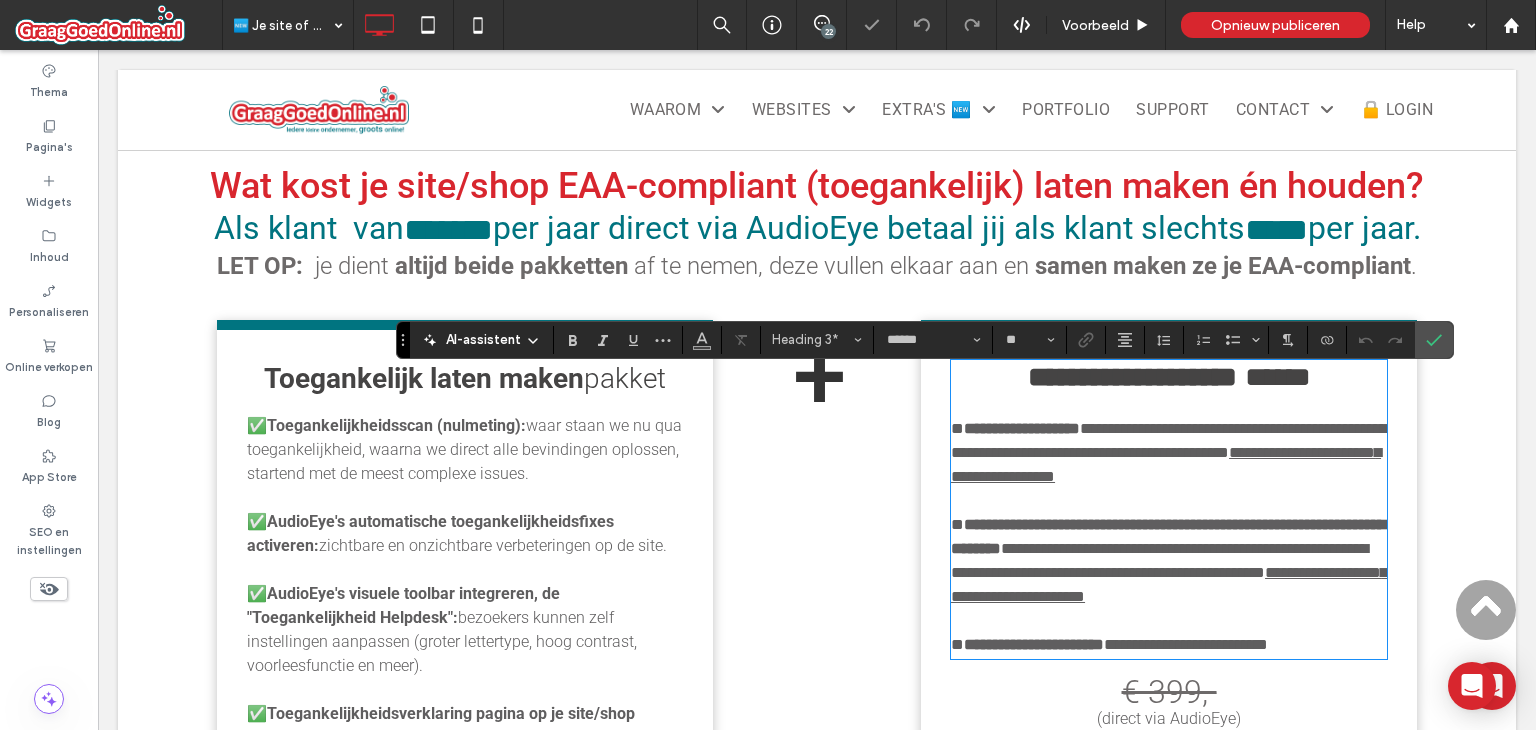 type 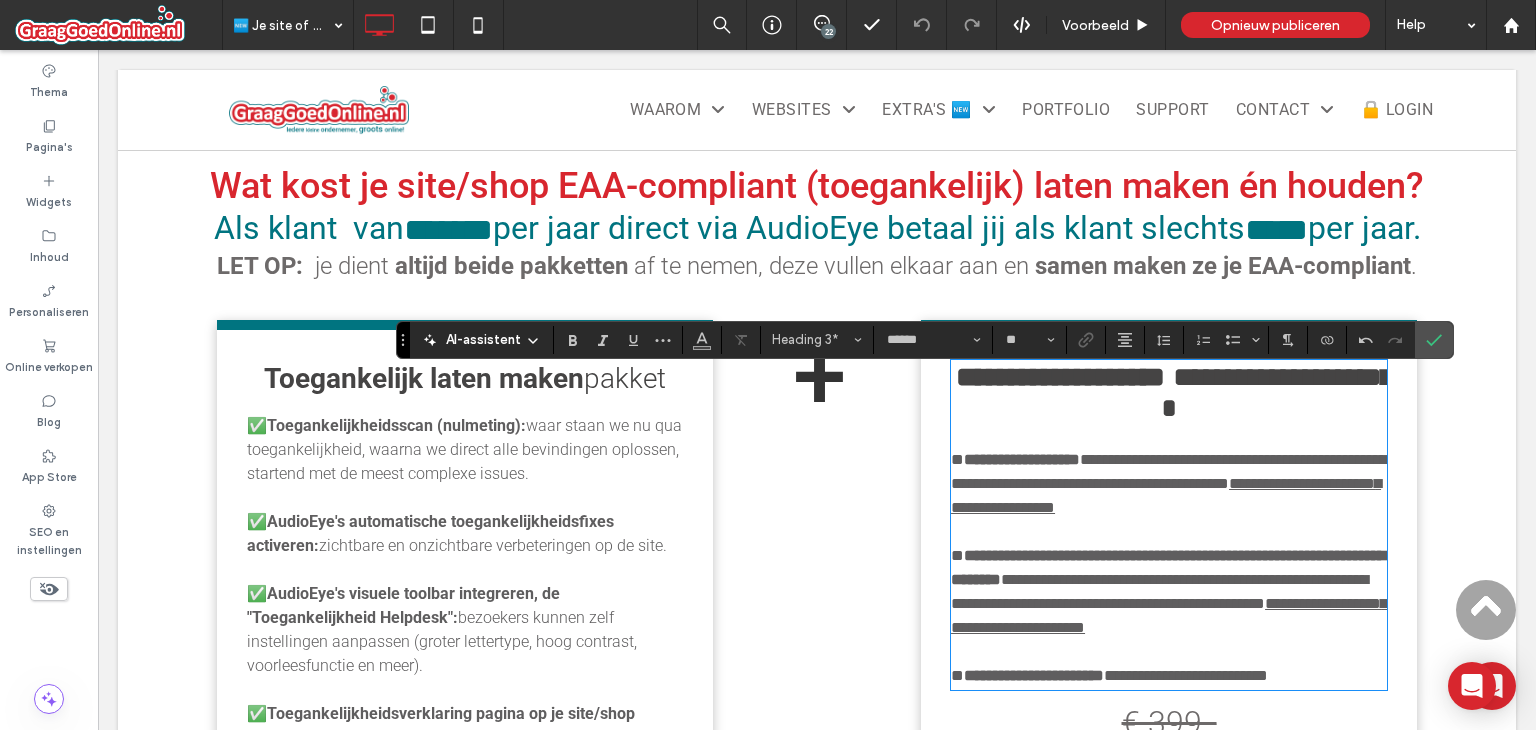 click on "**********" at bounding box center (1282, 392) 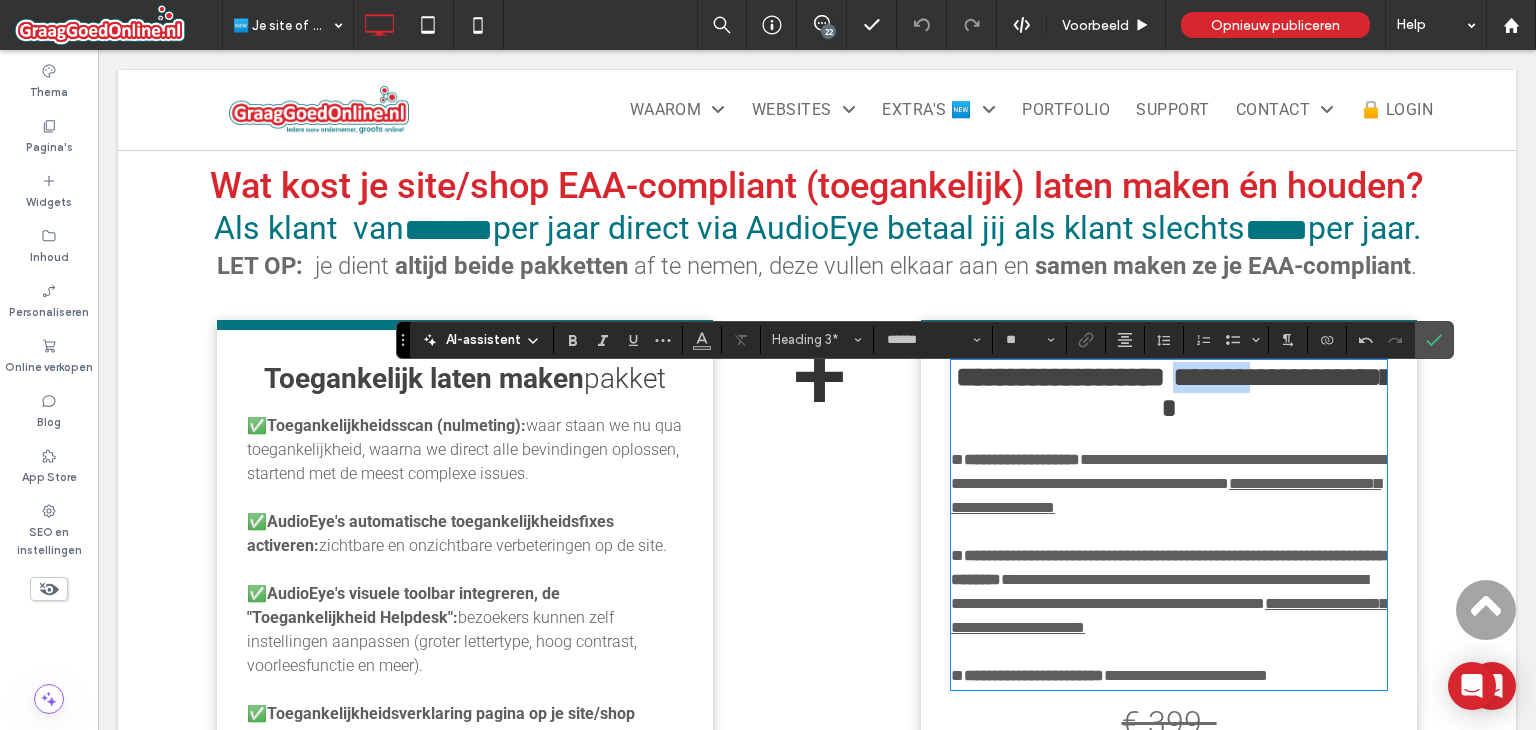 click on "**********" at bounding box center (1282, 392) 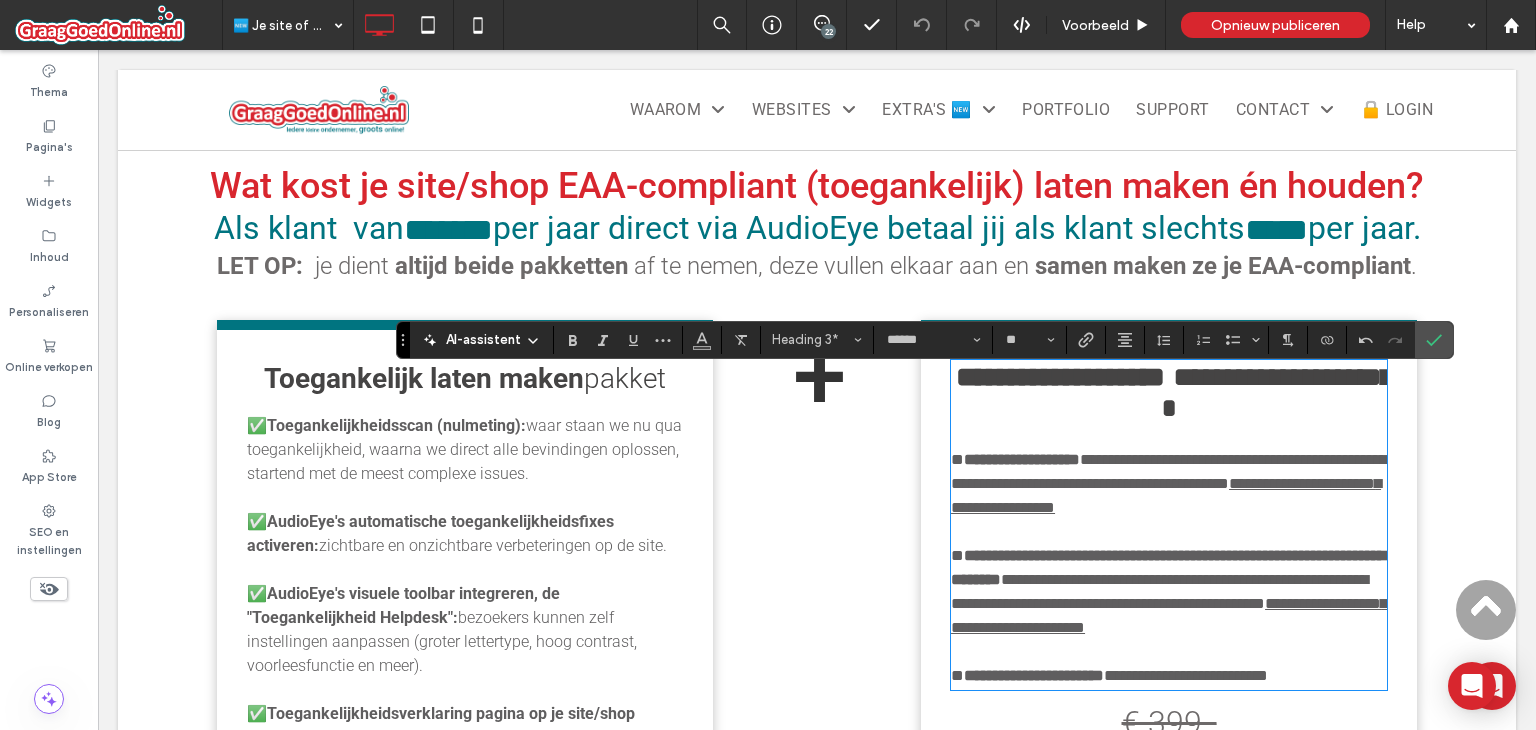 click on "**********" at bounding box center [1169, 393] 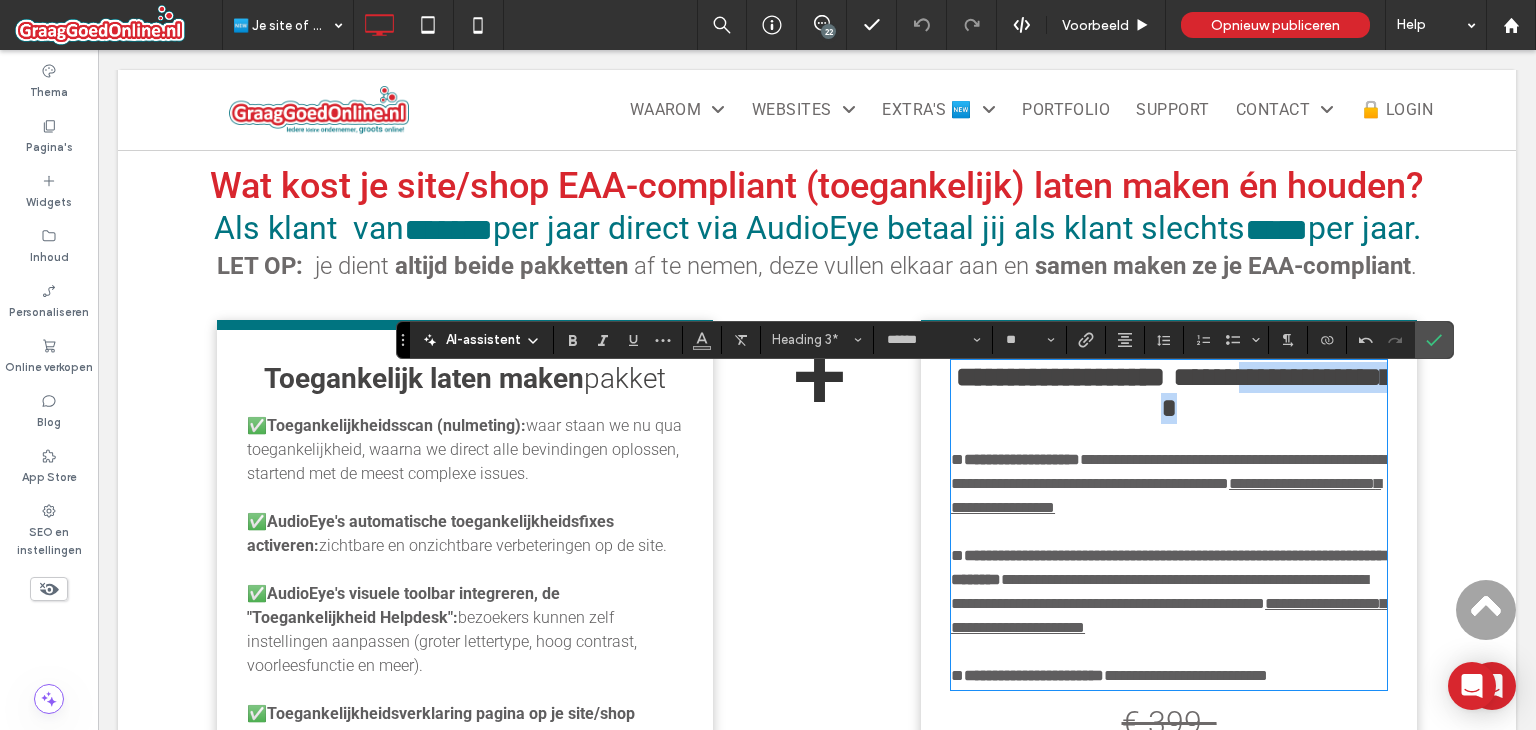 drag, startPoint x: 1316, startPoint y: 417, endPoint x: 1310, endPoint y: 386, distance: 31.575306 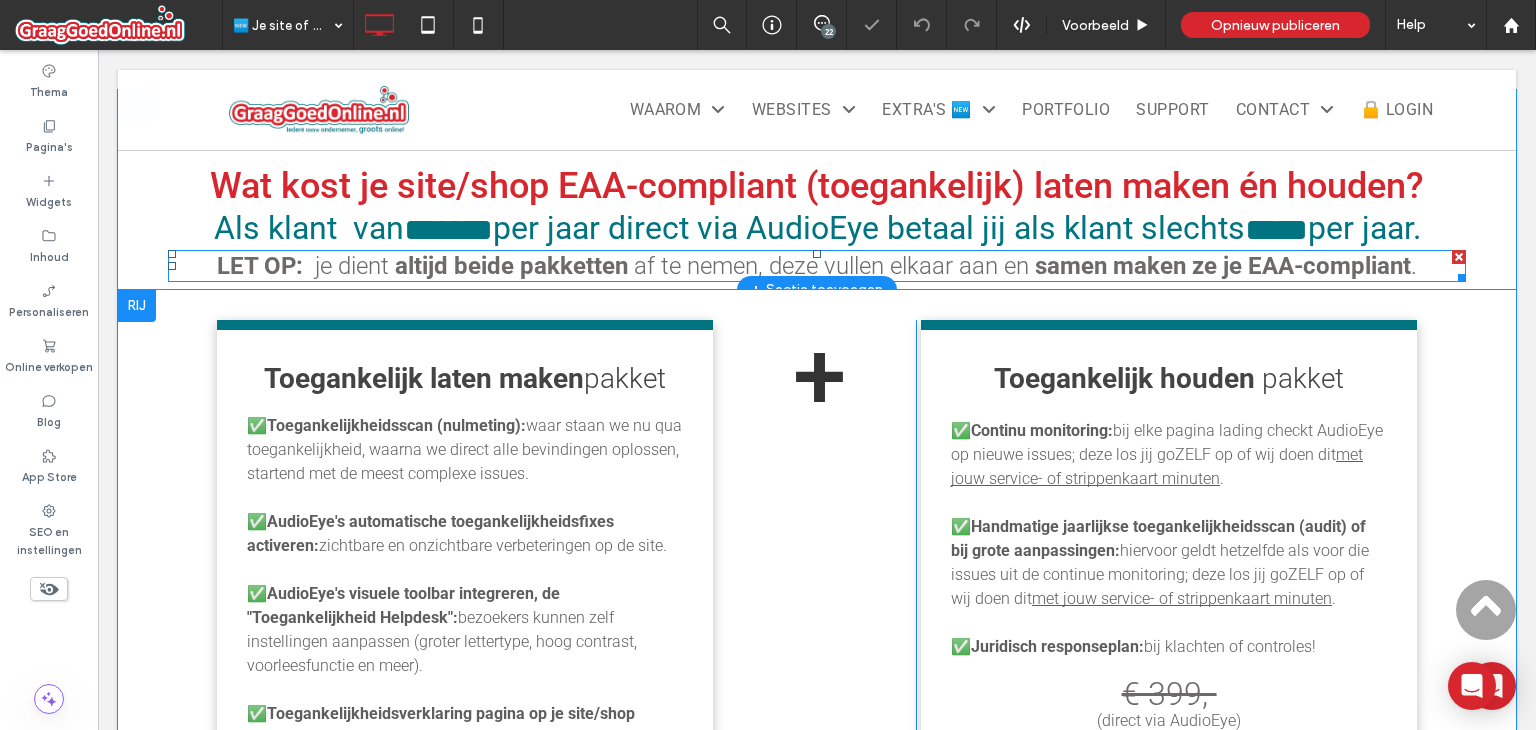 click on "je dient" at bounding box center (352, 266) 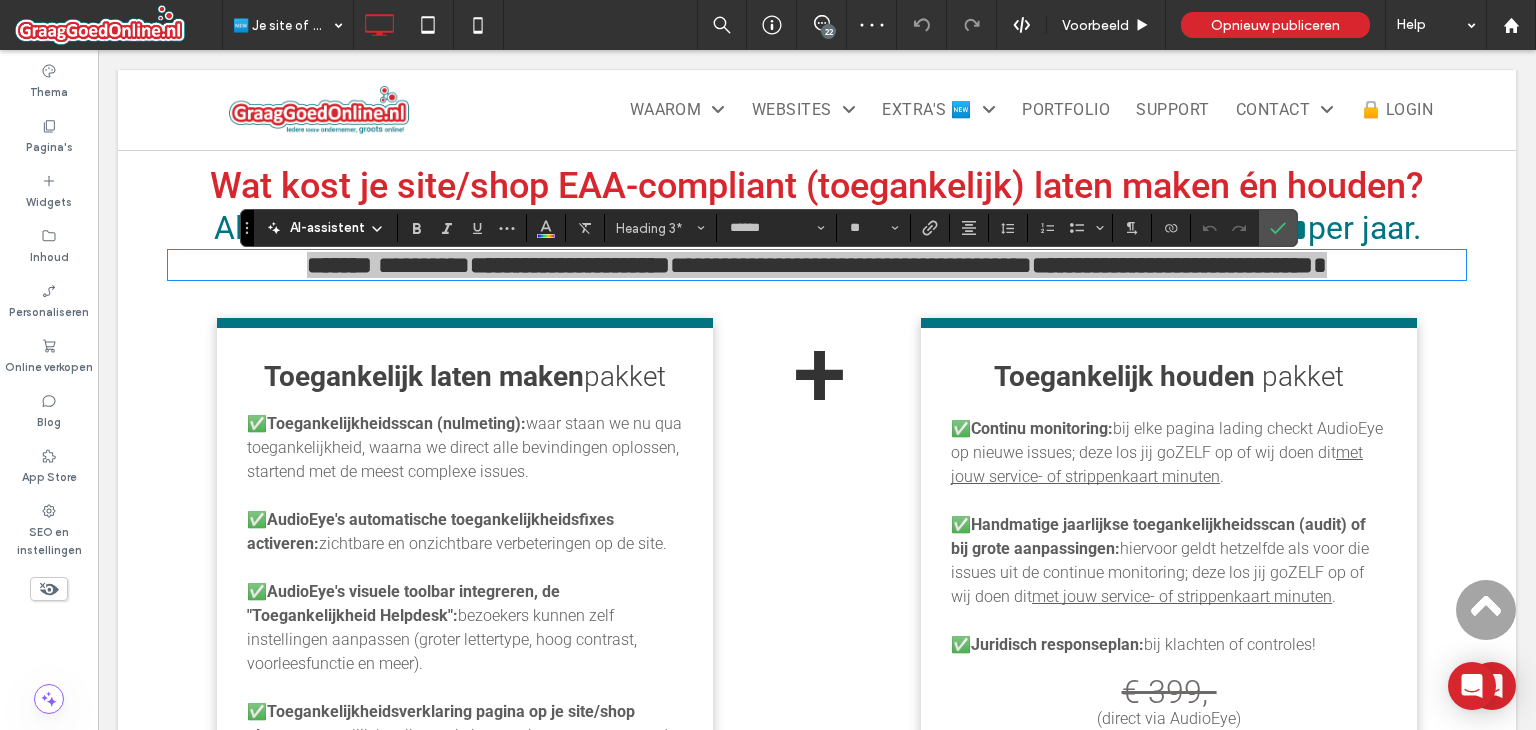click on "AI-assistent" at bounding box center (327, 228) 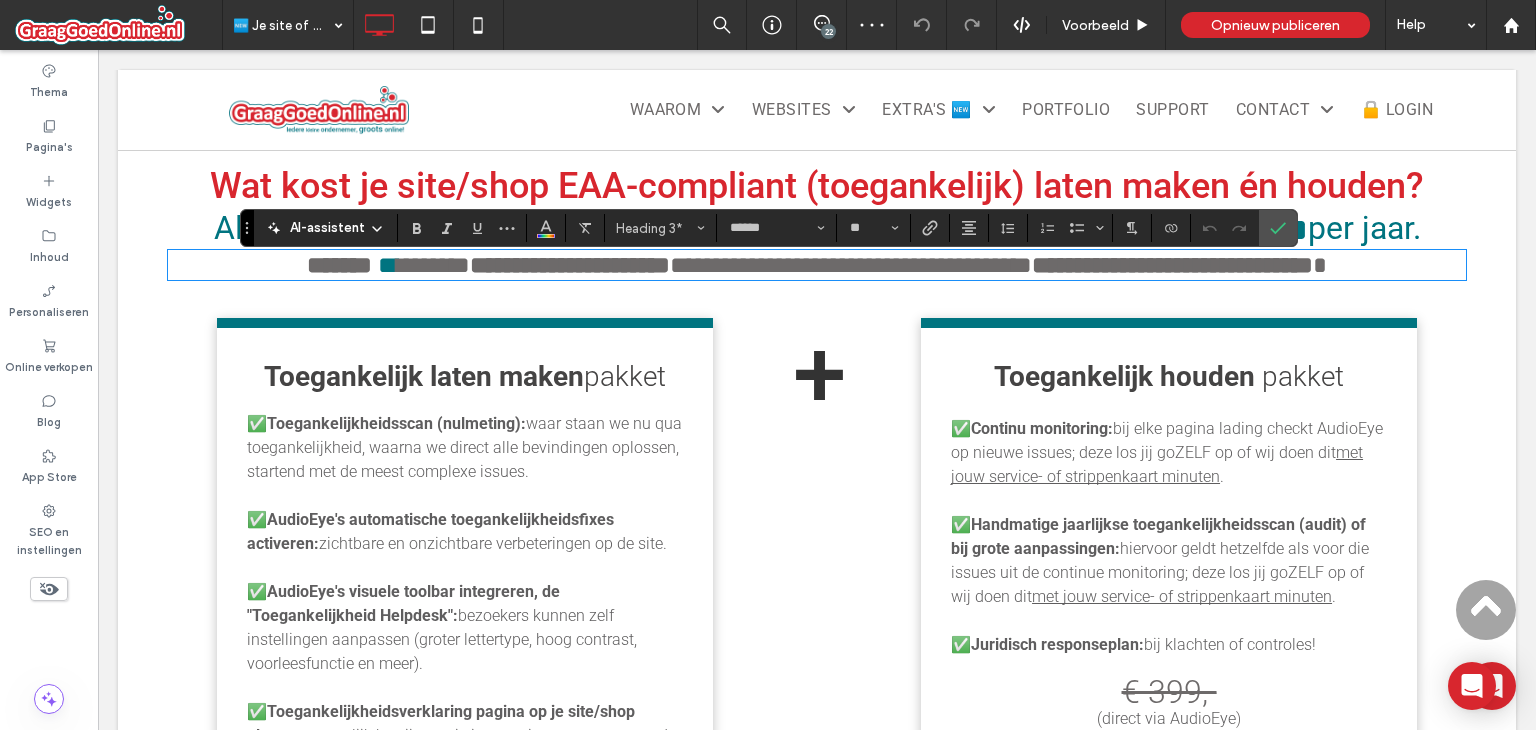 click on "Wat kost je site/shop EAA-compliant (toegankelijk) laten maken én houden?" at bounding box center (817, 186) 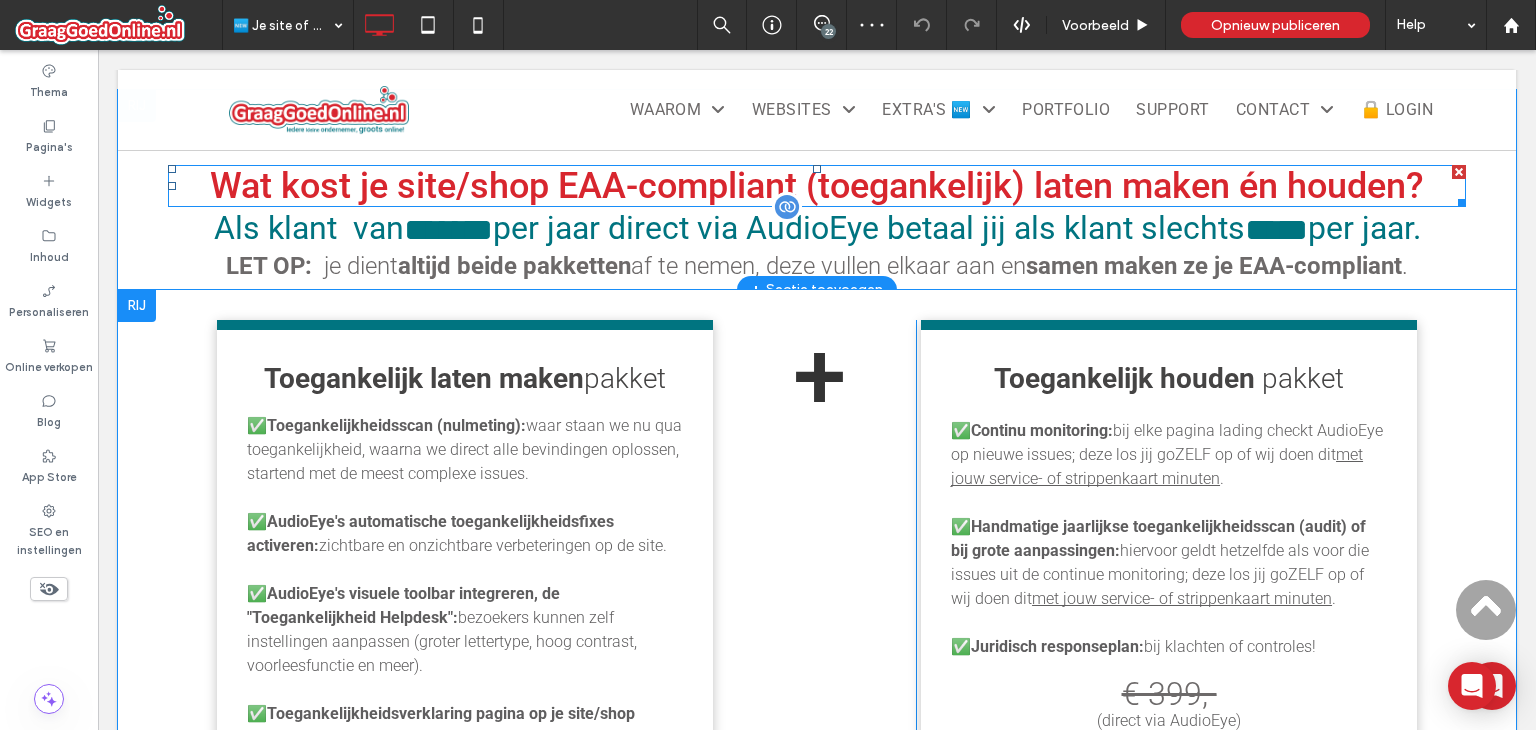 click on "Als klant  van  ﻿ ******* ﻿  per jaar direct via AudioEye betaal jij als klant slechts  ﻿ ***** ﻿  per jaar." at bounding box center (817, 228) 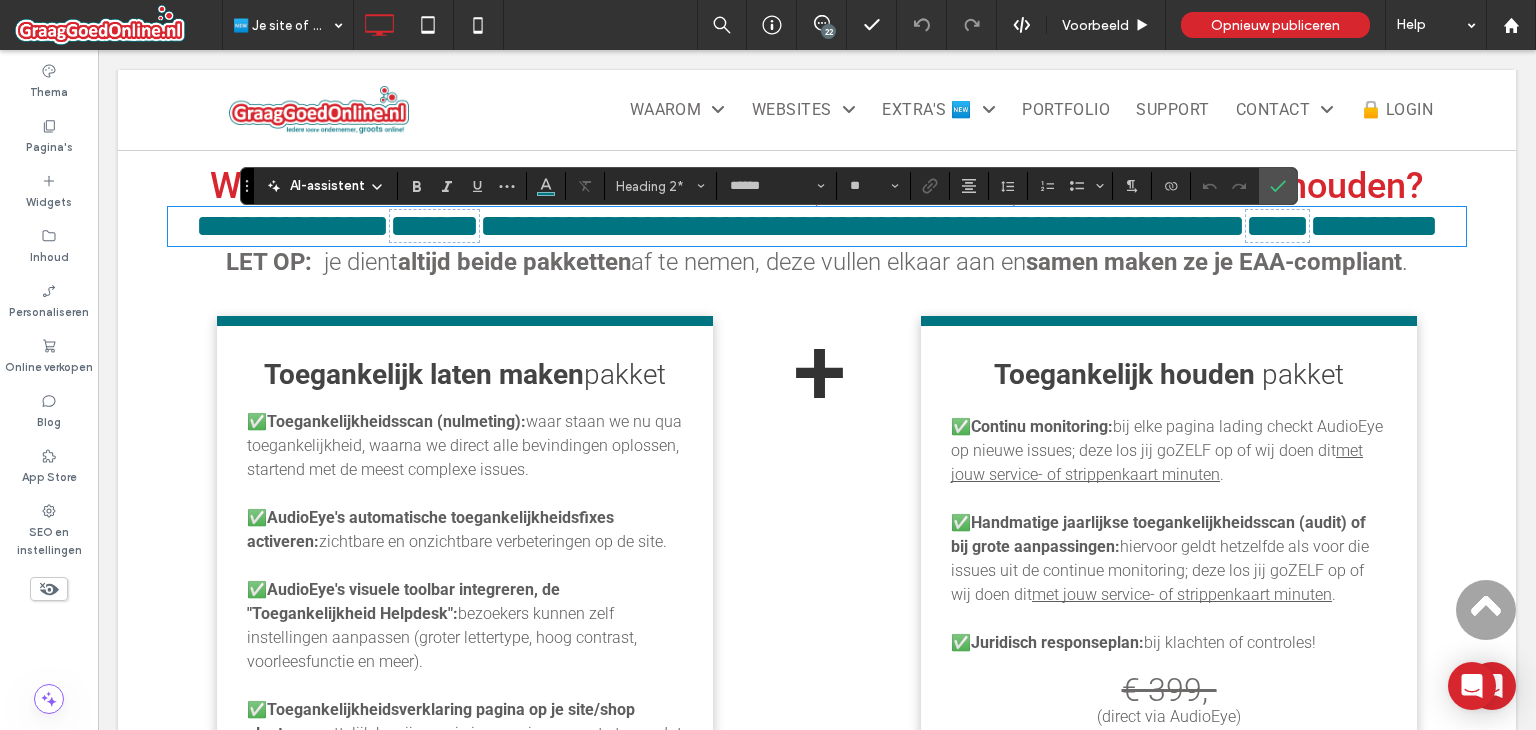 click on "**********" at bounding box center [817, 226] 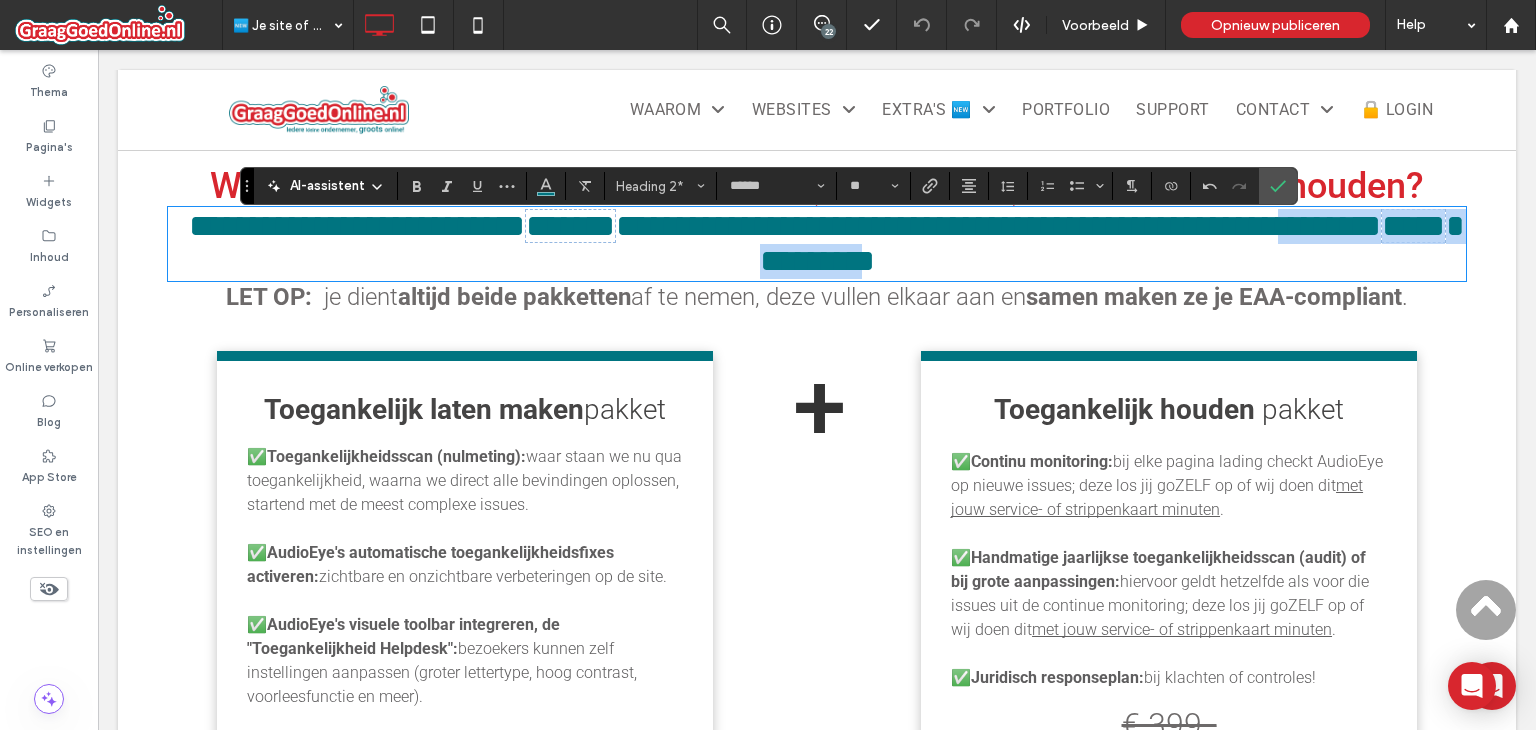 drag, startPoint x: 1260, startPoint y: 239, endPoint x: 855, endPoint y: 289, distance: 408.07474 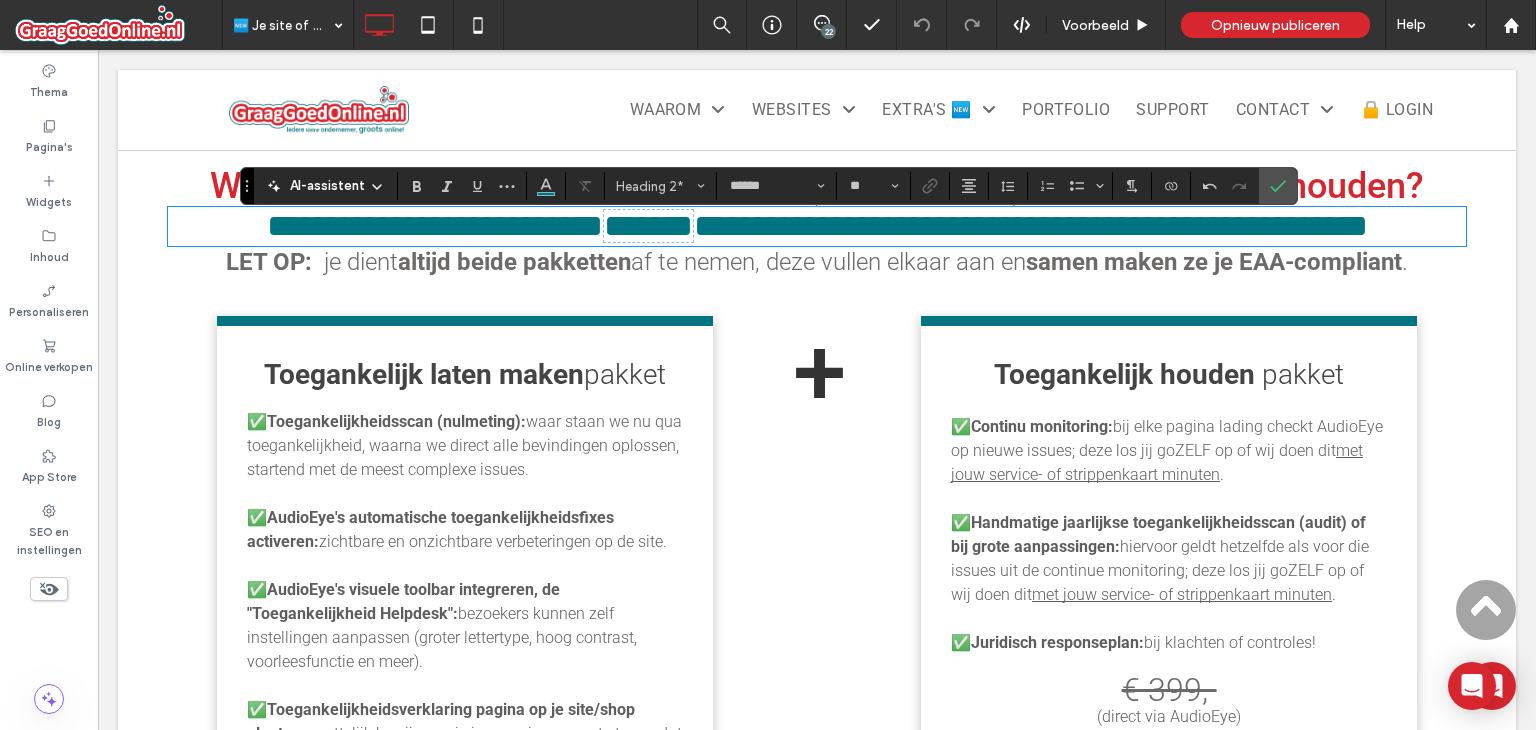 click on "**********" at bounding box center [817, 226] 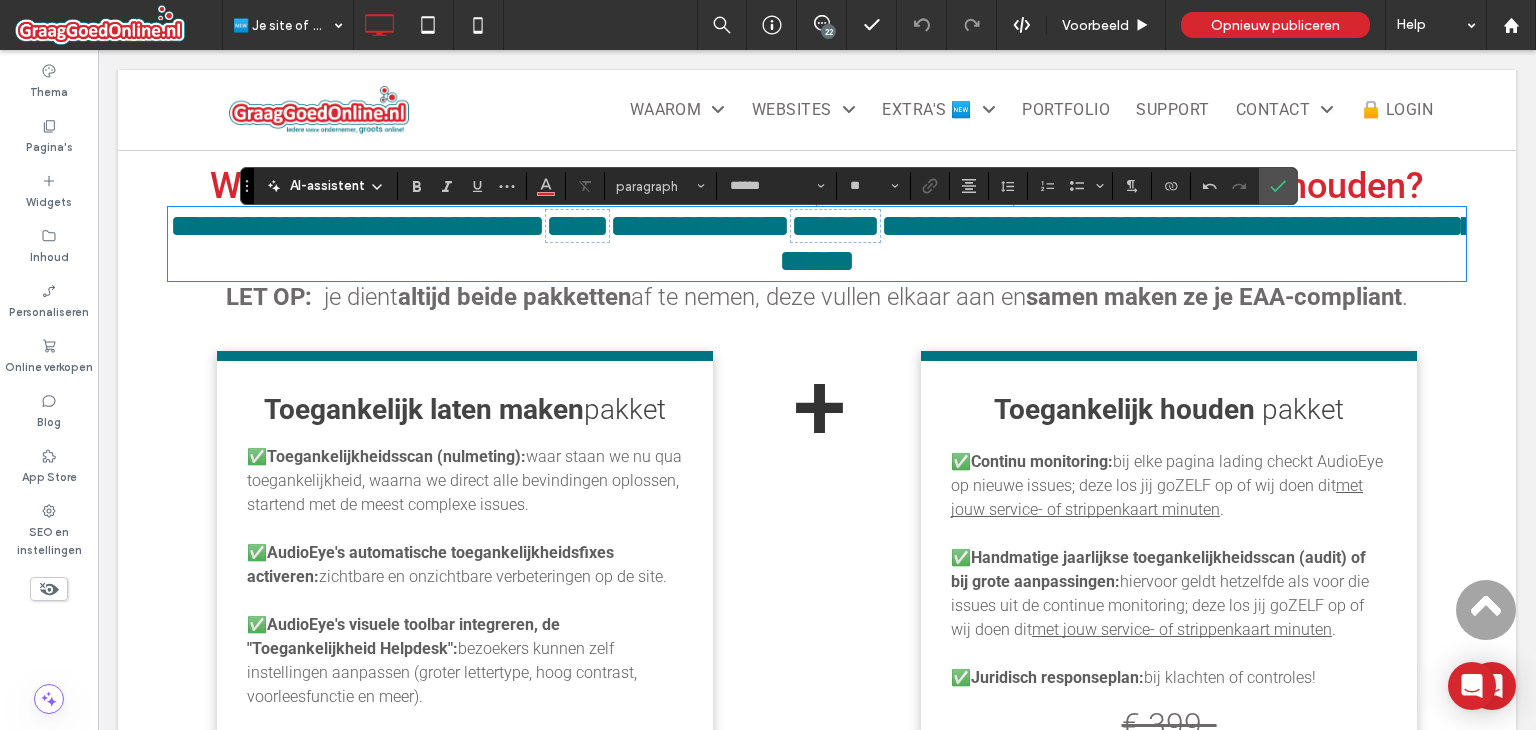 click on "*****" at bounding box center (577, 226) 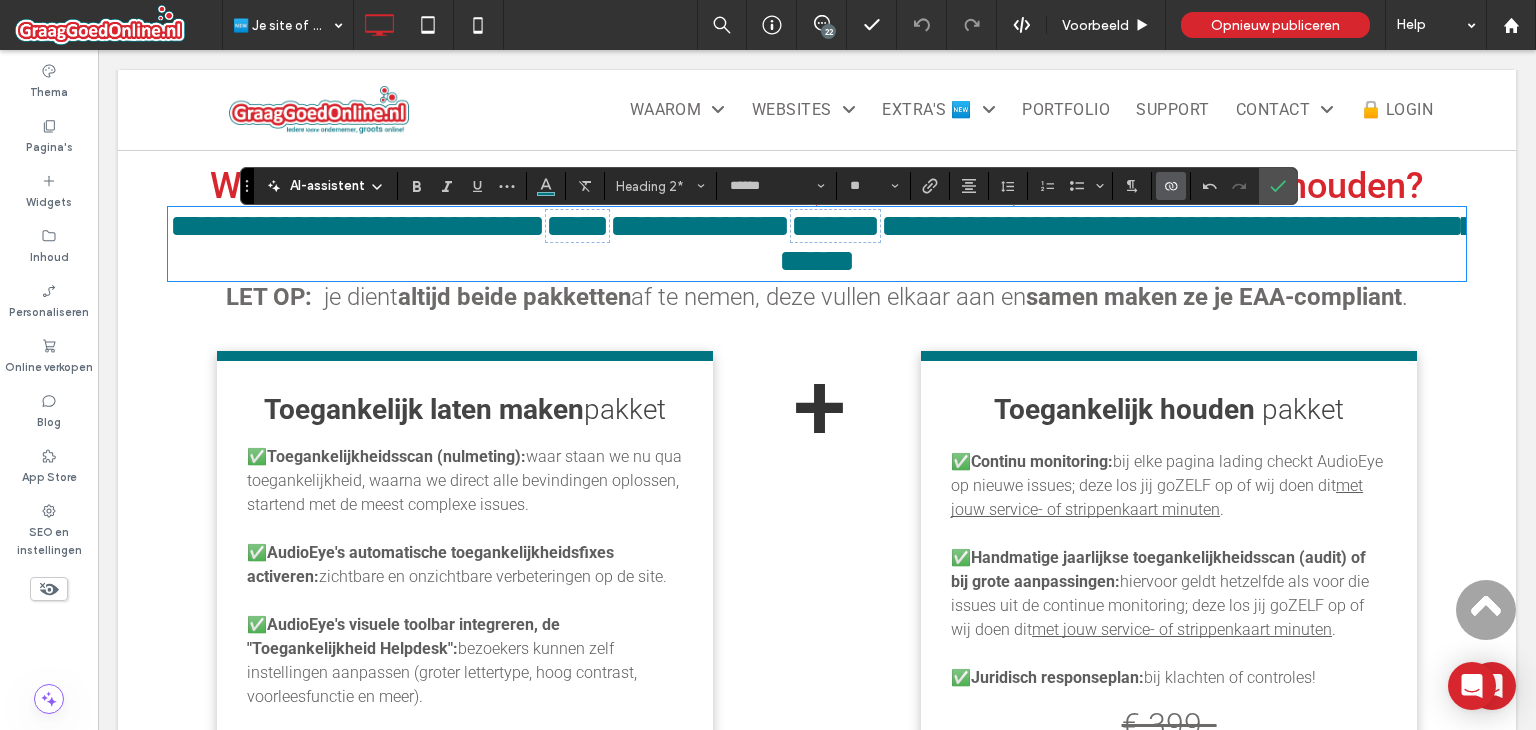 click on "**********" at bounding box center [1043, 243] 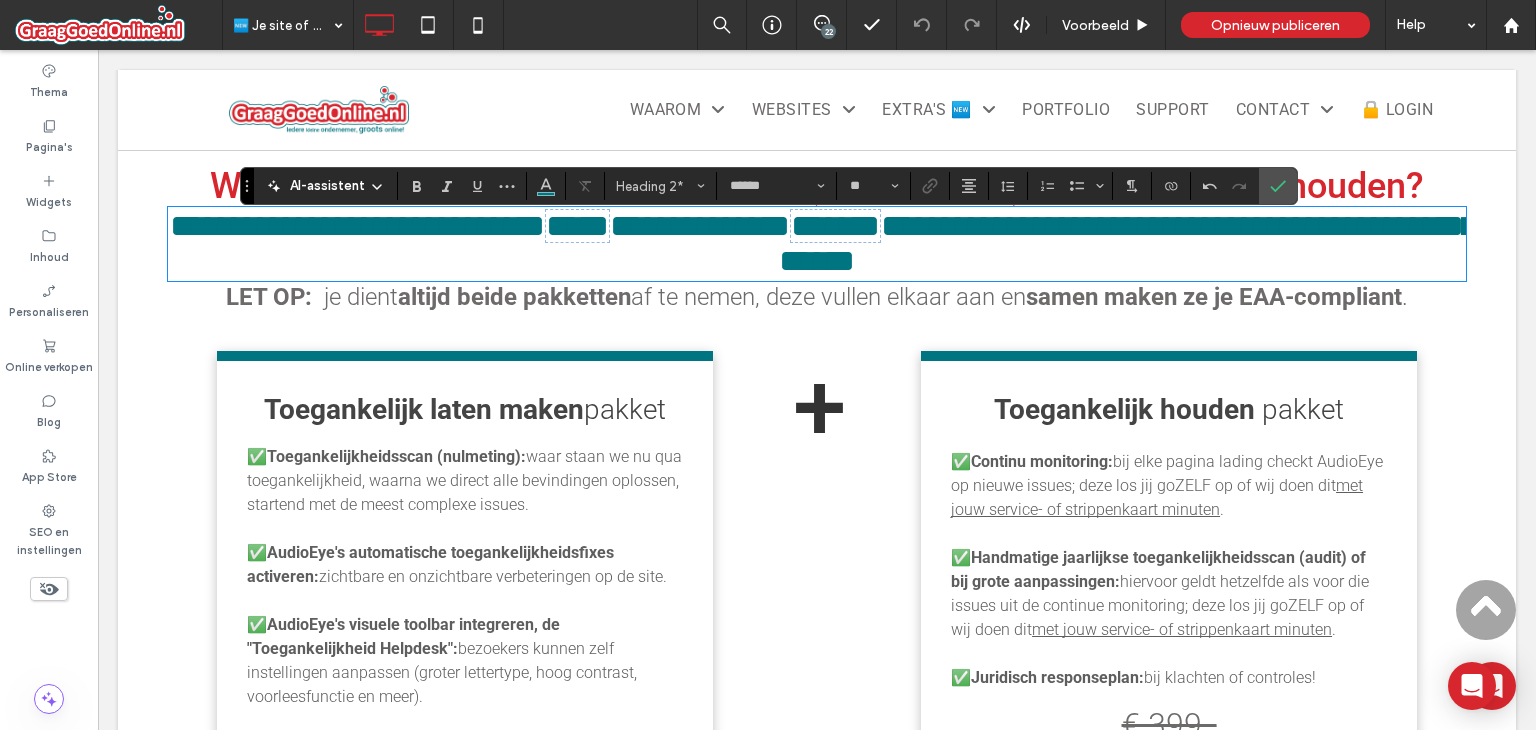 click on "**********" at bounding box center [1043, 243] 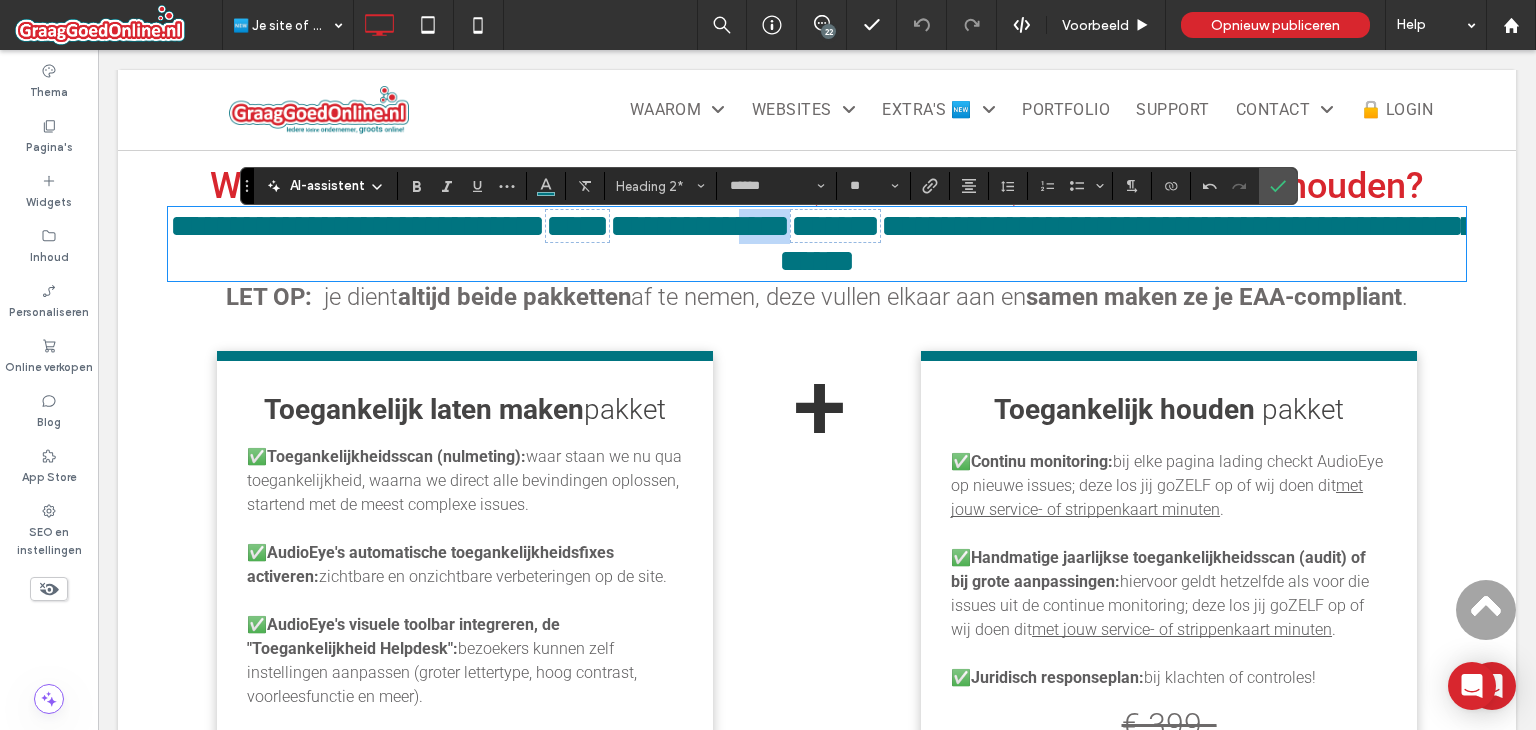 click on "**********" at bounding box center (1043, 243) 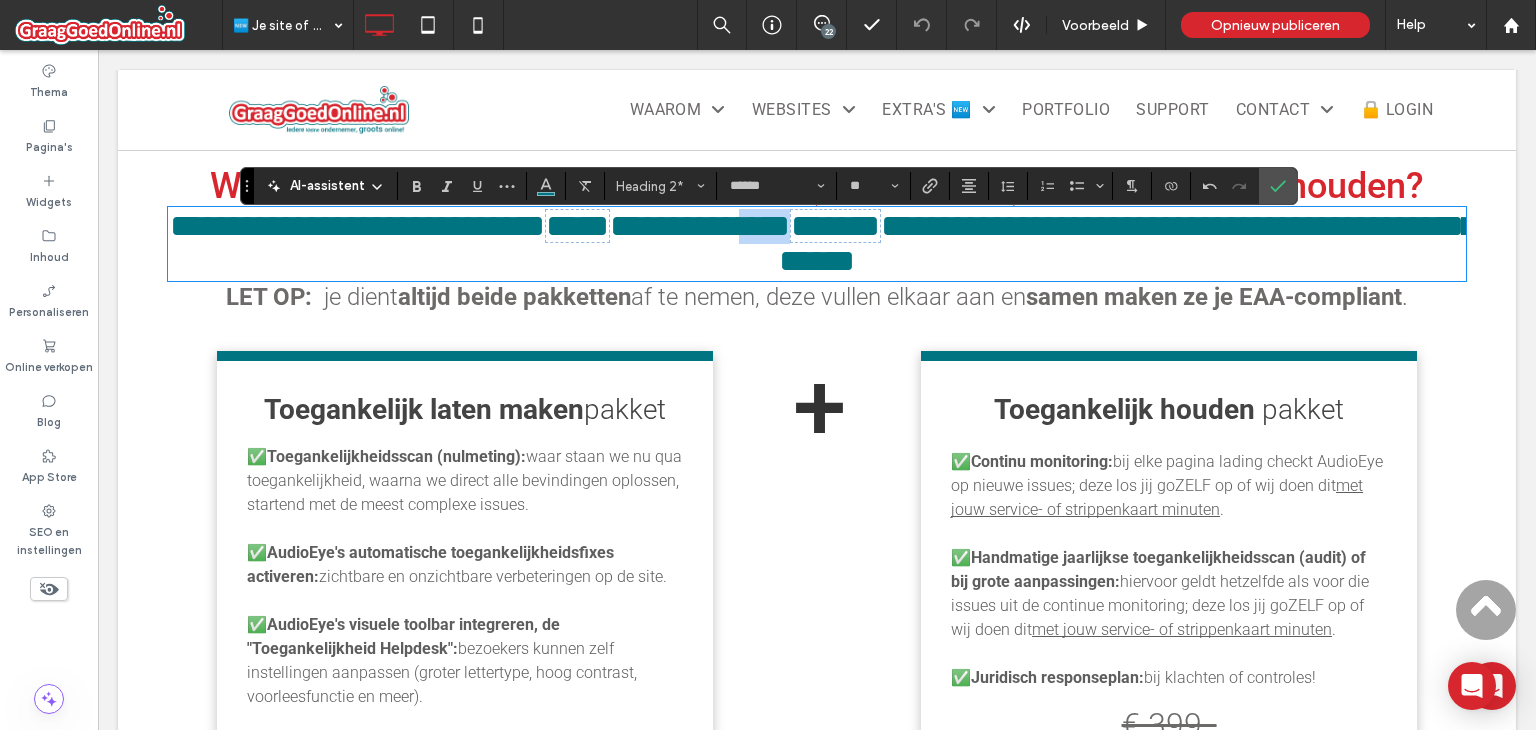 click on "**********" at bounding box center (1043, 243) 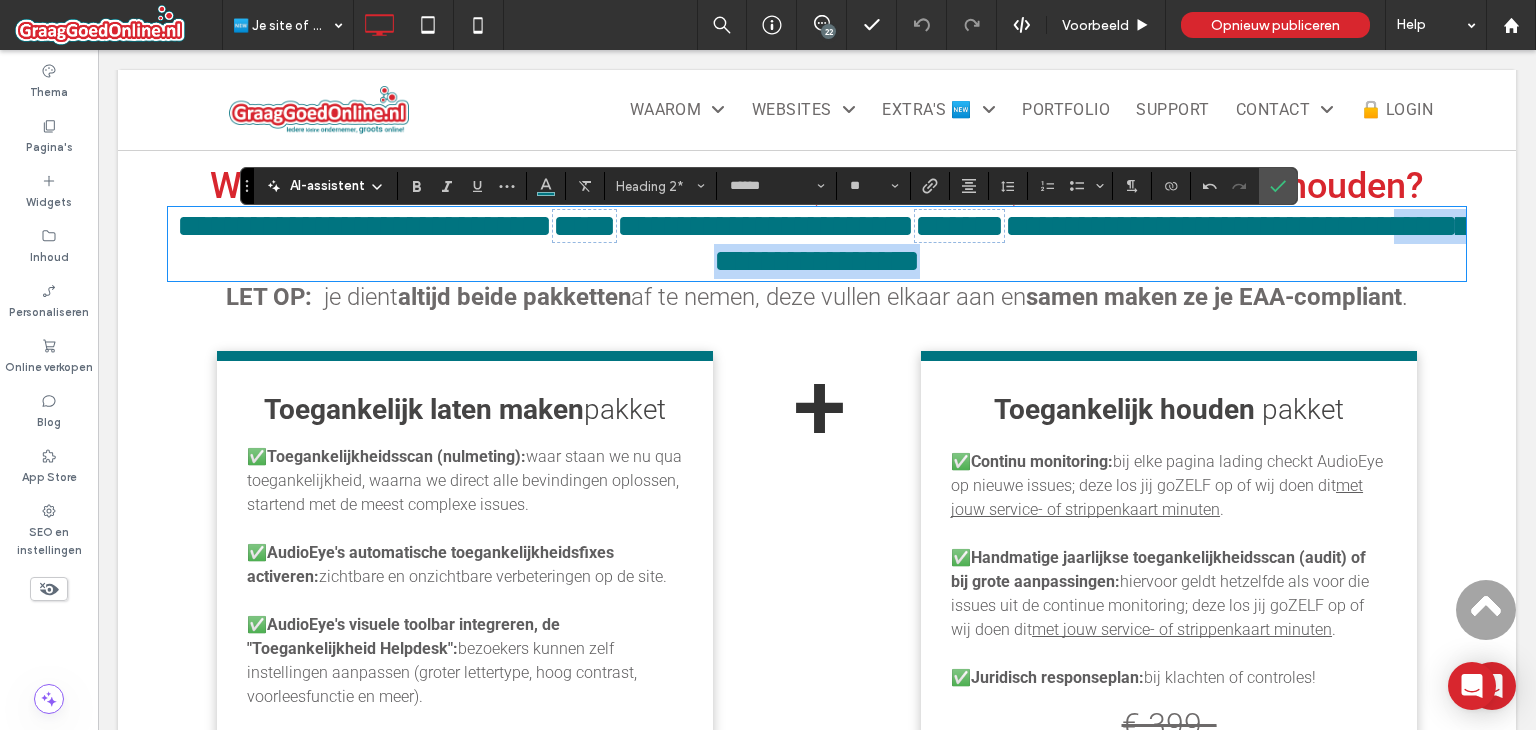 drag, startPoint x: 1276, startPoint y: 273, endPoint x: 656, endPoint y: 269, distance: 620.0129 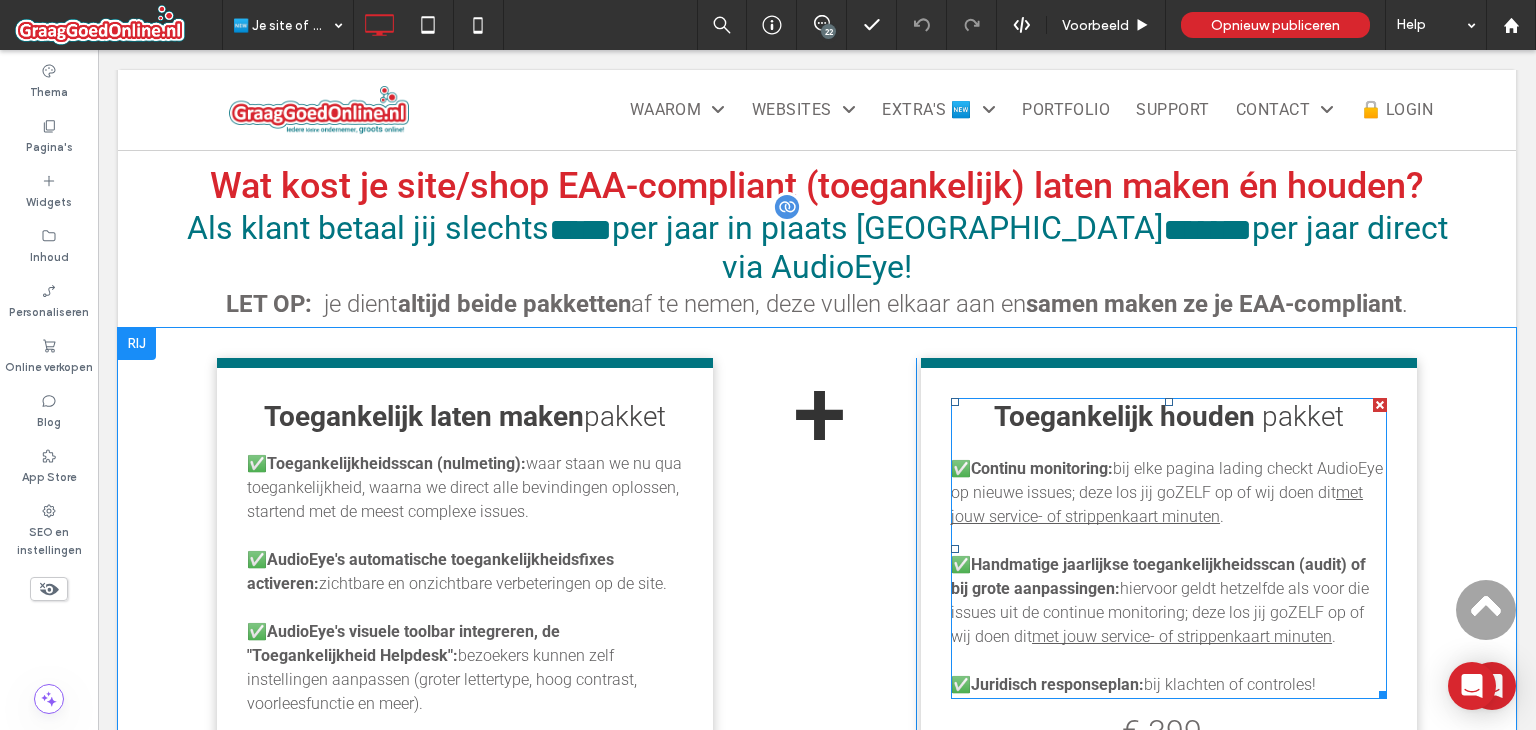 scroll, scrollTop: 2043, scrollLeft: 0, axis: vertical 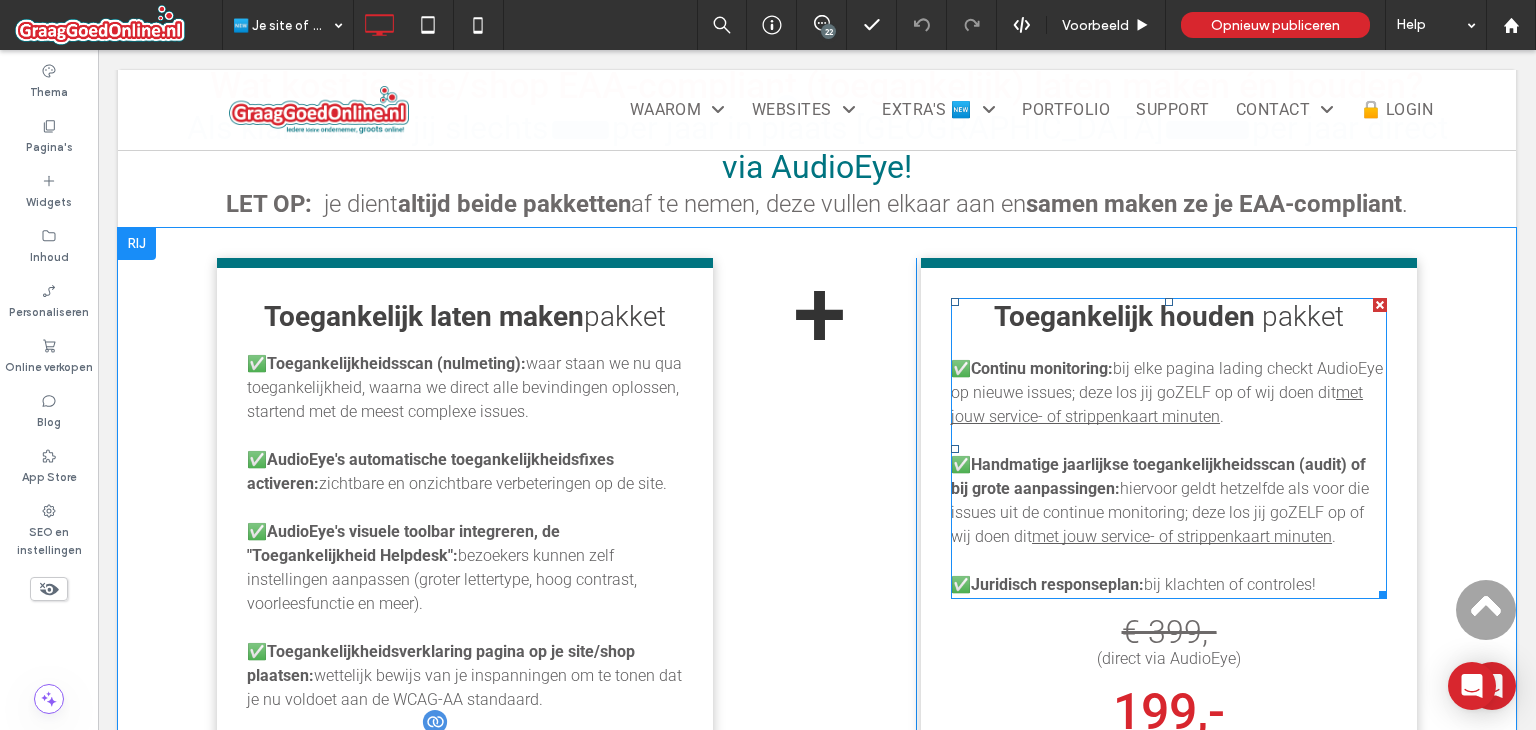 click on "bij elke pagina lading checkt AudioEye op nieuwe issues; deze los jij goZELF op of wij doen dit" at bounding box center [1167, 380] 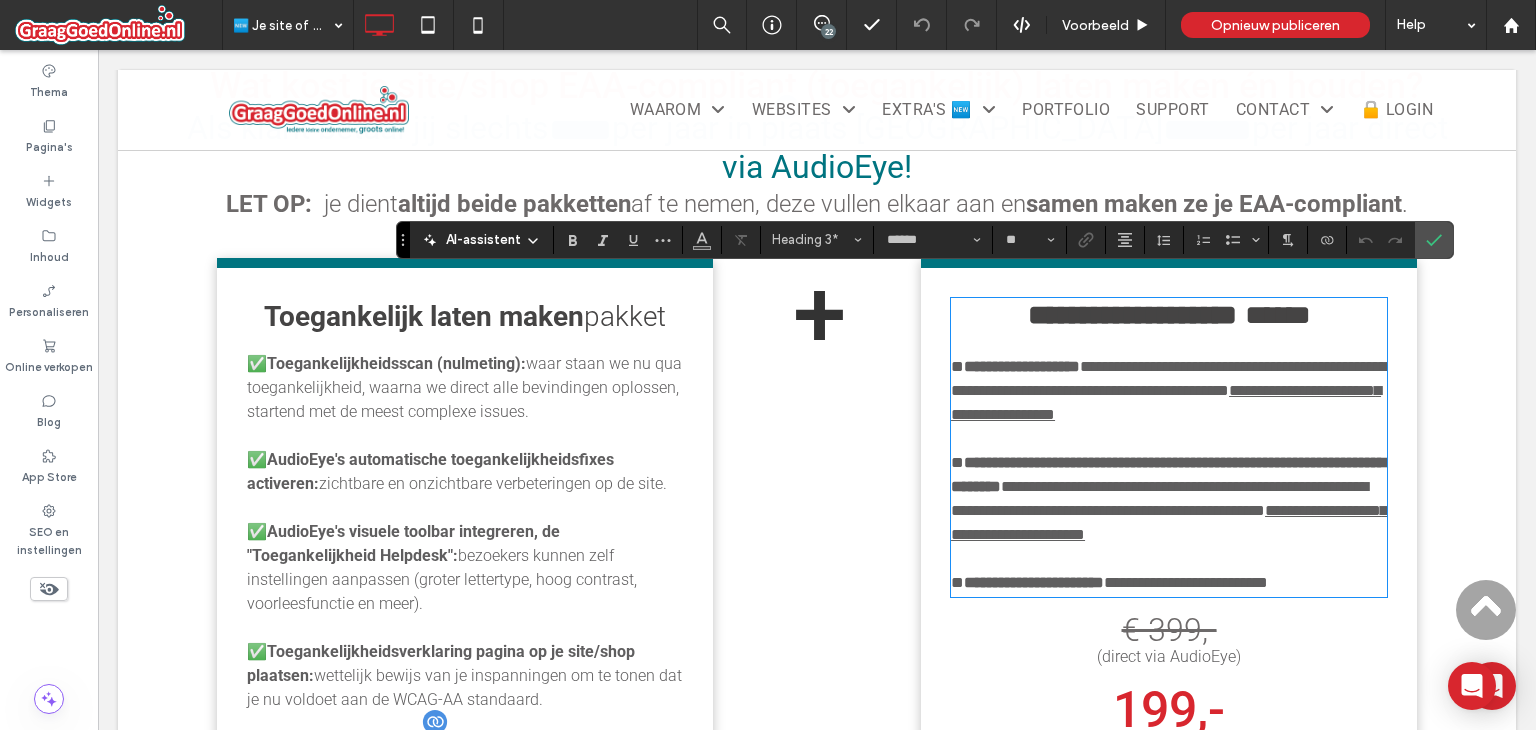 type on "**" 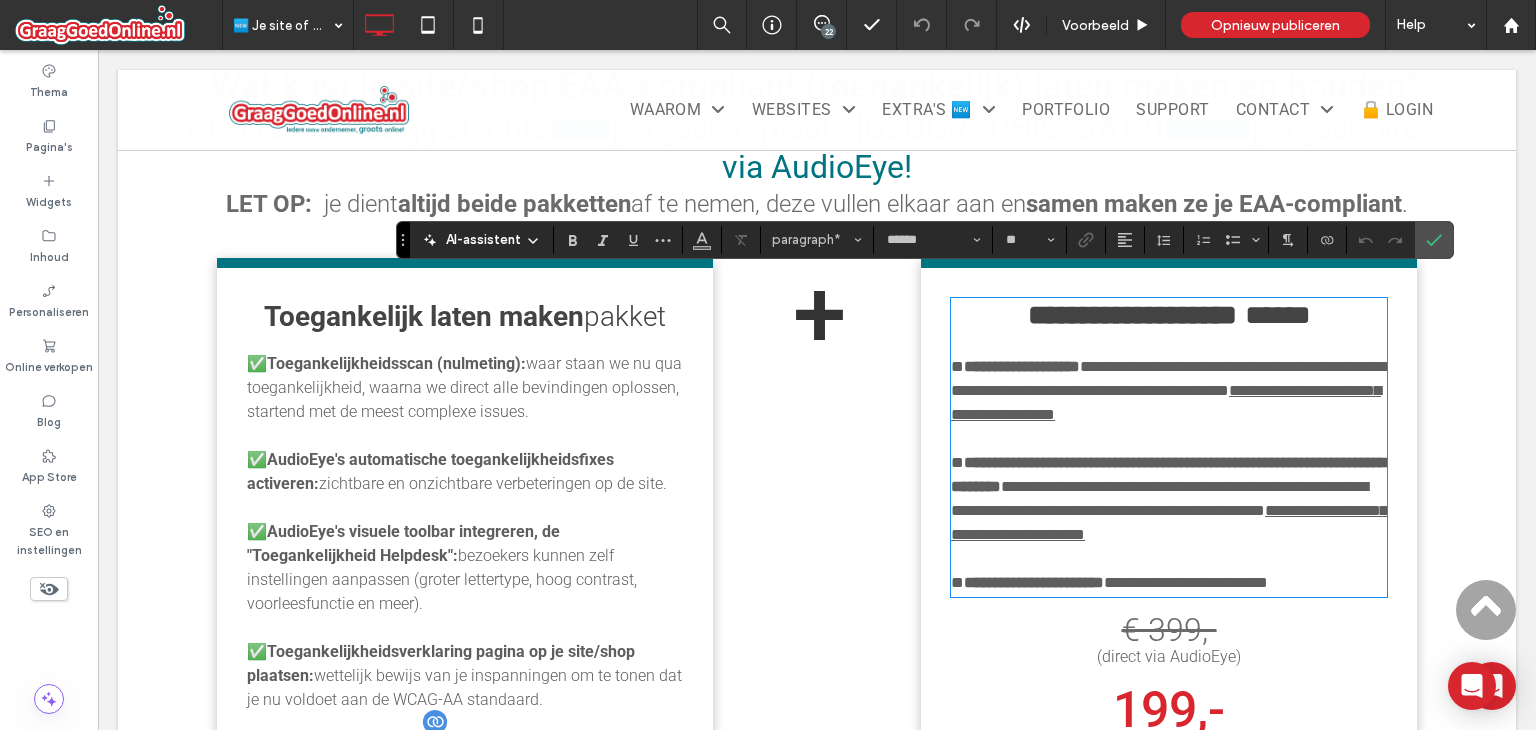 click on "**********" at bounding box center [1169, 378] 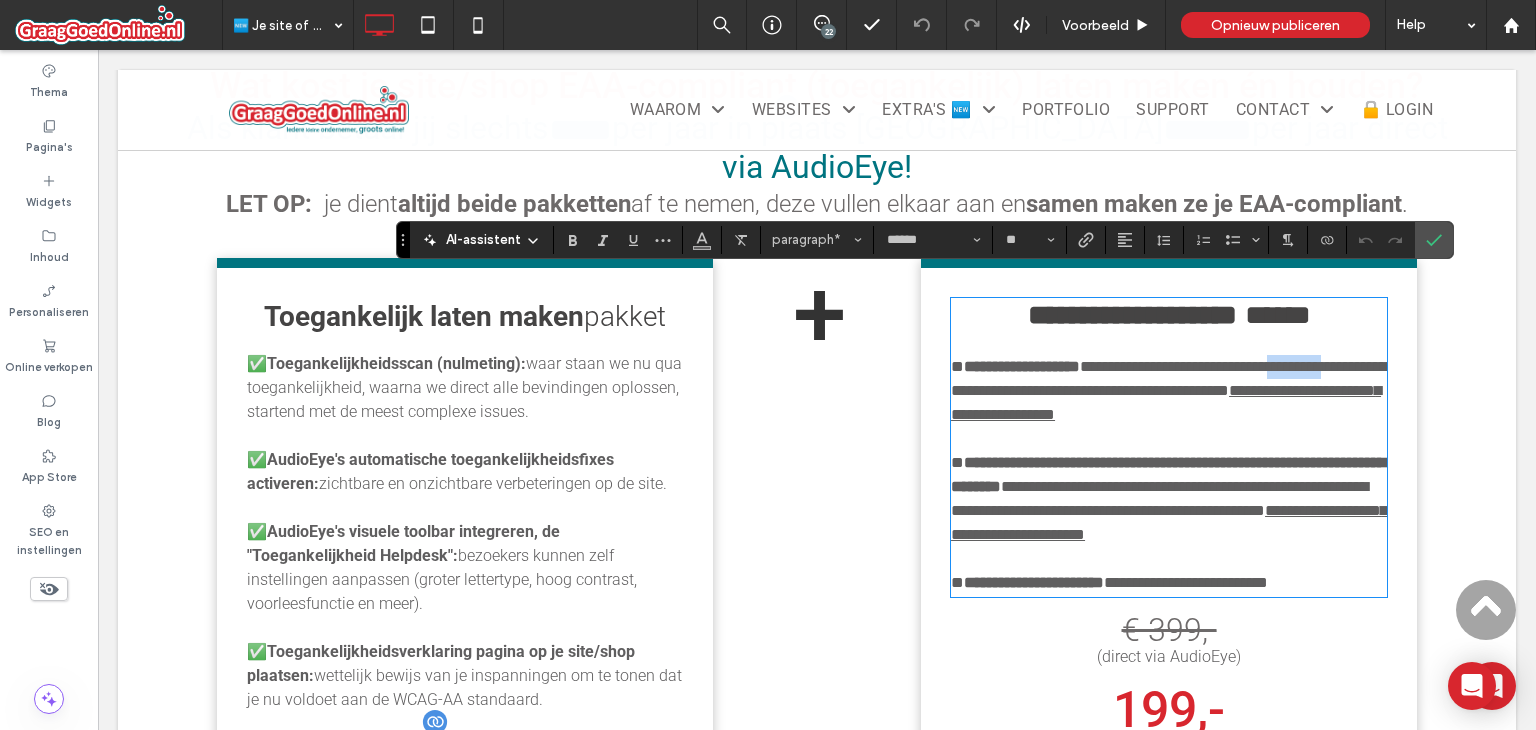 click on "**********" at bounding box center (1169, 378) 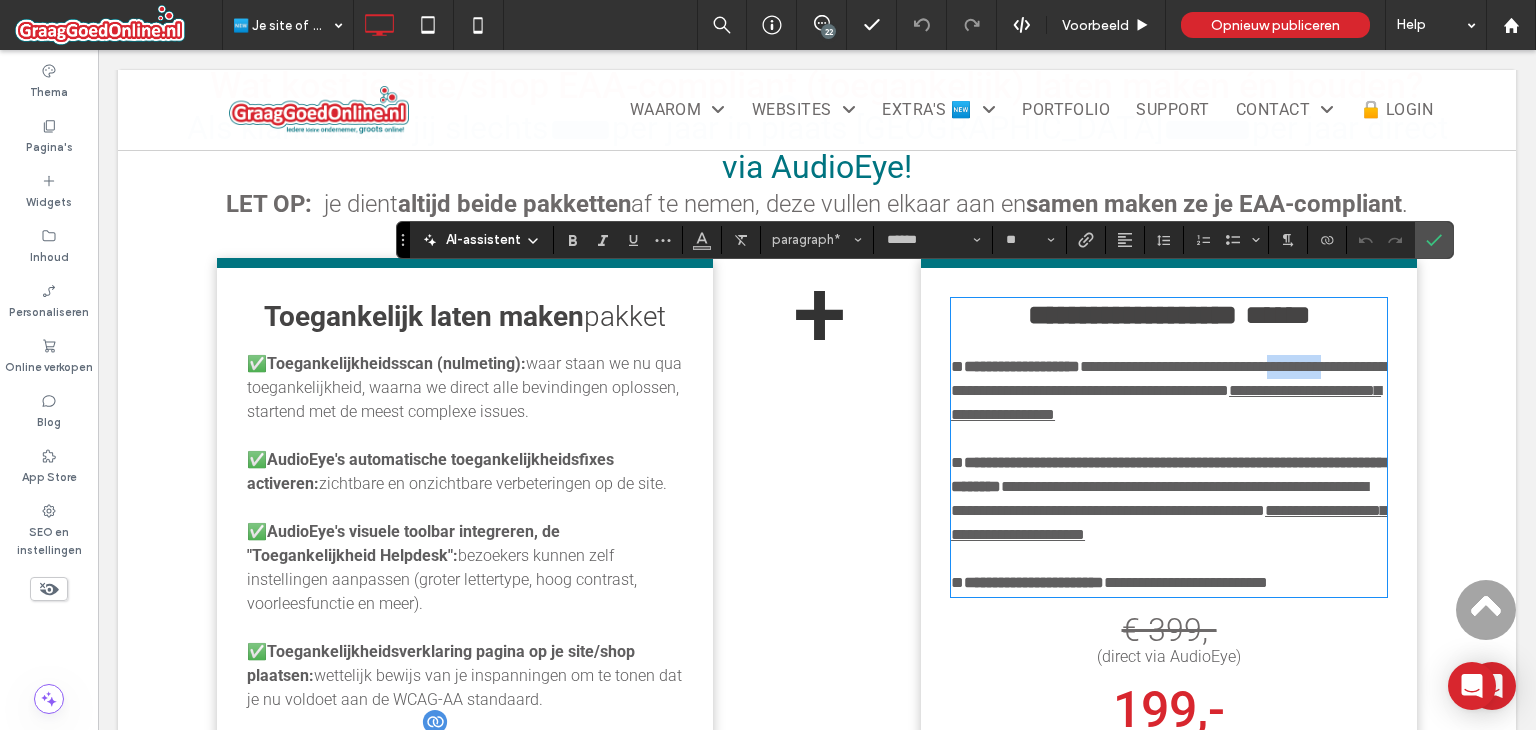 copy on "*********" 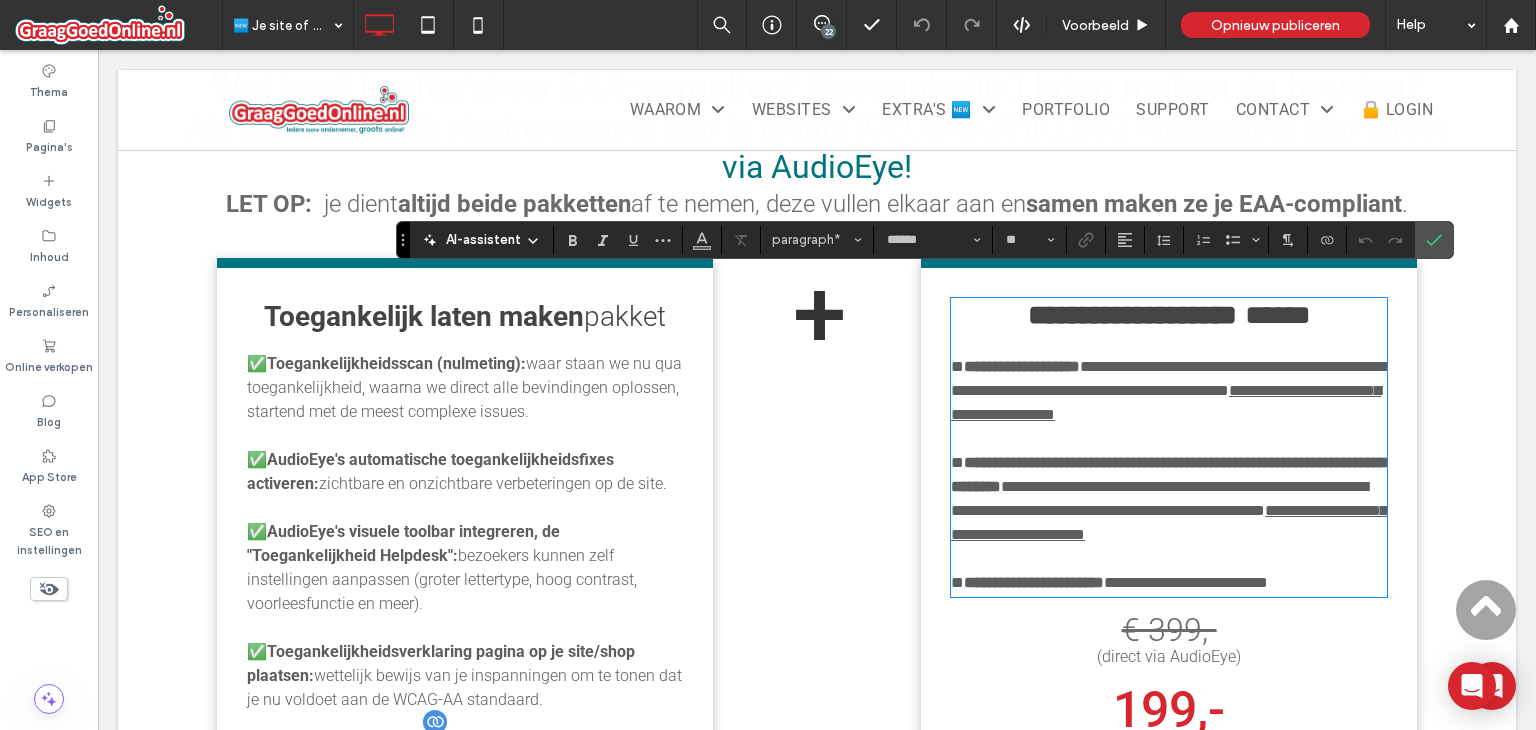 click on "**********" at bounding box center (1169, 378) 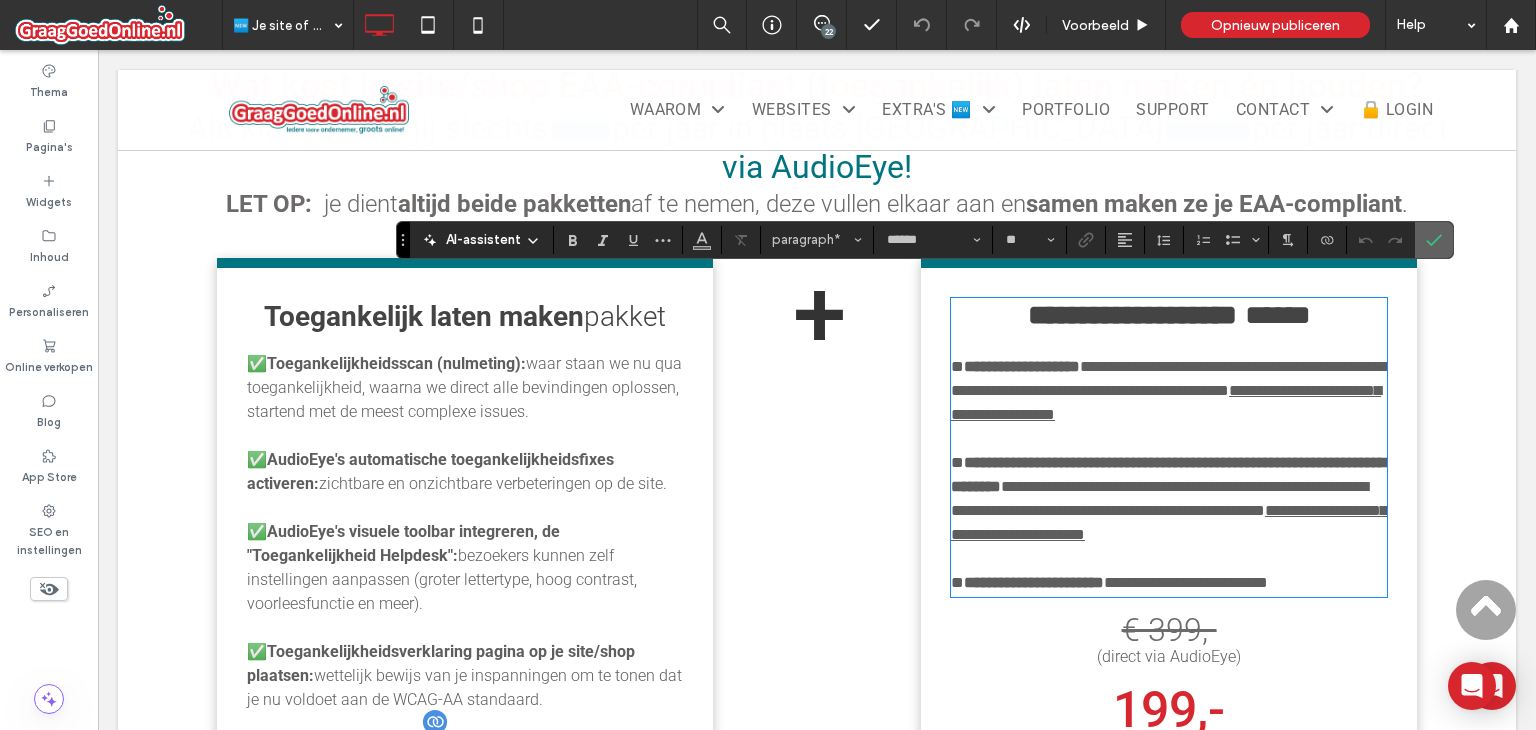 click at bounding box center (1434, 240) 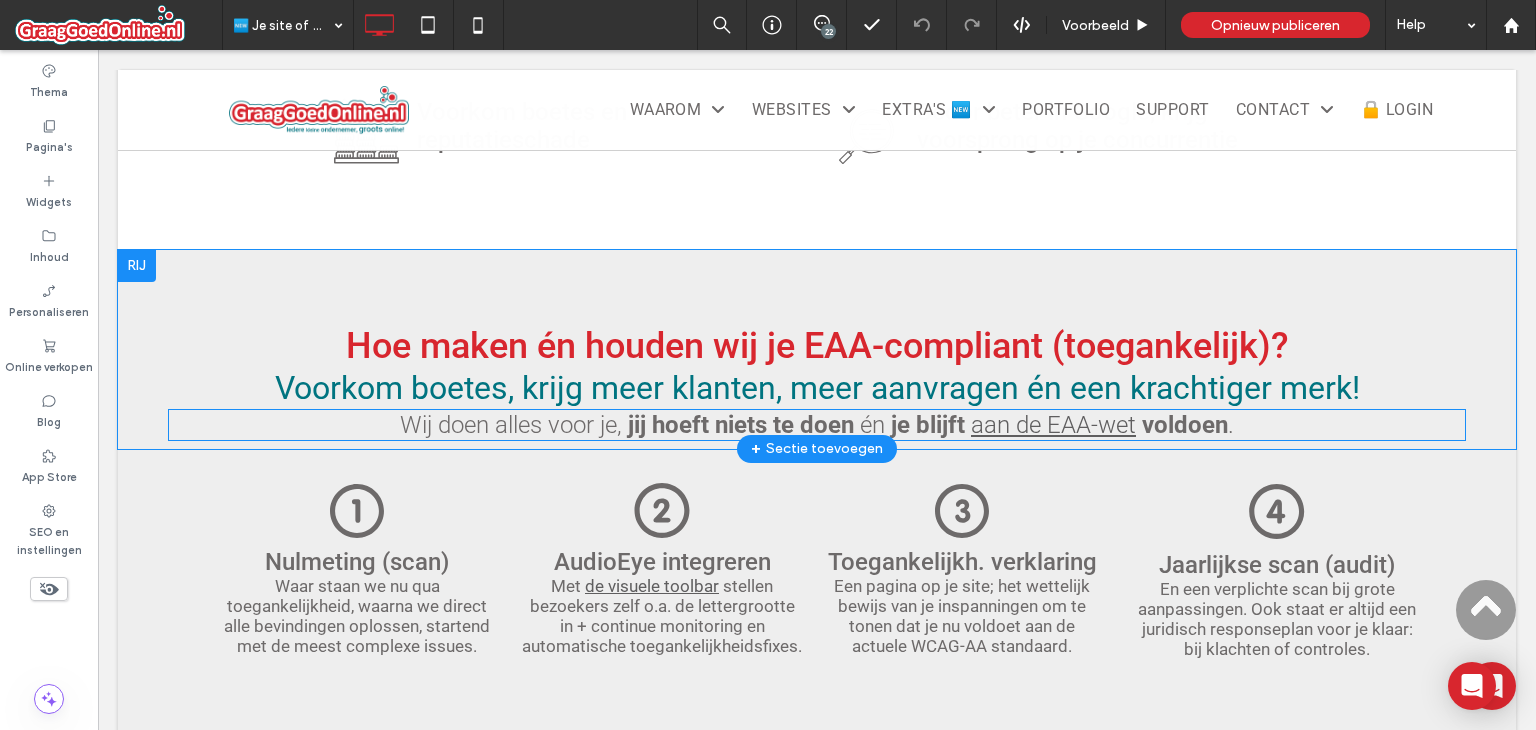 scroll, scrollTop: 1443, scrollLeft: 0, axis: vertical 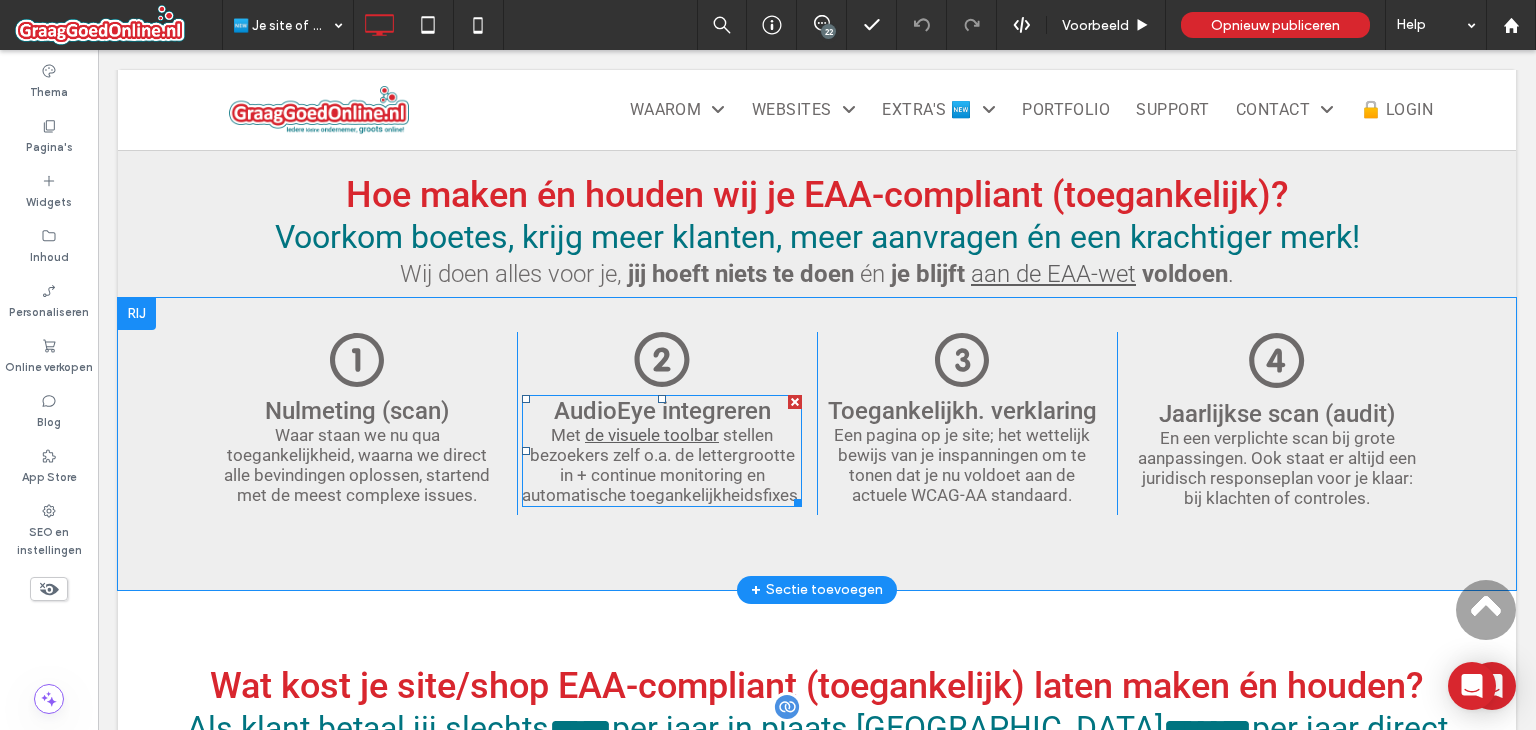 click on "stellen bezoekers zelf o.a. de lettergrootte in + continue monitoring en automatische toegankelijkheidsfixes." at bounding box center (662, 465) 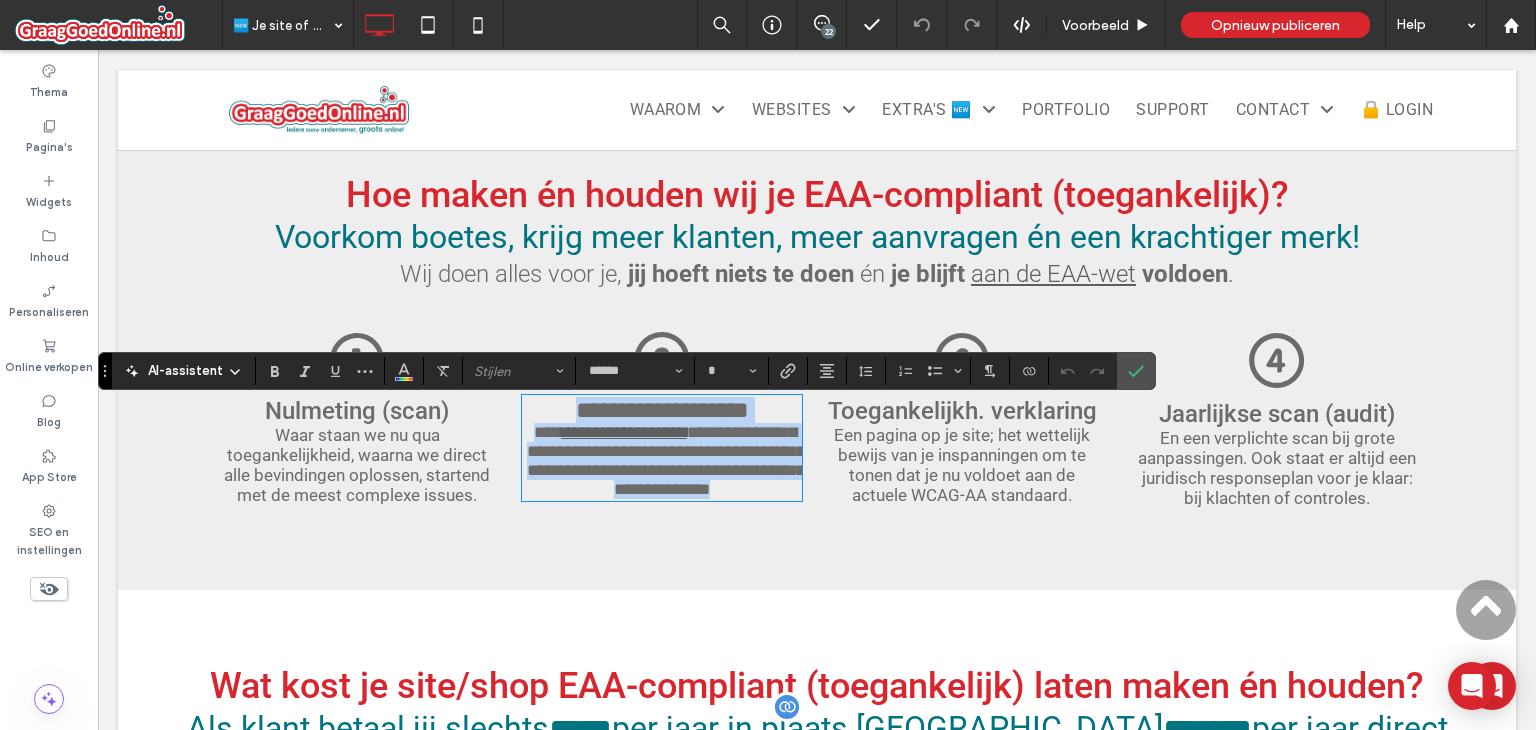click on "**********" at bounding box center [624, 432] 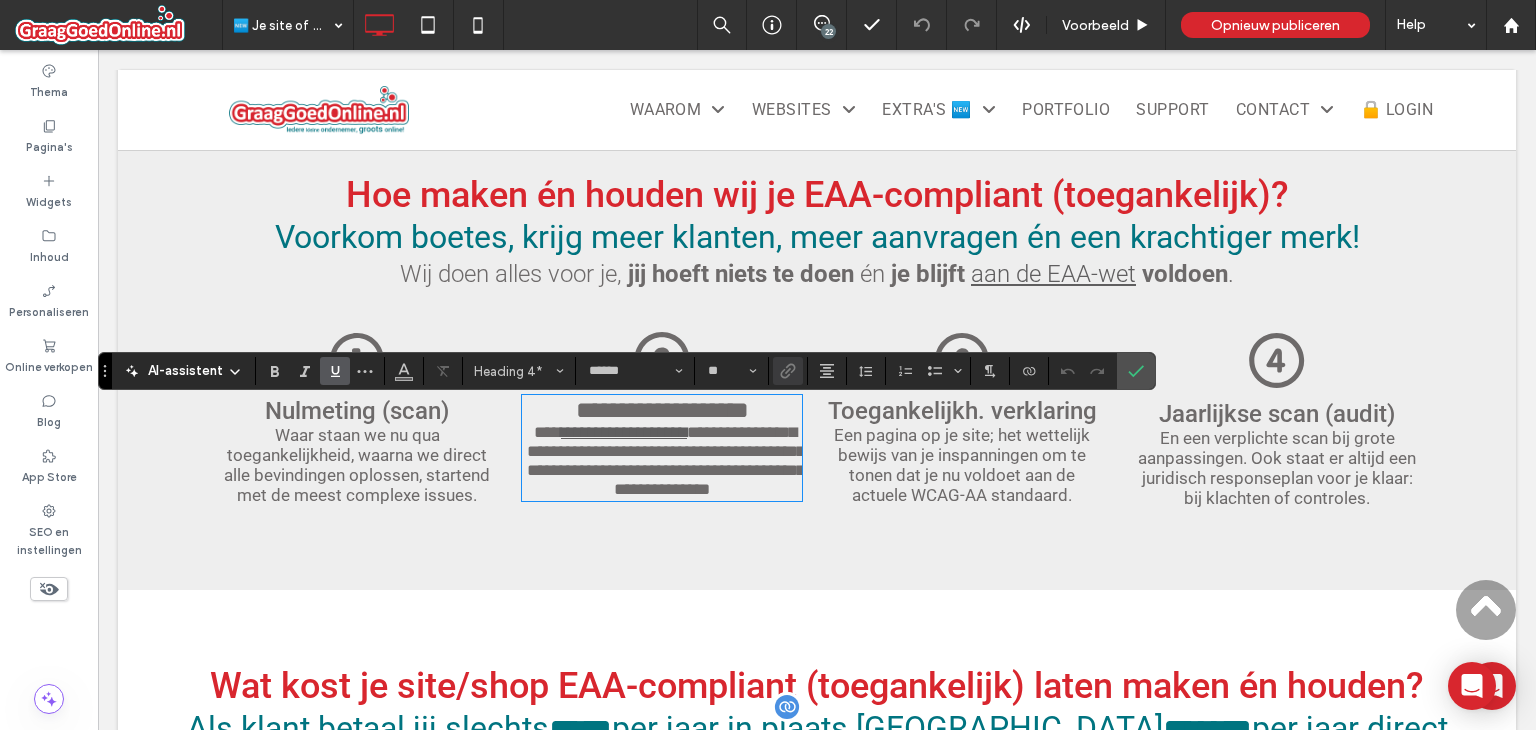 click on "**********" at bounding box center (624, 432) 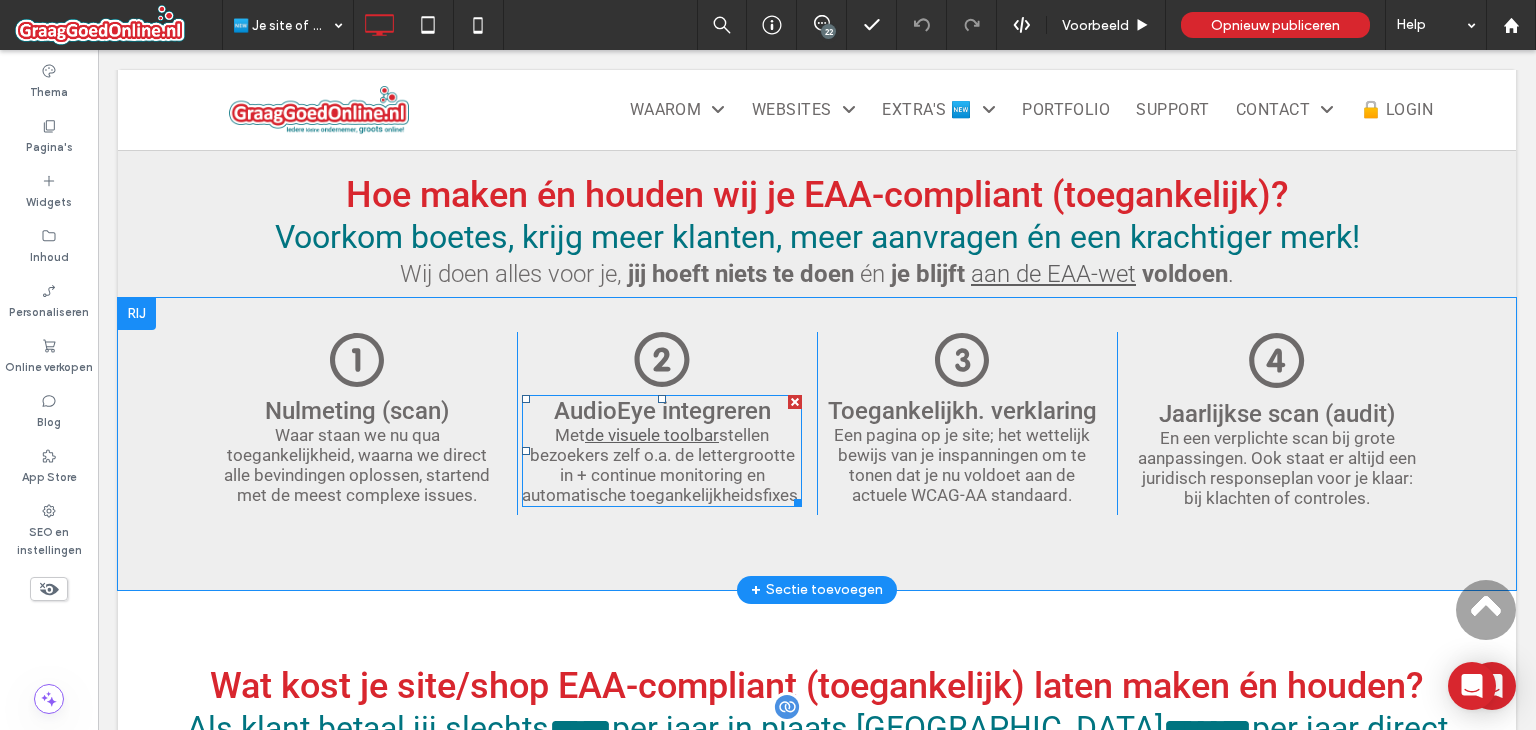click on "stellen bezoekers zelf o.a. de lettergrootte in + continue monitoring en automatische toegankelijkheidsfixes." at bounding box center [662, 465] 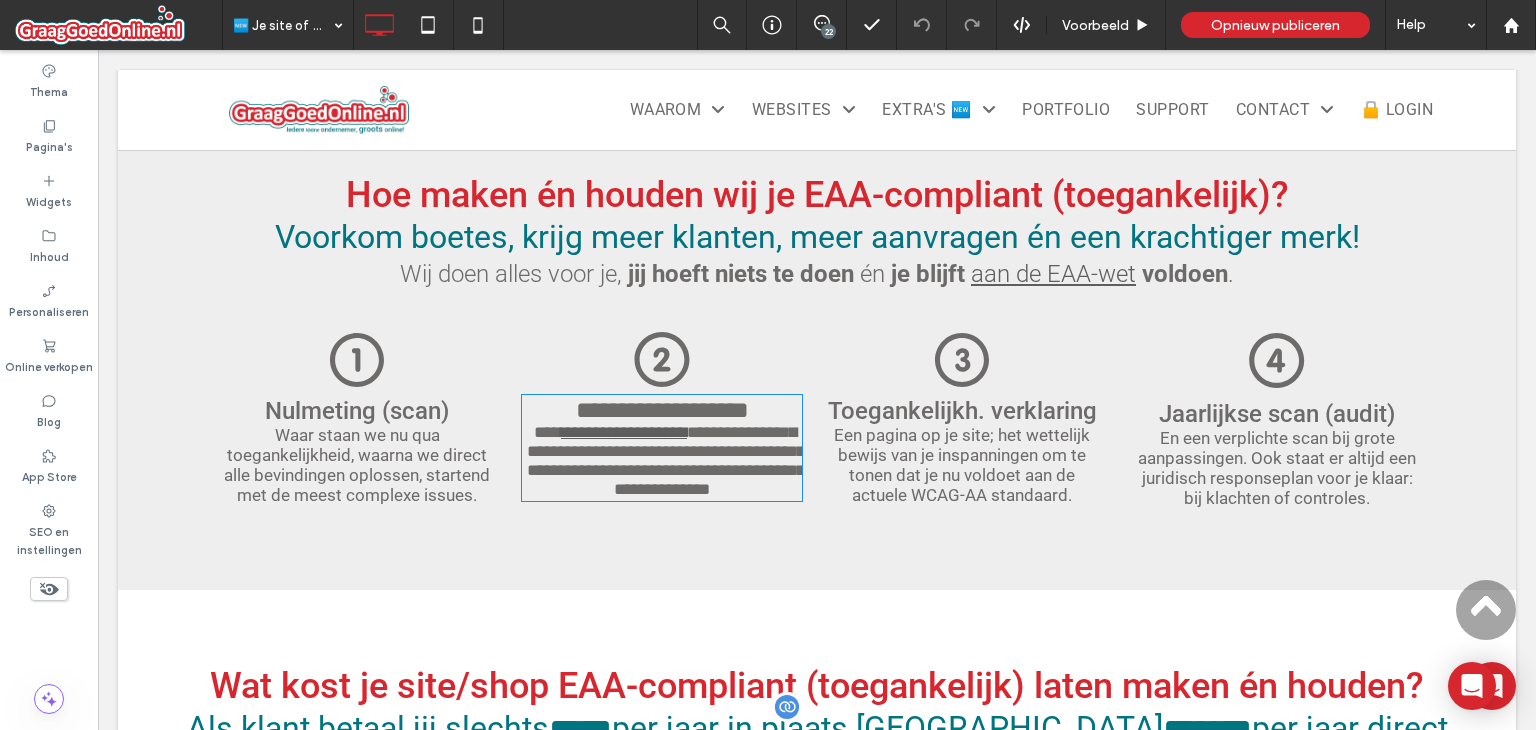 type on "******" 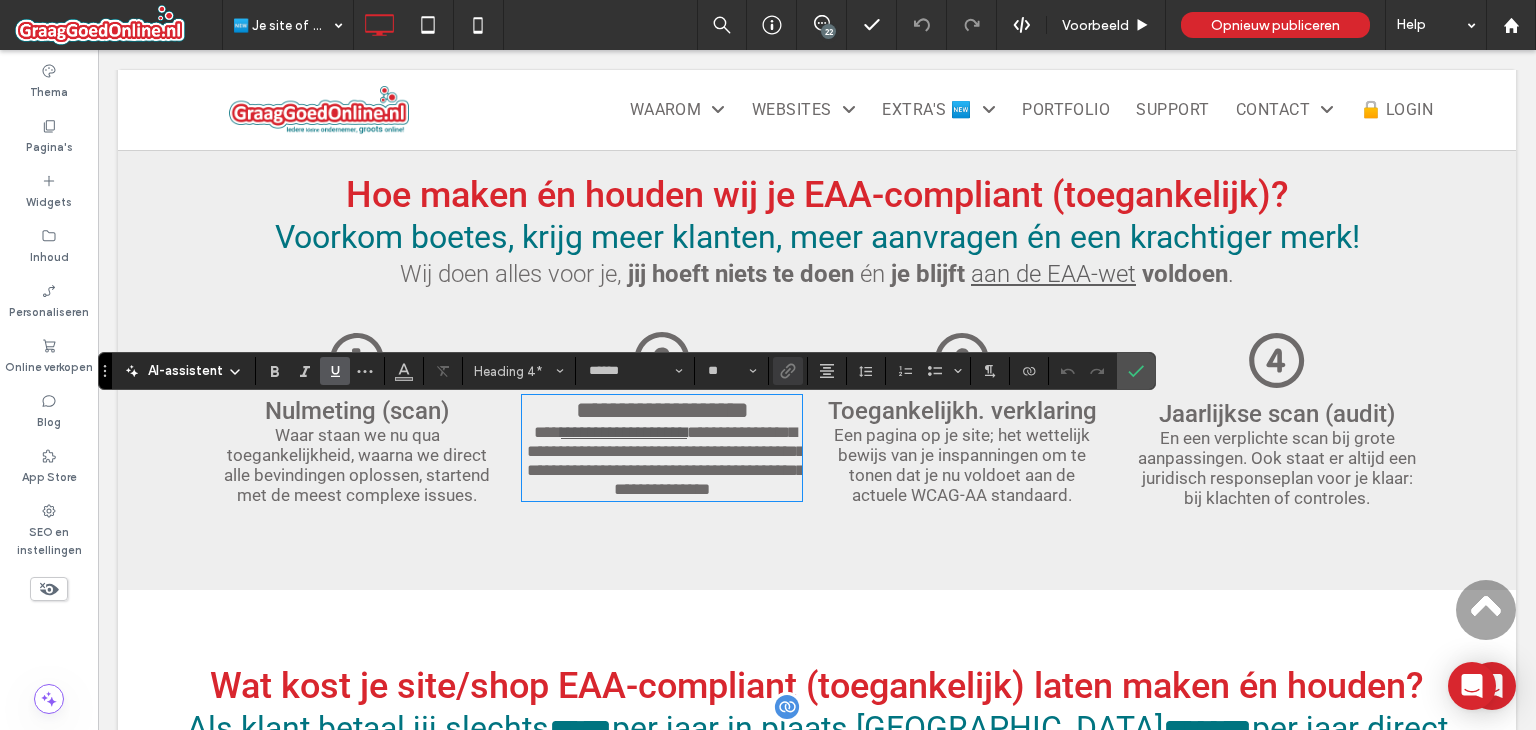 drag, startPoint x: 542, startPoint y: 449, endPoint x: 592, endPoint y: 453, distance: 50.159744 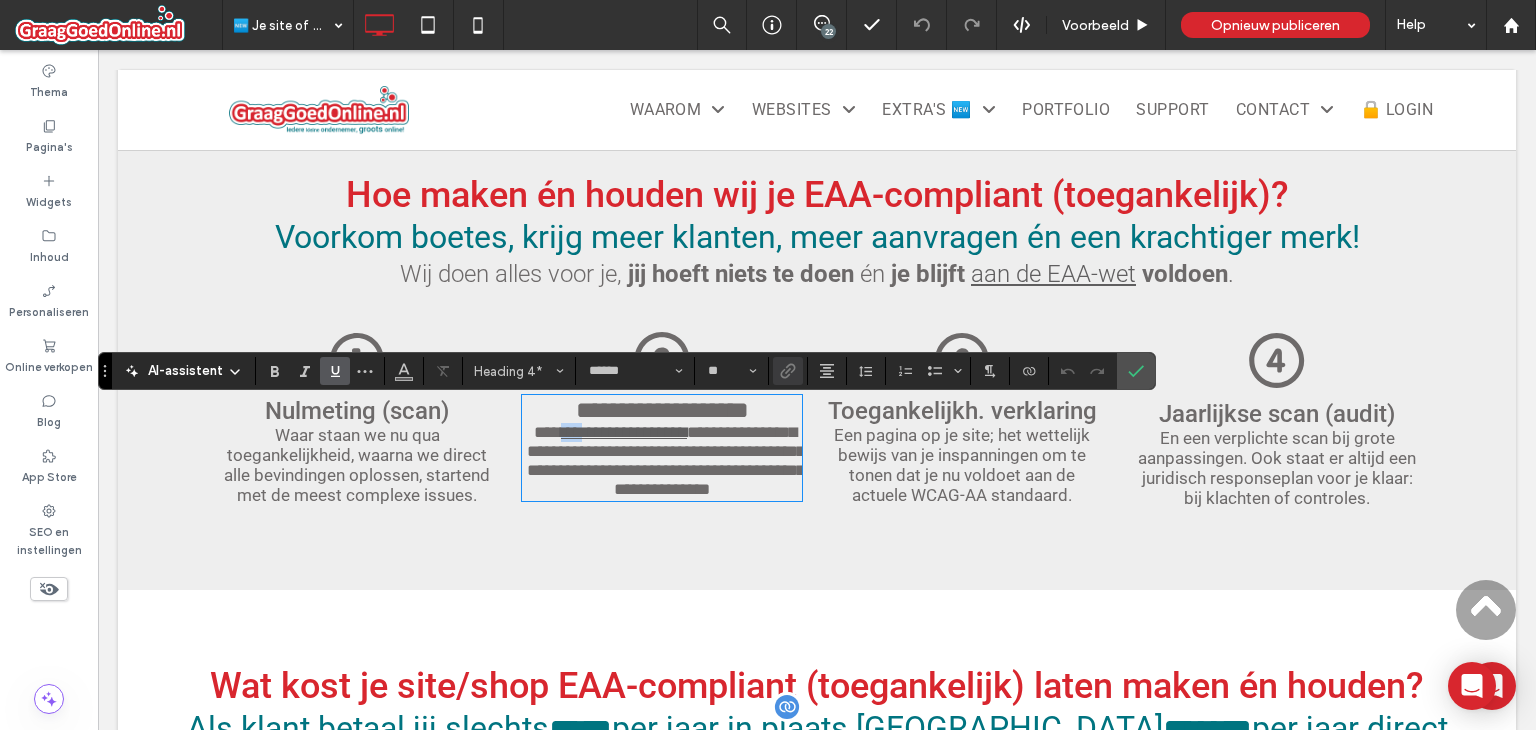 click on "**********" at bounding box center (624, 432) 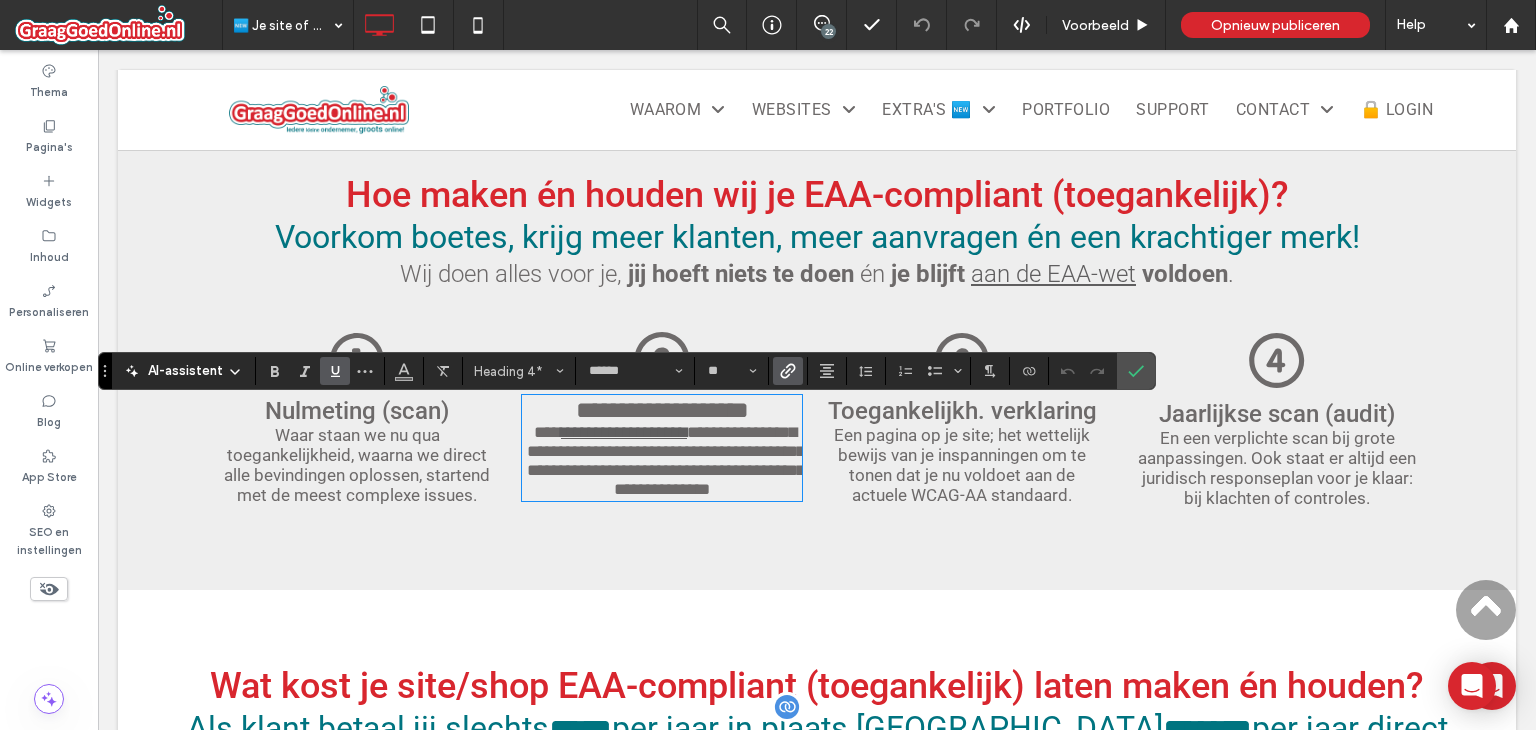 click on "**********" at bounding box center [624, 432] 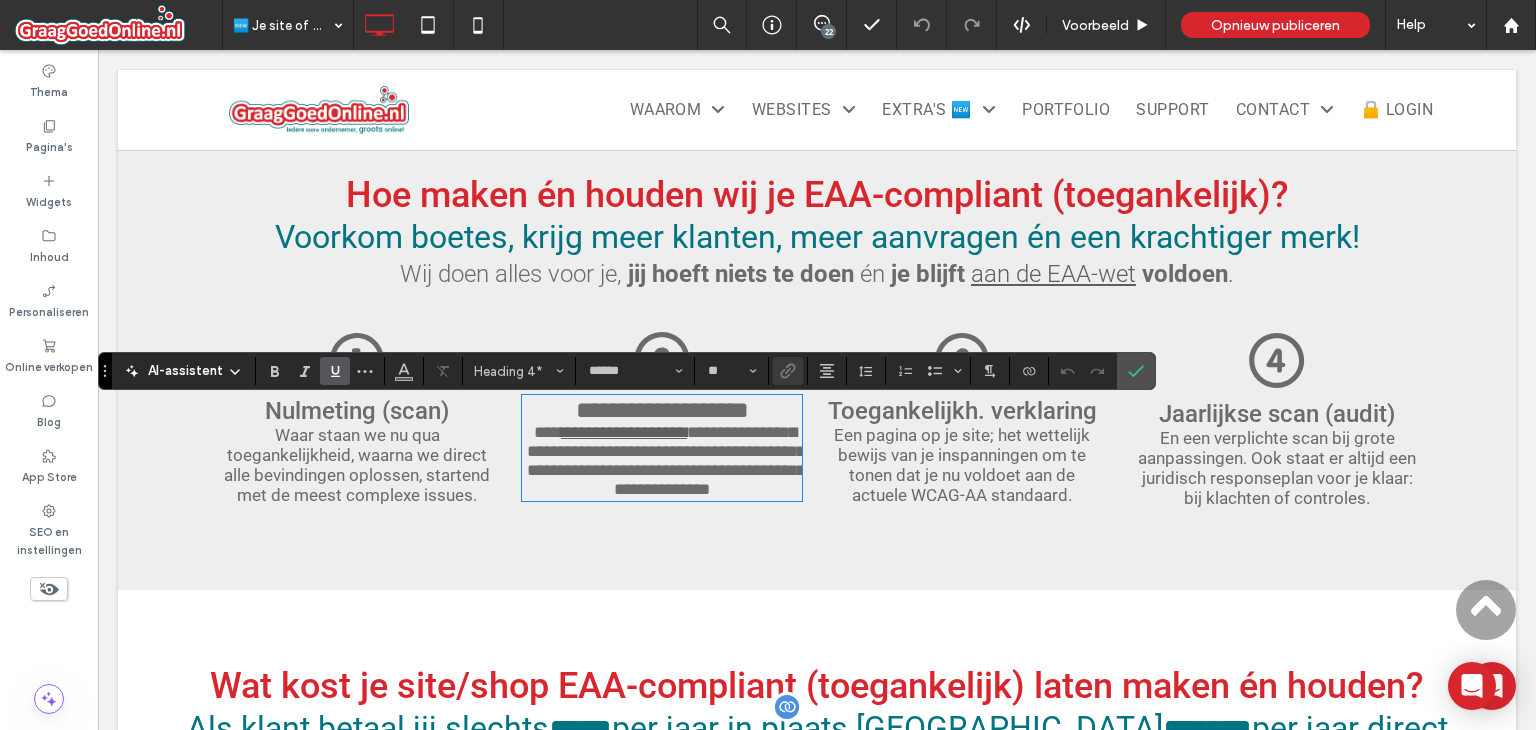 click on "**********" at bounding box center [624, 432] 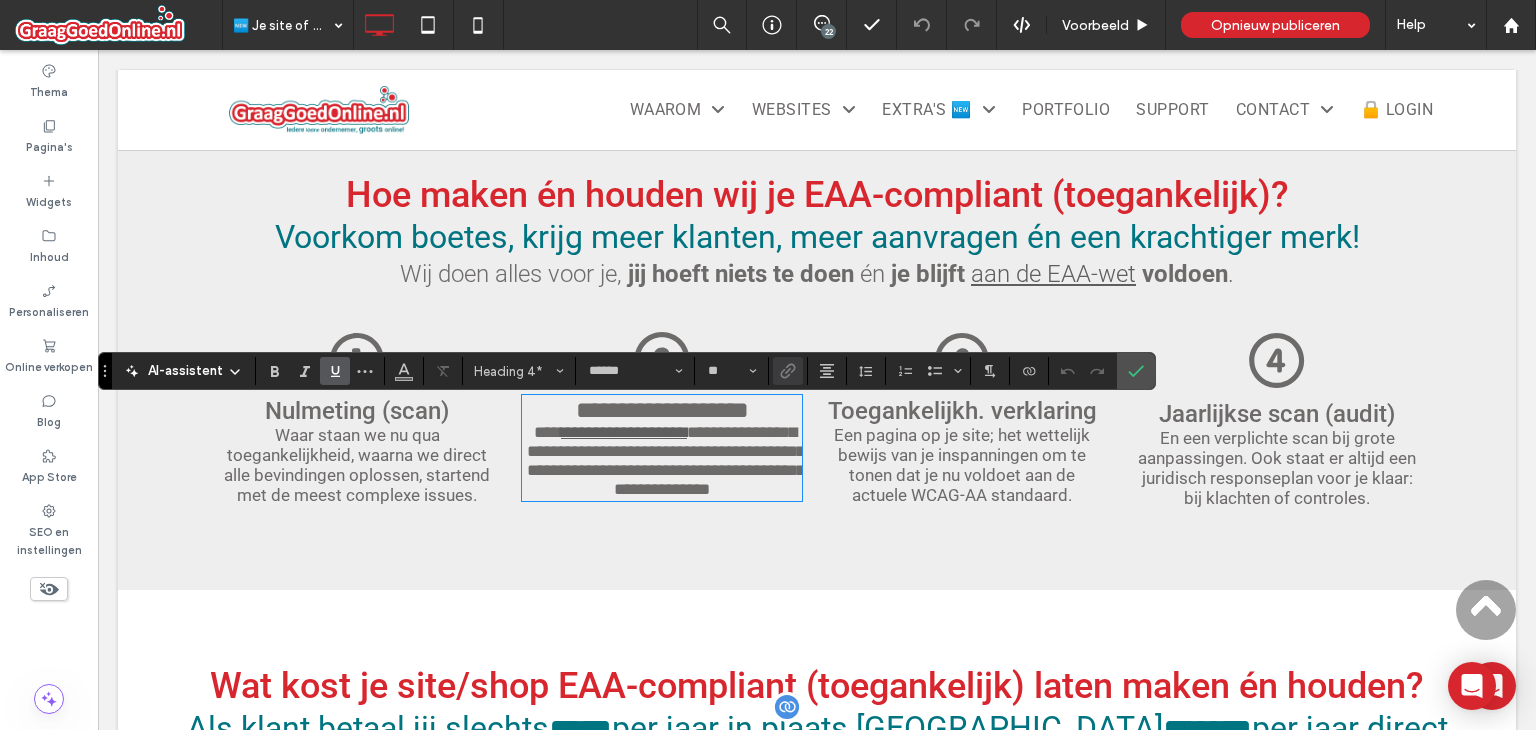 click on "**********" at bounding box center (624, 432) 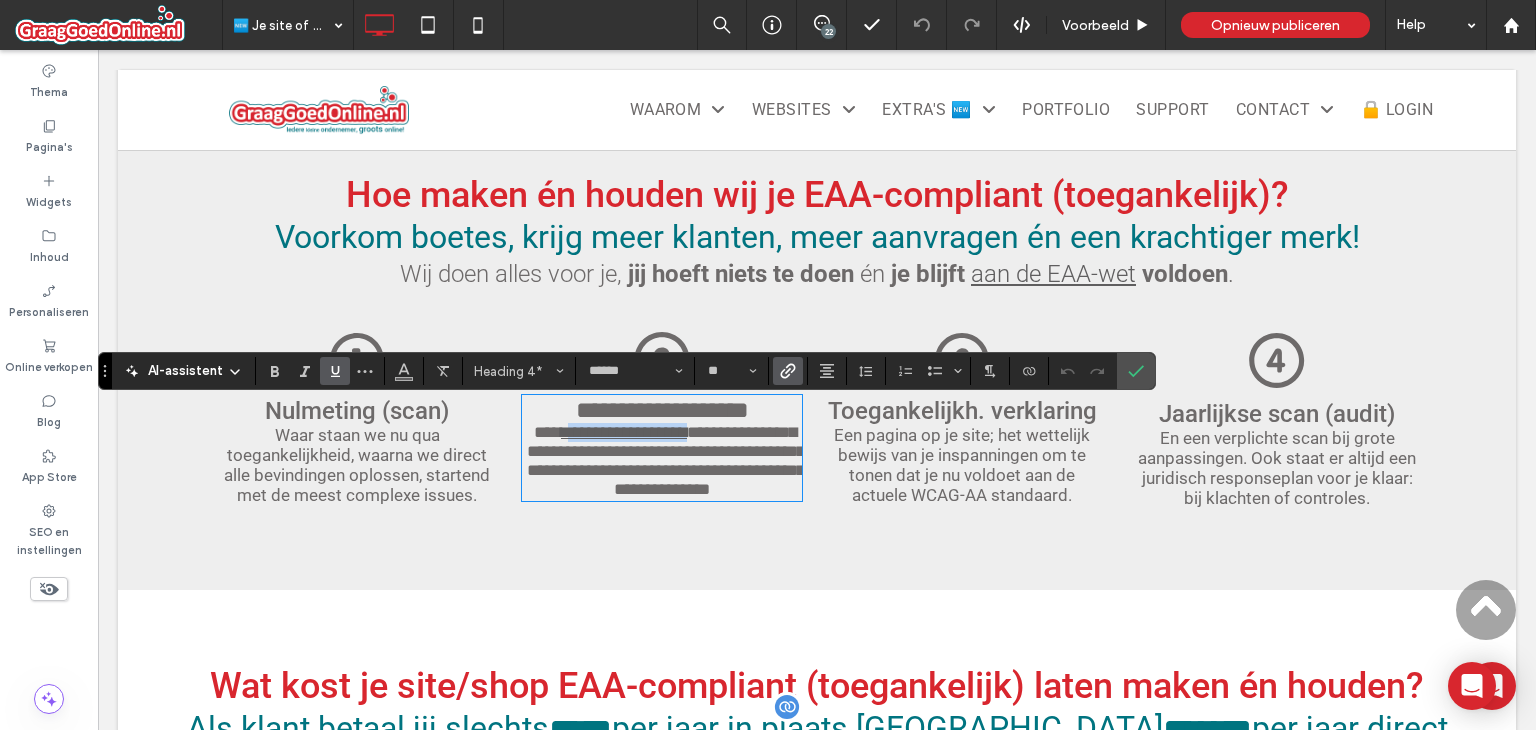 drag, startPoint x: 583, startPoint y: 448, endPoint x: 712, endPoint y: 454, distance: 129.13947 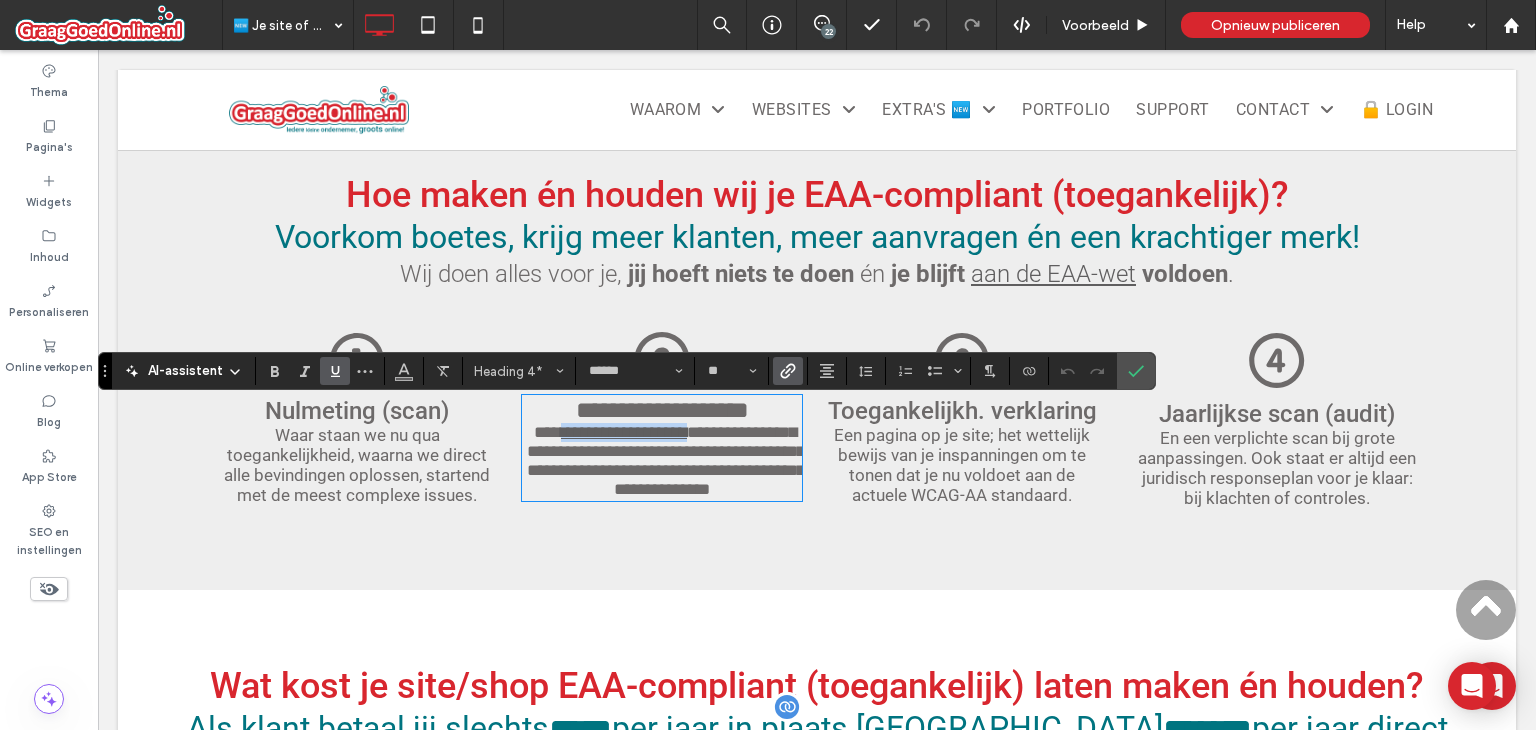 drag, startPoint x: 579, startPoint y: 449, endPoint x: 709, endPoint y: 446, distance: 130.0346 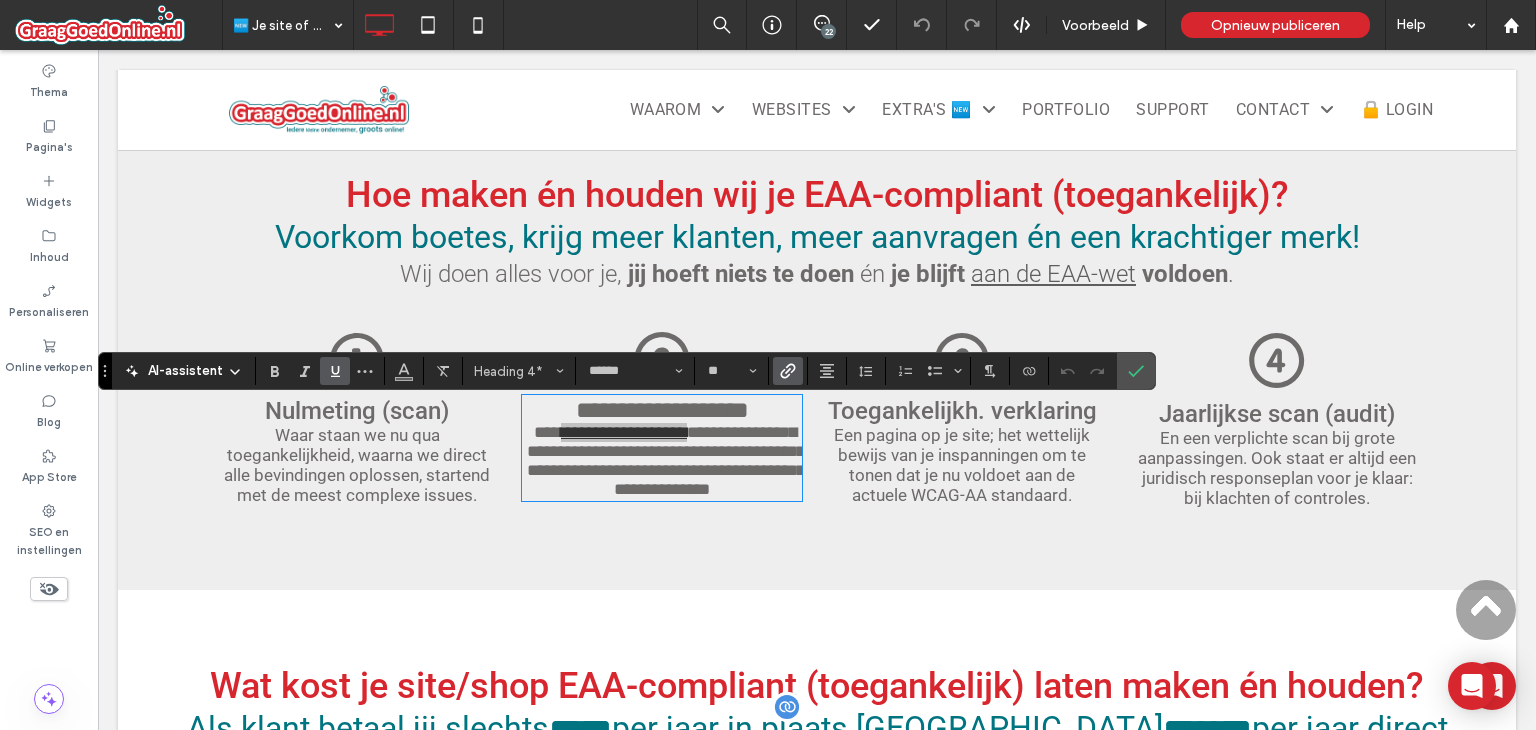 click 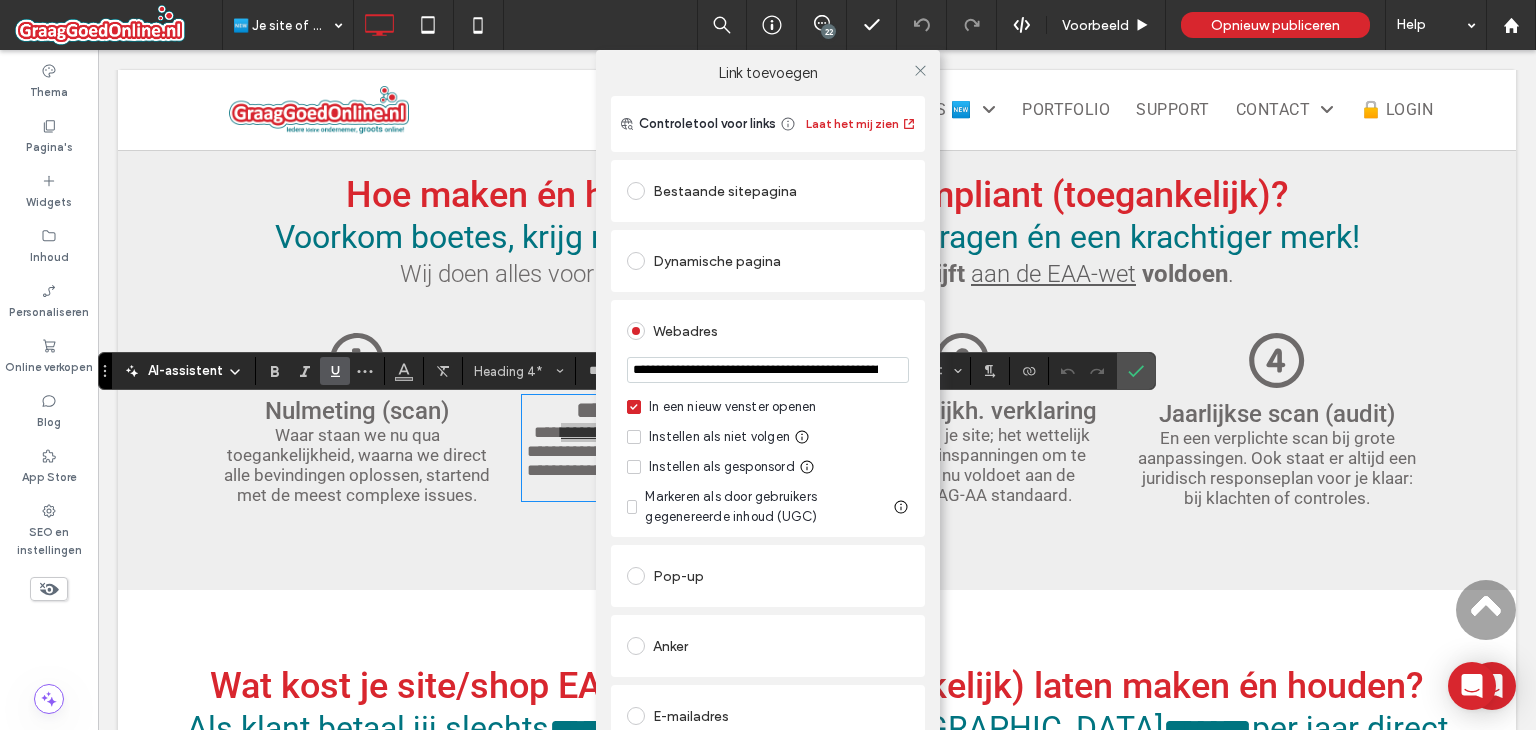 click on "**********" at bounding box center (768, 370) 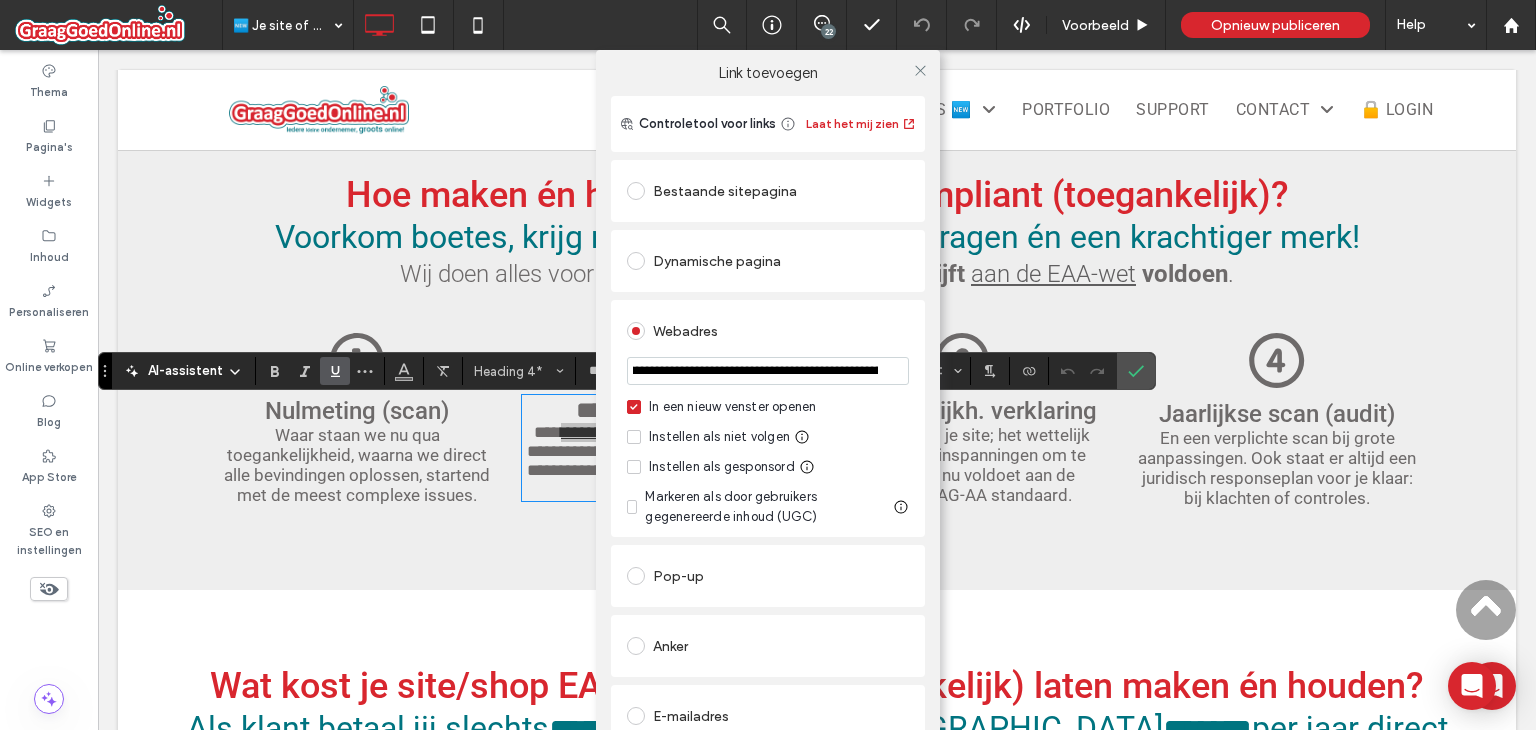 scroll, scrollTop: 0, scrollLeft: 0, axis: both 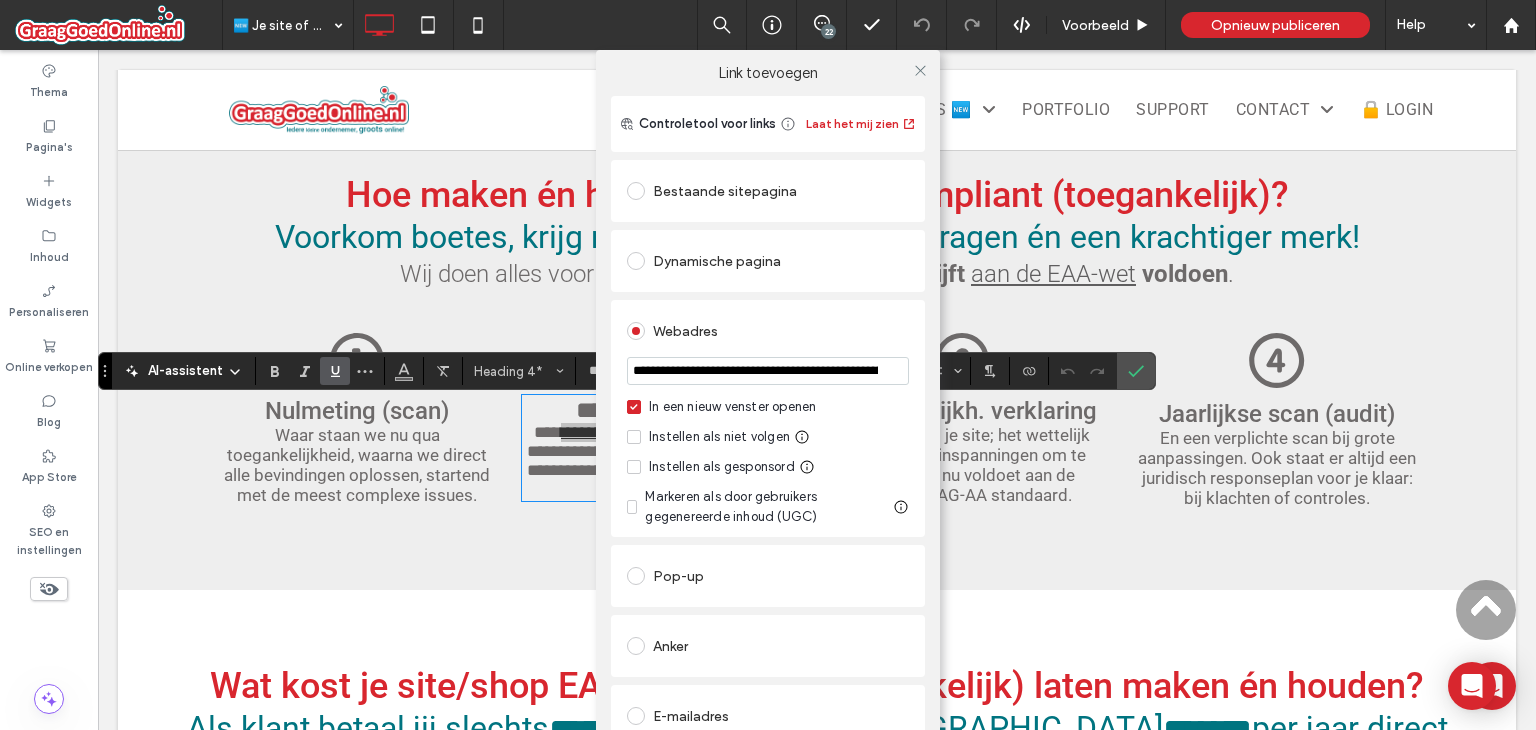 drag, startPoint x: 817, startPoint y: 377, endPoint x: 762, endPoint y: 365, distance: 56.293873 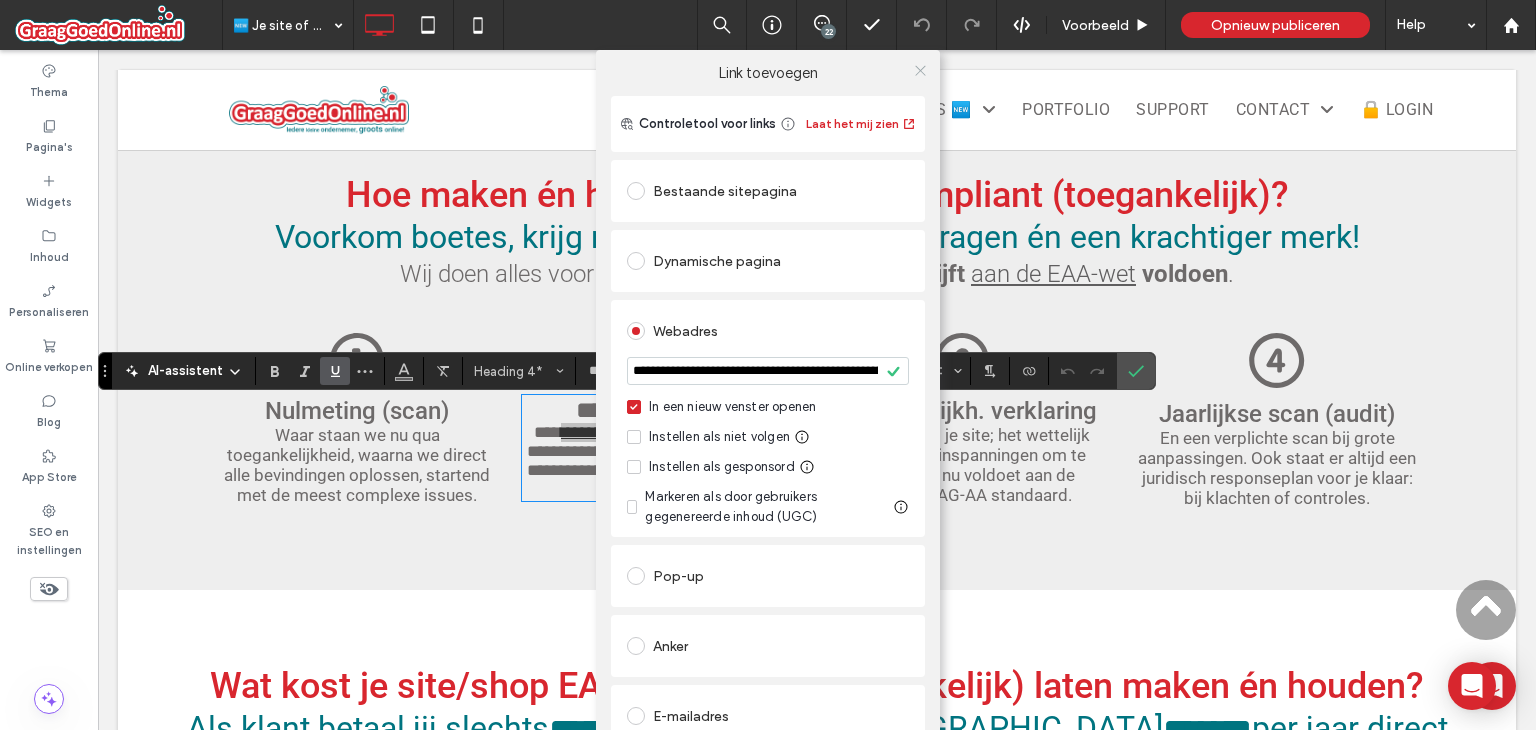 click 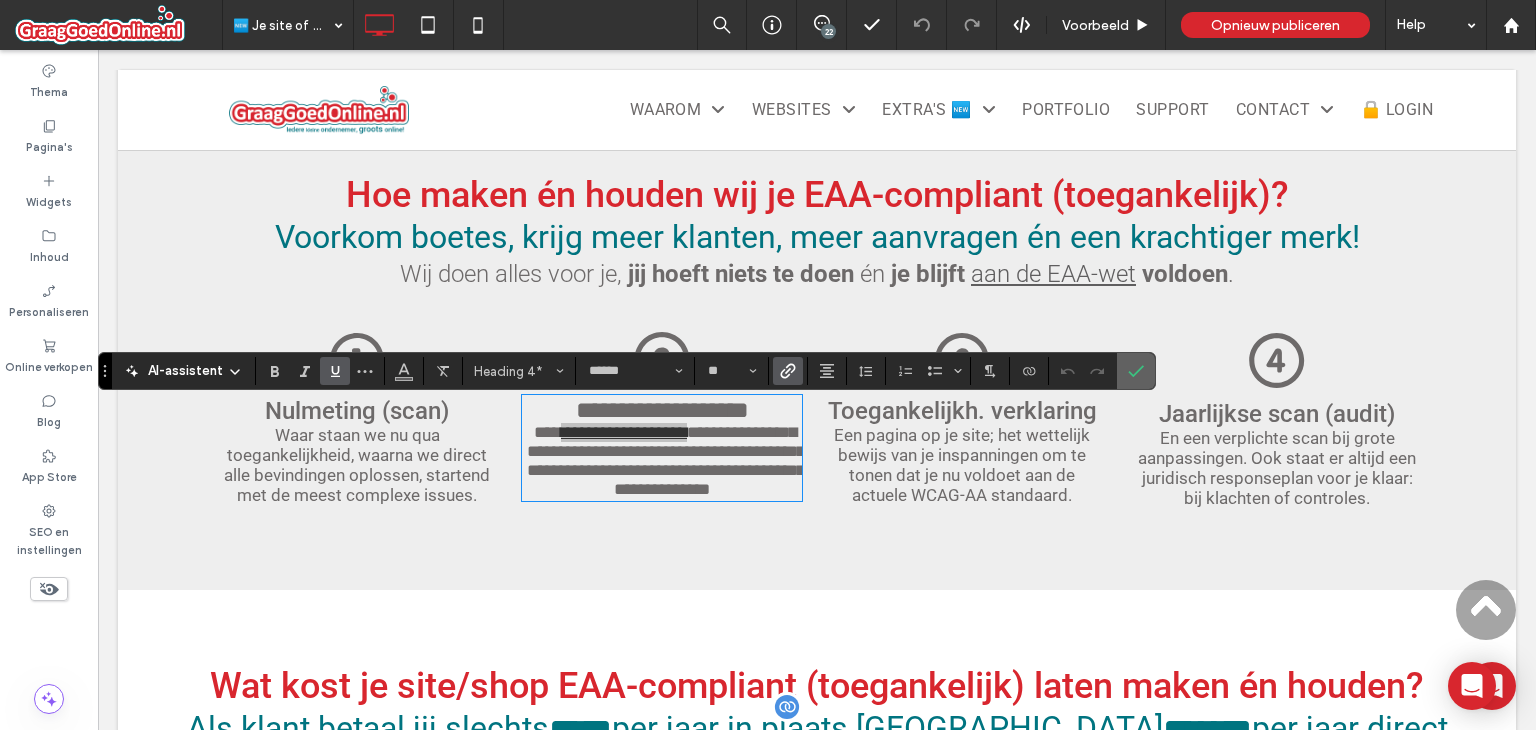 click 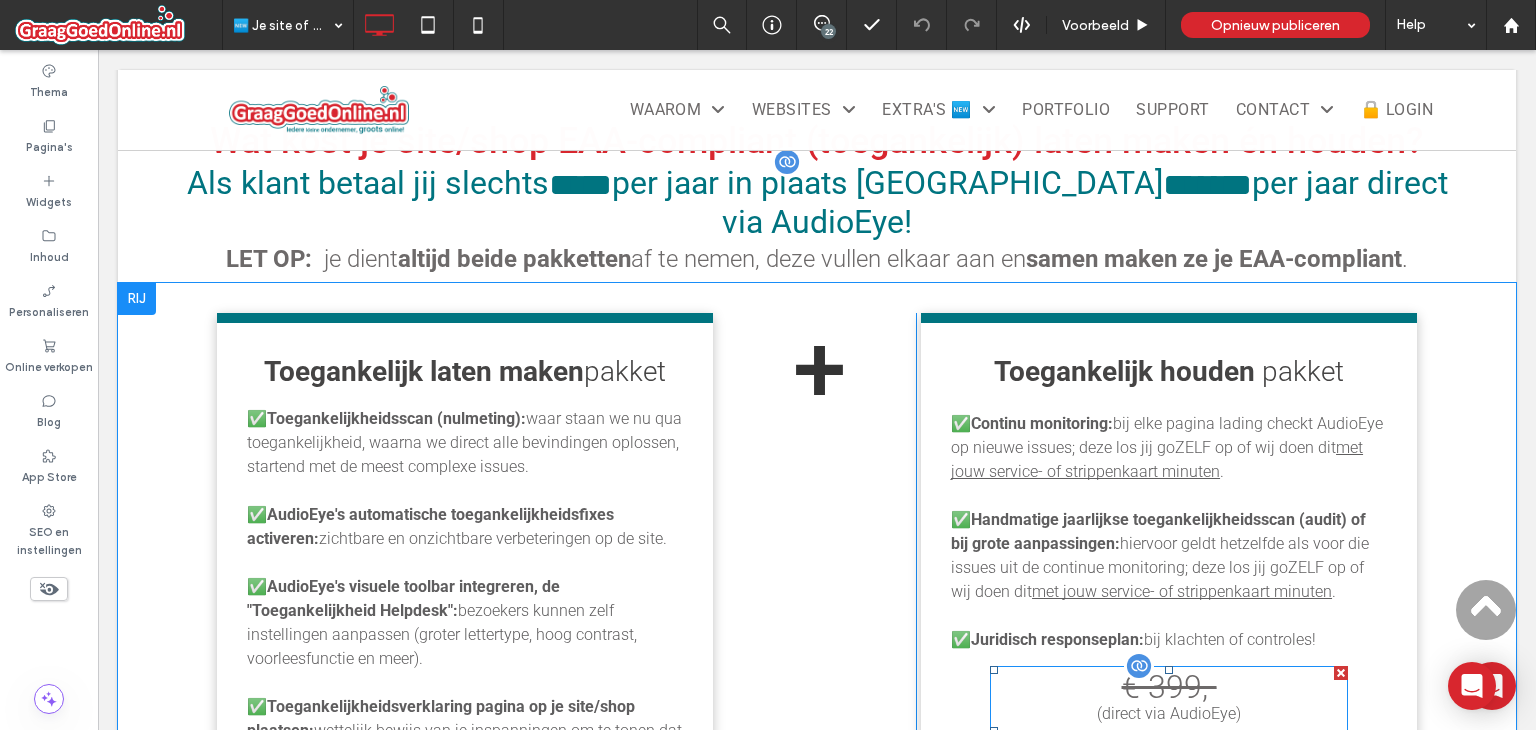 scroll, scrollTop: 2243, scrollLeft: 0, axis: vertical 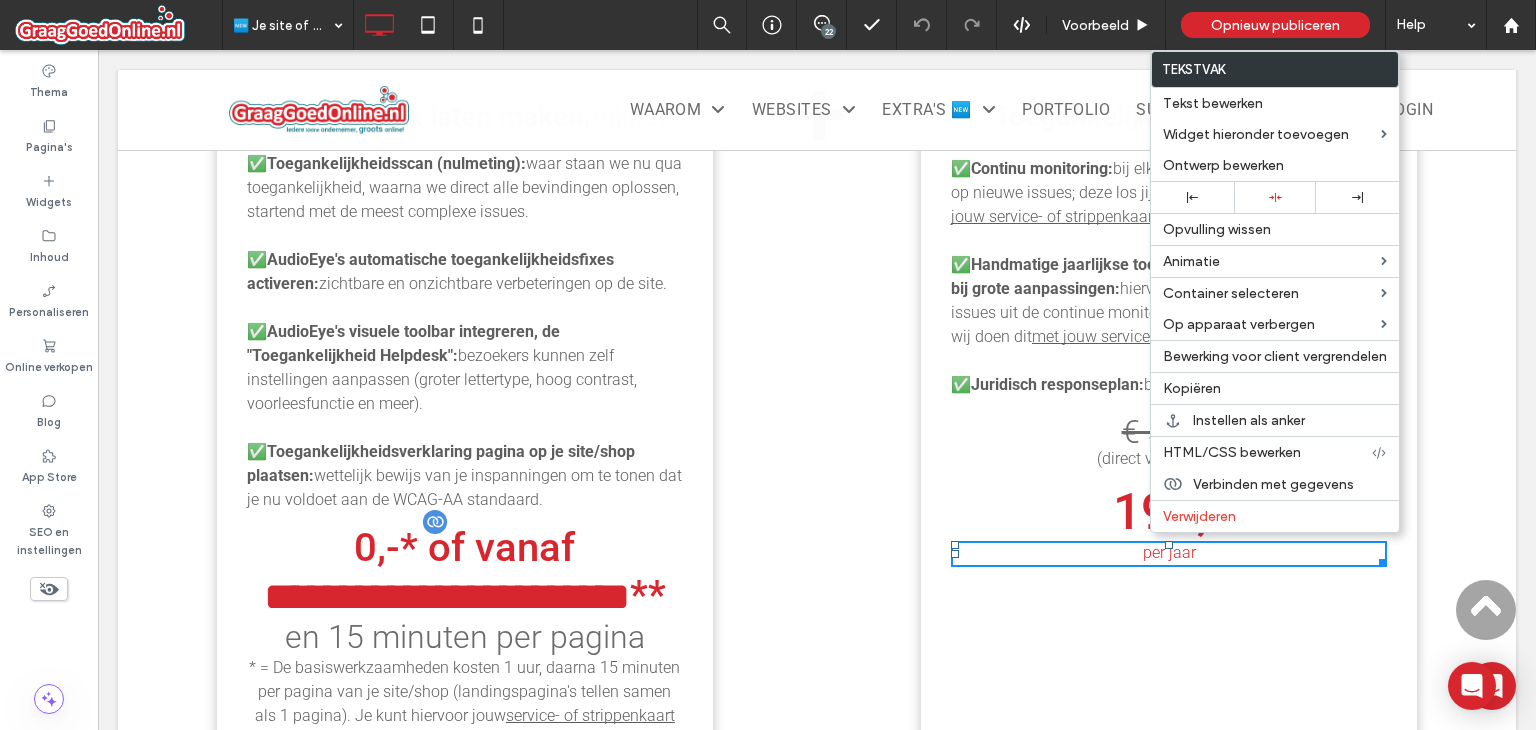 click on "Toegankelijk houden   pakket ✅  Continu monitoring:  bij elke pagina lading checkt AudioEye op nieuwe issues; deze los jij goZELF op of wij doen dit  met jouw service- of strippenkaart minuten . ✅  Handmatige jaarlijkse toegankelijkheidsscan (audit) of bij grote aanpassingen:  hiervoor geldt hetzelfde als voor die issues uit de continue monitoring; deze los jij goZELF op of wij doen dit  met jouw service- of strippenkaart minuten . ✅  Juridisch responseplan:  bij klachten of controles!     € 399,-
(direct via AudioEye )
199,-
per jaar Click To Paste" at bounding box center [1169, 425] 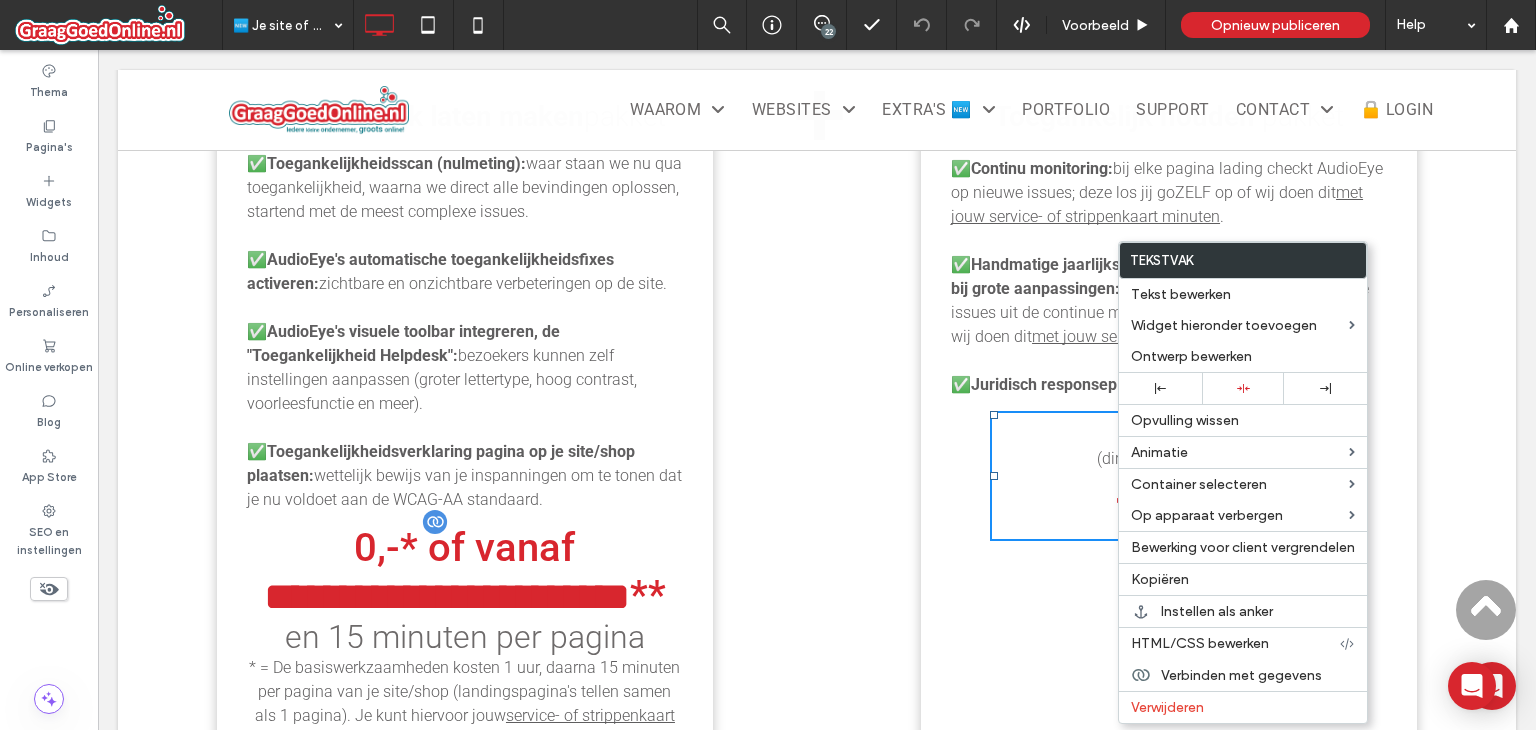click on "Toegankelijk houden   pakket ✅  Continu monitoring:  bij elke pagina lading checkt AudioEye op nieuwe issues; deze los jij goZELF op of wij doen dit  met jouw service- of strippenkaart minuten . ✅  Handmatige jaarlijkse toegankelijkheidsscan (audit) of bij grote aanpassingen:  hiervoor geldt hetzelfde als voor die issues uit de continue monitoring; deze los jij goZELF op of wij doen dit  met jouw service- of strippenkaart minuten . ✅  Juridisch responseplan:  bij klachten of controles!     € 399,-
(direct via AudioEye )
199,-
per jaar Click To Paste" at bounding box center (1169, 425) 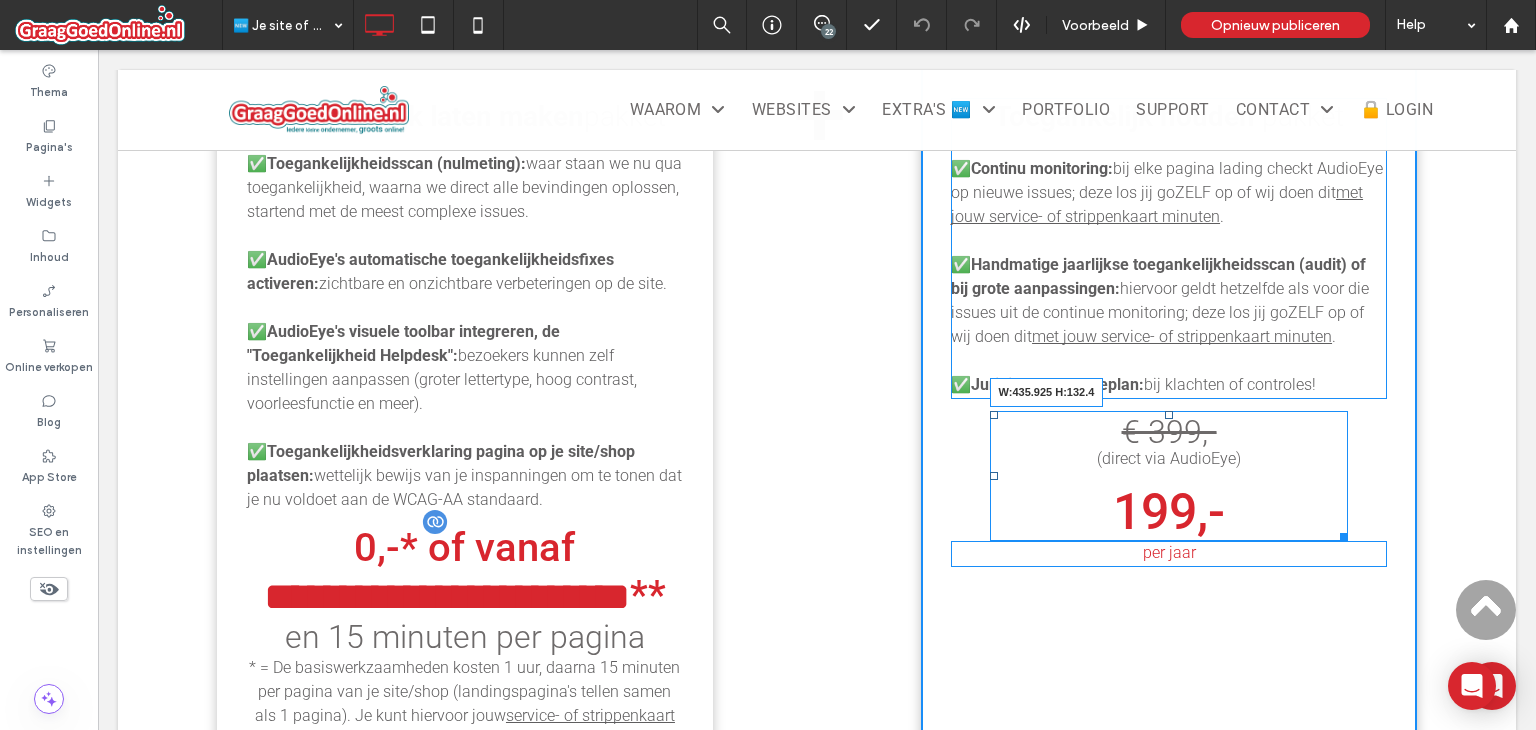 drag, startPoint x: 1336, startPoint y: 513, endPoint x: 1394, endPoint y: 513, distance: 58 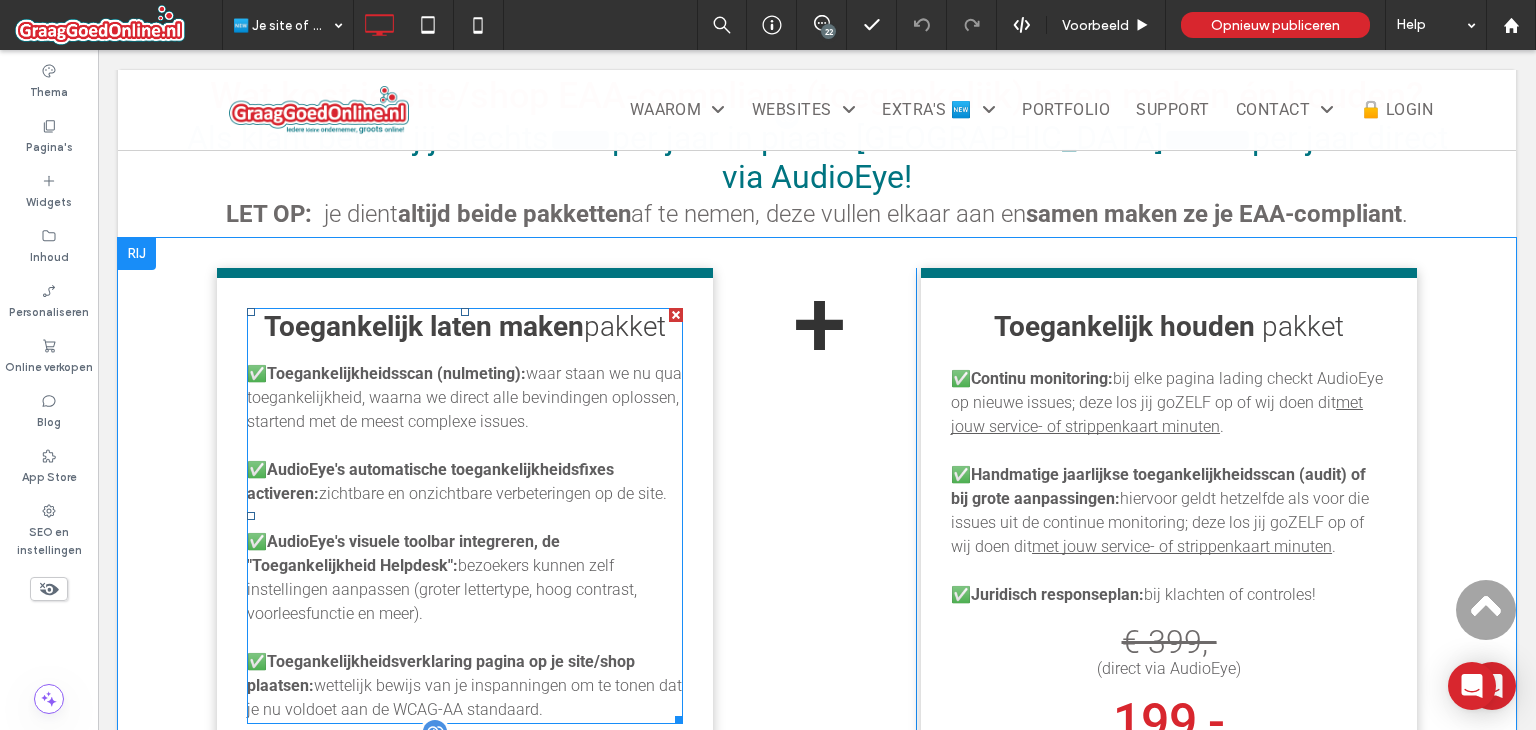 scroll, scrollTop: 2043, scrollLeft: 0, axis: vertical 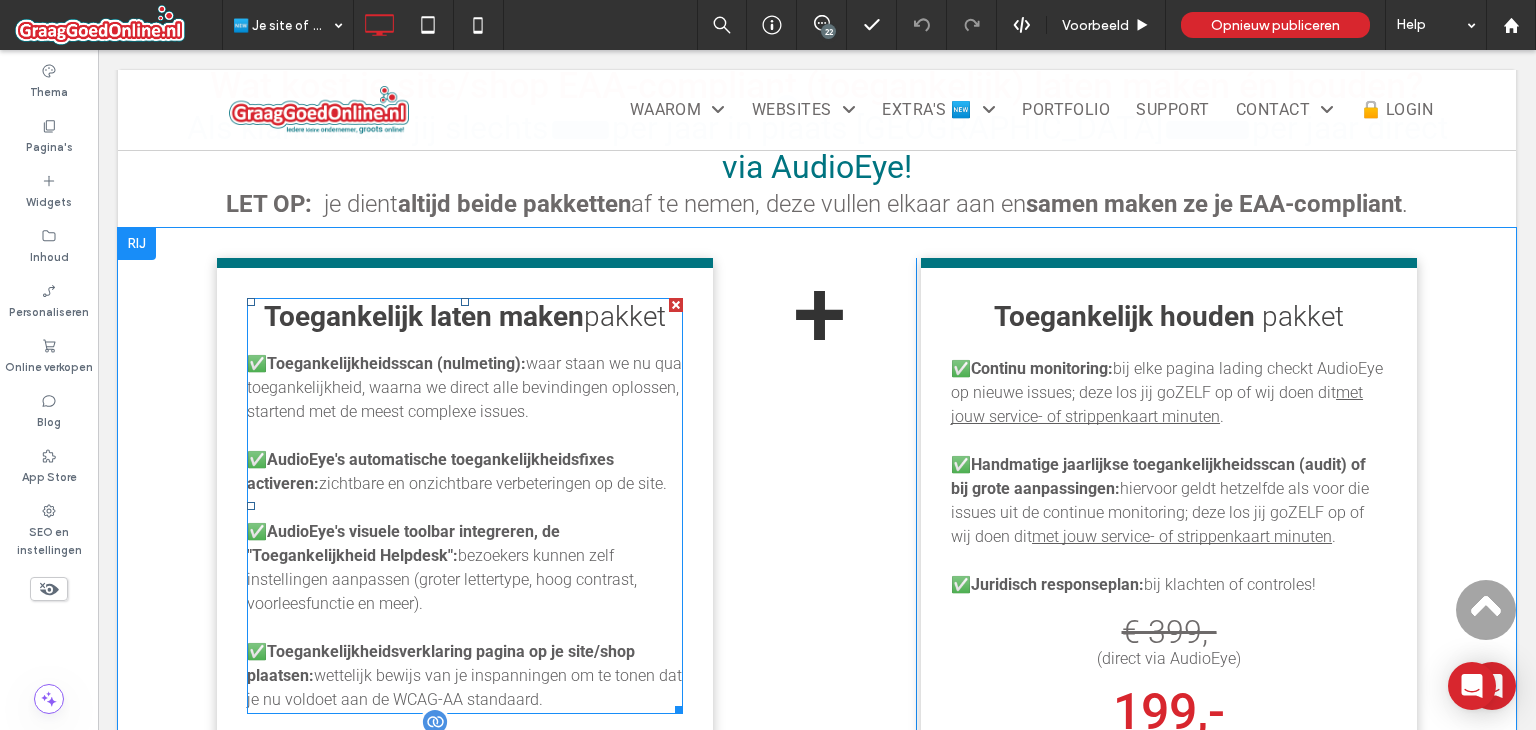 click on "Toegankelijkheidsscan (nulmeting):" at bounding box center (396, 363) 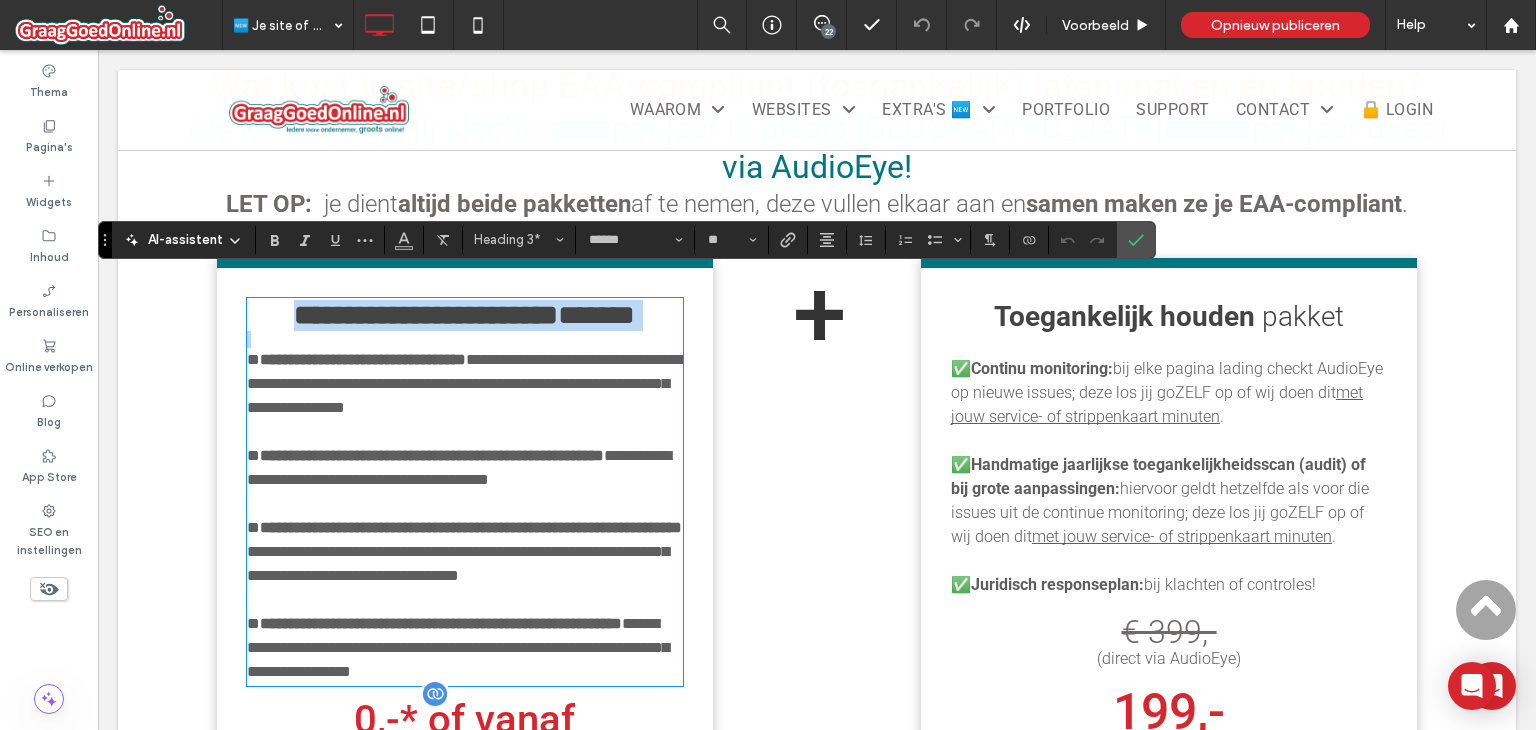 type on "**" 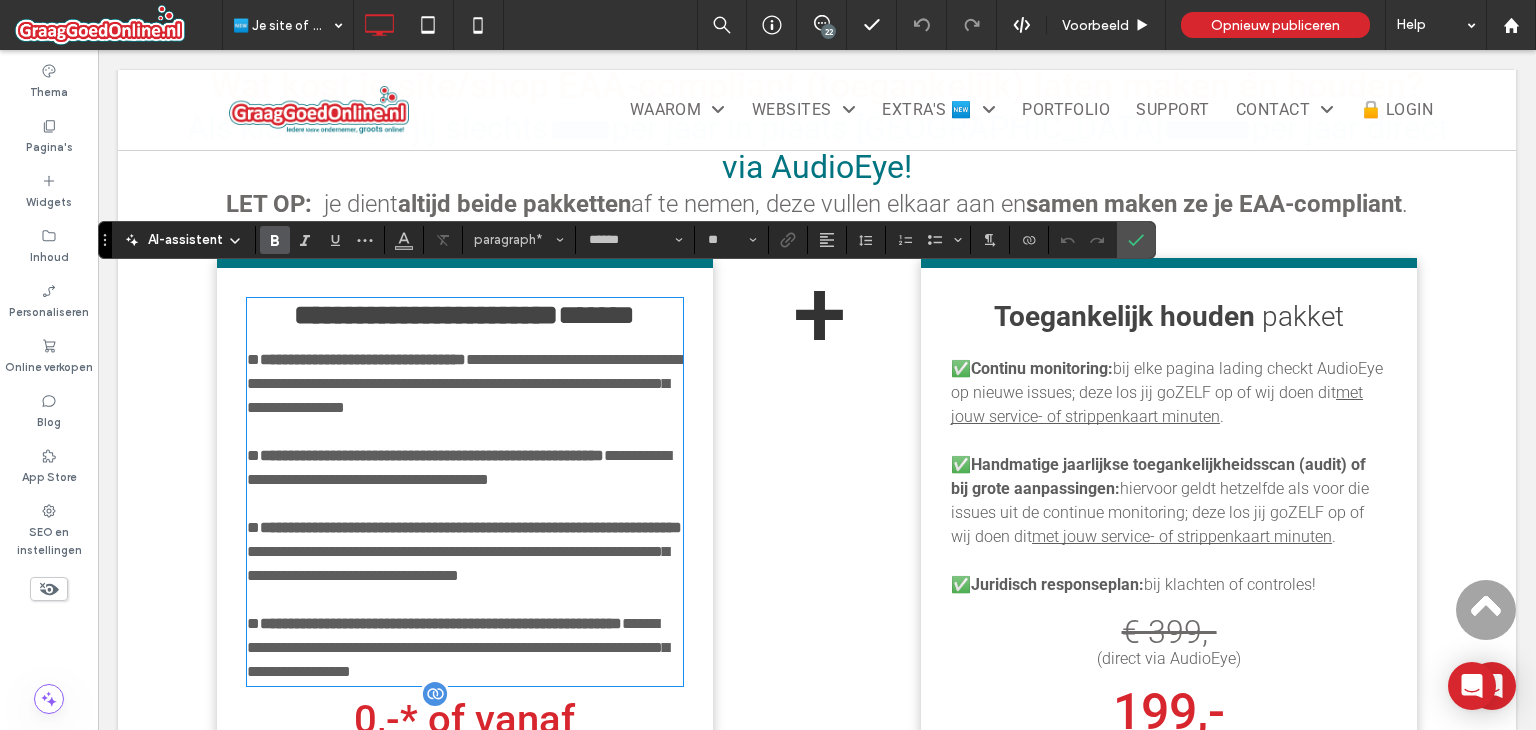 click on "**********" at bounding box center (363, 359) 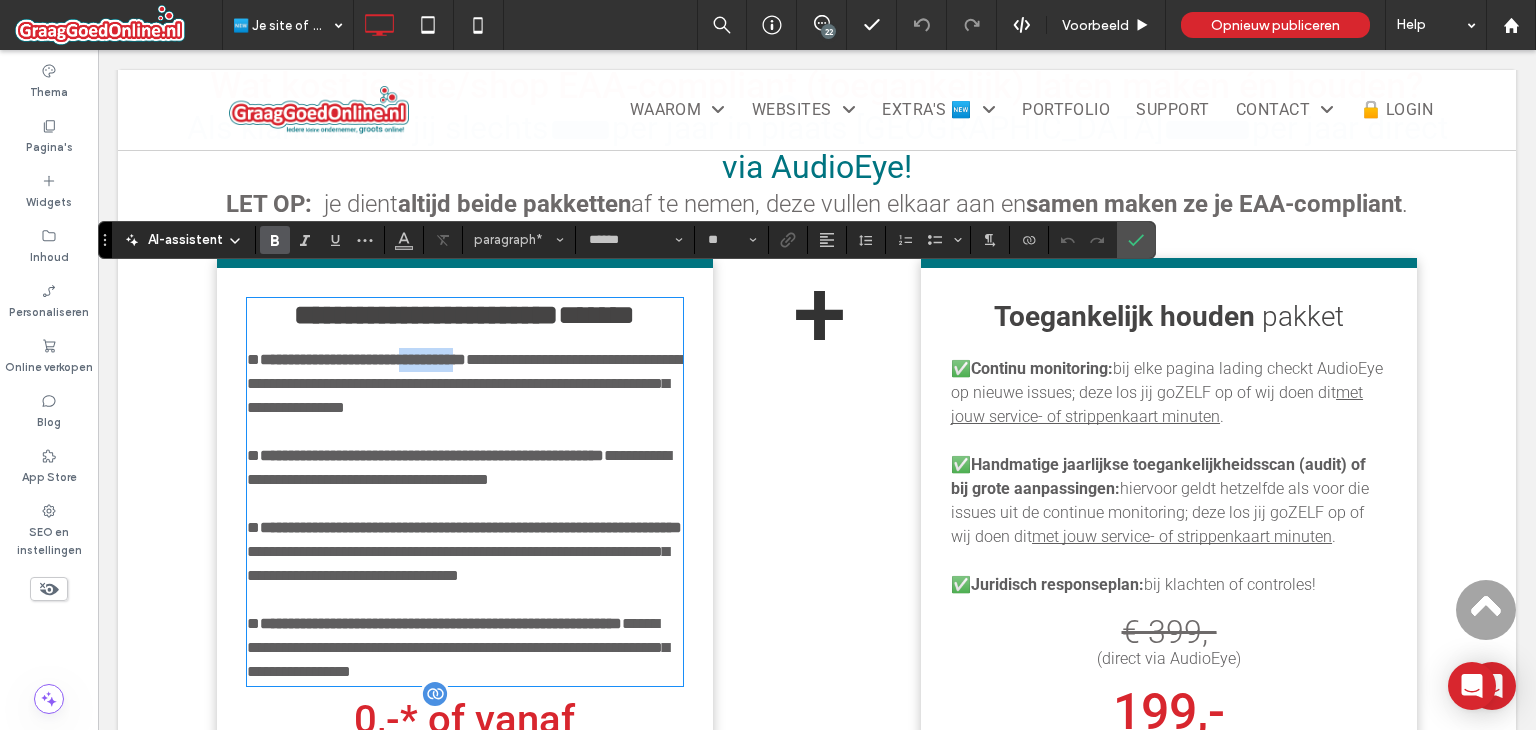 click on "**********" at bounding box center [363, 359] 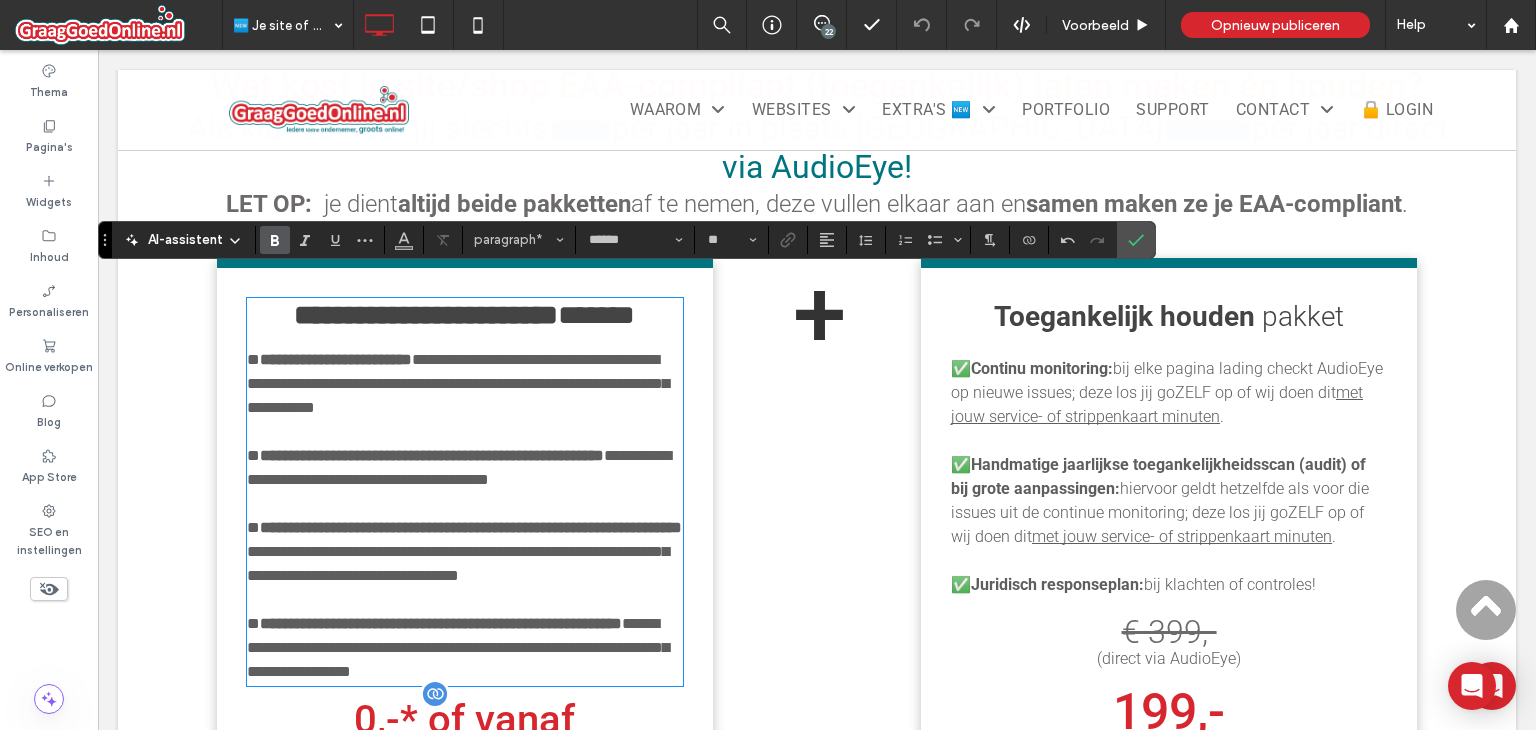 type 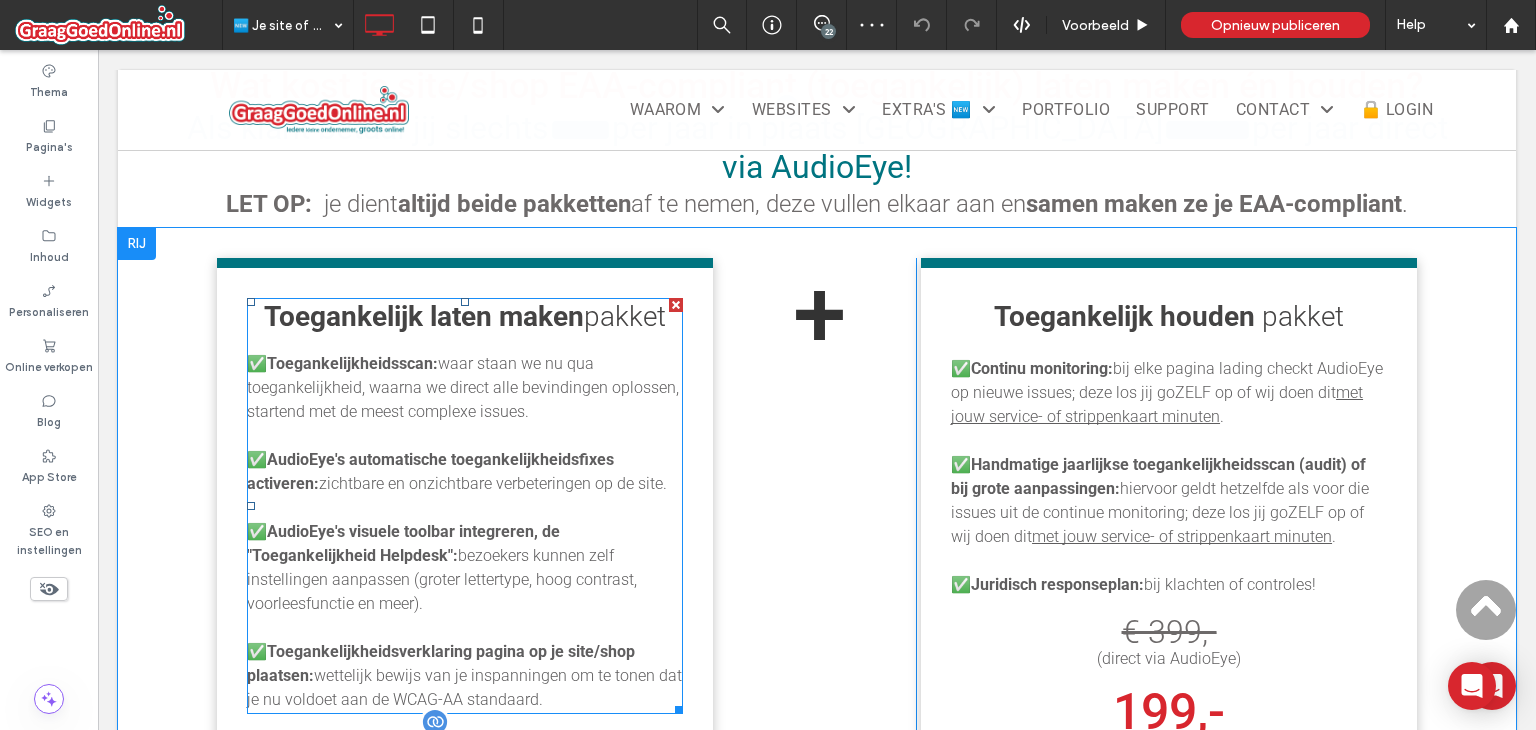 click on "waar staan we nu qua toegankelijkheid, waarna we direct alle bevindingen oplossen, startend met de meest complexe issues." at bounding box center [463, 387] 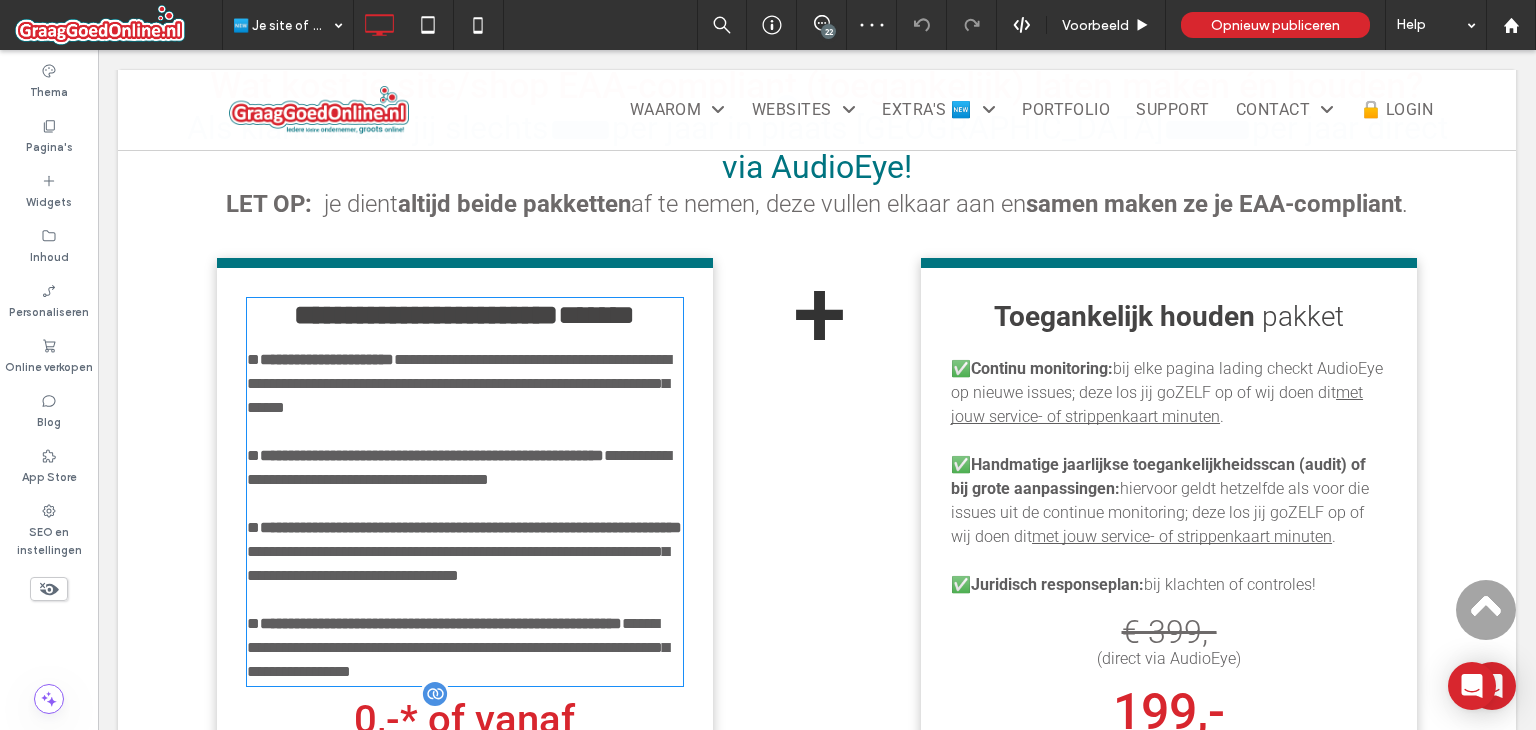 type on "******" 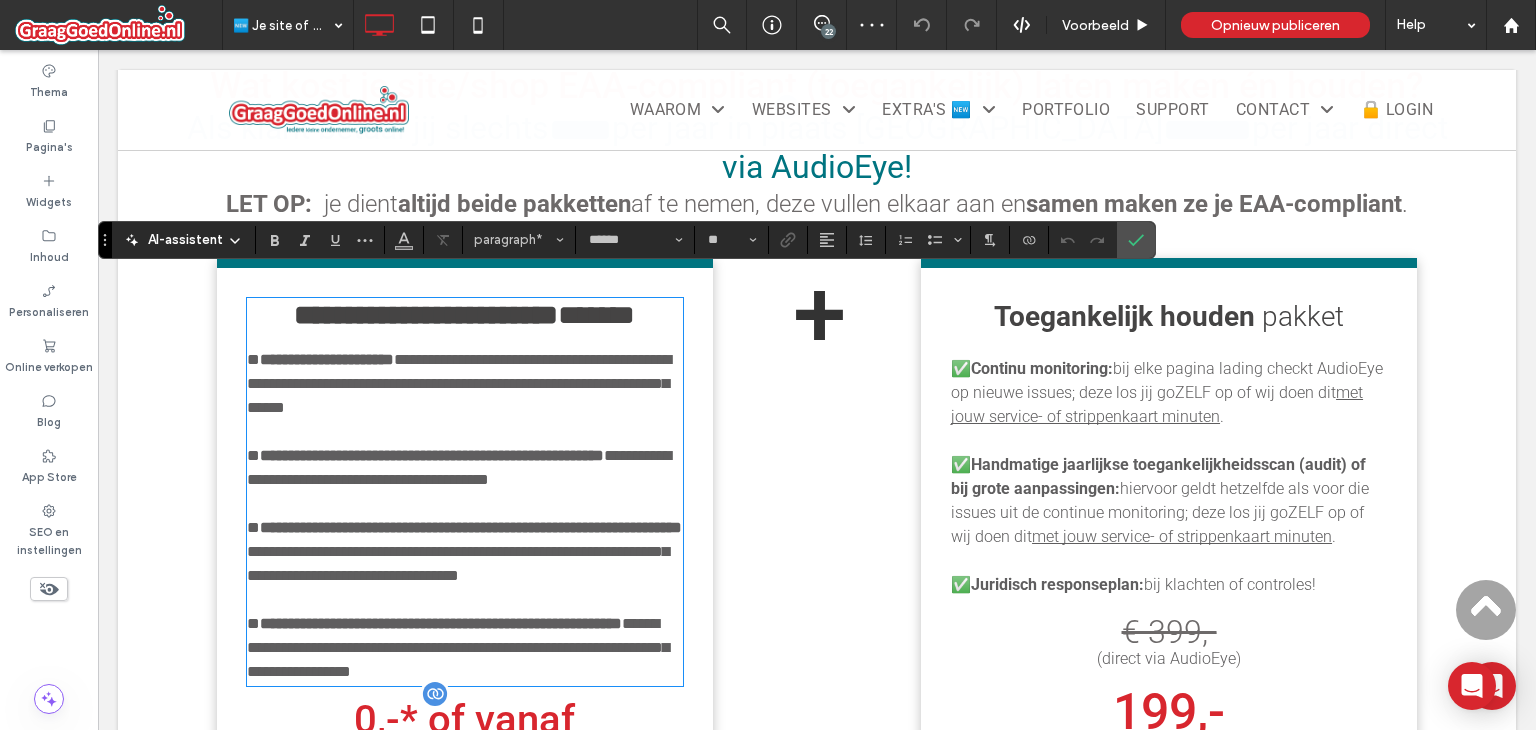 click on "**********" at bounding box center (459, 383) 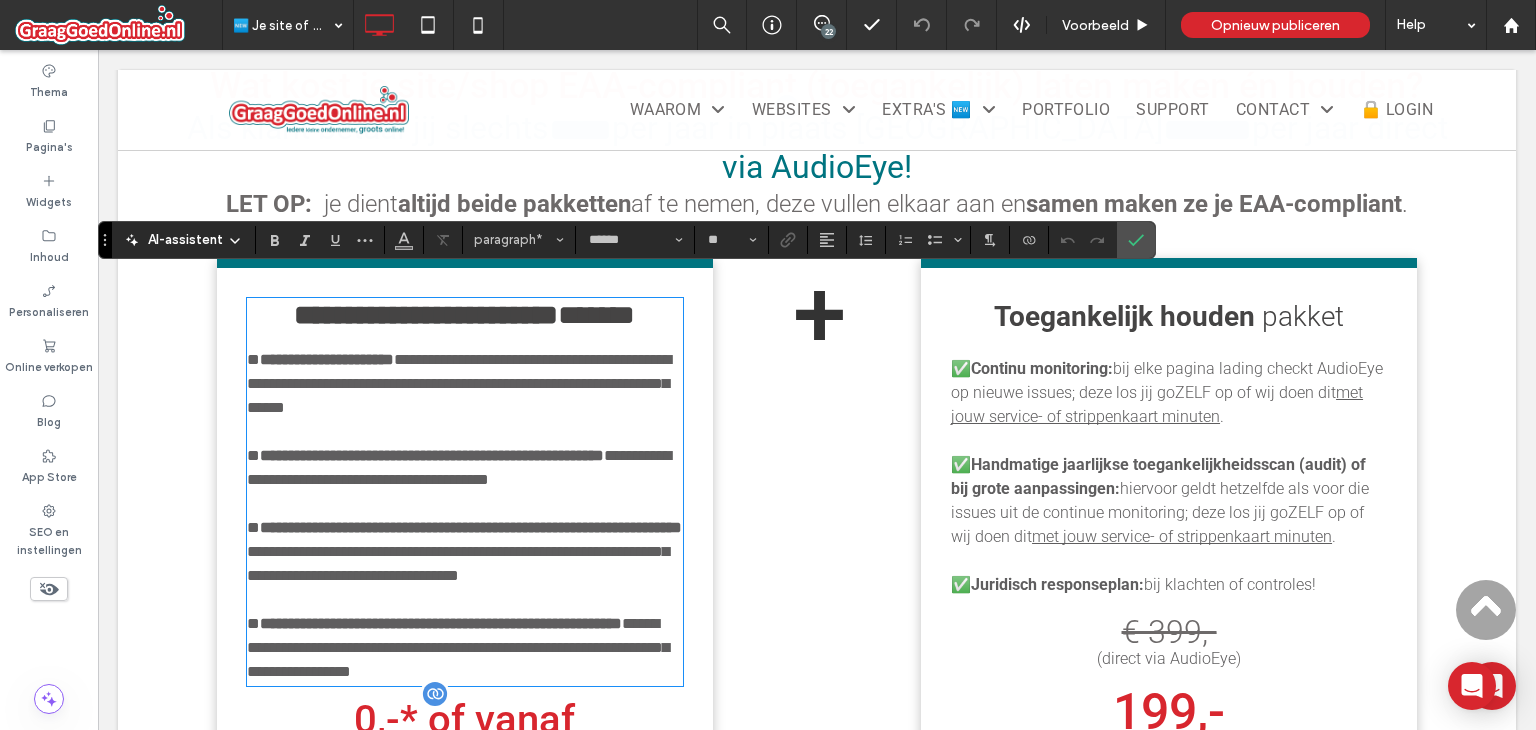 click on "**********" at bounding box center [459, 383] 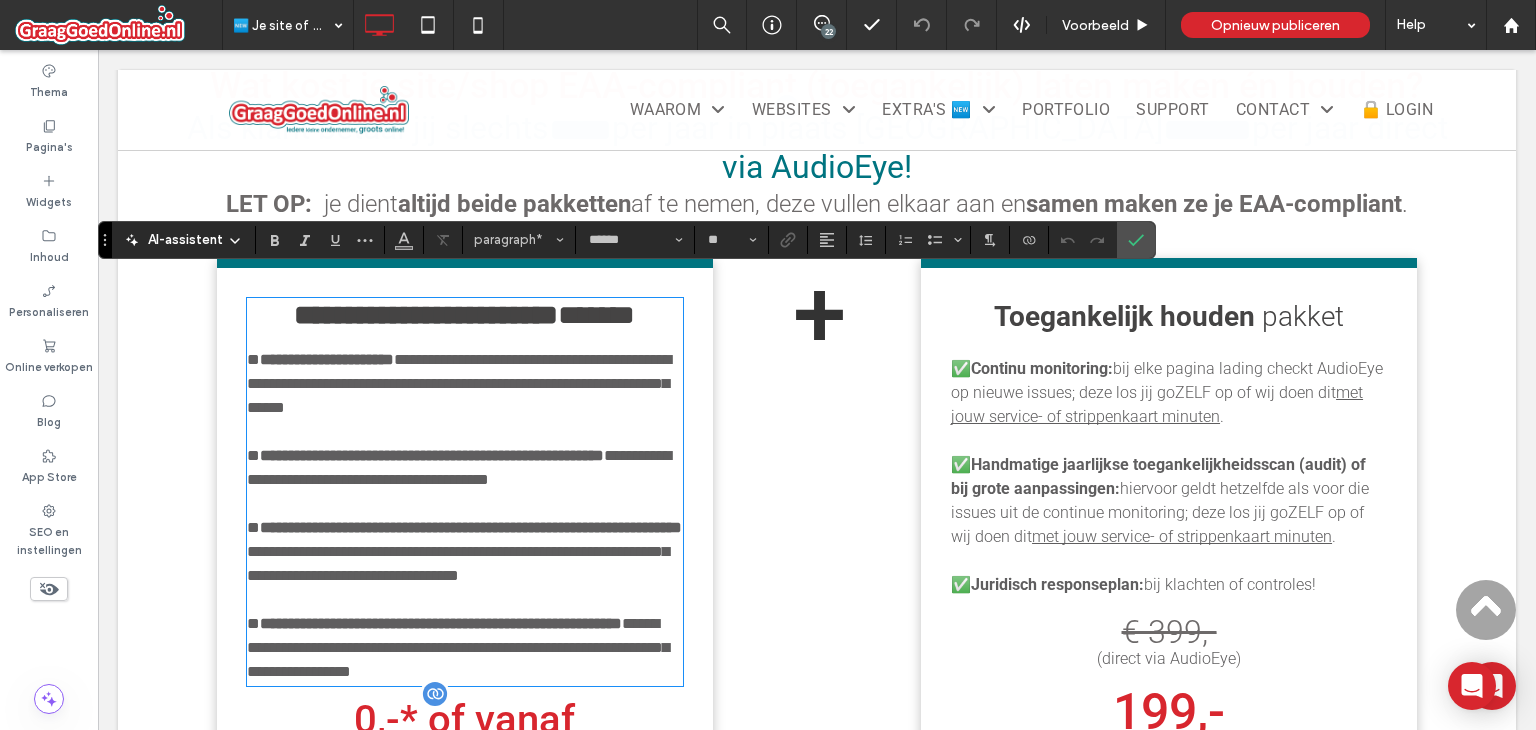 type 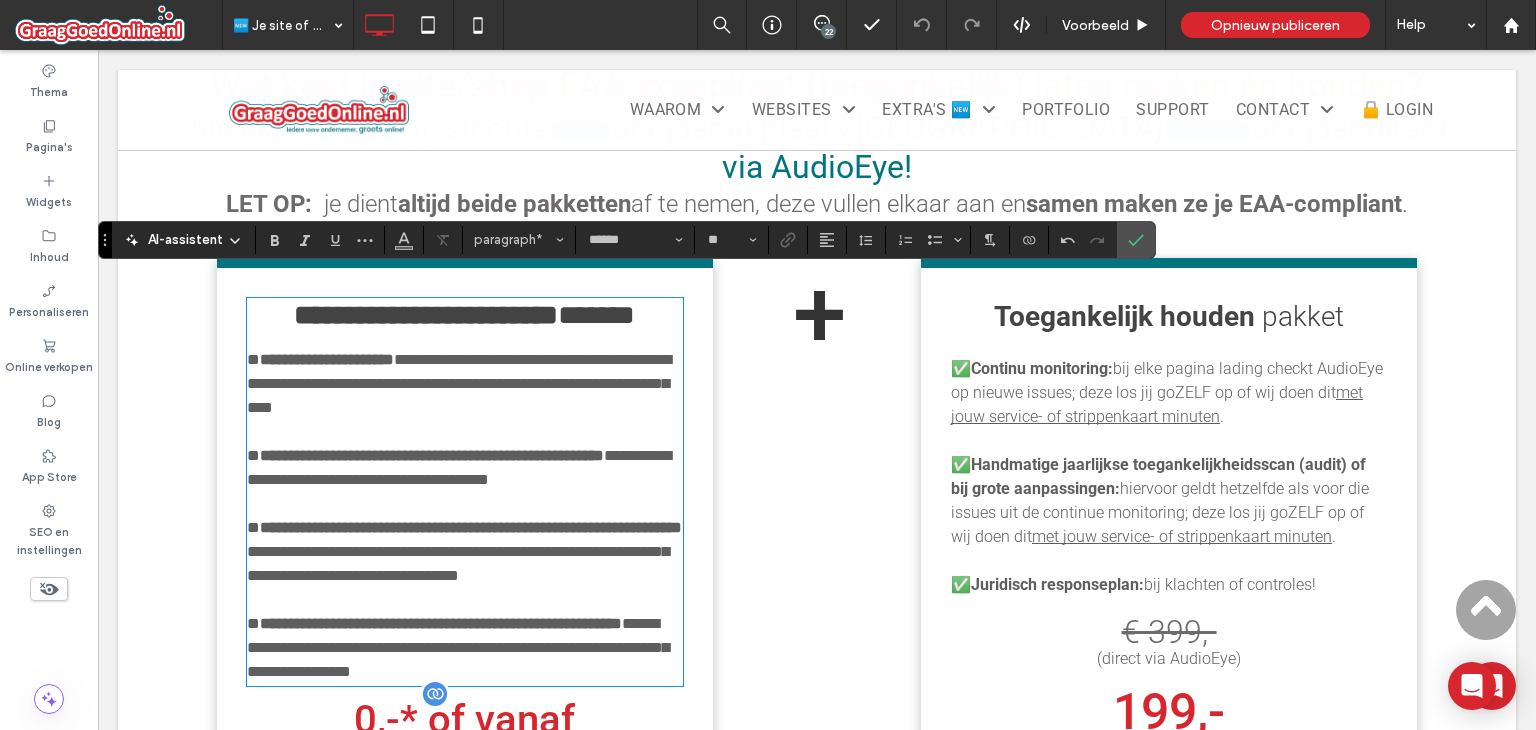 click on "**********" at bounding box center (459, 383) 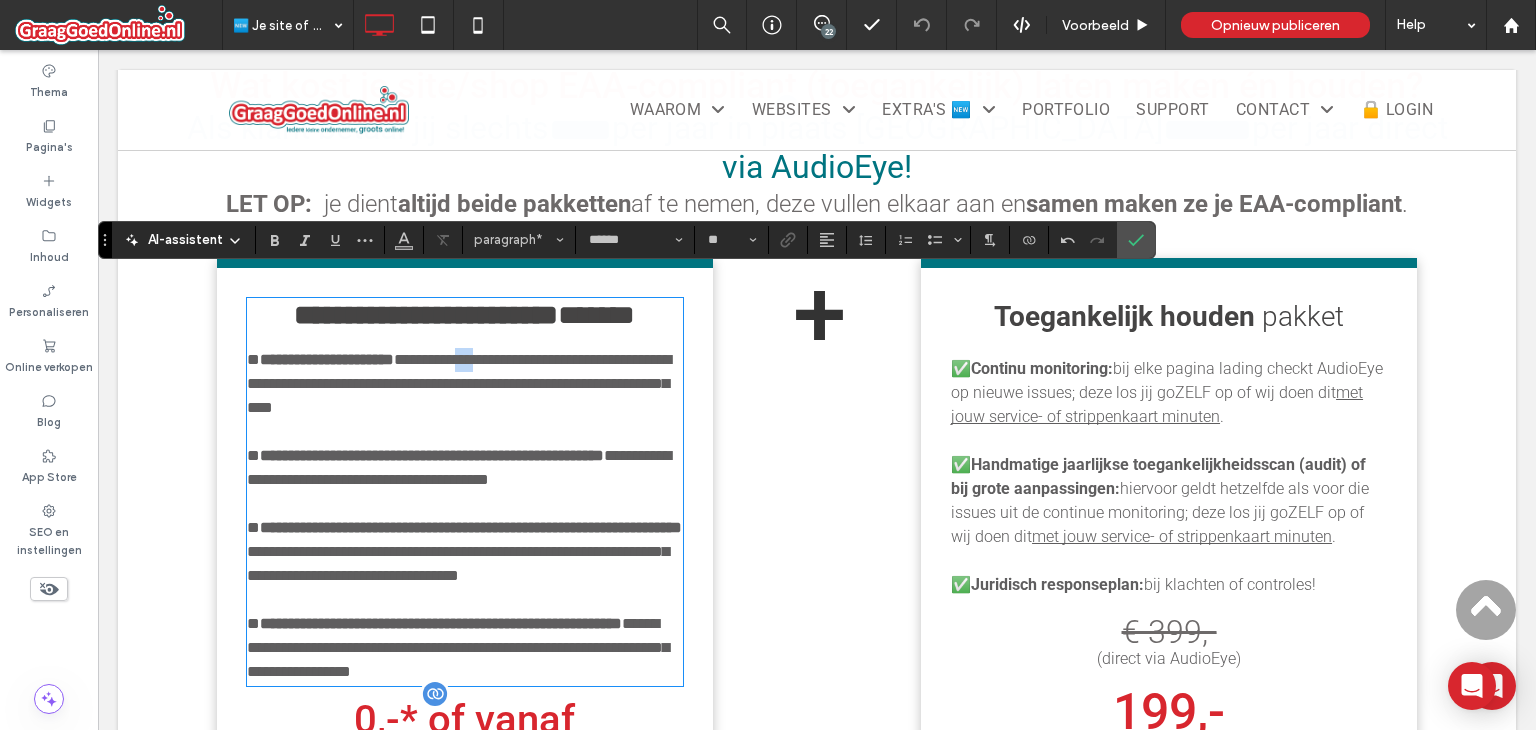 click on "**********" at bounding box center [459, 383] 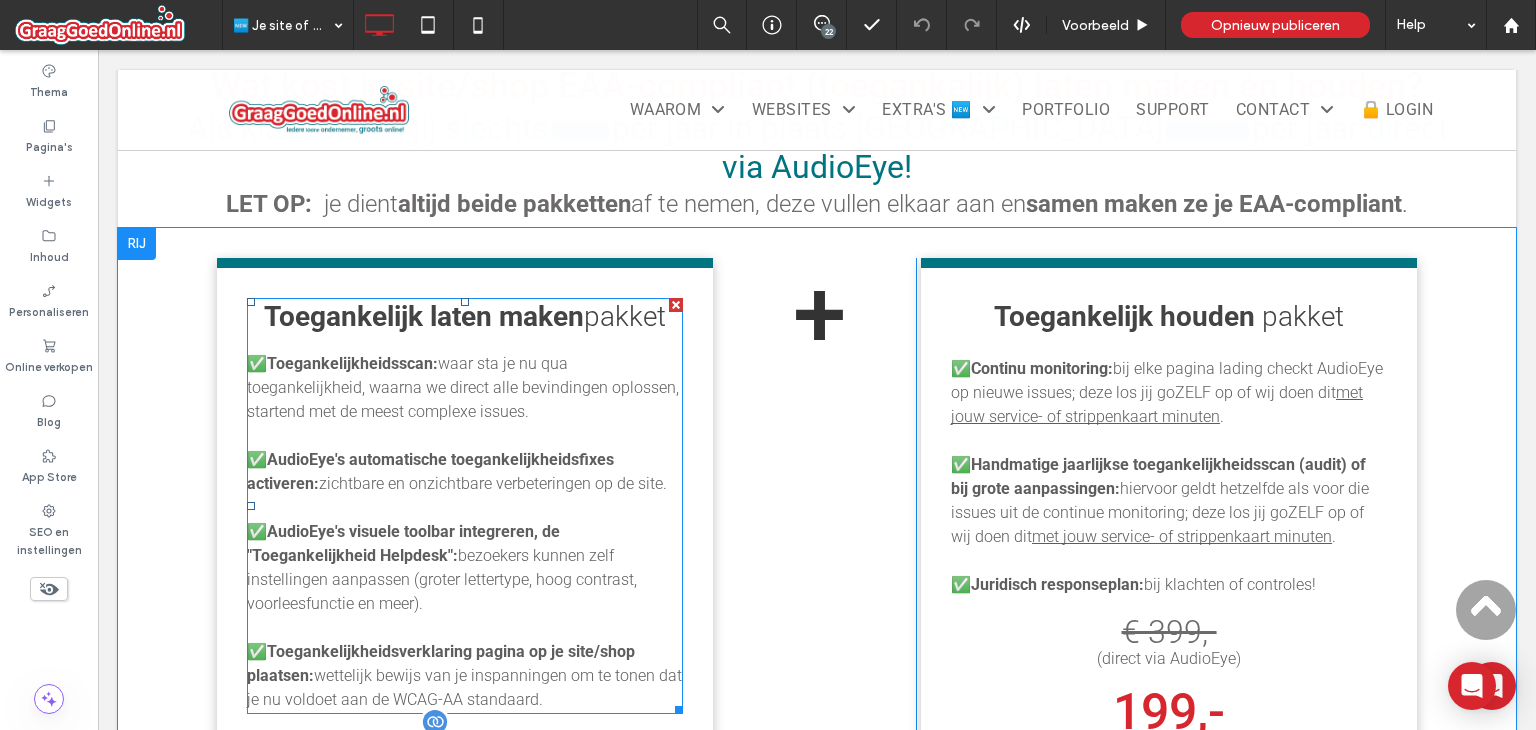 click on "AudioEye's automatische toegankelijkheidsfixes activeren:" at bounding box center (430, 471) 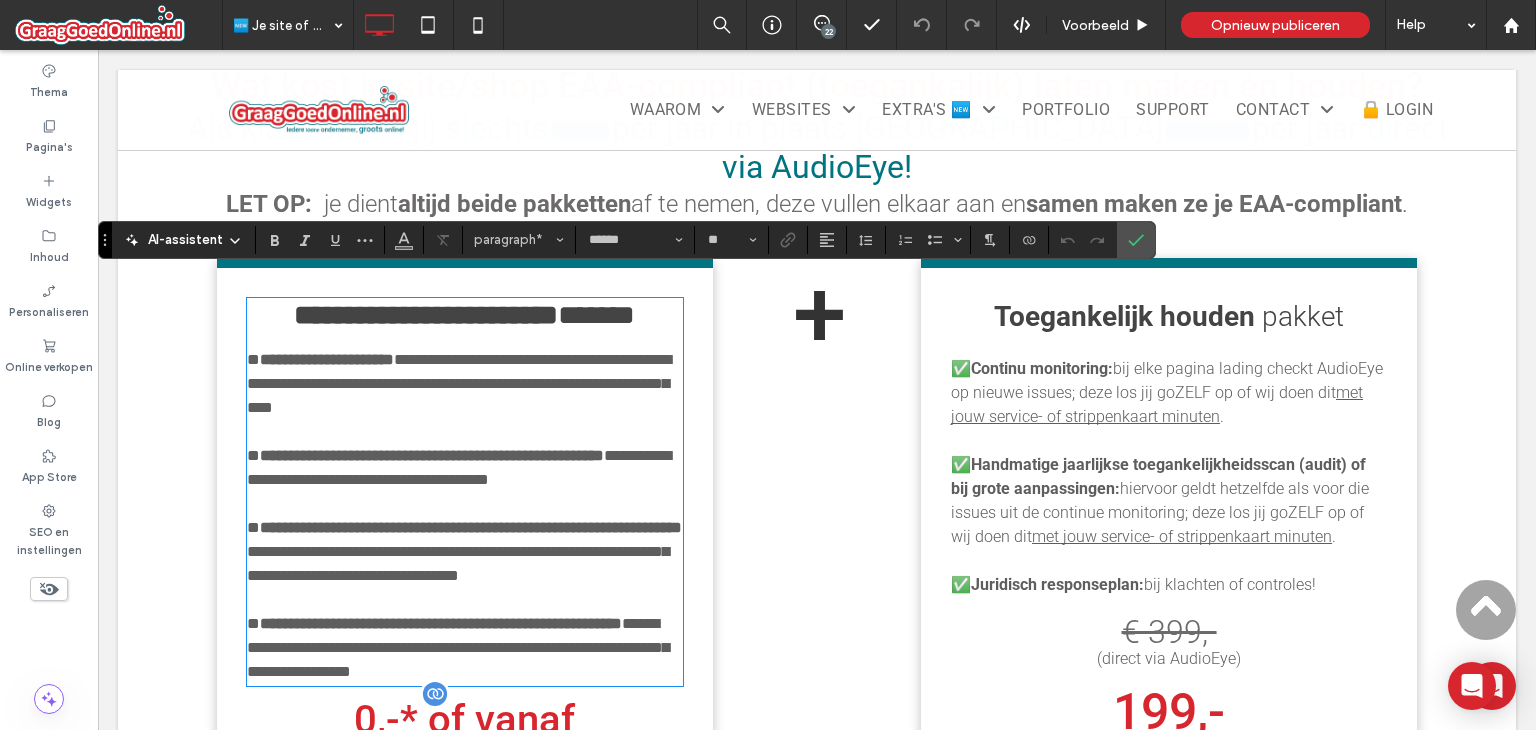 click on "**********" at bounding box center (432, 455) 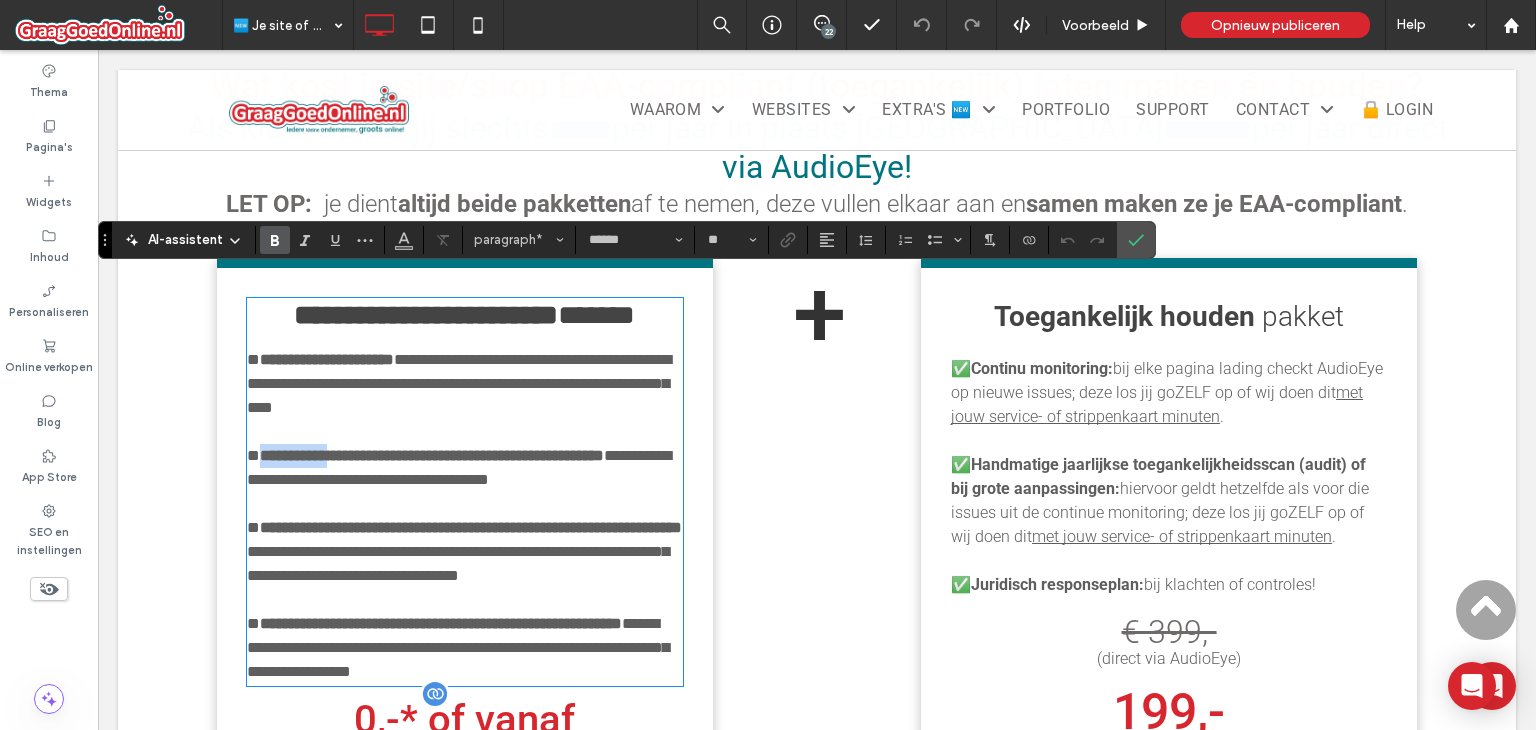 click on "**********" at bounding box center (432, 455) 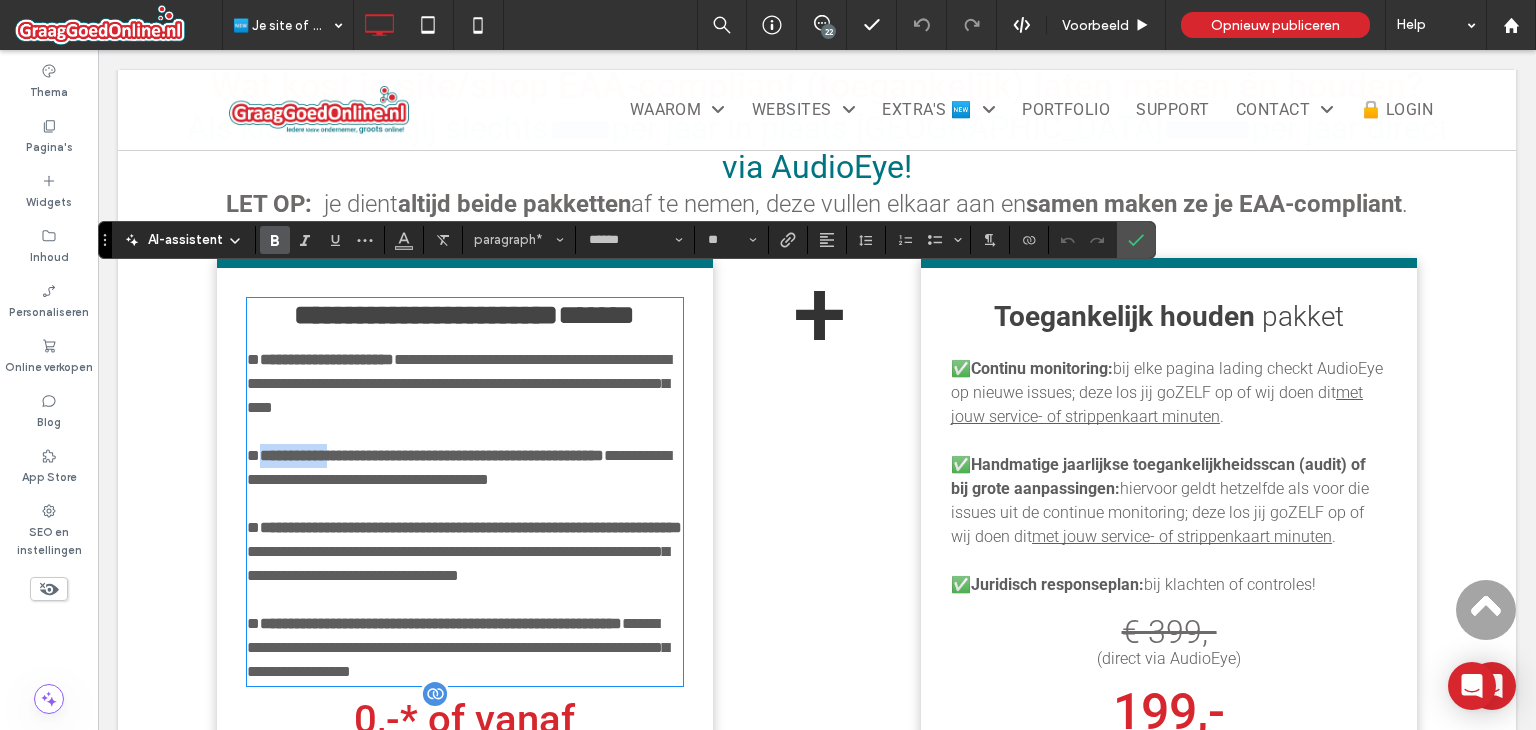 copy on "**********" 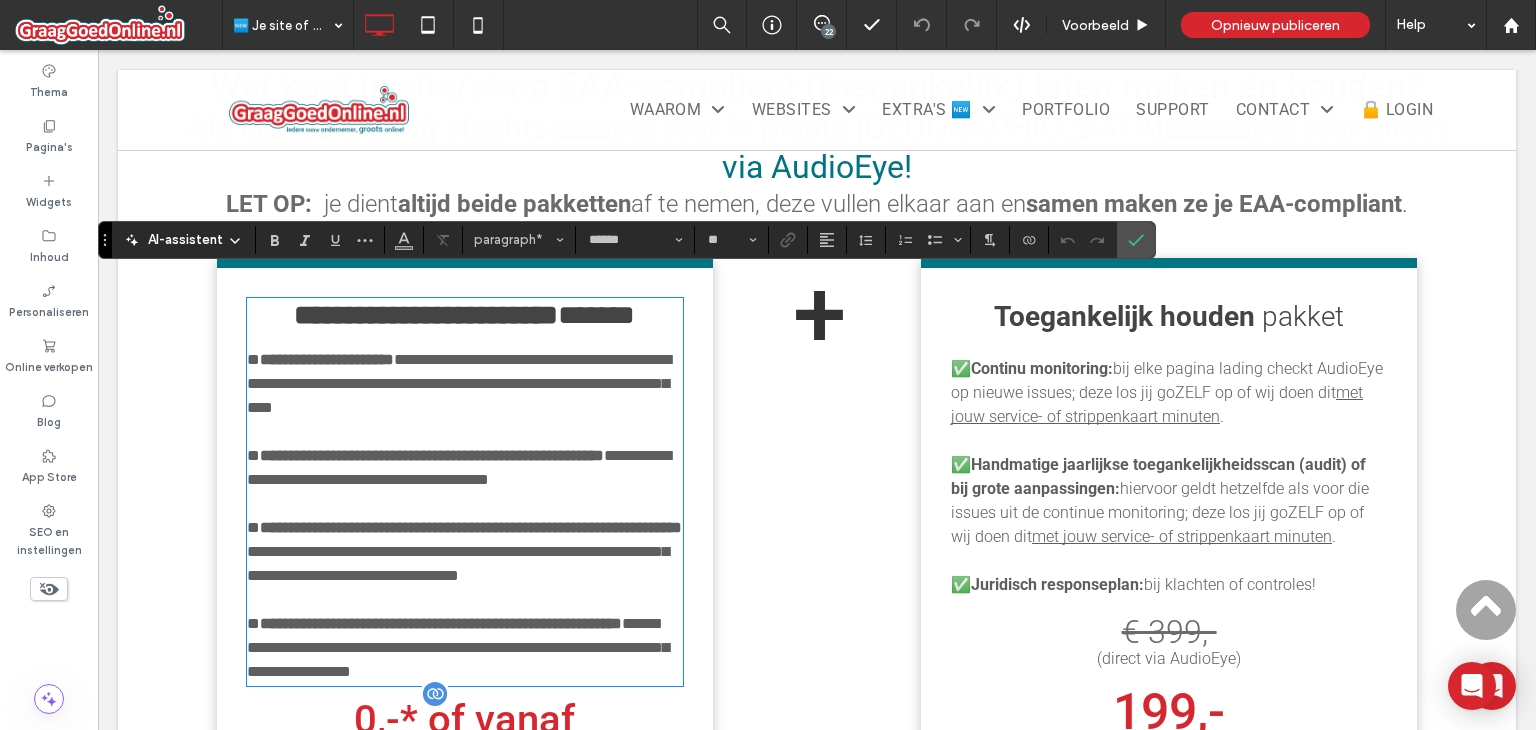 click on "**********" at bounding box center (459, 383) 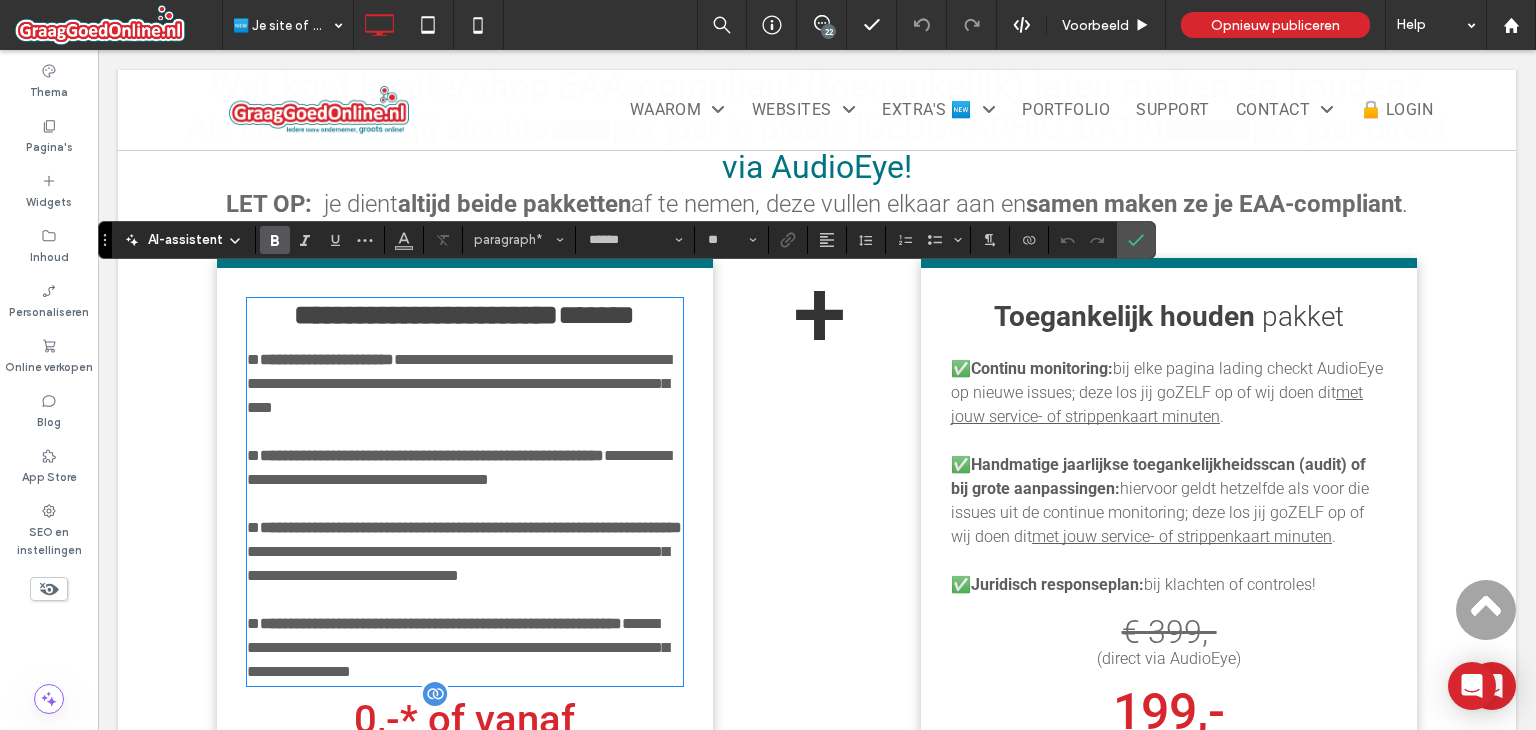 click on "**********" at bounding box center (432, 455) 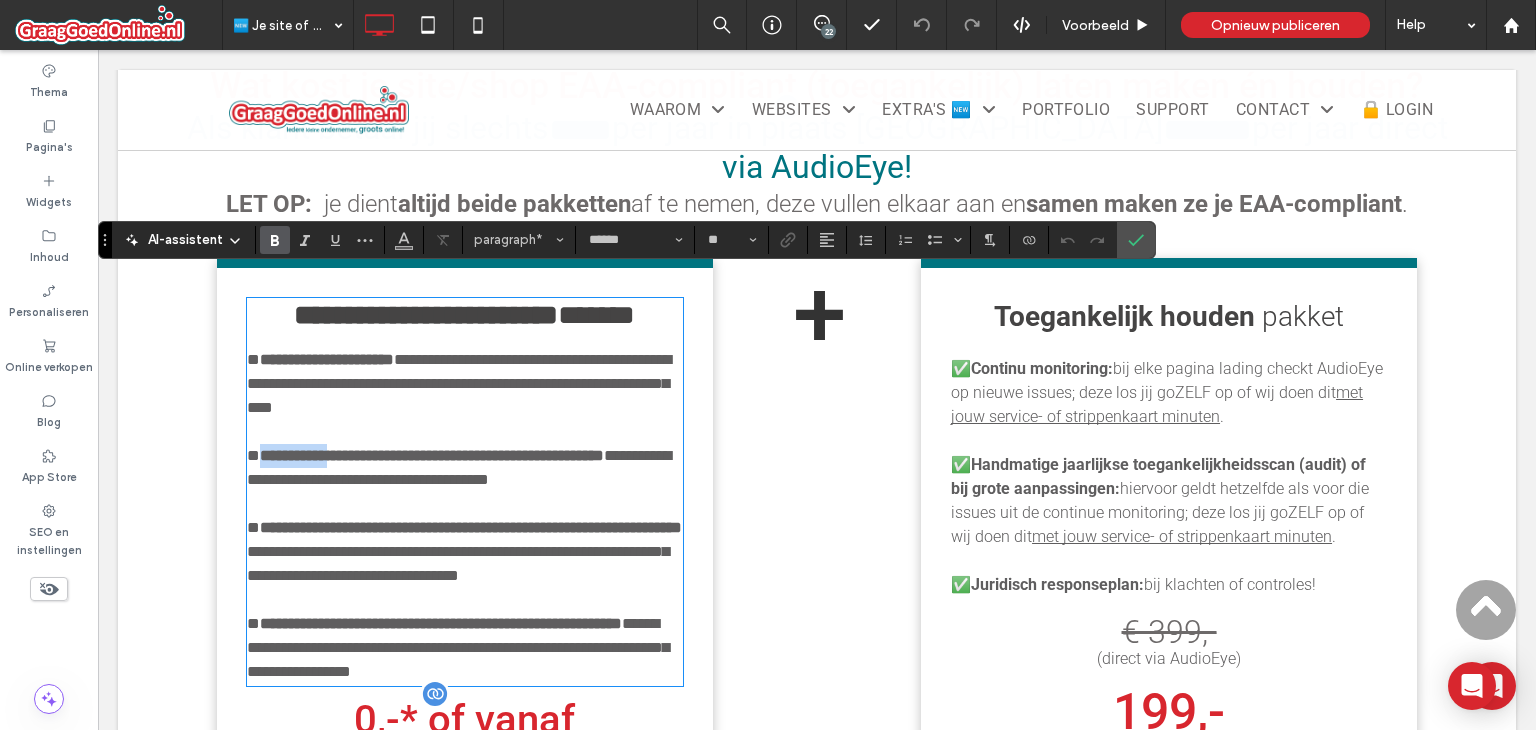 click on "**********" at bounding box center (432, 455) 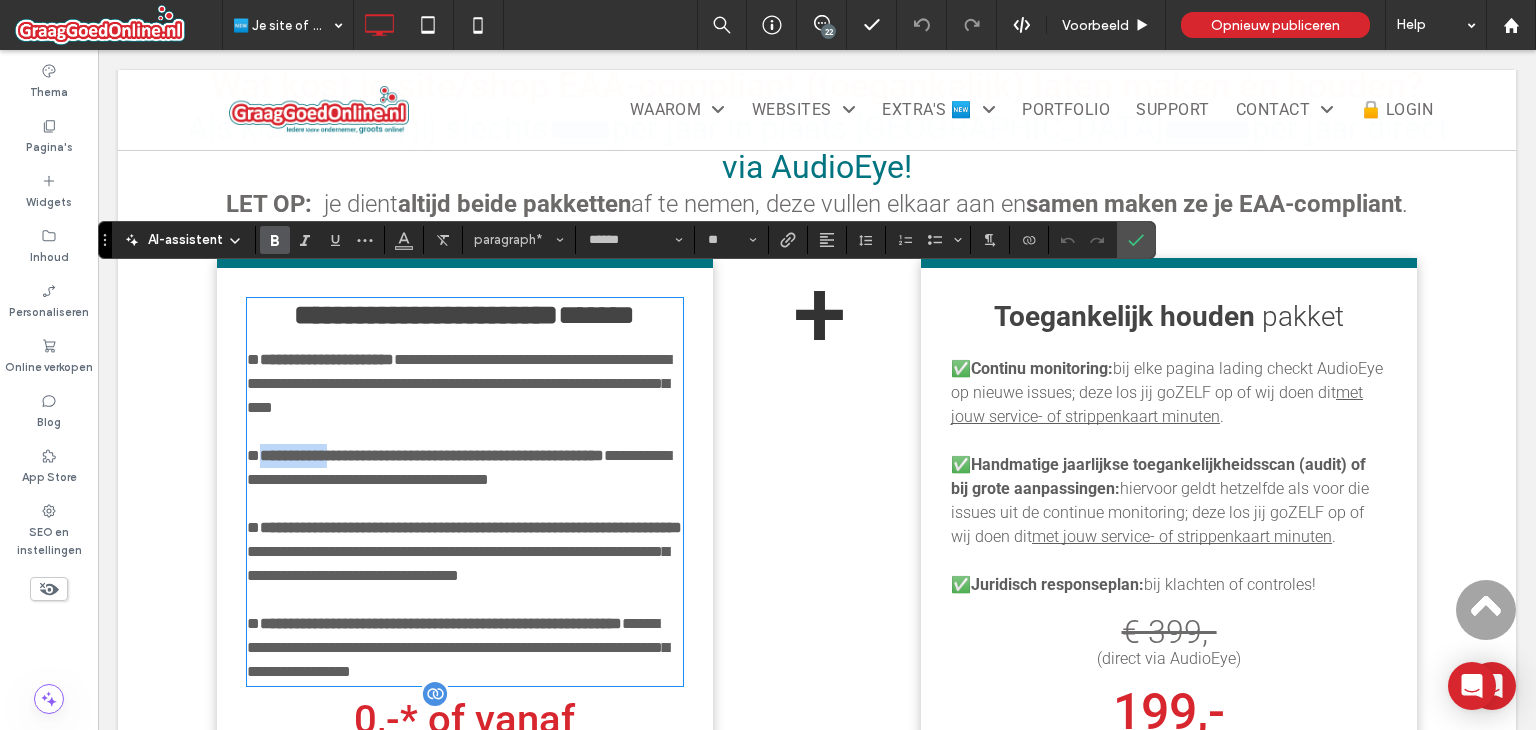 copy on "**********" 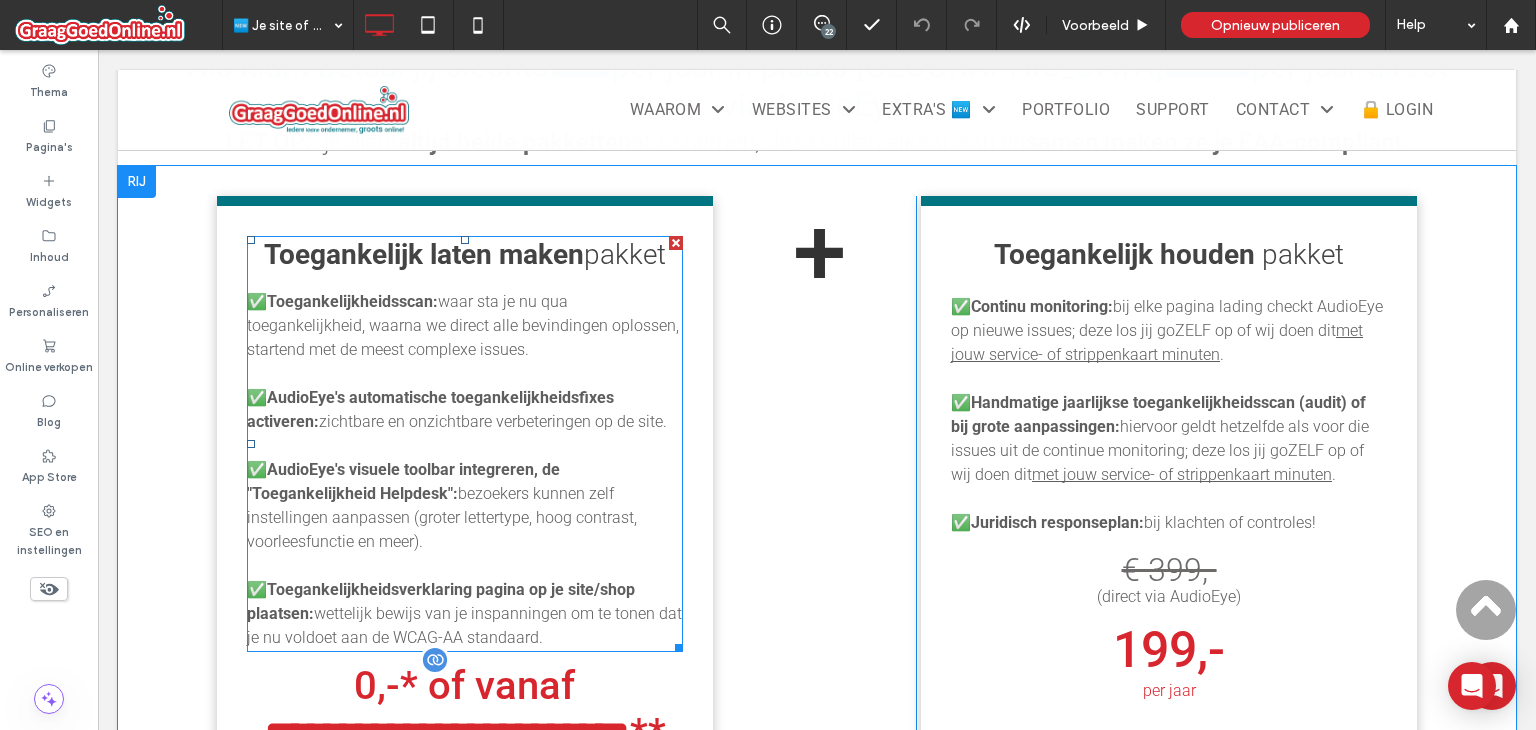 scroll, scrollTop: 2143, scrollLeft: 0, axis: vertical 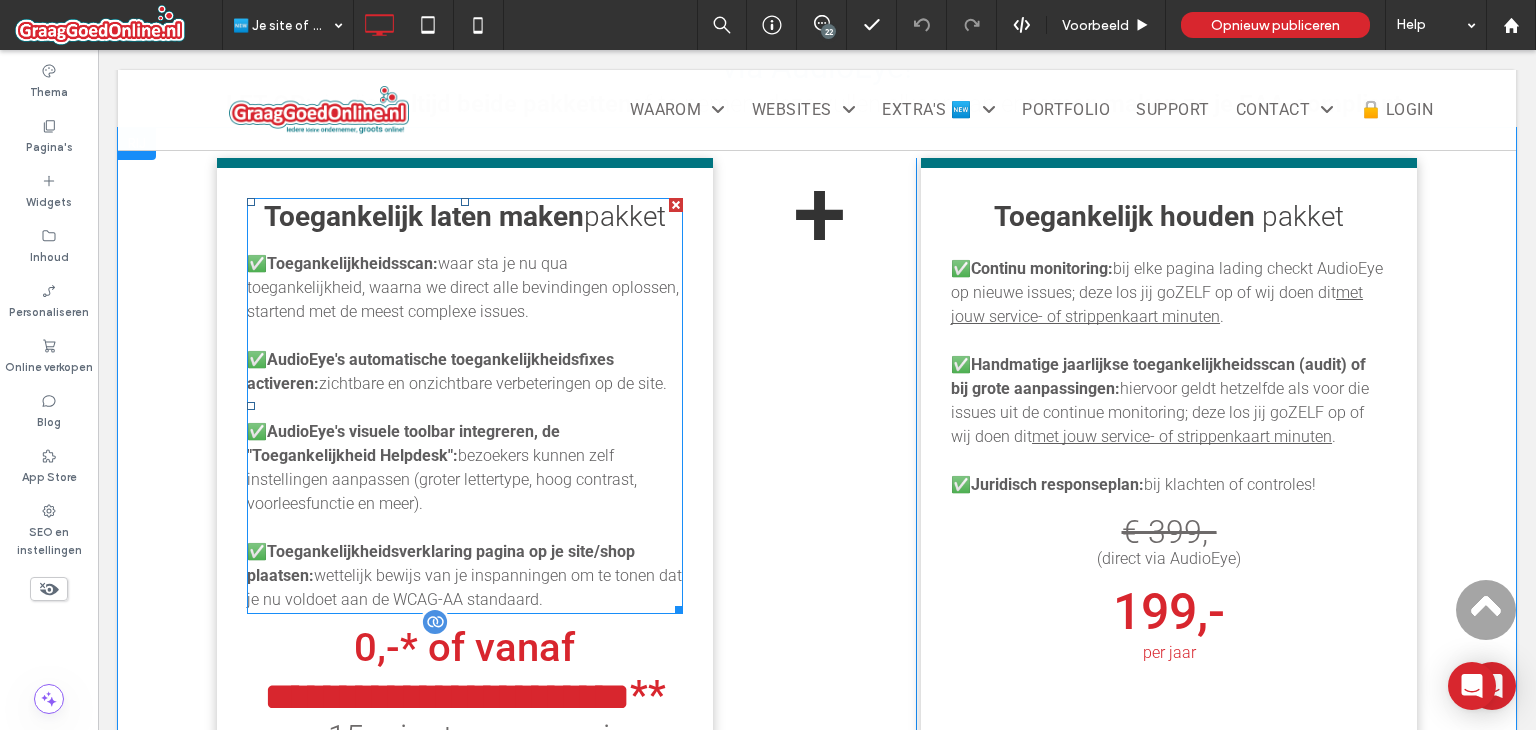 click on "bezoekers kunnen zelf instellingen aanpassen (groter lettertype, hoog contrast, voorleesfunctie en meer)." at bounding box center (442, 479) 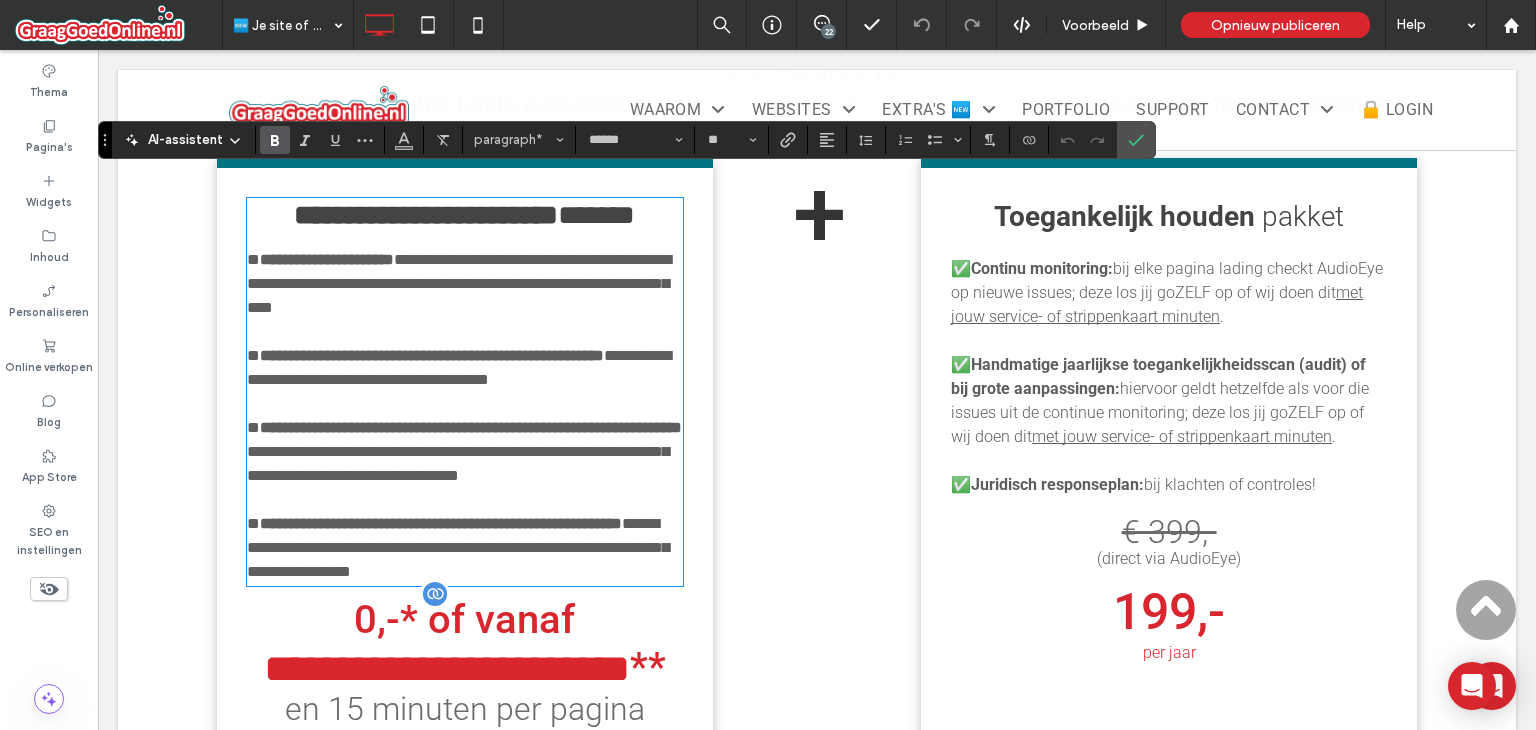 click on "**********" at bounding box center [471, 451] 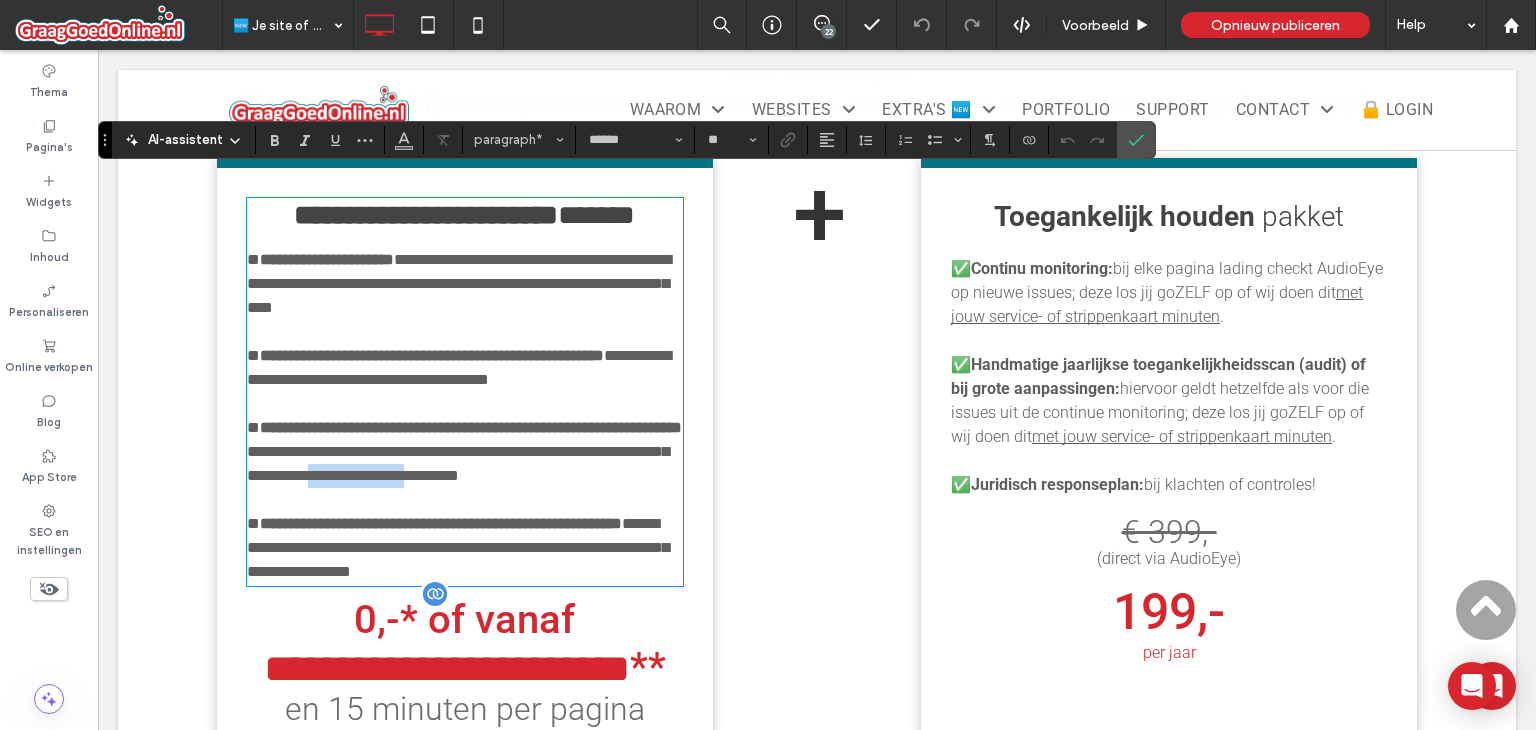 click on "**********" at bounding box center [471, 451] 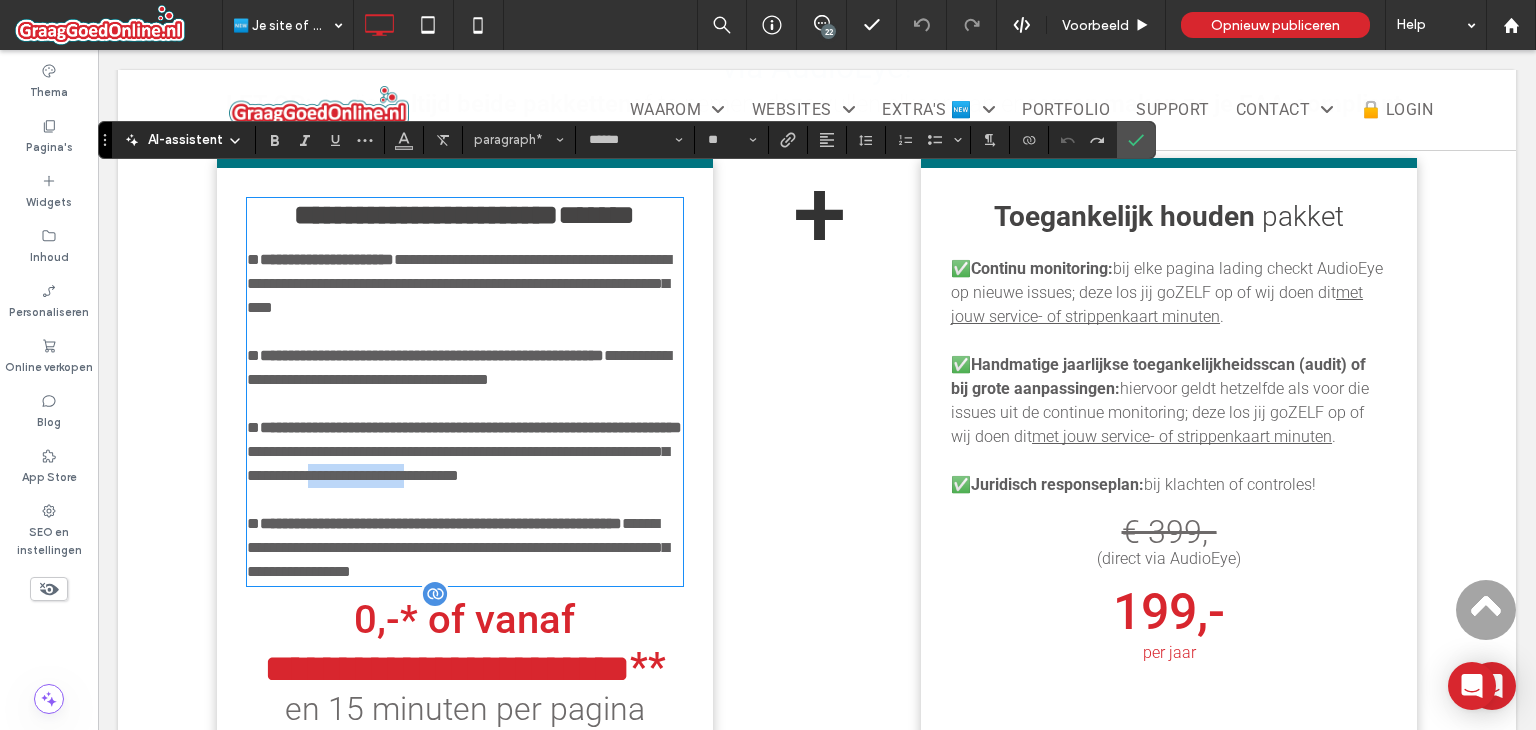 type 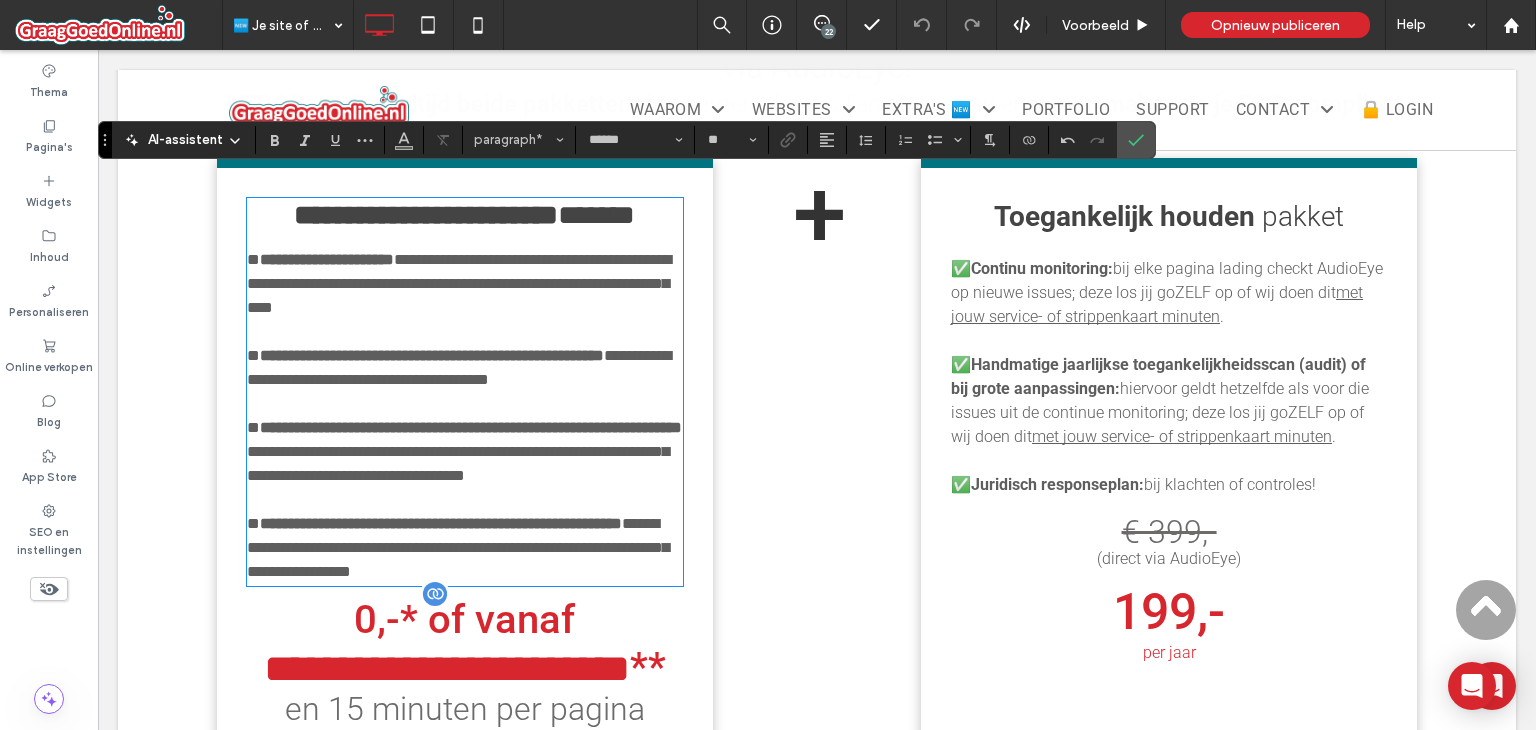 click on "**********" at bounding box center (471, 427) 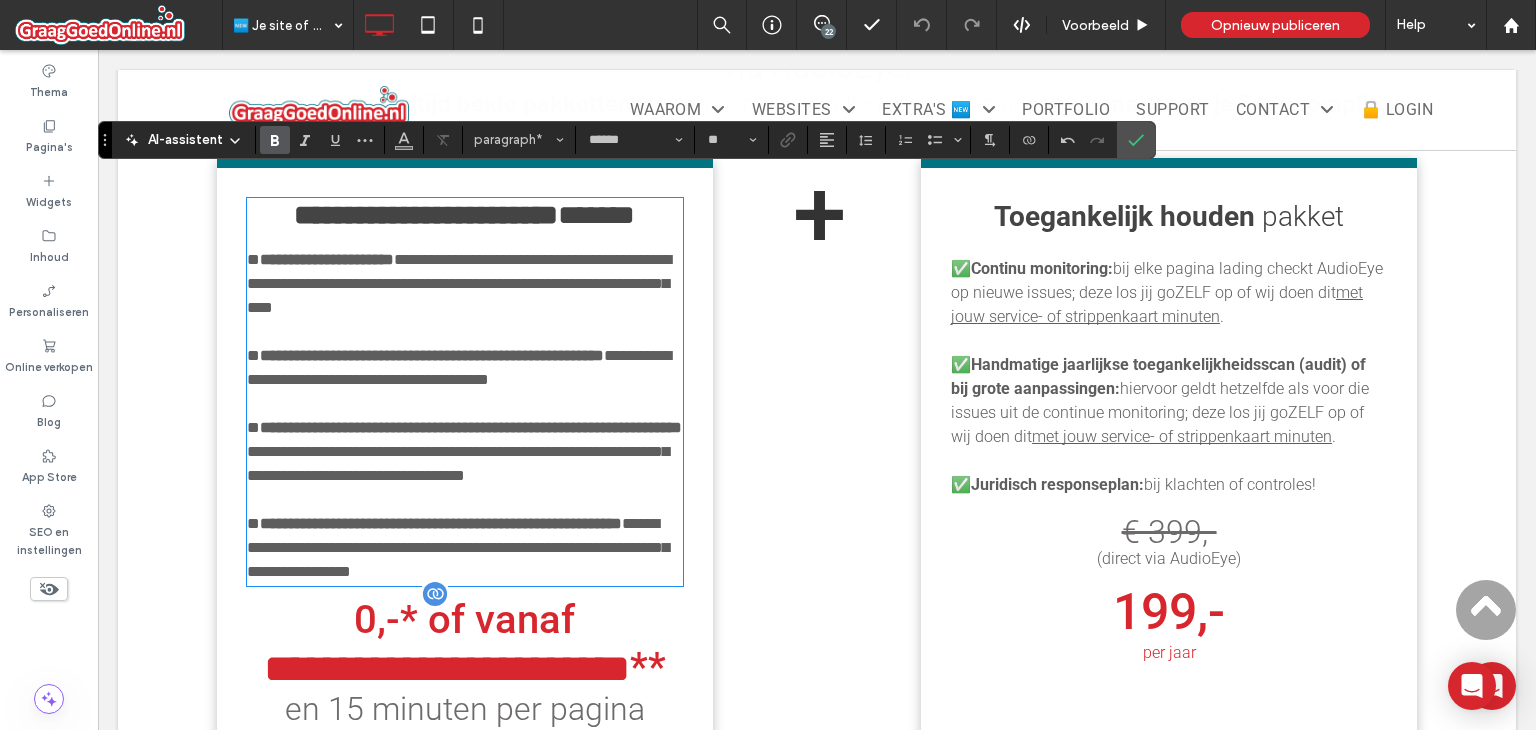click on "**********" at bounding box center (471, 451) 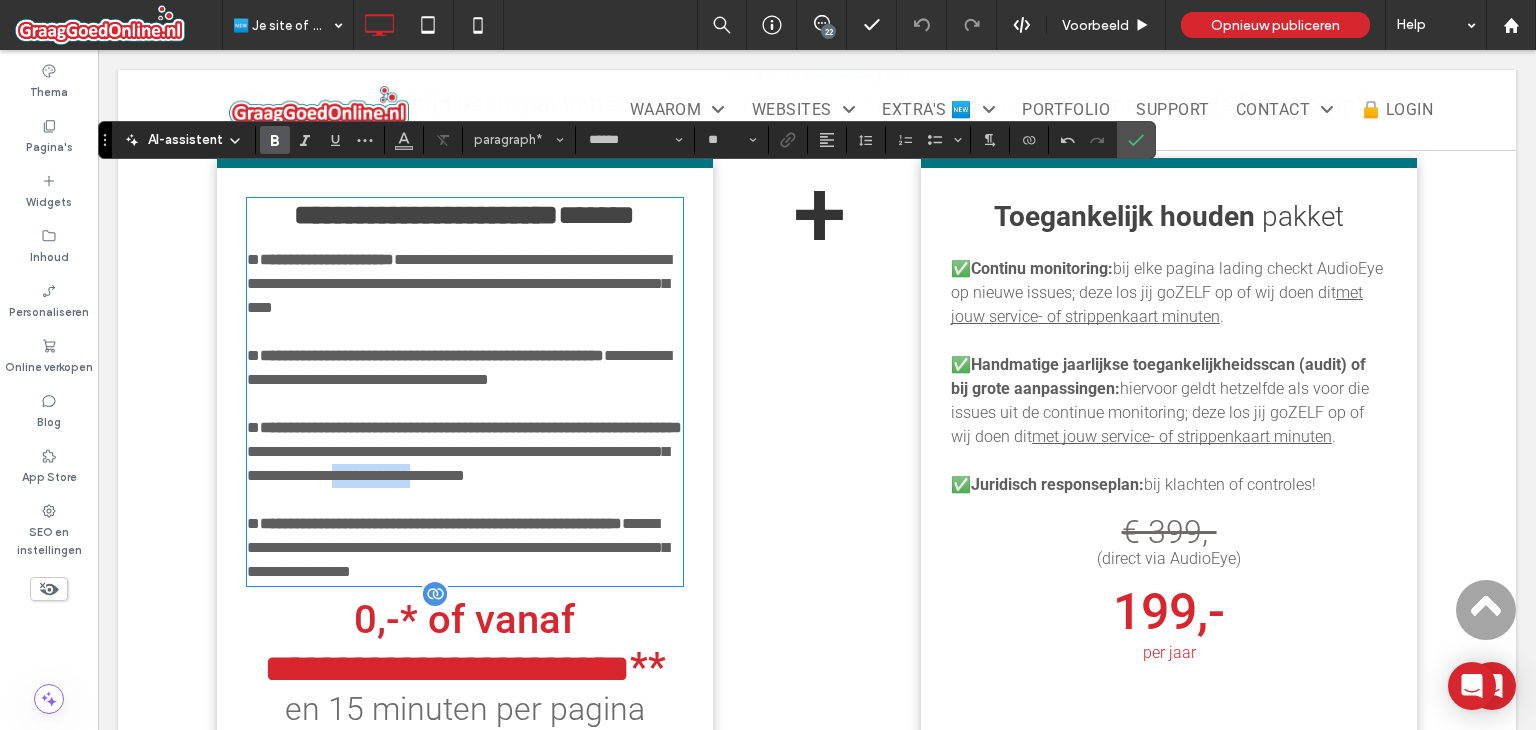 click on "**********" at bounding box center (471, 451) 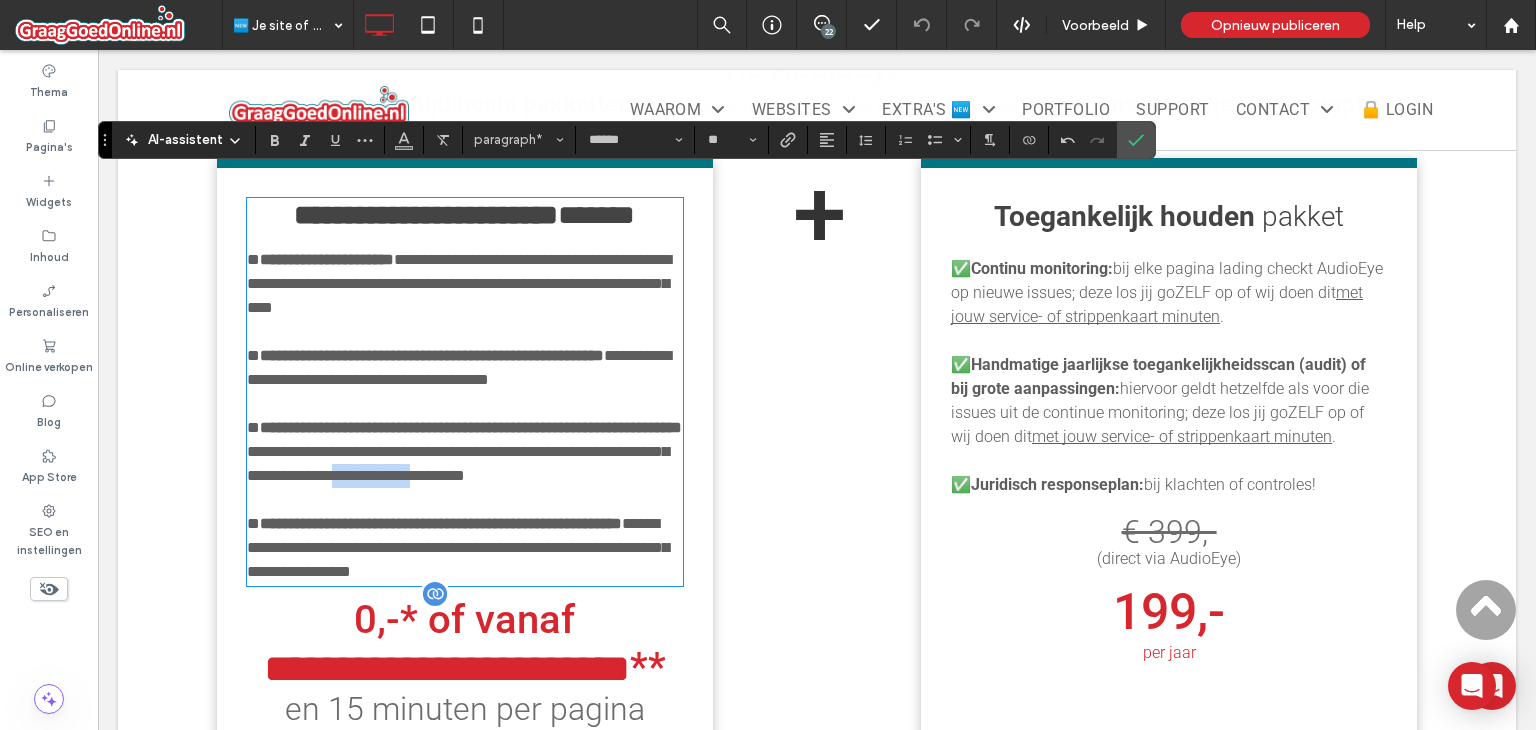 click on "**********" at bounding box center [471, 451] 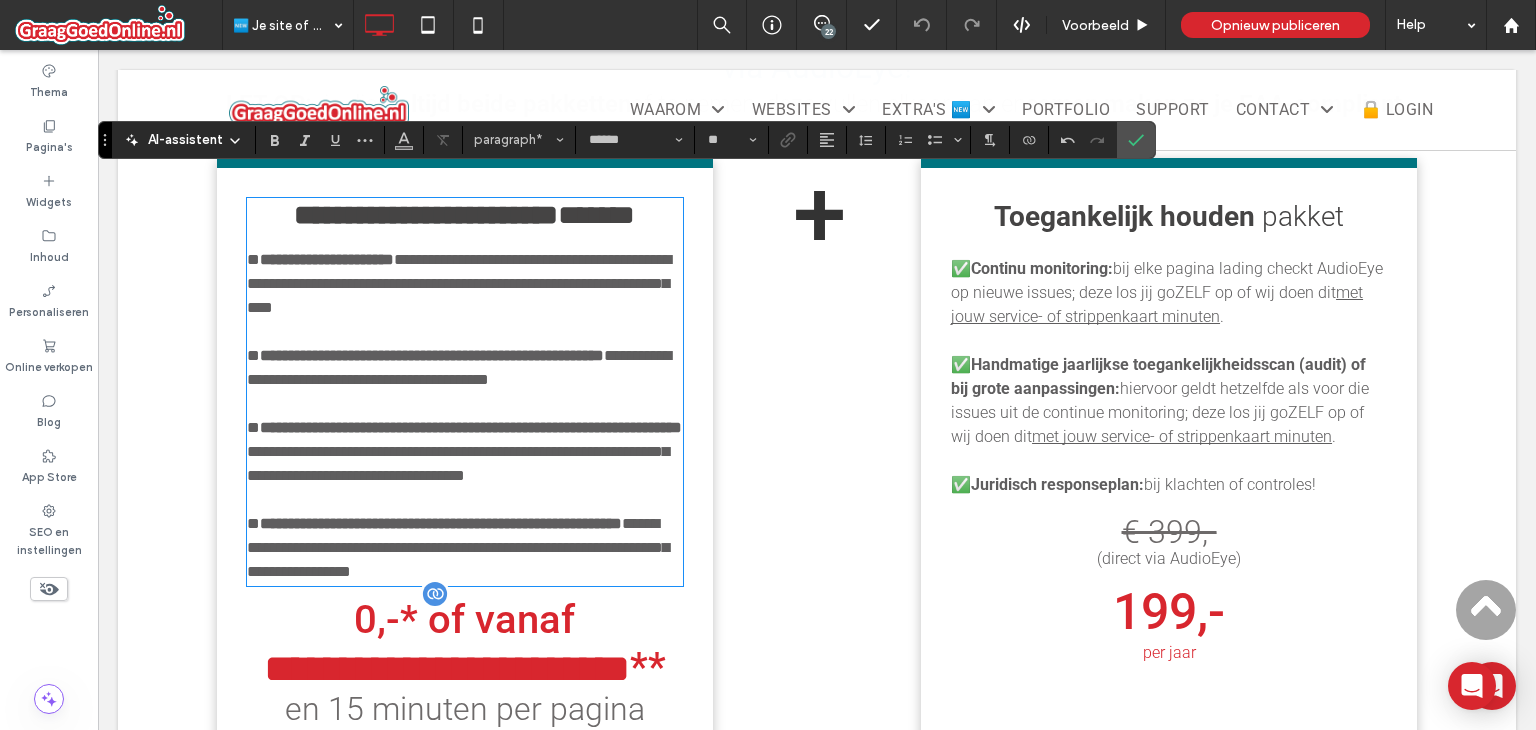 click on "**********" at bounding box center [471, 451] 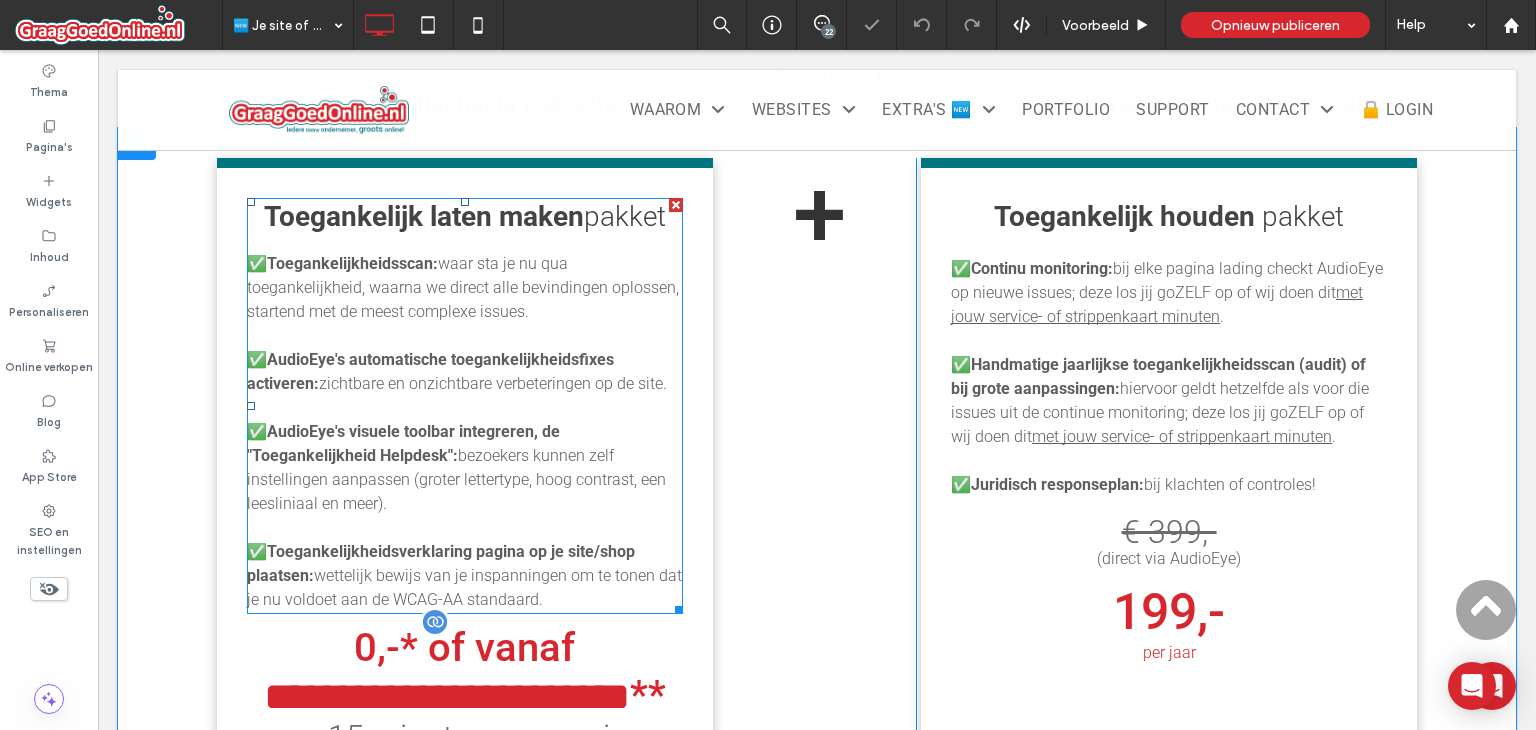 click on "bezoekers kunnen zelf instellingen aanpassen (groter lettertype, hoog contrast, een leesliniaal en meer)." at bounding box center (456, 479) 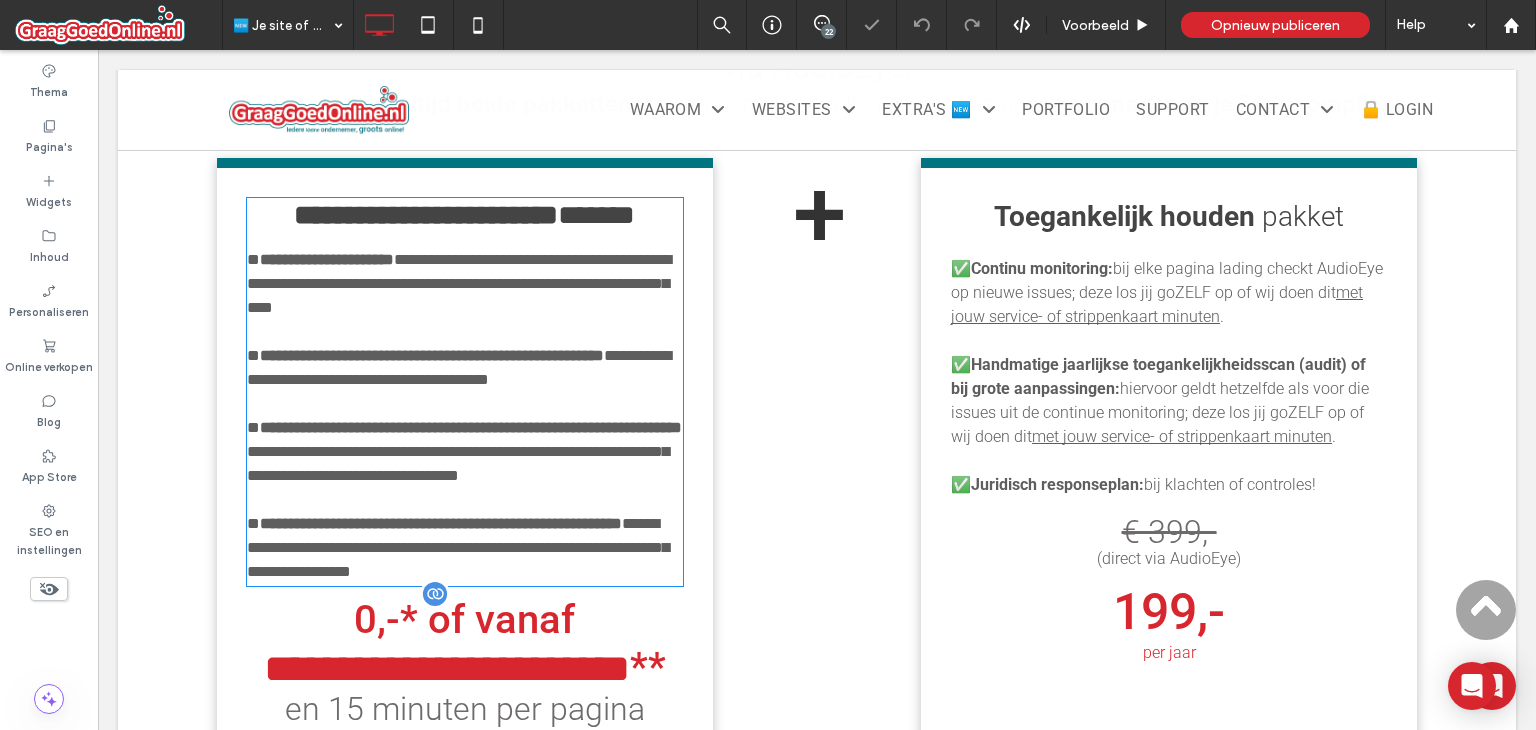 type on "******" 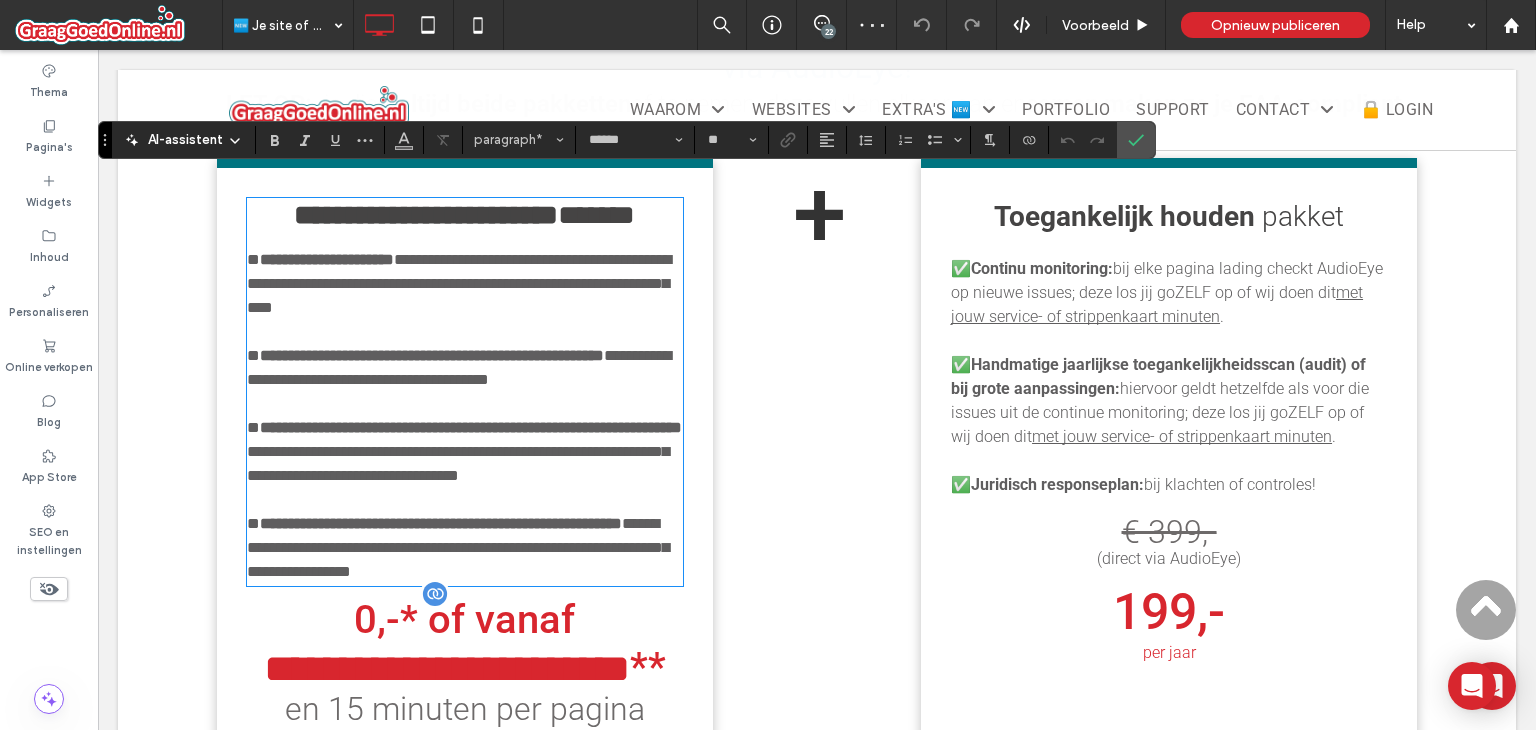 click on "**********" at bounding box center (465, 452) 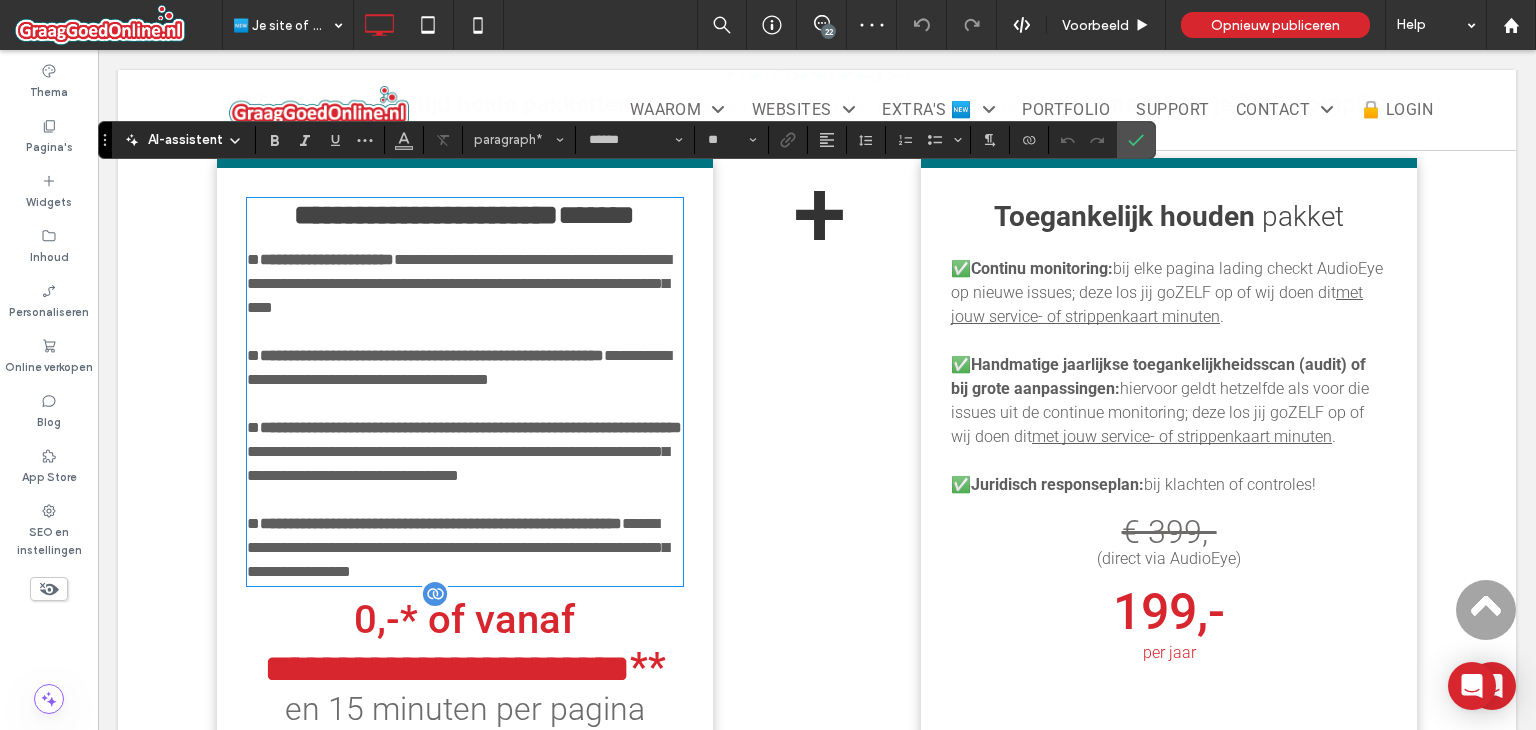 click on "**********" at bounding box center [471, 451] 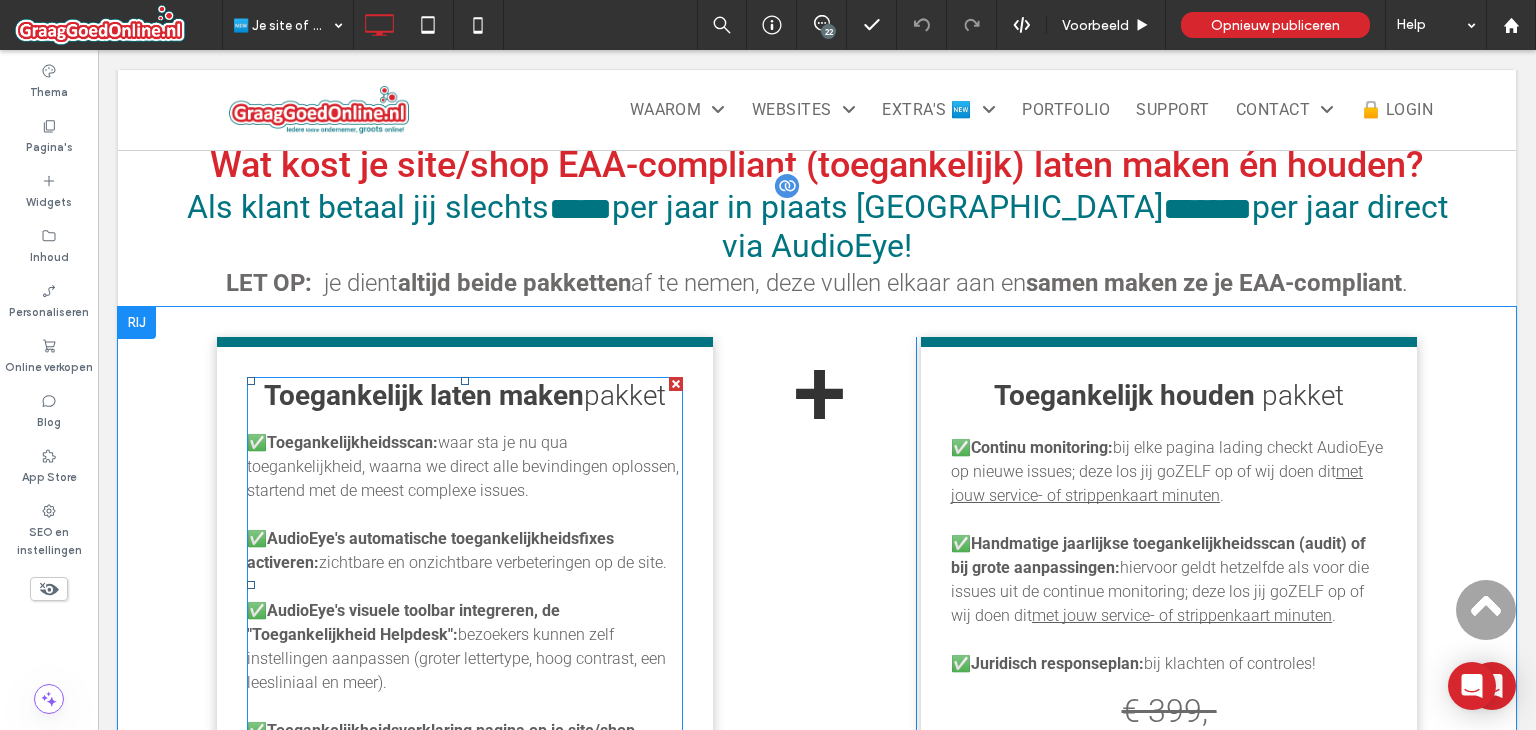 scroll, scrollTop: 1943, scrollLeft: 0, axis: vertical 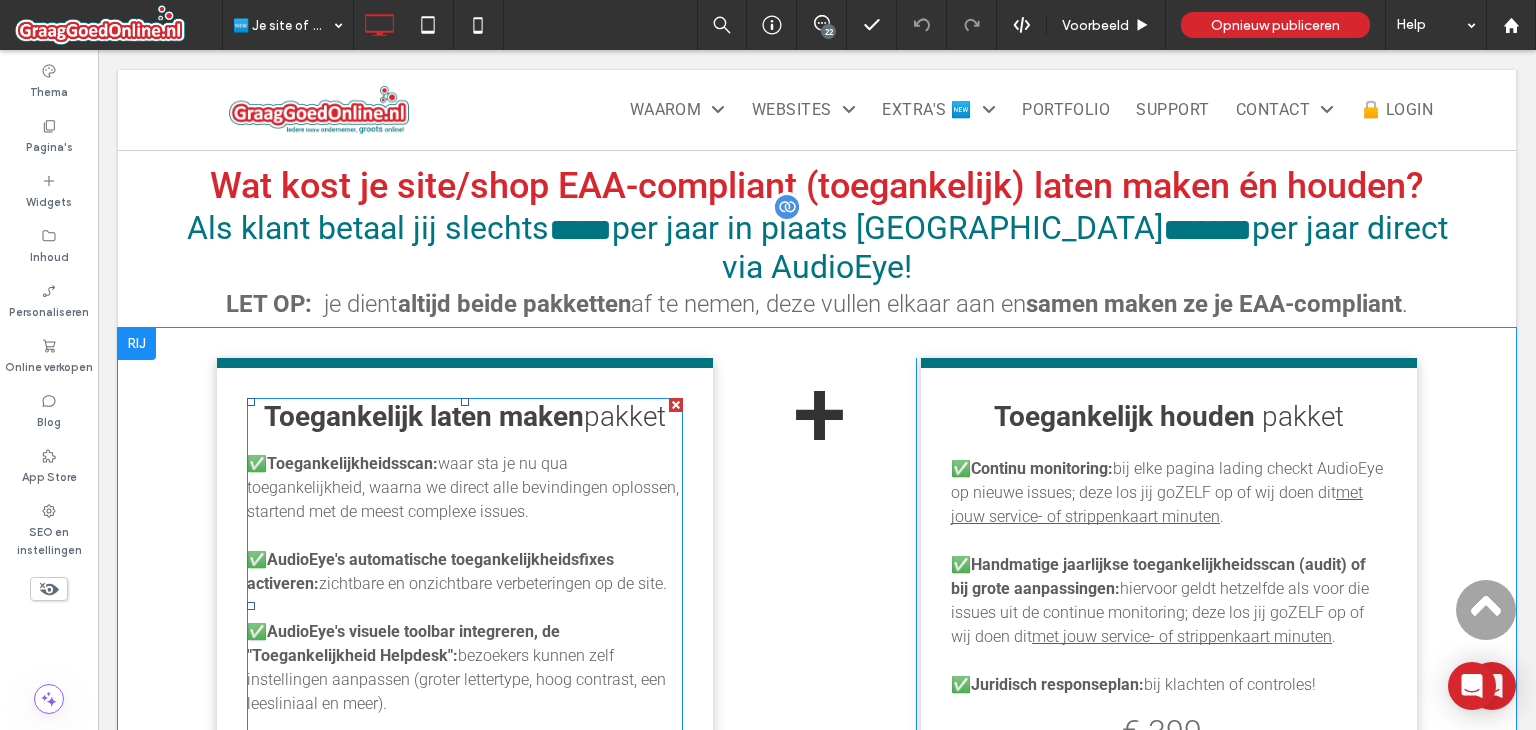 click on "waar sta je nu qua toegankelijkheid, waarna we direct alle bevindingen oplossen, startend met de meest complexe issues." at bounding box center (463, 487) 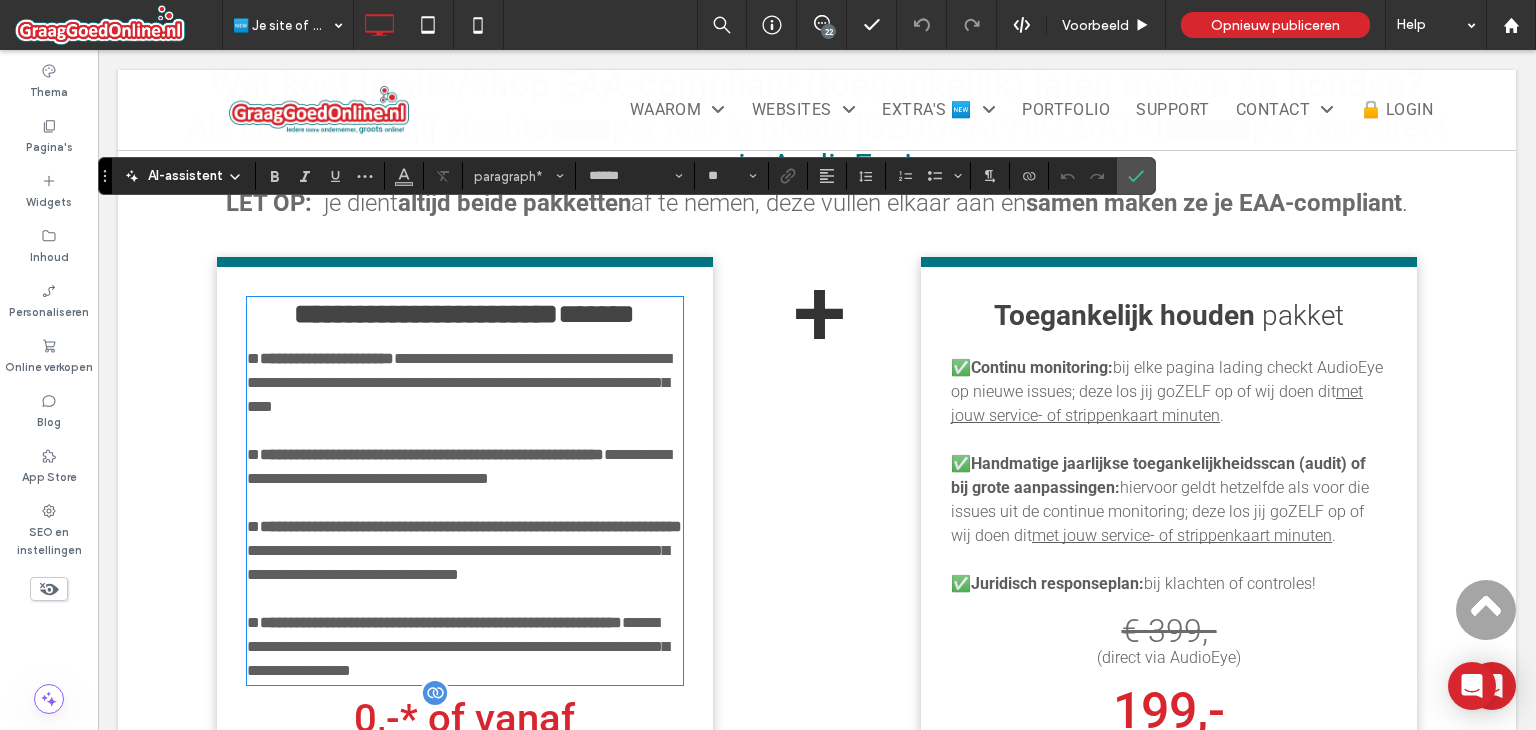 scroll, scrollTop: 2043, scrollLeft: 0, axis: vertical 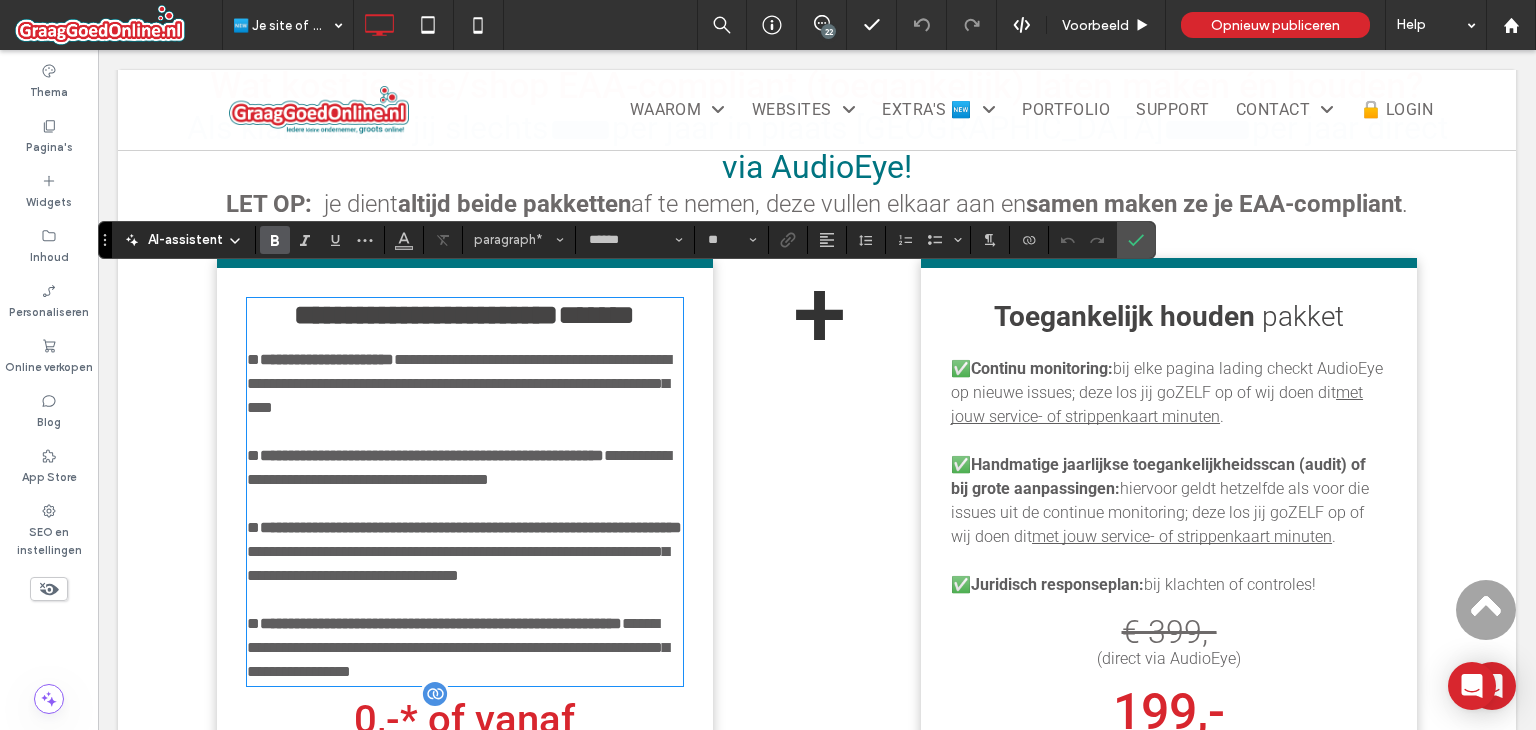 drag, startPoint x: 427, startPoint y: 346, endPoint x: 548, endPoint y: 401, distance: 132.91351 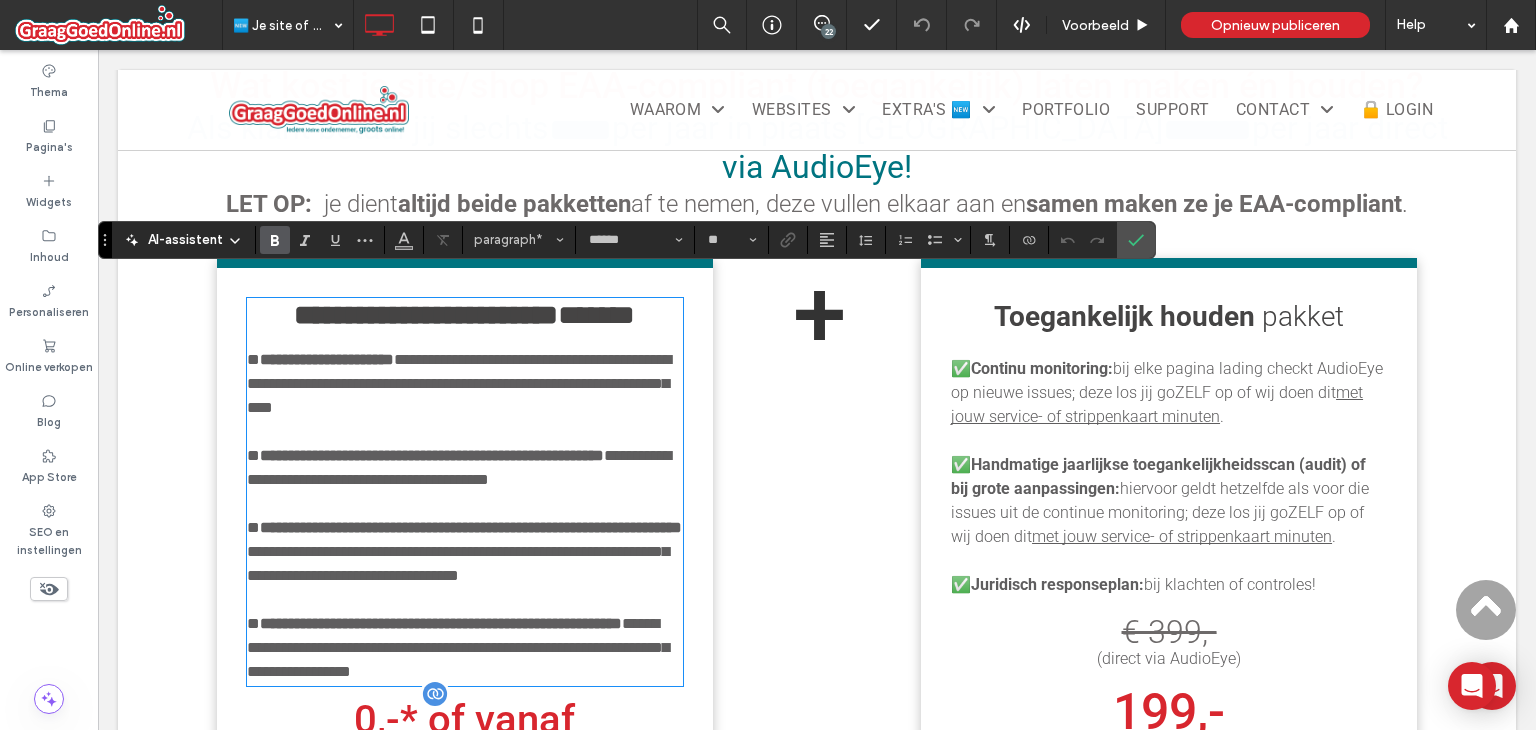type 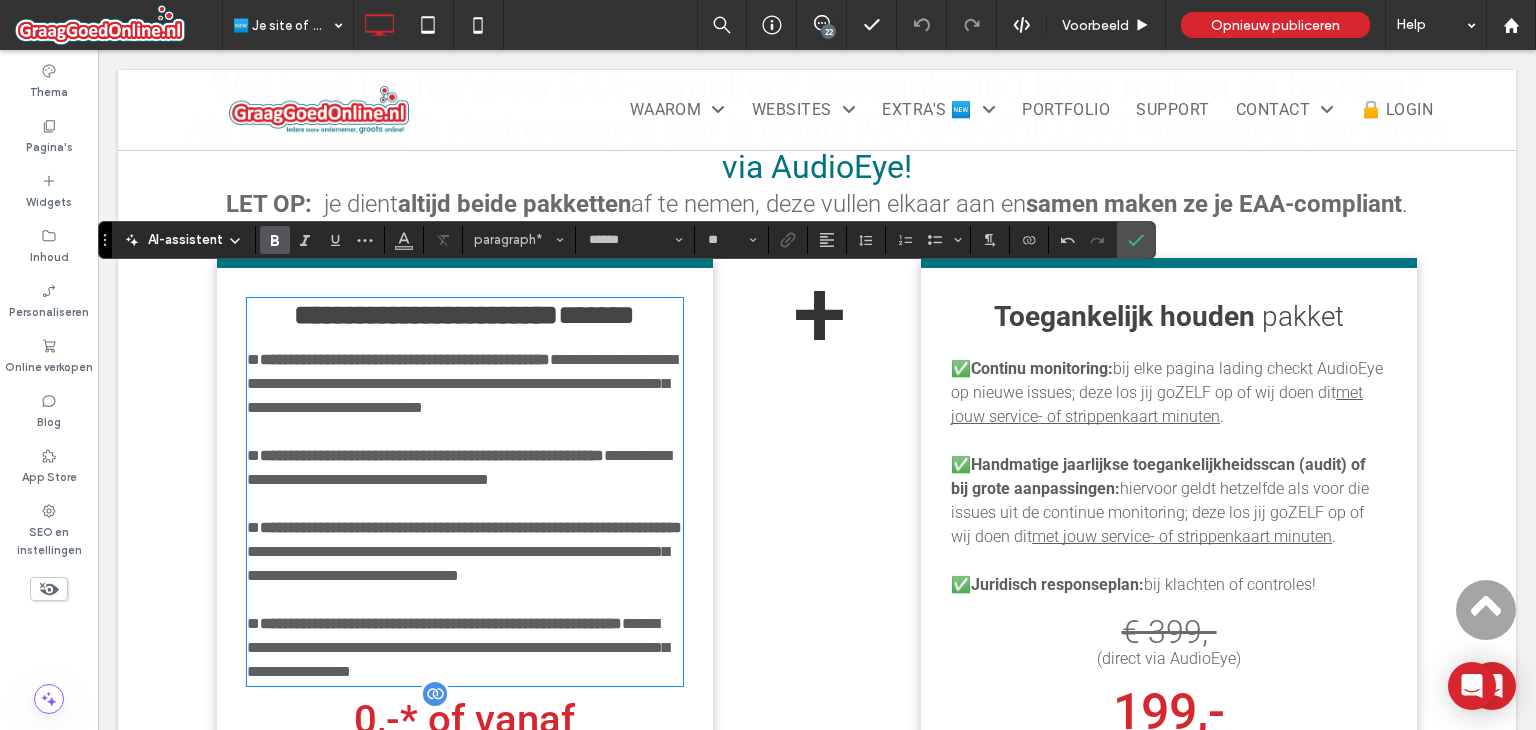 click at bounding box center (465, 432) 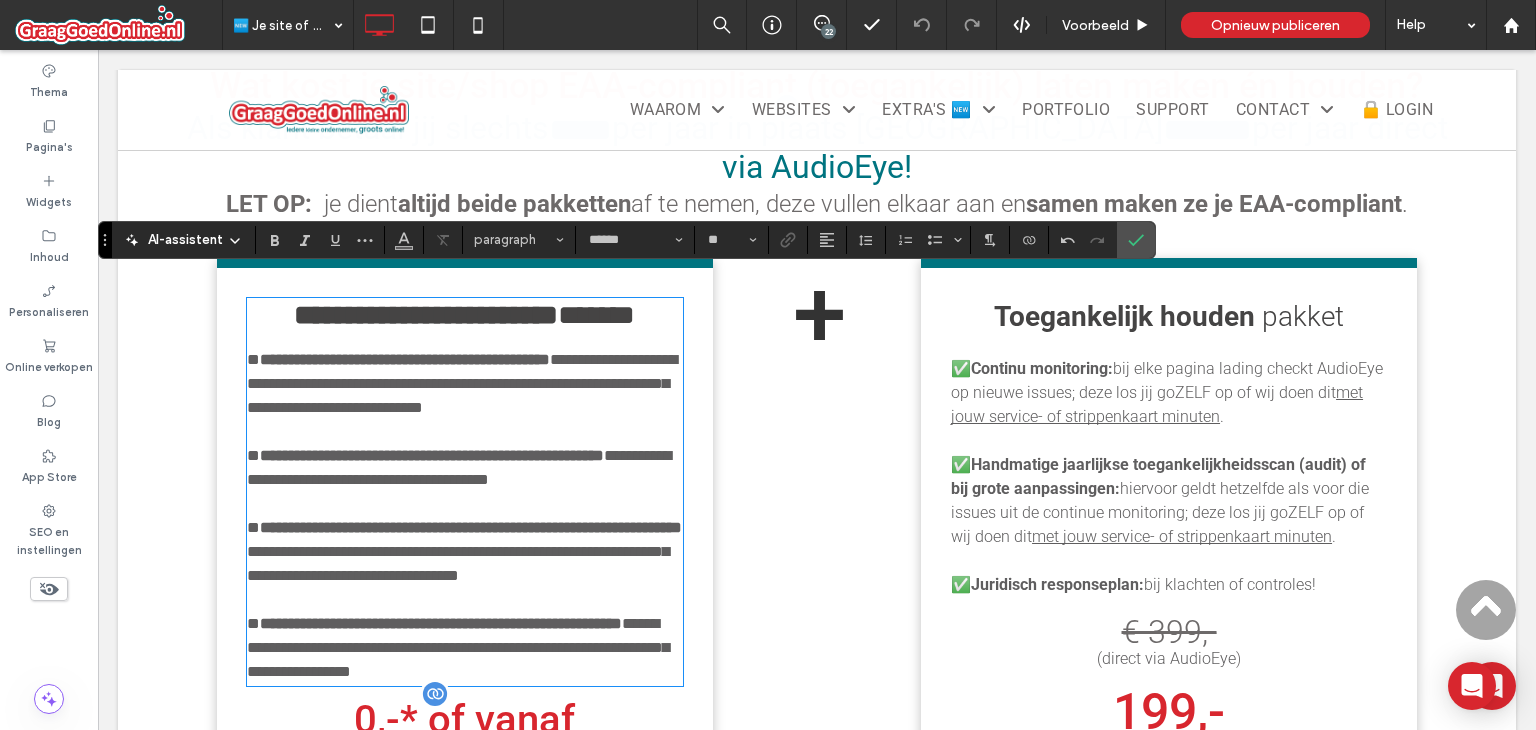 click on "**********" at bounding box center (405, 359) 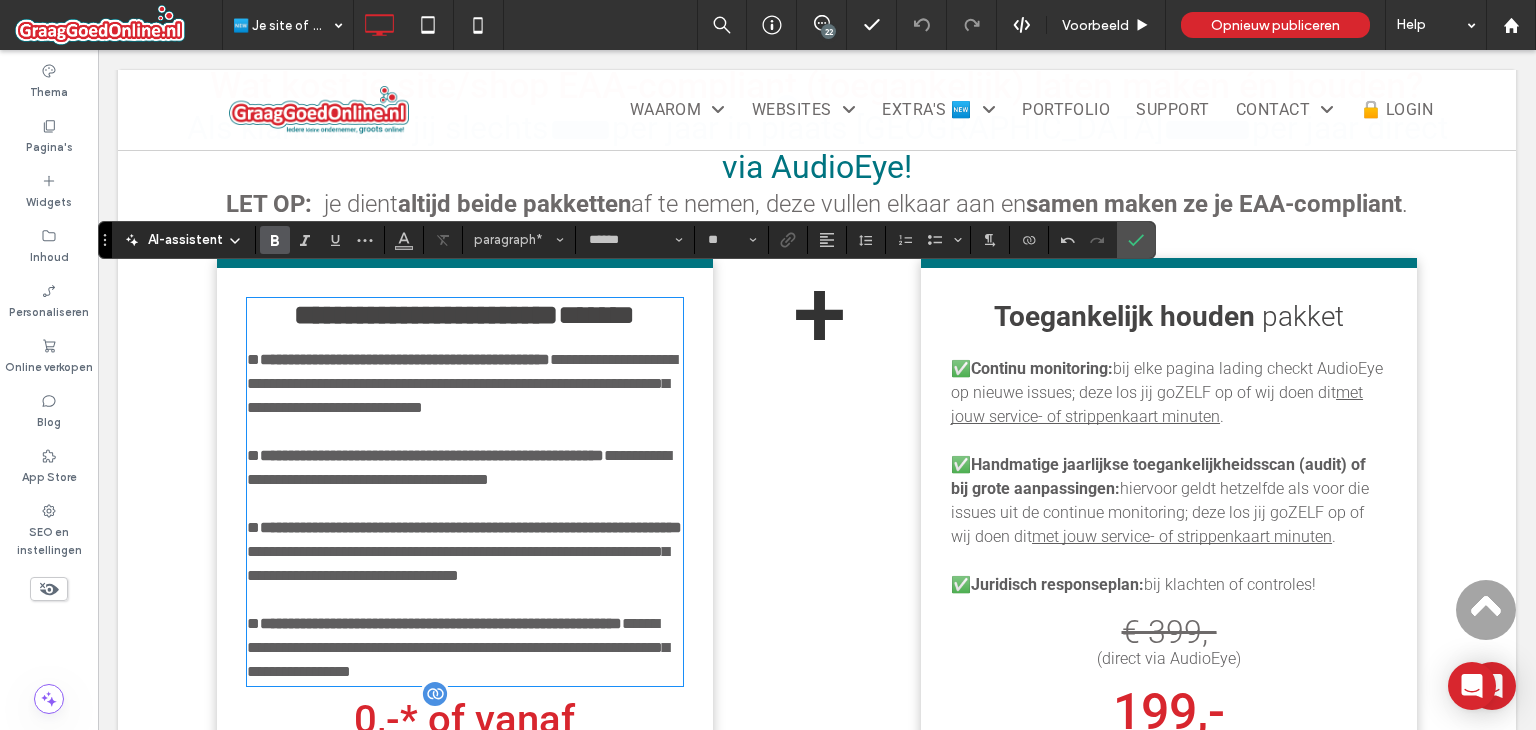 click on "**********" at bounding box center [405, 359] 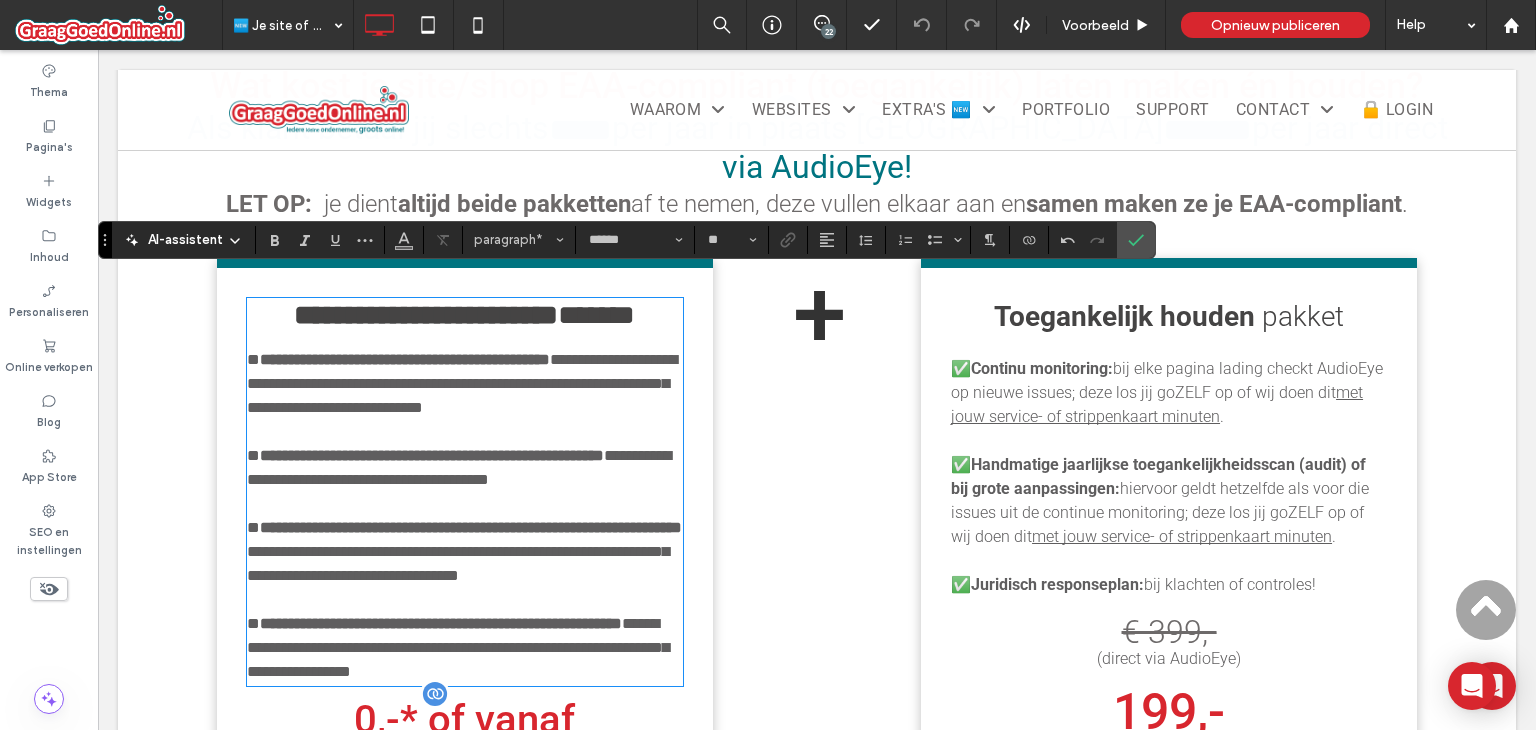 click on "**********" at bounding box center [462, 383] 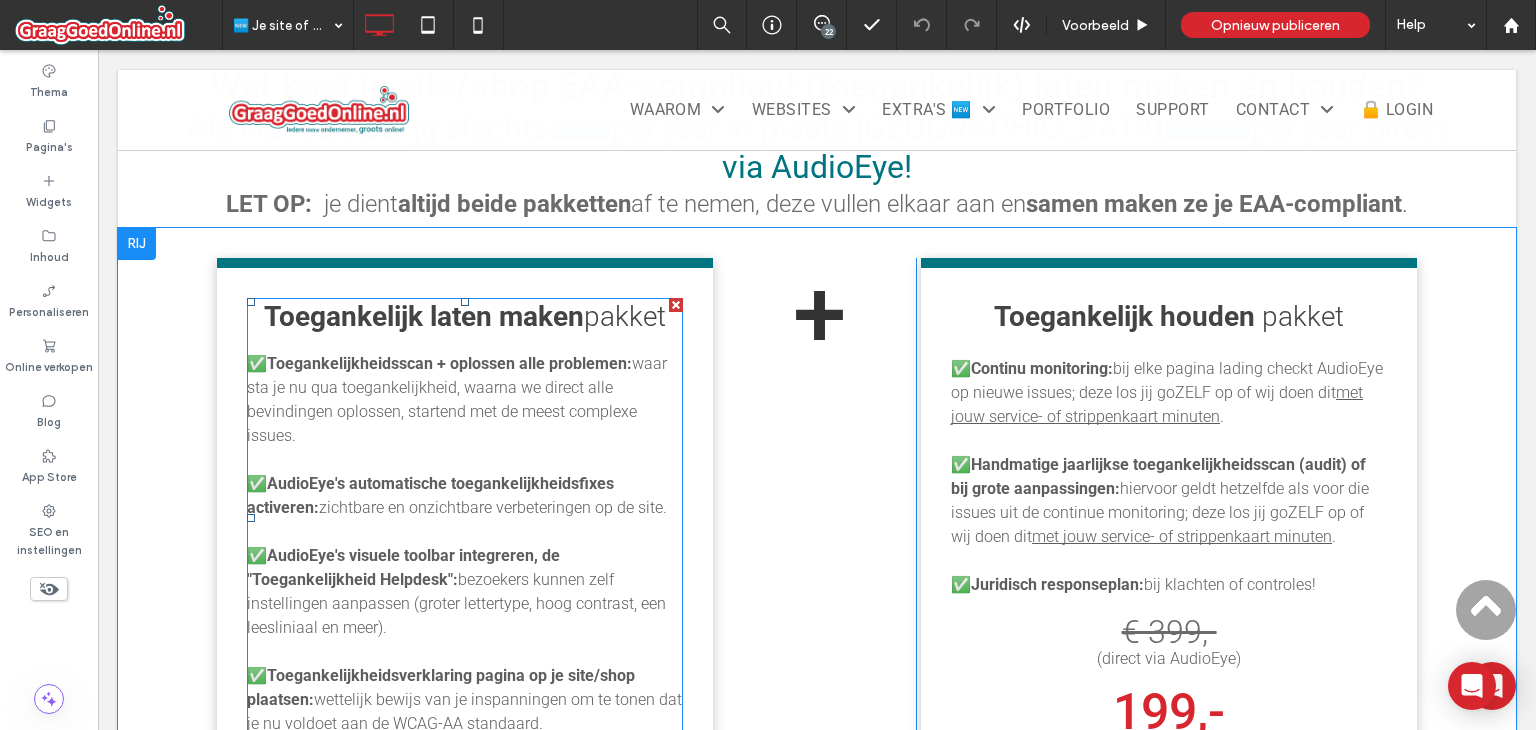 click on "Toegankelijkheidsscan + oplossen alle problemen:" at bounding box center (449, 363) 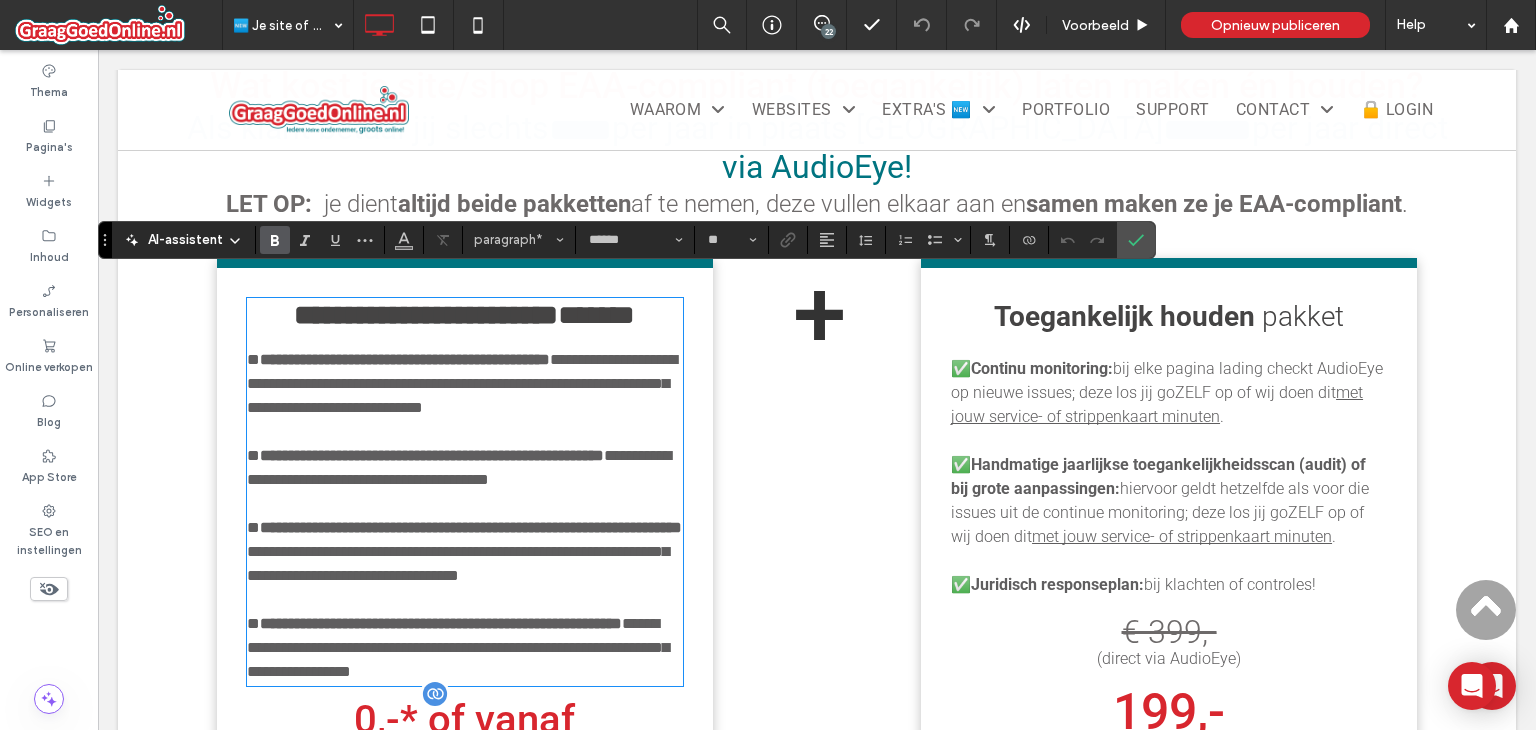 click on "**********" at bounding box center [405, 359] 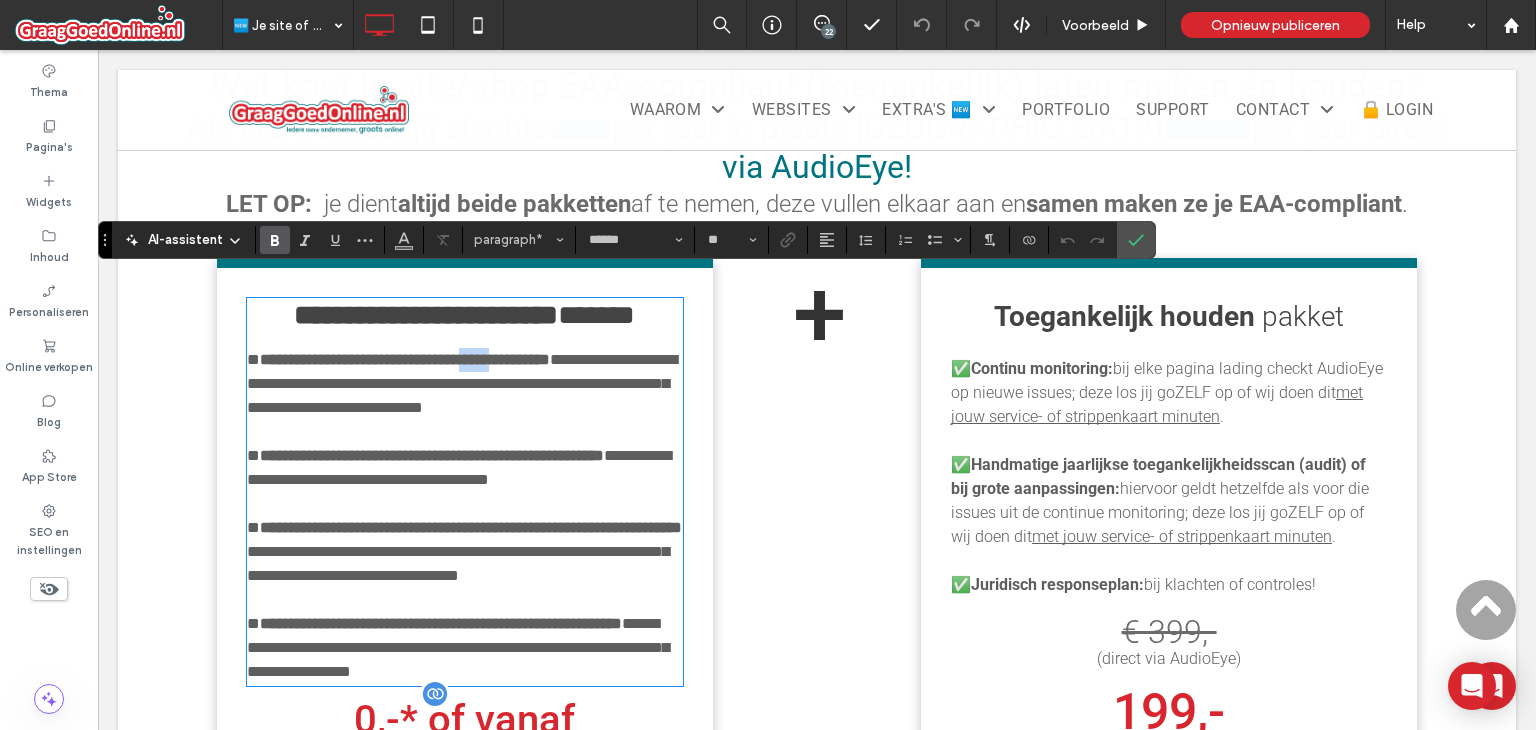 click on "**********" at bounding box center (405, 359) 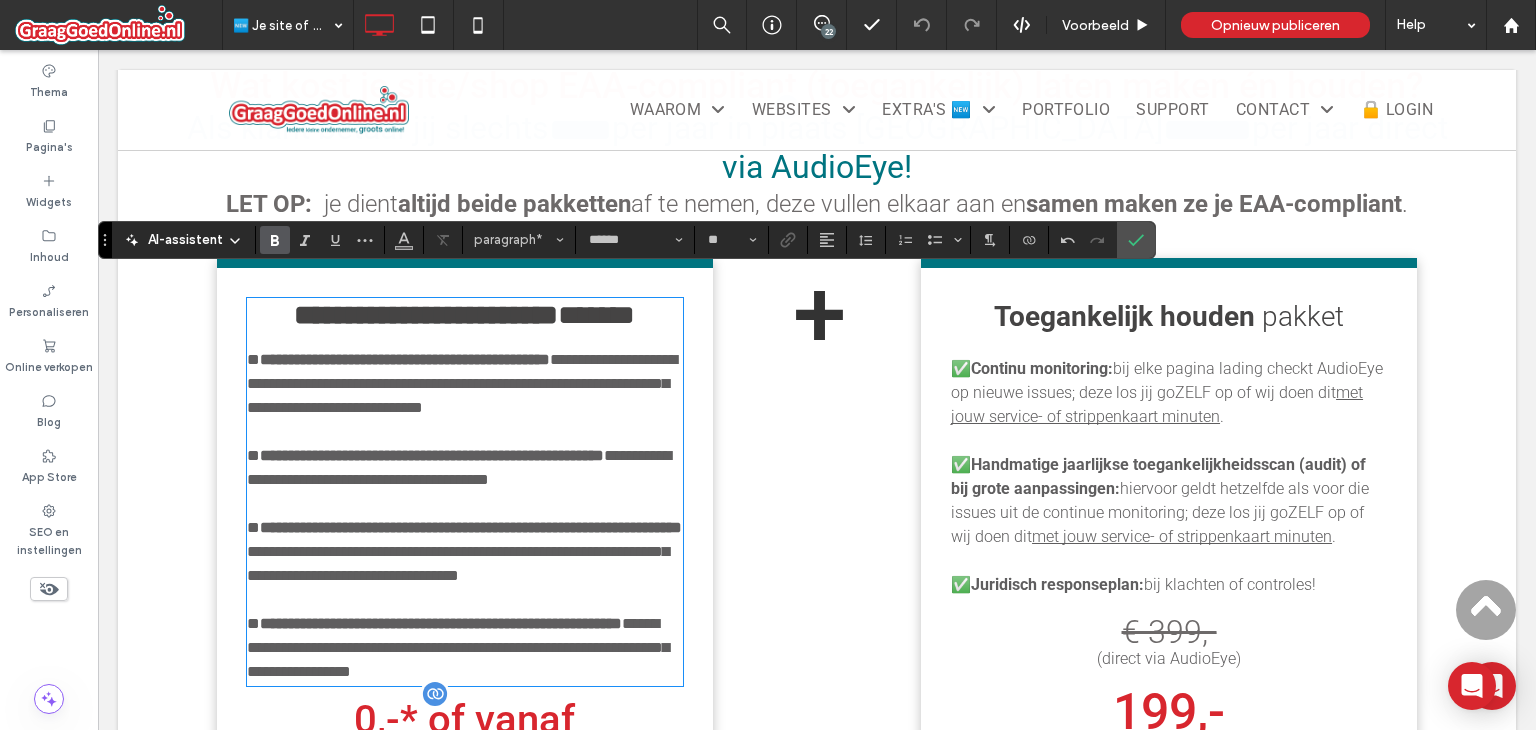type 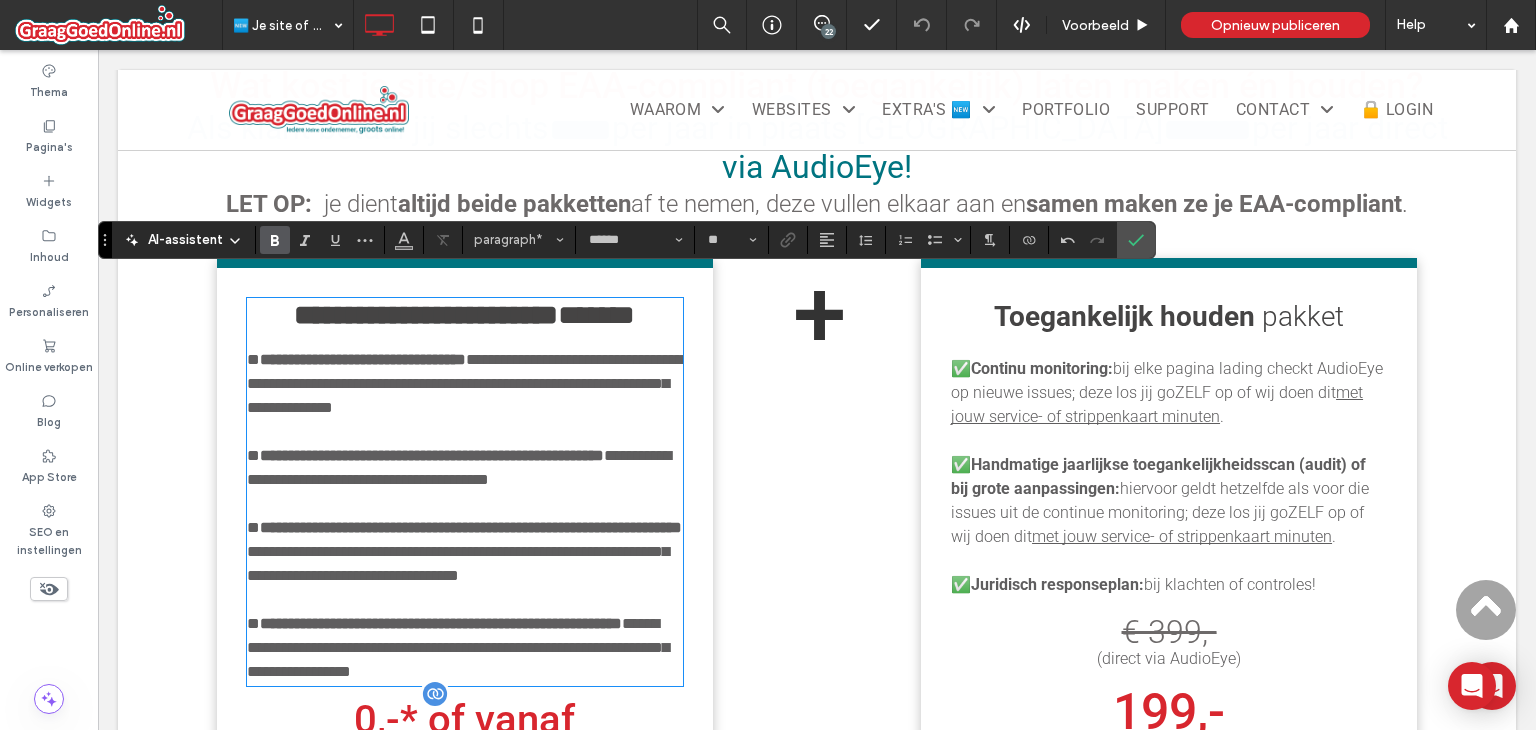 click on "**********" at bounding box center [363, 359] 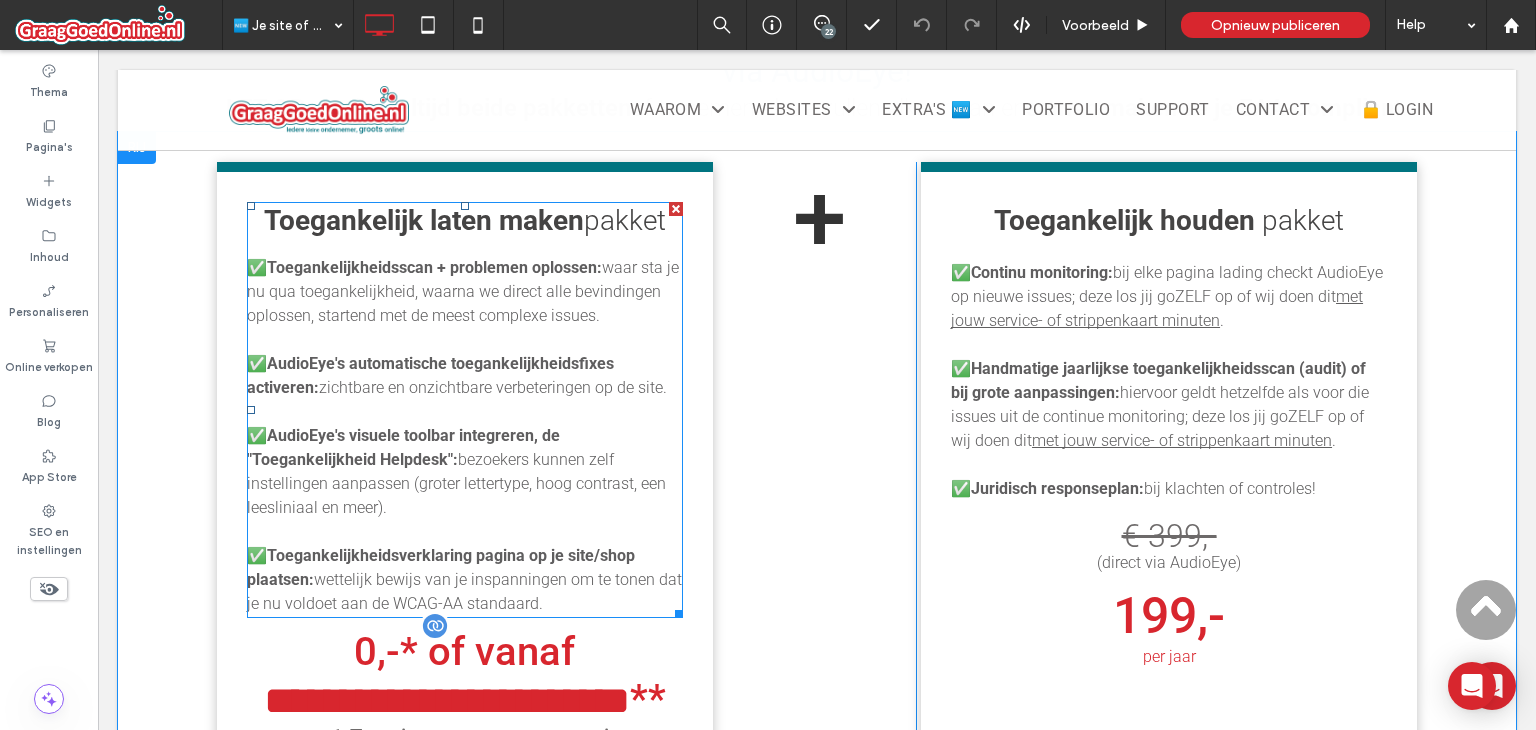 scroll, scrollTop: 2143, scrollLeft: 0, axis: vertical 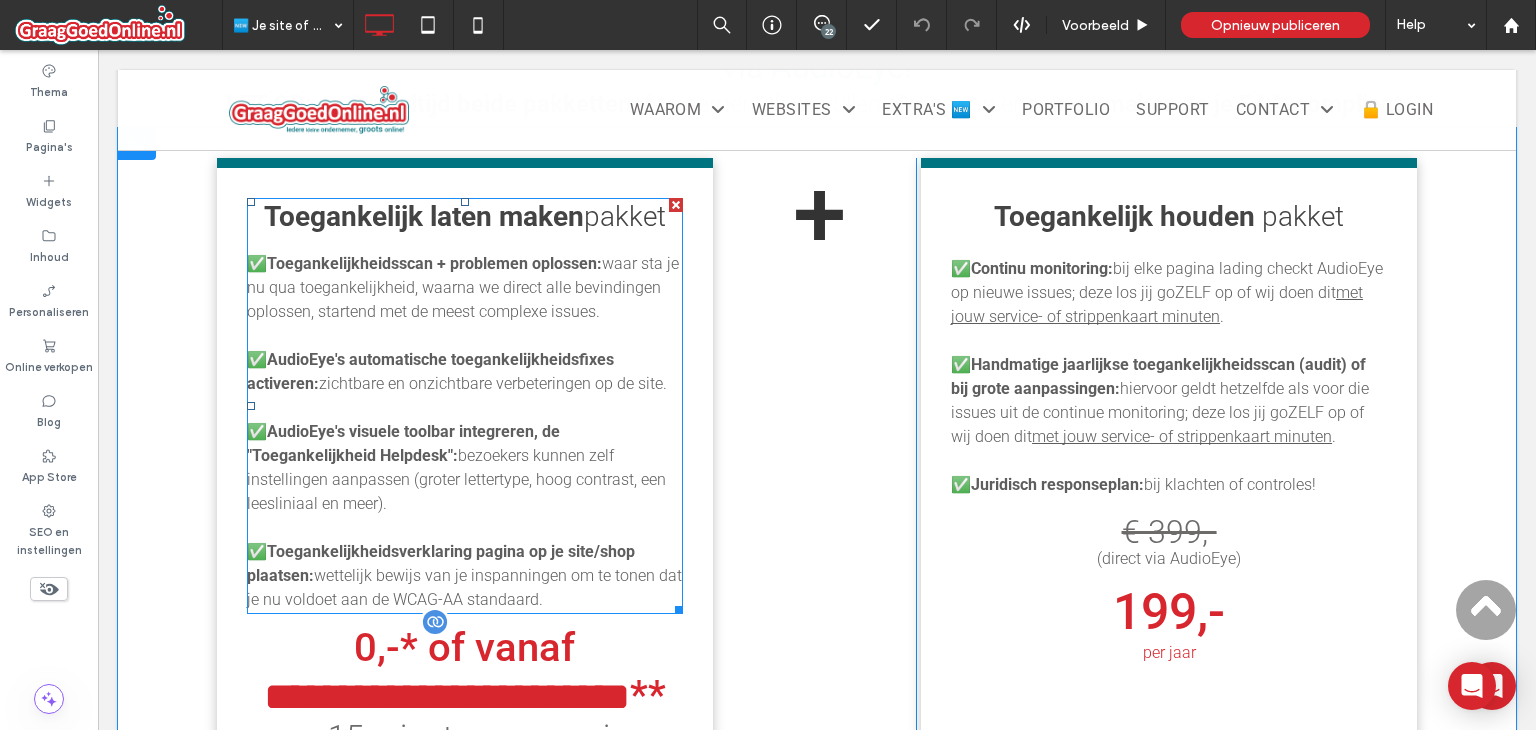 click on "AudioEye's visuele toolbar integreren, de "Toegankelijkheid Helpdesk":" at bounding box center (403, 443) 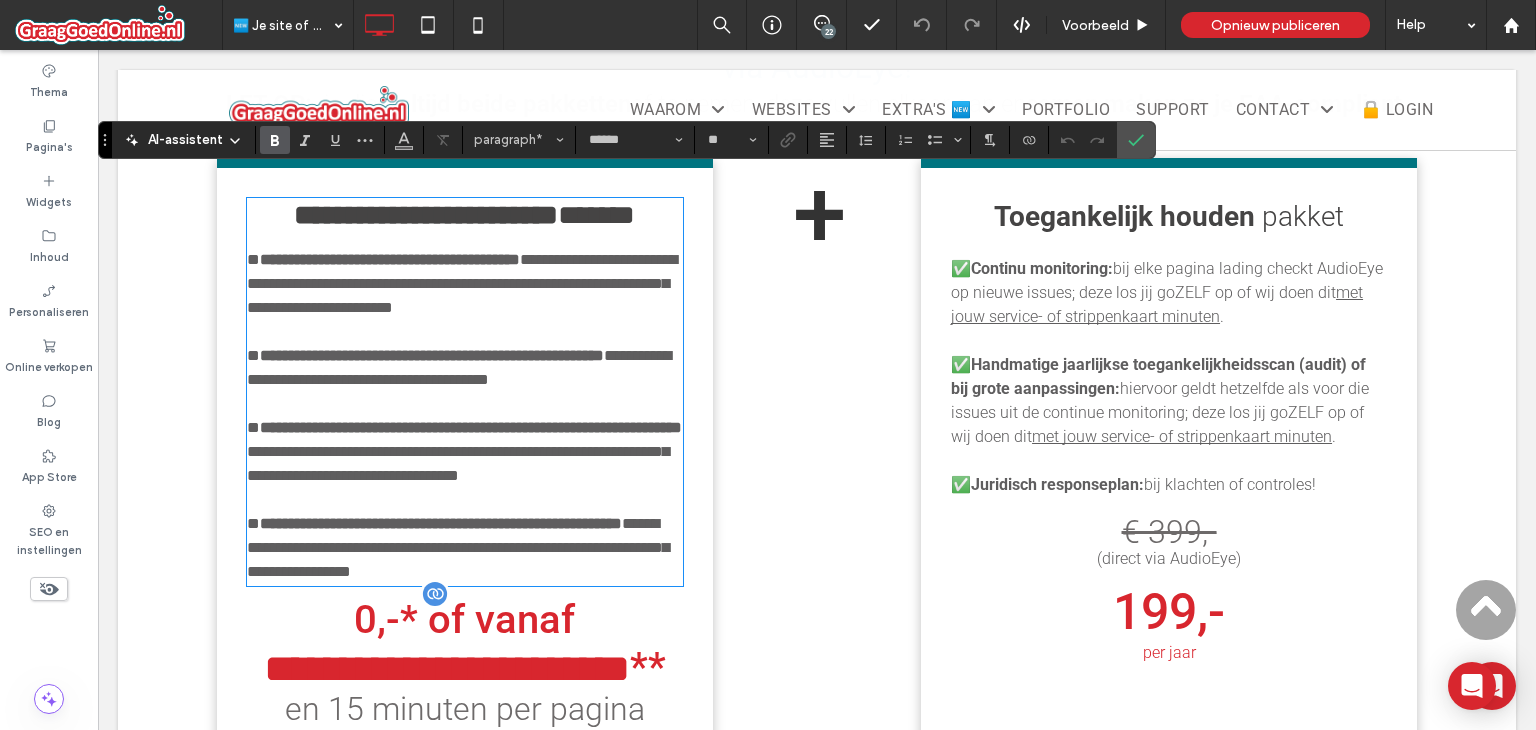 click on "**********" at bounding box center (471, 427) 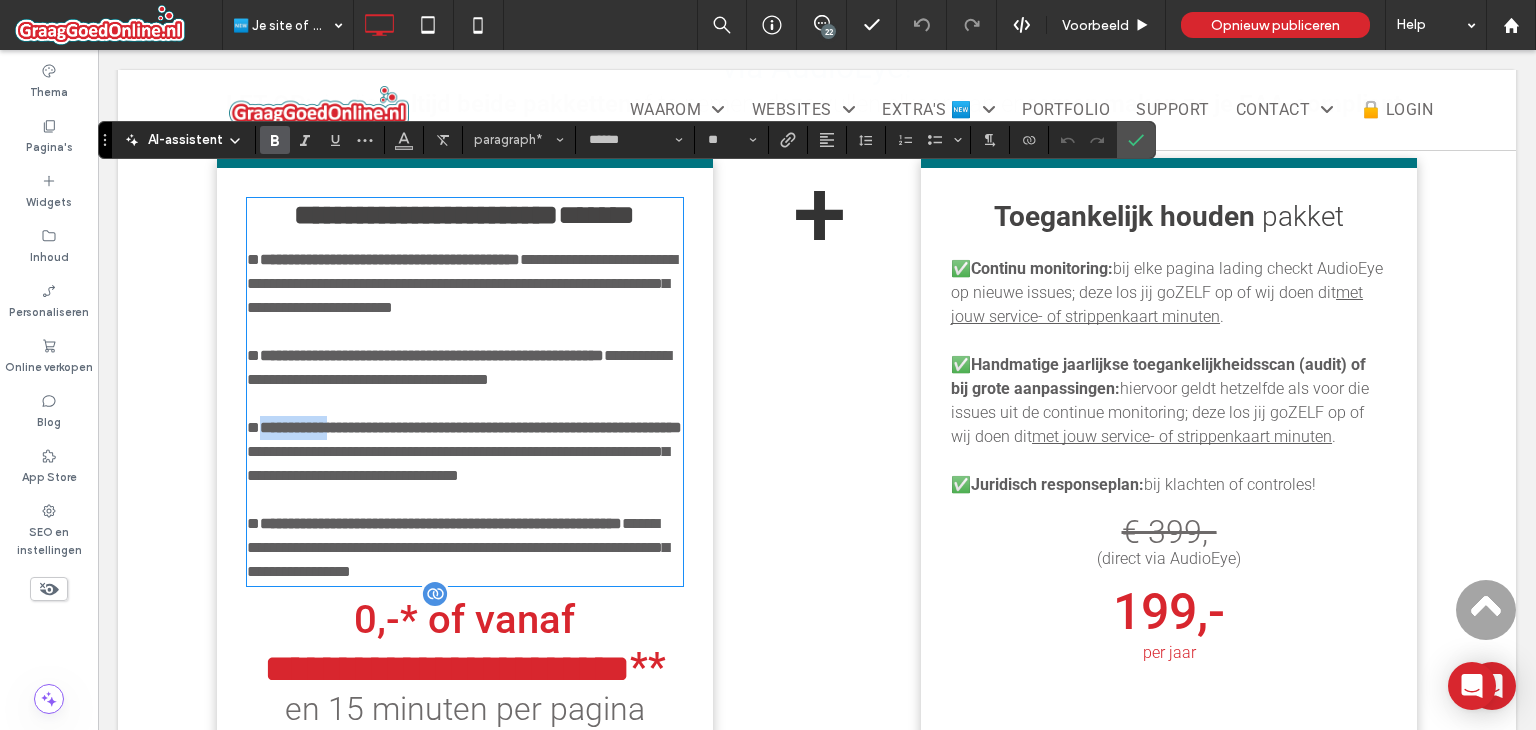 drag, startPoint x: 344, startPoint y: 412, endPoint x: 270, endPoint y: 419, distance: 74.330345 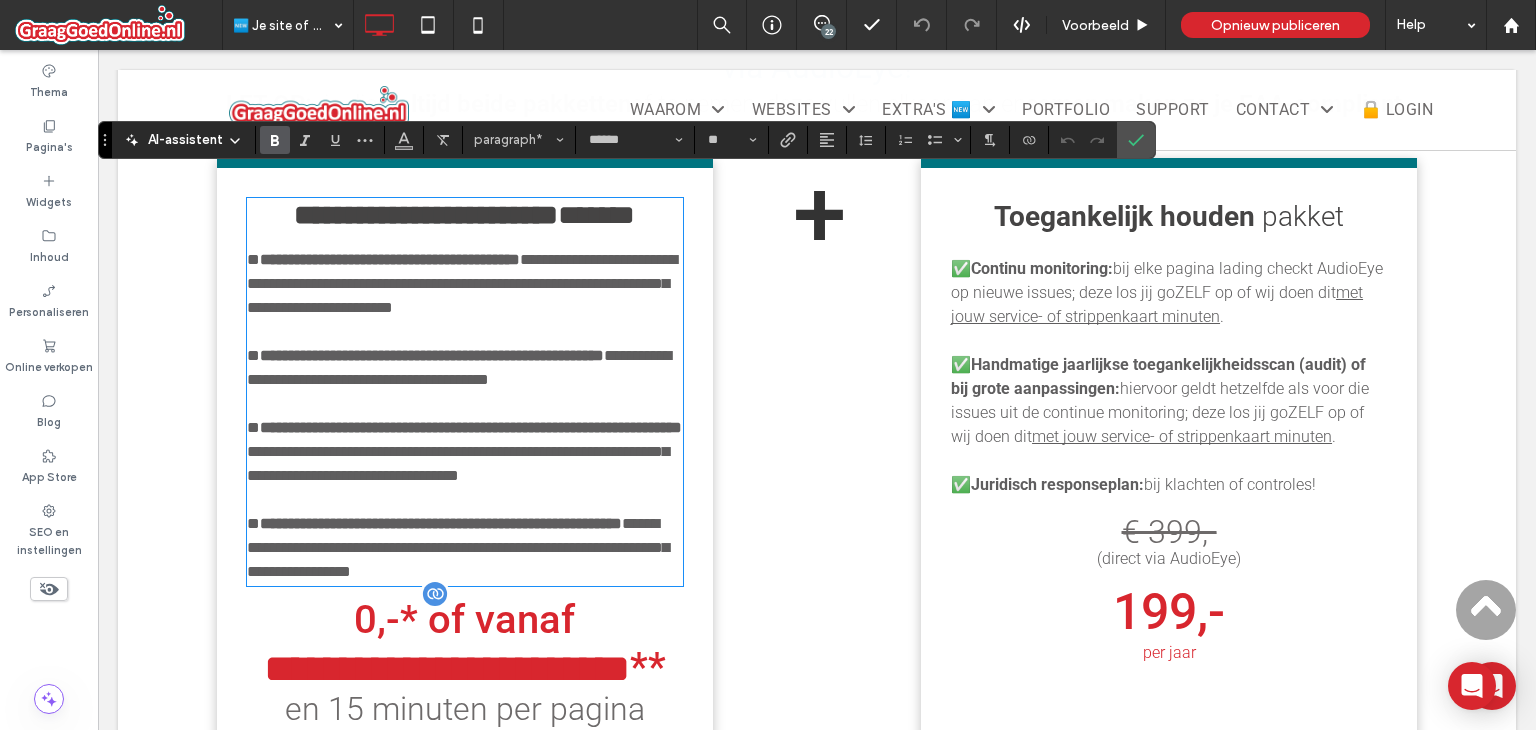 click on "**********" at bounding box center (465, 548) 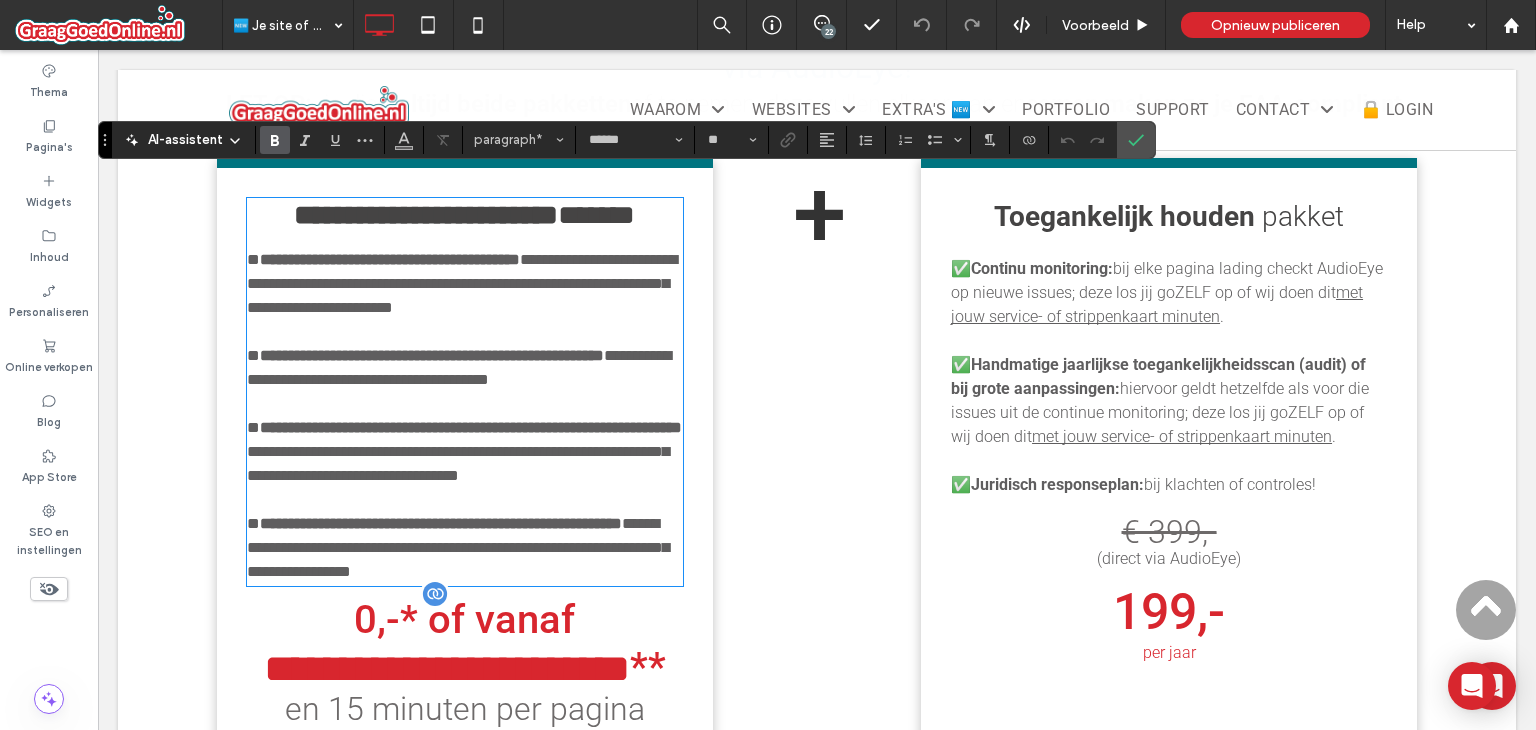 click on "**********" at bounding box center (441, 523) 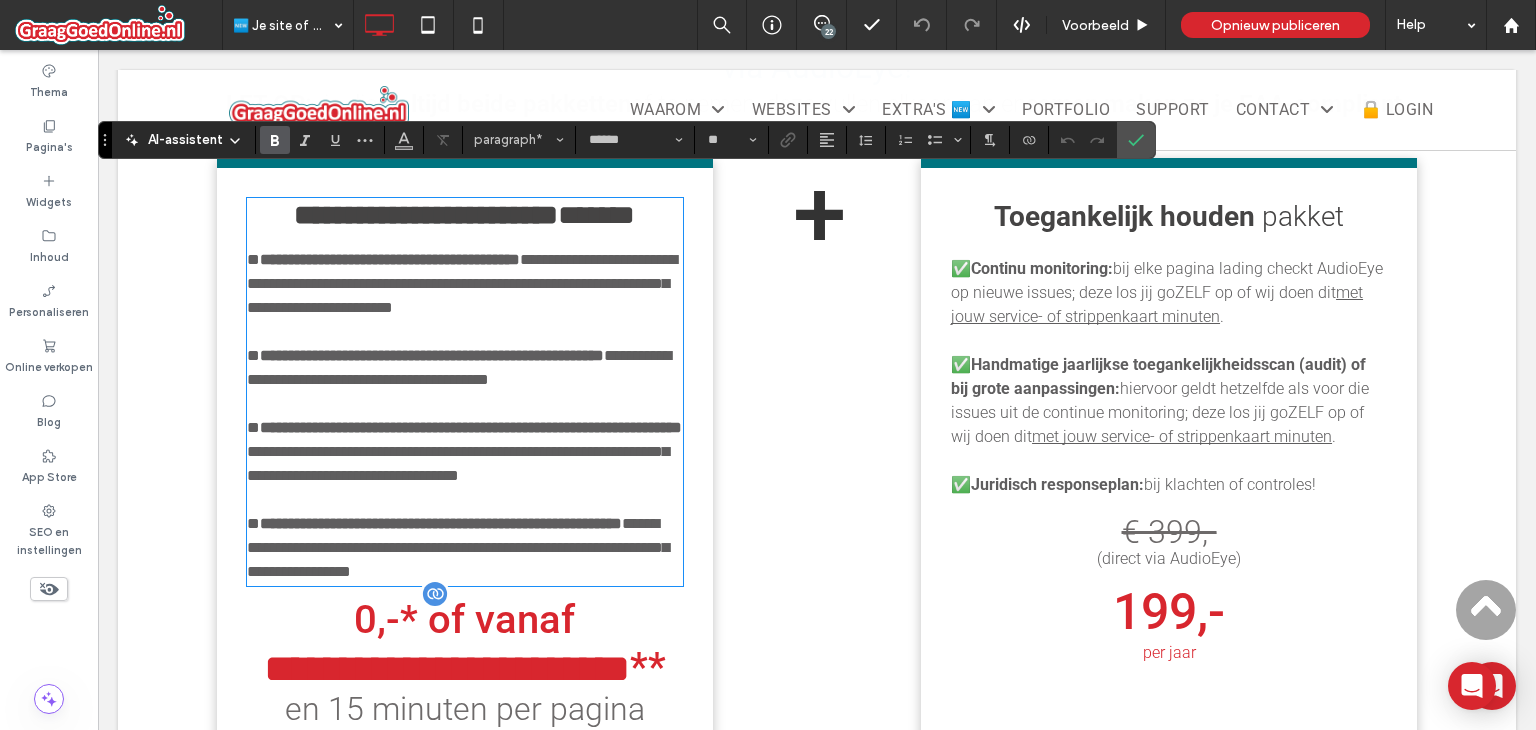 click on "**********" at bounding box center (441, 523) 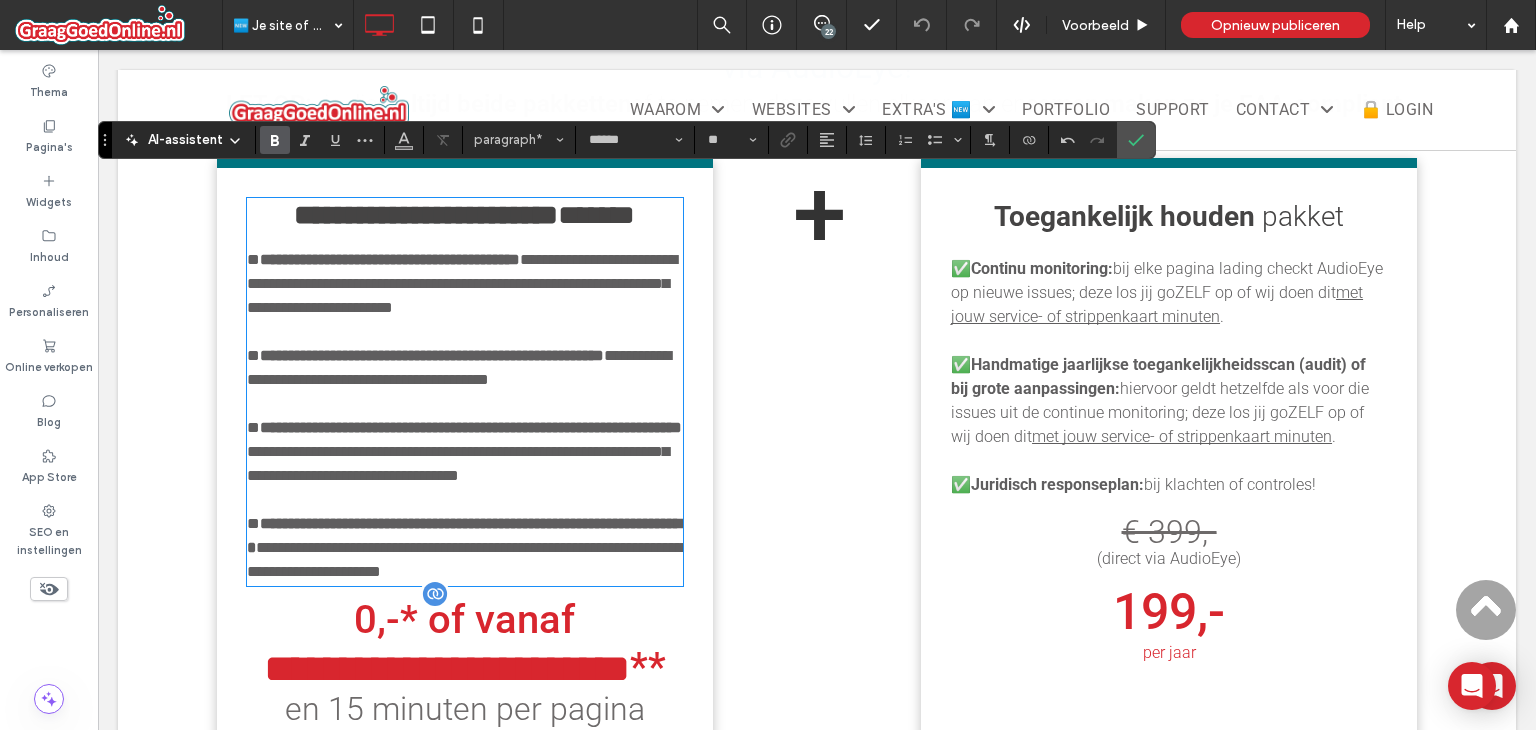 type 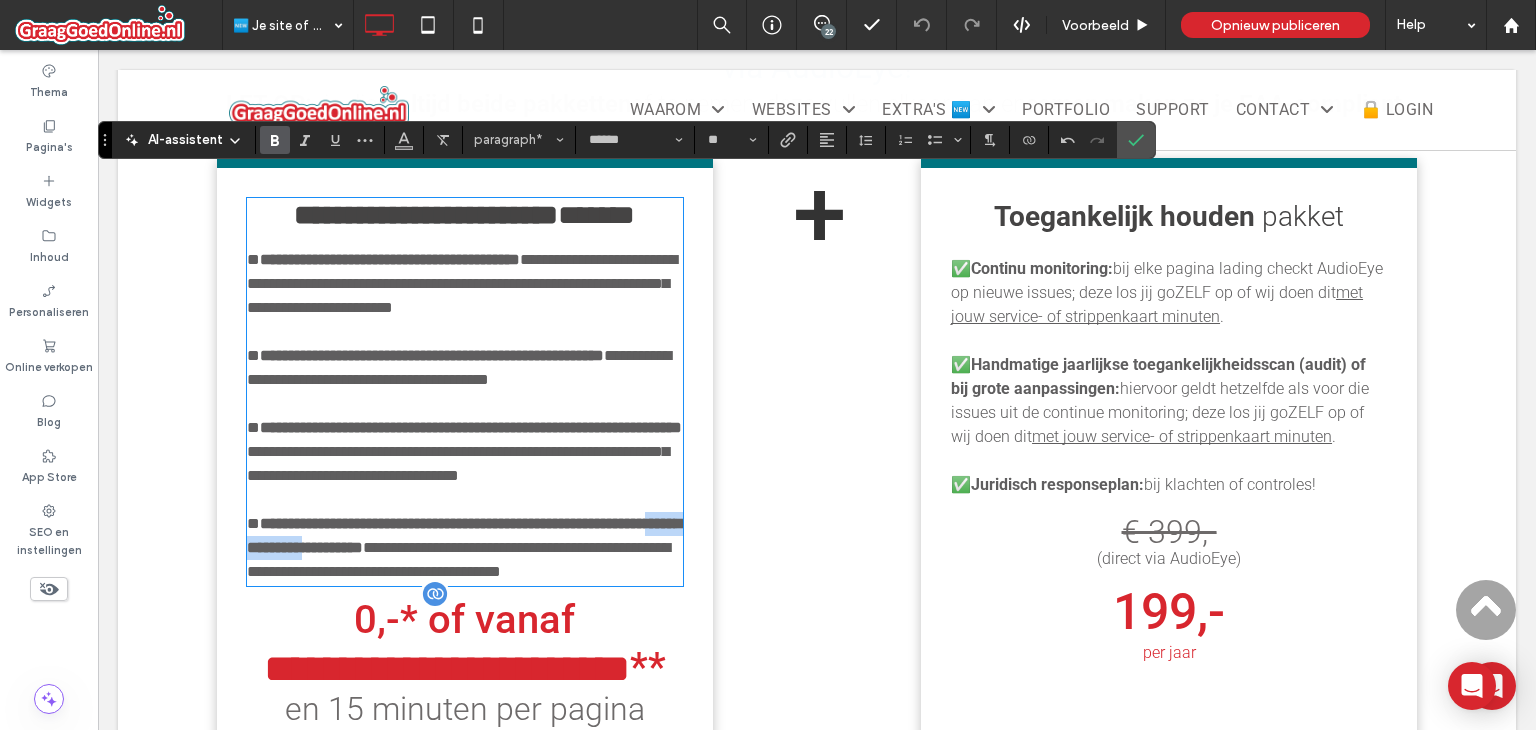 drag, startPoint x: 292, startPoint y: 553, endPoint x: 399, endPoint y: 555, distance: 107.01869 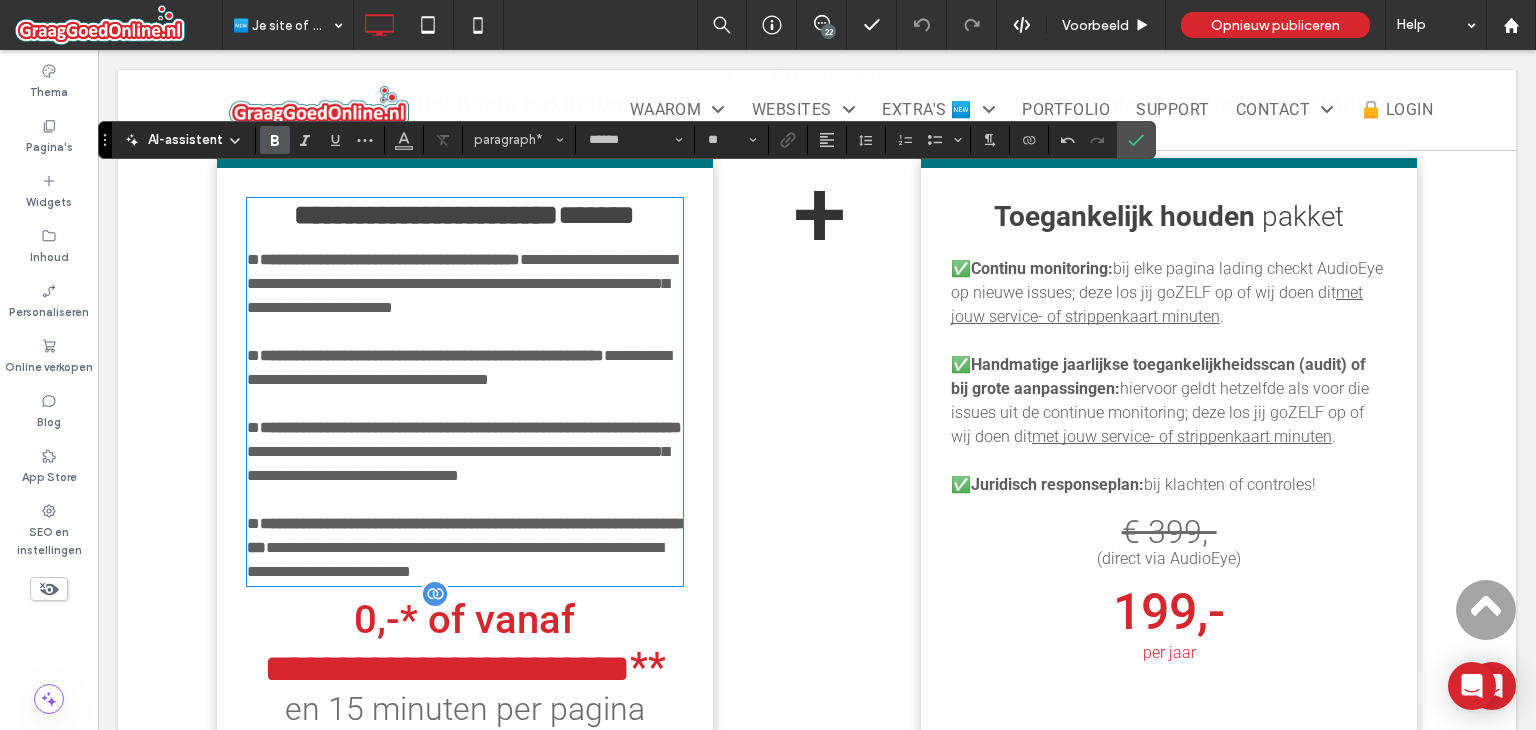 click on "**********" at bounding box center (464, 535) 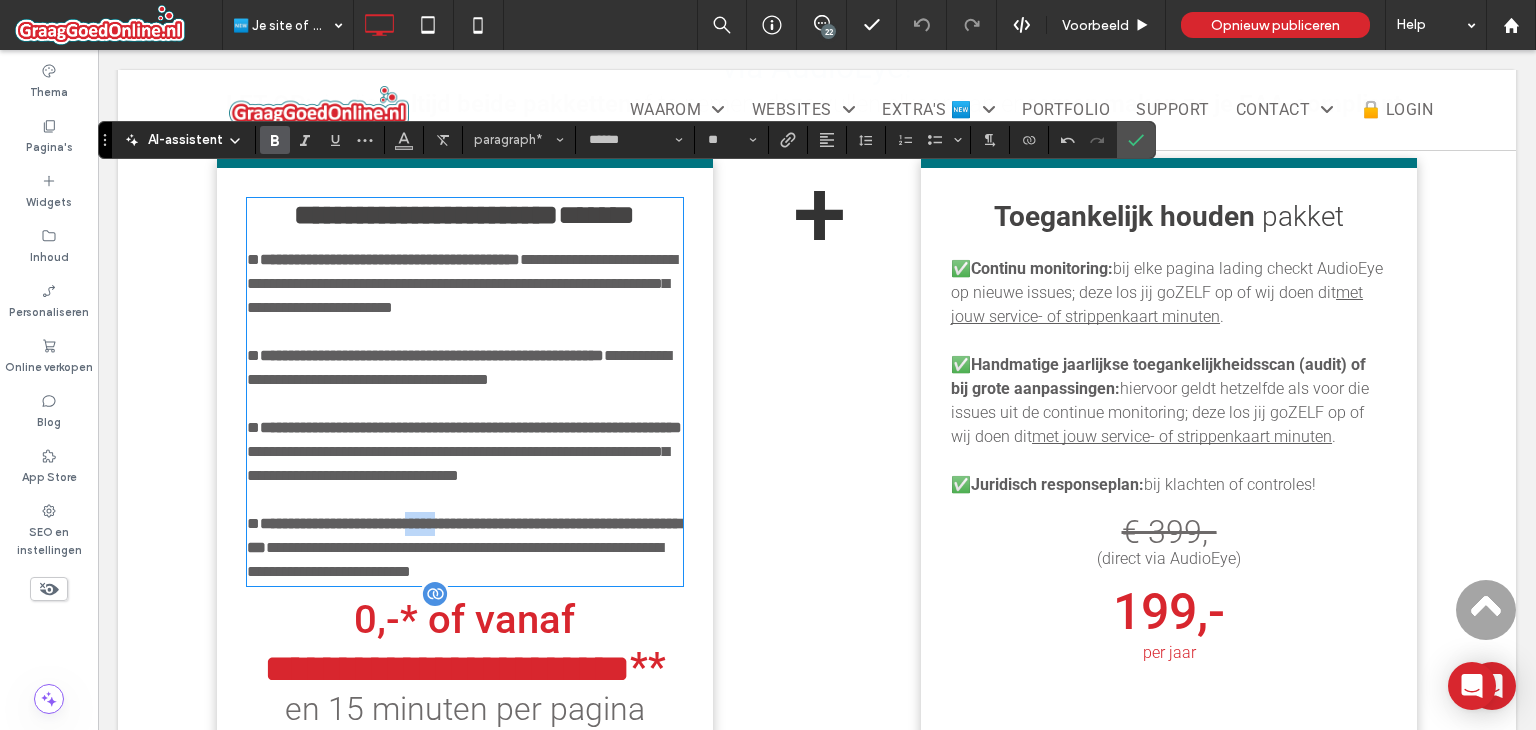 click on "**********" at bounding box center [464, 535] 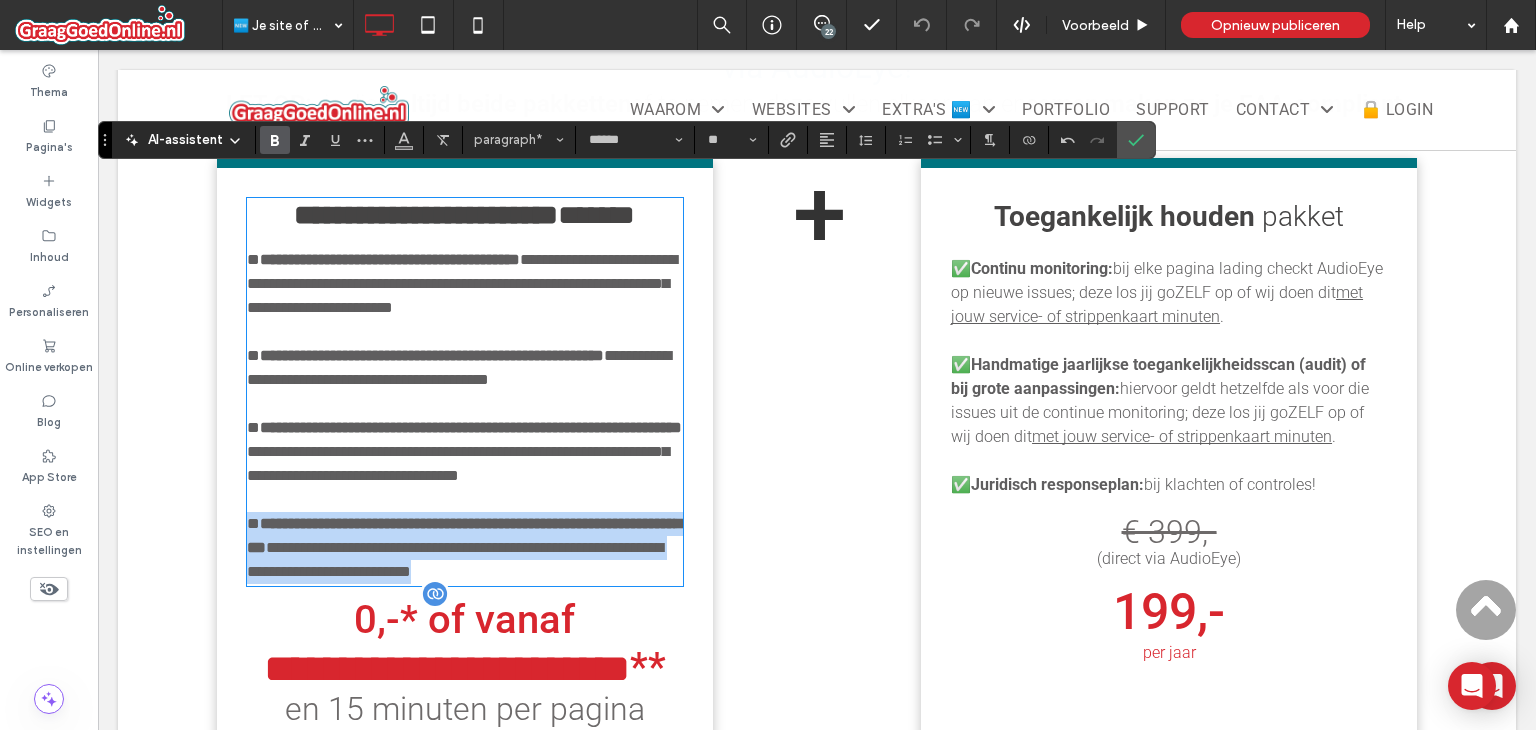 click on "**********" at bounding box center (464, 535) 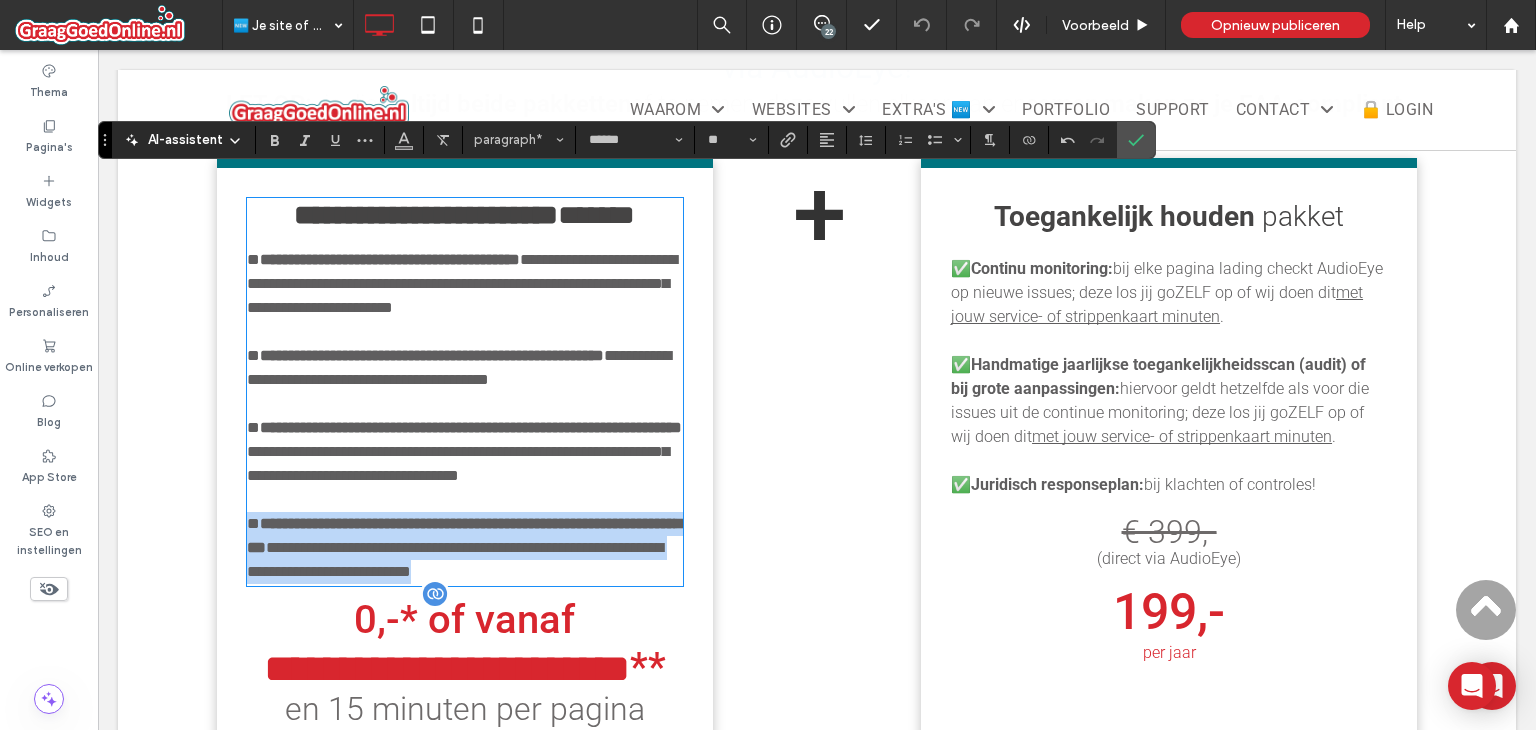 click on "**********" at bounding box center (465, 548) 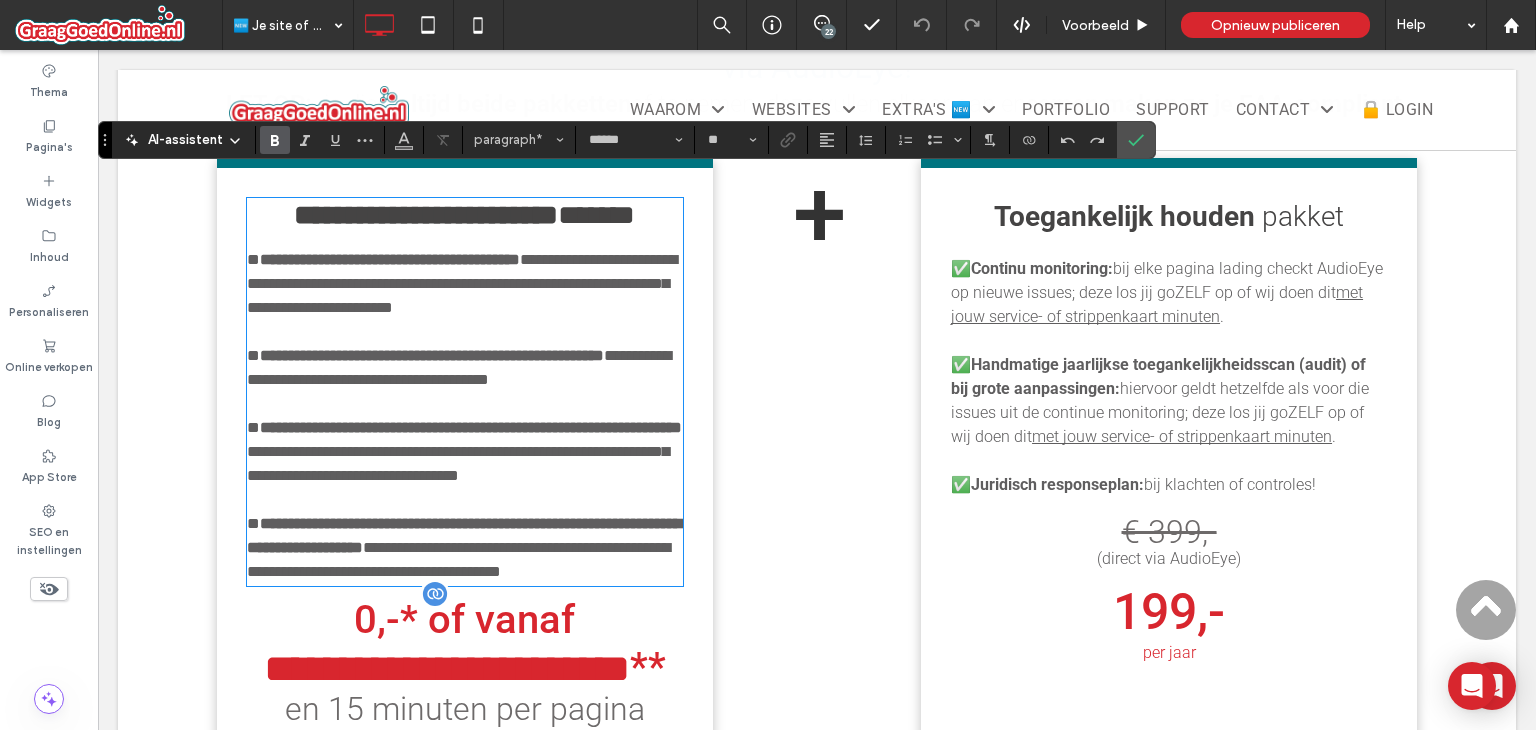 click at bounding box center (465, 500) 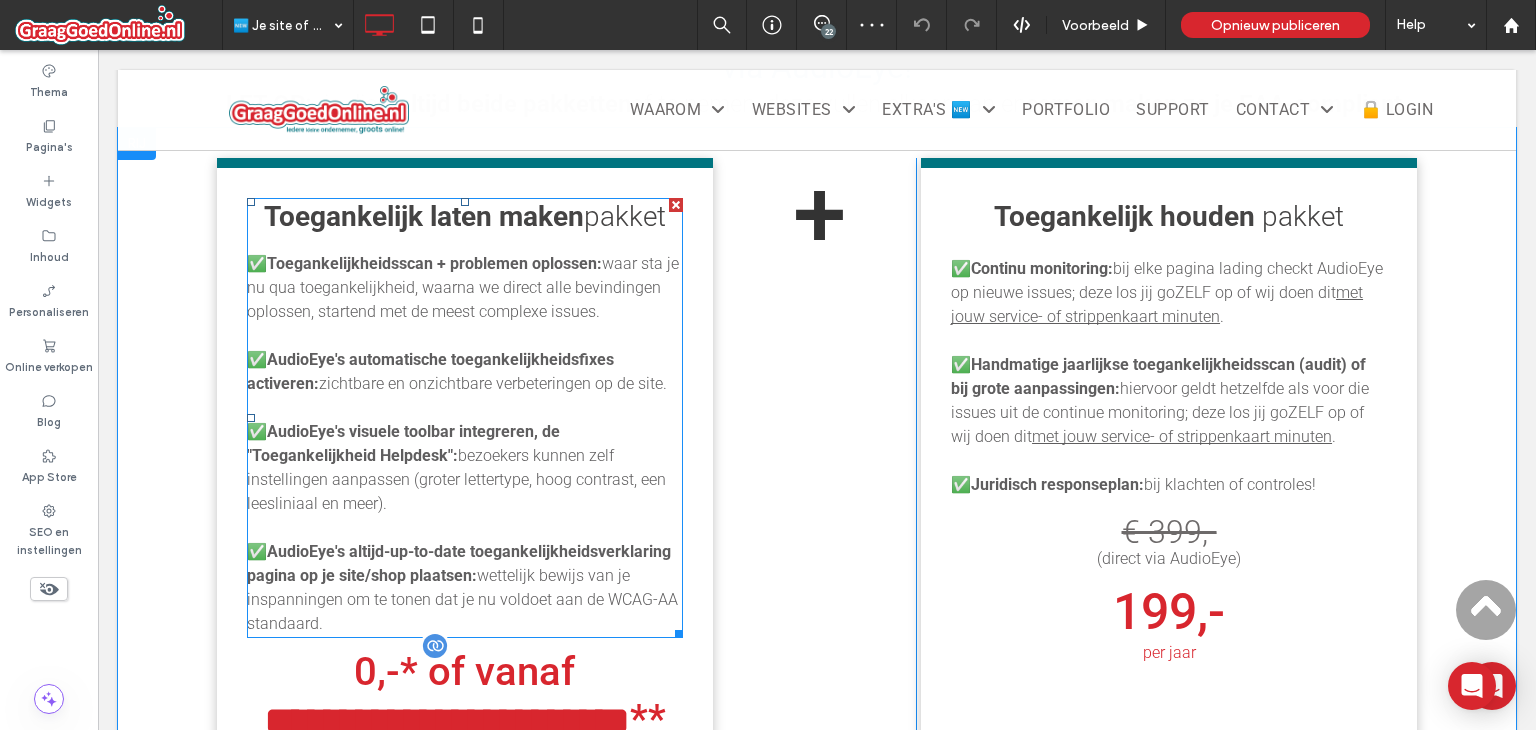 click on "AudioEye's automatische toegankelijkheidsfixes activeren:" at bounding box center [430, 371] 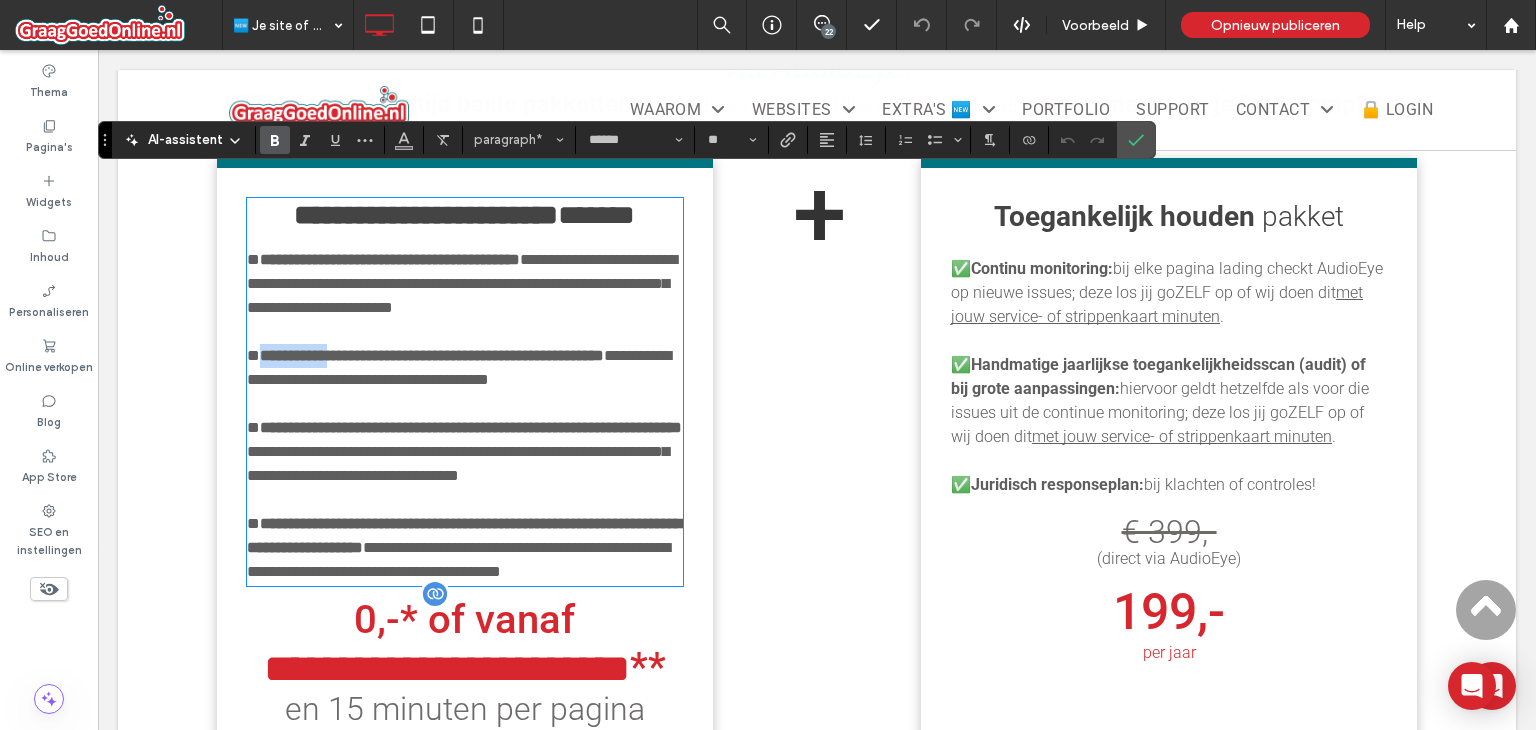drag, startPoint x: 268, startPoint y: 337, endPoint x: 346, endPoint y: 343, distance: 78.23043 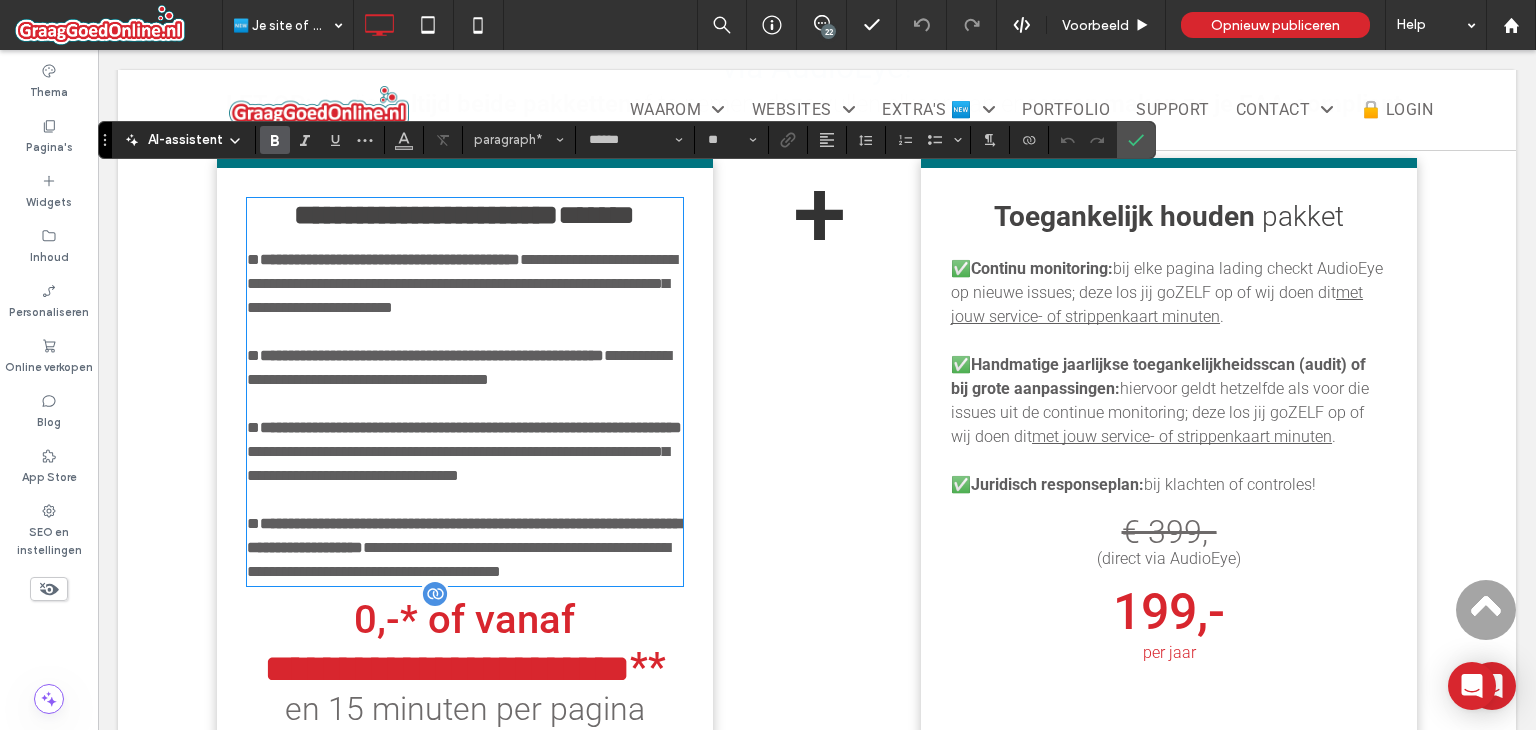 click on "**********" at bounding box center [390, 259] 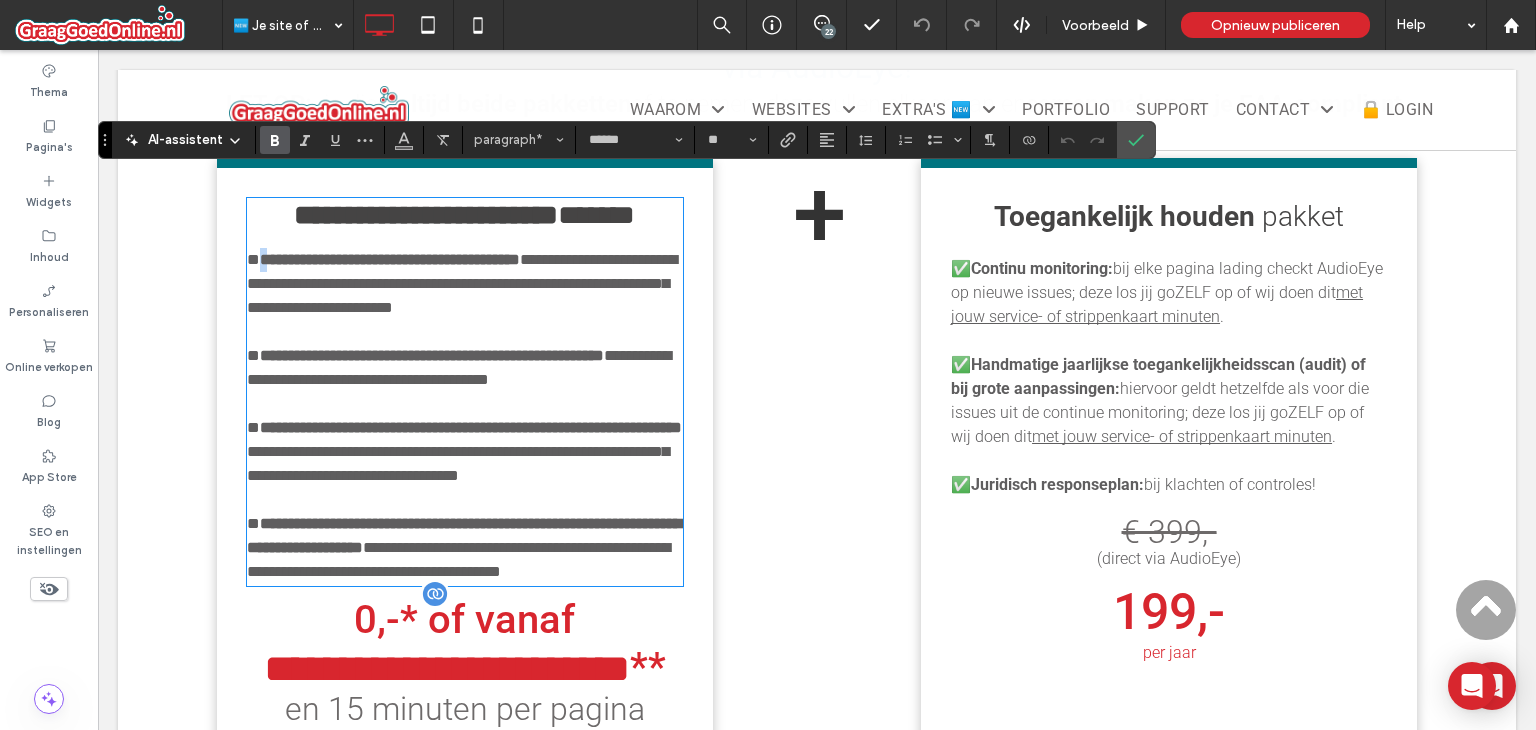 click on "**********" at bounding box center [390, 259] 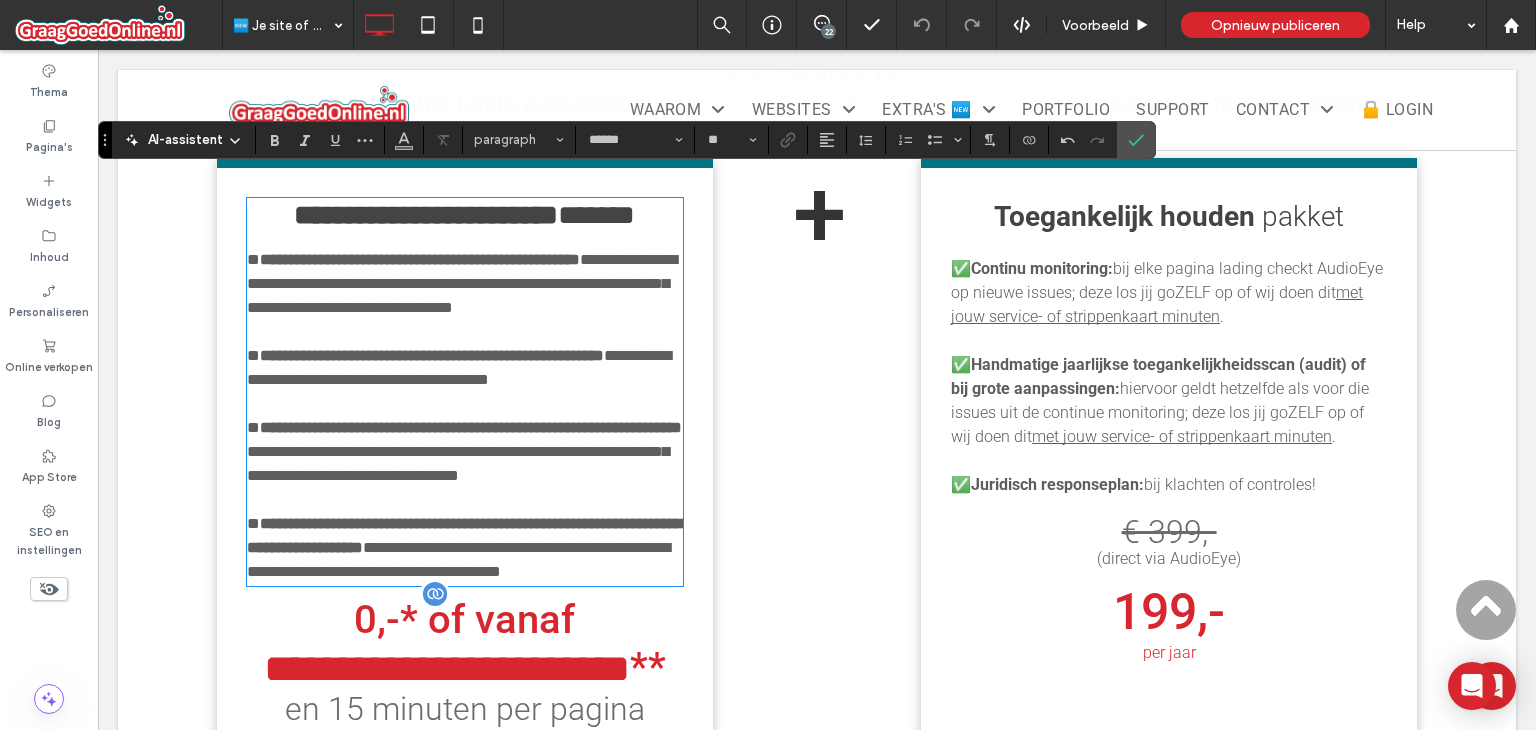 type 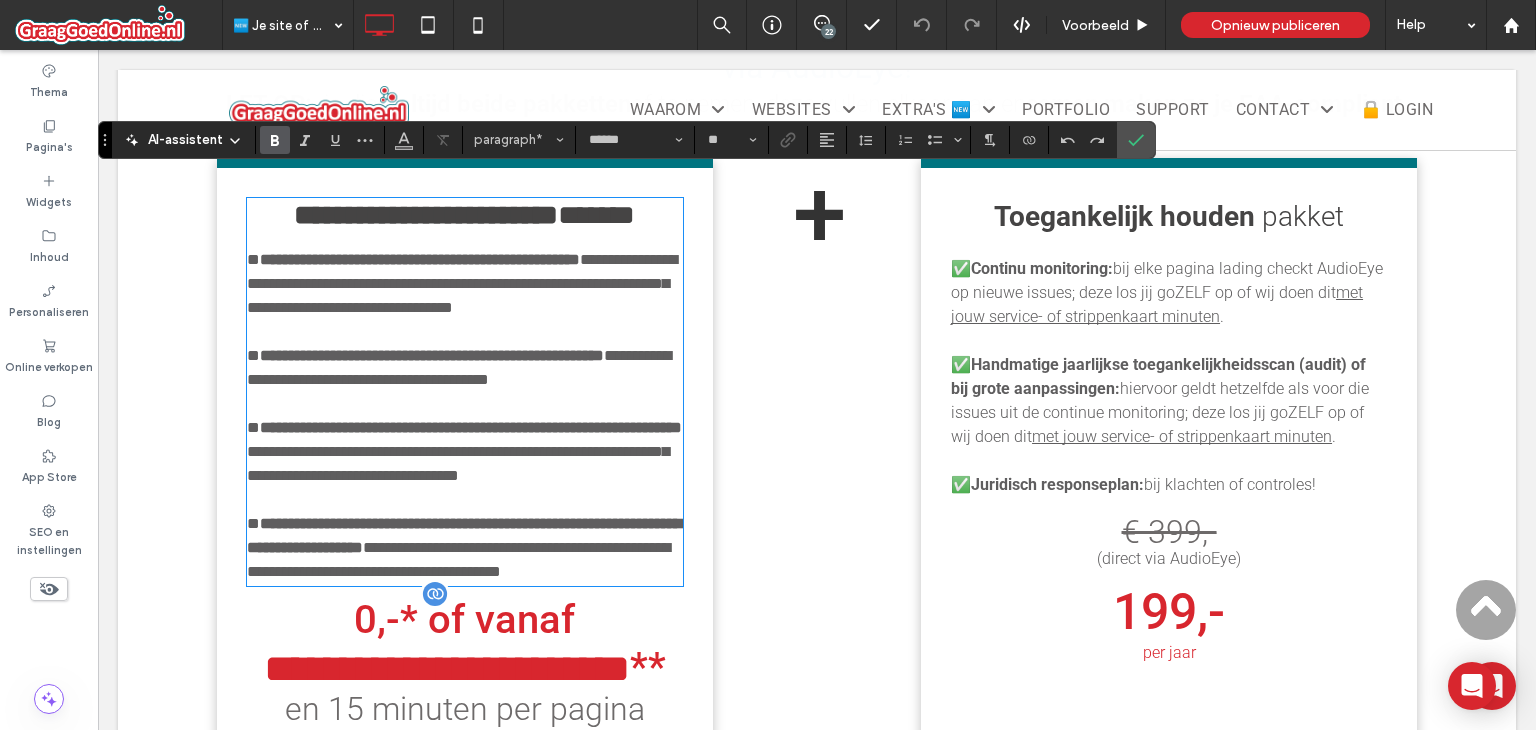 click on "**********" at bounding box center [420, 259] 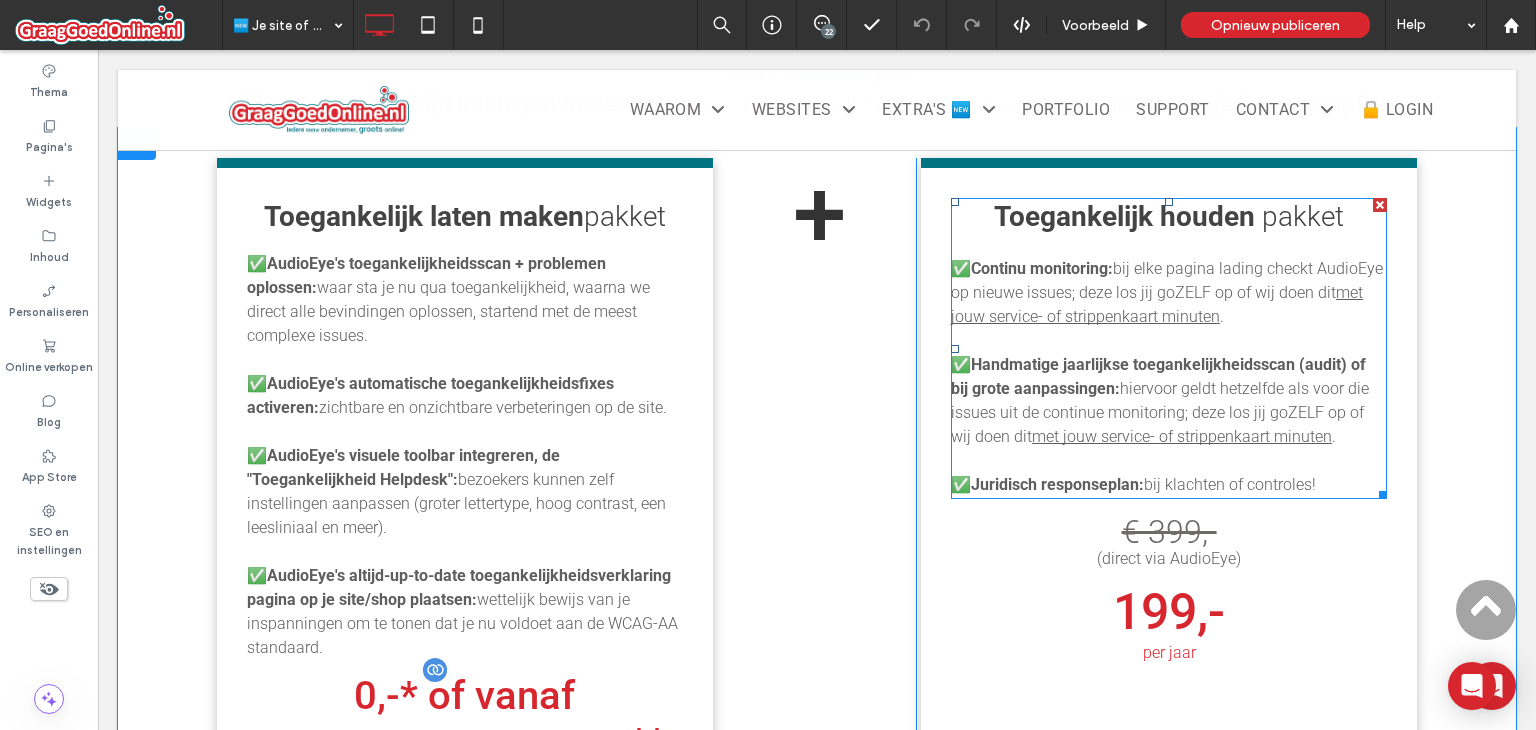 click on "bij elke pagina lading checkt AudioEye op nieuwe issues; deze los jij goZELF op of wij doen dit" at bounding box center (1167, 280) 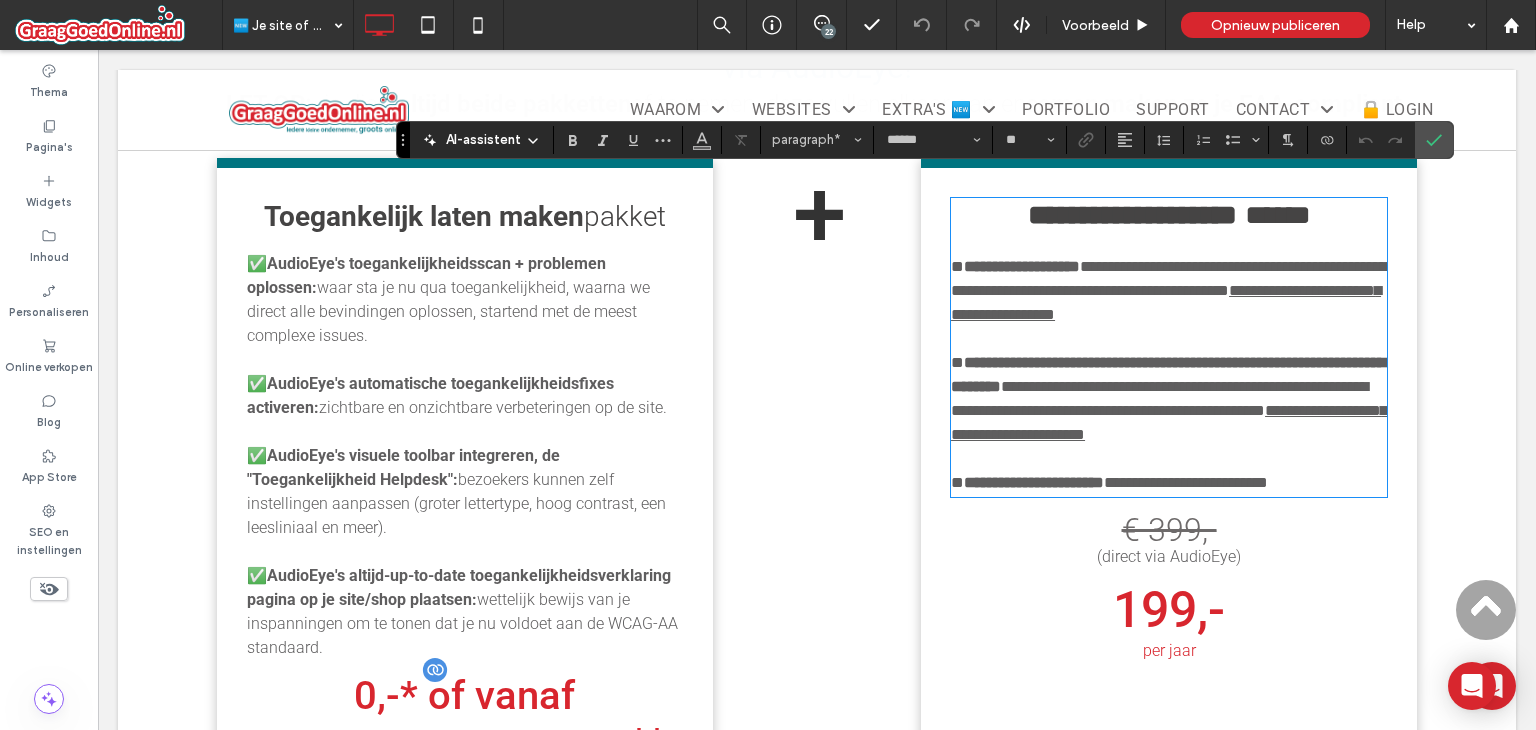 click on "**********" at bounding box center [1022, 266] 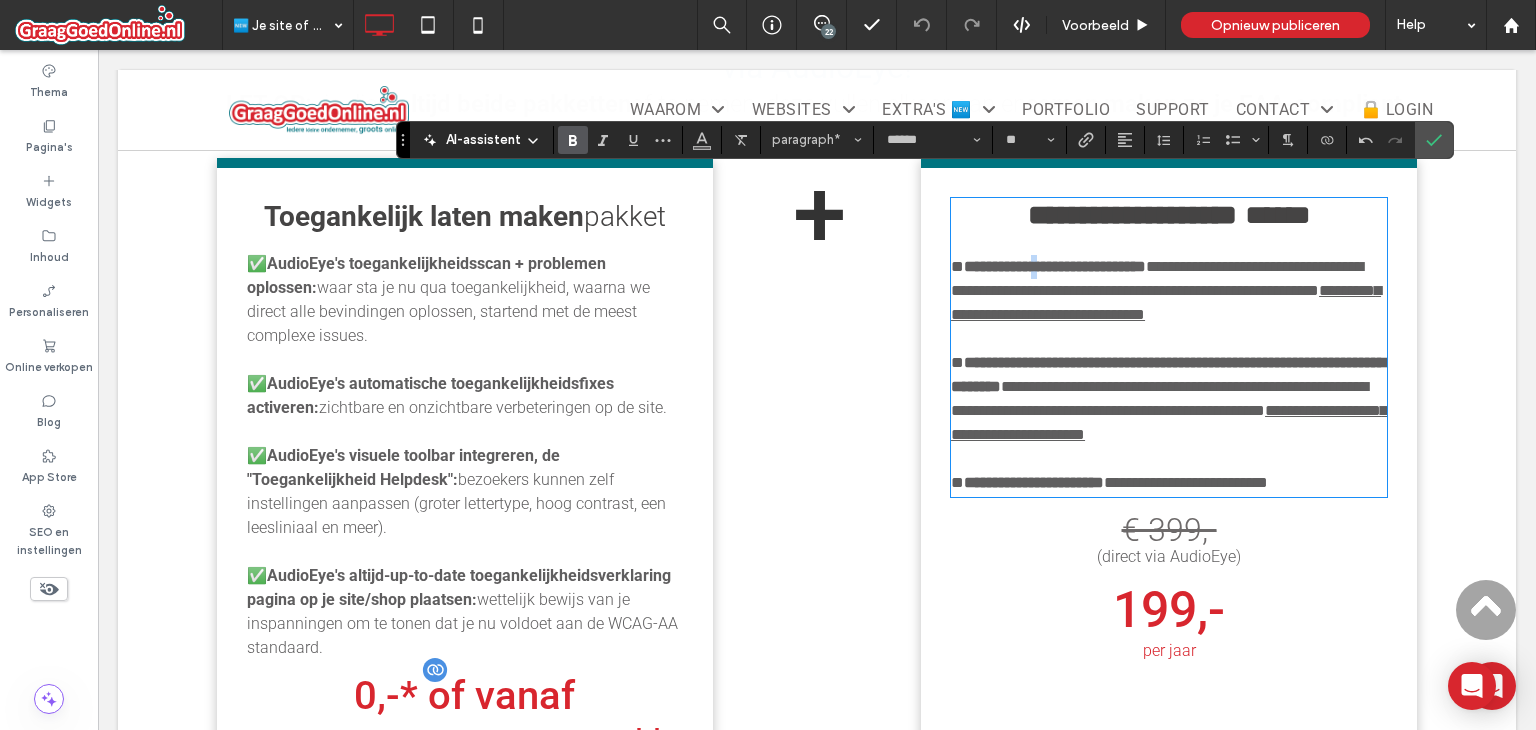 click on "**********" at bounding box center [1055, 266] 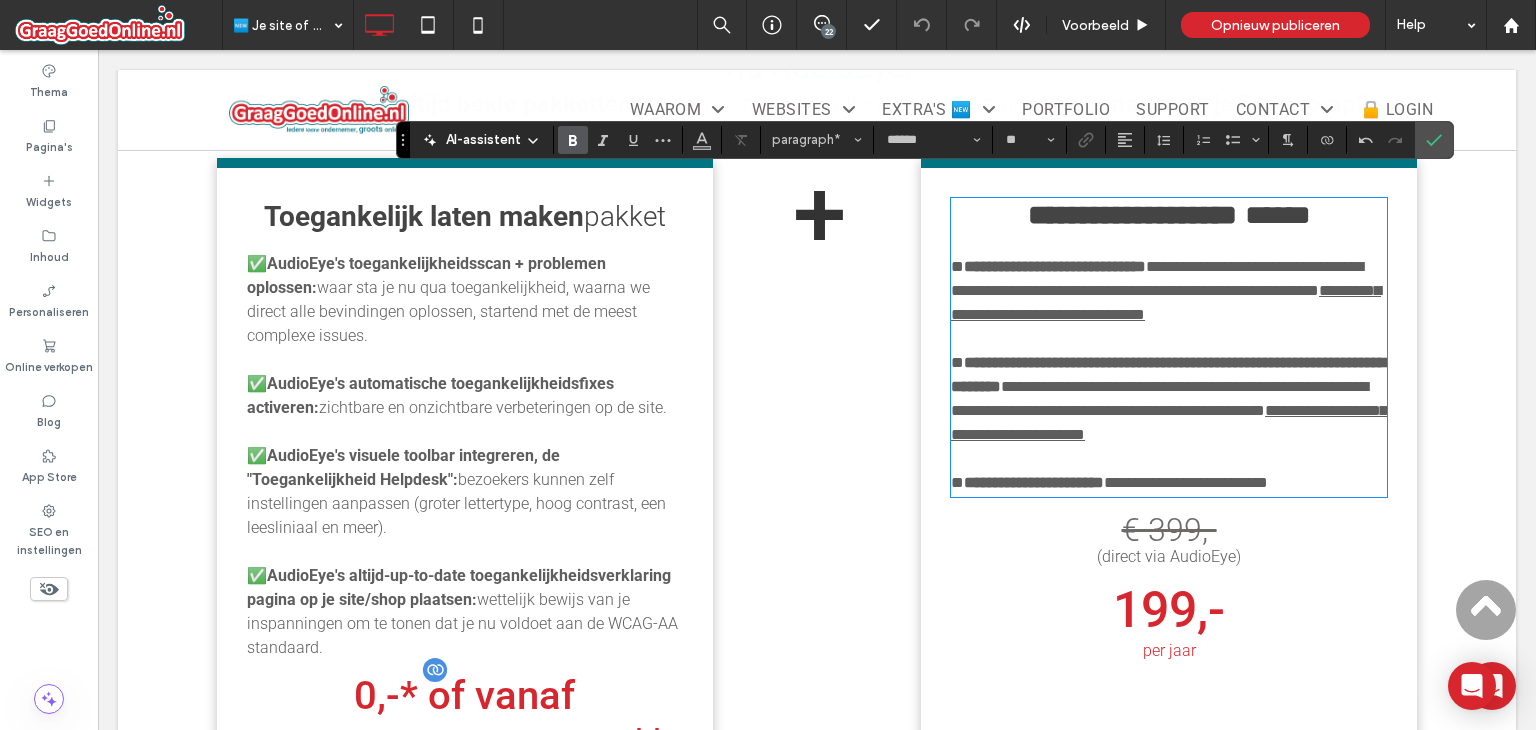 click on "**********" at bounding box center (1055, 266) 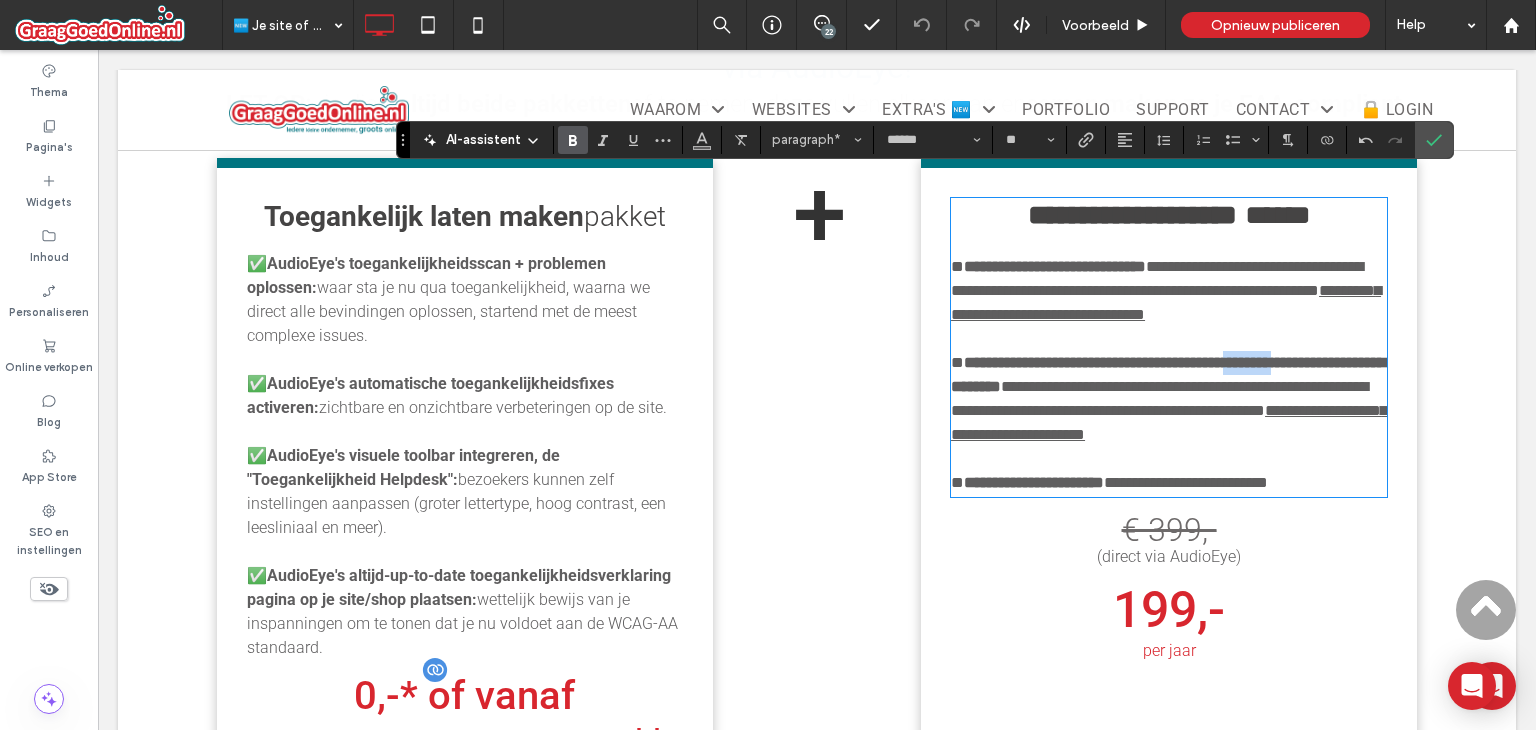 drag, startPoint x: 1296, startPoint y: 339, endPoint x: 1342, endPoint y: 335, distance: 46.173584 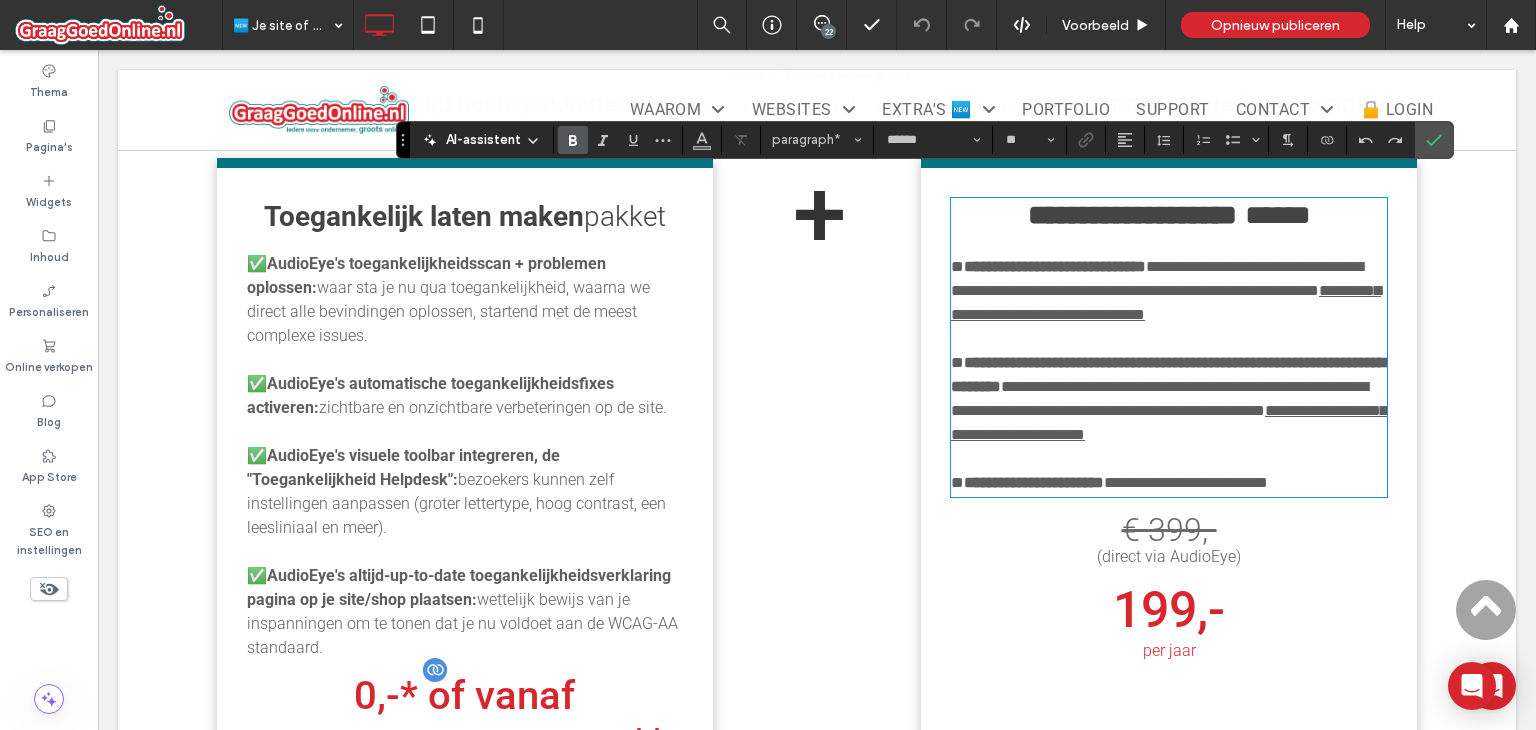 click on "**********" at bounding box center [1168, 374] 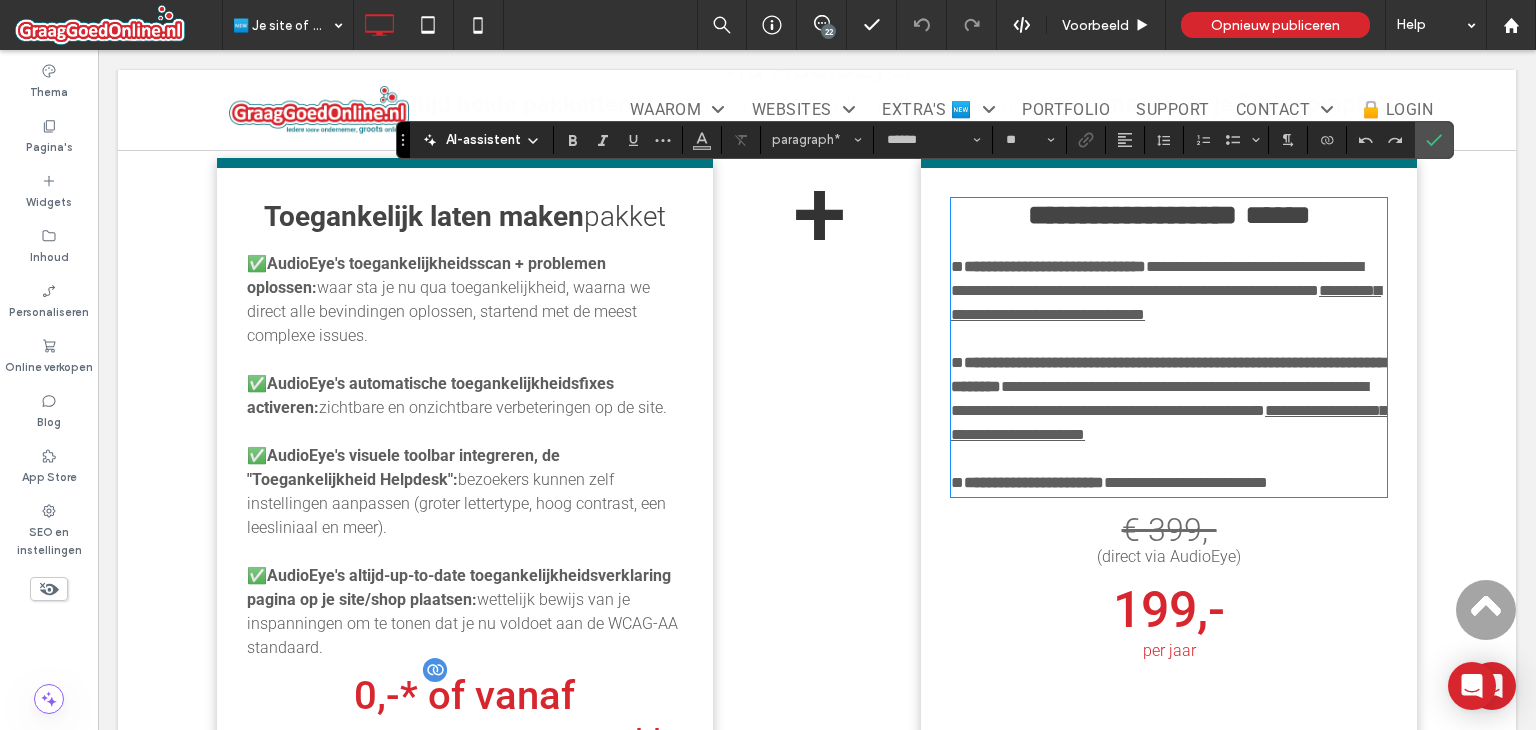 click on "**********" at bounding box center [1034, 482] 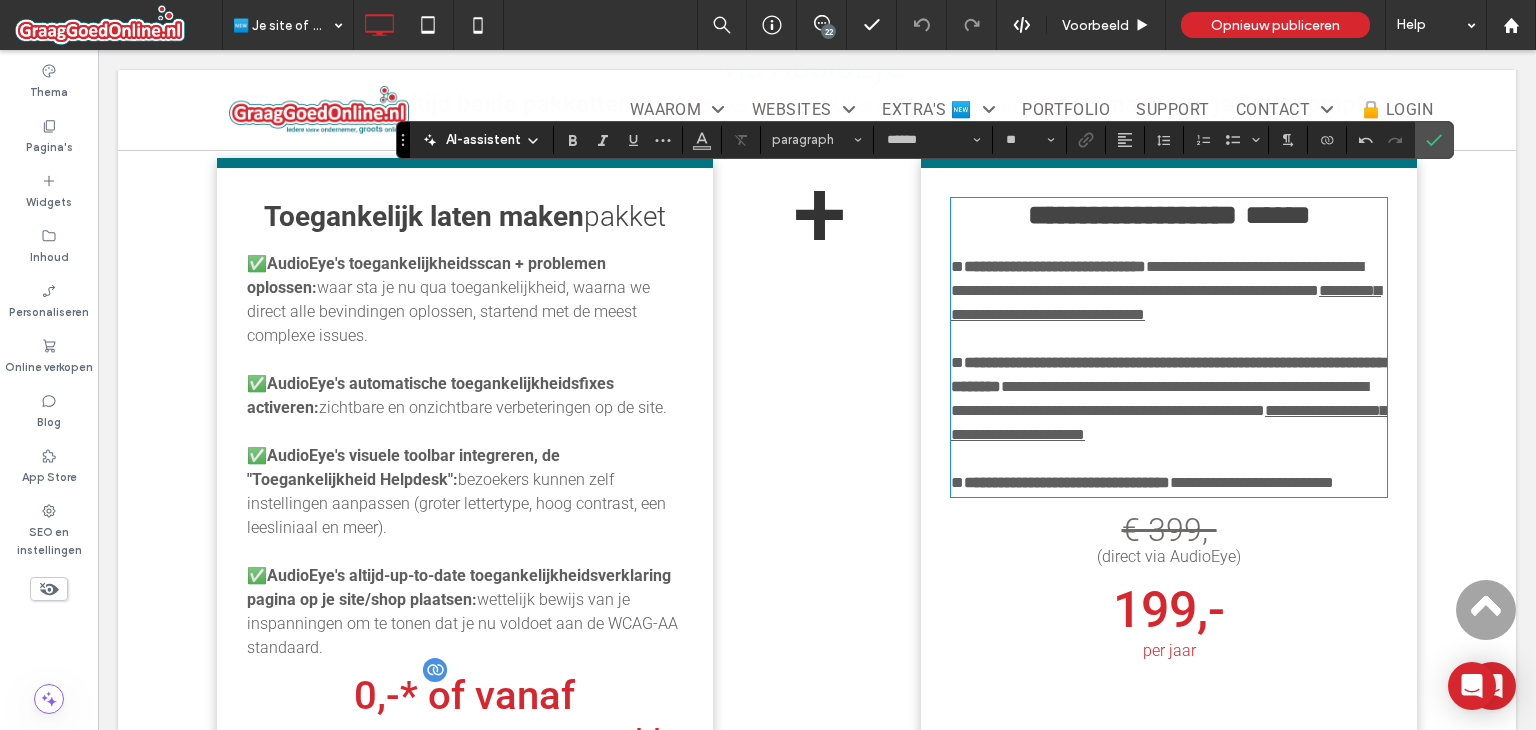 click on "**********" at bounding box center (1067, 482) 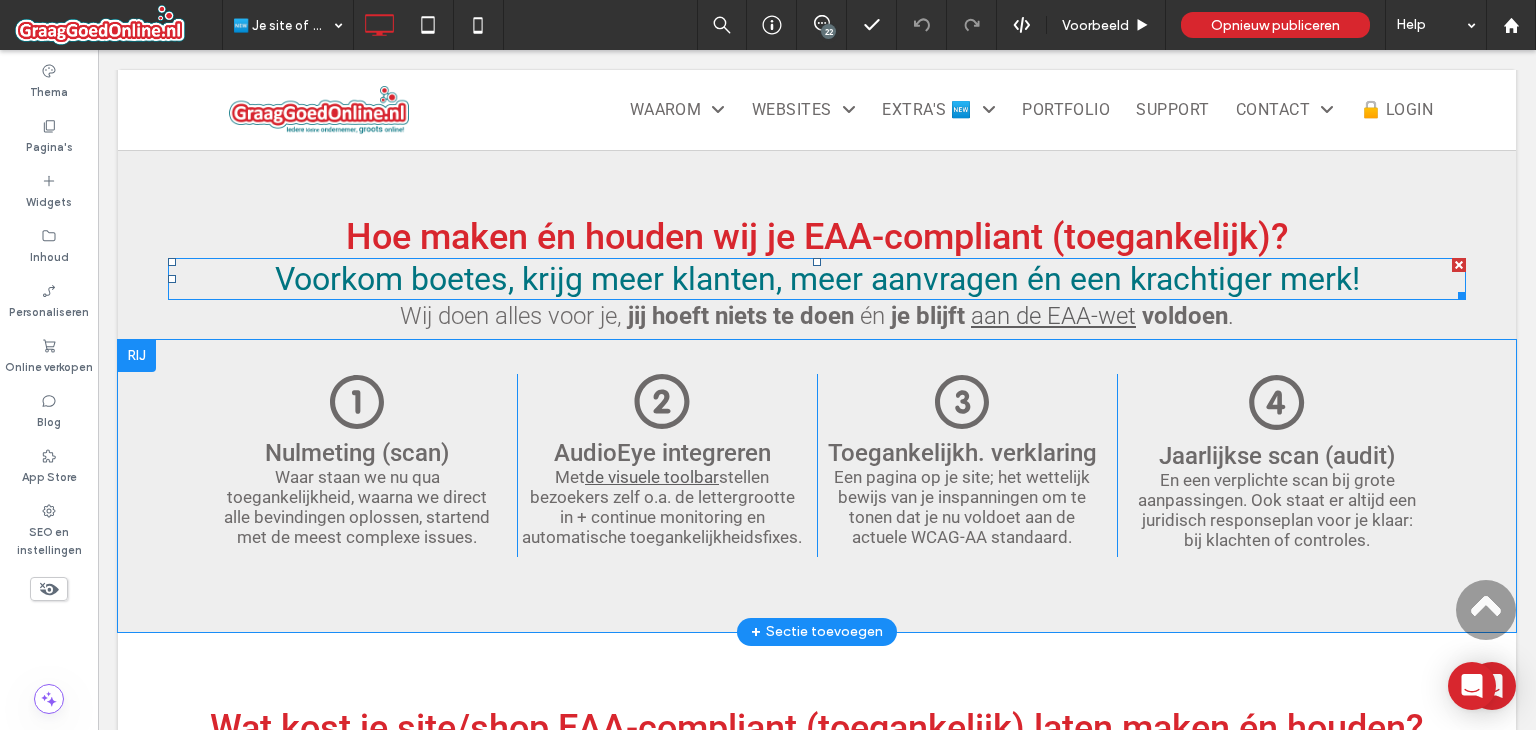 scroll, scrollTop: 1400, scrollLeft: 0, axis: vertical 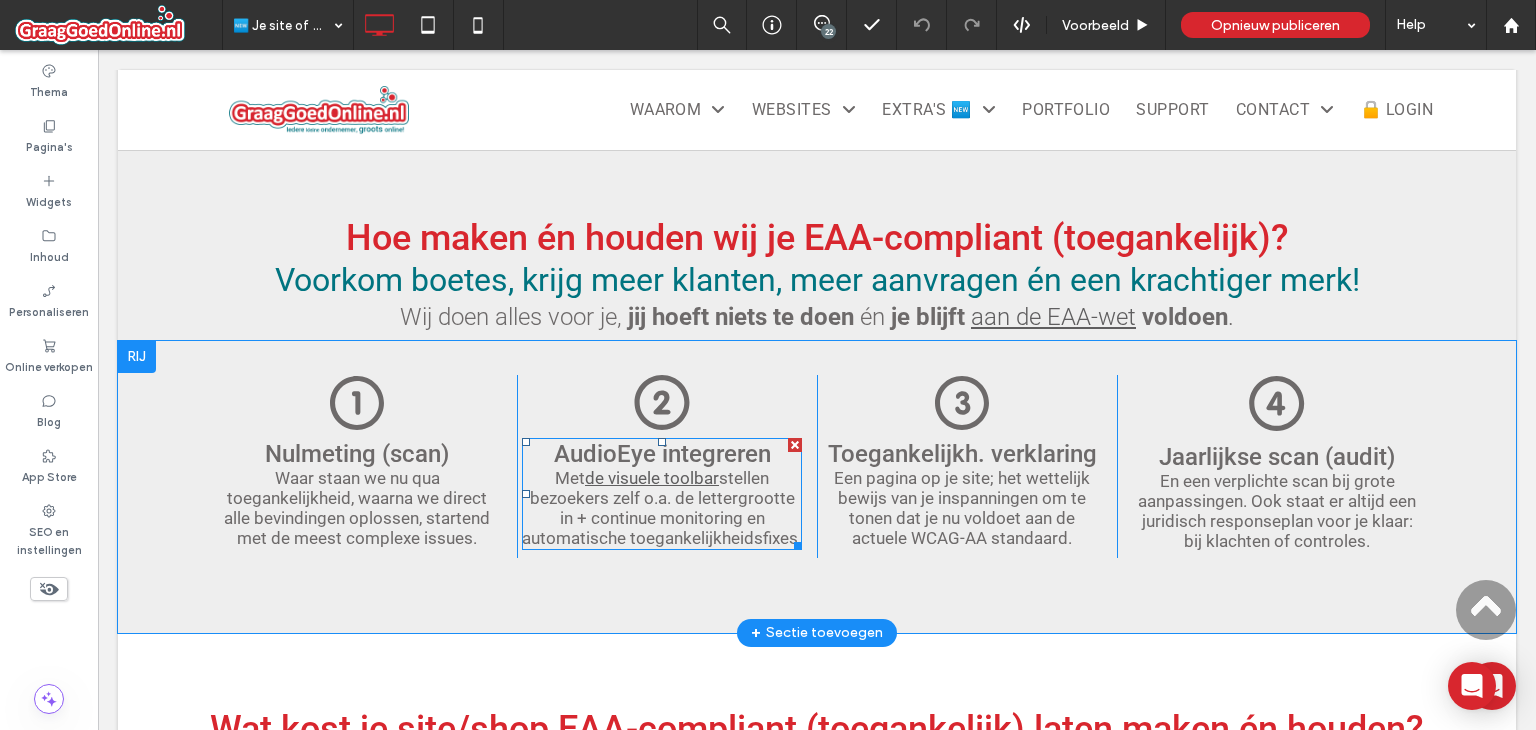 click on "stellen bezoekers zelf o.a. de lettergrootte in + continue monitoring en automatische toegankelijkheidsfixes." at bounding box center [662, 508] 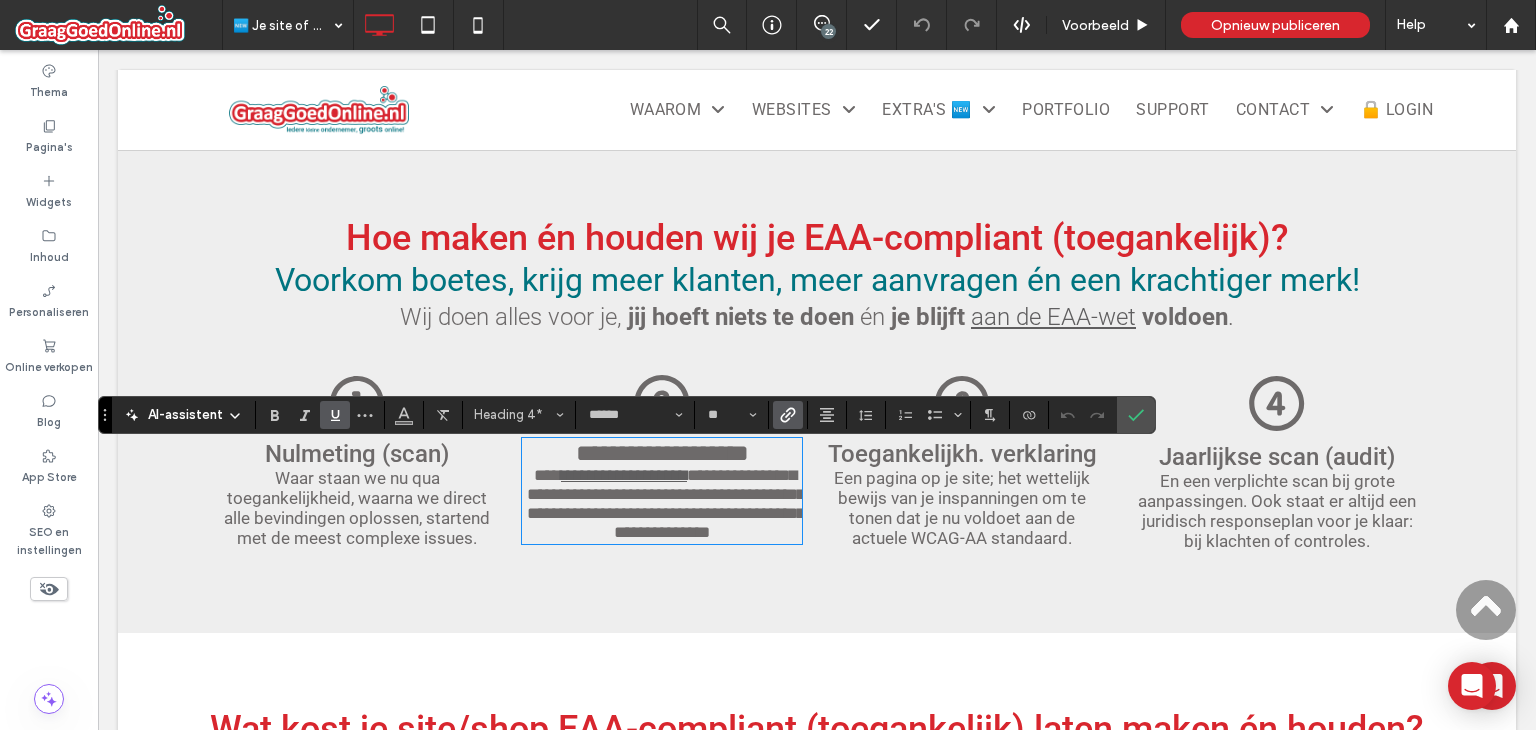 click on "**********" at bounding box center (666, 504) 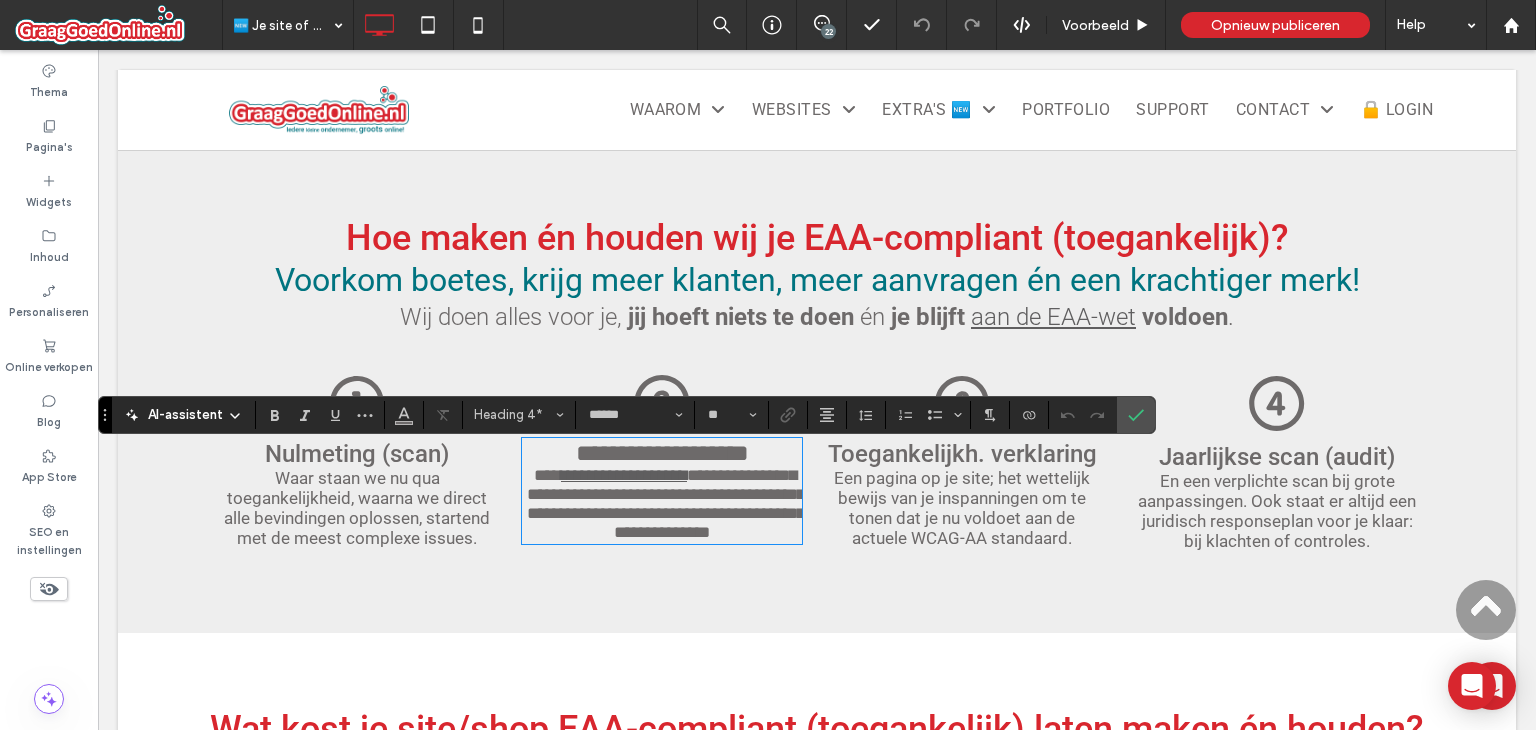 click on "**********" at bounding box center [666, 504] 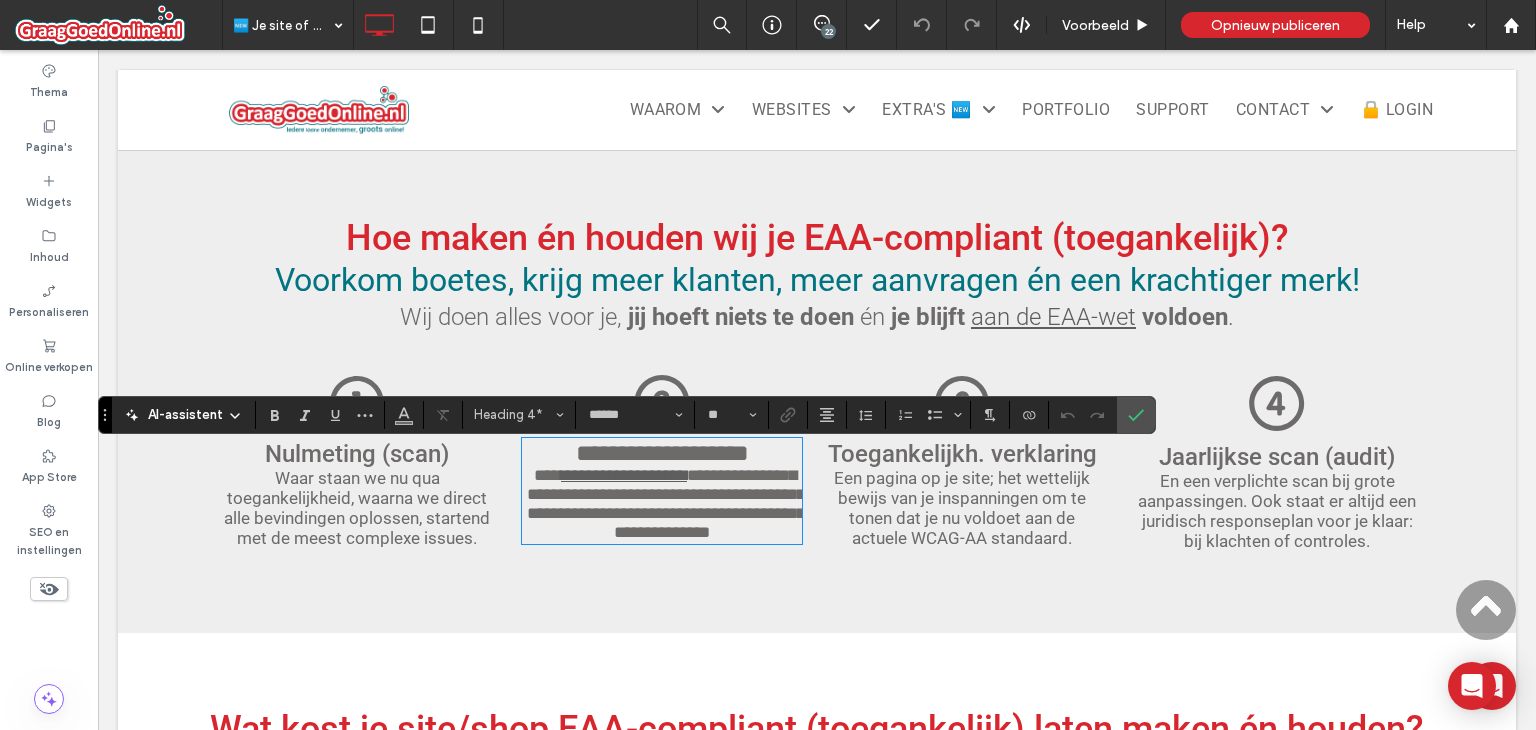 type 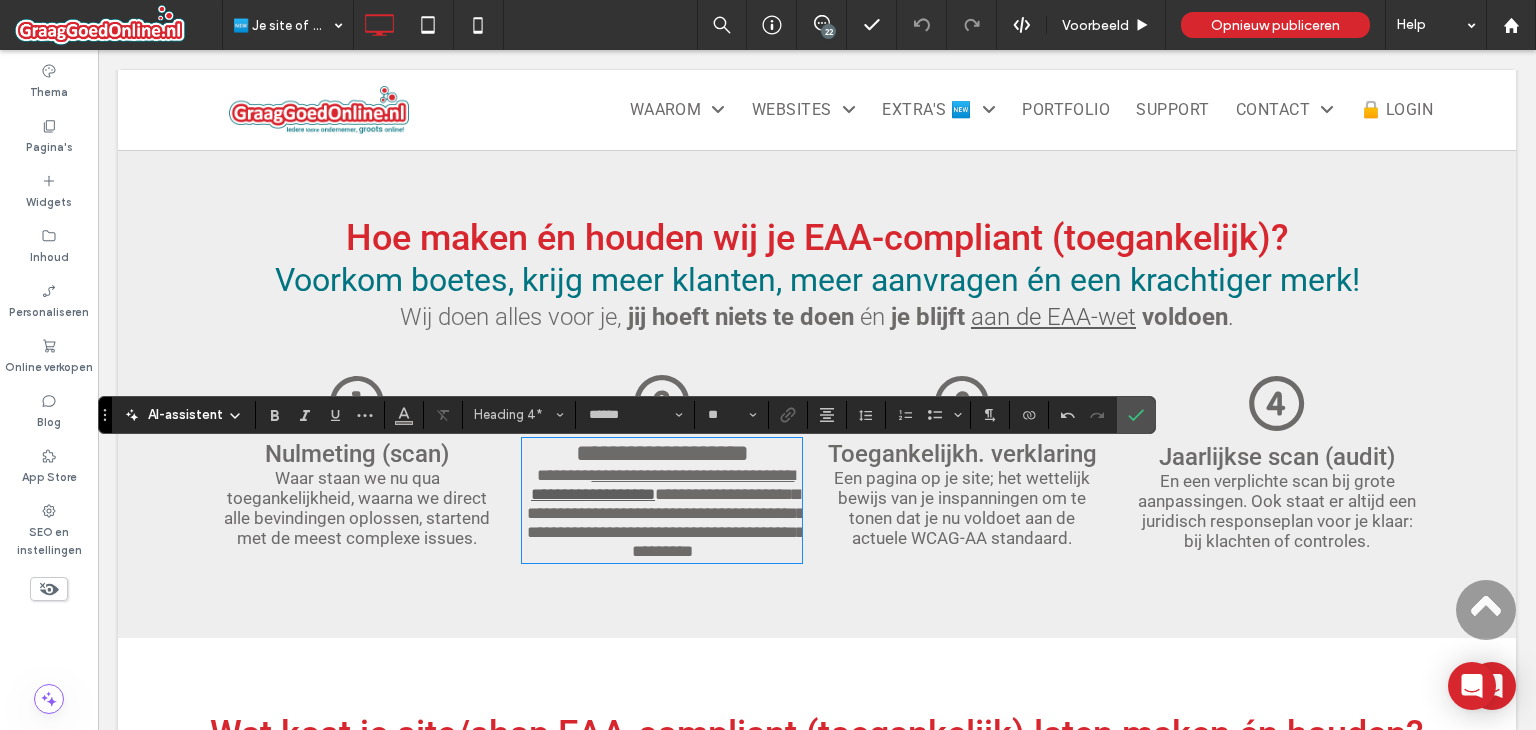 scroll, scrollTop: 0, scrollLeft: 0, axis: both 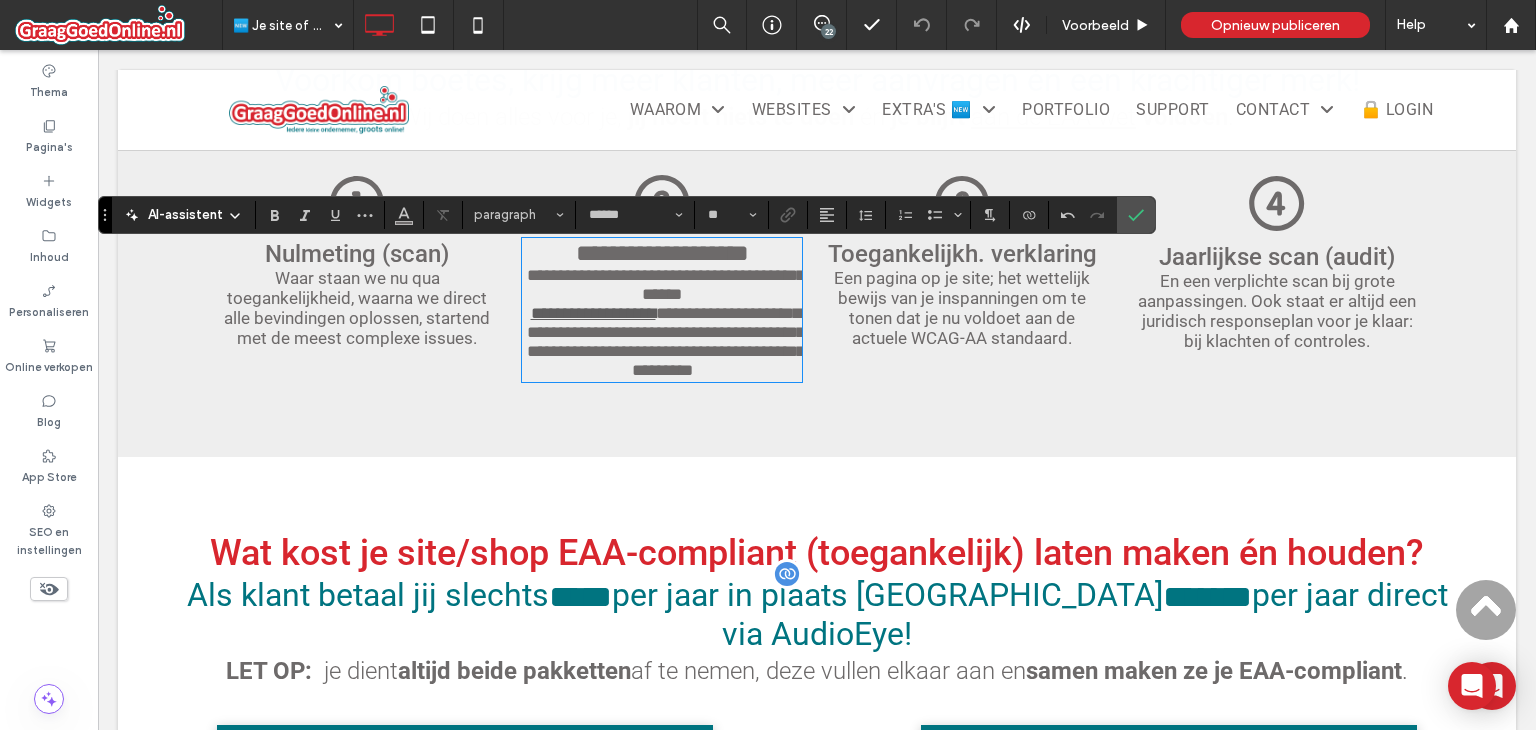type on "**" 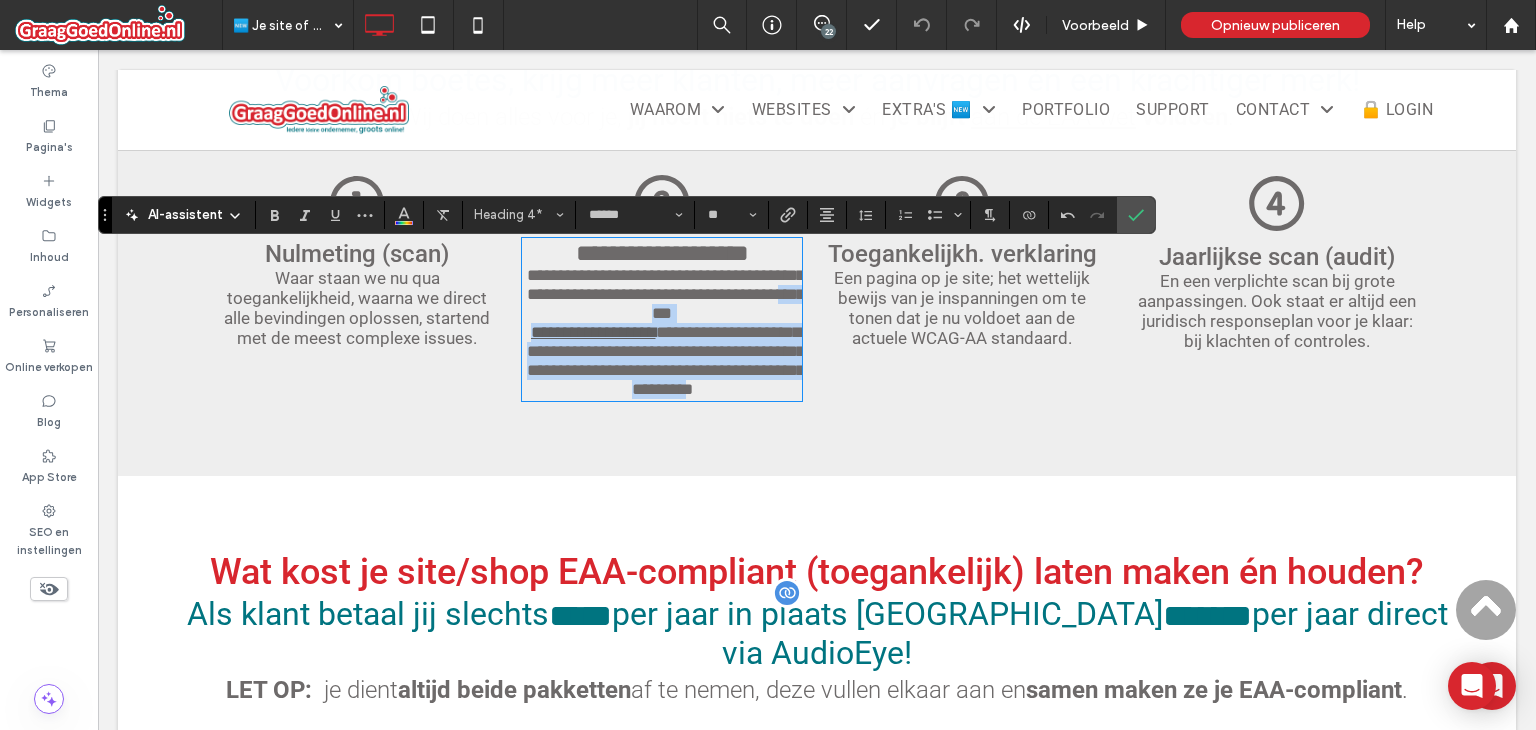 drag, startPoint x: 713, startPoint y: 329, endPoint x: 787, endPoint y: 412, distance: 111.19802 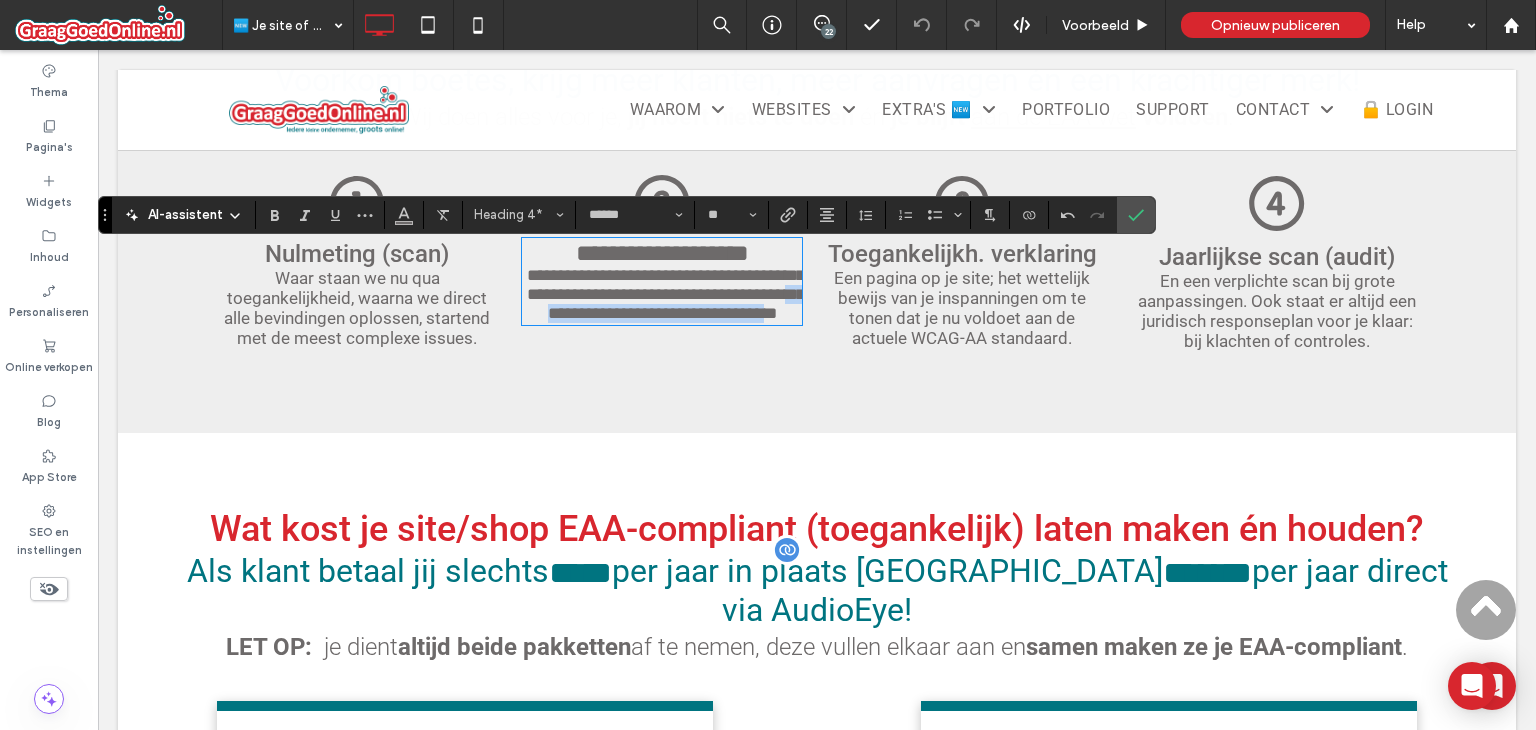 drag, startPoint x: 689, startPoint y: 329, endPoint x: 736, endPoint y: 353, distance: 52.773098 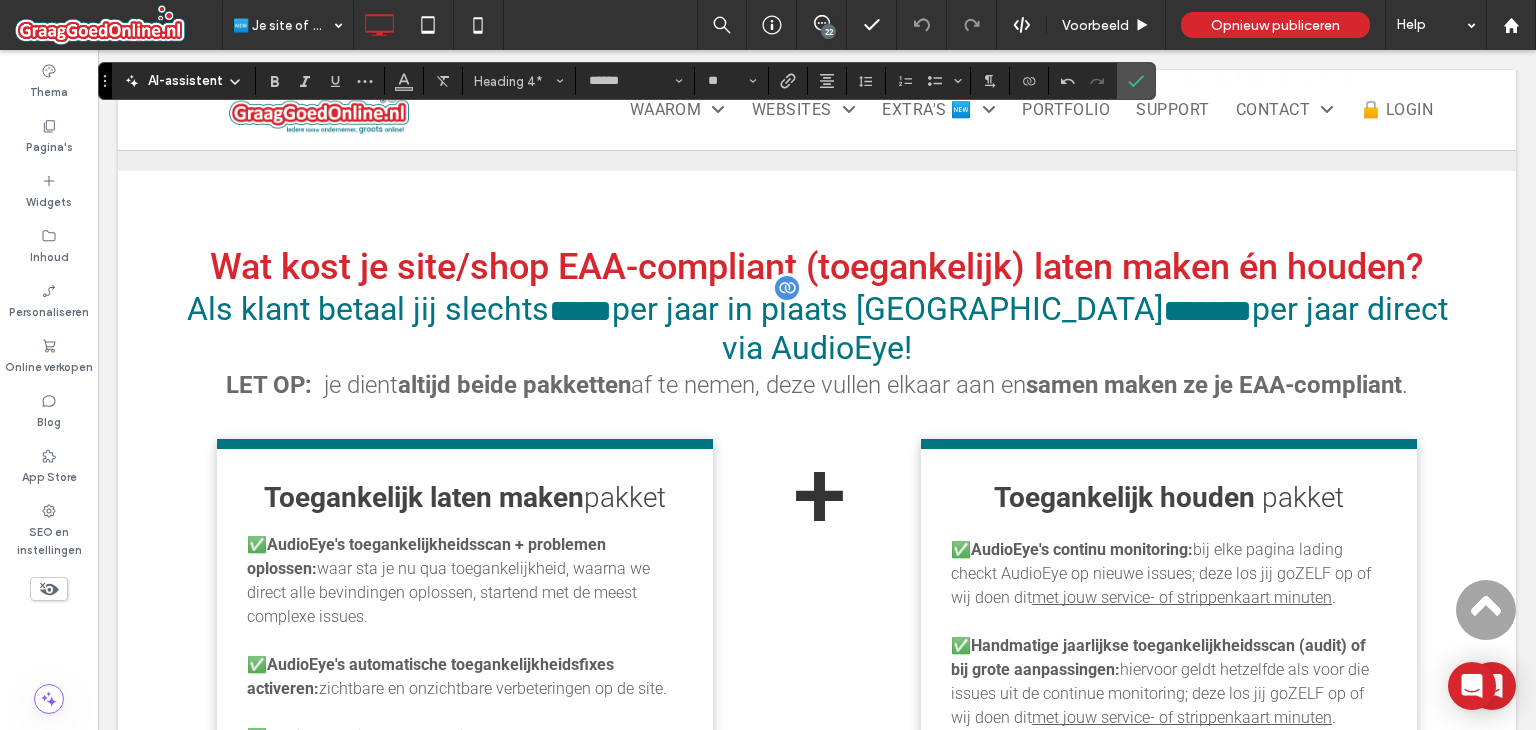 scroll, scrollTop: 1600, scrollLeft: 0, axis: vertical 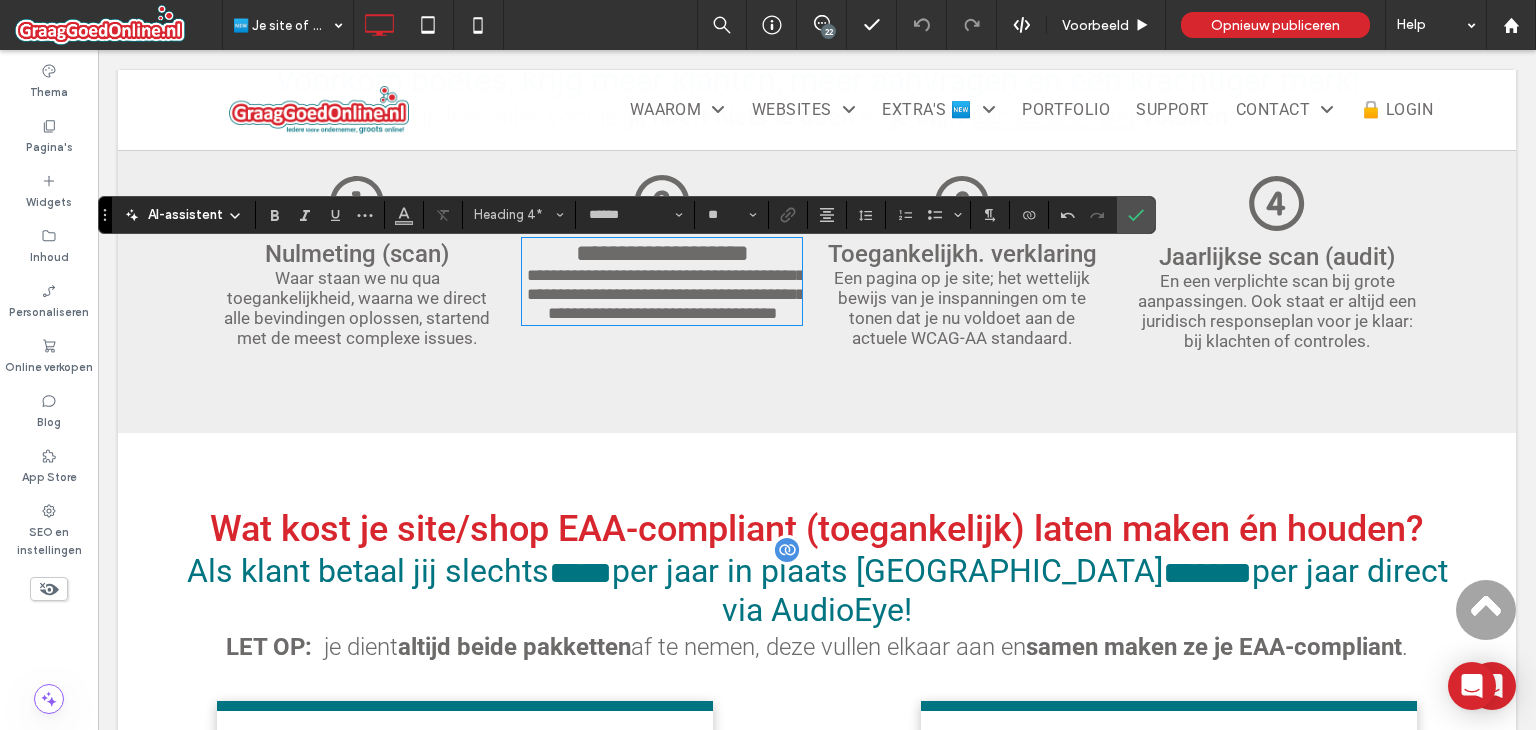 click on "**********" at bounding box center [666, 294] 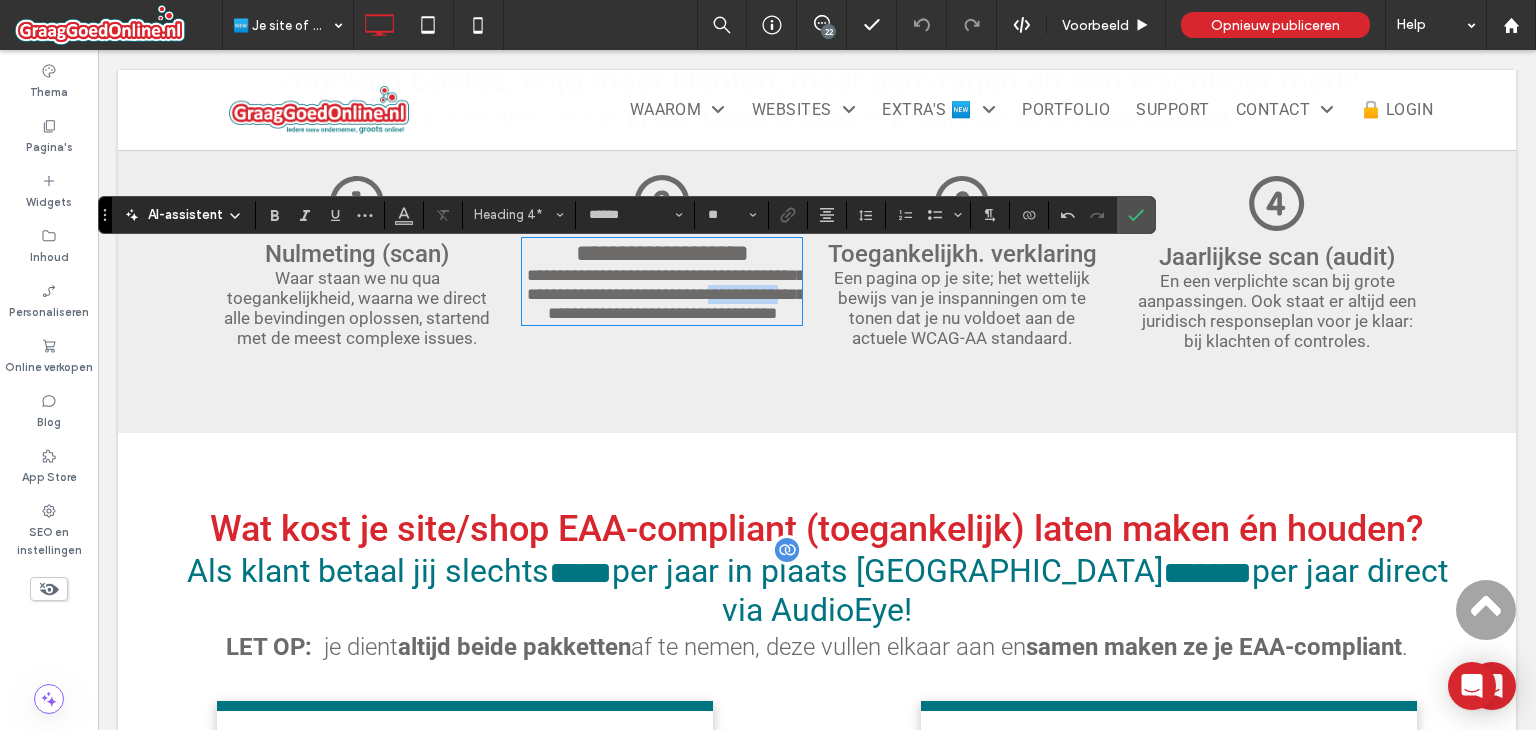 click on "**********" at bounding box center [666, 294] 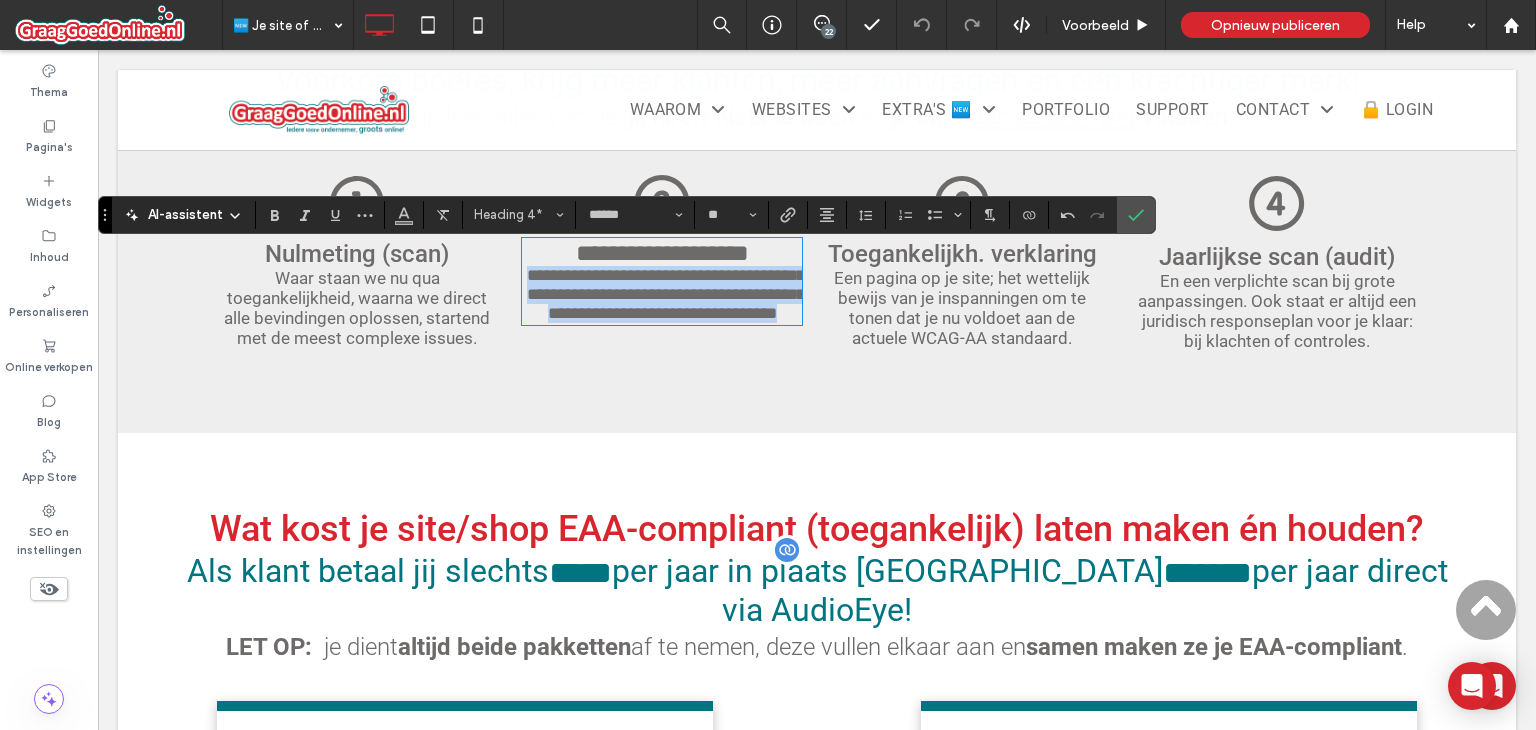 click on "**********" at bounding box center [666, 294] 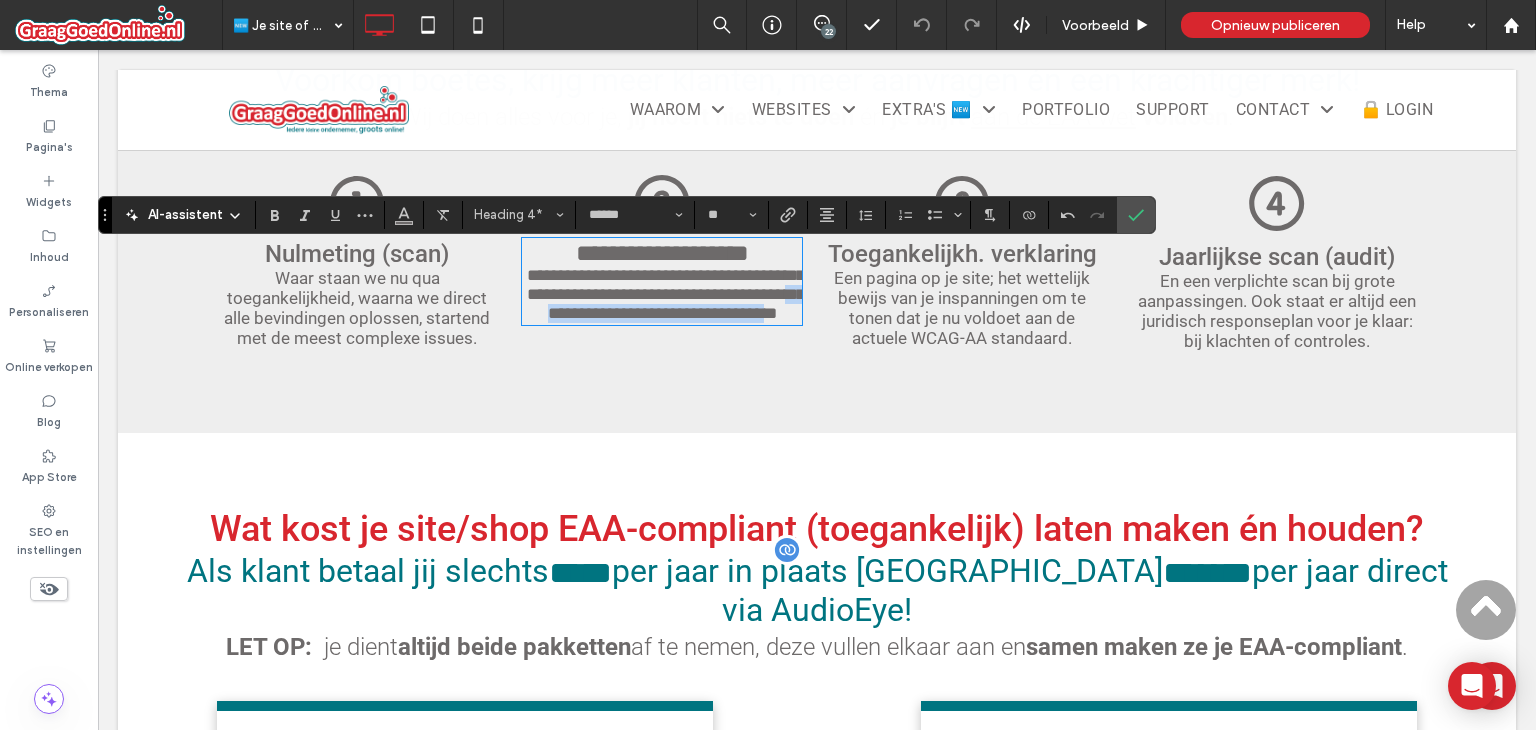 drag, startPoint x: 691, startPoint y: 335, endPoint x: 737, endPoint y: 353, distance: 49.396355 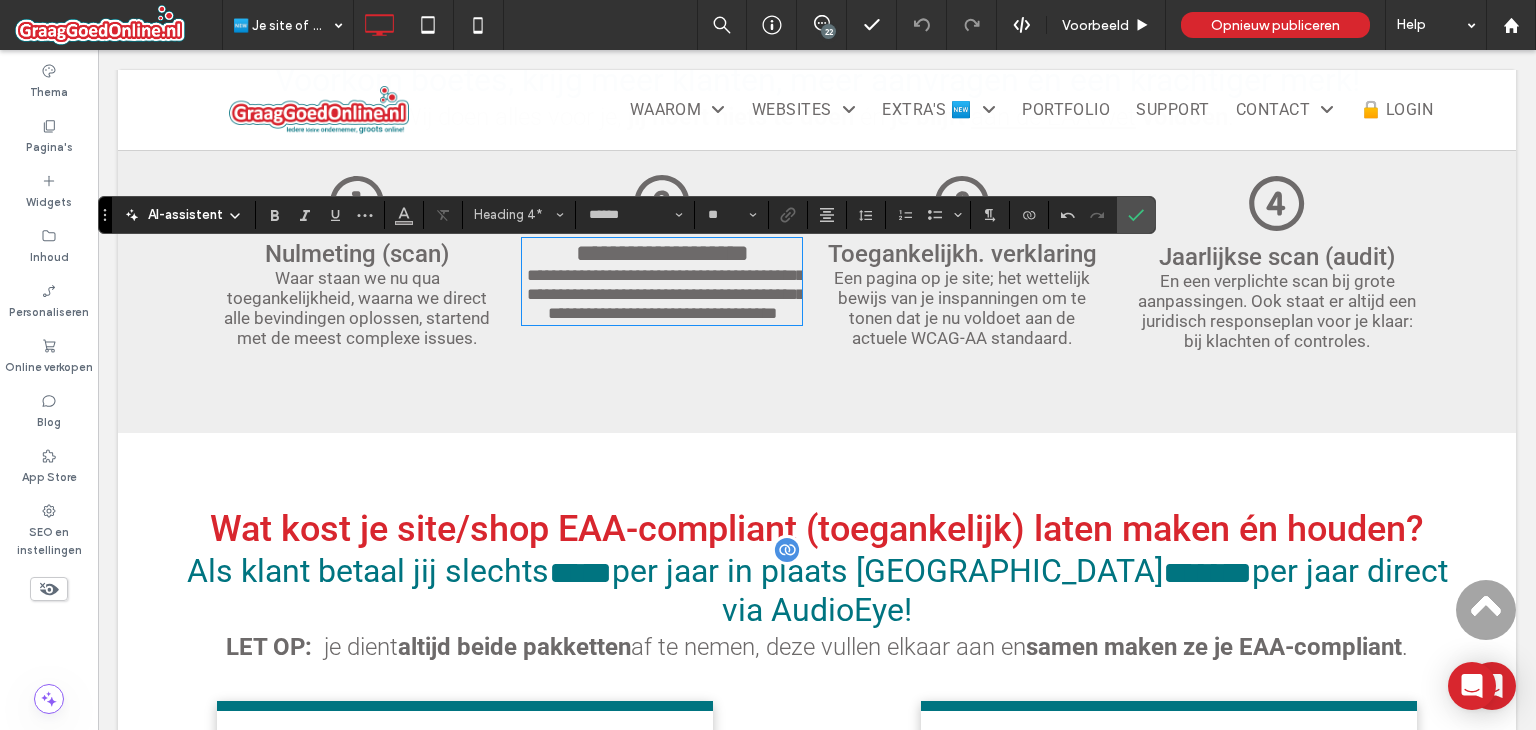 click on "**********" at bounding box center (666, 294) 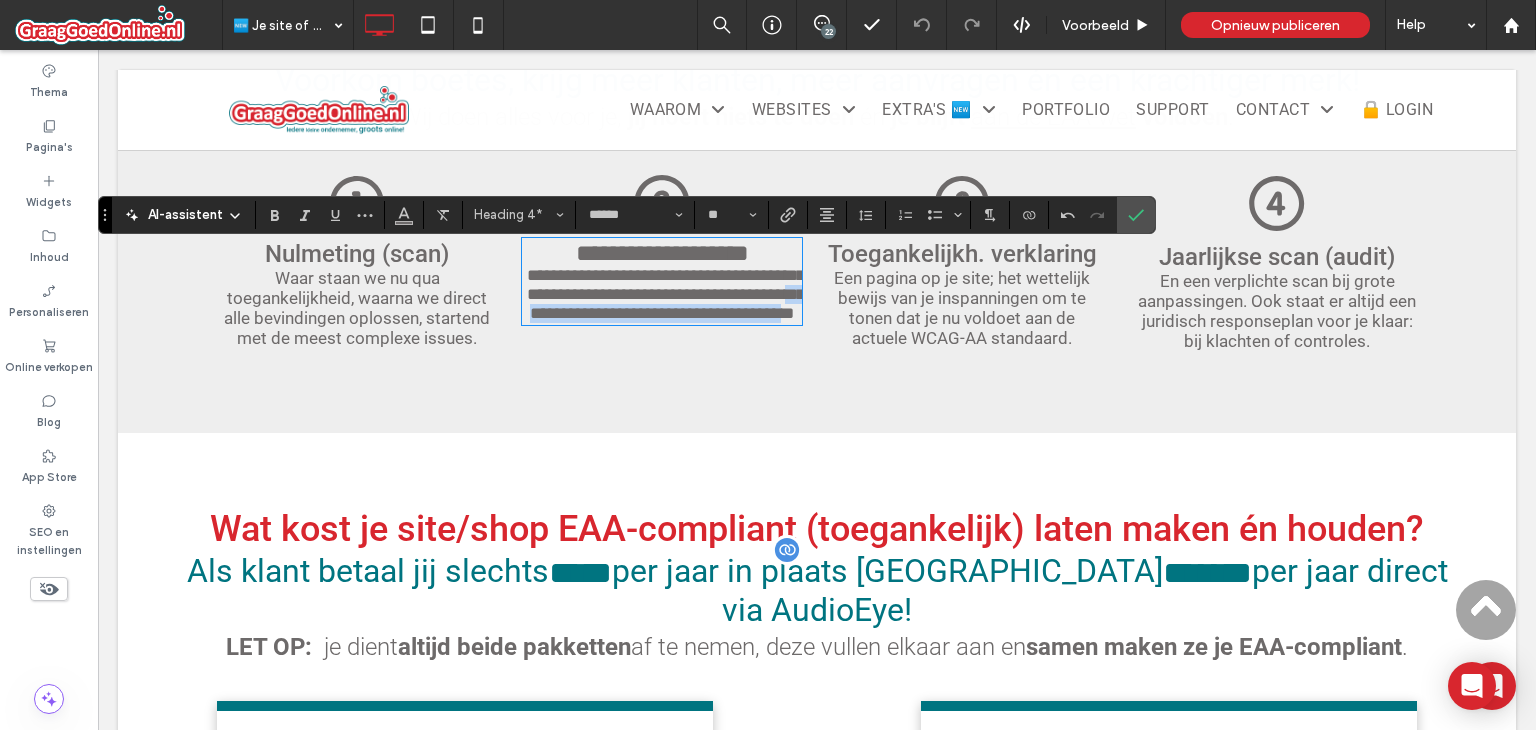 drag, startPoint x: 744, startPoint y: 347, endPoint x: 766, endPoint y: 356, distance: 23.769728 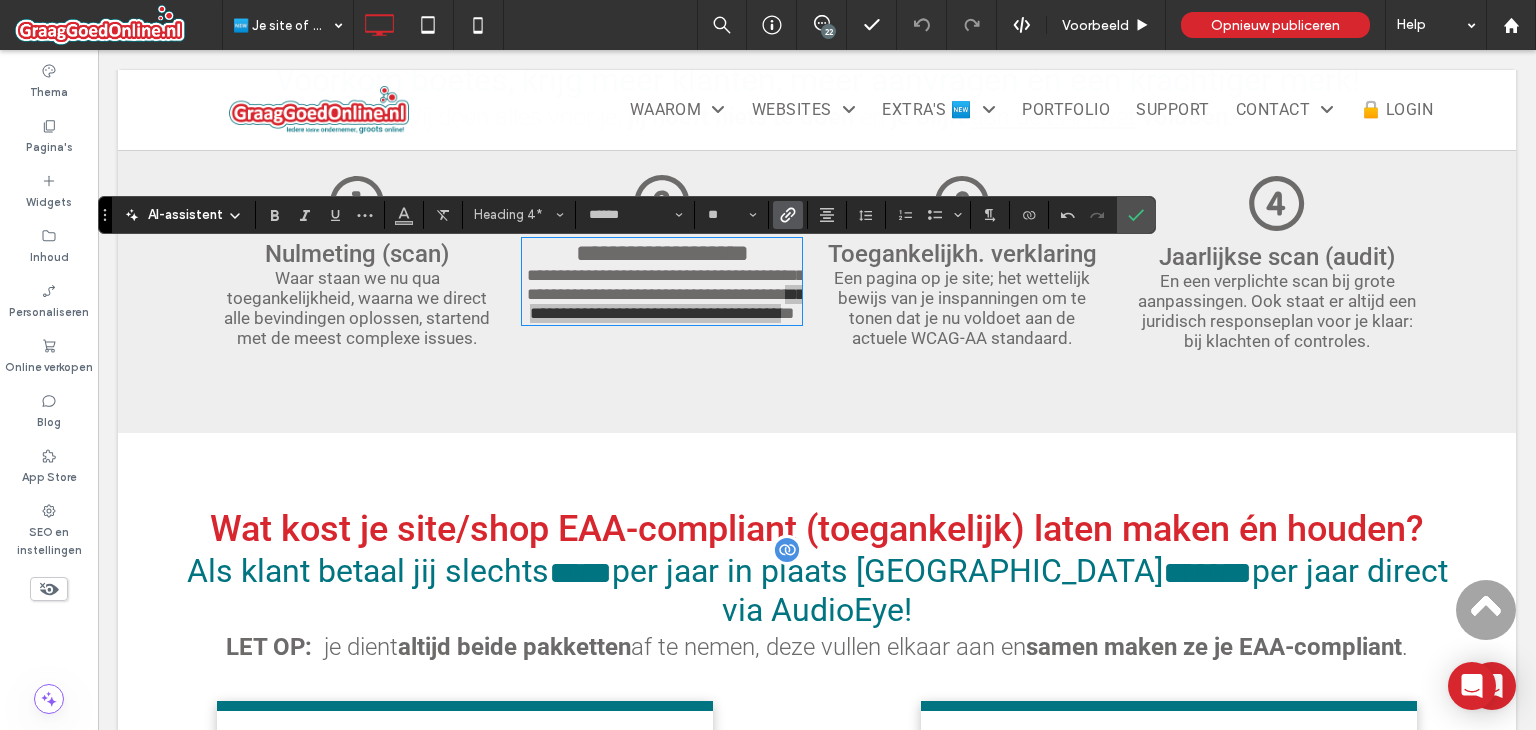 click 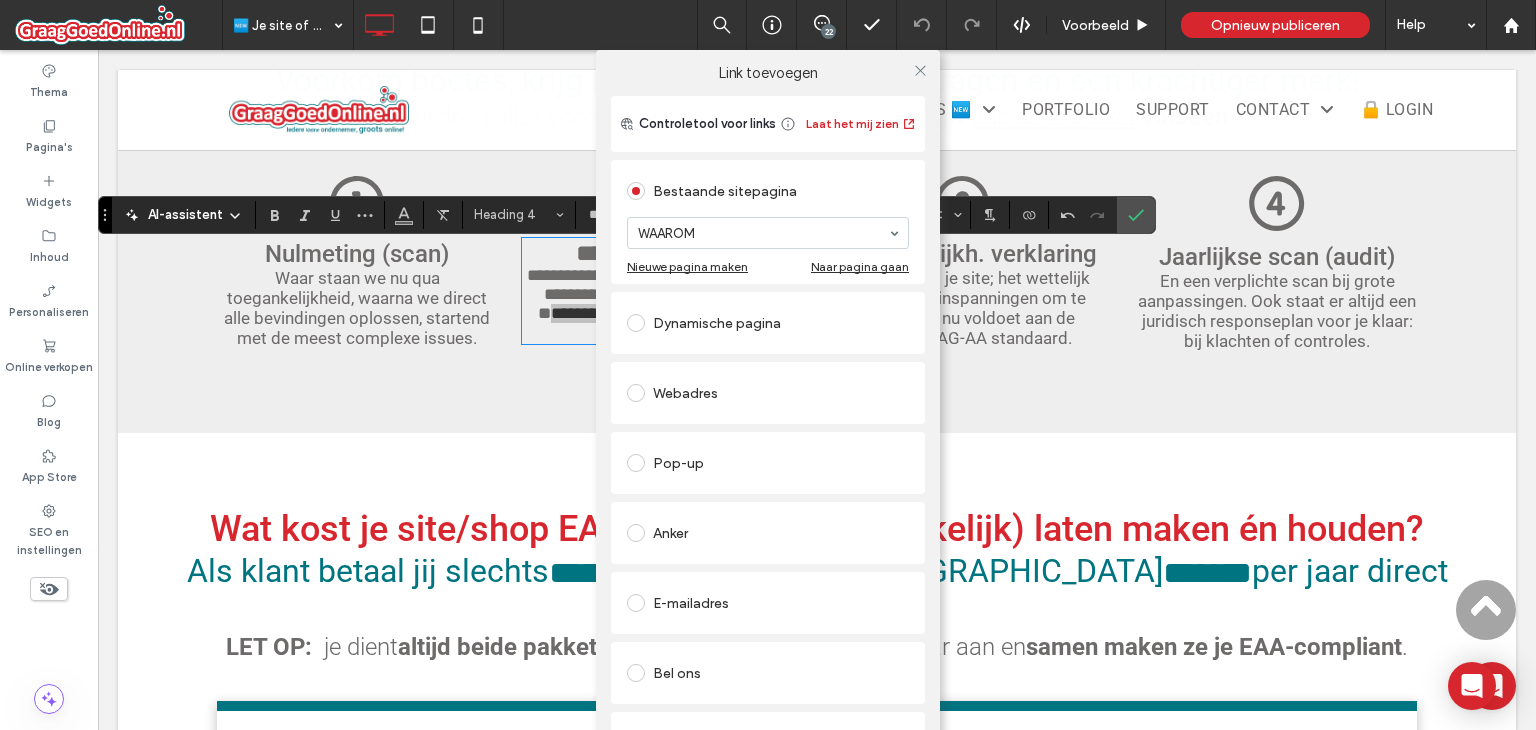 click on "Dynamische pagina" at bounding box center [768, 323] 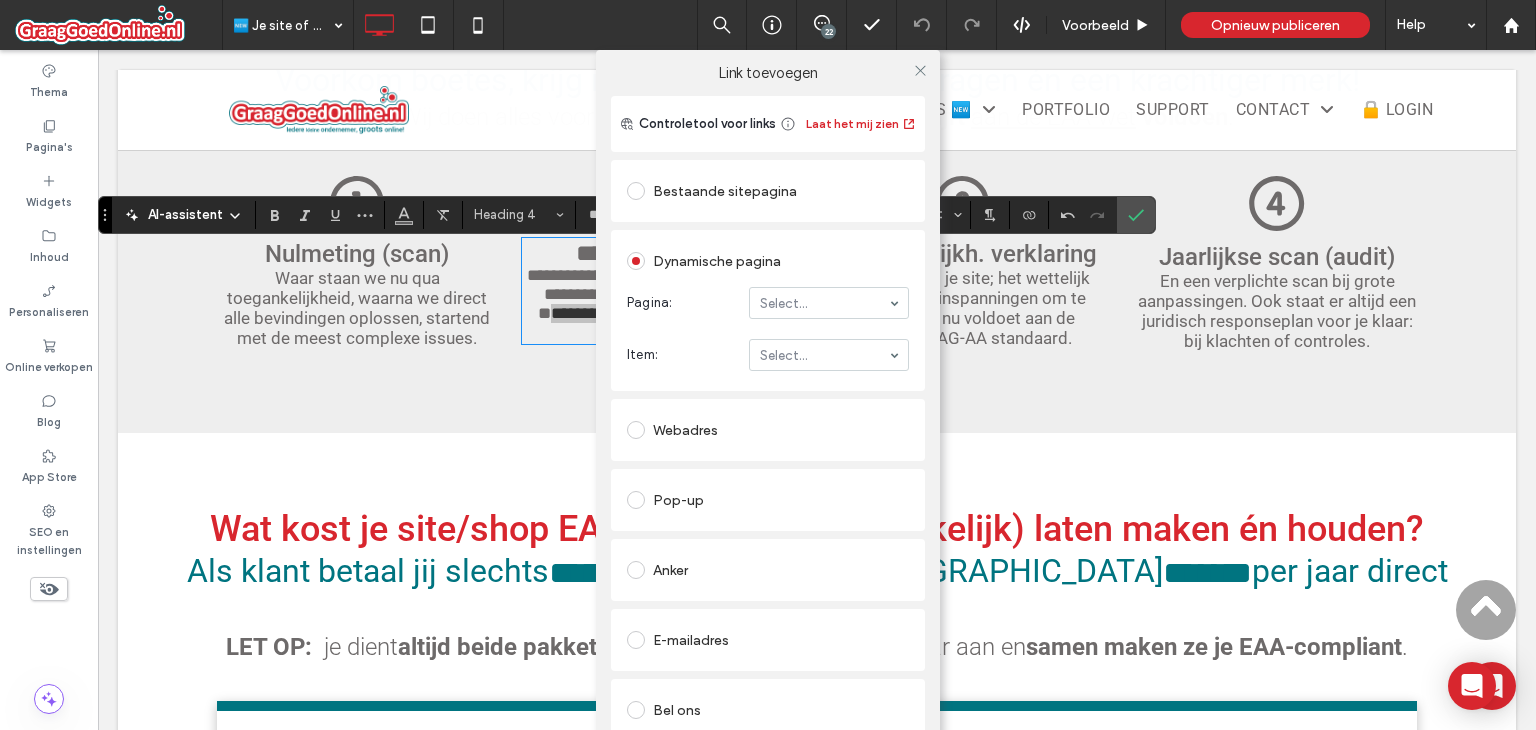 click on "Webadres" at bounding box center [768, 430] 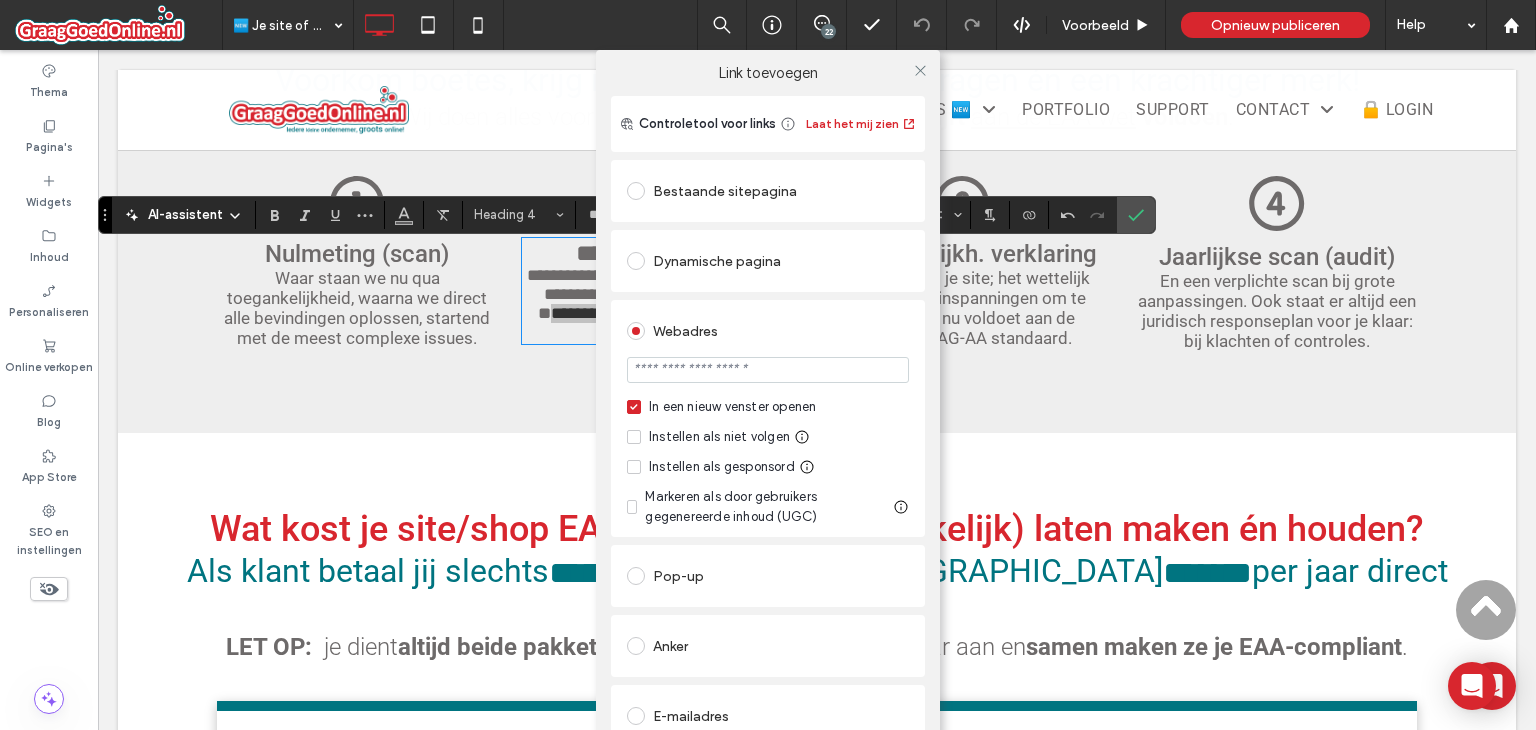 click at bounding box center [768, 370] 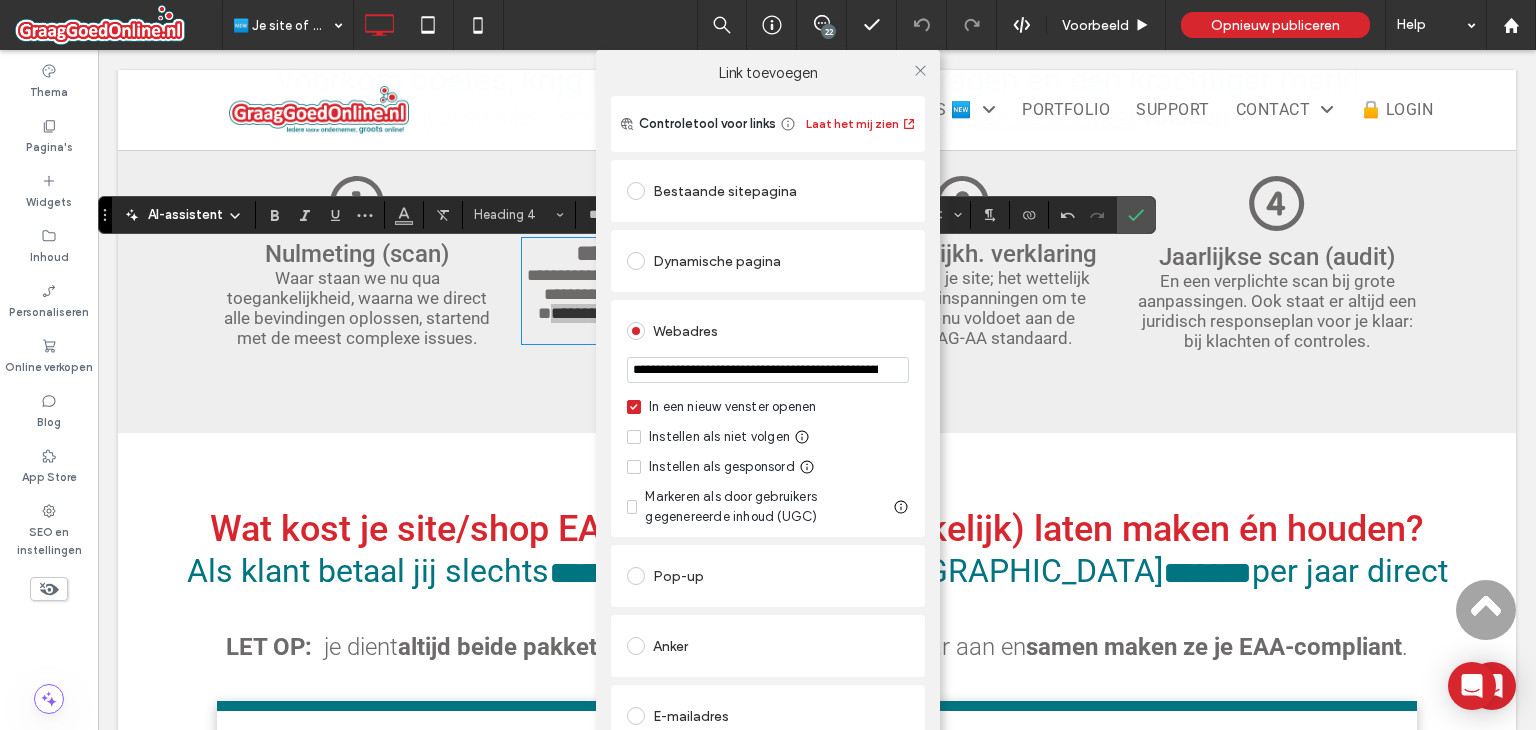 scroll, scrollTop: 0, scrollLeft: 553, axis: horizontal 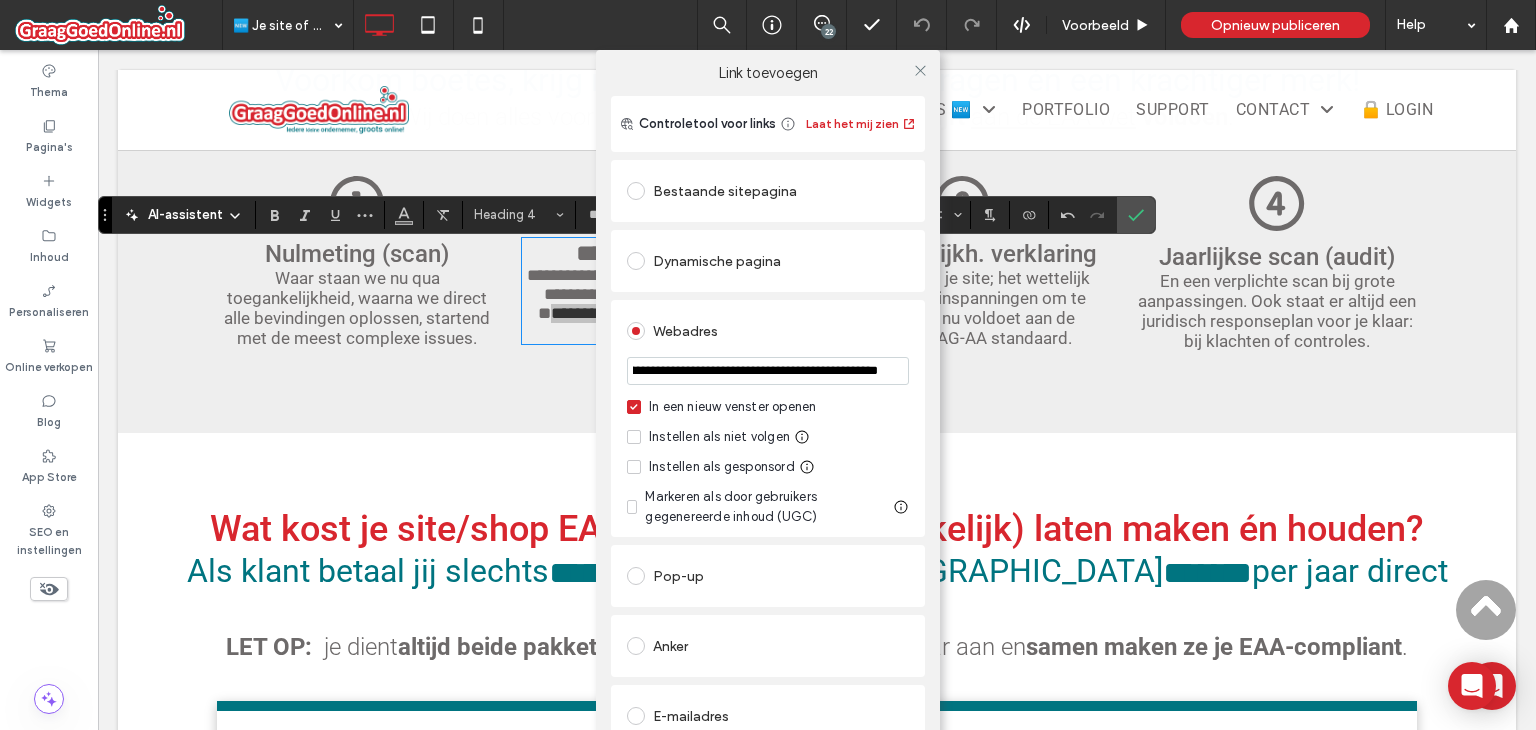 type on "**********" 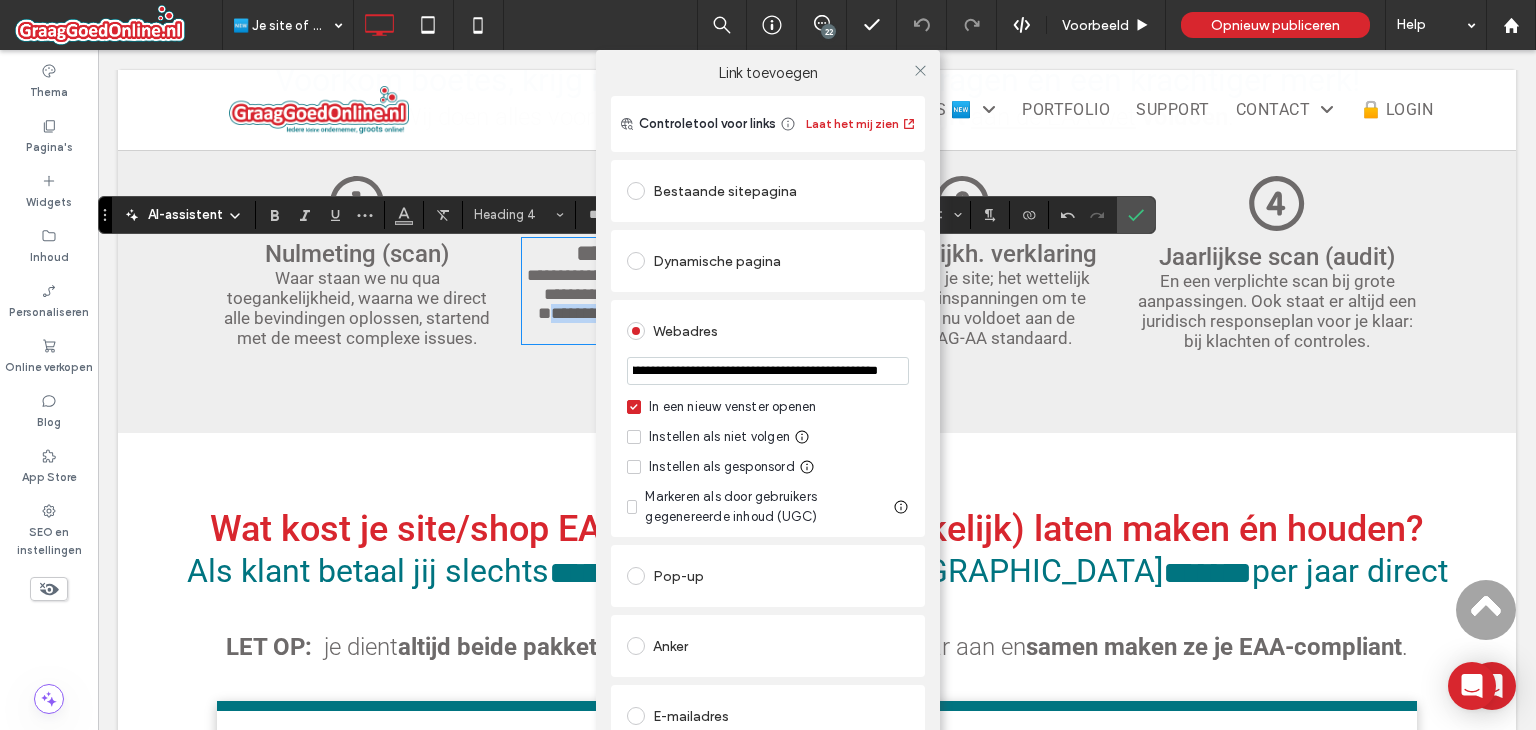scroll, scrollTop: 0, scrollLeft: 0, axis: both 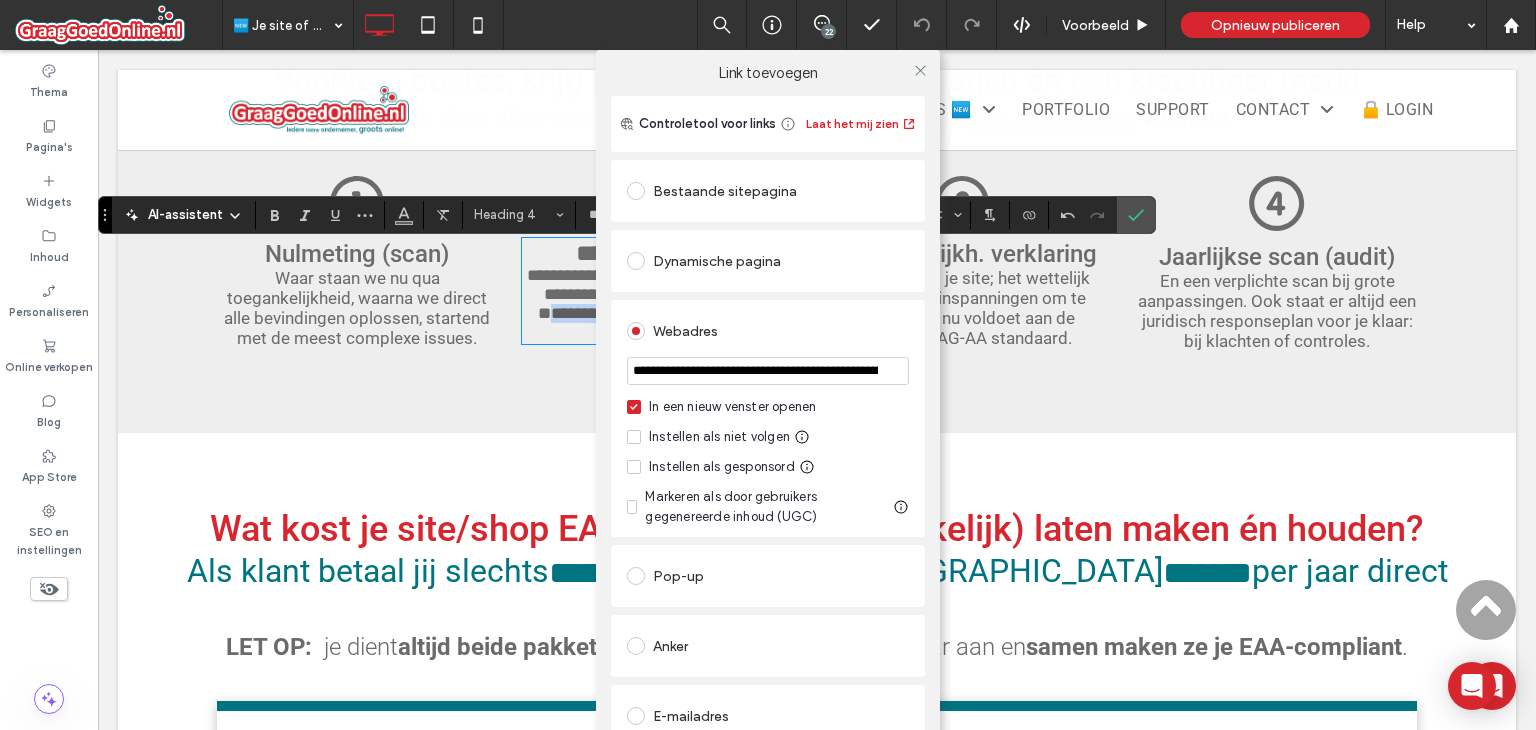 click on "Instellen als niet volgen" at bounding box center (719, 437) 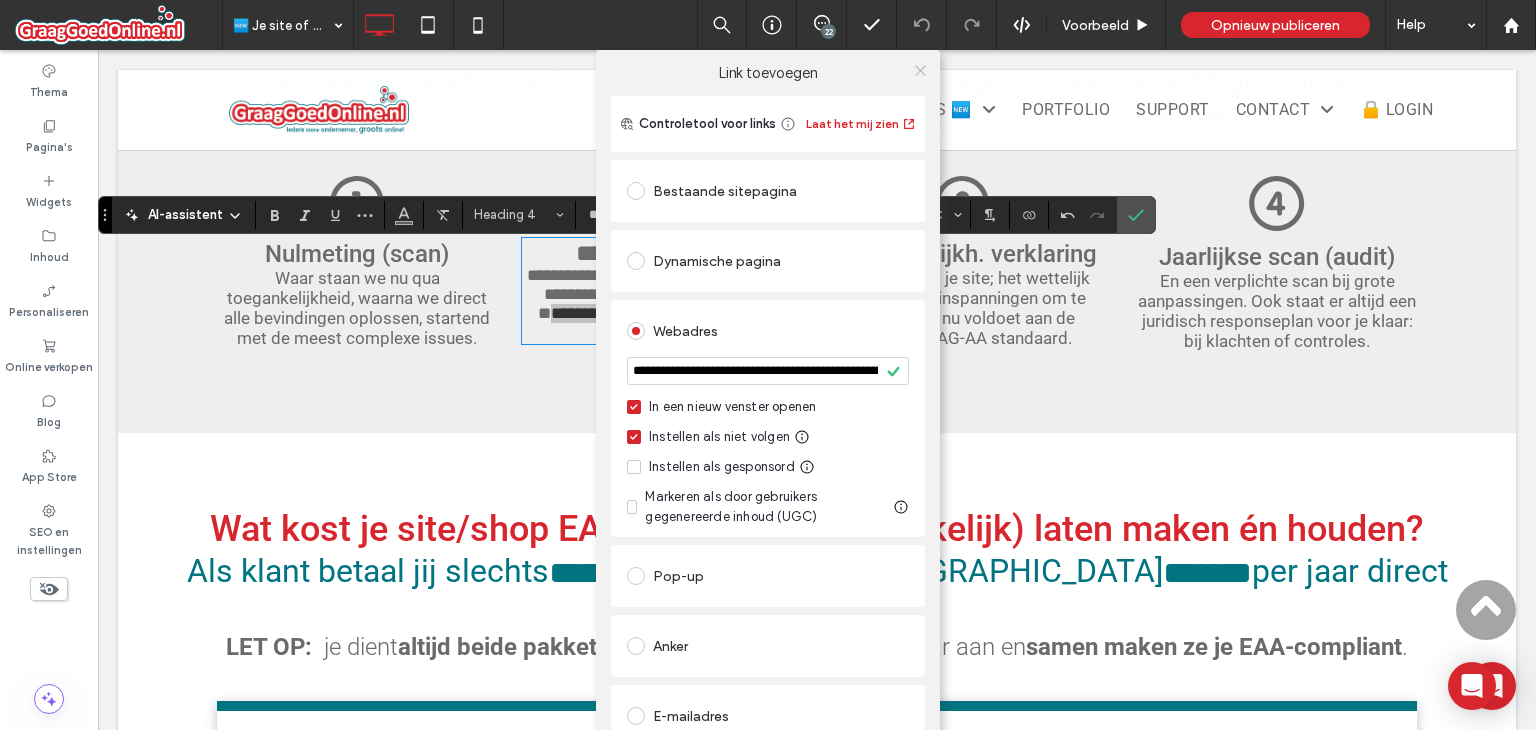 click 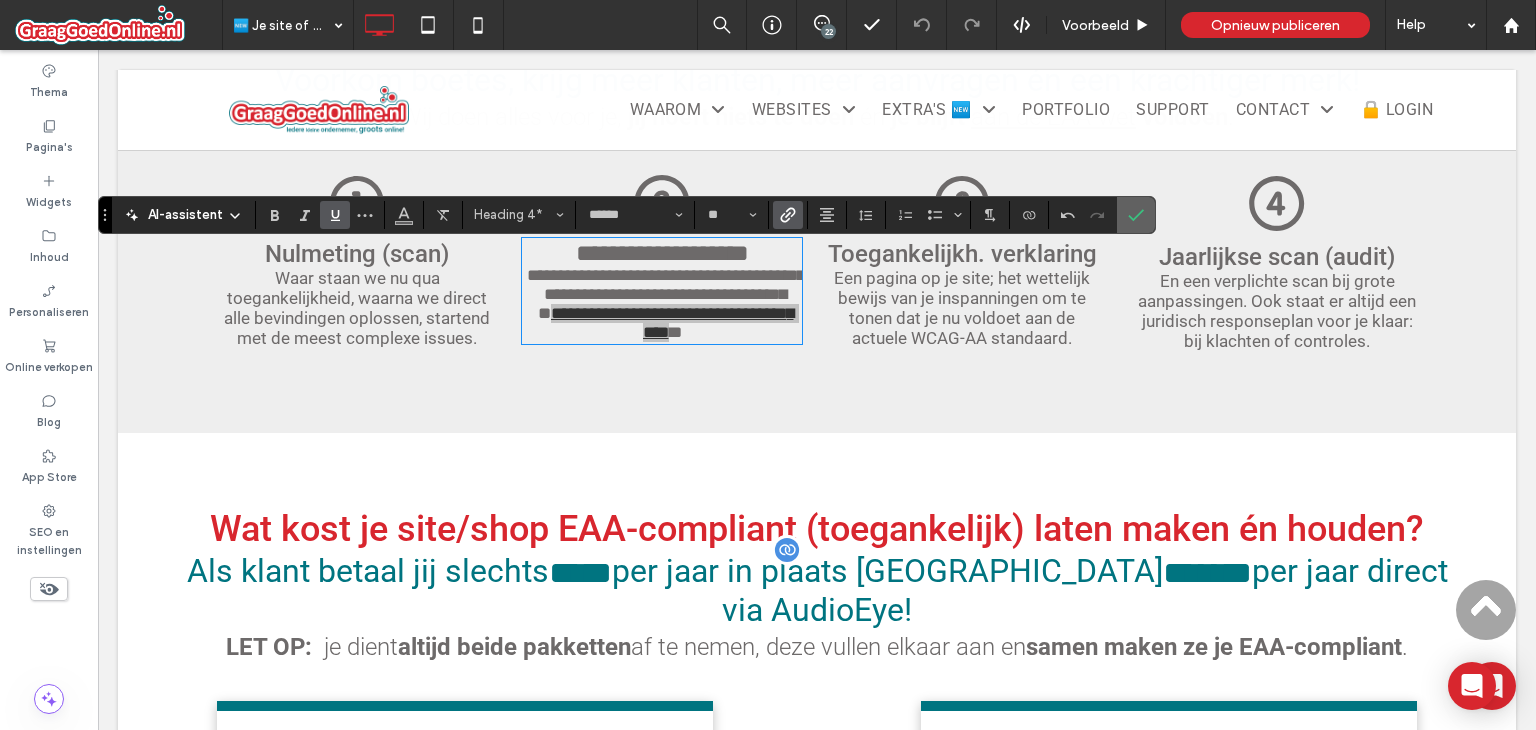 click 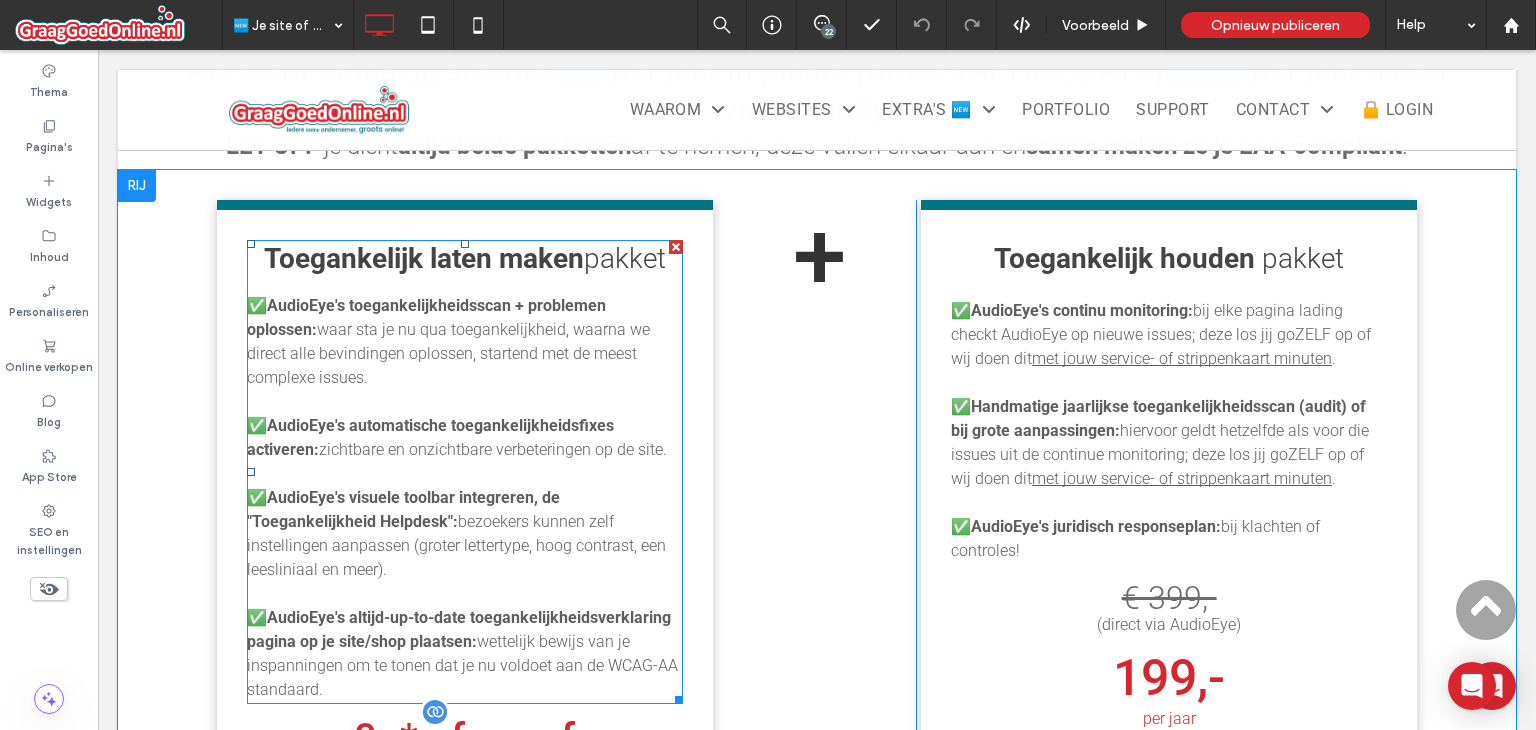 scroll, scrollTop: 2100, scrollLeft: 0, axis: vertical 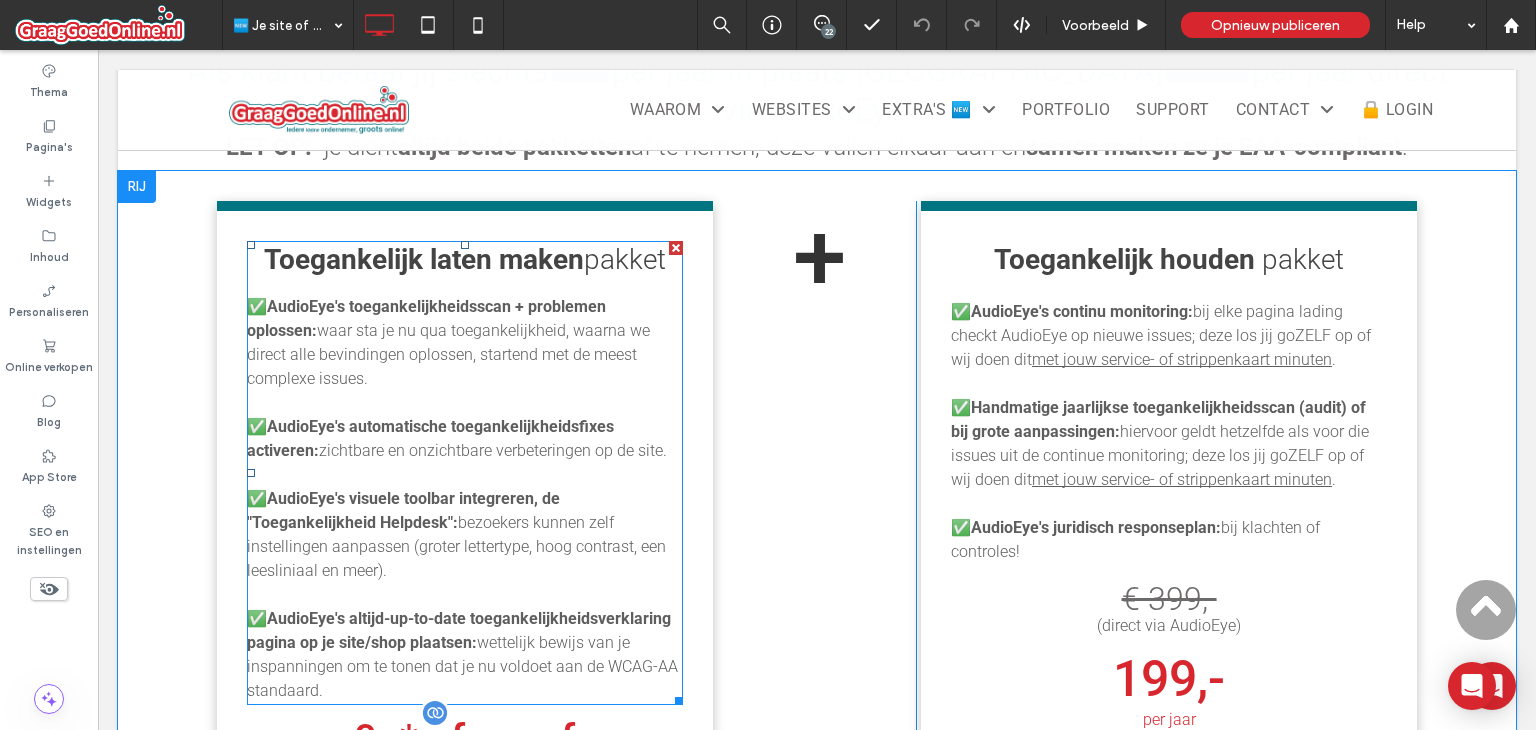click on "✅  AudioEye's visuele toolbar integreren, de "Toegankelijkheid Helpdesk":   bezoekers kunnen zelf instellingen aanpassen (groter lettertype, hoog contrast, een leesliniaal en meer)." at bounding box center (465, 535) 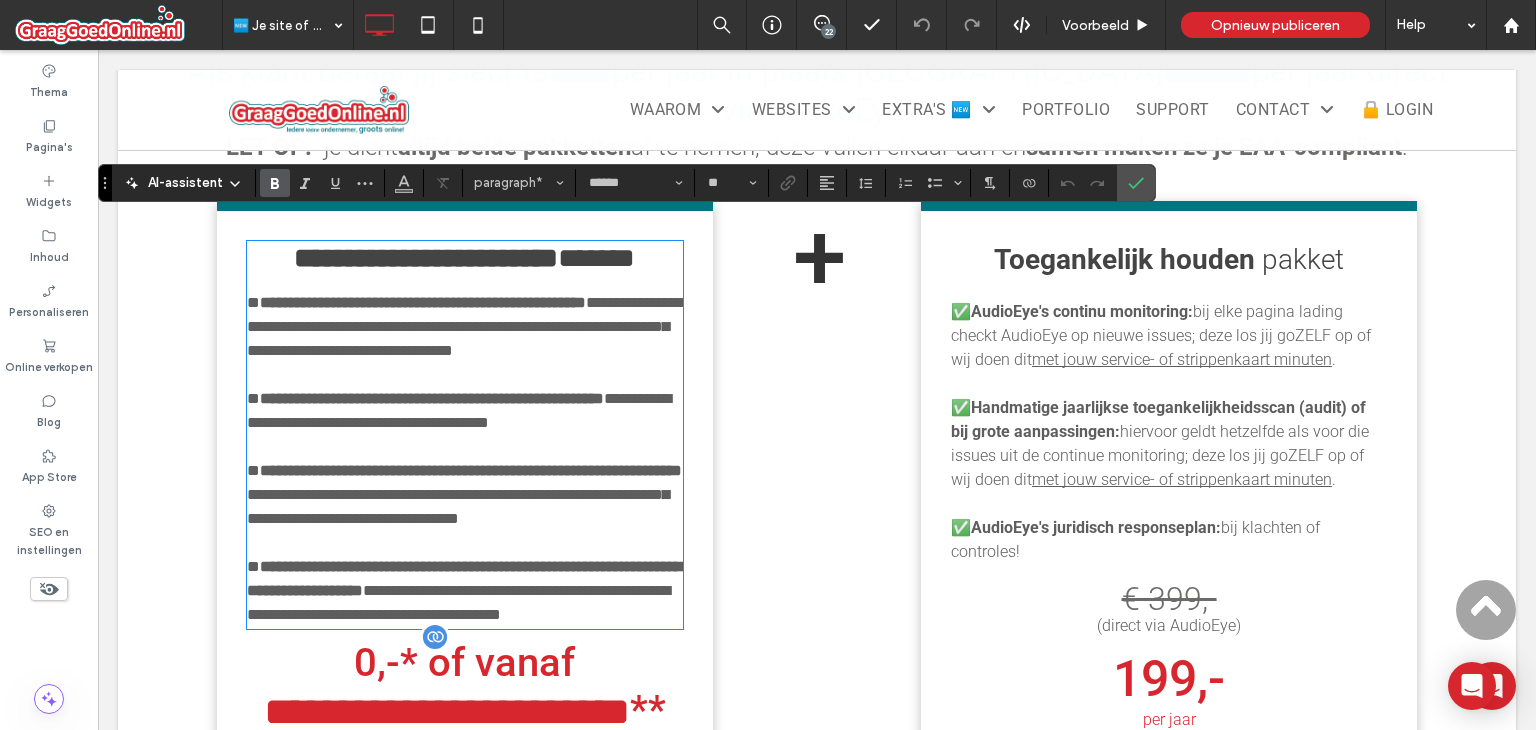 click on "**********" at bounding box center (471, 470) 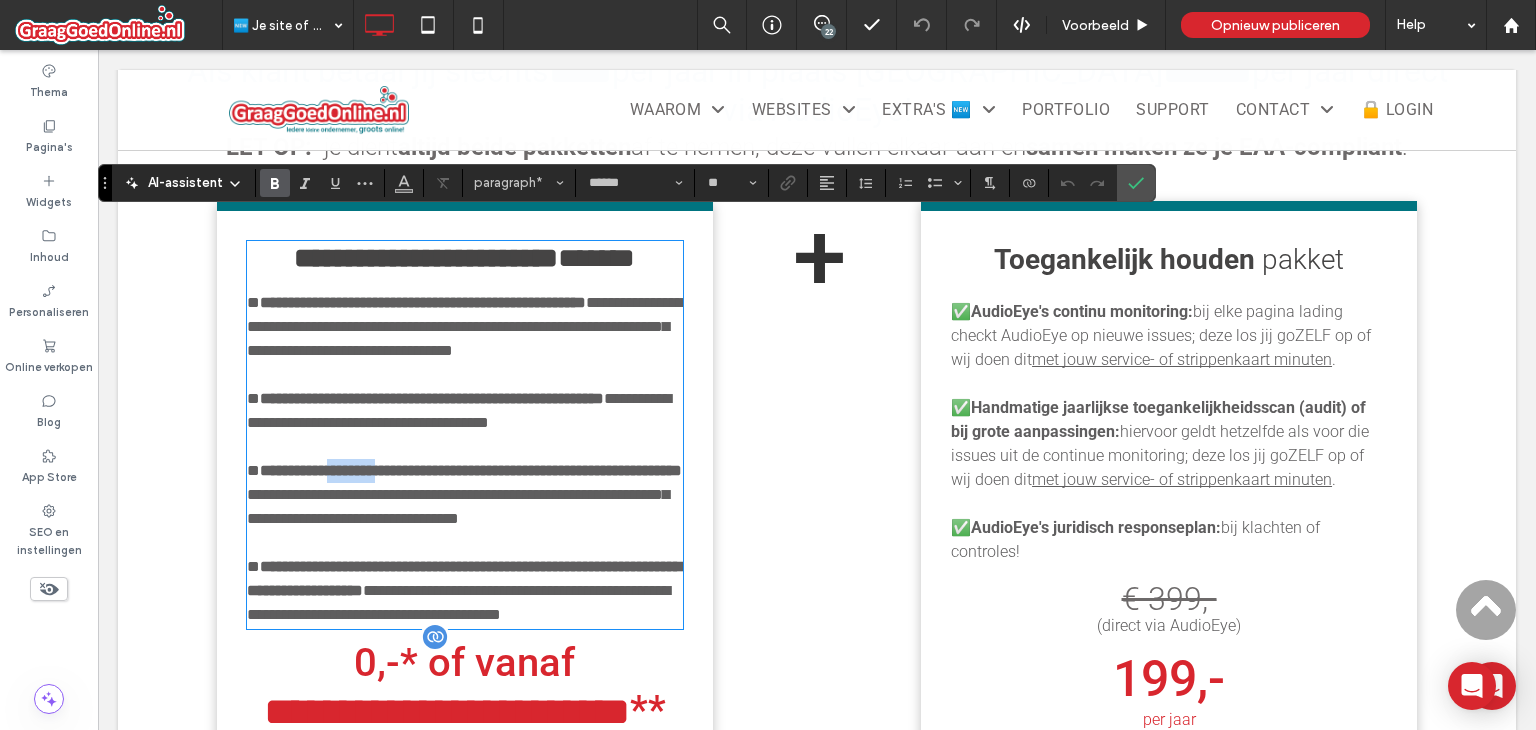 click on "**********" at bounding box center [471, 470] 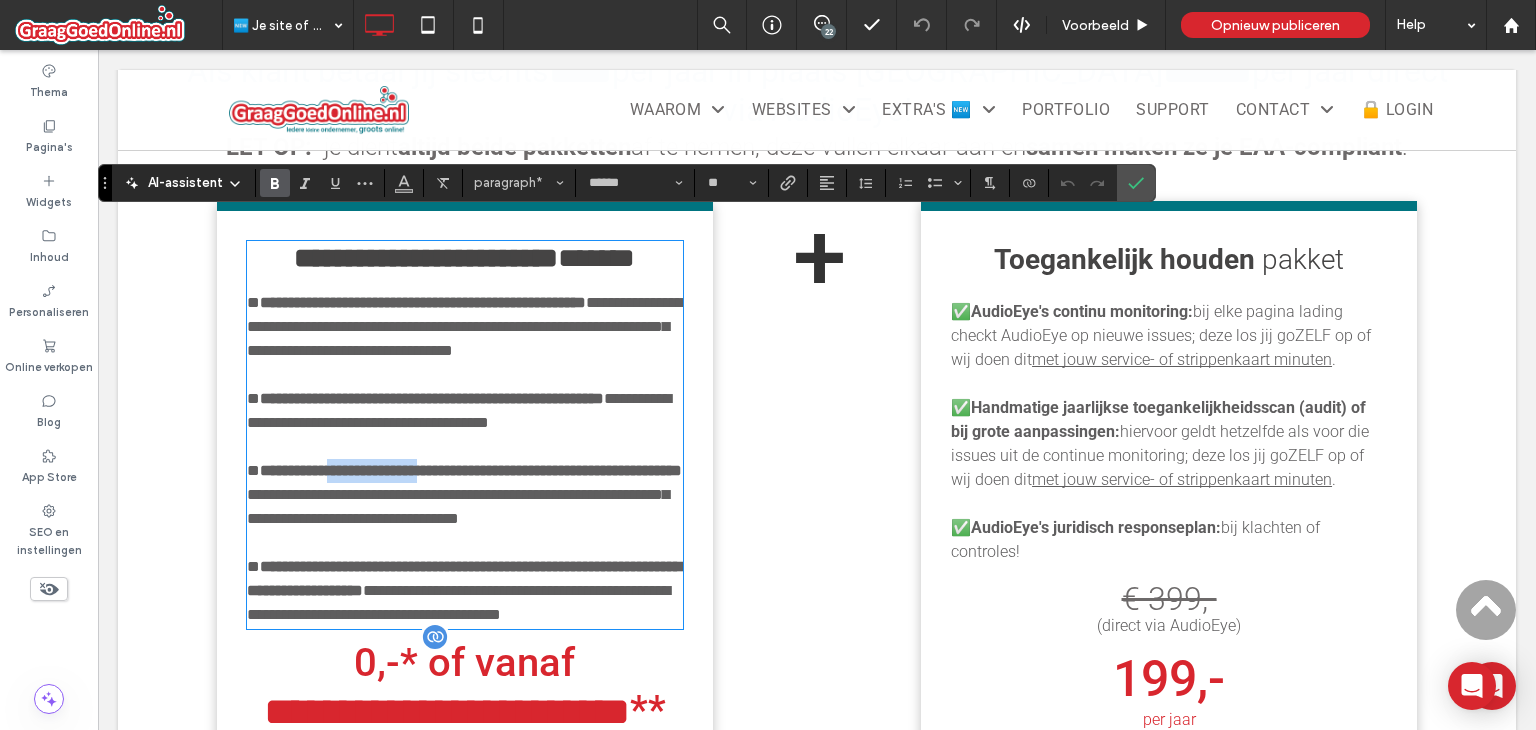 drag, startPoint x: 418, startPoint y: 470, endPoint x: 436, endPoint y: 470, distance: 18 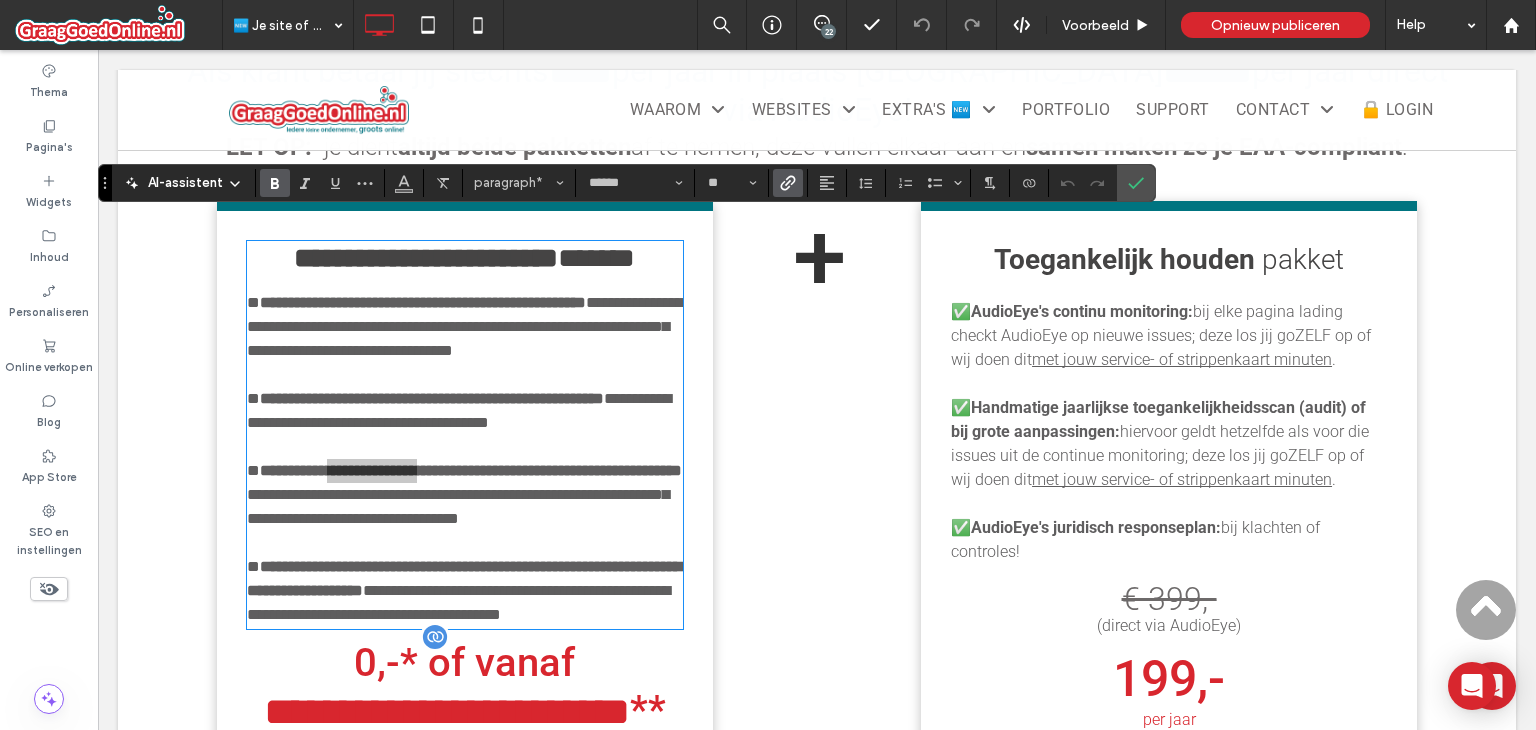 click 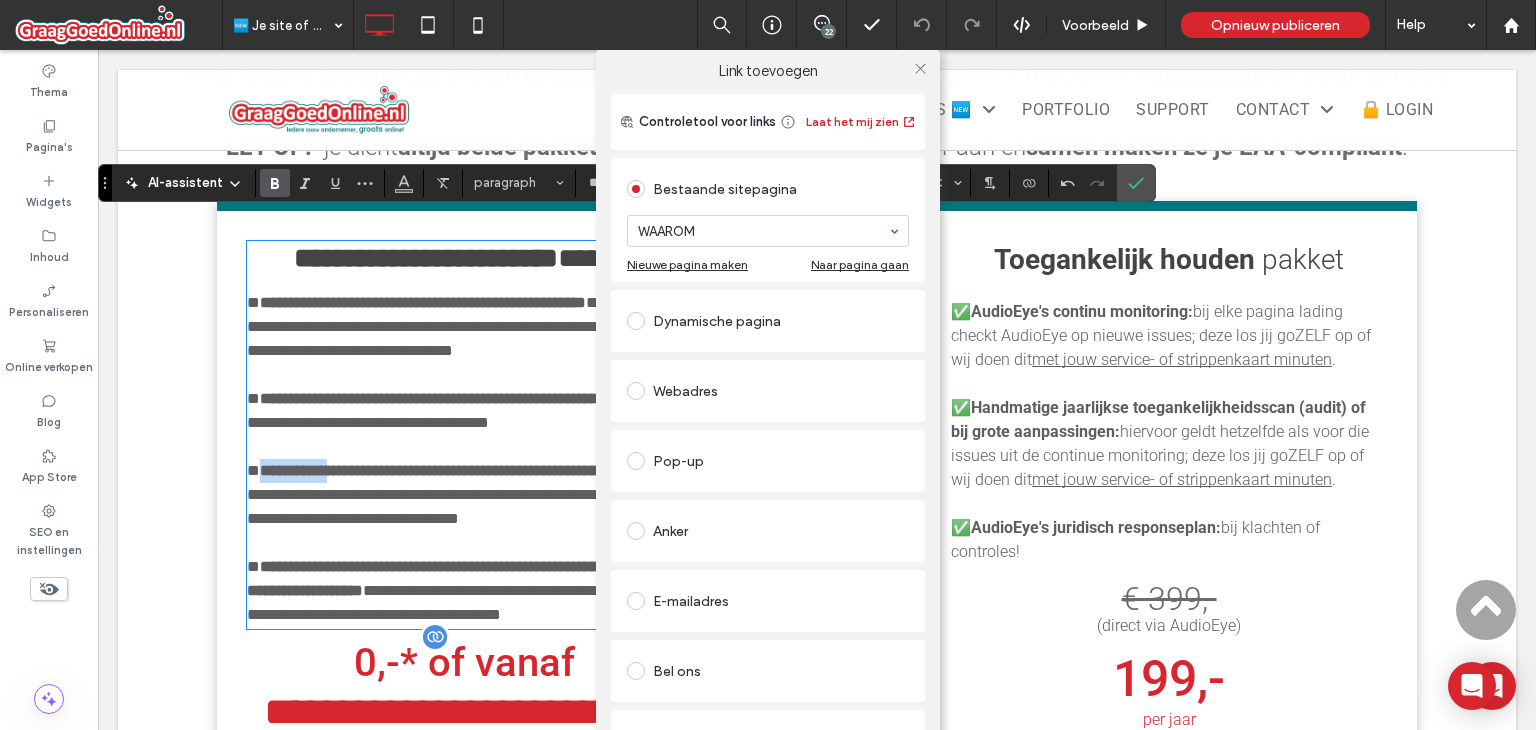 scroll, scrollTop: 0, scrollLeft: 0, axis: both 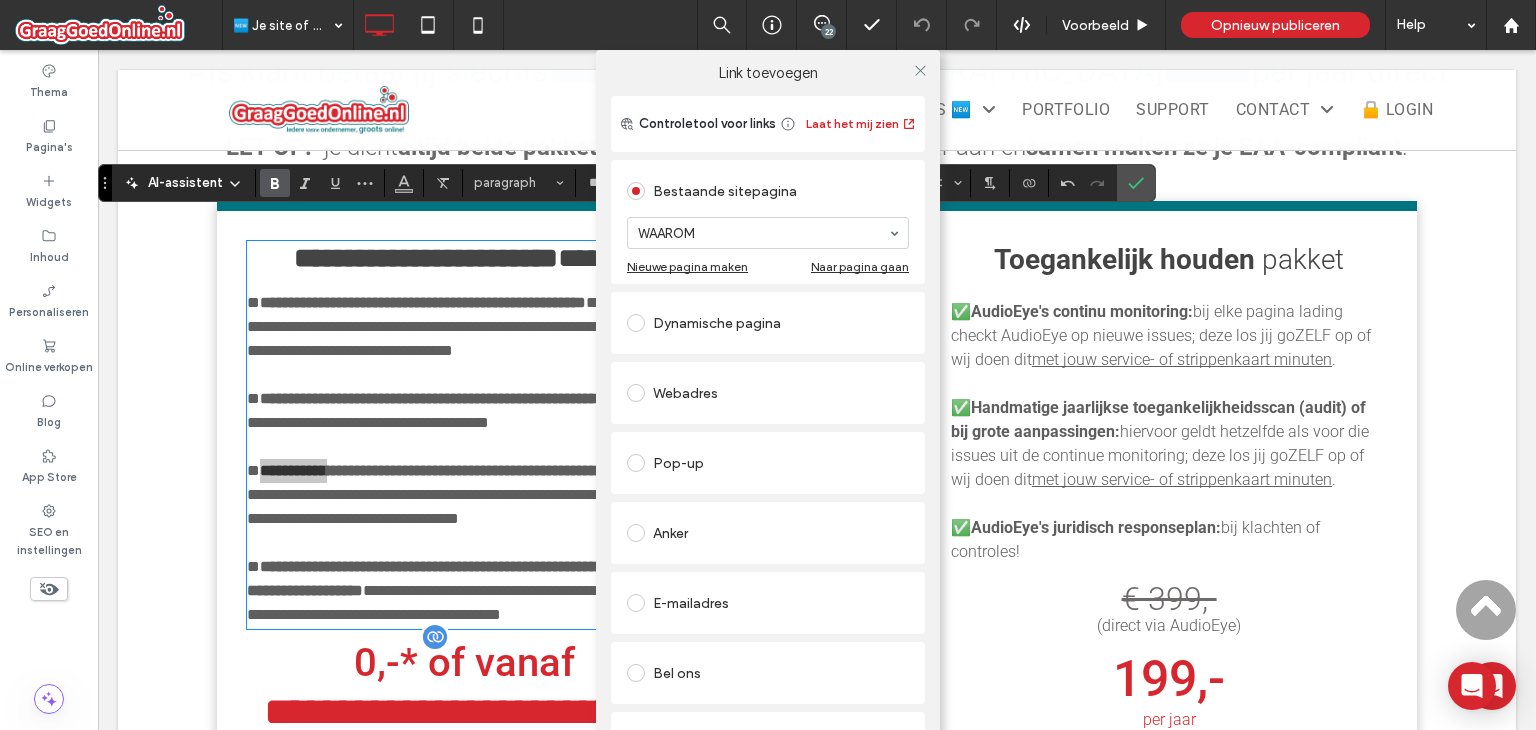 click on "Webadres" at bounding box center [768, 393] 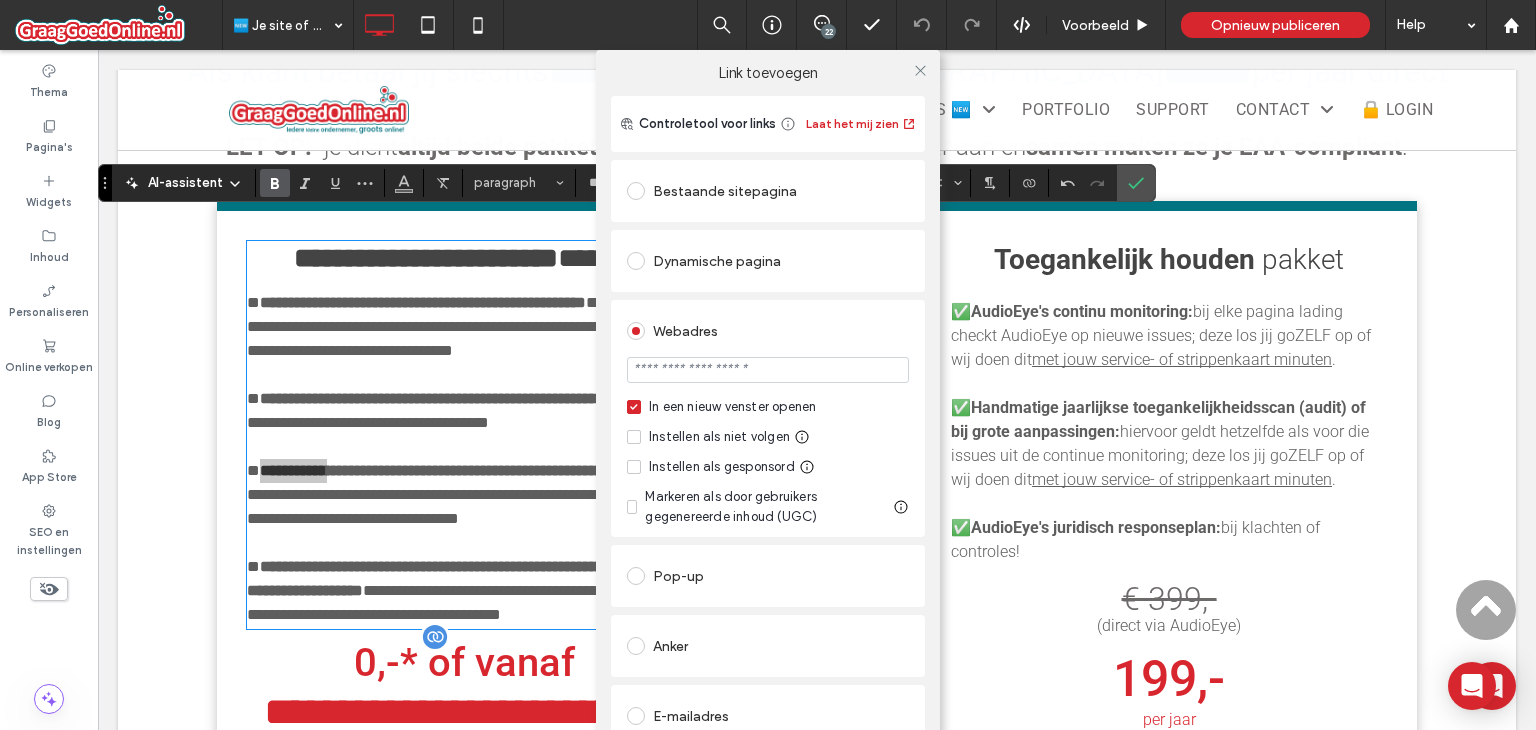 click at bounding box center [768, 370] 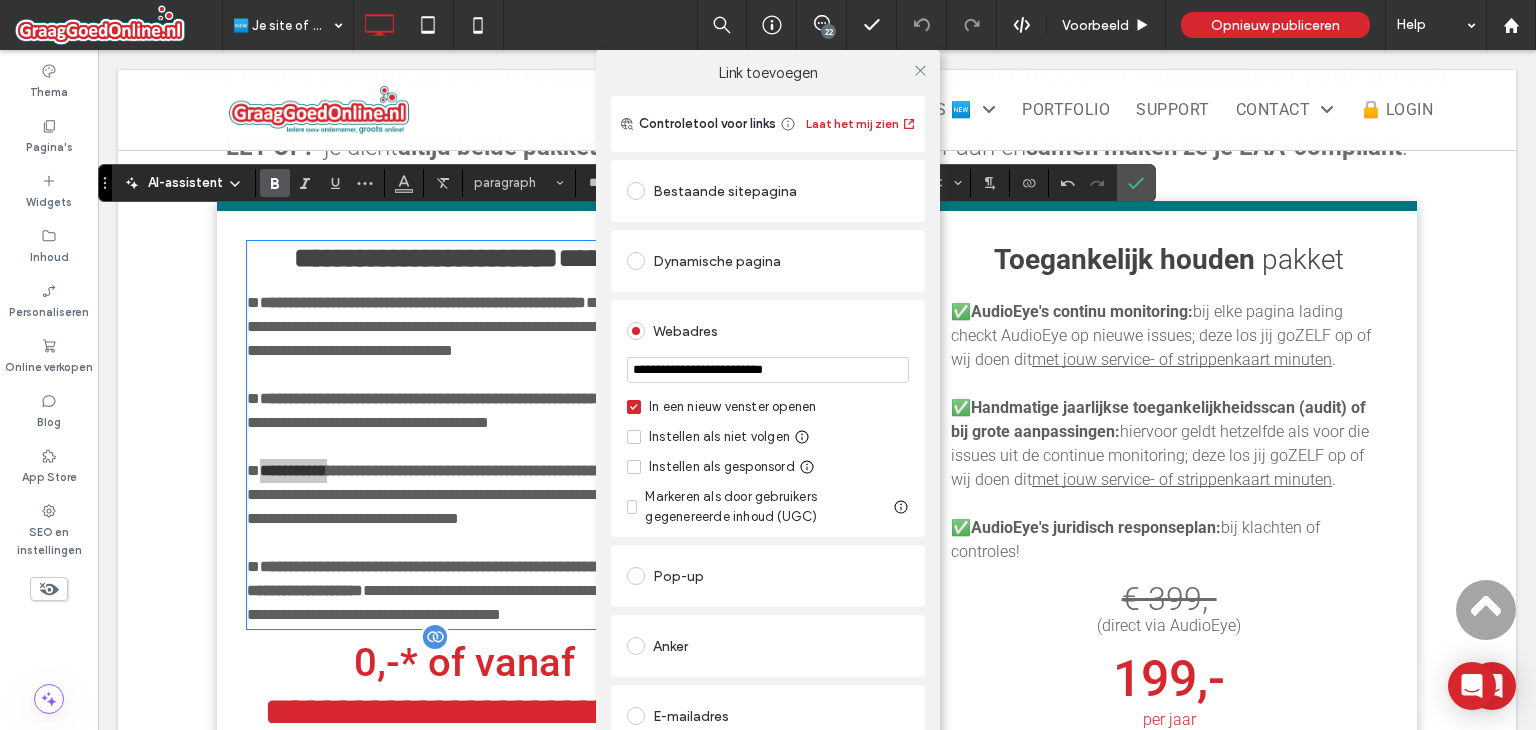 type on "**********" 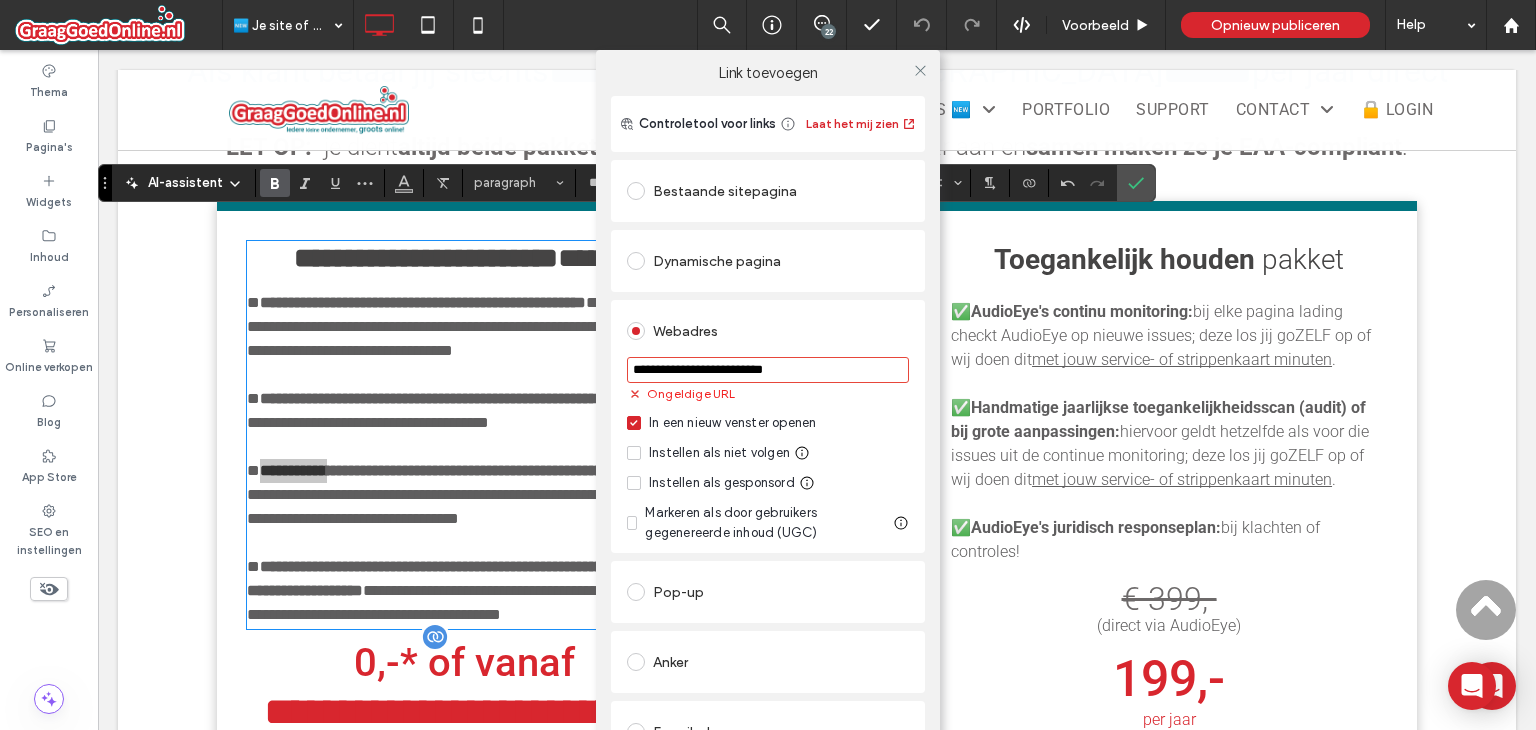 click on "**********" at bounding box center (768, 370) 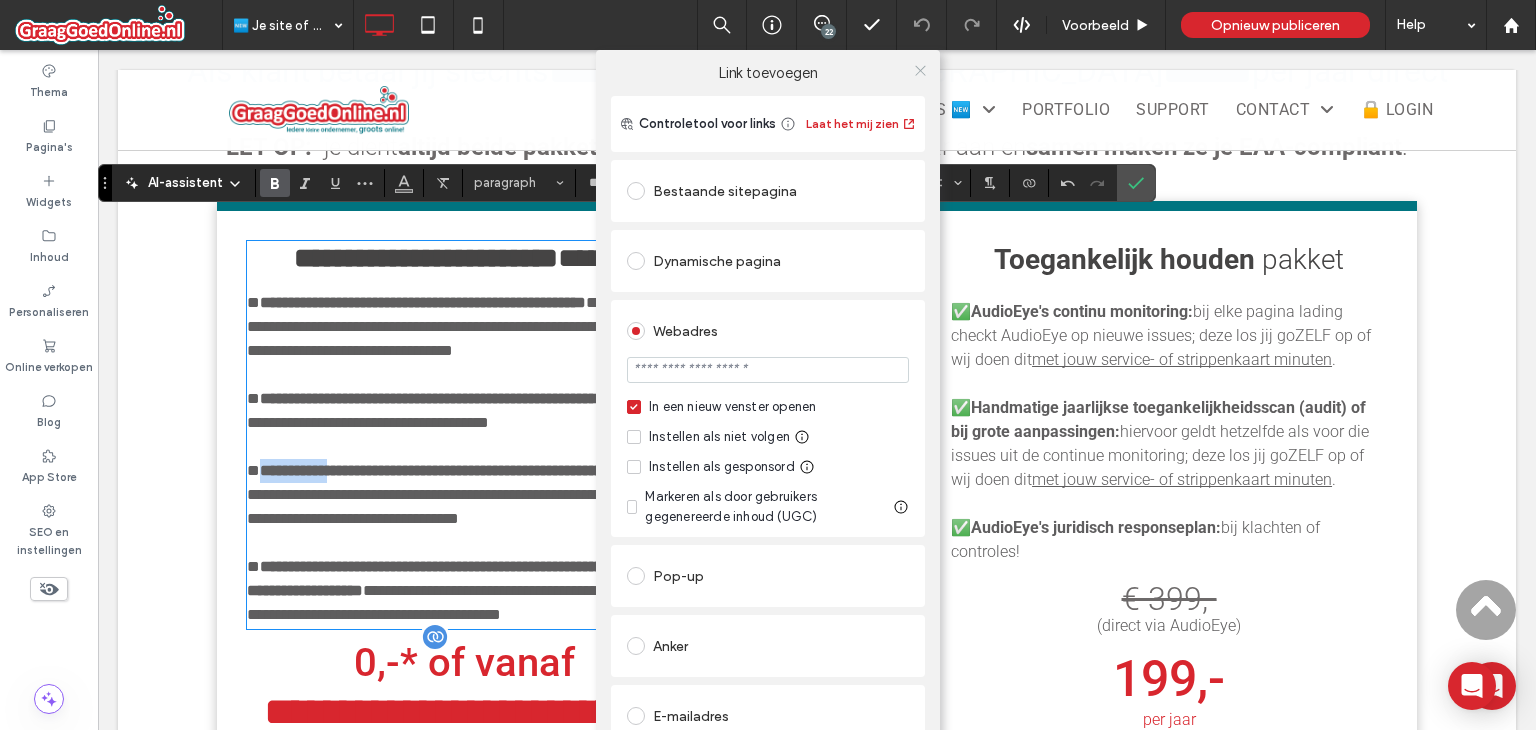 type on "*******" 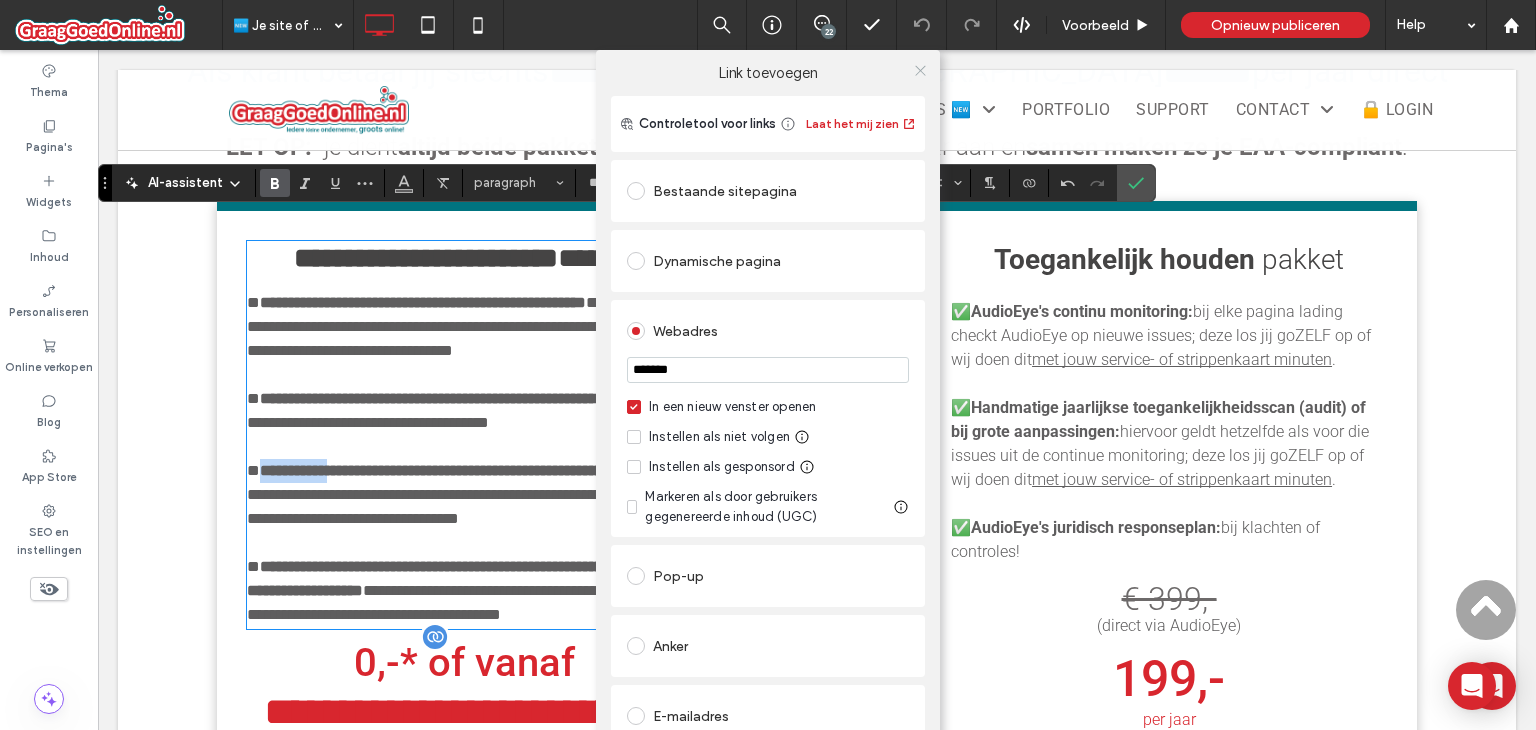 click at bounding box center [920, 70] 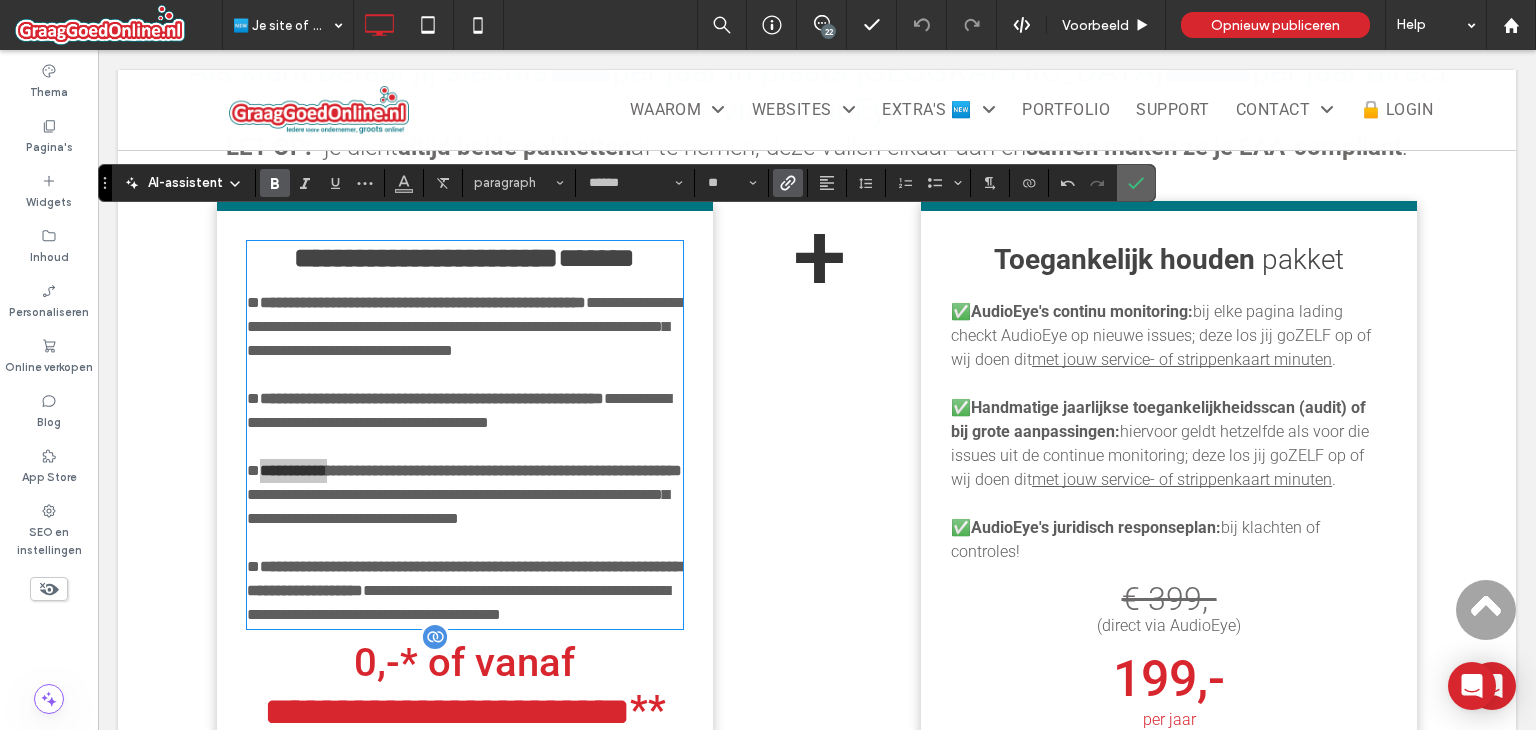 click at bounding box center (1136, 183) 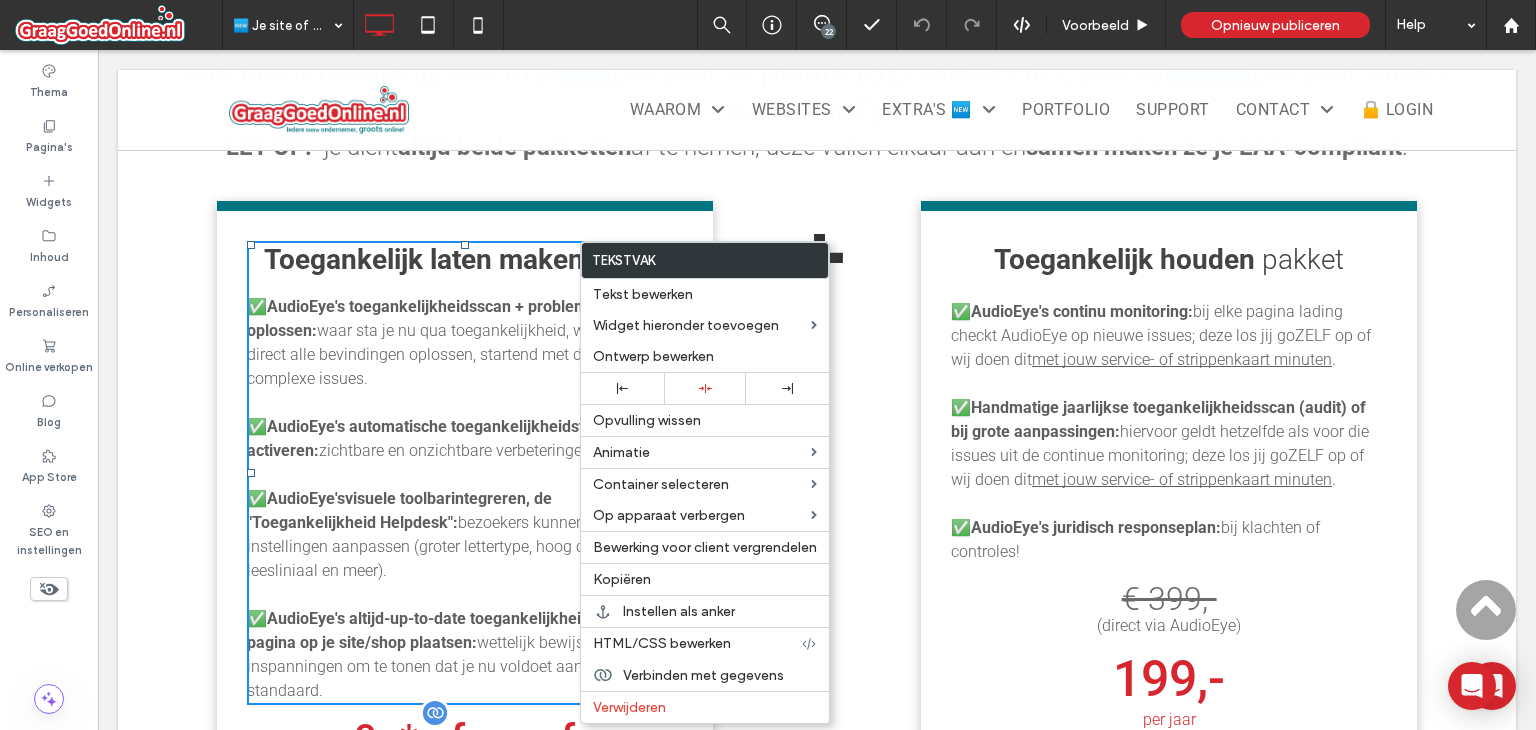 click on "22" at bounding box center (828, 31) 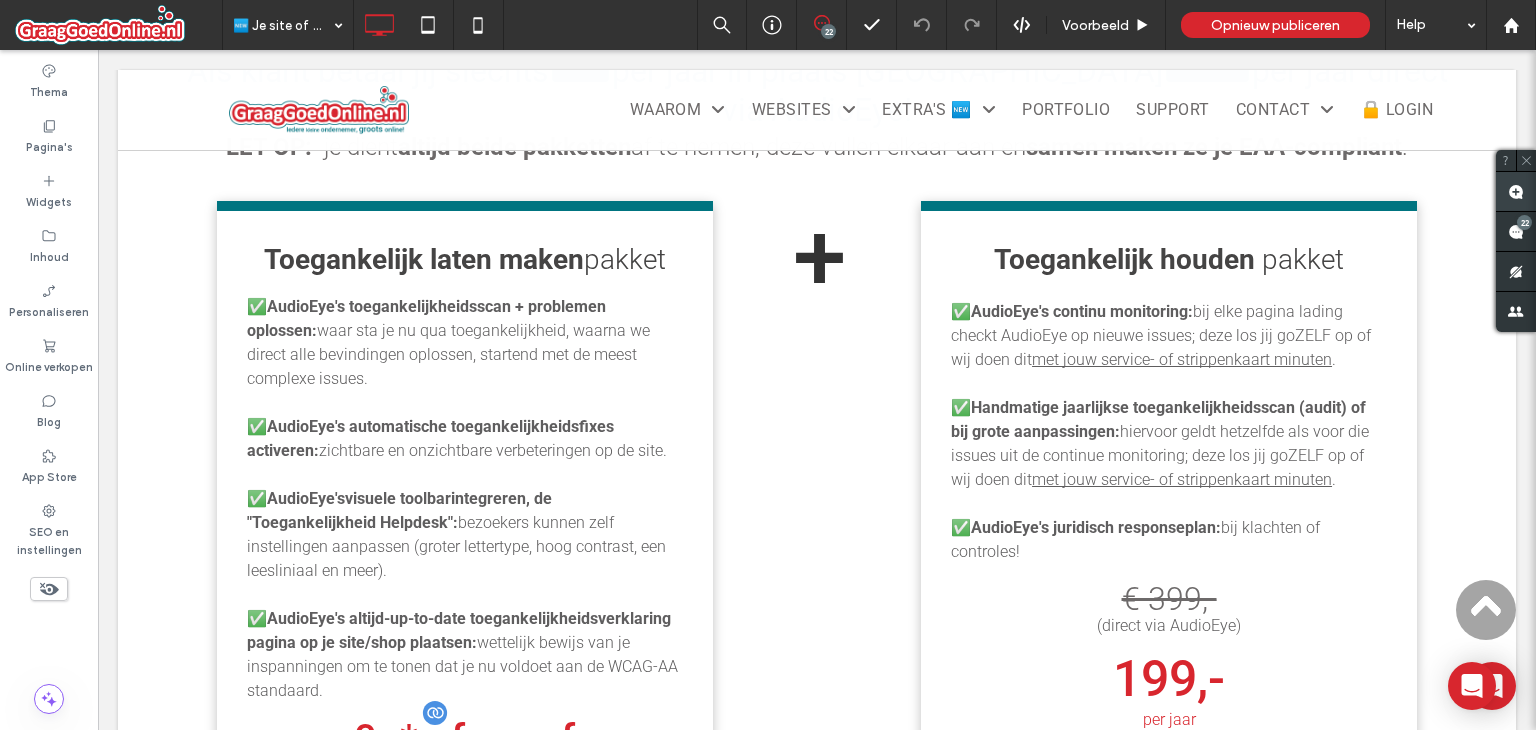 click 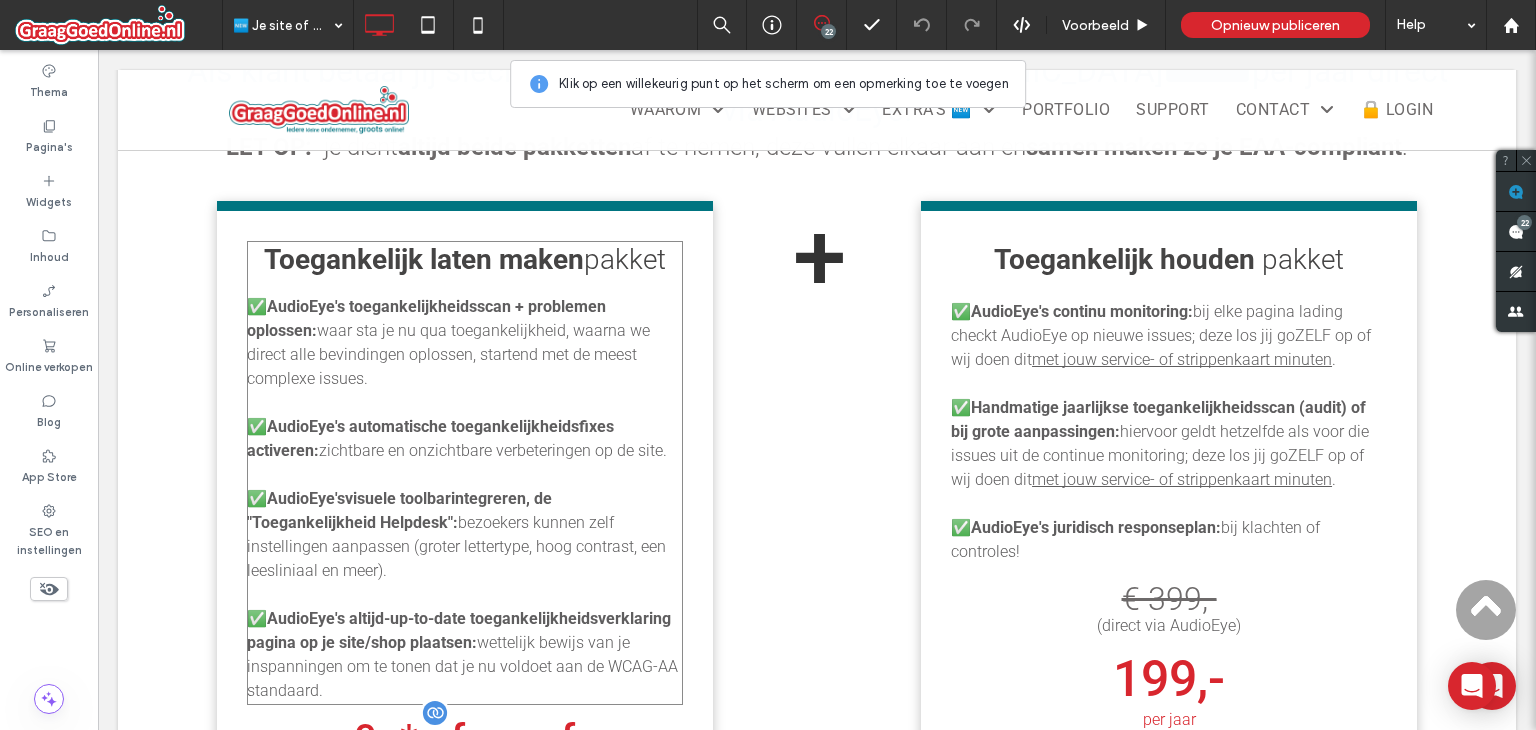 click on "✅  AudioEye's  visuele toolbar  integreren, de "Toegankelijkheid Helpdesk":   bezoekers kunnen zelf instellingen aanpassen (groter lettertype, hoog contrast, een leesliniaal en meer)." at bounding box center [465, 535] 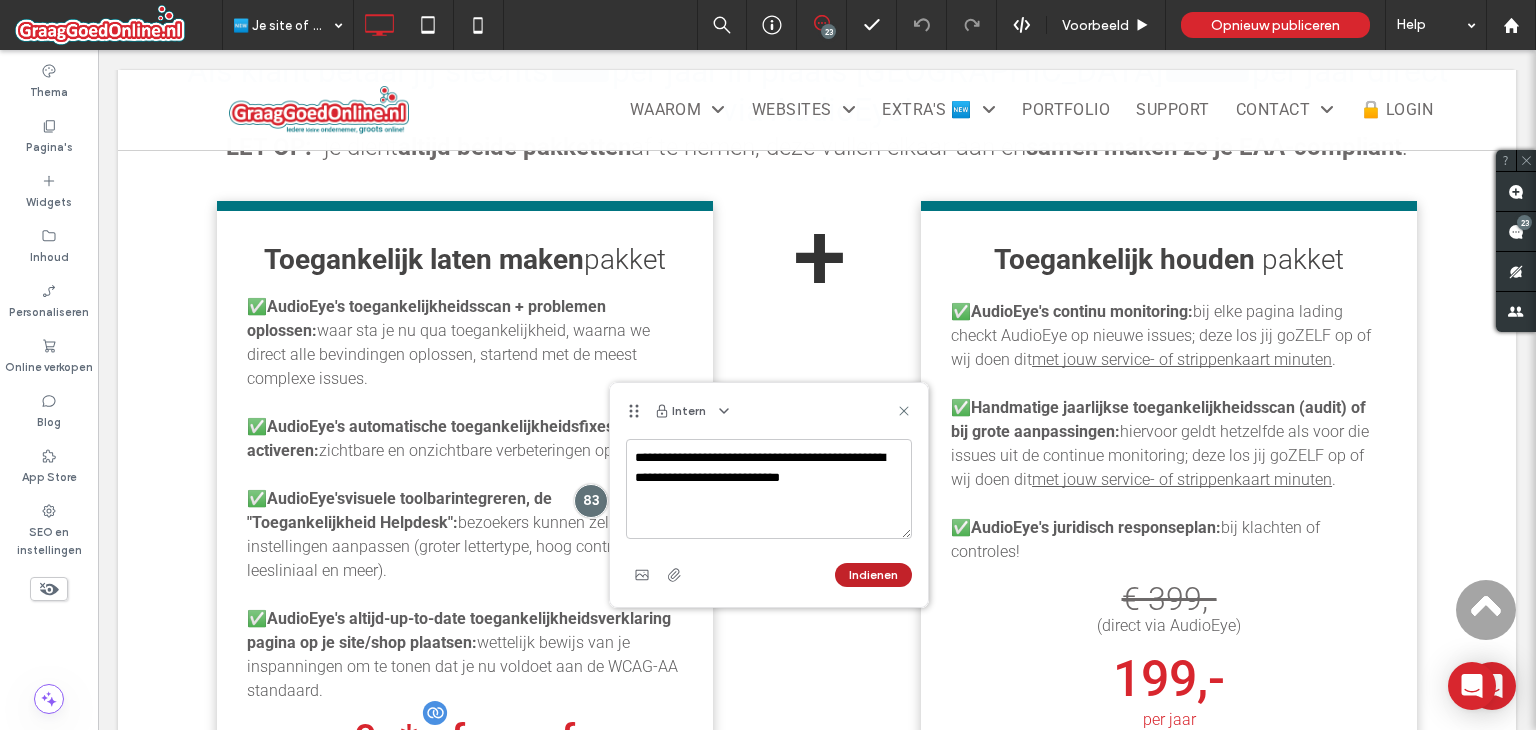type on "**********" 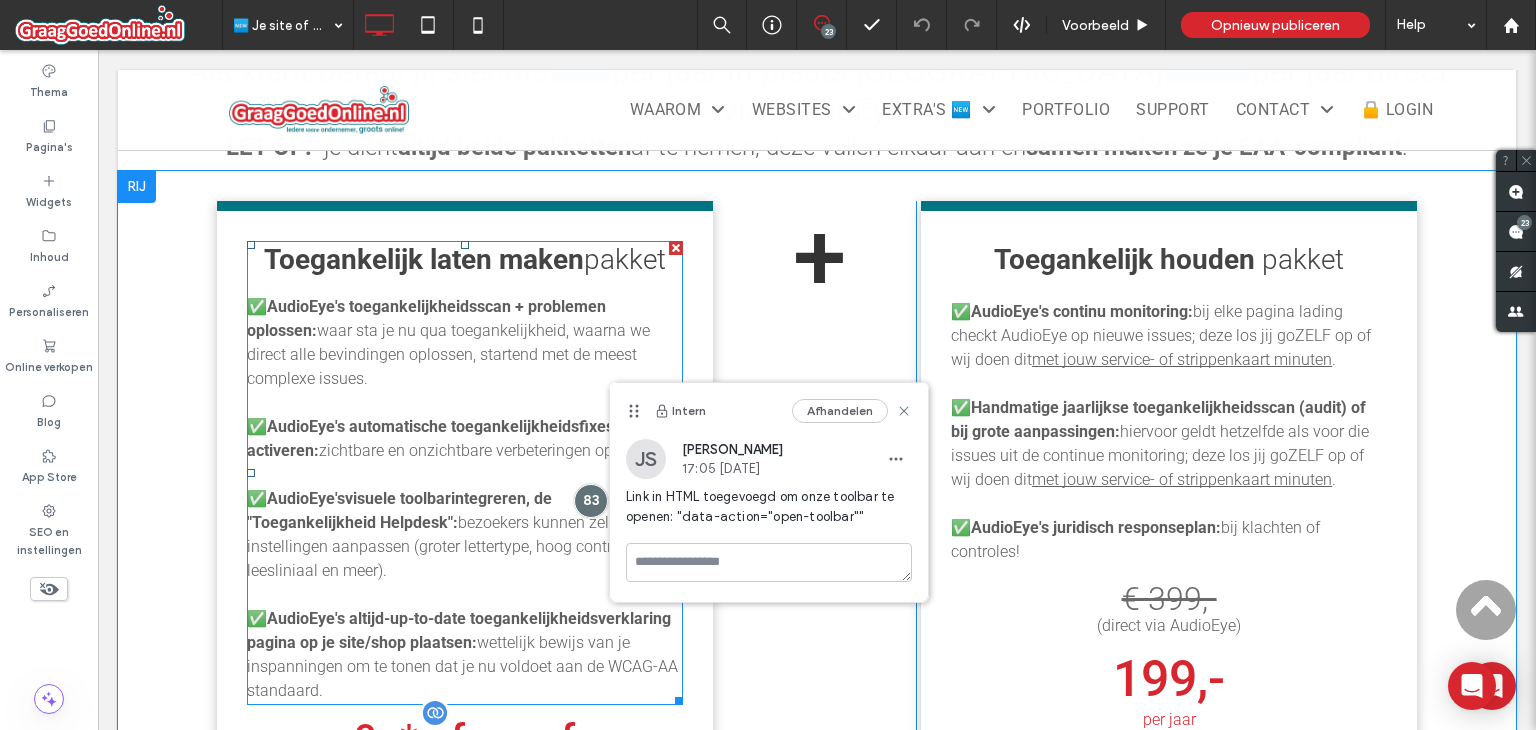 click at bounding box center (465, 475) 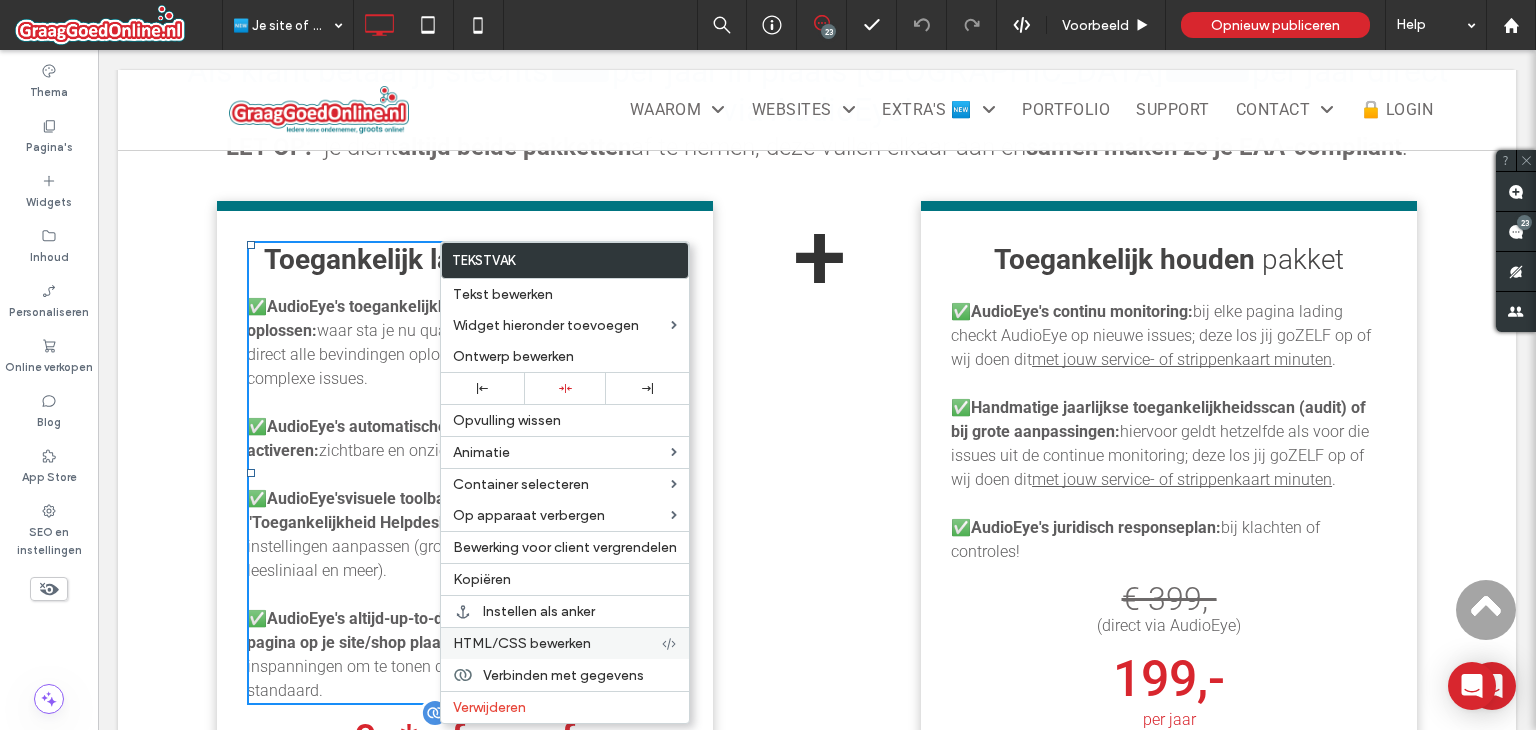 click on "HTML/CSS bewerken" at bounding box center [522, 643] 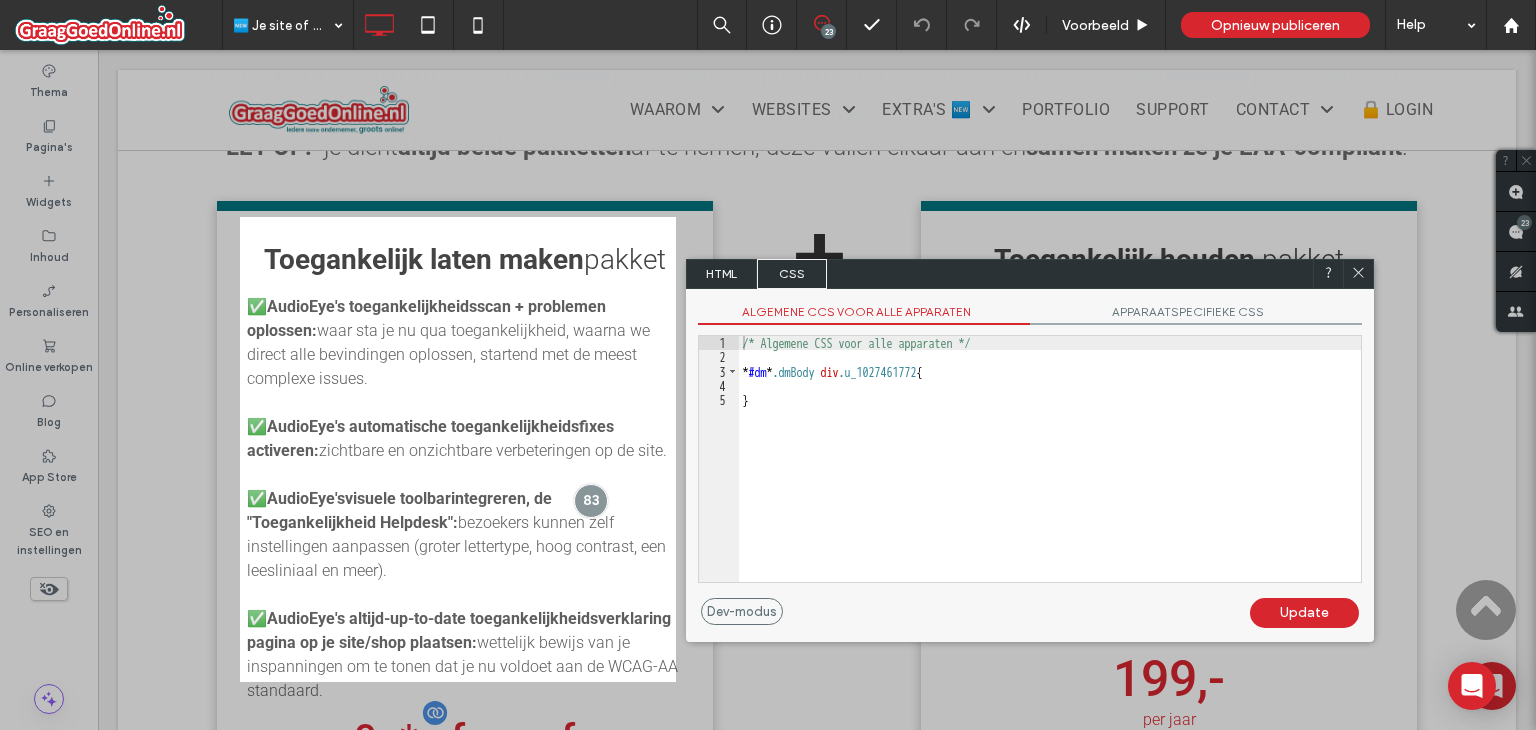 click on "HTML" at bounding box center [722, 274] 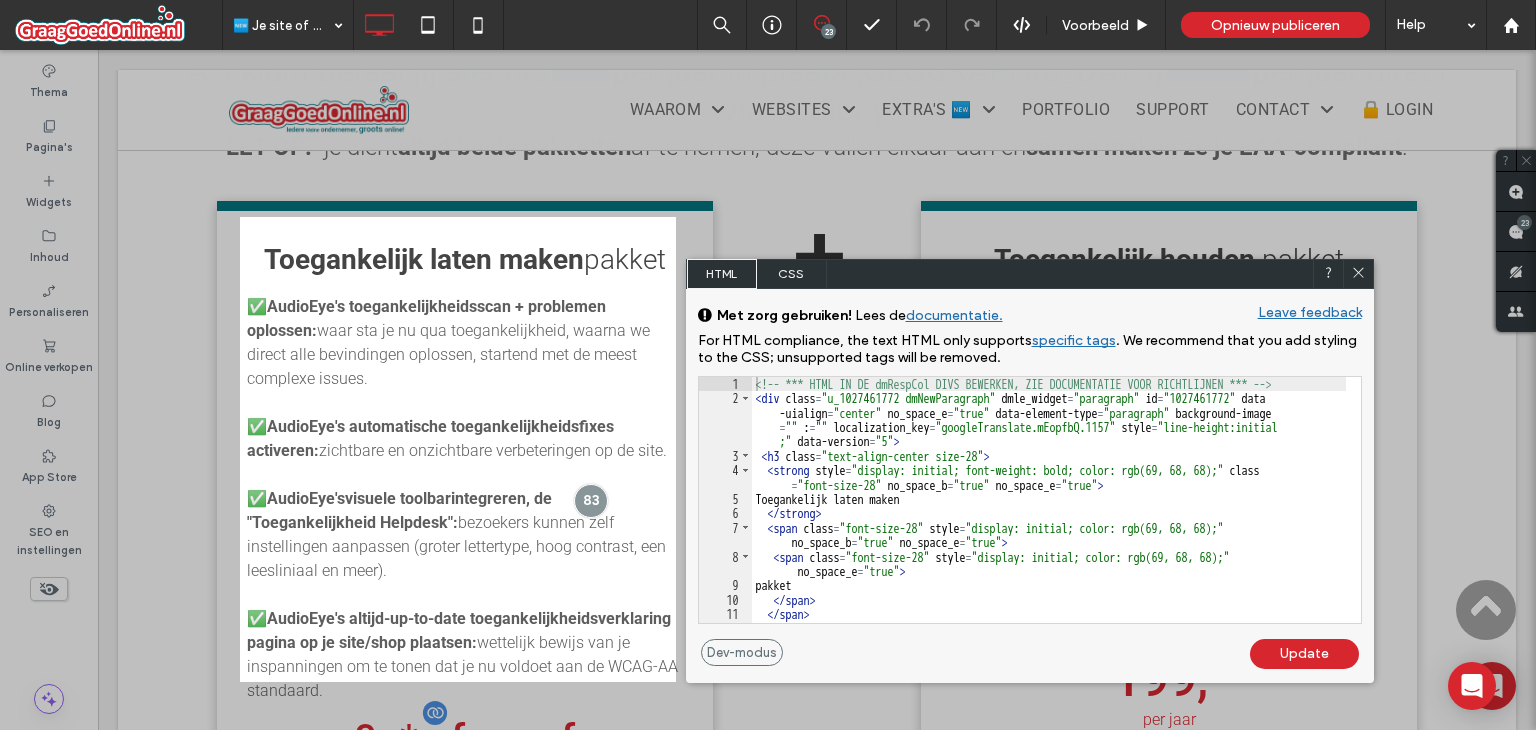 click on "<!-- *** HTML IN DE dmRespCol DIVS BEWERKEN, ZIE DOCUMENTATIE VOOR RICHTLIJNEN *** --> < div   class = "u_1027461772 dmNewParagraph"   dmle_widget = "paragraph"   id = "1027461772"   data      -uialign = "center"   no_space_e = "true"   data-element-type = "paragraph"   background-image      = ""   : = ""   localization_key = "googleTranslate.mEopfbQ.1157"   style = "line-height:initial      ;"   data-version = "5" >   < h3   class = "text-align-center size-28" >    < strong   style = "display: initial; font-weight: bold; color: rgb(69, 68, 68);"   class        = "font-size-28"   no_space_b = "true"   no_space_e = "true" >    Toegankelijk laten maken    </ strong >    < span   class = "font-size-28"   style = "display: initial; color: rgb(69, 68, 68);"          no_space_b = "true"   no_space_e = "true" >     < span   class = "font-size-28"   style = "display: initial; color: rgb(69, 68, 68);"           no_space_e = "true" >     pakket     </ span >    </ span >   </ h3 >   < p" at bounding box center [1049, 514] 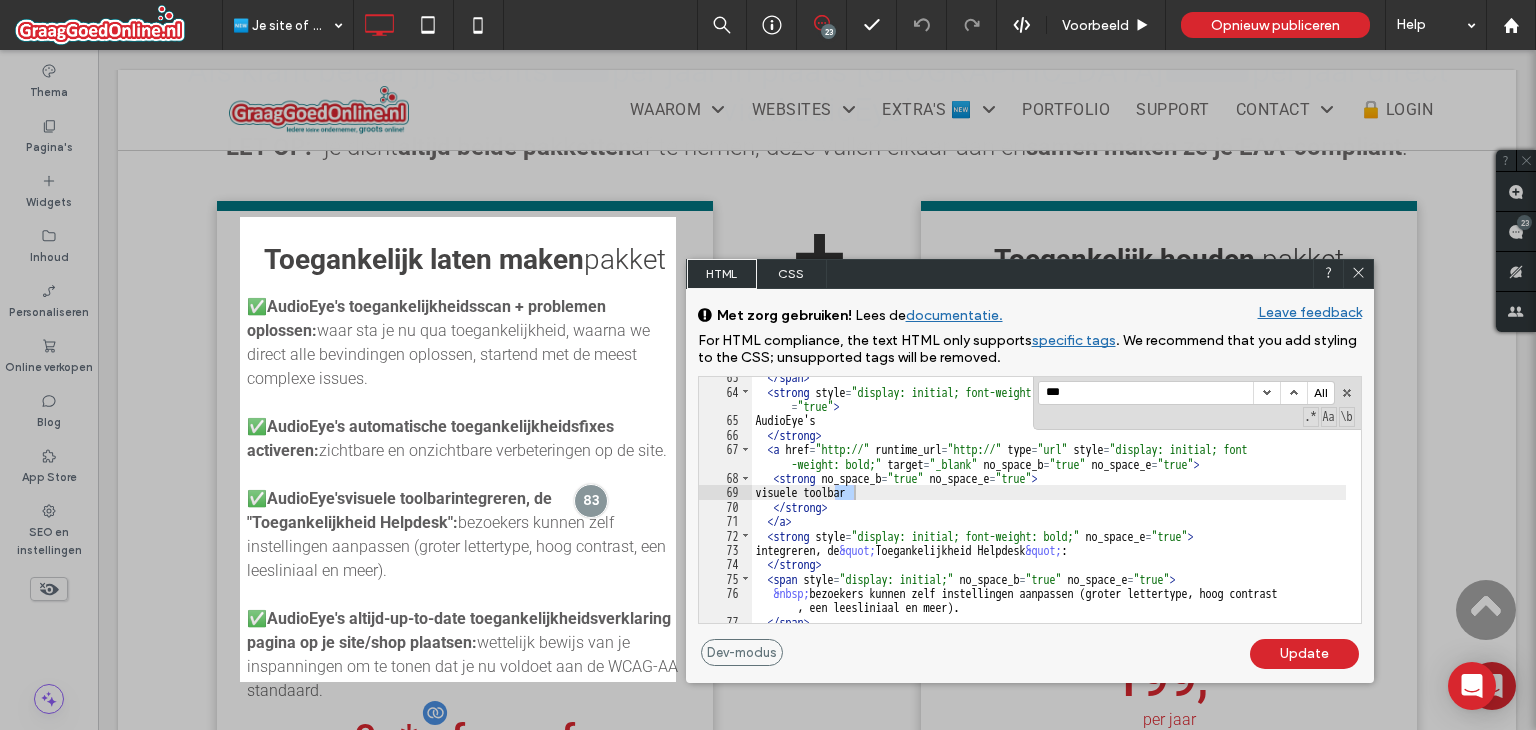 scroll, scrollTop: 1028, scrollLeft: 0, axis: vertical 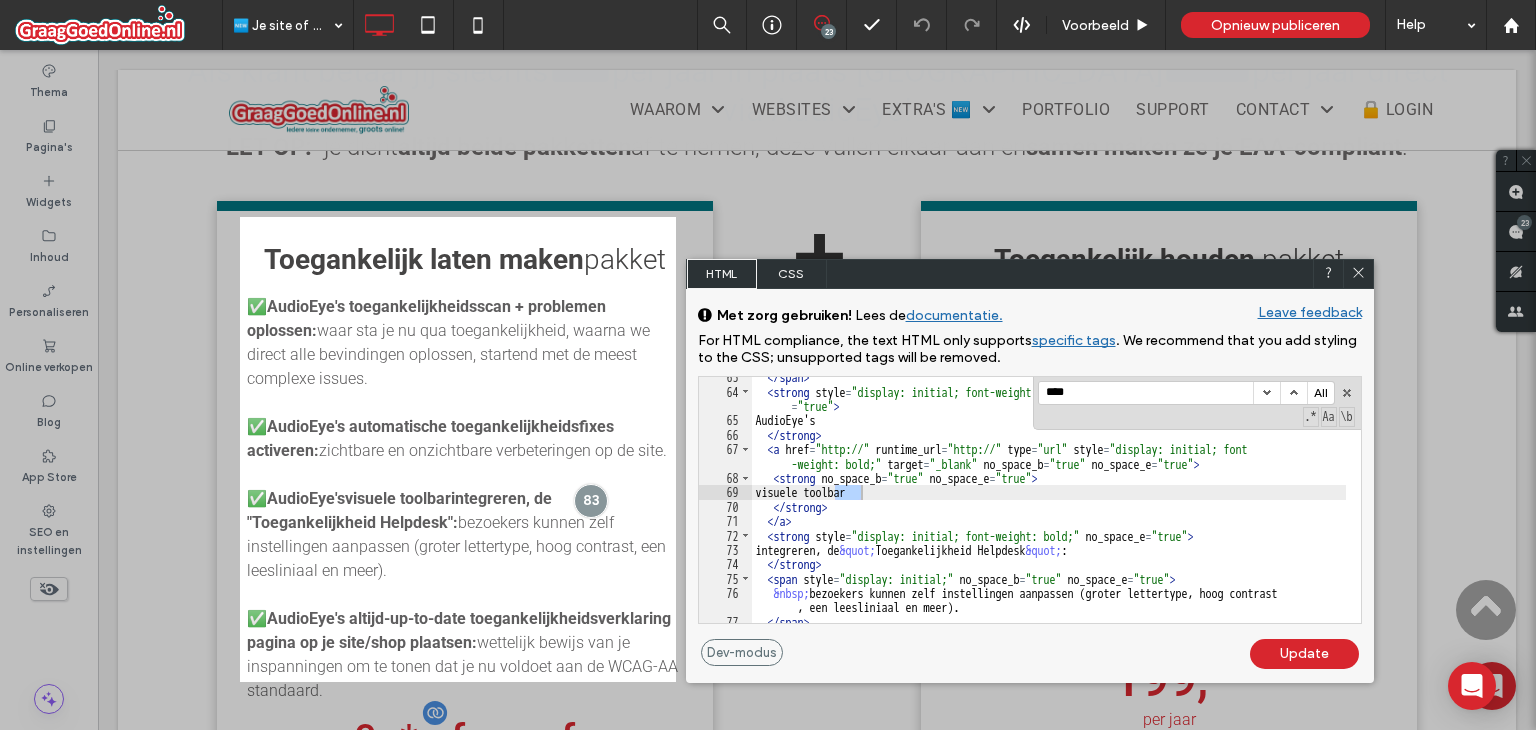 type on "****" 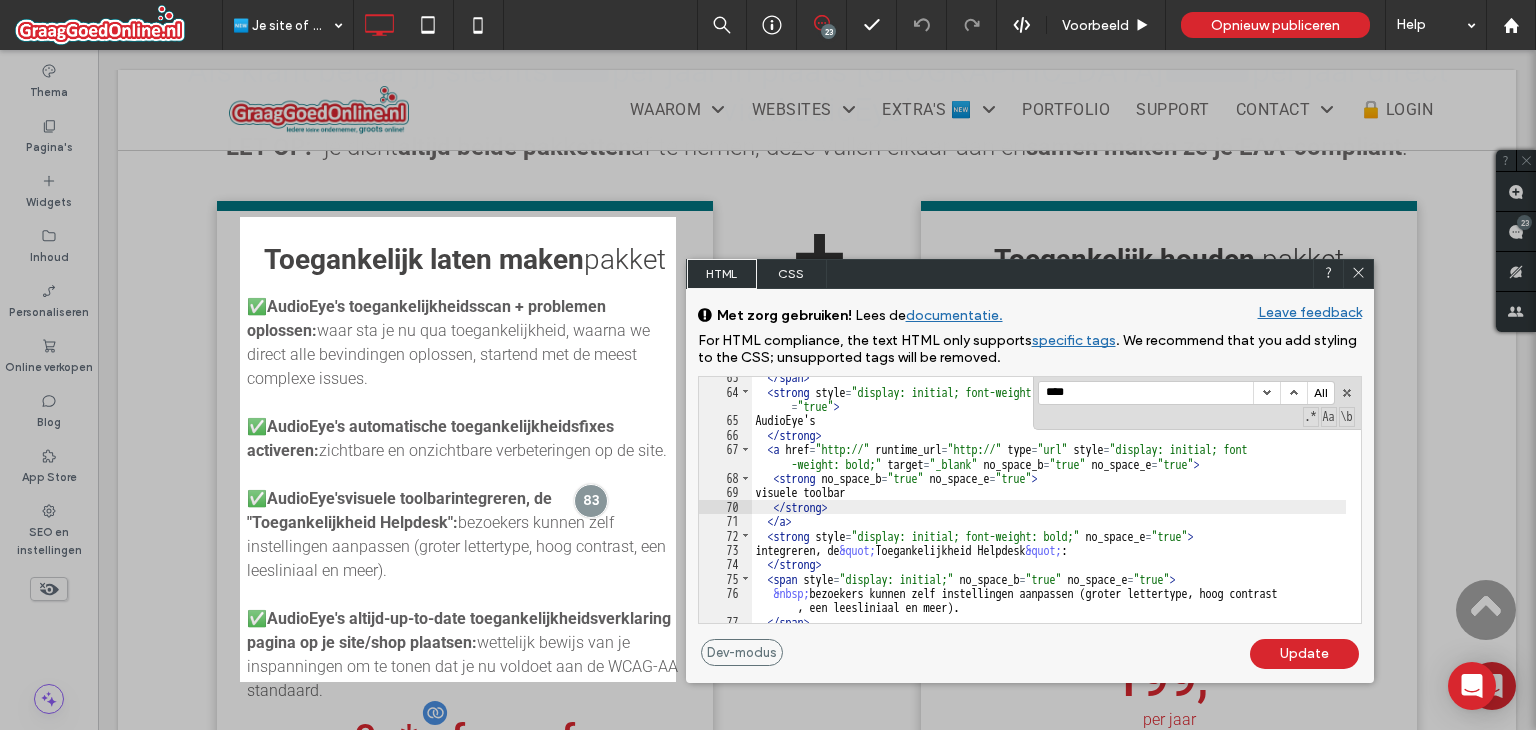click on "</ span >    < strong   style = "display: initial; font-weight: bold;"   no_space_b = "true"   add_space_after        = "true" >    AudioEye's    </ strong >    < a   href = "http://"   runtime_url = "http://"   type = "url"   style = "display: initial; font        -weight: bold;"   target = "_blank"   no_space_b = "true"   no_space_e = "true" >     < strong   no_space_b = "true"   no_space_e = "true" >     visuele toolbar     </ strong >    </ a >    < strong   style = "display: initial; font-weight: bold;"   no_space_e = "true" >    integreren, de  &quot; Toegankelijkheid Helpdesk &quot; :    </ strong >    < span   style = "display: initial;"   no_space_b = "true"   no_space_e = "true" >     &nbsp;  bezoekers kunnen zelf instellingen aanpassen (groter lettertype, hoog contrast         , een leesliniaal en meer).    </ span >   </ p >" at bounding box center [1049, 507] 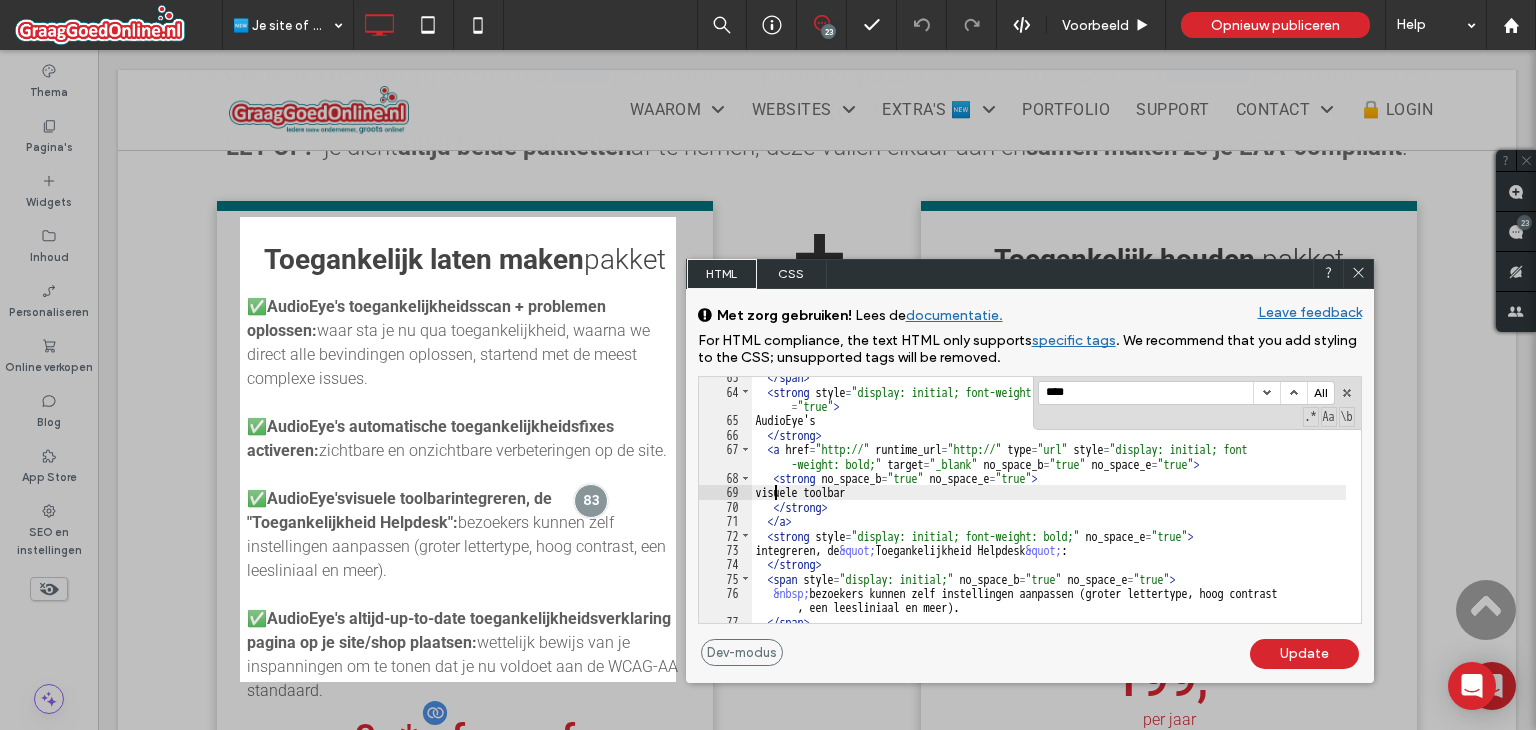 click on "</ span >    < strong   style = "display: initial; font-weight: bold;"   no_space_b = "true"   add_space_after        = "true" >    AudioEye's    </ strong >    < a   href = "http://"   runtime_url = "http://"   type = "url"   style = "display: initial; font        -weight: bold;"   target = "_blank"   no_space_b = "true"   no_space_e = "true" >     < strong   no_space_b = "true"   no_space_e = "true" >     visuele toolbar     </ strong >    </ a >    < strong   style = "display: initial; font-weight: bold;"   no_space_e = "true" >    integreren, de  &quot; Toegankelijkheid Helpdesk &quot; :    </ strong >    < span   style = "display: initial;"   no_space_b = "true"   no_space_e = "true" >     &nbsp;  bezoekers kunnen zelf instellingen aanpassen (groter lettertype, hoog contrast         , een leesliniaal en meer).    </ span >   </ p >" at bounding box center [1049, 507] 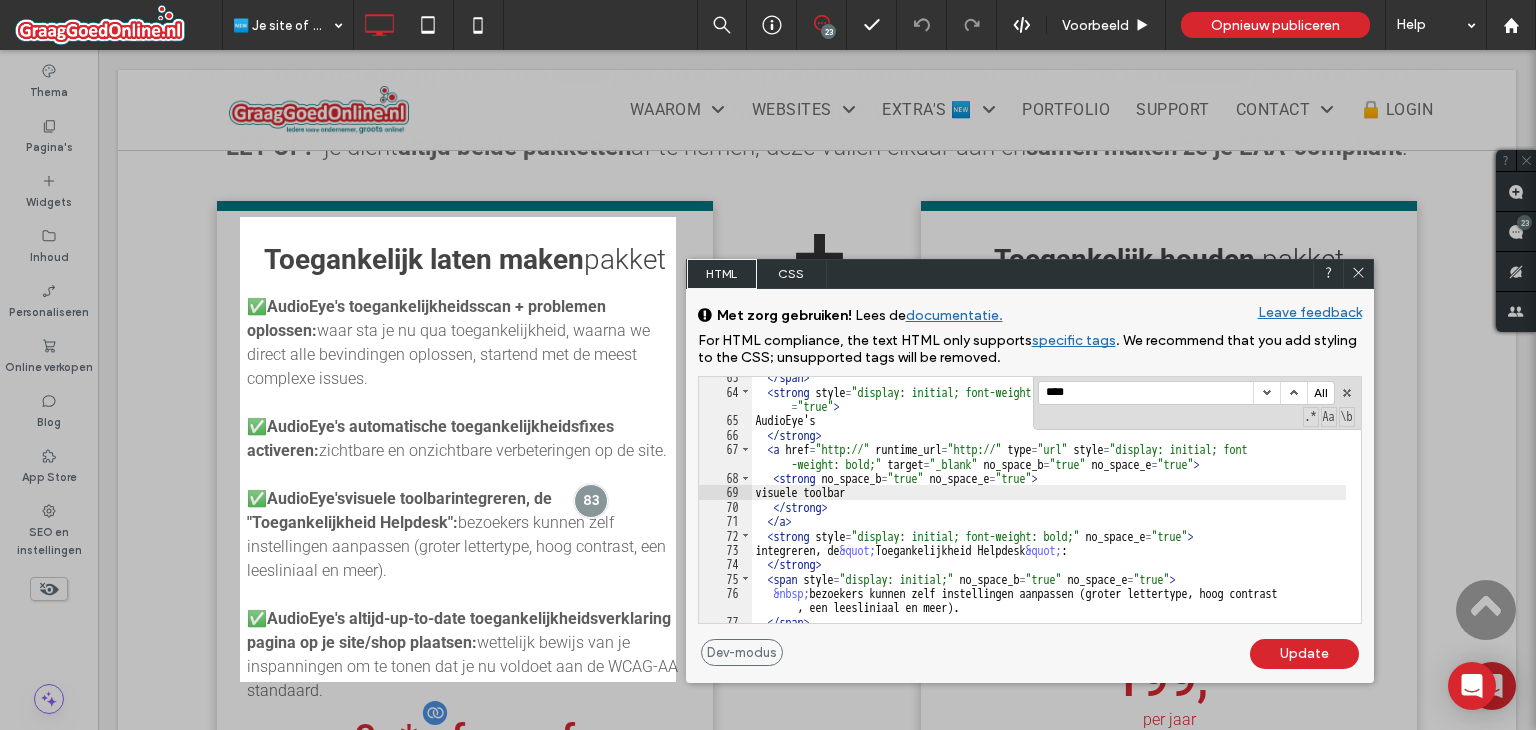 click on "</ span >    < strong   style = "display: initial; font-weight: bold;"   no_space_b = "true"   add_space_after        = "true" >    AudioEye's    </ strong >    < a   href = "http://"   runtime_url = "http://"   type = "url"   style = "display: initial; font        -weight: bold;"   target = "_blank"   no_space_b = "true"   no_space_e = "true" >     < strong   no_space_b = "true"   no_space_e = "true" >     visuele toolbar     </ strong >    </ a >    < strong   style = "display: initial; font-weight: bold;"   no_space_e = "true" >    integreren, de  &quot; Toegankelijkheid Helpdesk &quot; :    </ strong >    < span   style = "display: initial;"   no_space_b = "true"   no_space_e = "true" >     &nbsp;  bezoekers kunnen zelf instellingen aanpassen (groter lettertype, hoog contrast         , een leesliniaal en meer).    </ span >   </ p >" at bounding box center (1049, 507) 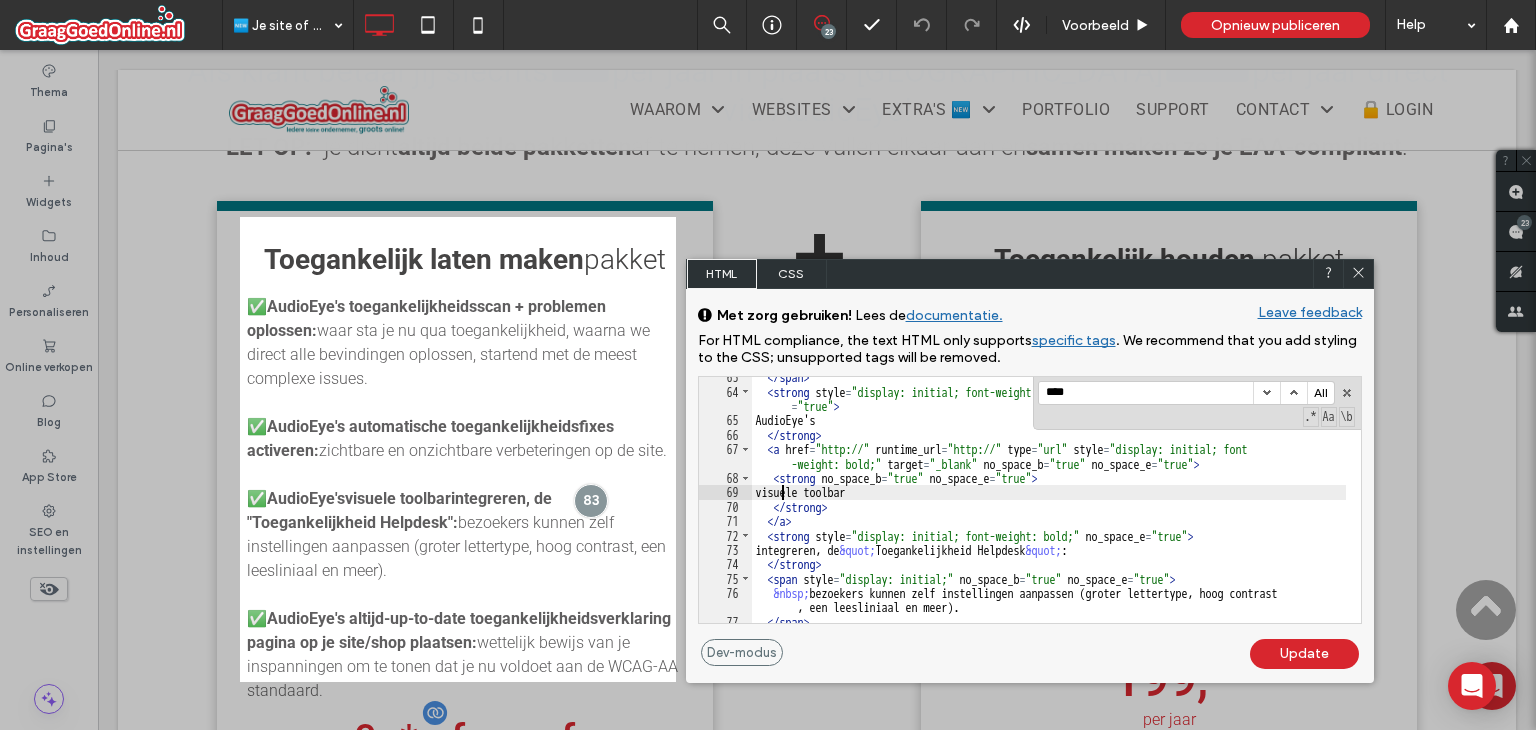 click on "</ span >    < strong   style = "display: initial; font-weight: bold;"   no_space_b = "true"   add_space_after        = "true" >    AudioEye's    </ strong >    < a   href = "http://"   runtime_url = "http://"   type = "url"   style = "display: initial; font        -weight: bold;"   target = "_blank"   no_space_b = "true"   no_space_e = "true" >     < strong   no_space_b = "true"   no_space_e = "true" >     visuele toolbar     </ strong >    </ a >    < strong   style = "display: initial; font-weight: bold;"   no_space_e = "true" >    integreren, de  &quot; Toegankelijkheid Helpdesk &quot; :    </ strong >    < span   style = "display: initial;"   no_space_b = "true"   no_space_e = "true" >     &nbsp;  bezoekers kunnen zelf instellingen aanpassen (groter lettertype, hoog contrast         , een leesliniaal en meer).    </ span >   </ p >" at bounding box center (1049, 507) 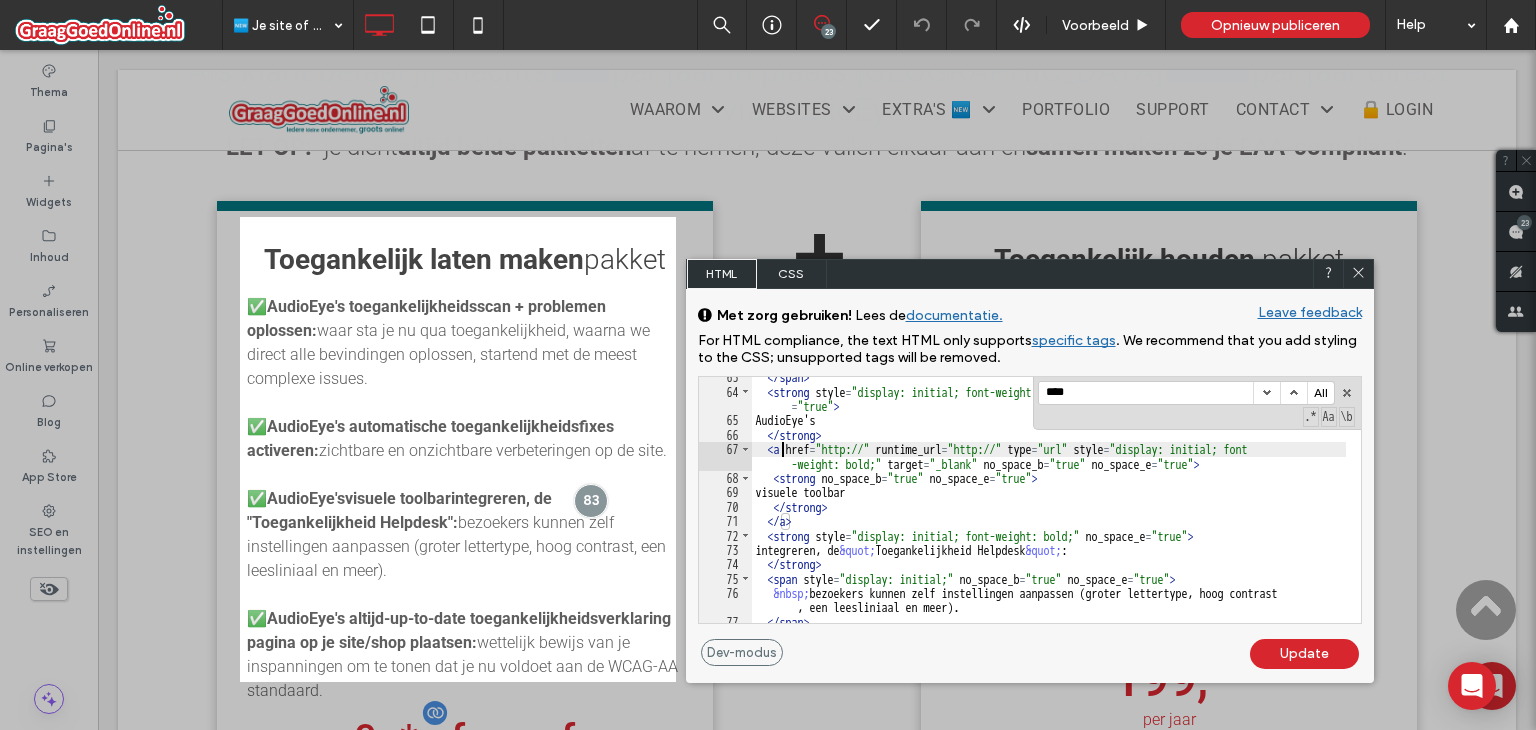type on "**" 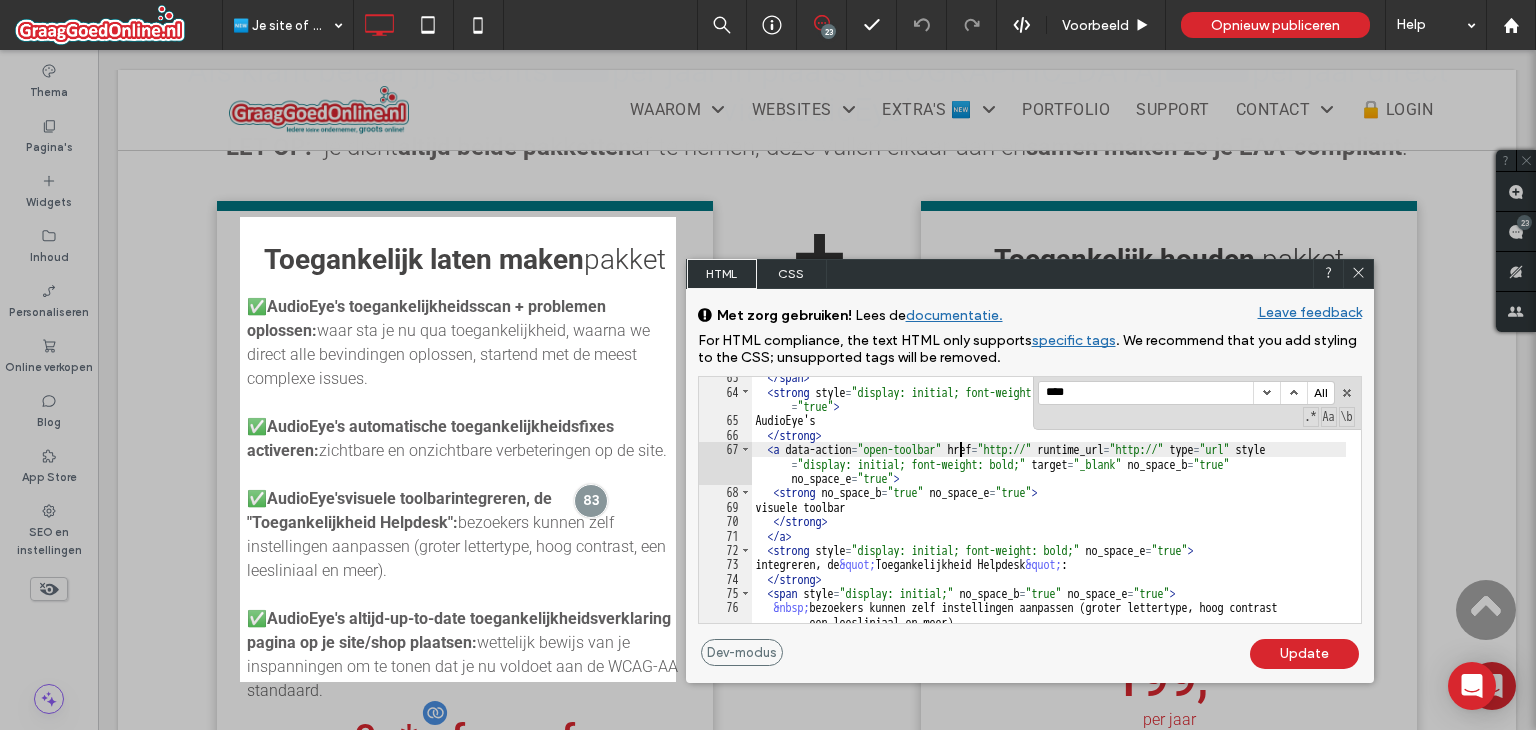 click on "Update" at bounding box center (1304, 654) 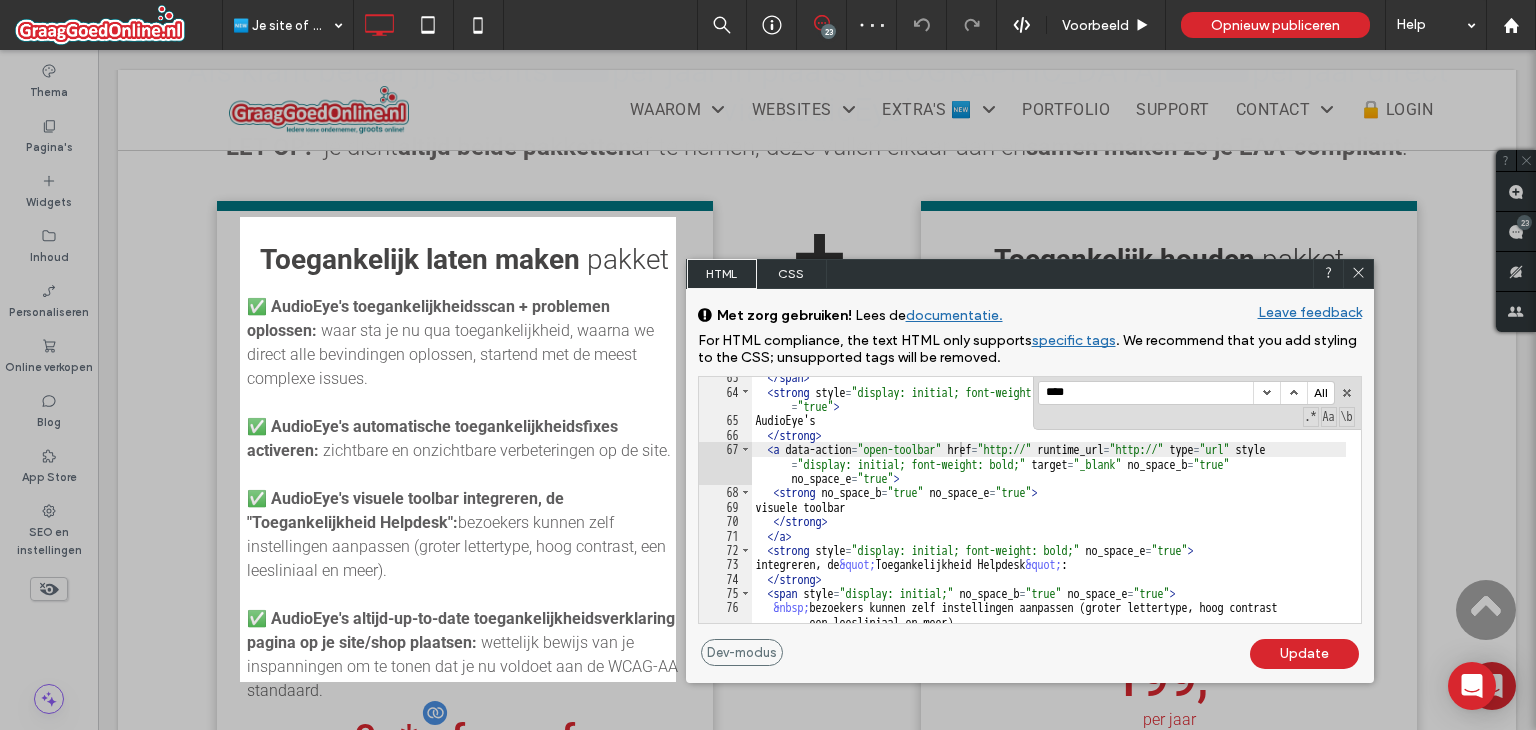 click on "Update" at bounding box center [1304, 654] 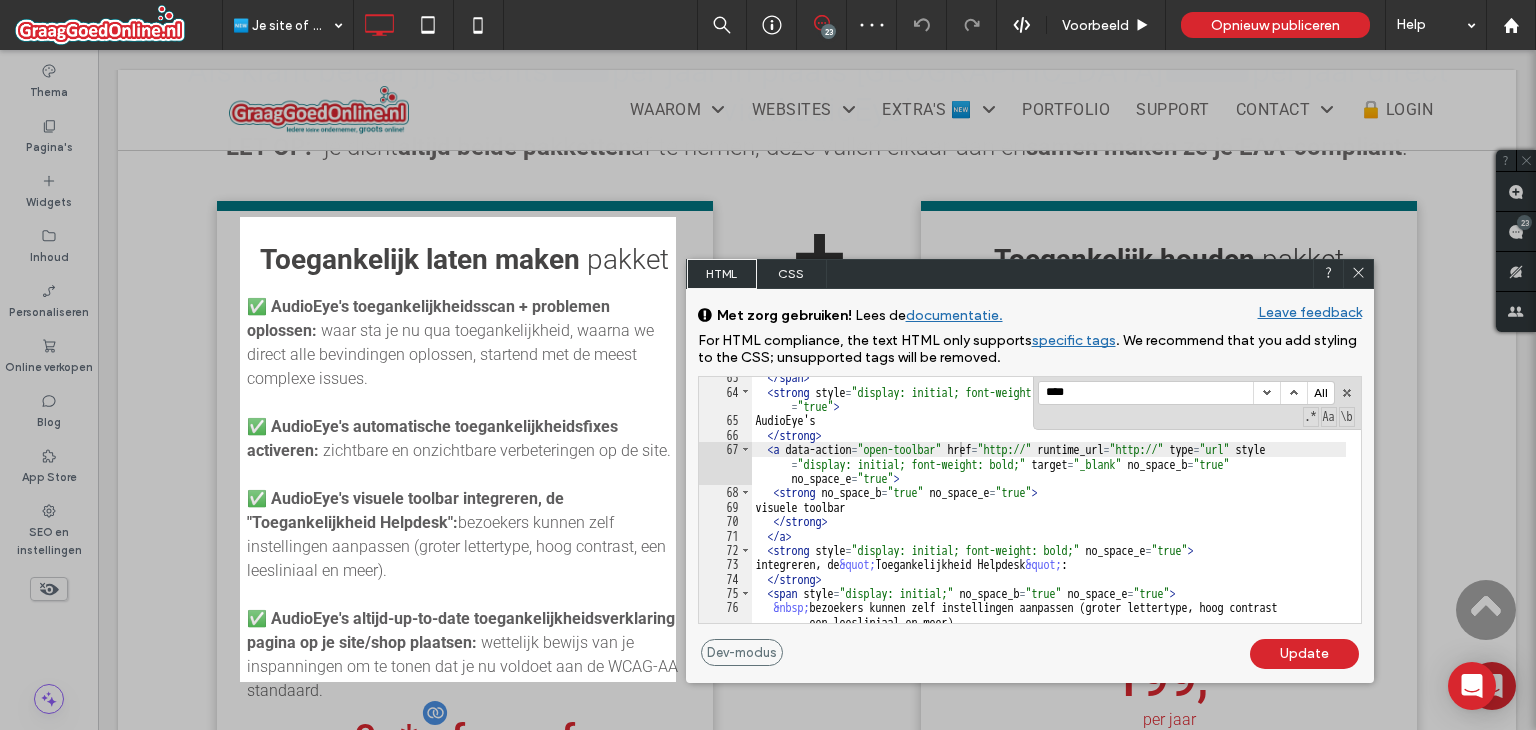 click at bounding box center (1358, 274) 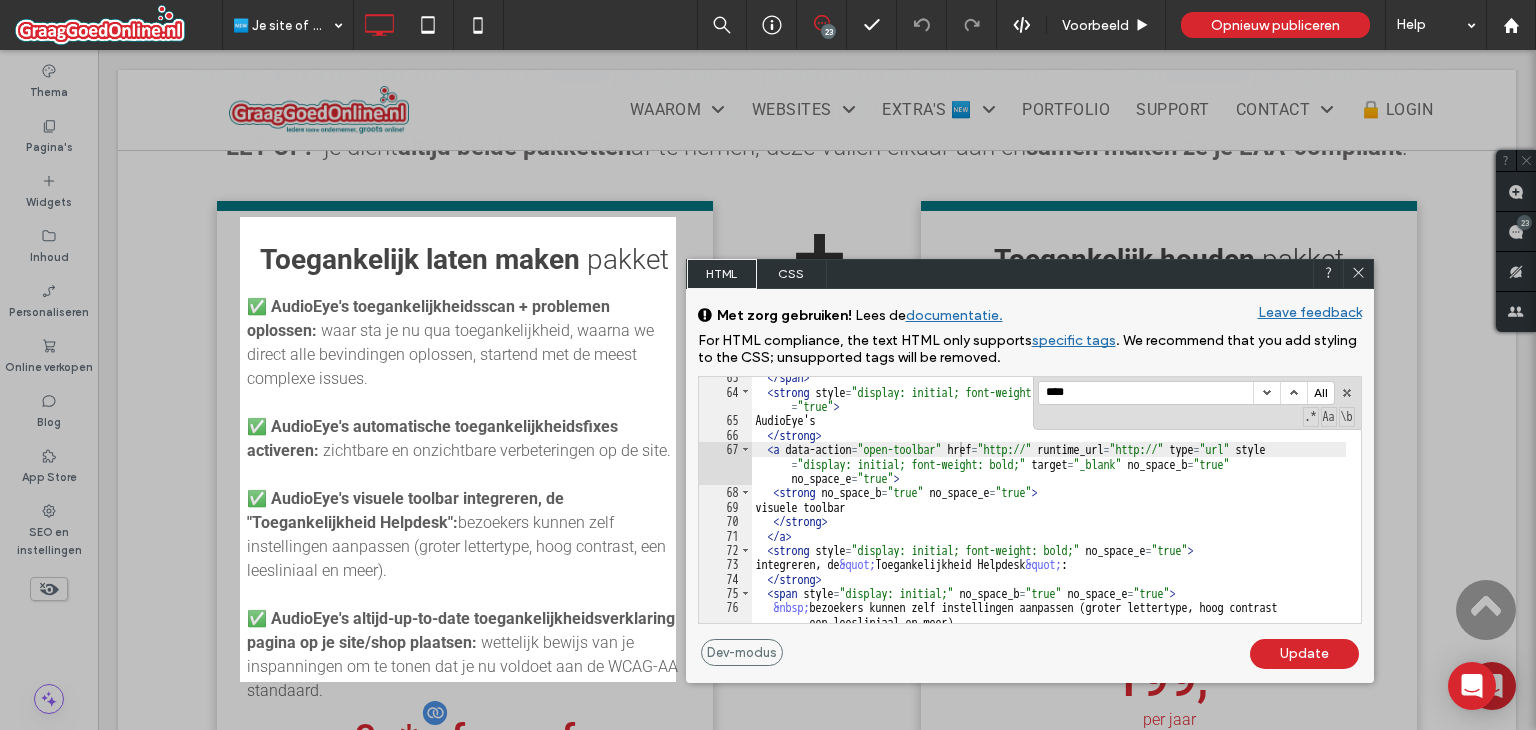 click at bounding box center (1328, 274) 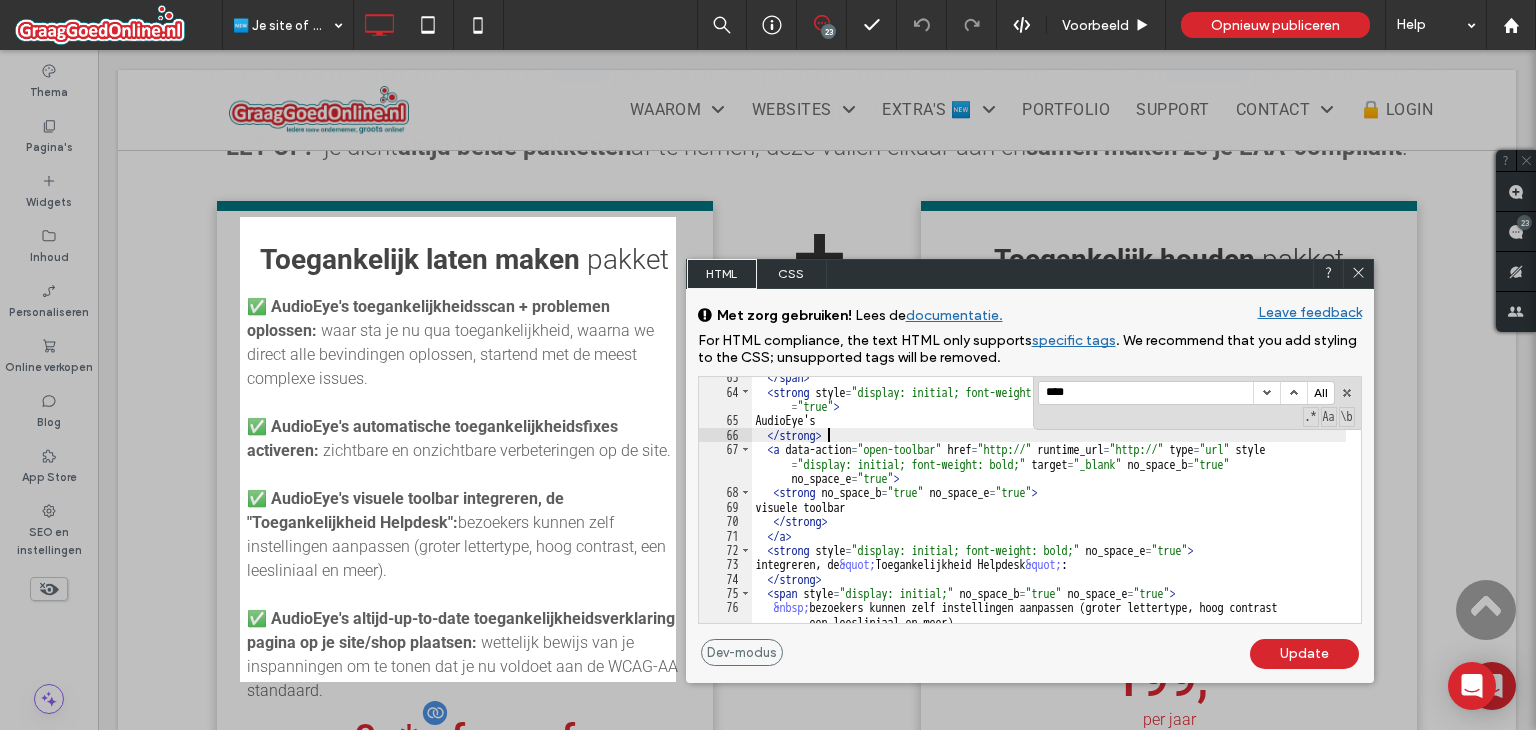 scroll, scrollTop: 1028, scrollLeft: 0, axis: vertical 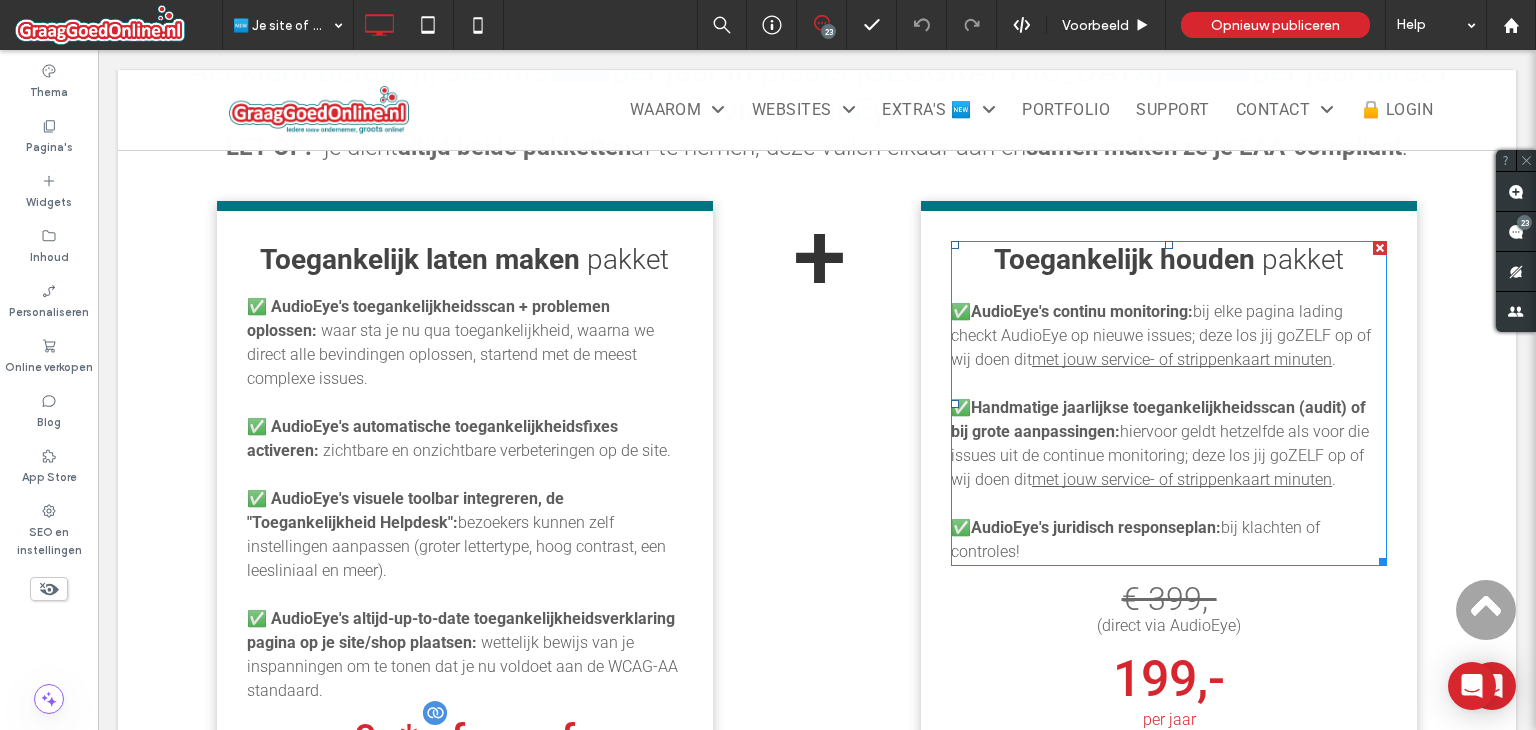 click at bounding box center [1169, 288] 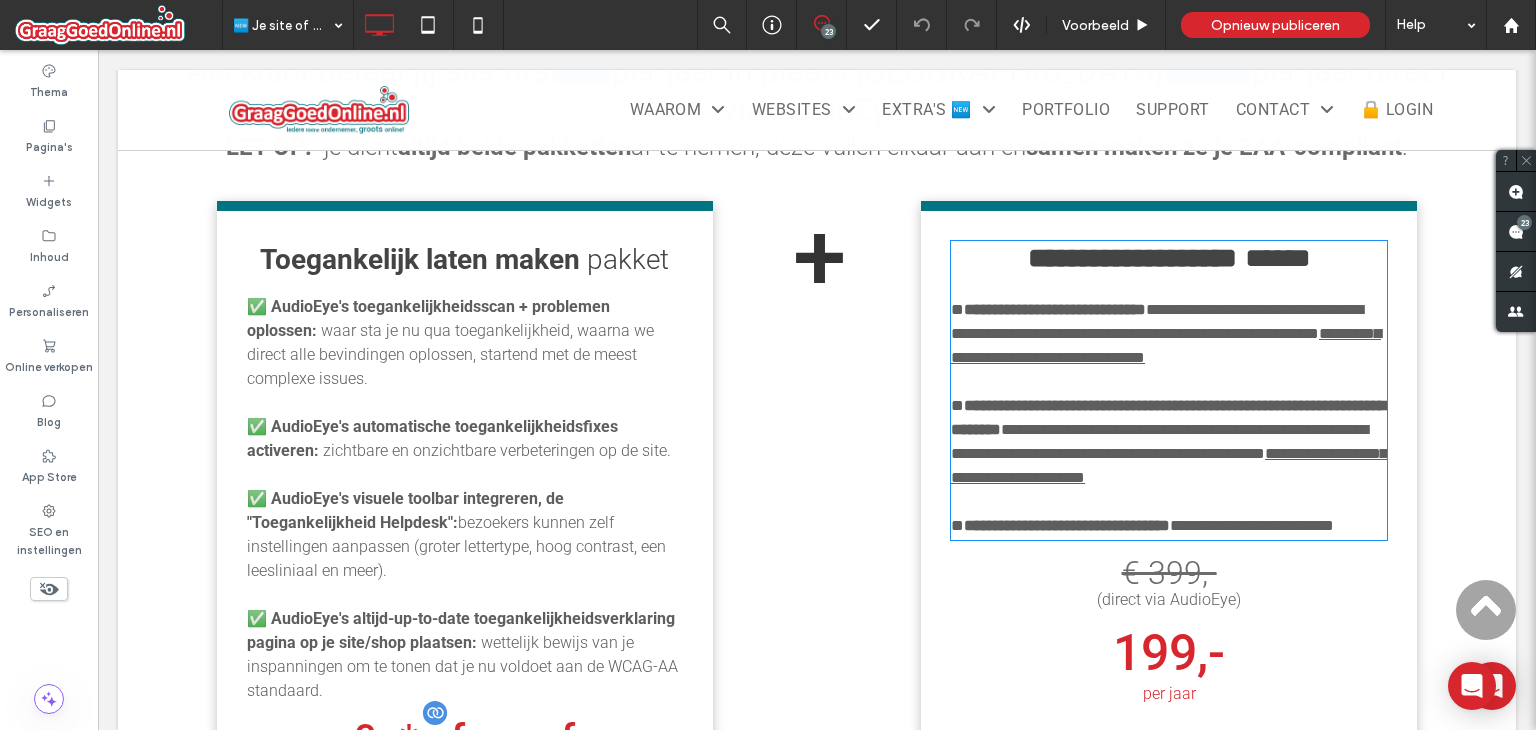 type on "******" 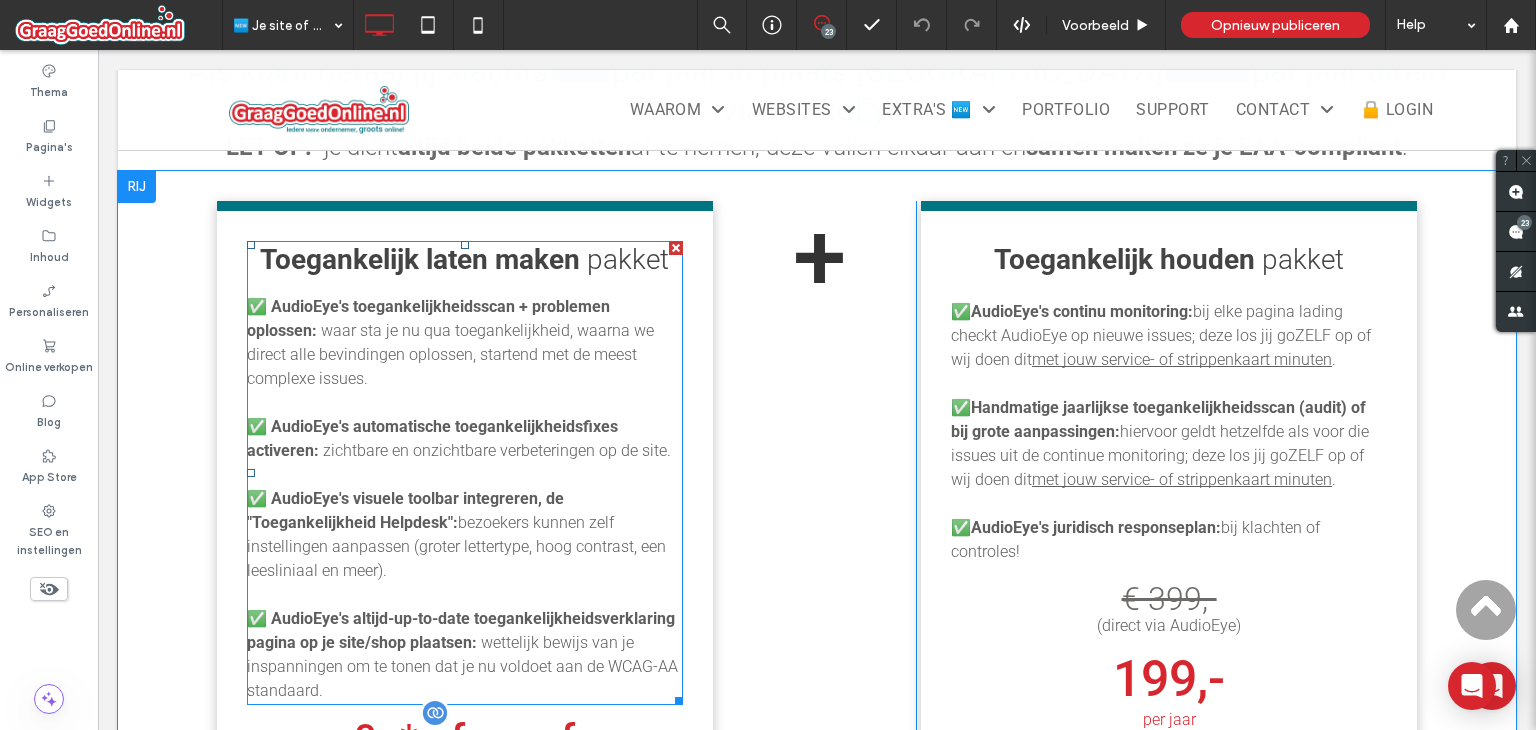 click at bounding box center (465, 475) 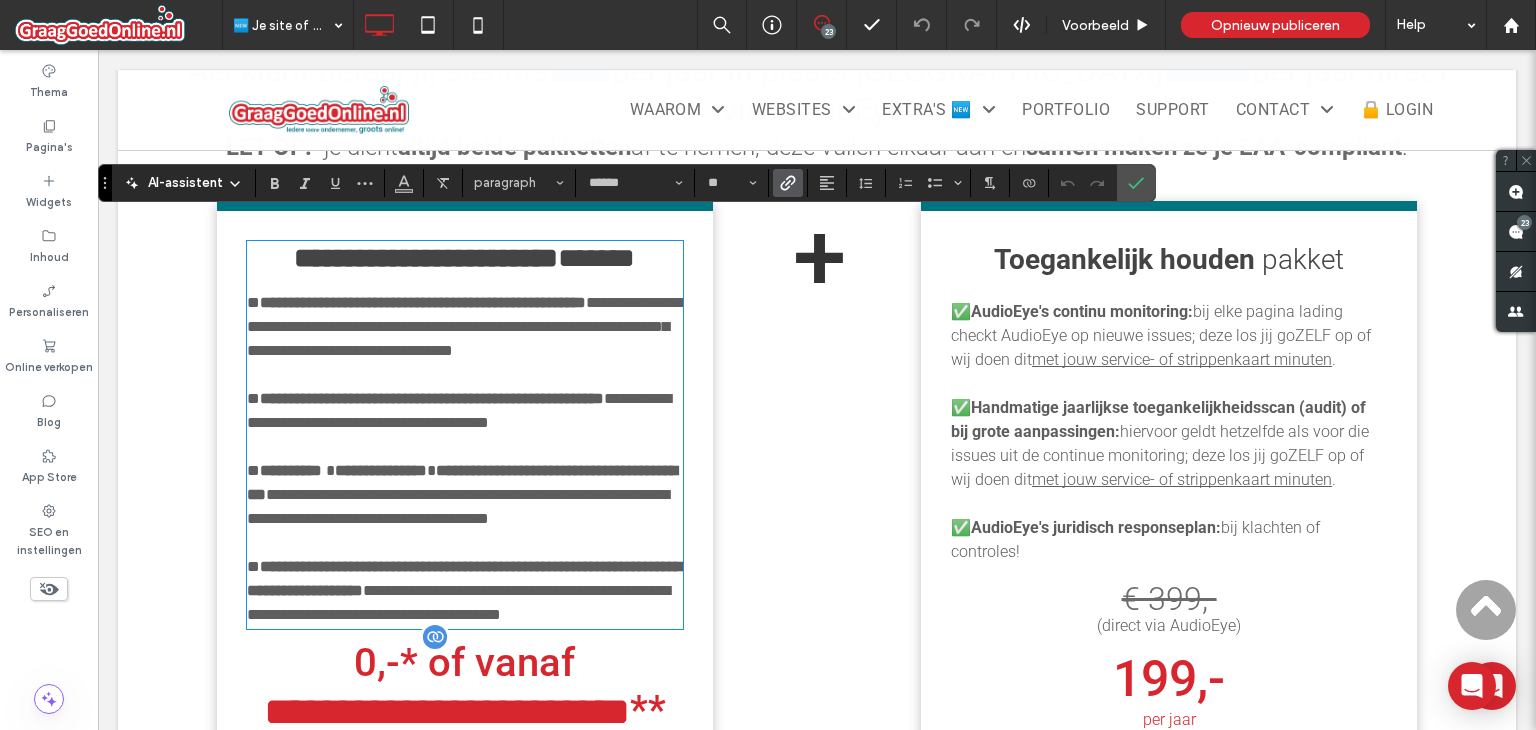 click on "**********" at bounding box center (465, 495) 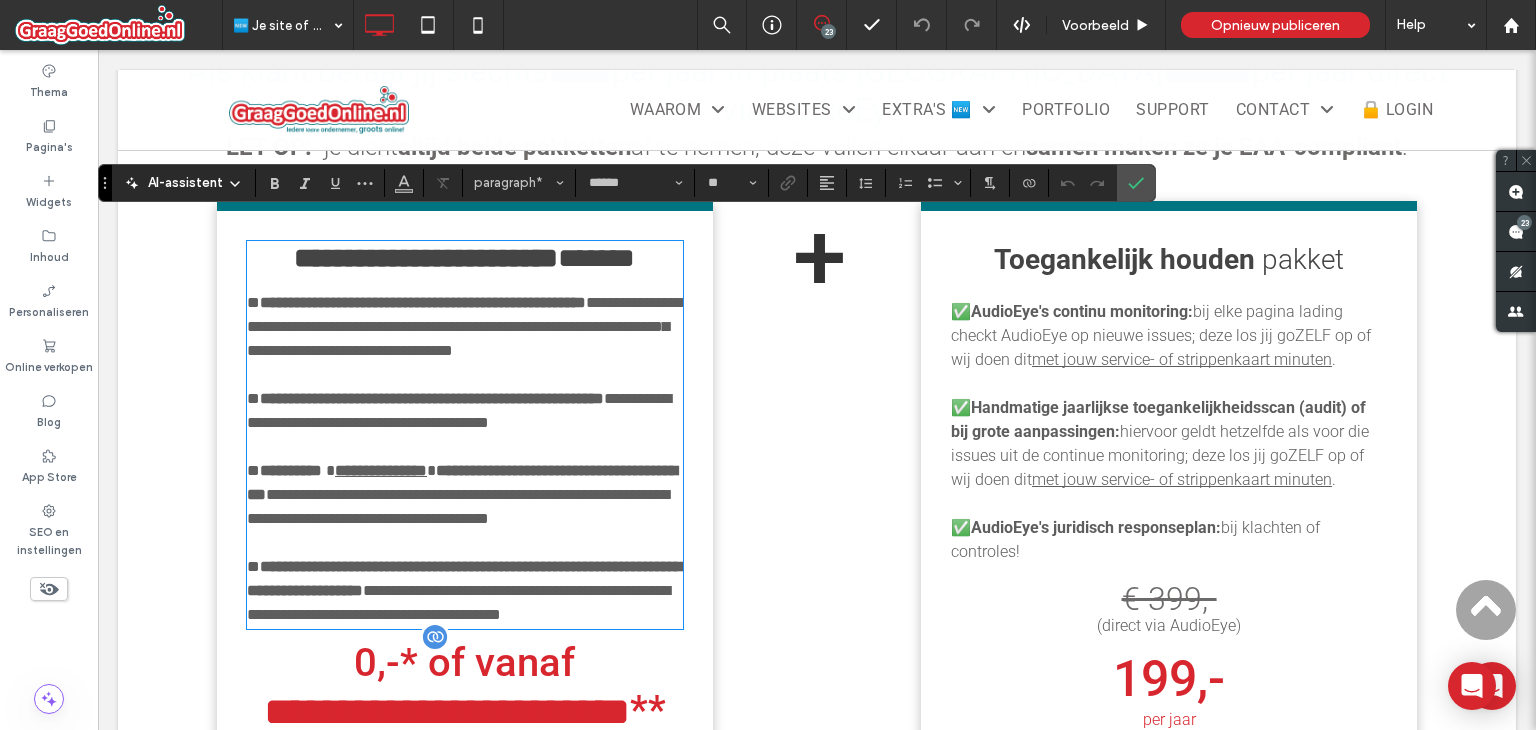 click on "**********" at bounding box center [381, 470] 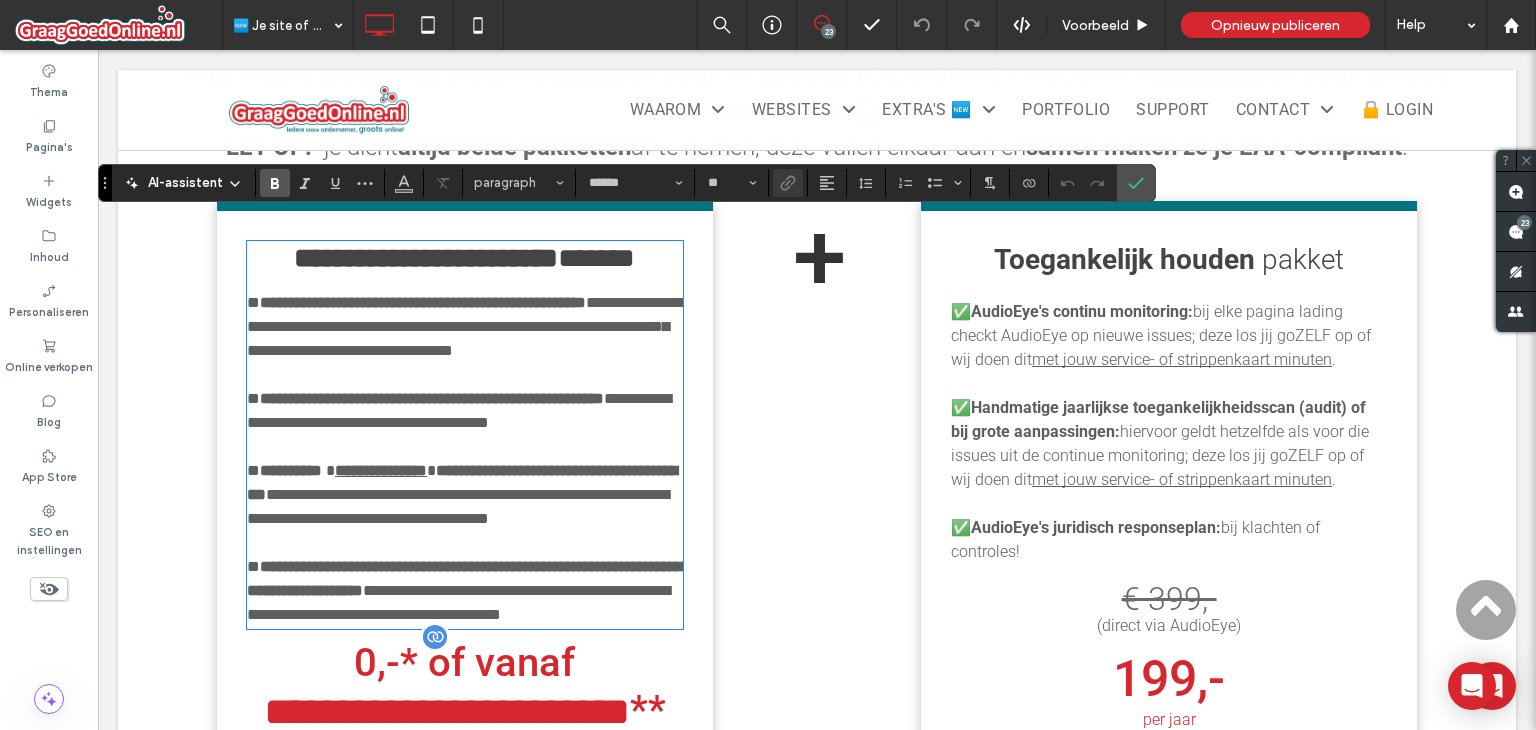 click on "**********" at bounding box center (381, 470) 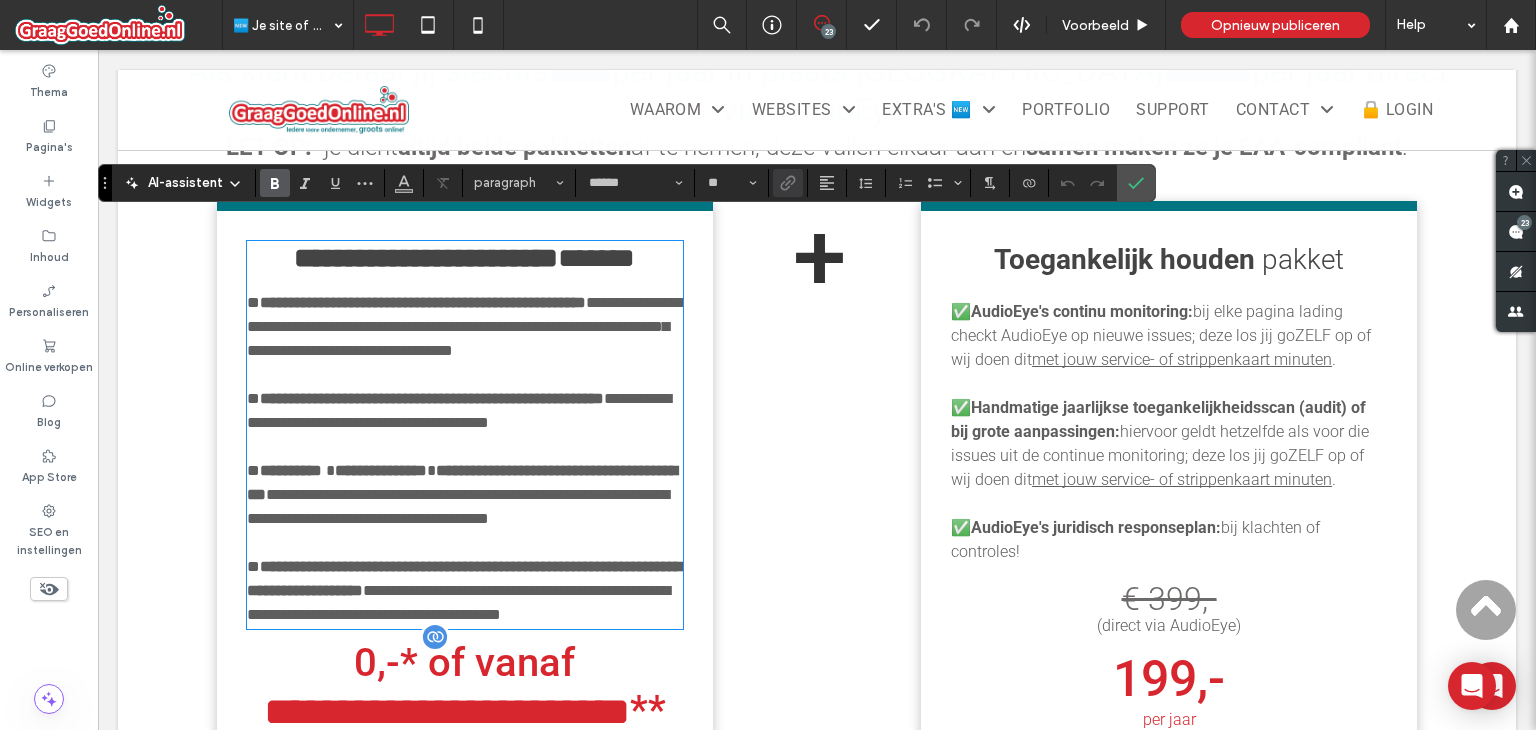 click on "**********" at bounding box center (465, 495) 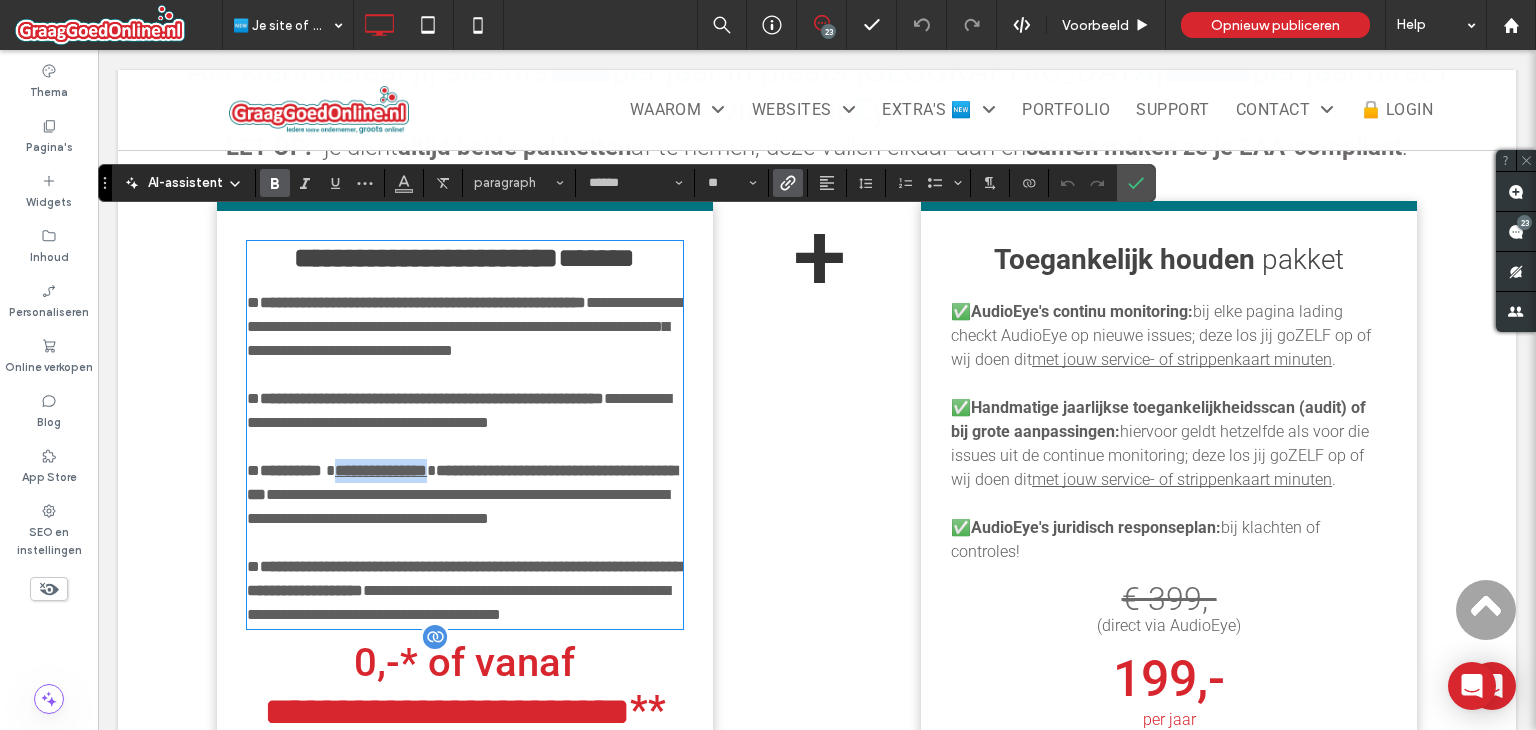 drag, startPoint x: 457, startPoint y: 481, endPoint x: 351, endPoint y: 481, distance: 106 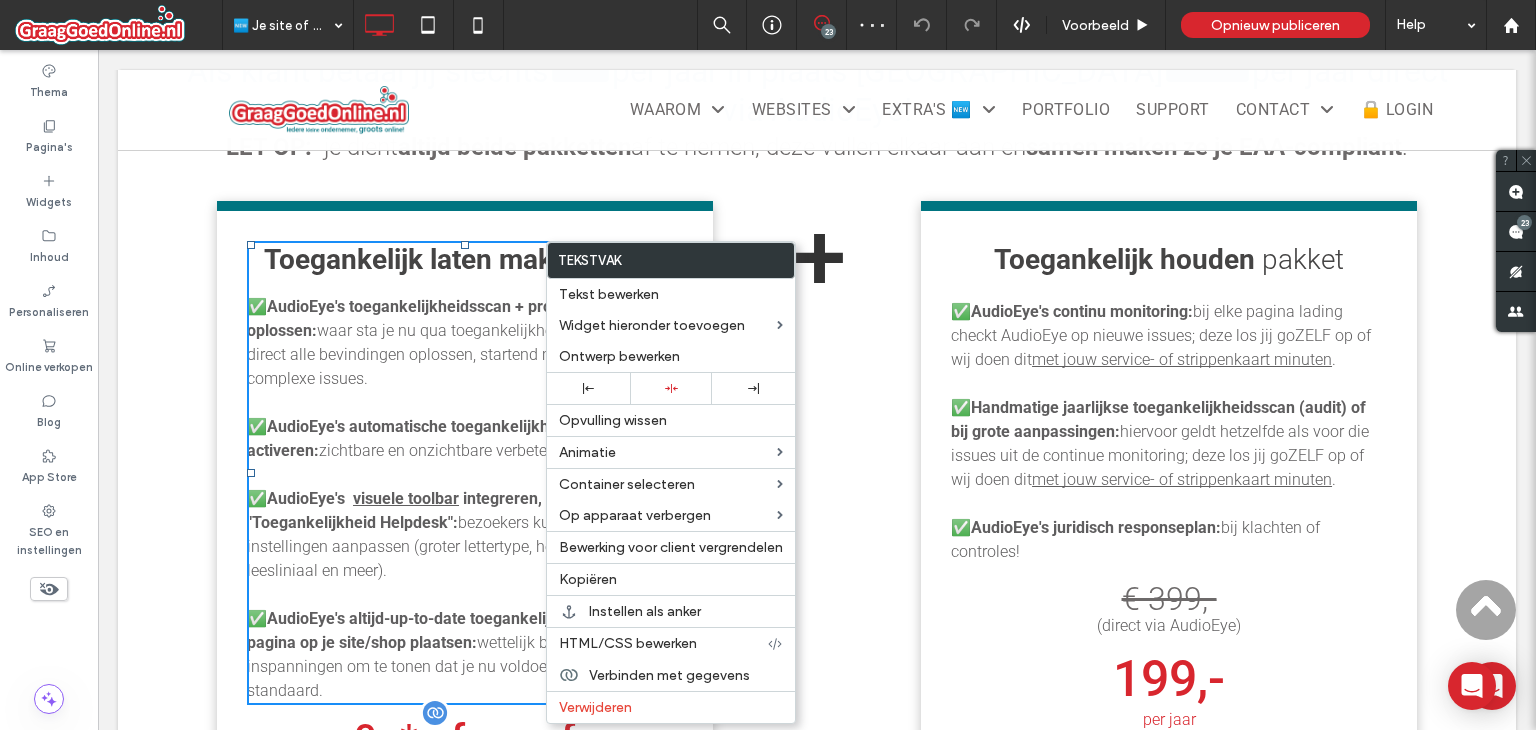 click at bounding box center [349, 498] 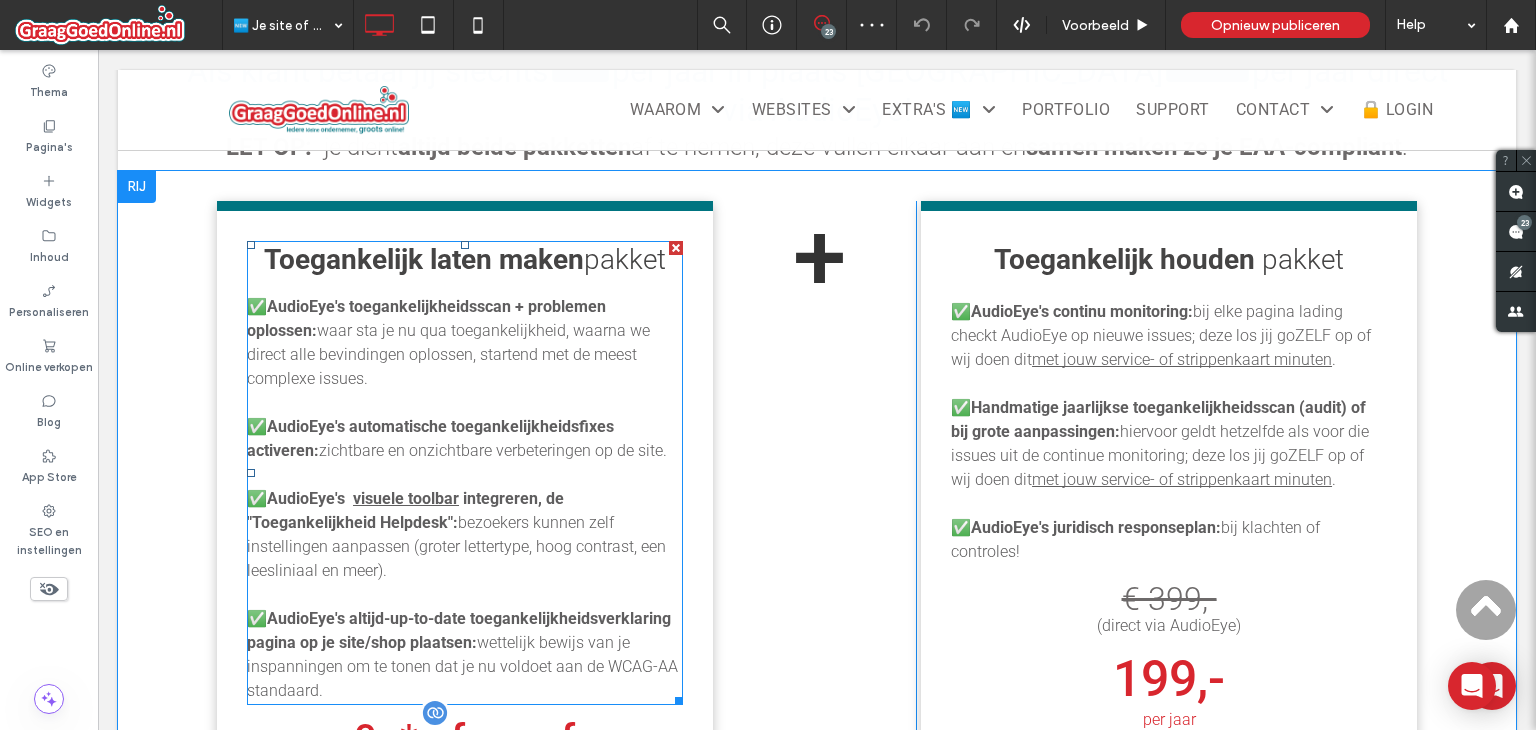 click on "visuele toolbar" at bounding box center (406, 498) 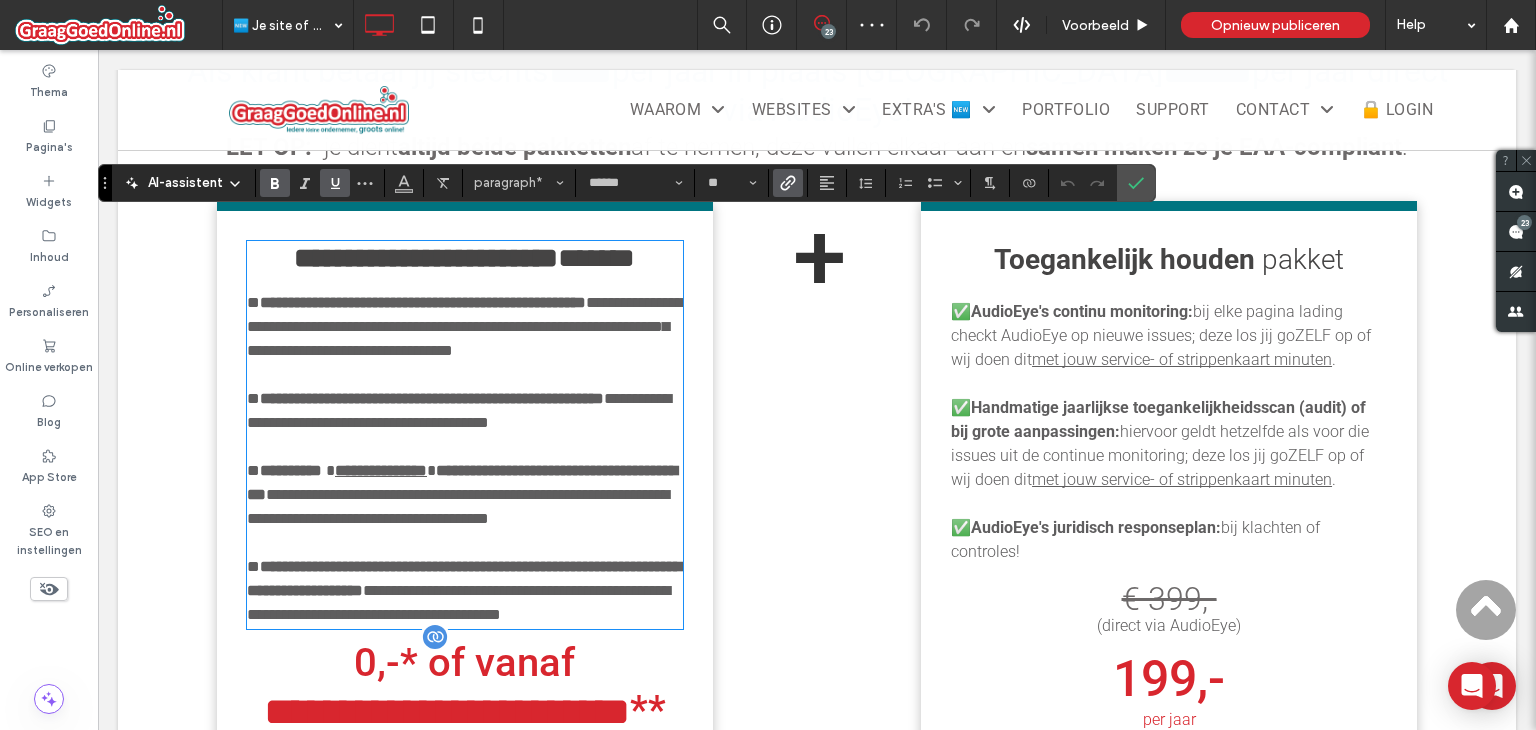 click at bounding box center (328, 470) 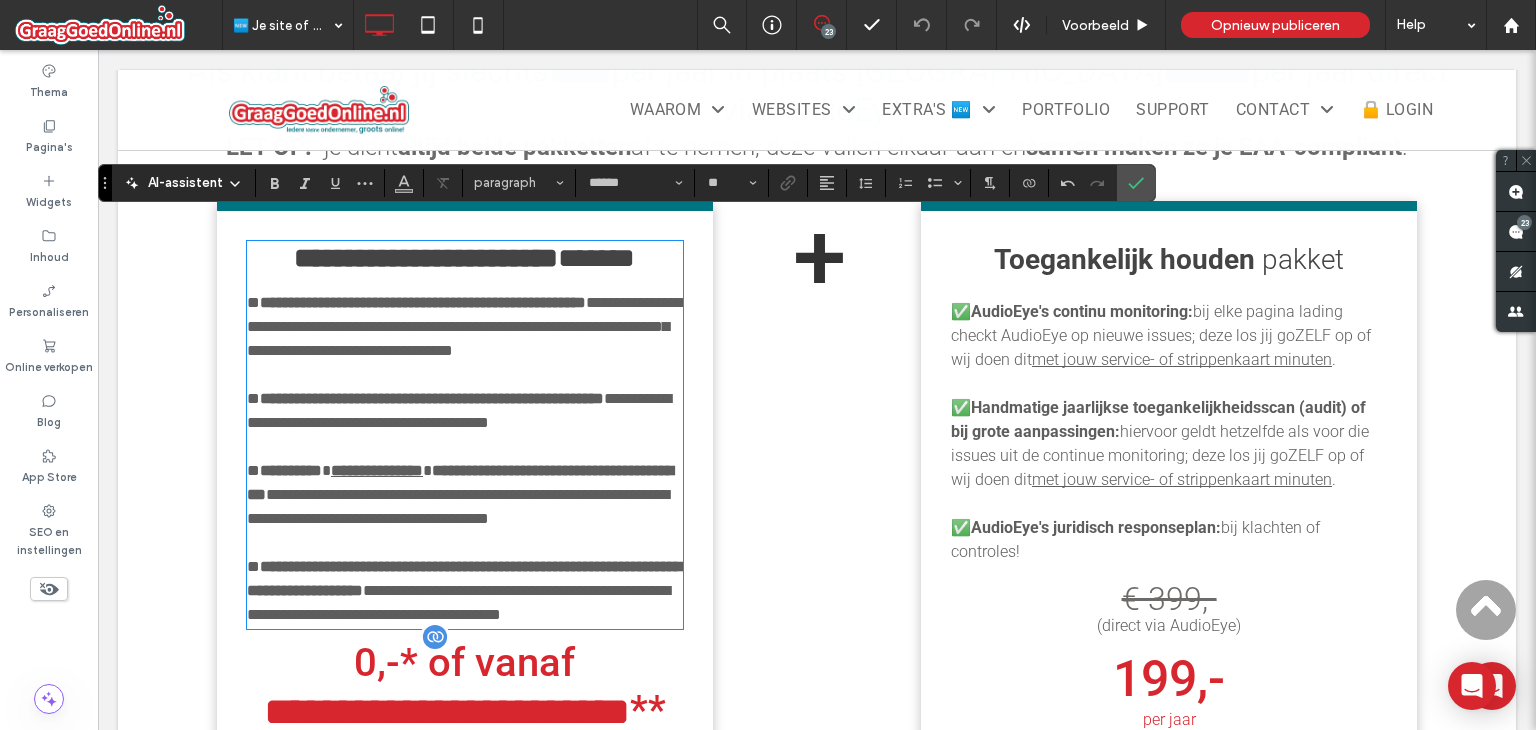 click at bounding box center [465, 447] 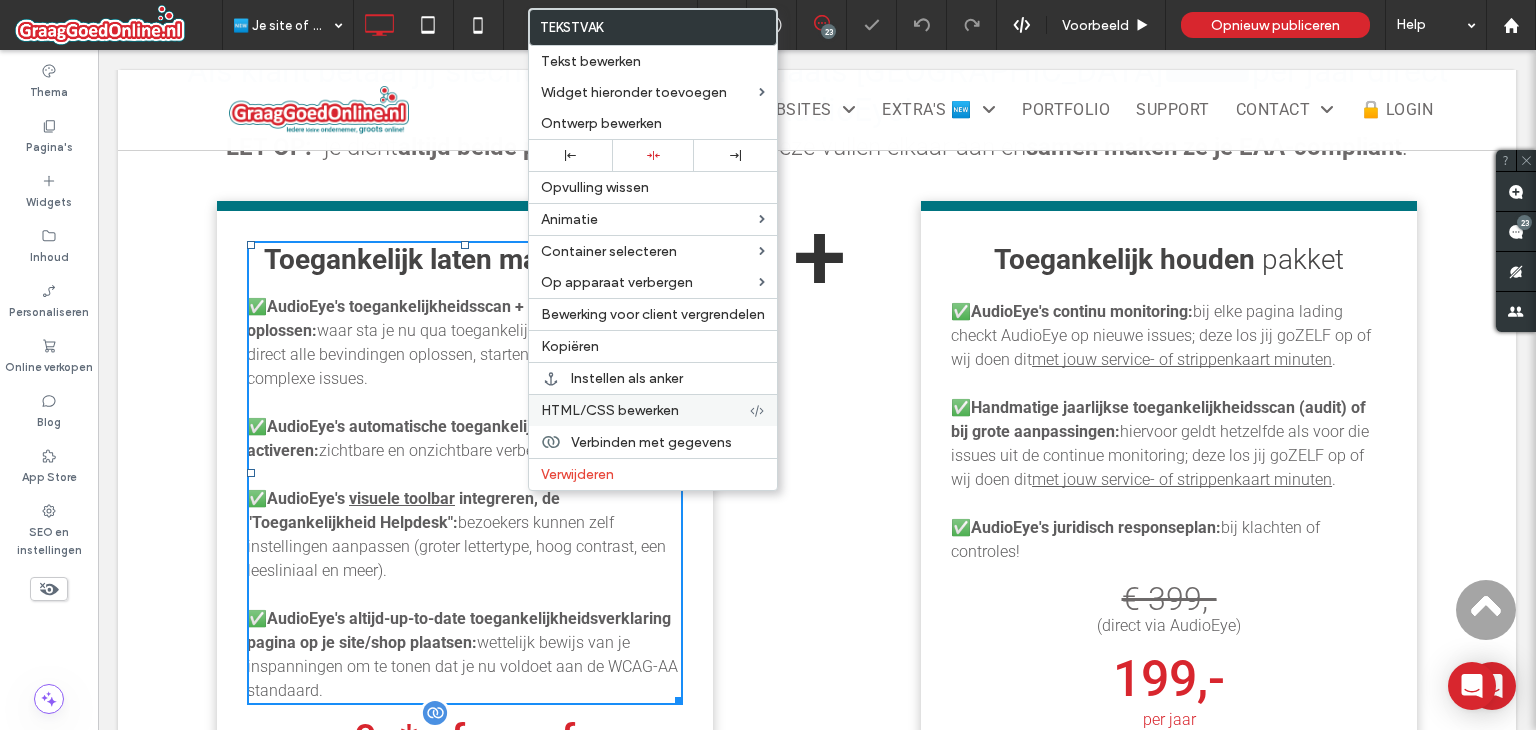 click on "HTML/CSS bewerken" at bounding box center (653, 410) 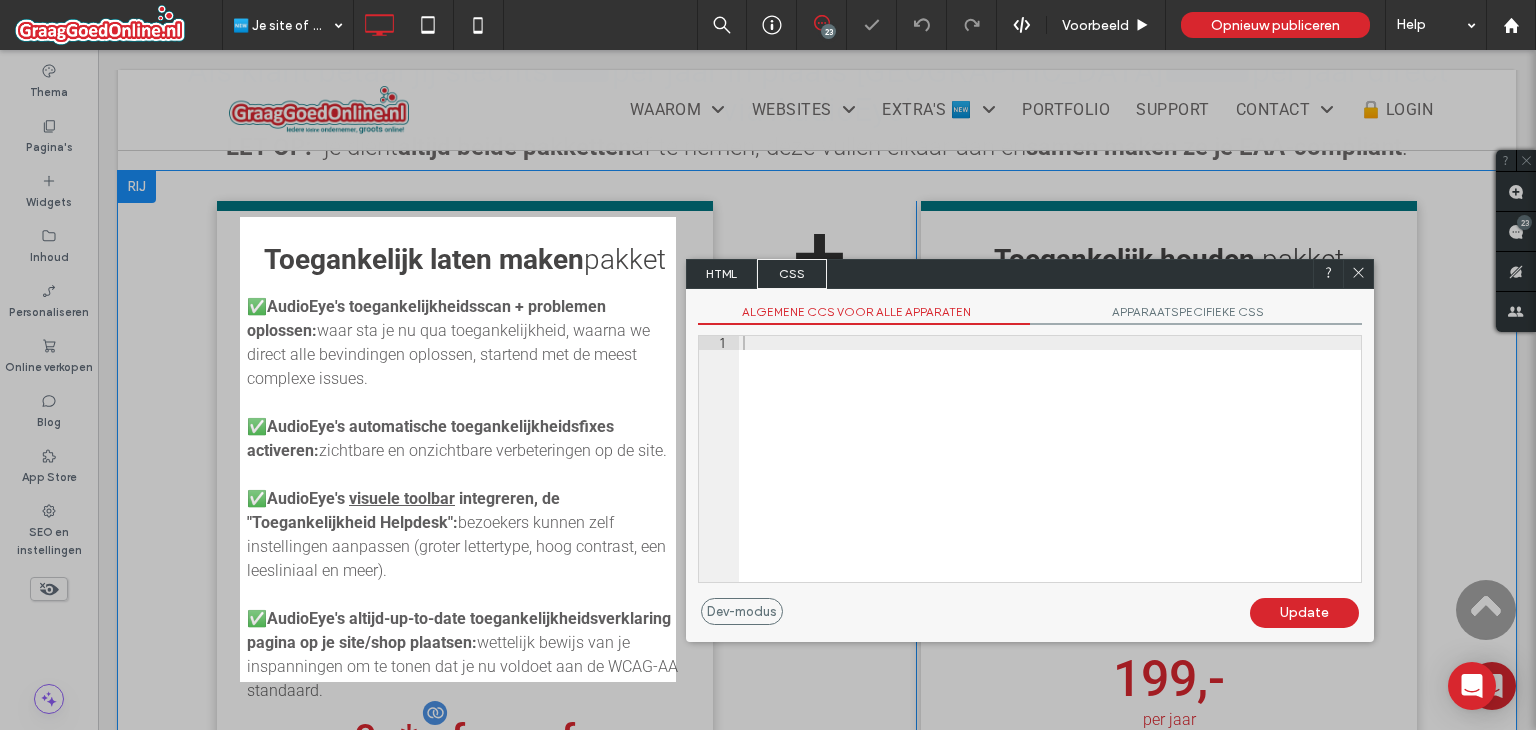 click at bounding box center (1050, 473) 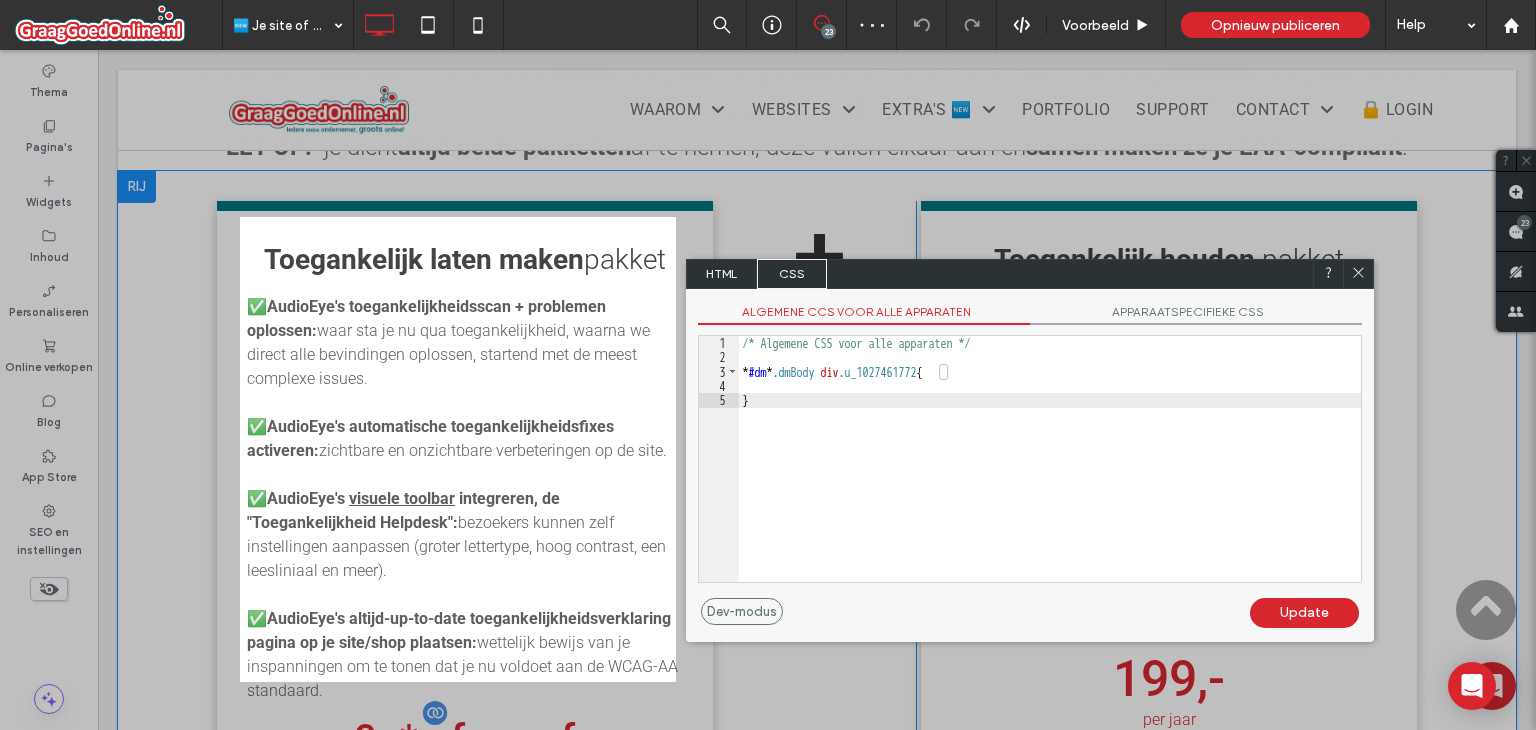 click on "HTML" at bounding box center [722, 274] 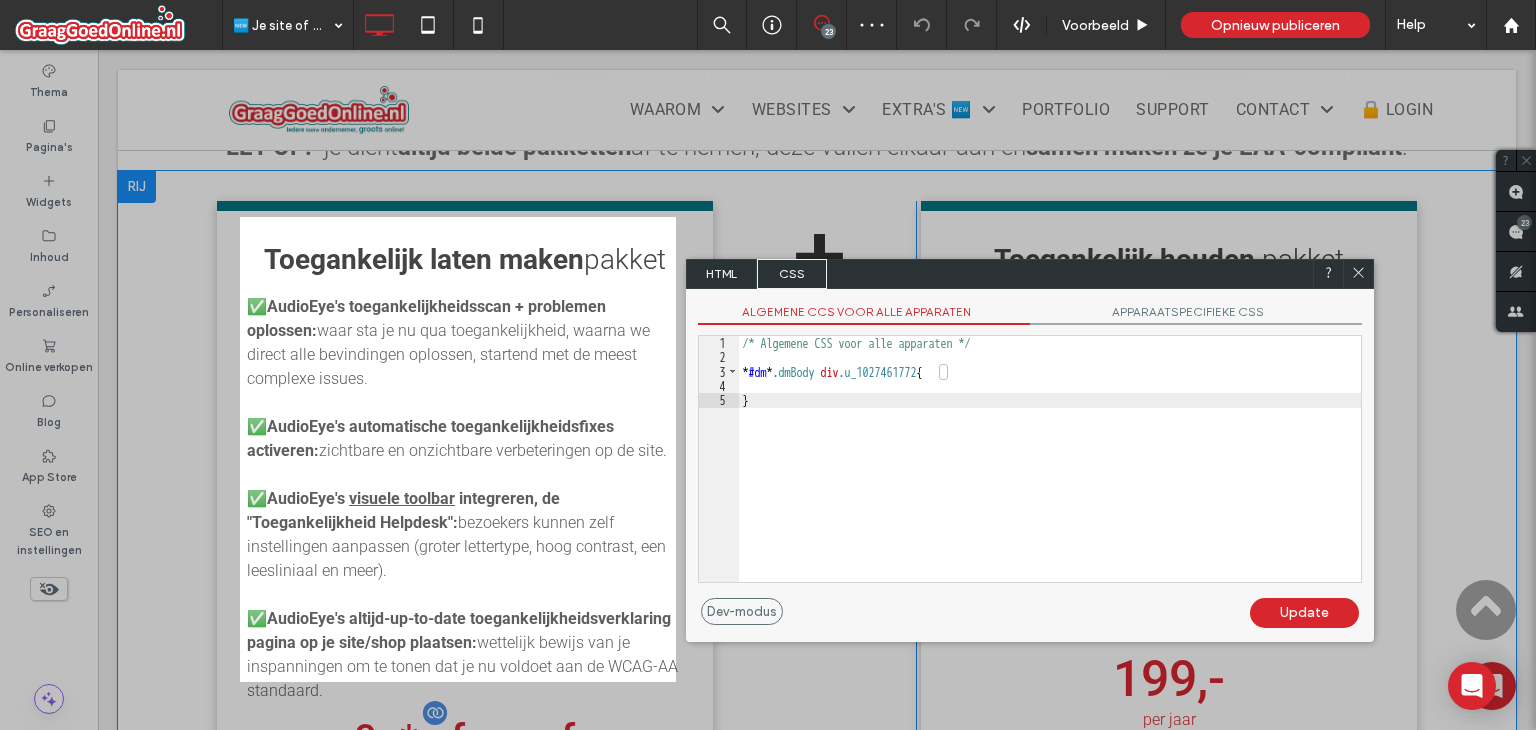 scroll, scrollTop: 0, scrollLeft: 0, axis: both 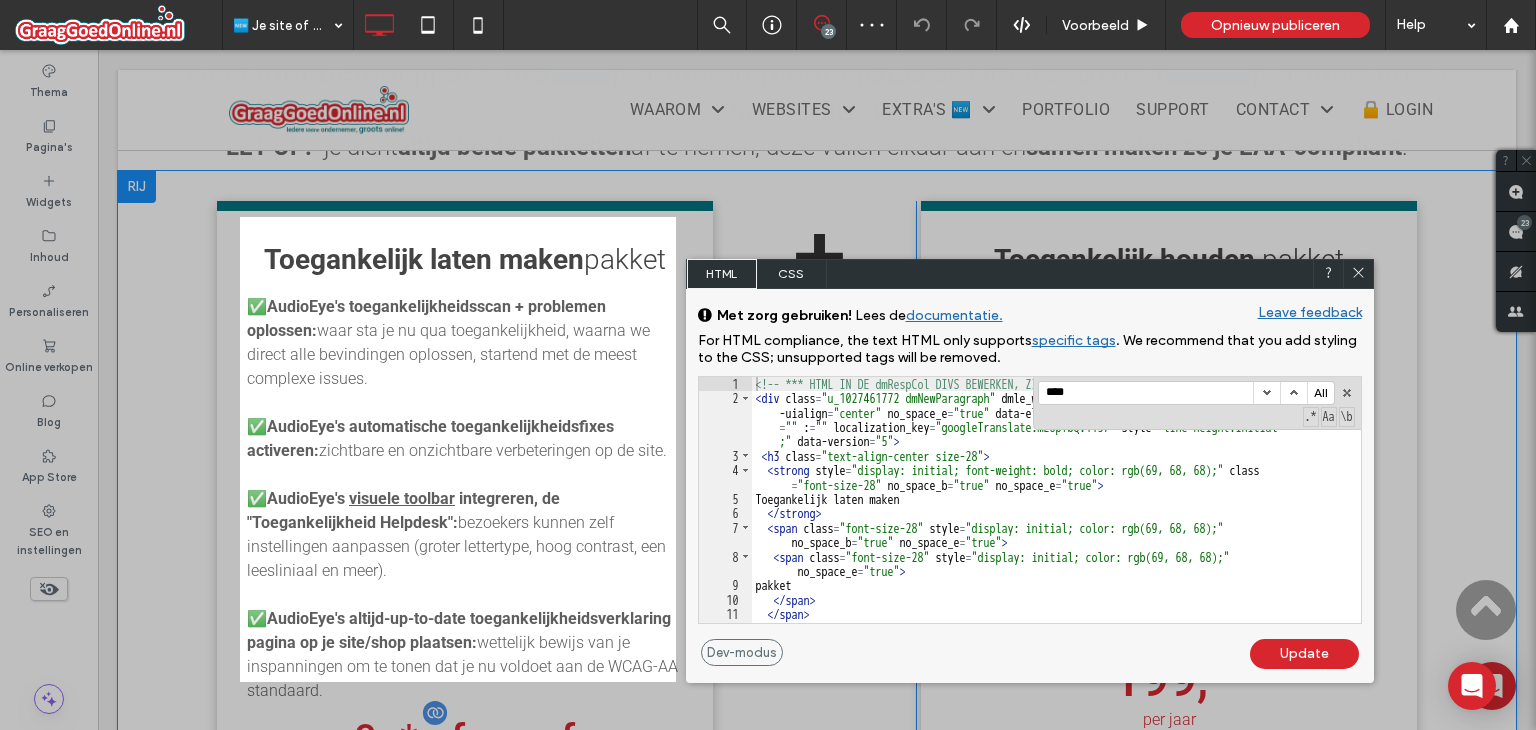 click on "<!-- *** HTML IN DE dmRespCol DIVS BEWERKEN, ZIE DOCUMENTATIE VOOR RICHTLIJNEN *** --> < div   class = "u_1027461772 dmNewParagraph"   dmle_widget = "paragraph"   id = "1027461772"   data      -uialign = "center"   no_space_e = "true"   data-element-type = "paragraph"   background-image      = ""   : = ""   localization_key = "googleTranslate.mEopfbQ.1157"   style = "line-height:initial      ;"   data-version = "5" >   < h3   class = "text-align-center size-28" >    < strong   style = "display: initial; font-weight: bold; color: rgb(69, 68, 68);"   class        = "font-size-28"   no_space_b = "true"   no_space_e = "true" >    Toegankelijk laten maken    </ strong >    < span   class = "font-size-28"   style = "display: initial; color: rgb(69, 68, 68);"          no_space_b = "true"   no_space_e = "true" >     < span   class = "font-size-28"   style = "display: initial; color: rgb(69, 68, 68);"           no_space_e = "true" >     pakket     </ span >    </ span >   </ h3 >   < p" at bounding box center [1049, 514] 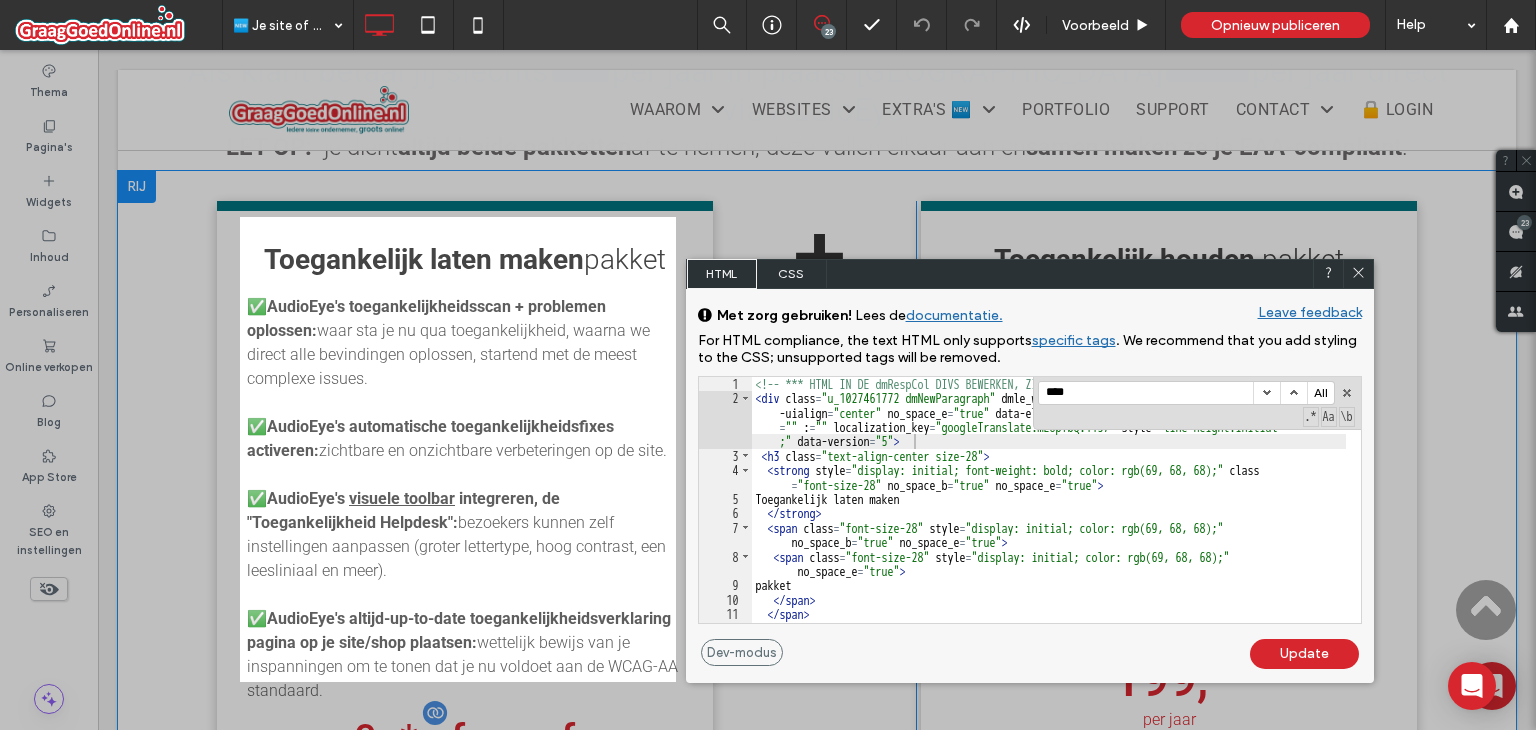 scroll, scrollTop: 1100, scrollLeft: 0, axis: vertical 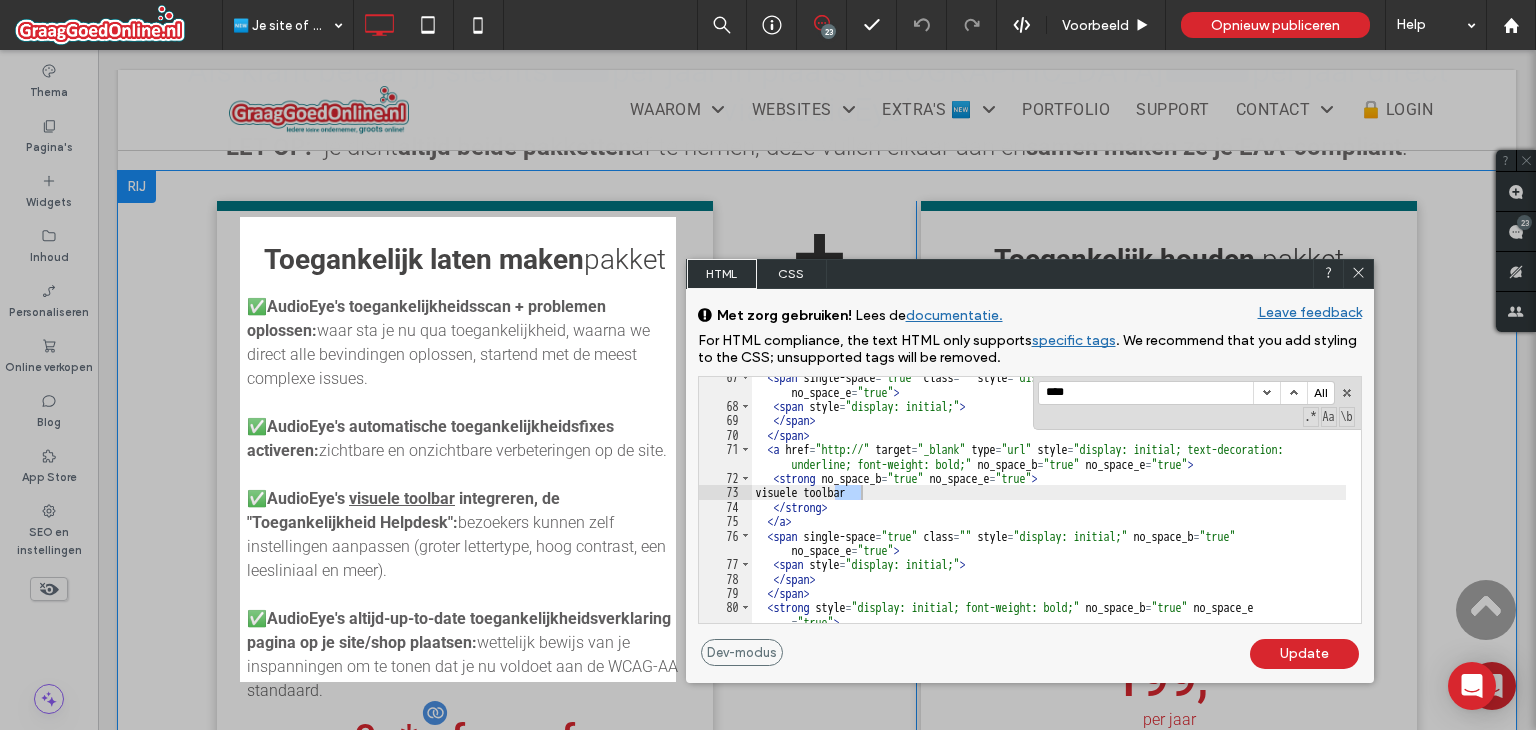 click on "< span   single-space = "true"   class = ""   style = "display: initial;"   no_space_b = "true"          no_space_e = "true" >     < span   style = "display: initial;" >     </ span >    </ span >    < a   href = "http://"   target = "_blank"   type = "url"   style = "display: initial; text-decoration:         underline; font-weight: bold;"   no_space_b = "true"   no_space_e = "true" >     < strong   no_space_b = "true"   no_space_e = "true" >     visuele toolbar     </ strong >    </ a >    < span   single-space = "true"   class = ""   style = "display: initial;"   no_space_b = "true"          no_space_e = "true" >     < span   style = "display: initial;" >     </ span >    </ span >    < strong   style = "display: initial; font-weight: bold;"   no_space_b = "true"   no_space_e        = "true" >    integreren, de  &quot; Toegankelijkheid Helpdesk &quot; :" at bounding box center [1049, 514] 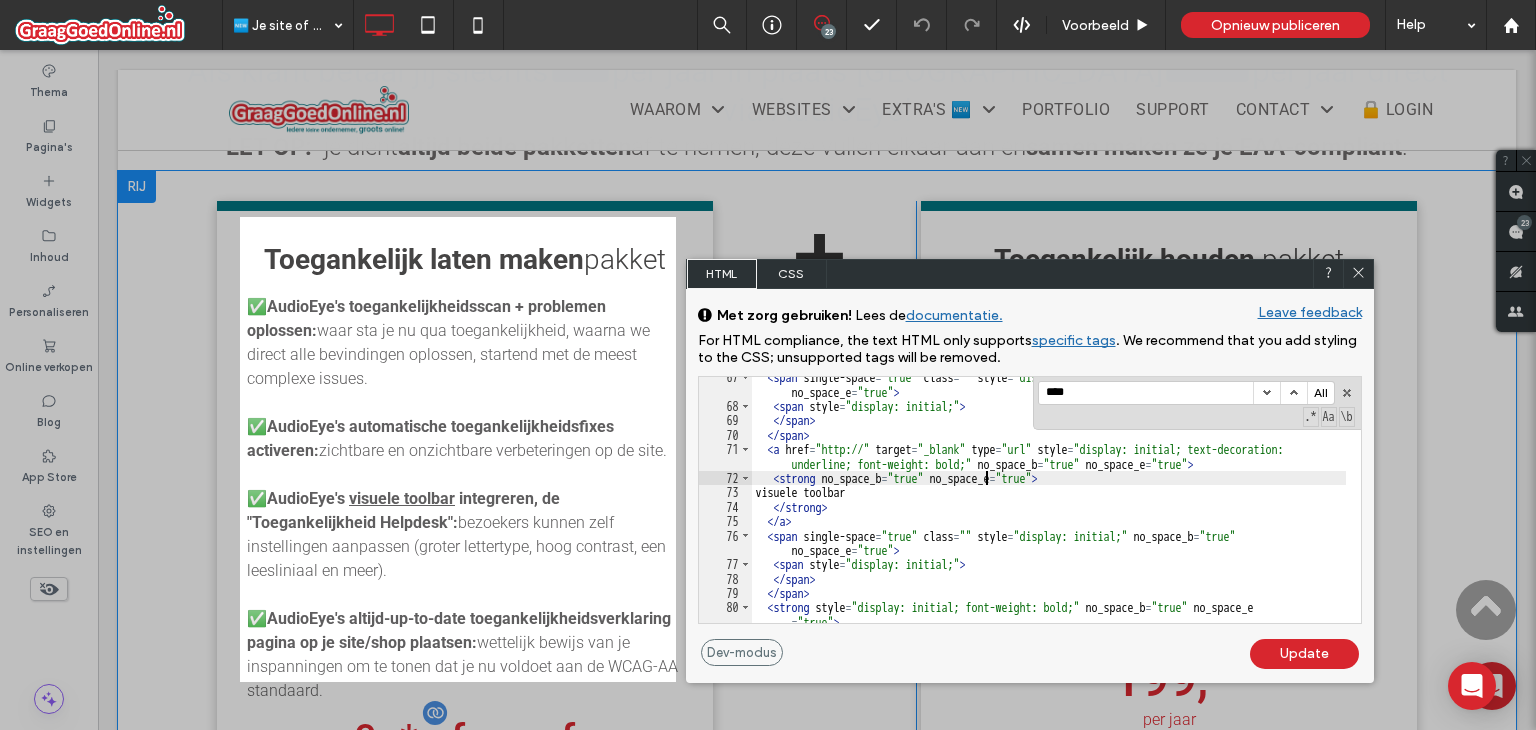 click on "< span   single-space = "true"   class = ""   style = "display: initial;"   no_space_b = "true"          no_space_e = "true" >     < span   style = "display: initial;" >     </ span >    </ span >    < a   href = "http://"   target = "_blank"   type = "url"   style = "display: initial; text-decoration:         underline; font-weight: bold;"   no_space_b = "true"   no_space_e = "true" >     < strong   no_space_b = "true"   no_space_e = "true" >     visuele toolbar     </ strong >    </ a >    < span   single-space = "true"   class = ""   style = "display: initial;"   no_space_b = "true"          no_space_e = "true" >     < span   style = "display: initial;" >     </ span >    </ span >    < strong   style = "display: initial; font-weight: bold;"   no_space_b = "true"   no_space_e        = "true" >    integreren, de  &quot; Toegankelijkheid Helpdesk &quot; :" at bounding box center (1049, 514) 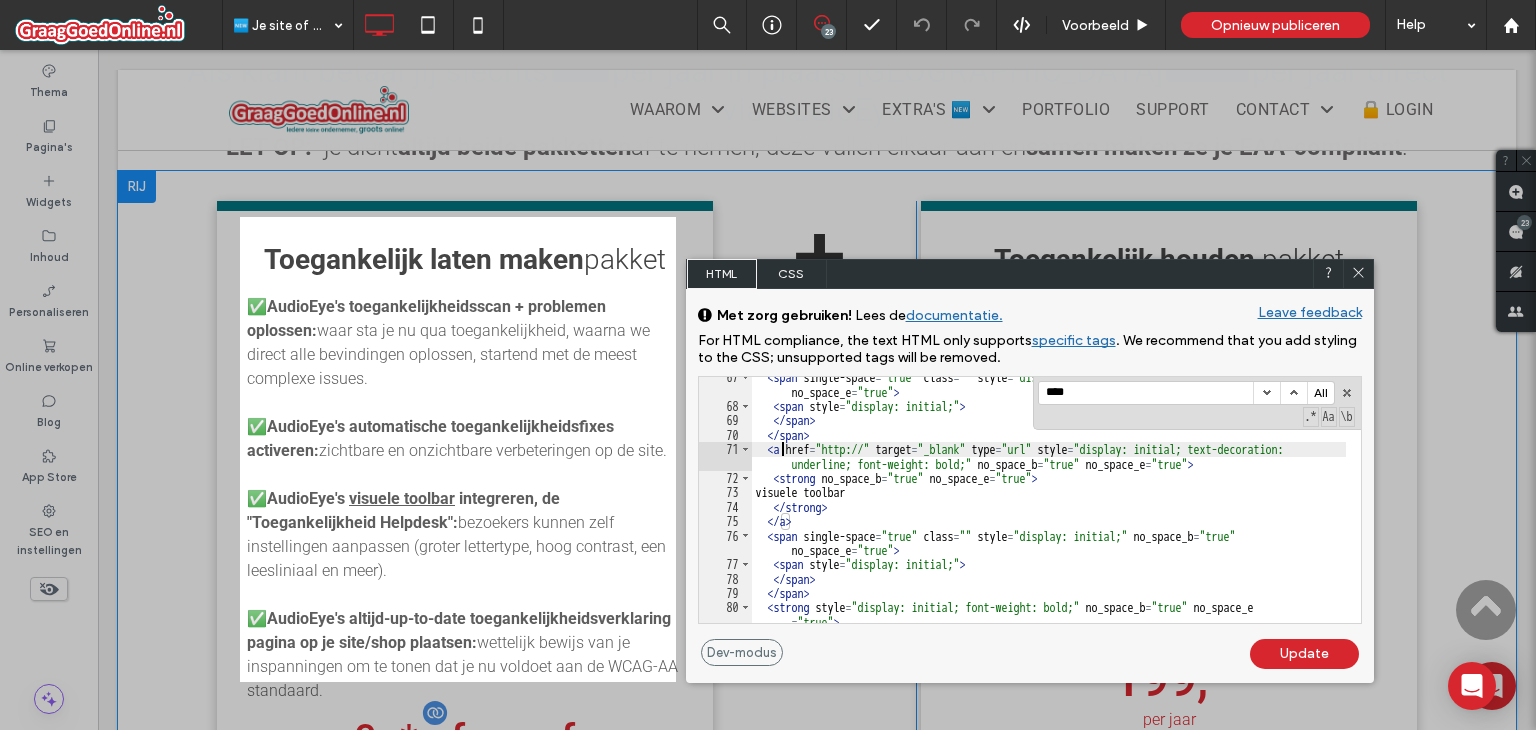type on "**" 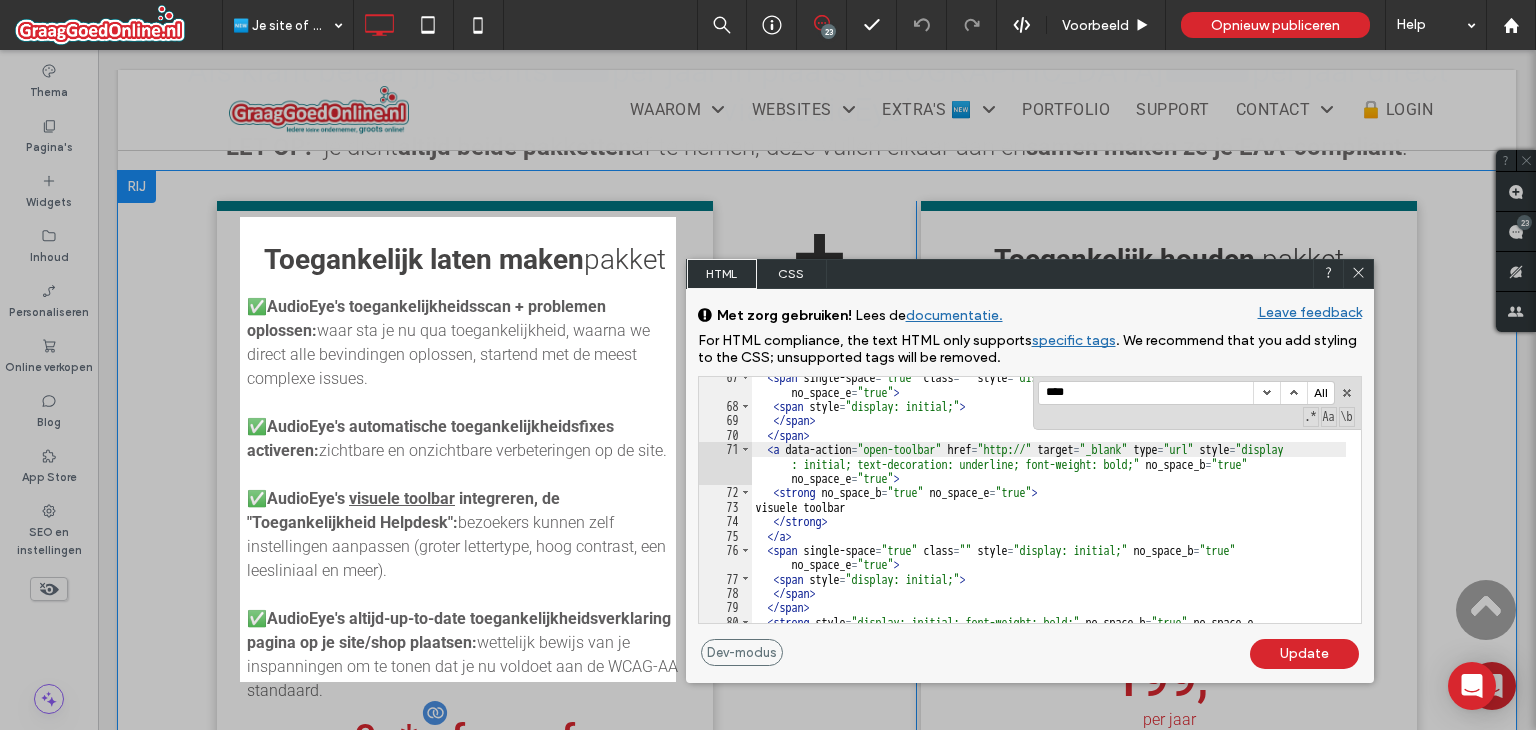 click on "Update" at bounding box center (1304, 654) 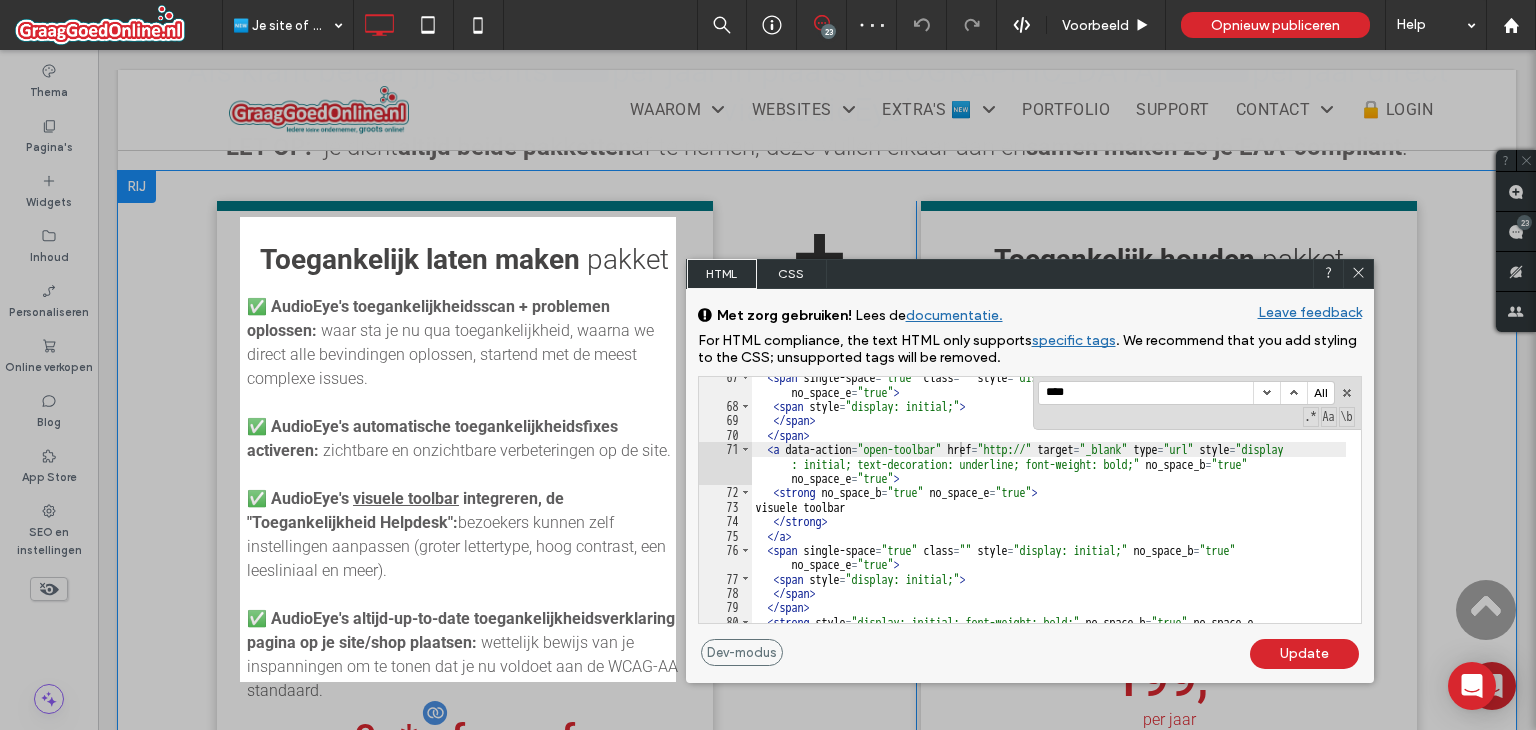 click 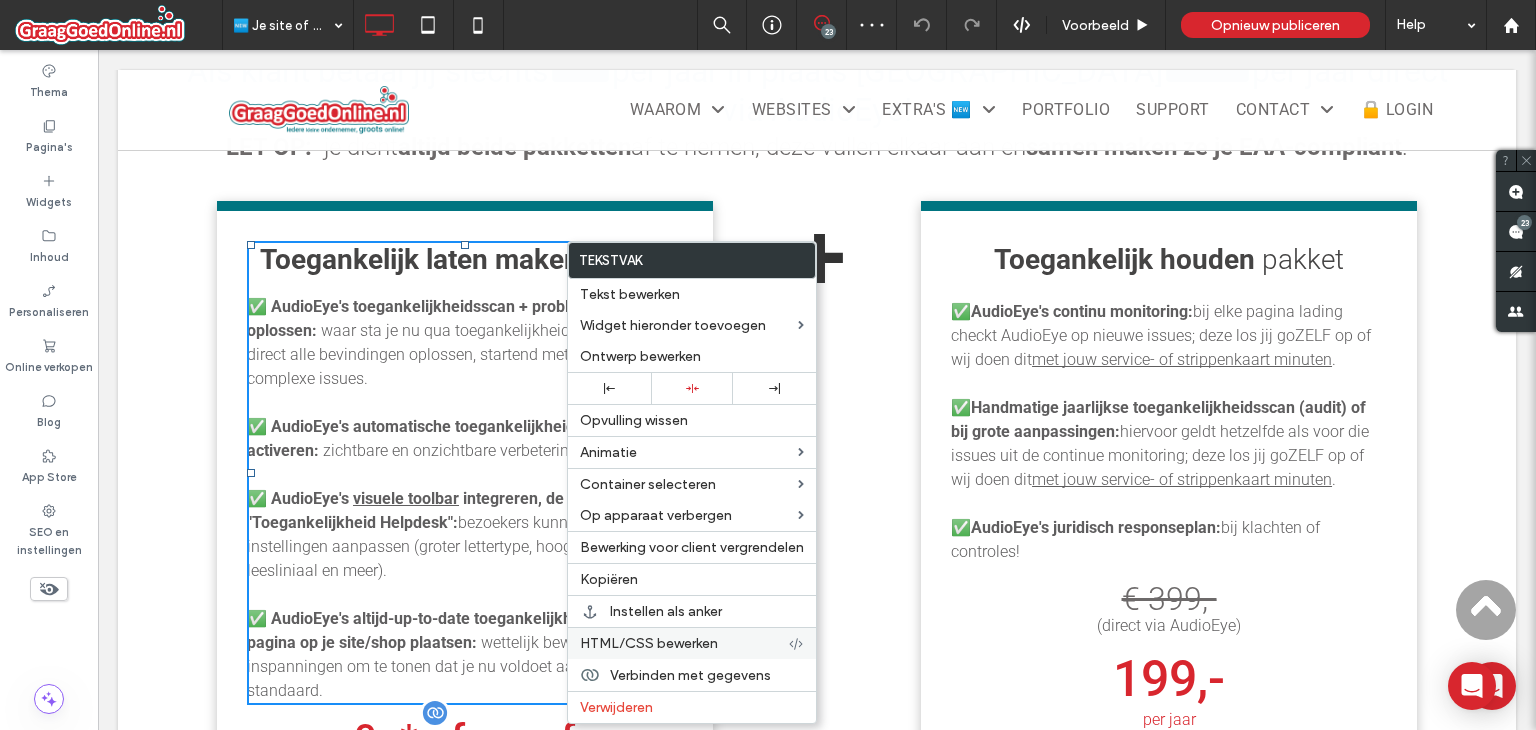 click on "HTML/CSS bewerken" at bounding box center (684, 643) 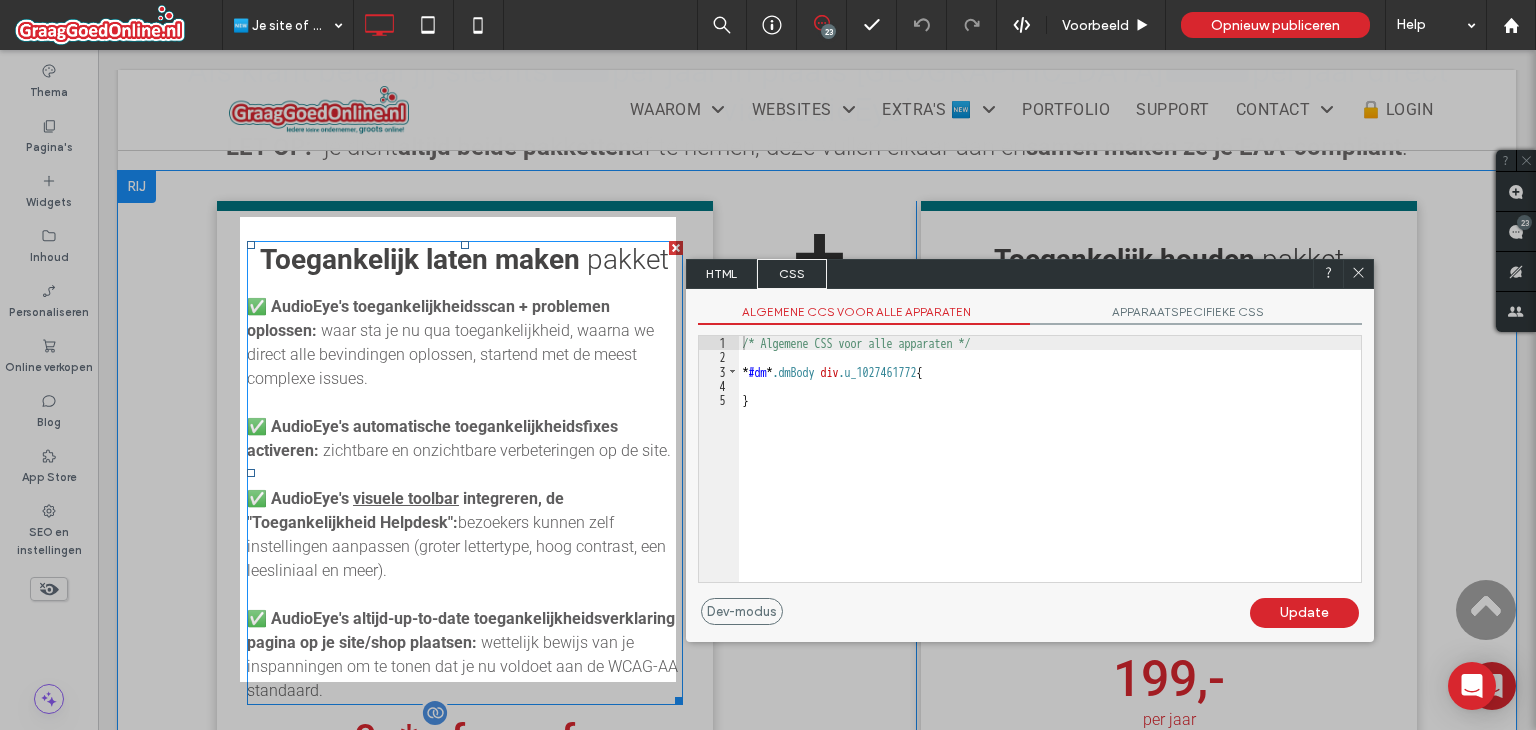 click on "HTML" at bounding box center [722, 274] 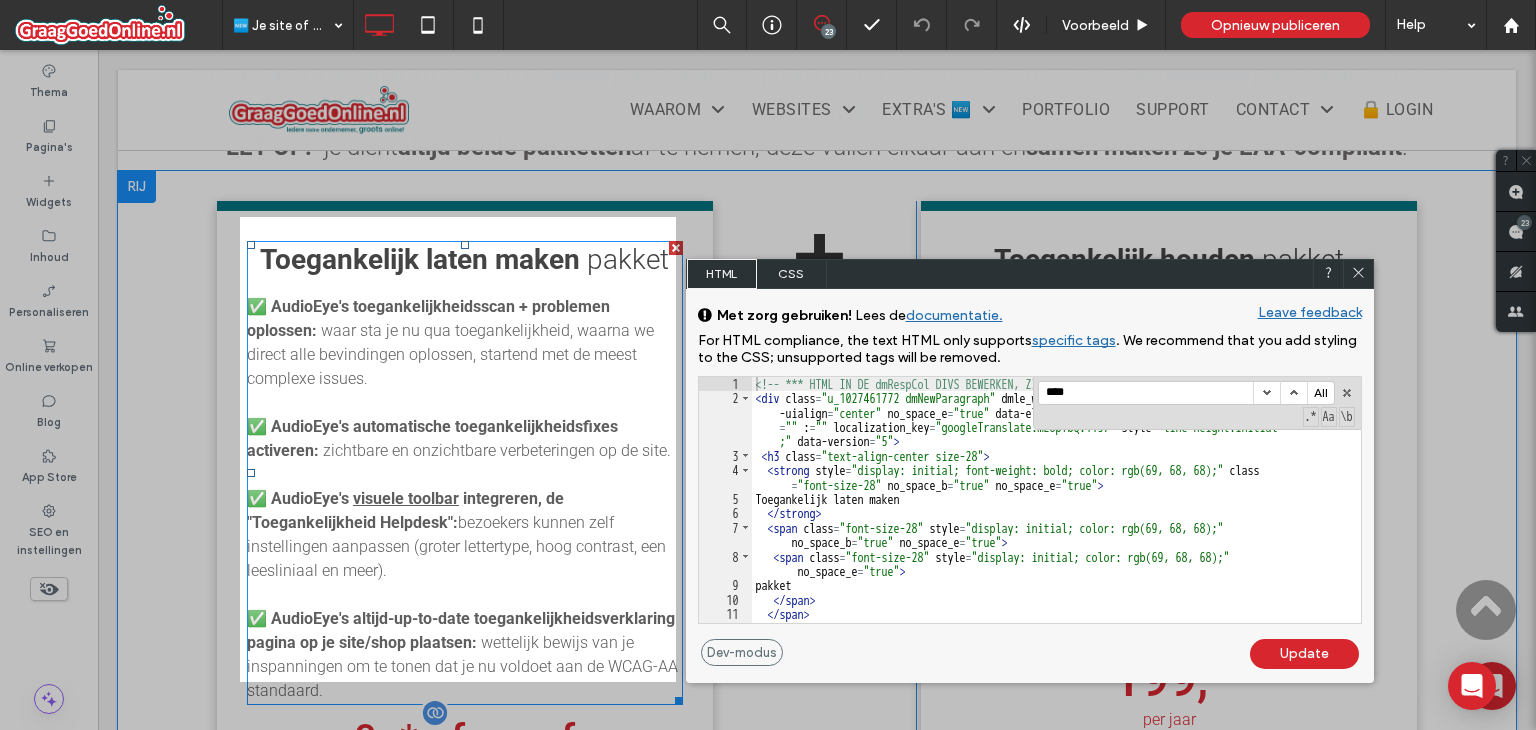 click at bounding box center (1293, 393) 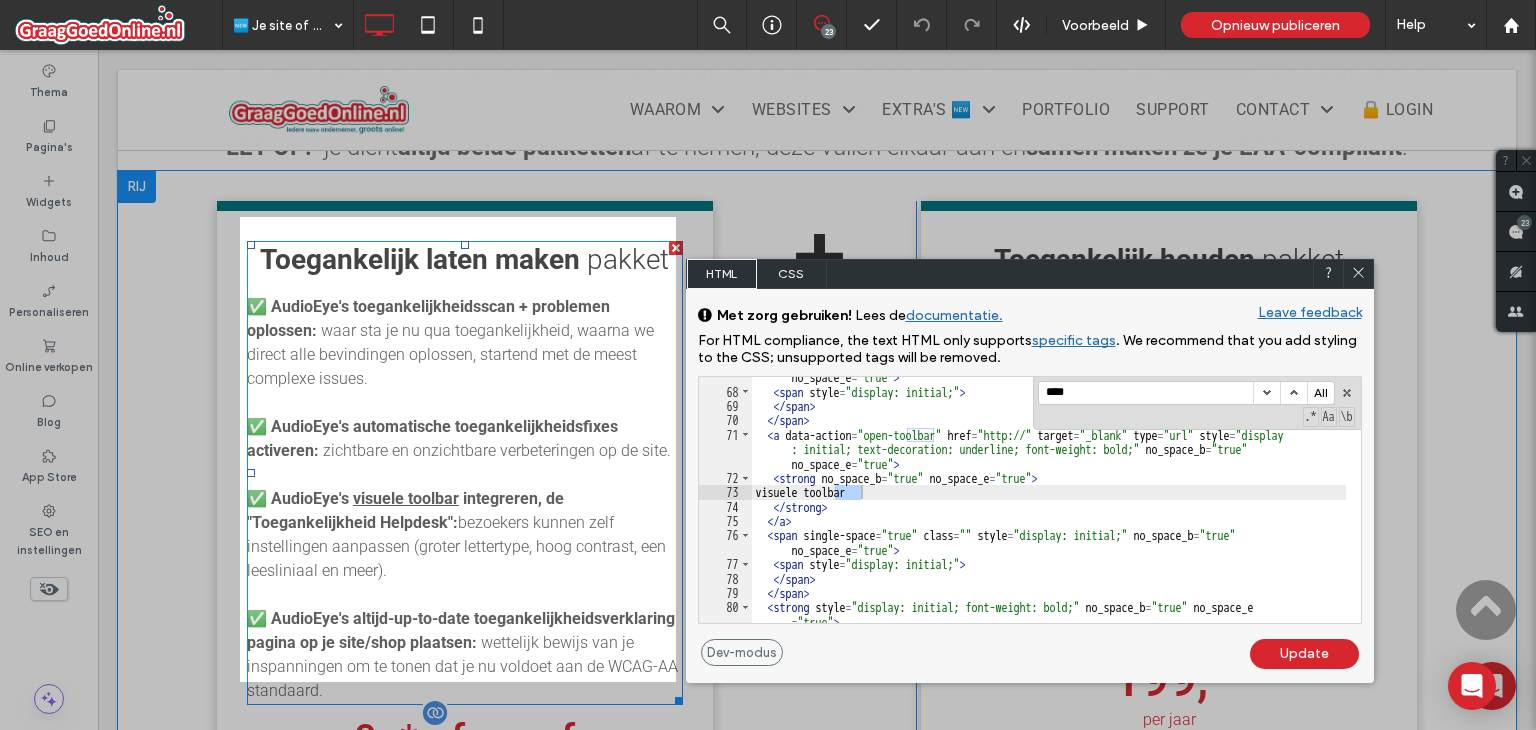 scroll, scrollTop: 1115, scrollLeft: 0, axis: vertical 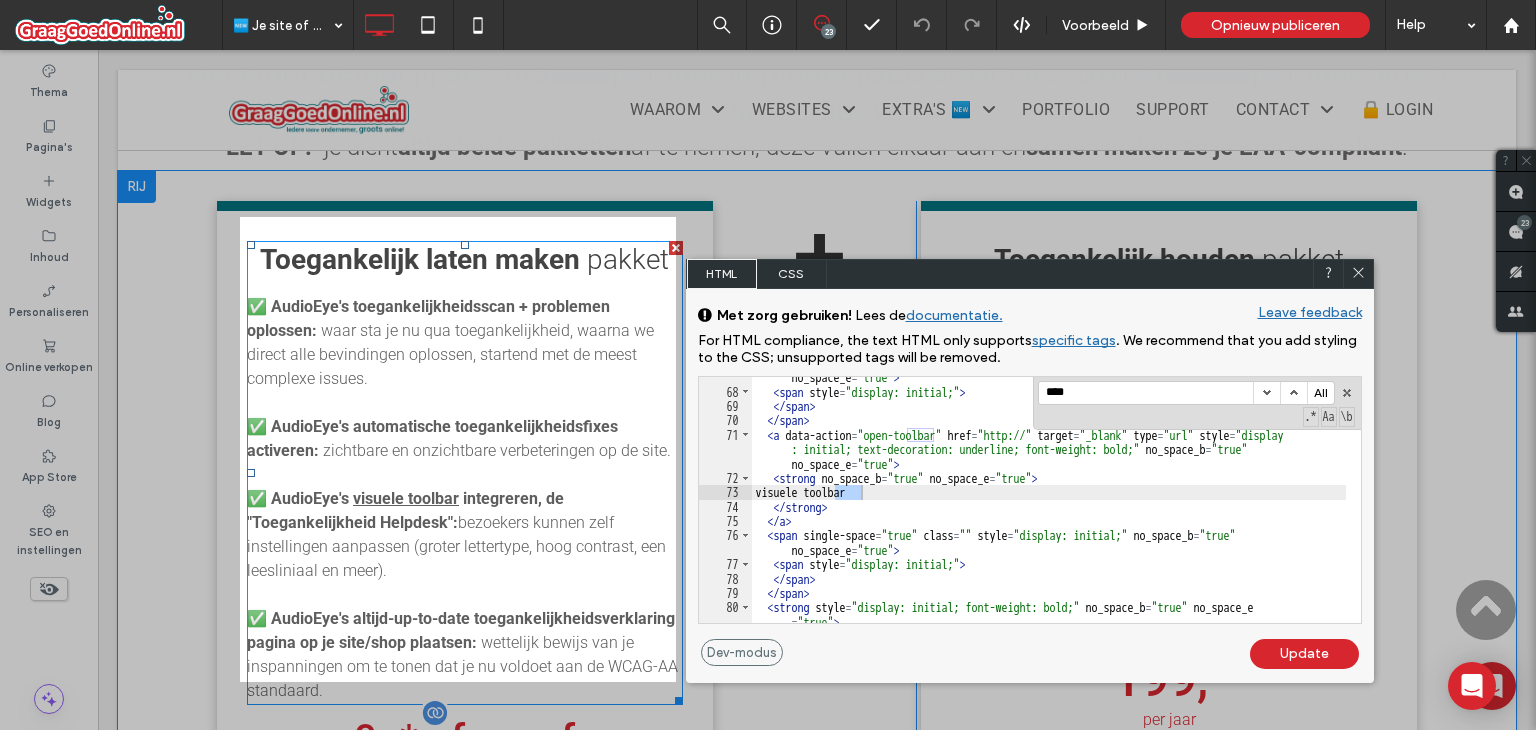 click 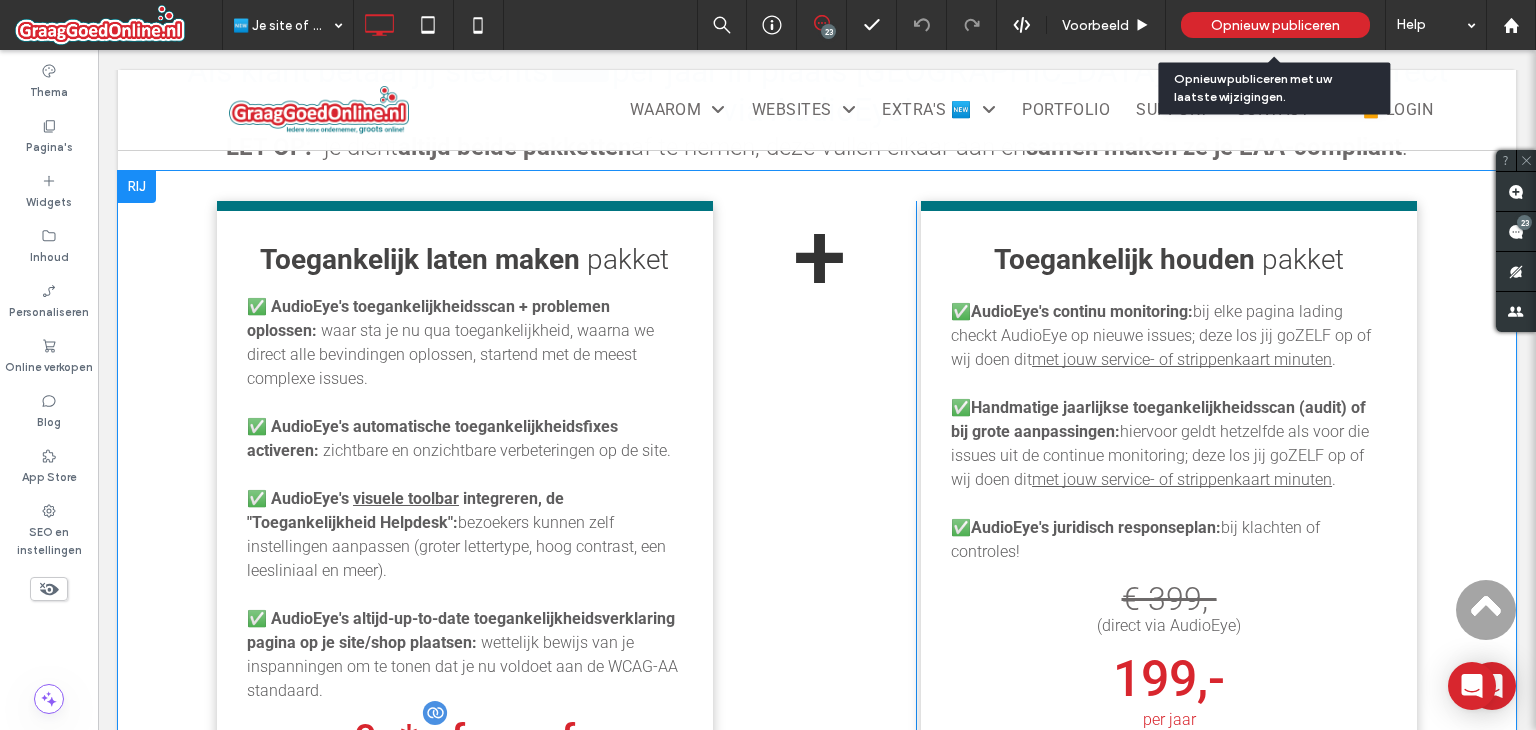 click on "Opnieuw publiceren" at bounding box center [1275, 25] 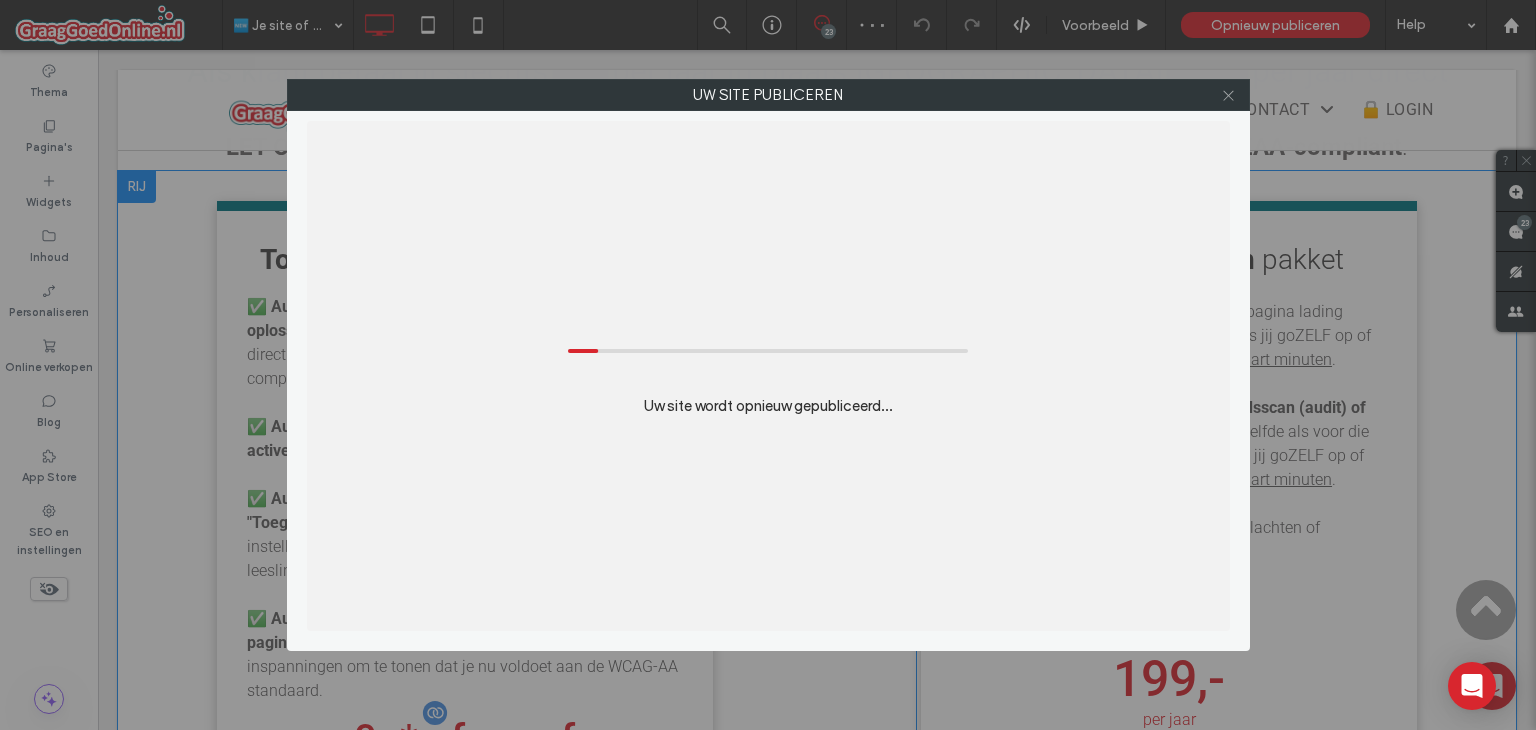 click 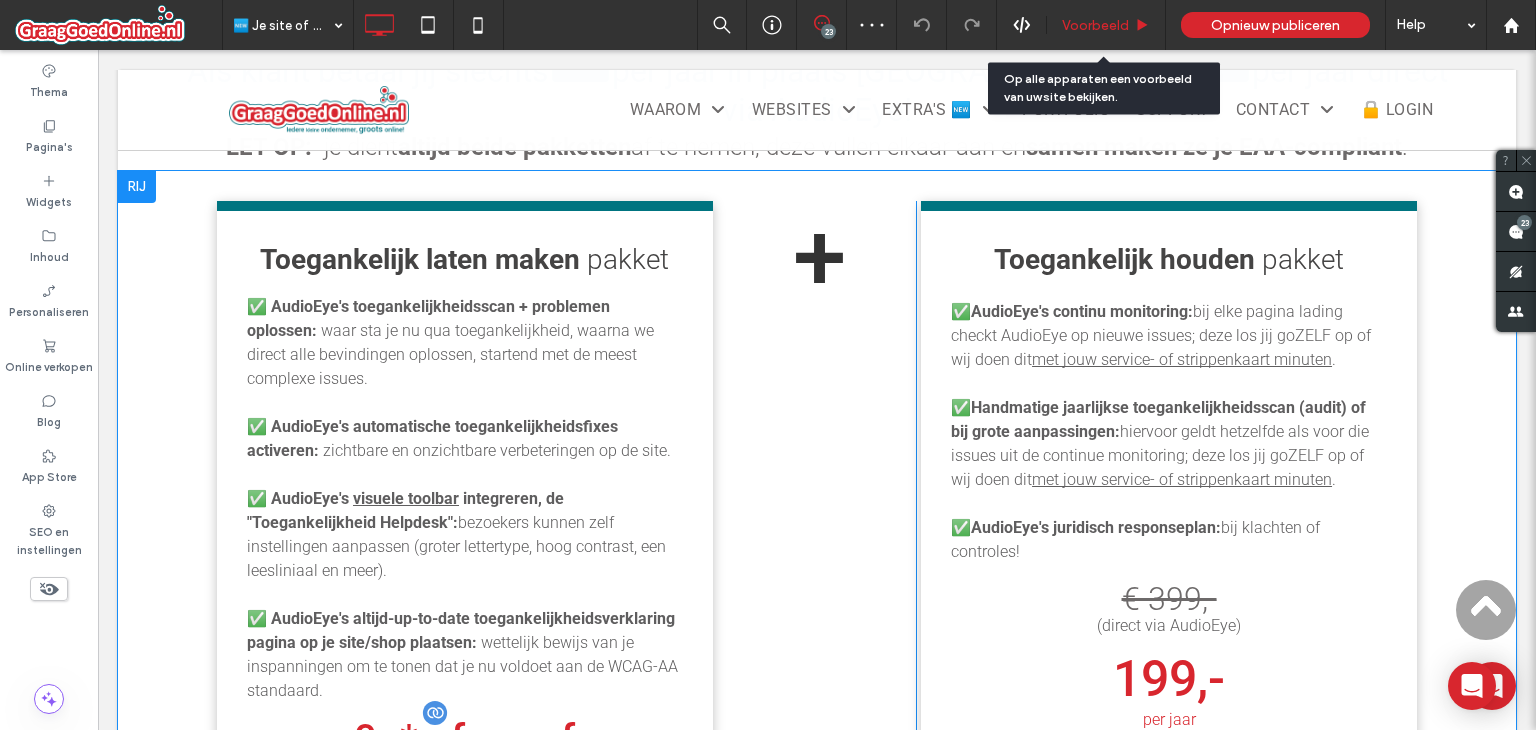 click on "Voorbeeld" at bounding box center (1095, 25) 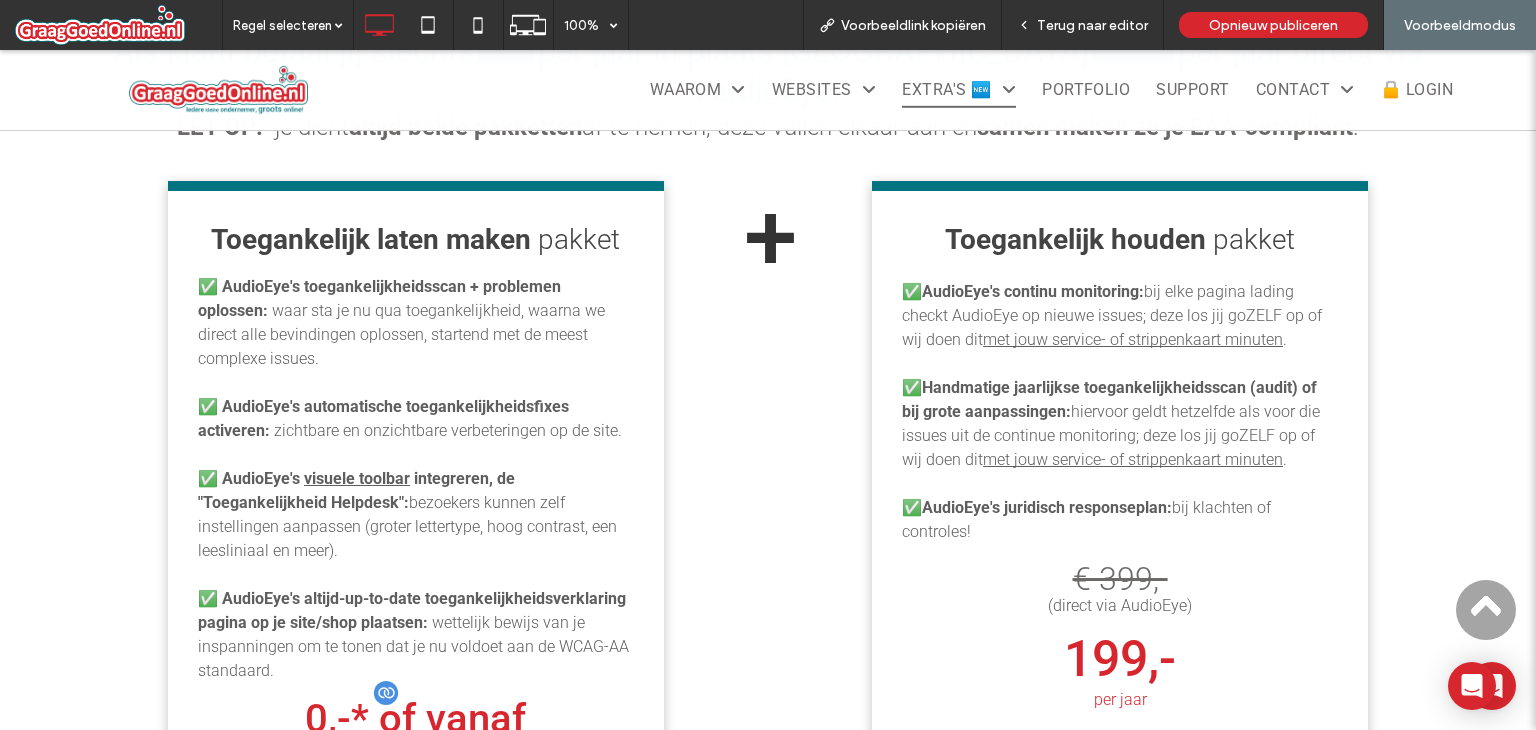 click on "visuele toolbar" at bounding box center [357, 478] 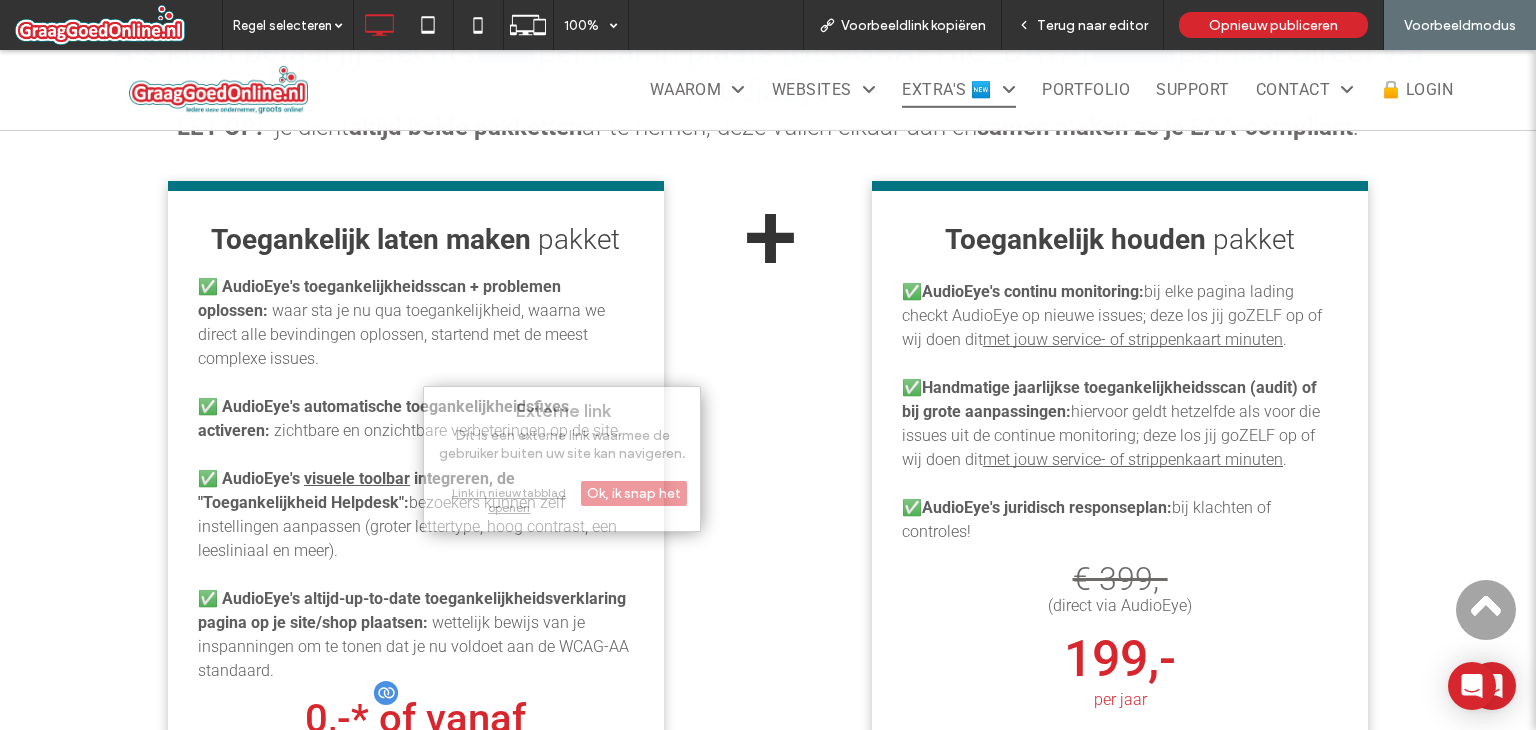click on "+
Click To Paste" at bounding box center [768, 572] 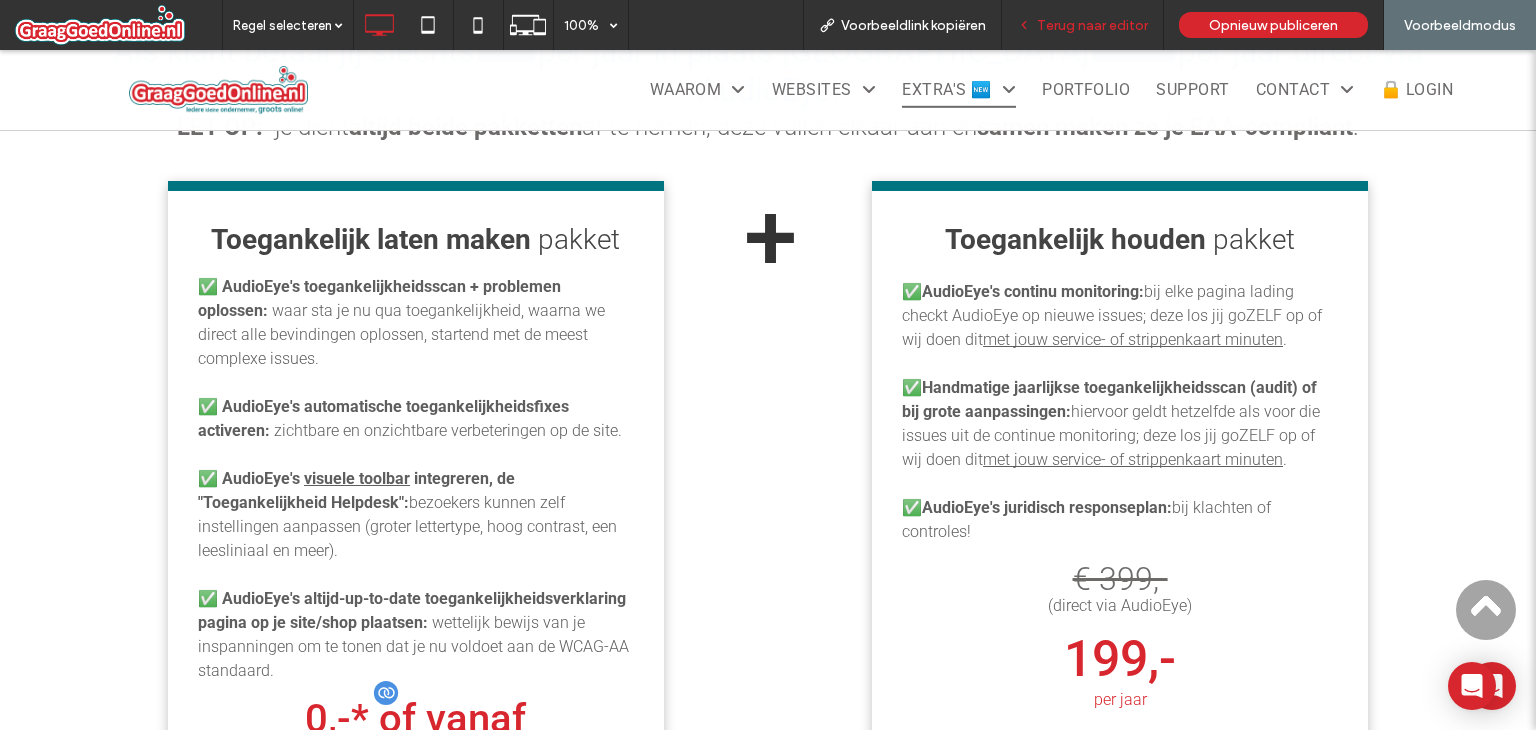 drag, startPoint x: 1093, startPoint y: 28, endPoint x: 656, endPoint y: 243, distance: 487.02567 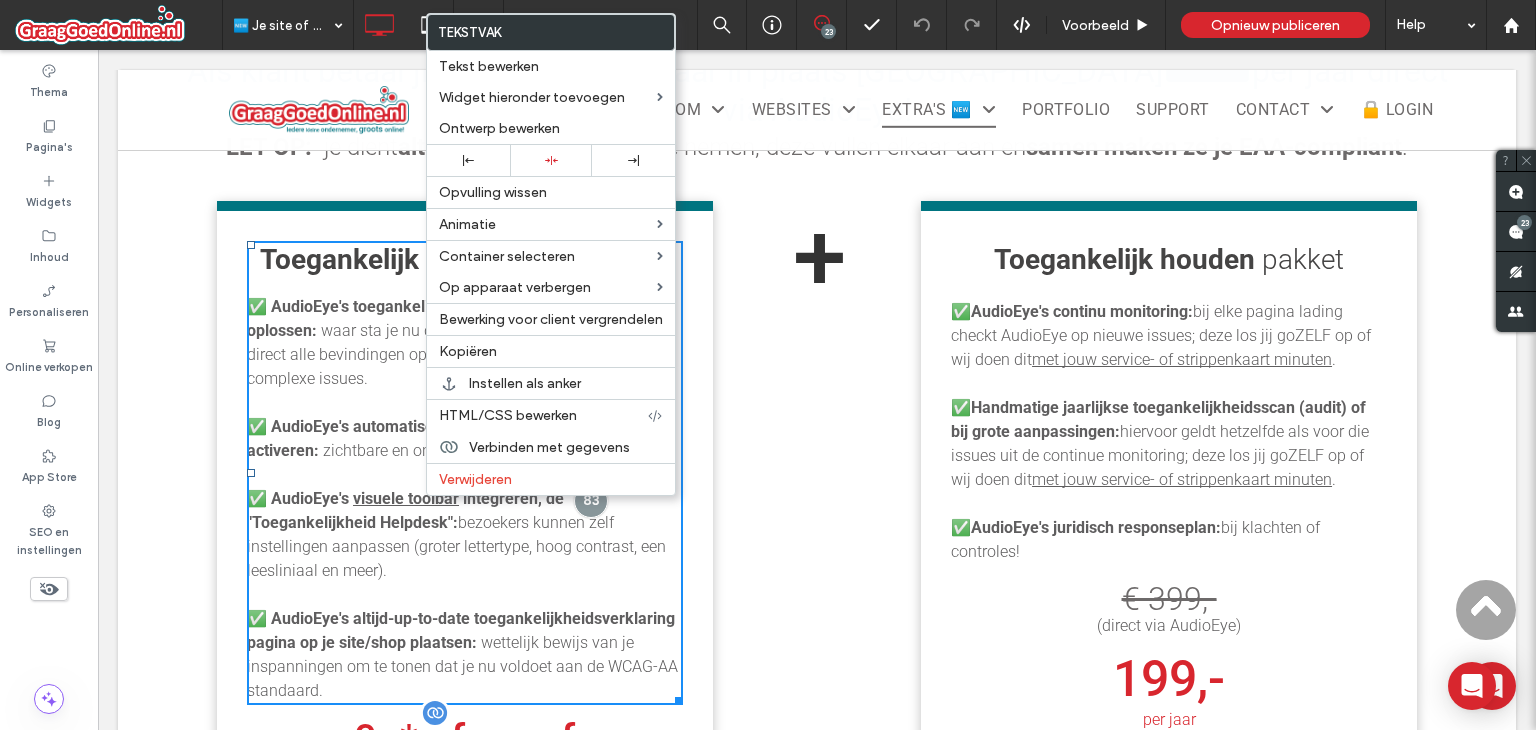 click on "integreren, de "Toegankelijkheid Helpdesk":" at bounding box center (405, 510) 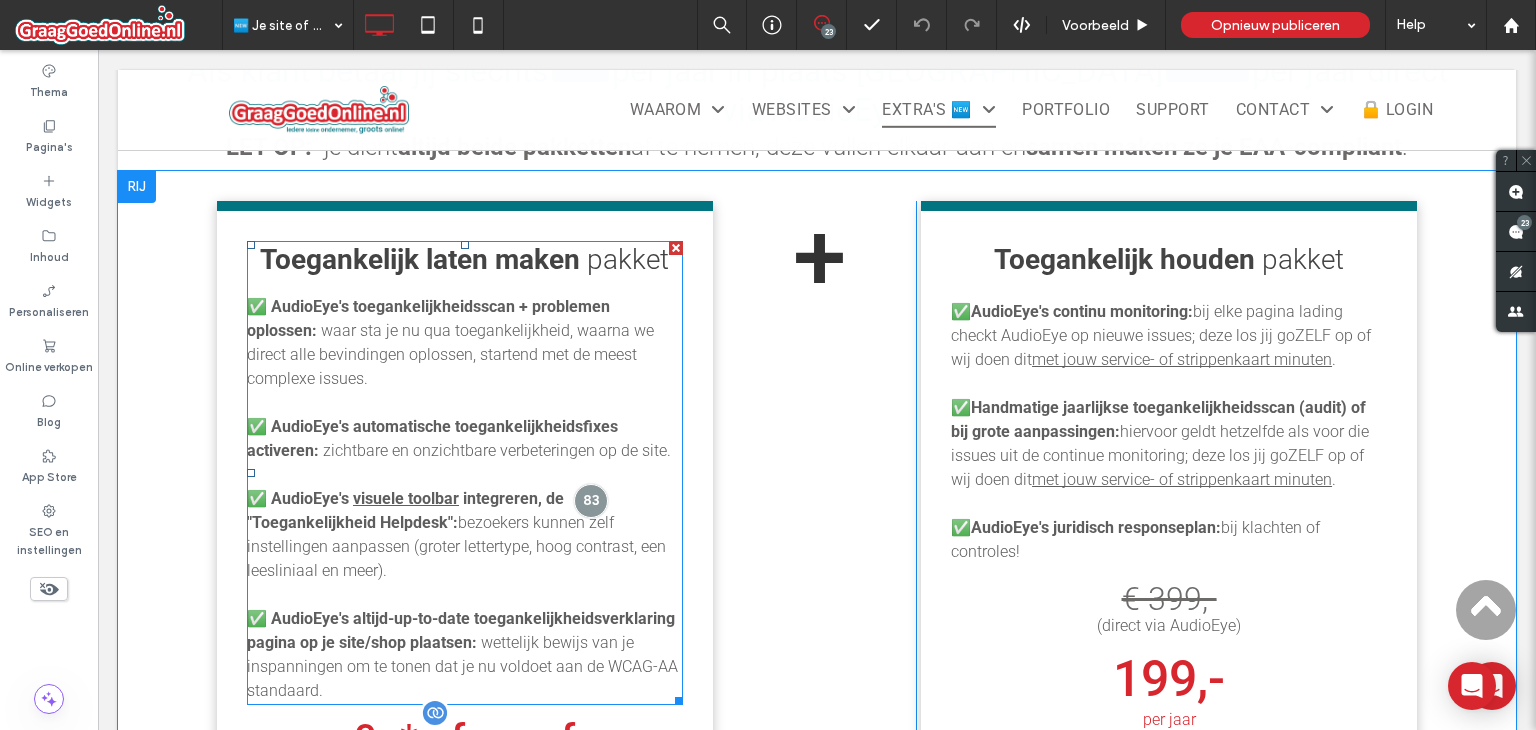 click on "visuele toolbar" at bounding box center [406, 498] 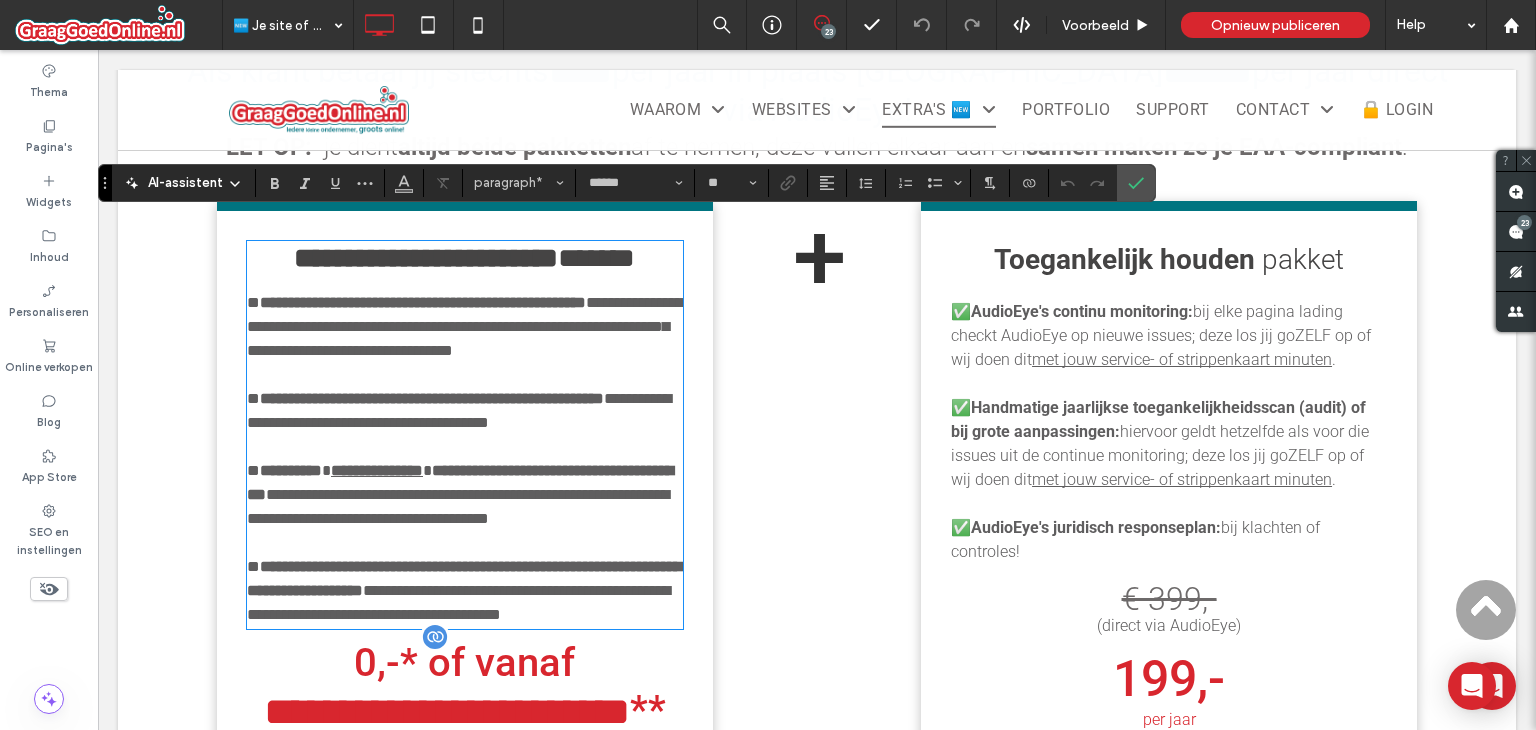 click on "**********" at bounding box center (458, 506) 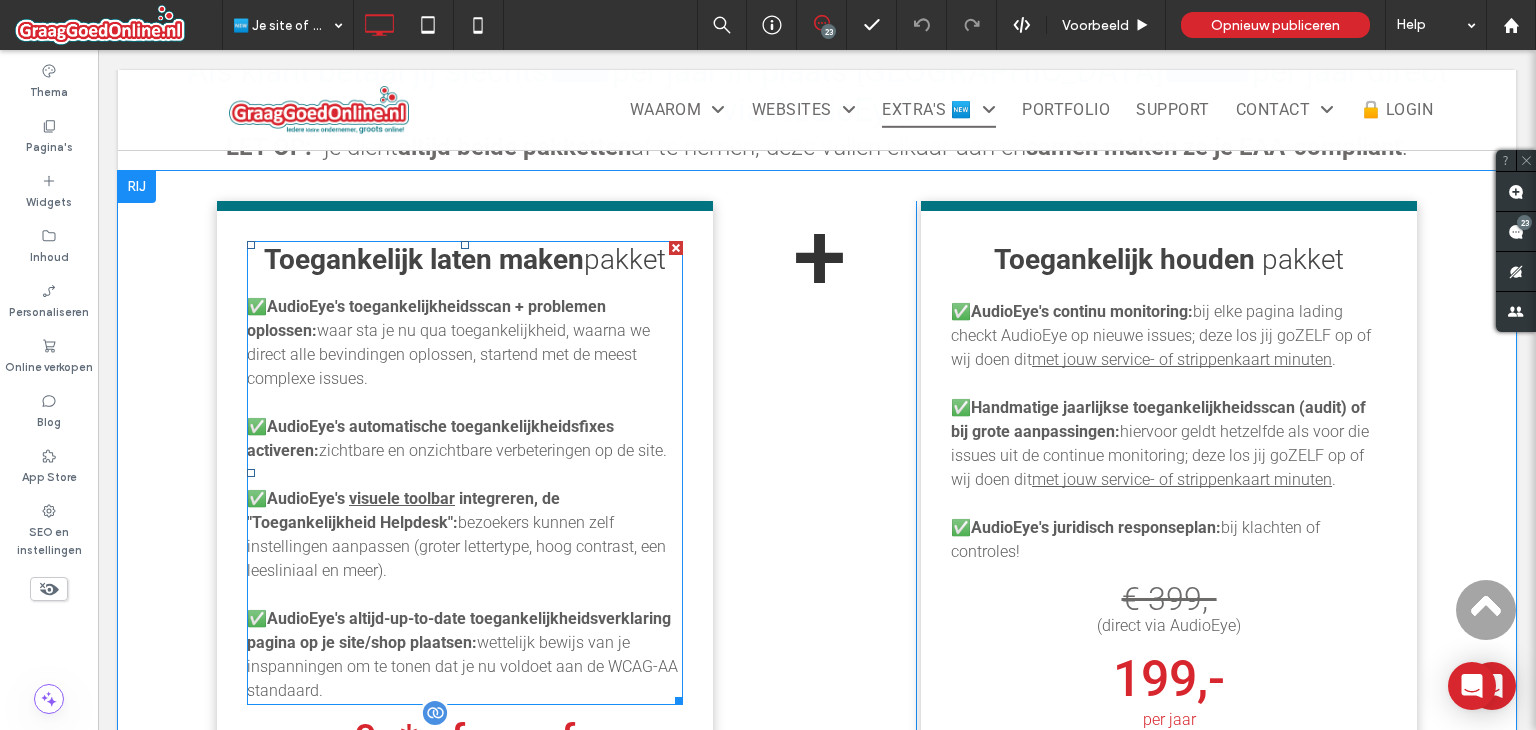 click at bounding box center [465, 475] 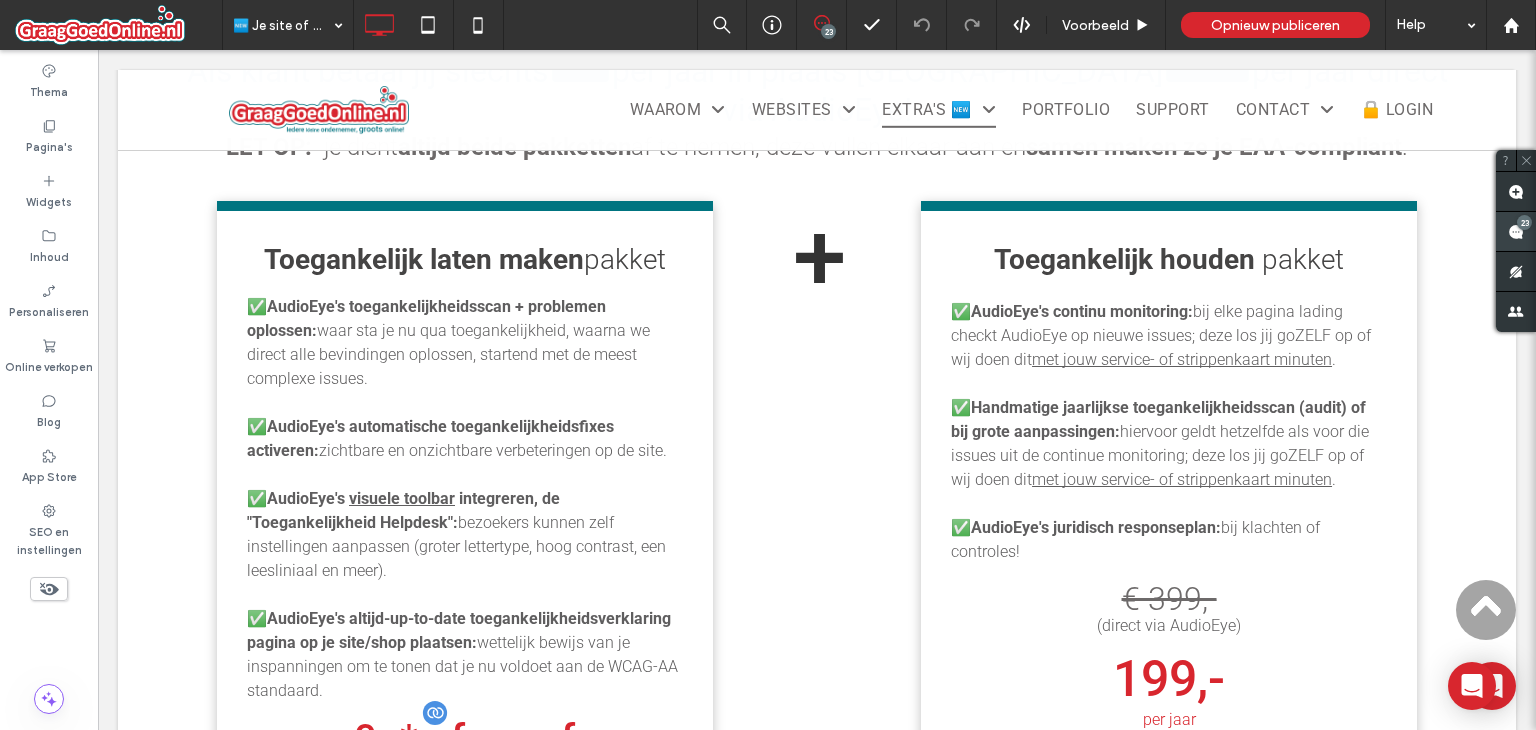 click 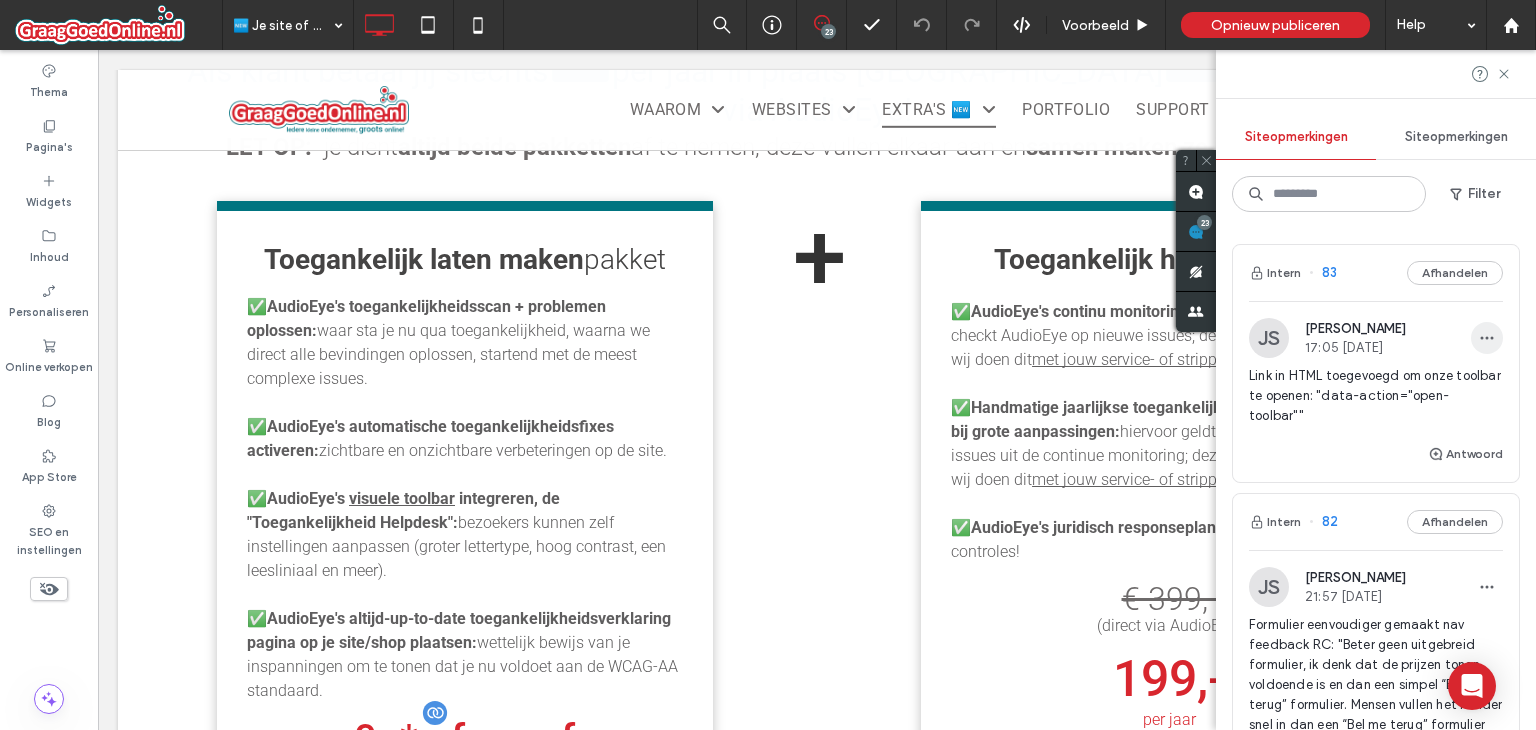 click at bounding box center (1487, 338) 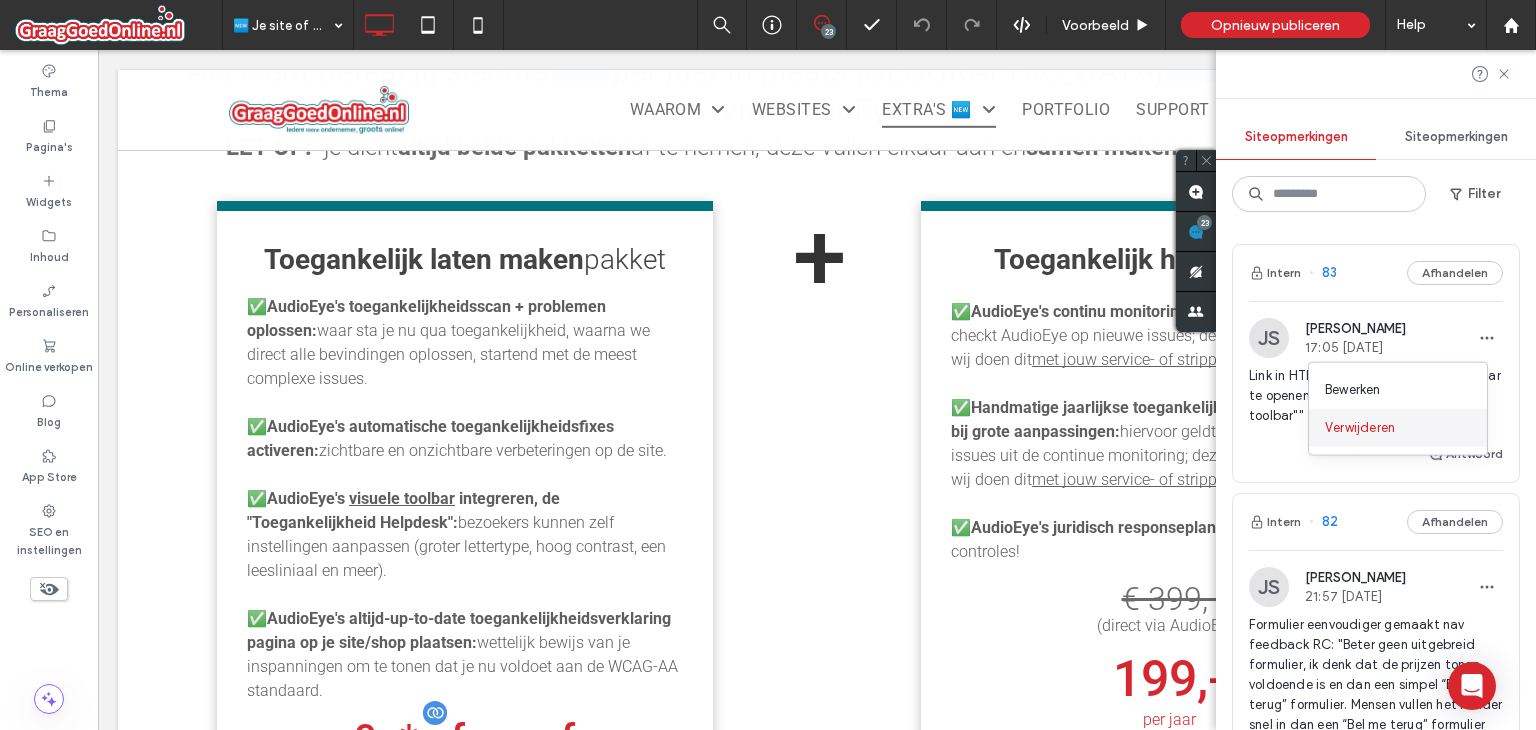 click on "Verwijderen" at bounding box center (1398, 428) 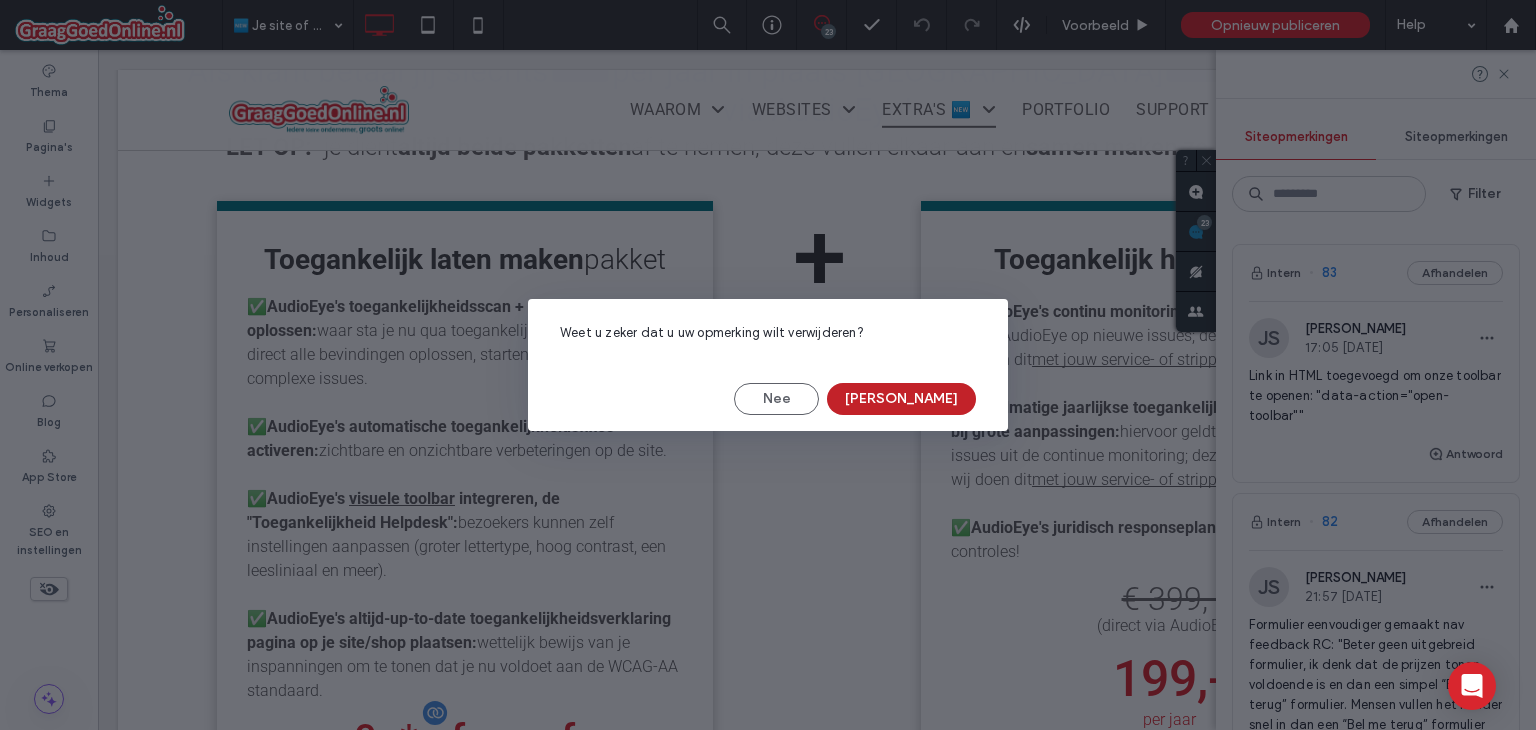 click on "[PERSON_NAME]" at bounding box center (901, 399) 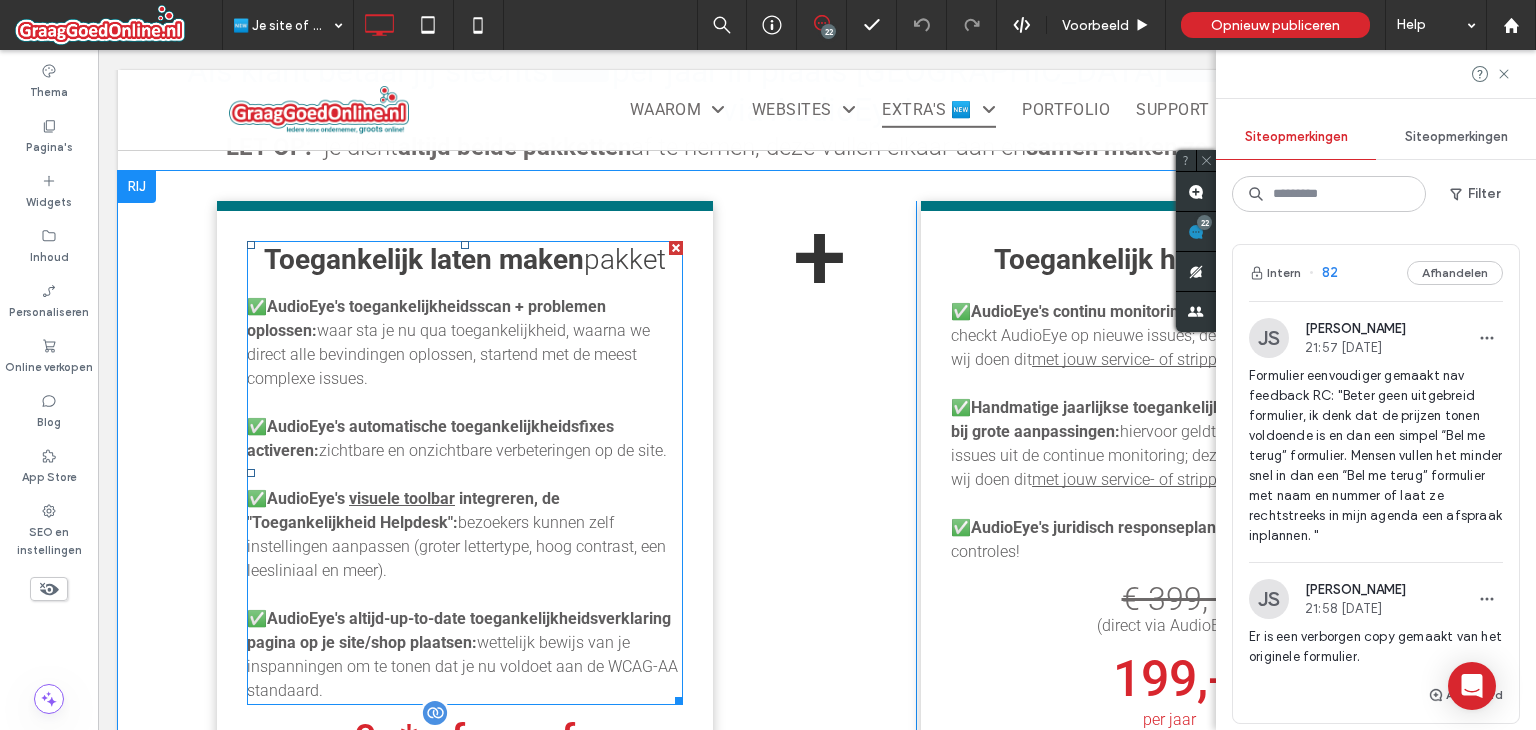 click on "zichtbare en onzichtbare verbeteringen op de site." at bounding box center [493, 450] 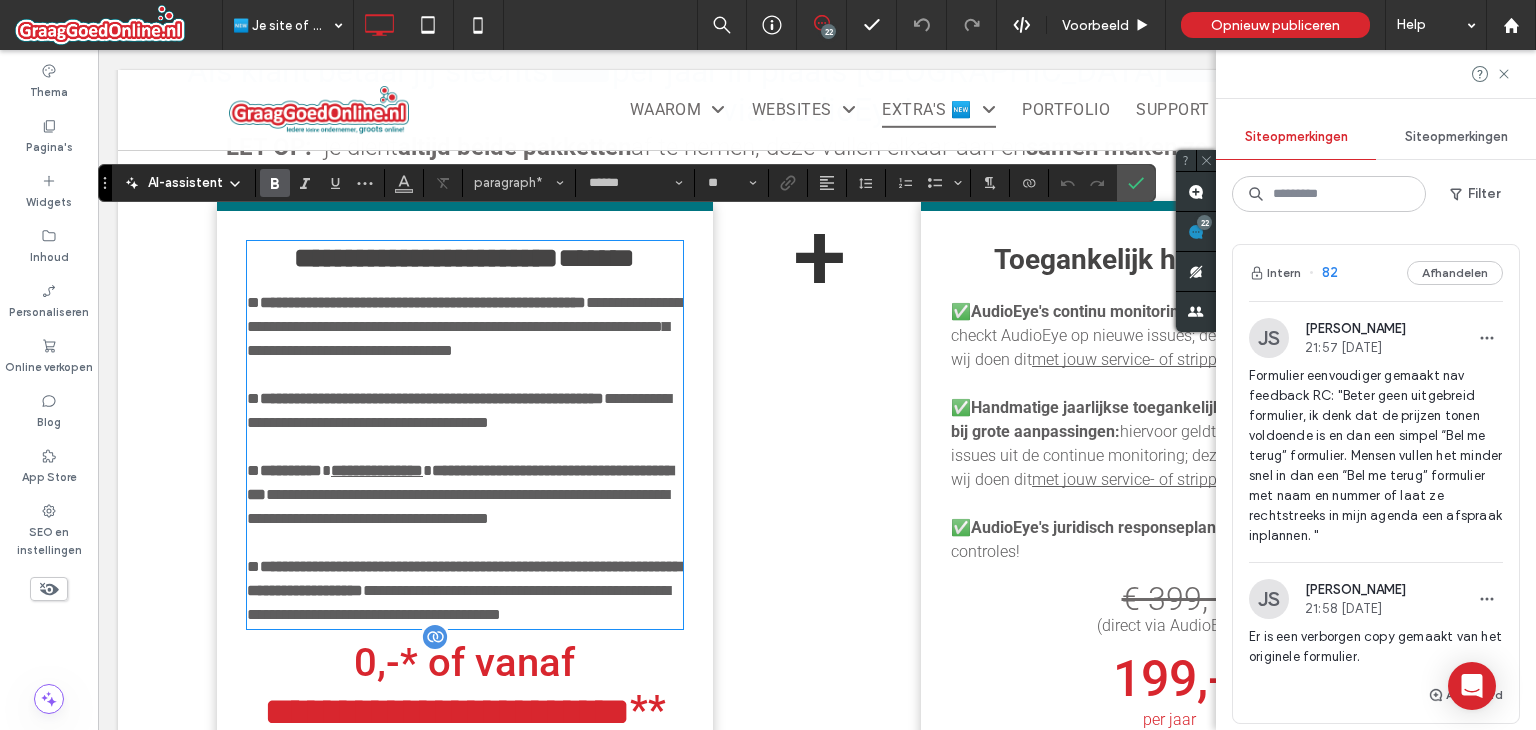 click on "**********" at bounding box center [377, 470] 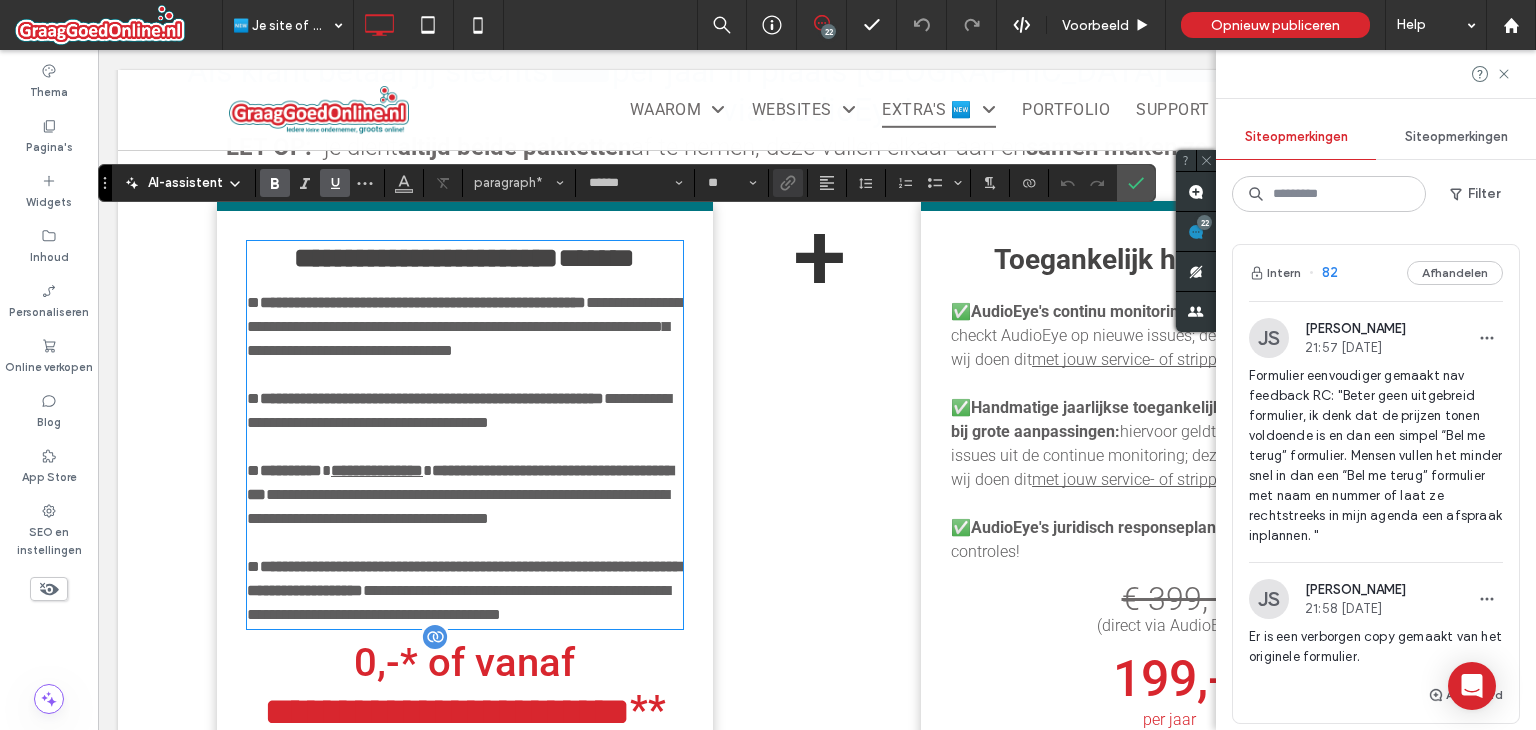 click on "**********" at bounding box center (377, 470) 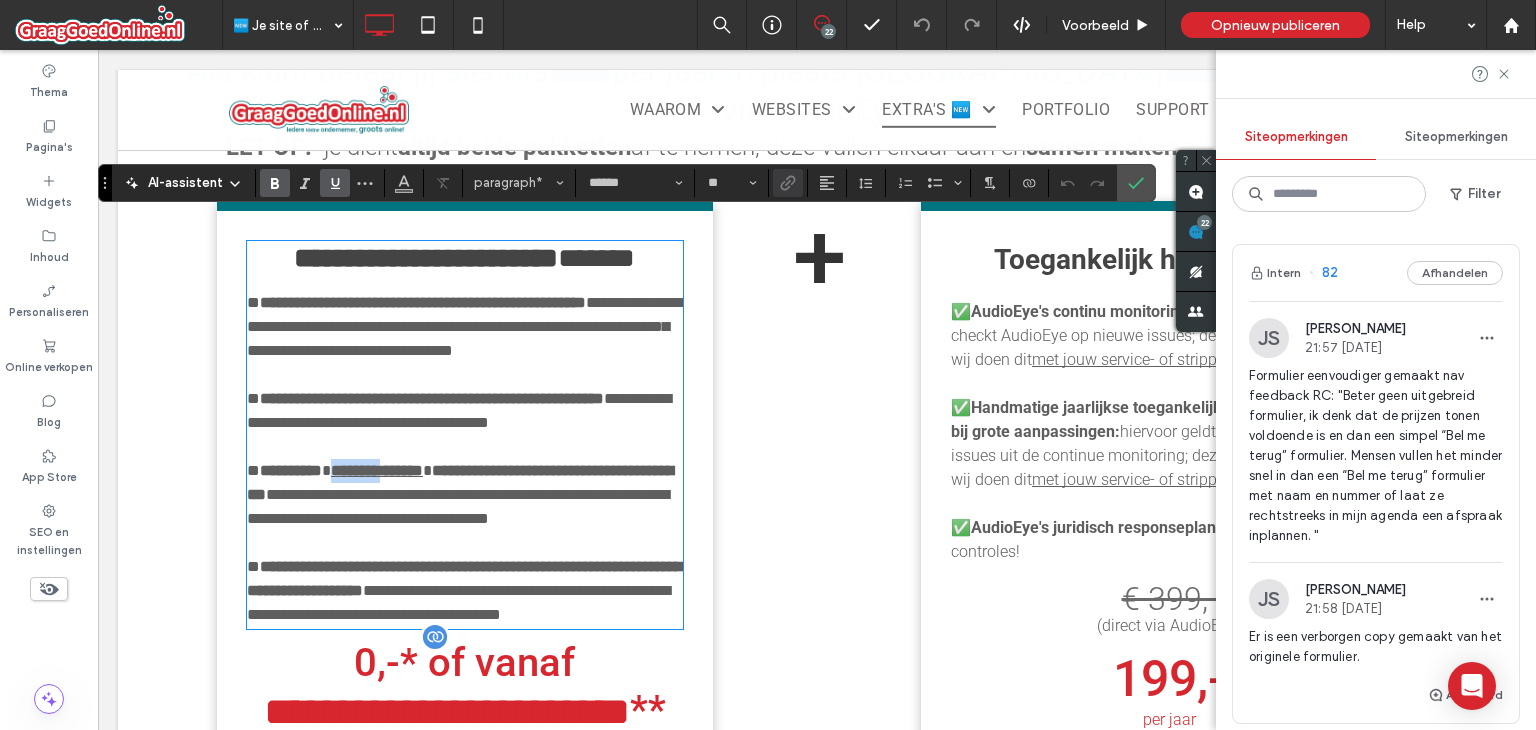 click on "**********" at bounding box center [377, 470] 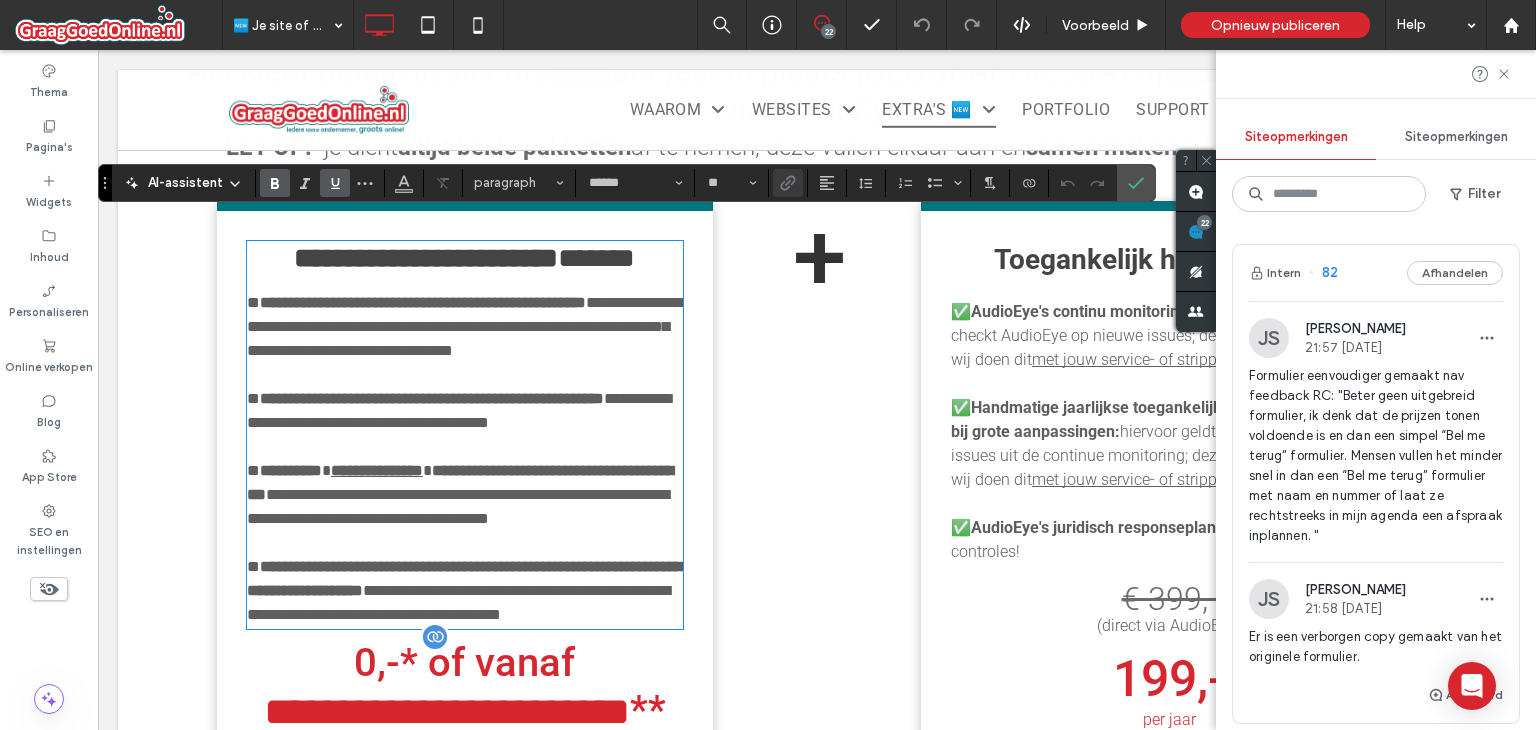 click at bounding box center (427, 470) 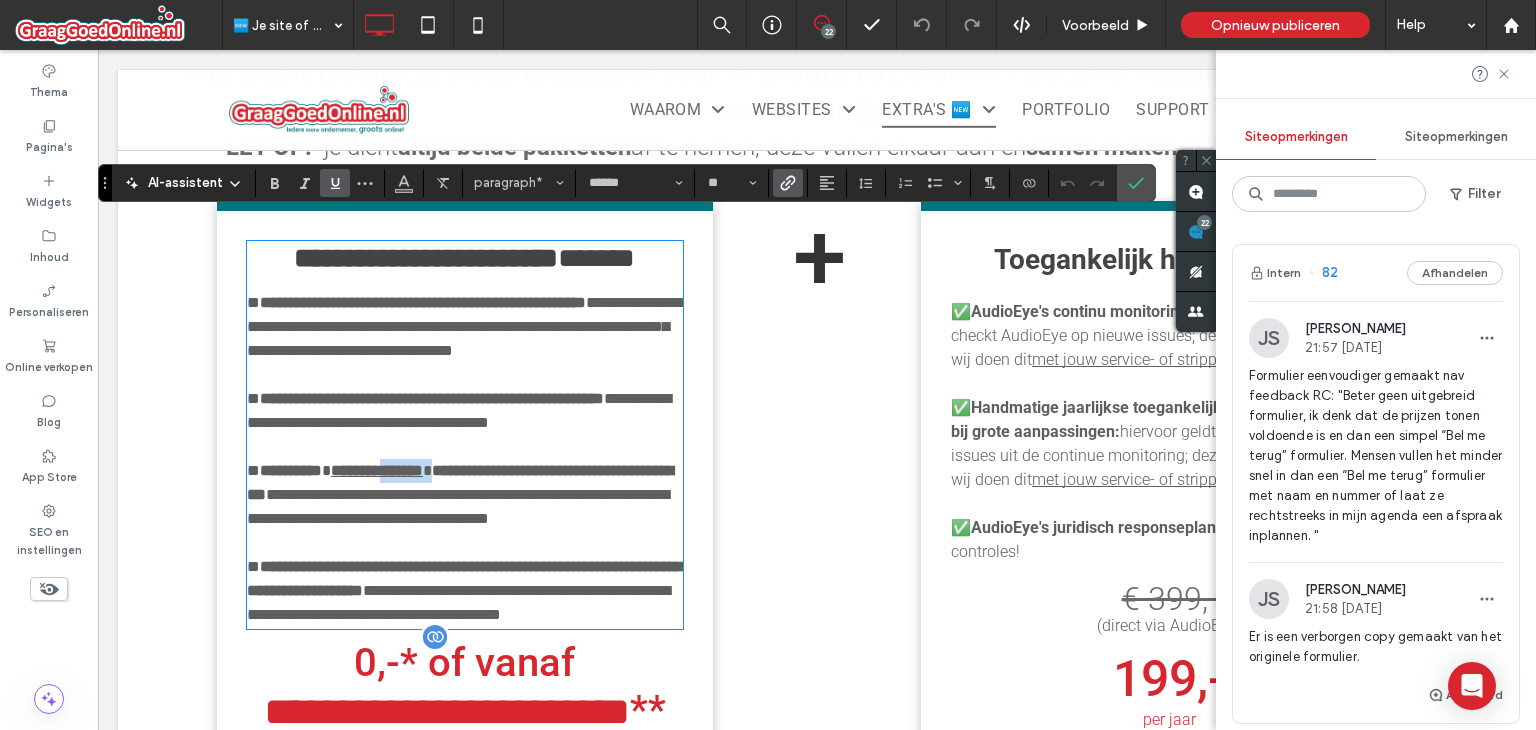 click on "**********" at bounding box center [377, 470] 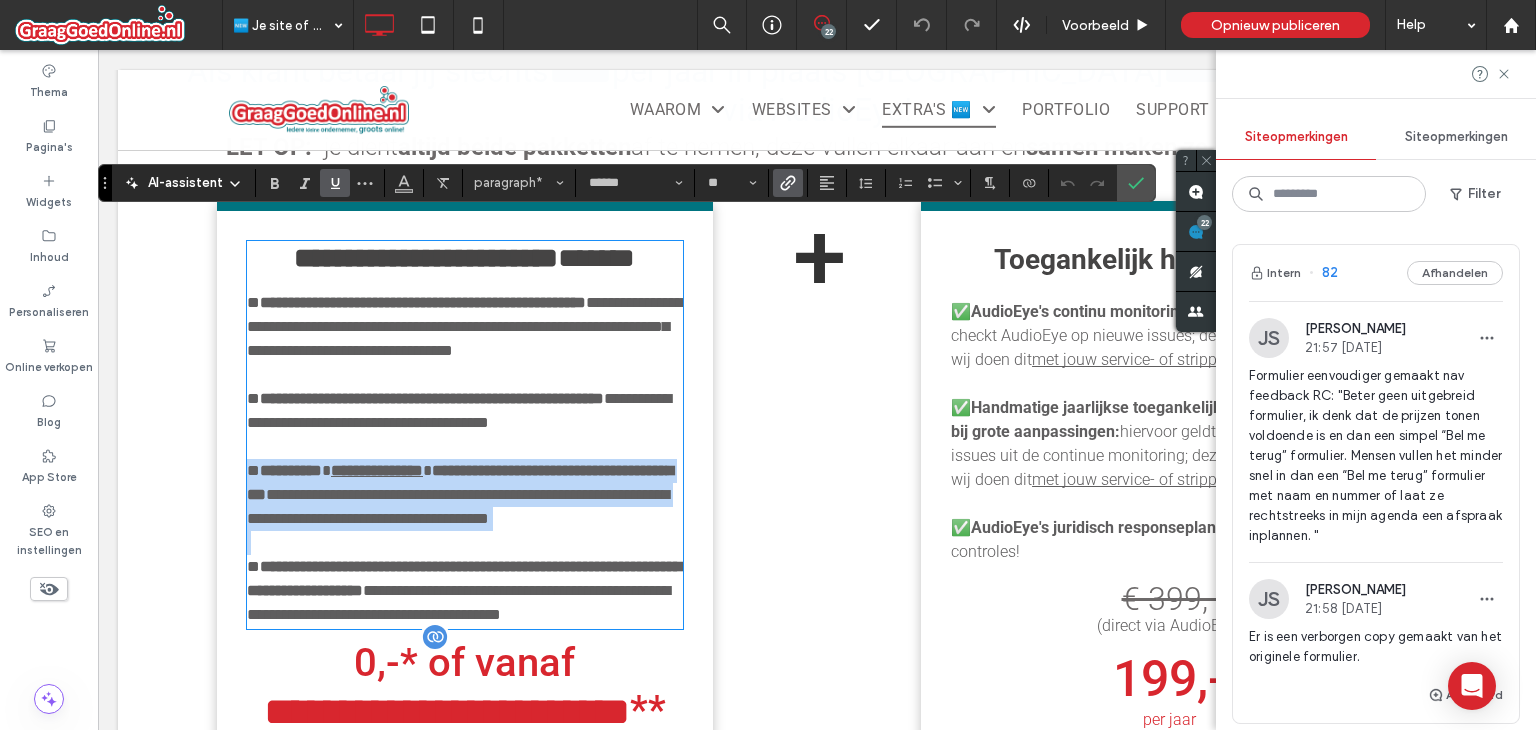 click on "**********" at bounding box center [377, 470] 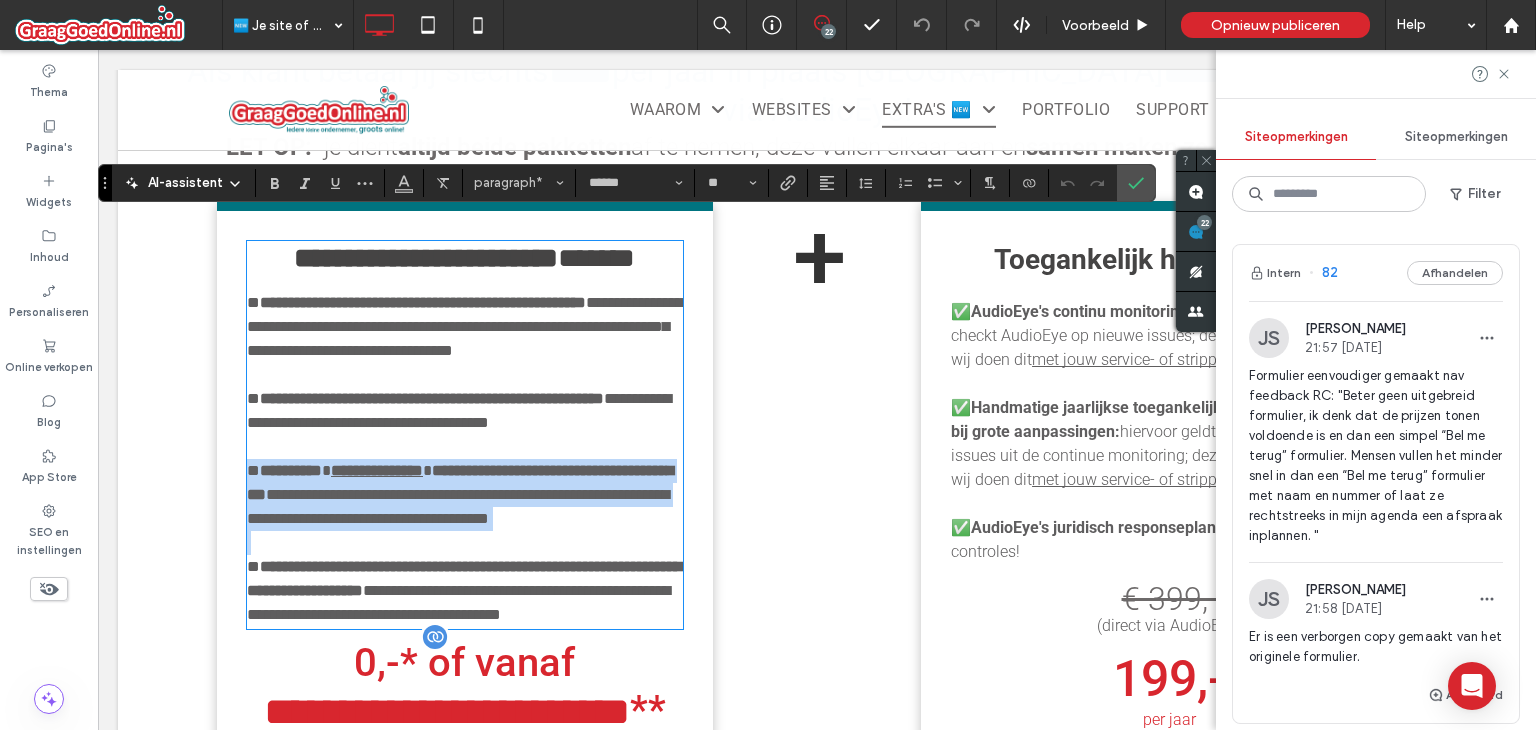 click on "**********" at bounding box center [377, 470] 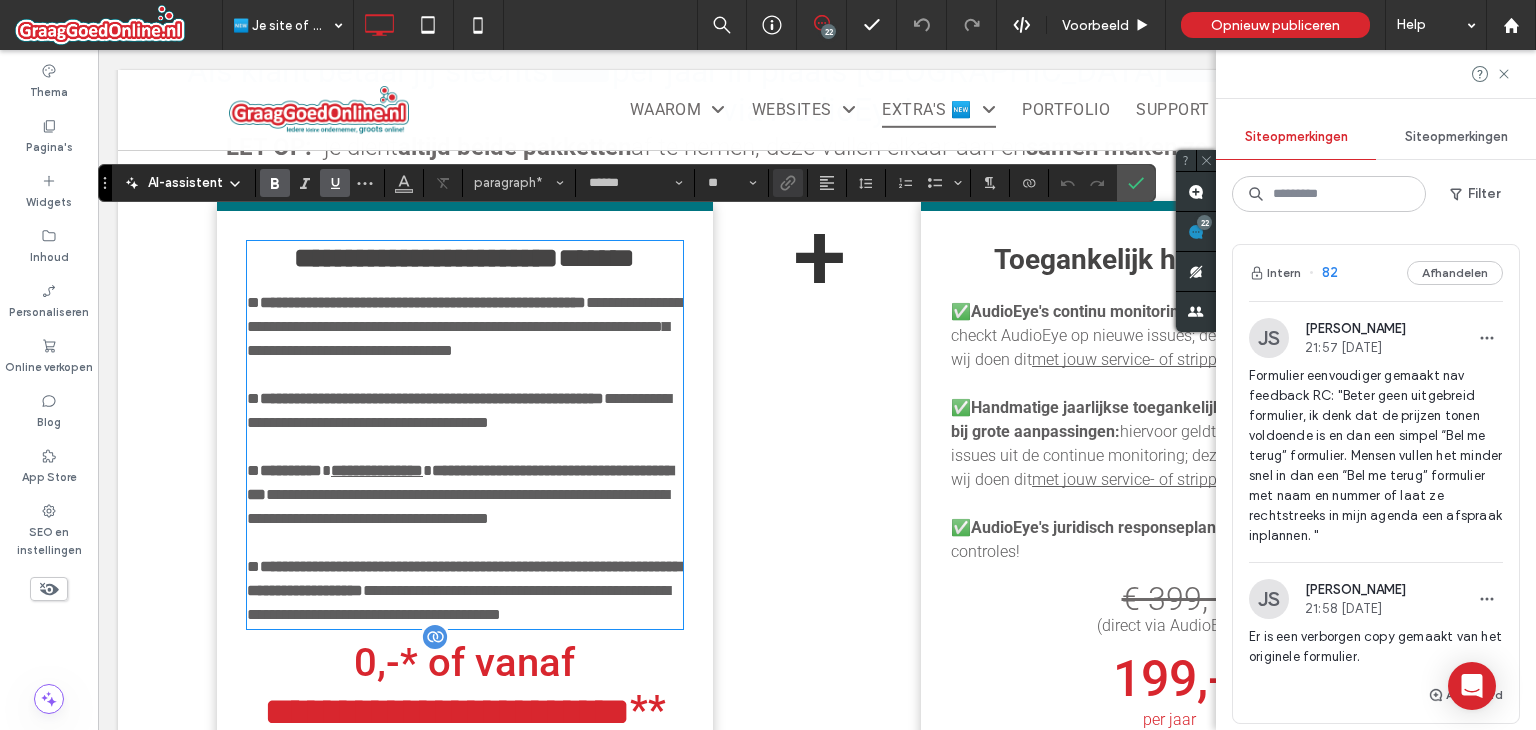 click on "**********" at bounding box center [377, 470] 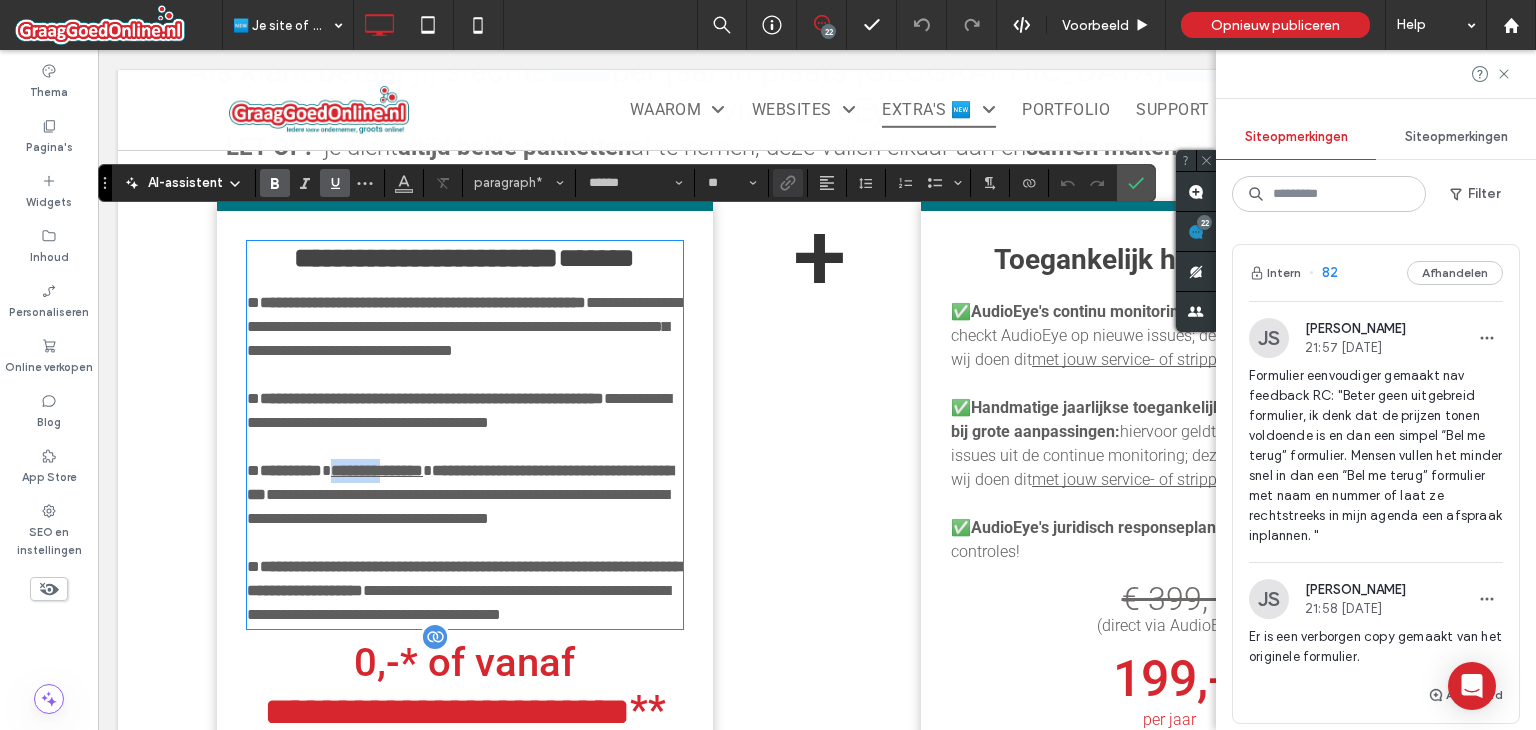 click on "**********" at bounding box center (377, 470) 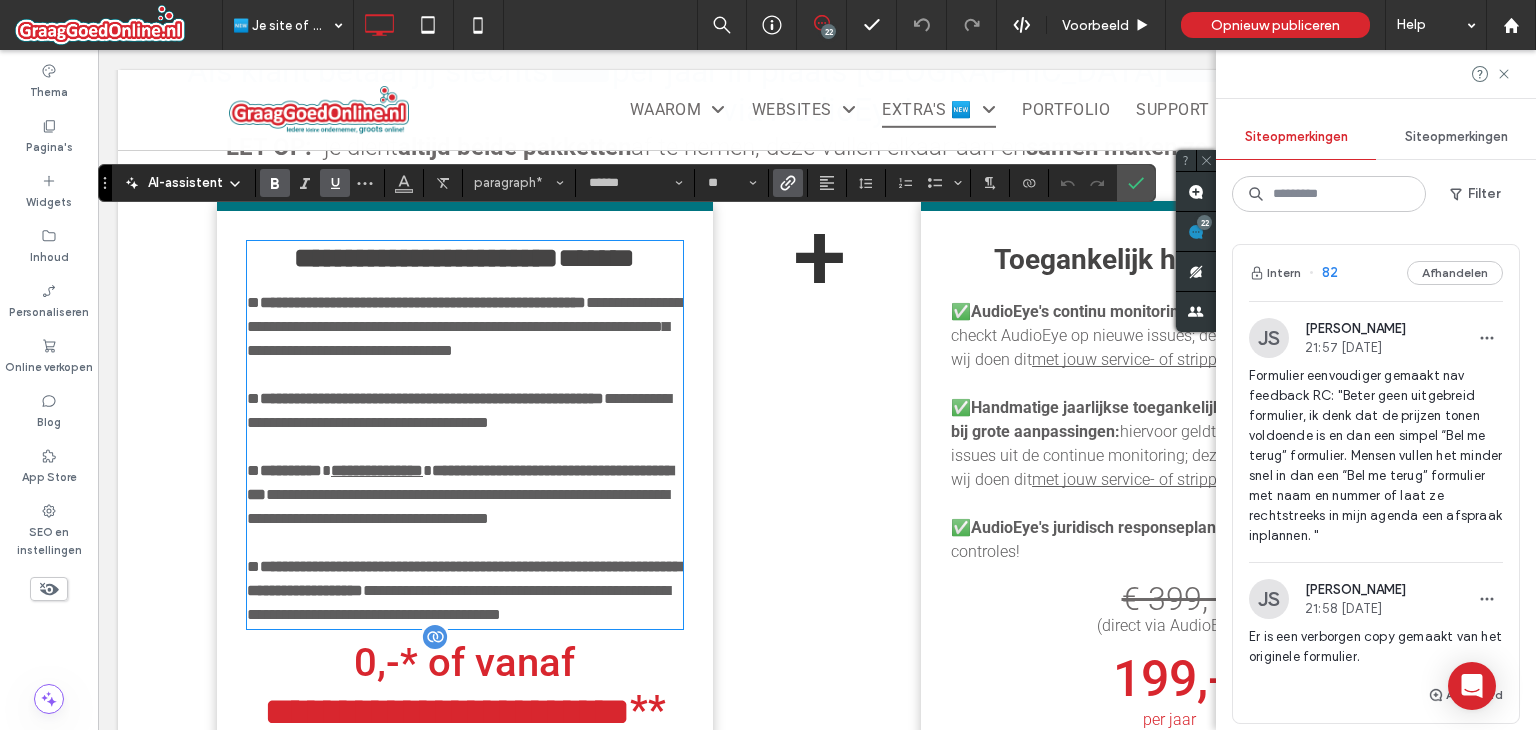 click on "**********" at bounding box center (377, 470) 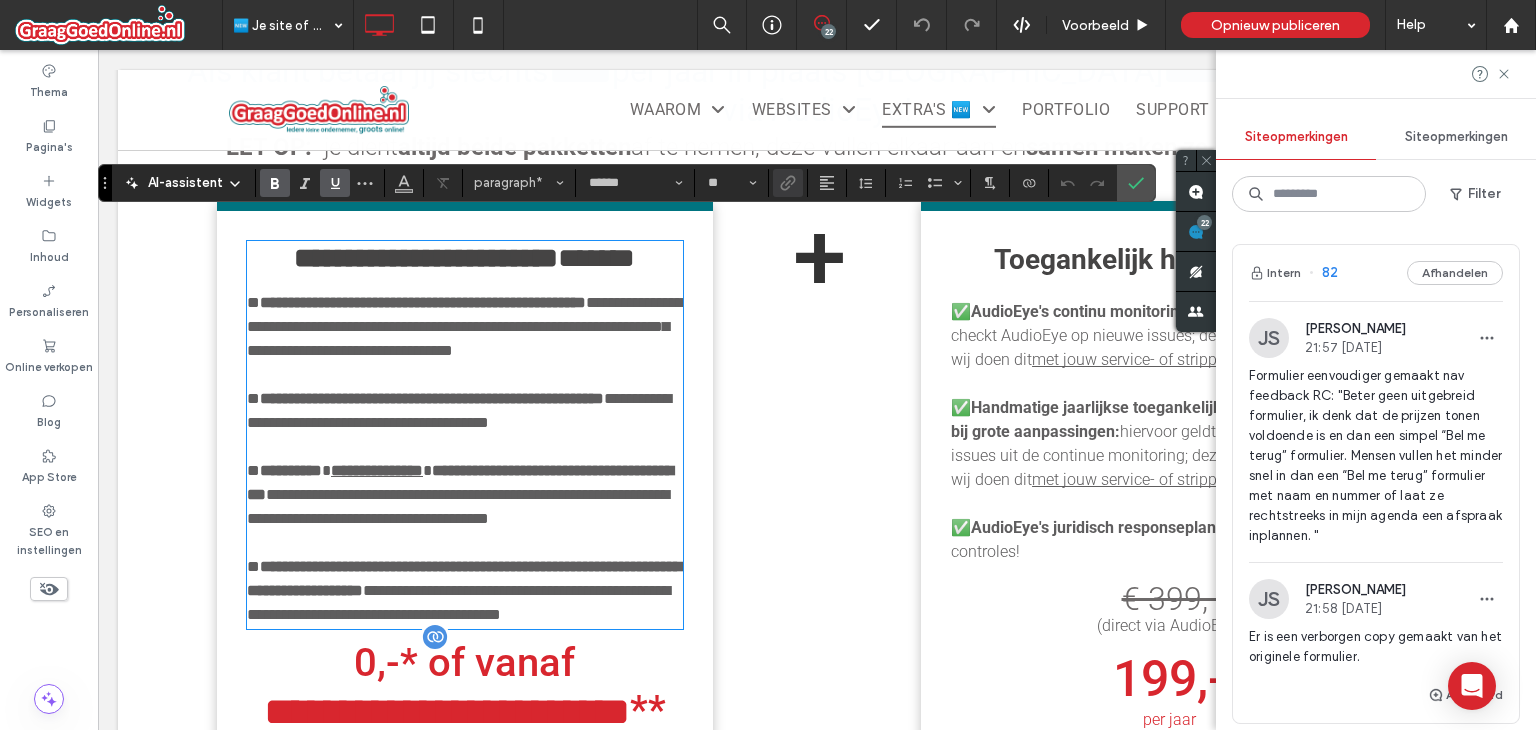 drag, startPoint x: 454, startPoint y: 477, endPoint x: 397, endPoint y: 474, distance: 57.07889 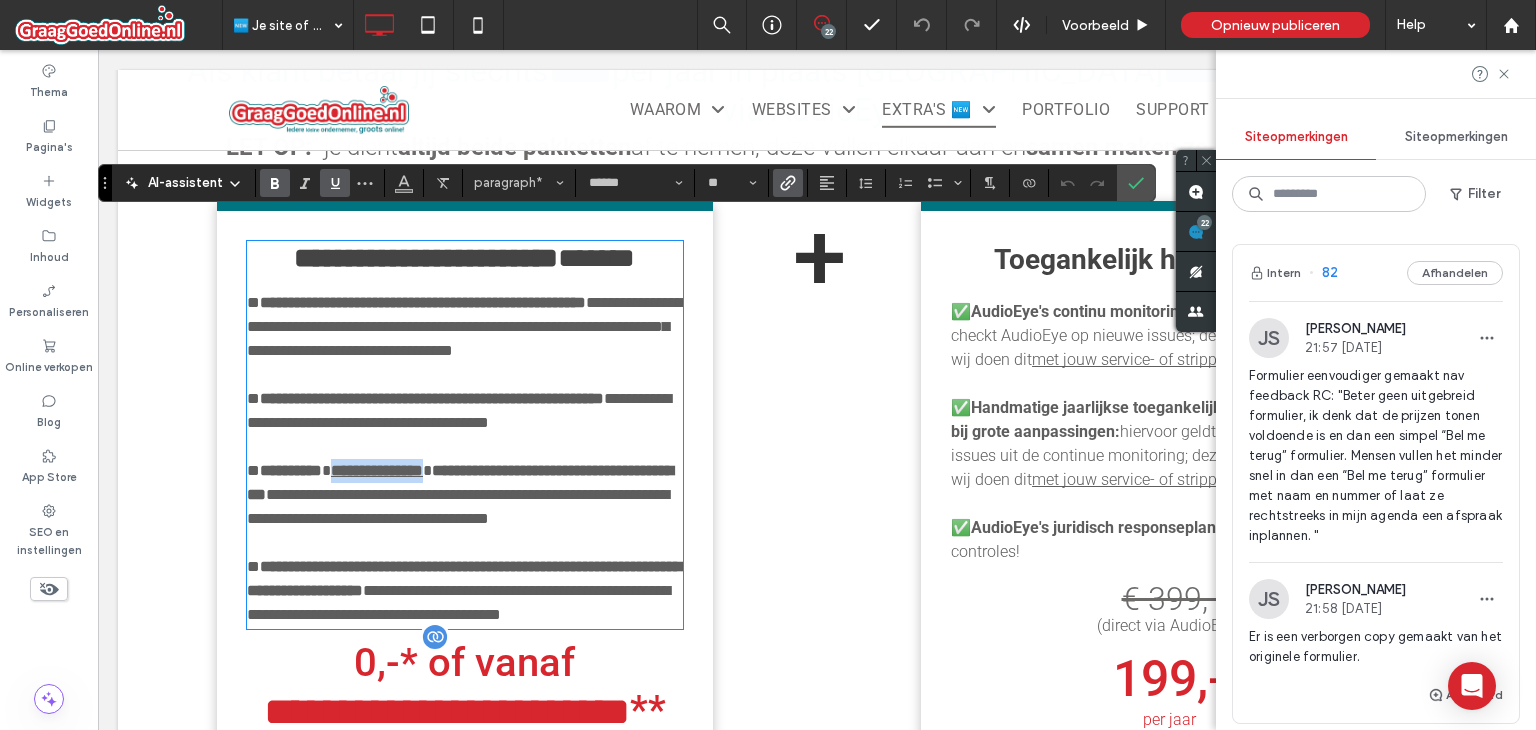 drag, startPoint x: 348, startPoint y: 473, endPoint x: 453, endPoint y: 466, distance: 105.23308 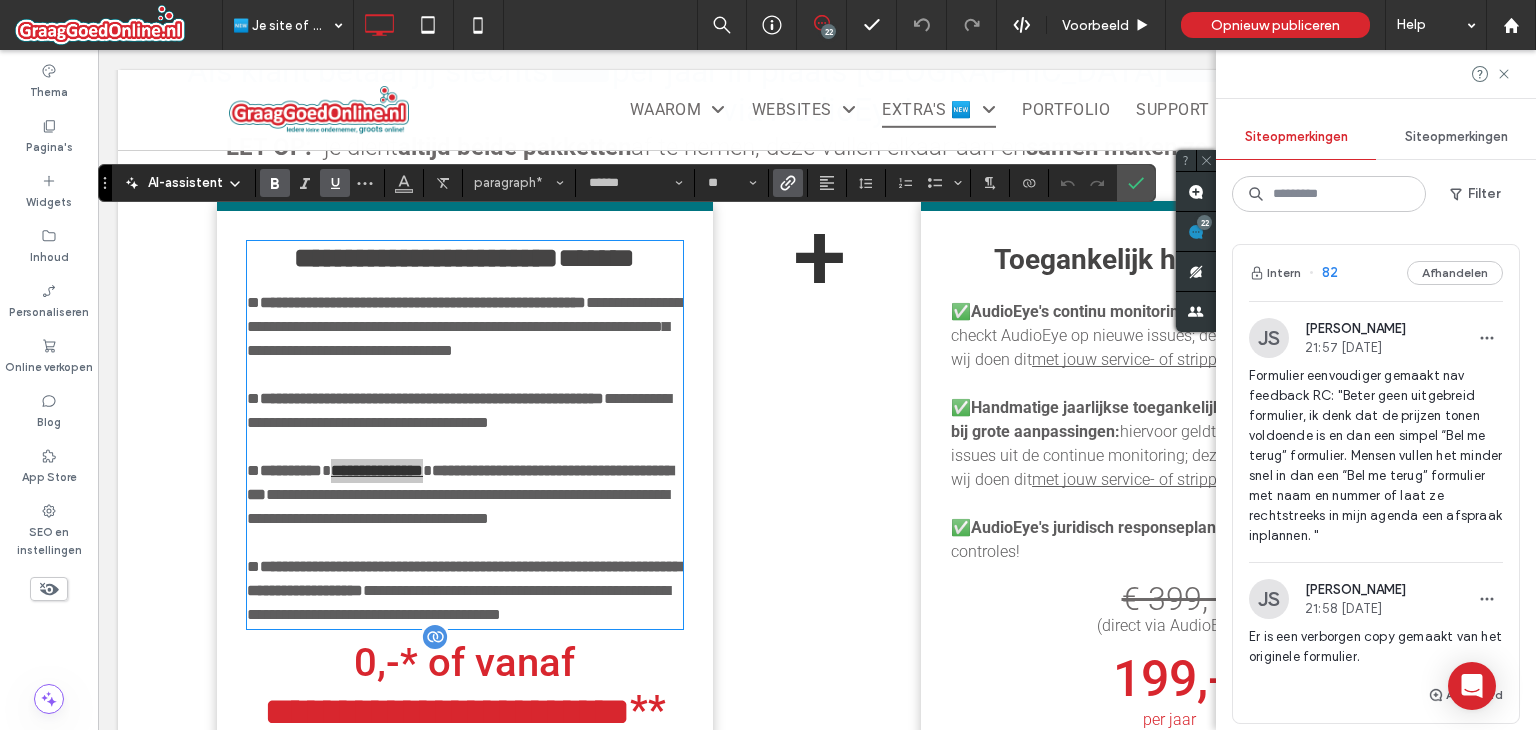 click at bounding box center [784, 183] 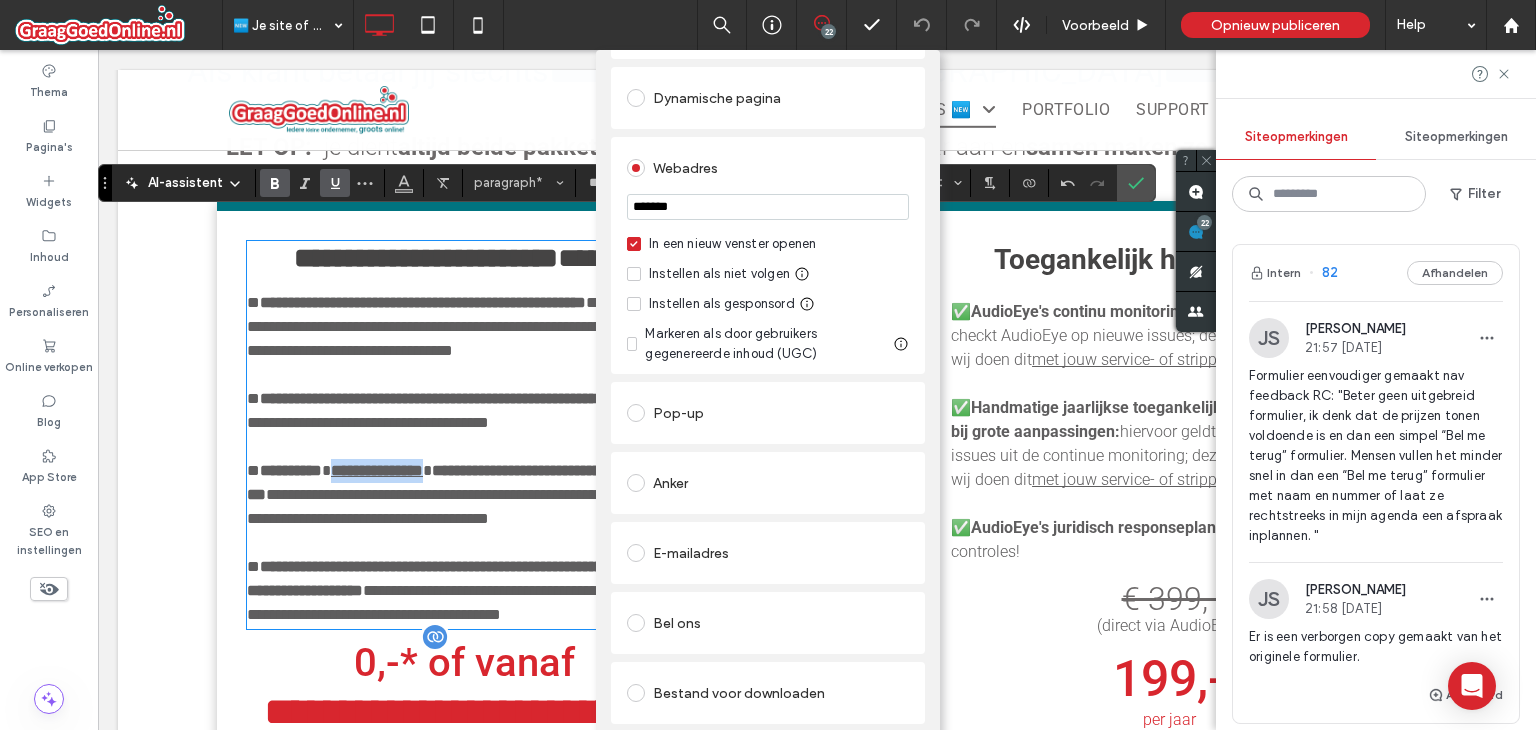 scroll, scrollTop: 178, scrollLeft: 0, axis: vertical 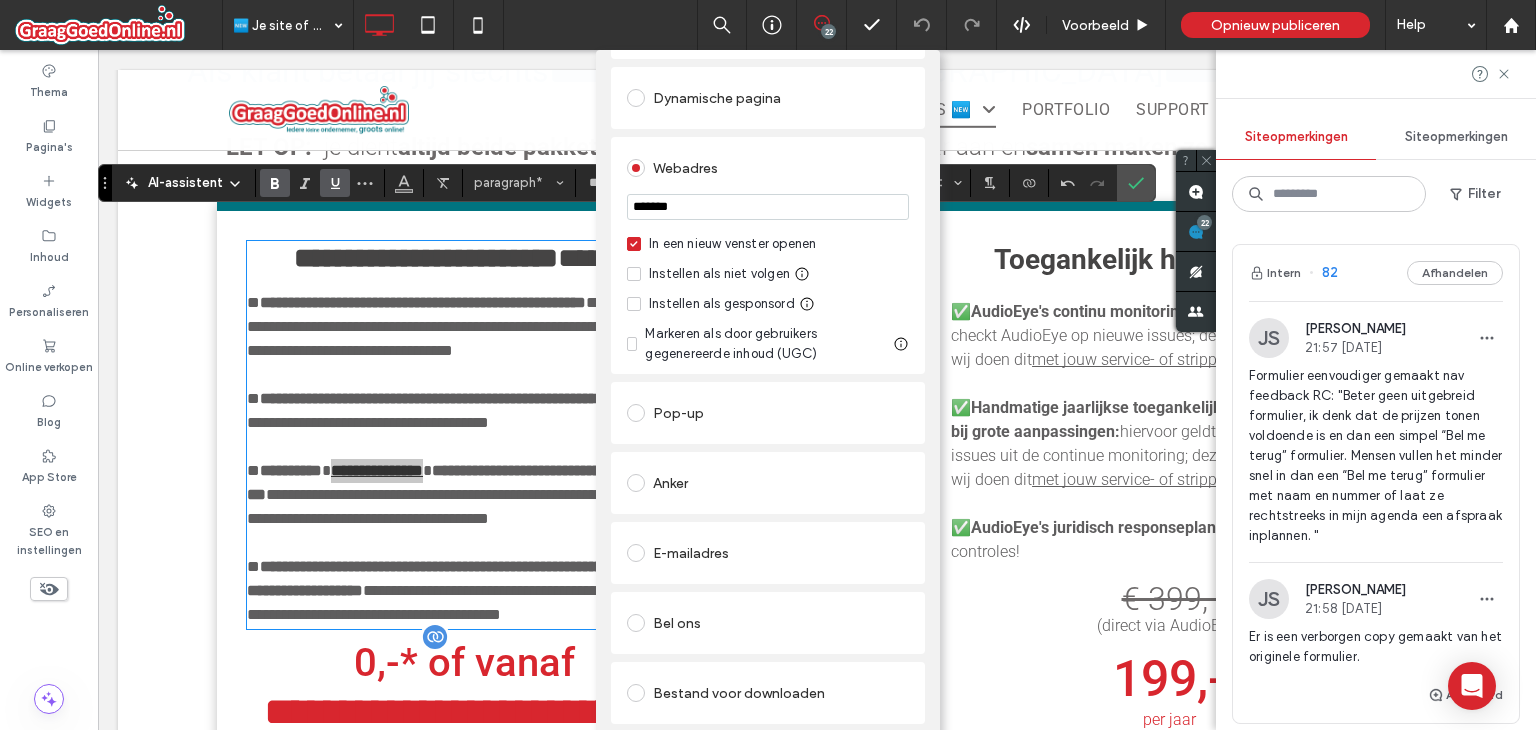 click on "LINK VERWIJDEREN" at bounding box center (768, 742) 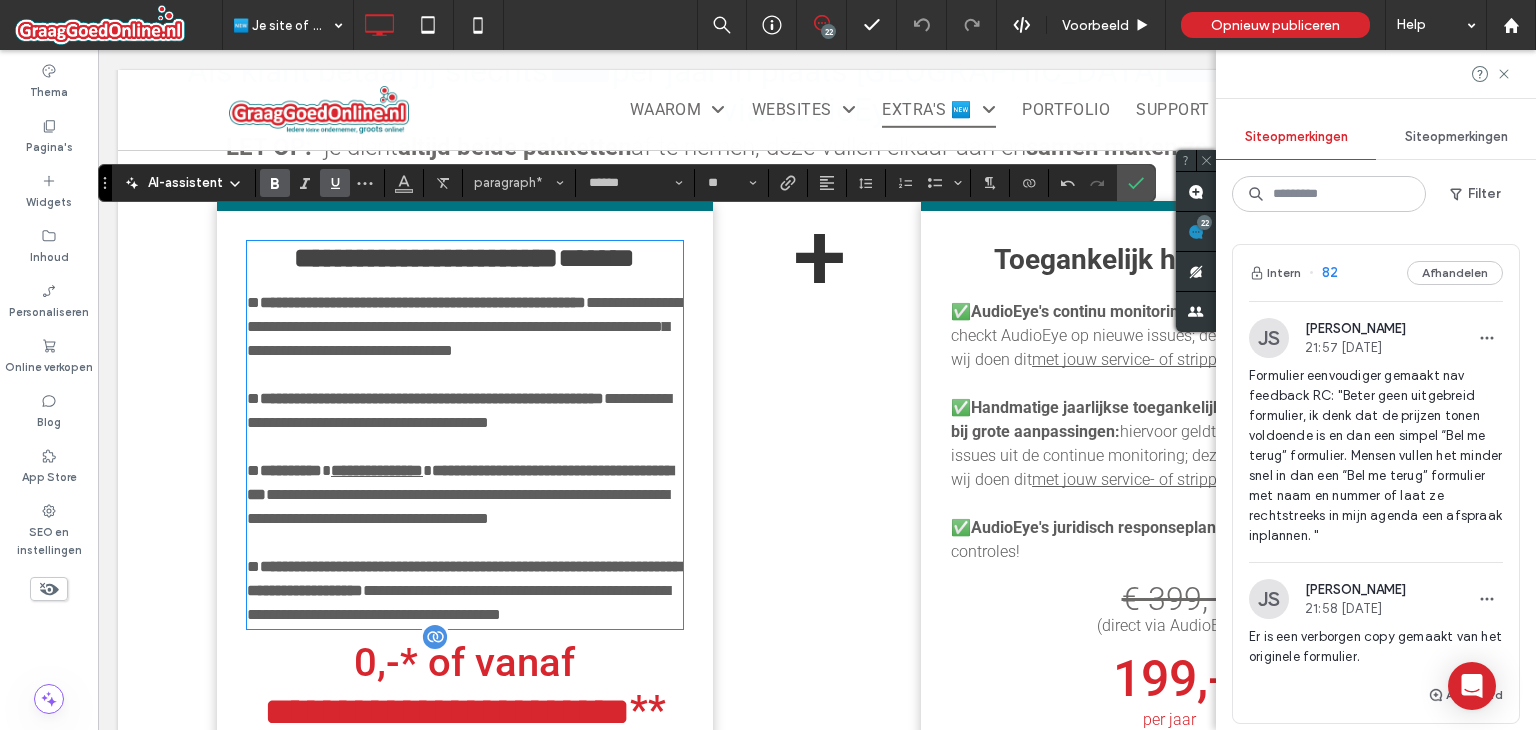 click on "**********" at bounding box center [460, 482] 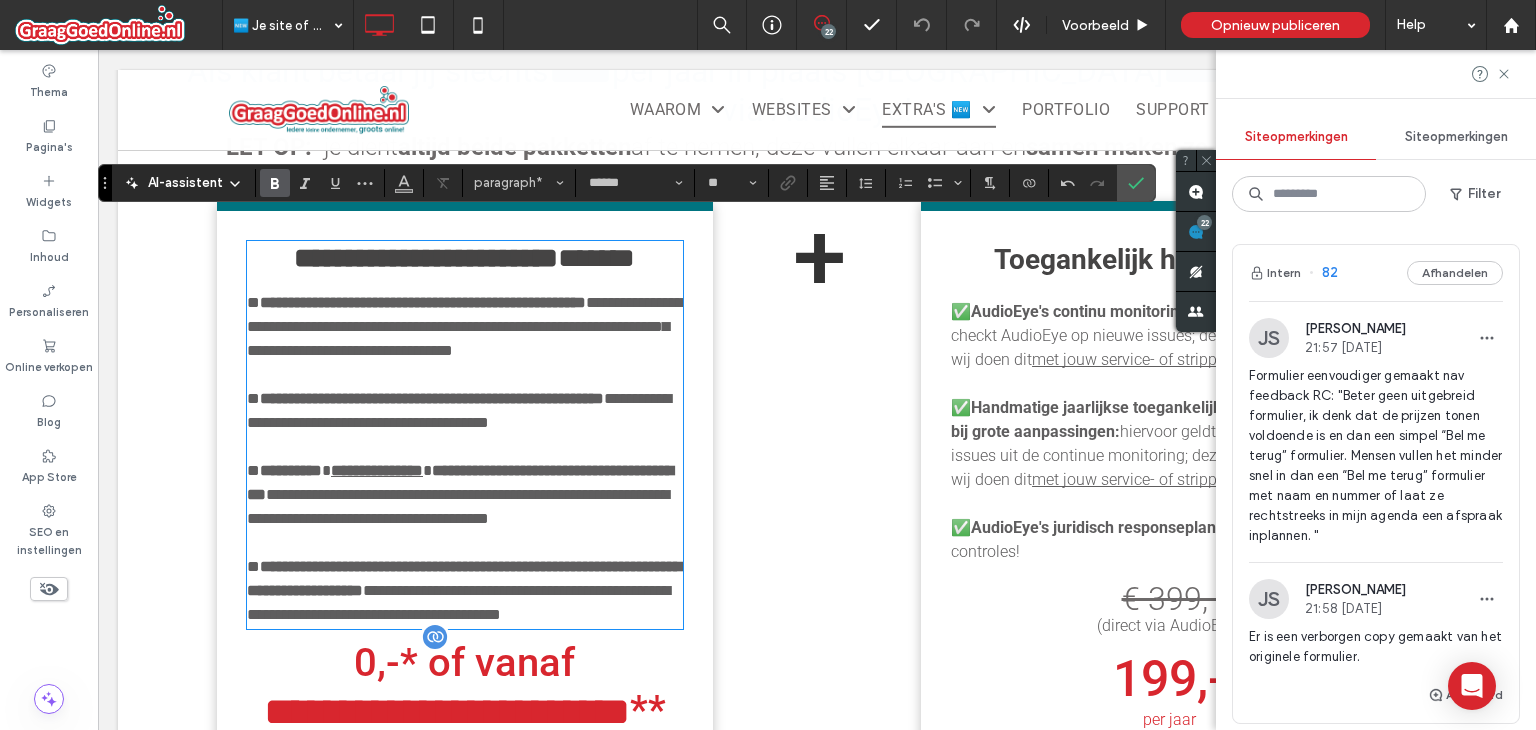 click on "**********" at bounding box center (465, 495) 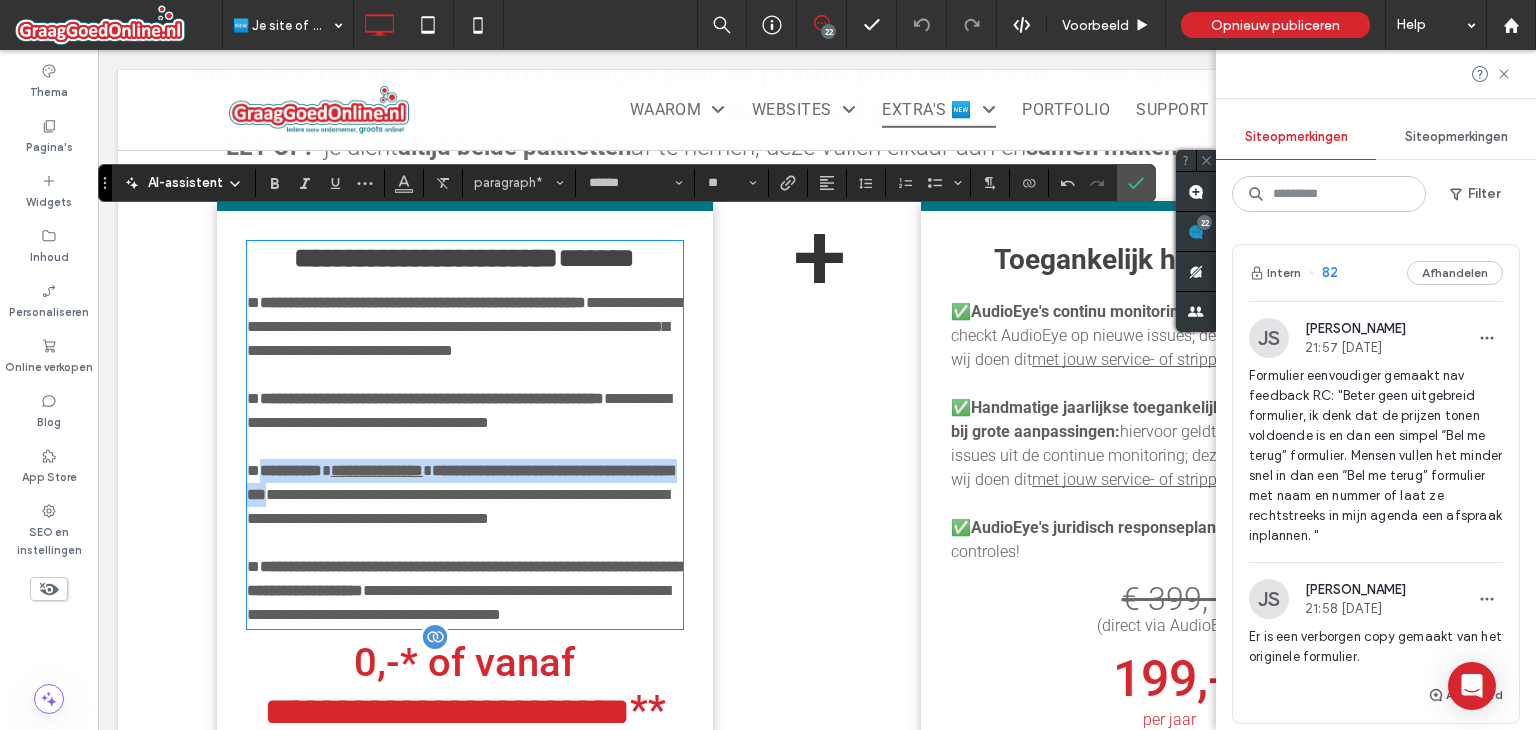 drag, startPoint x: 268, startPoint y: 474, endPoint x: 445, endPoint y: 497, distance: 178.4881 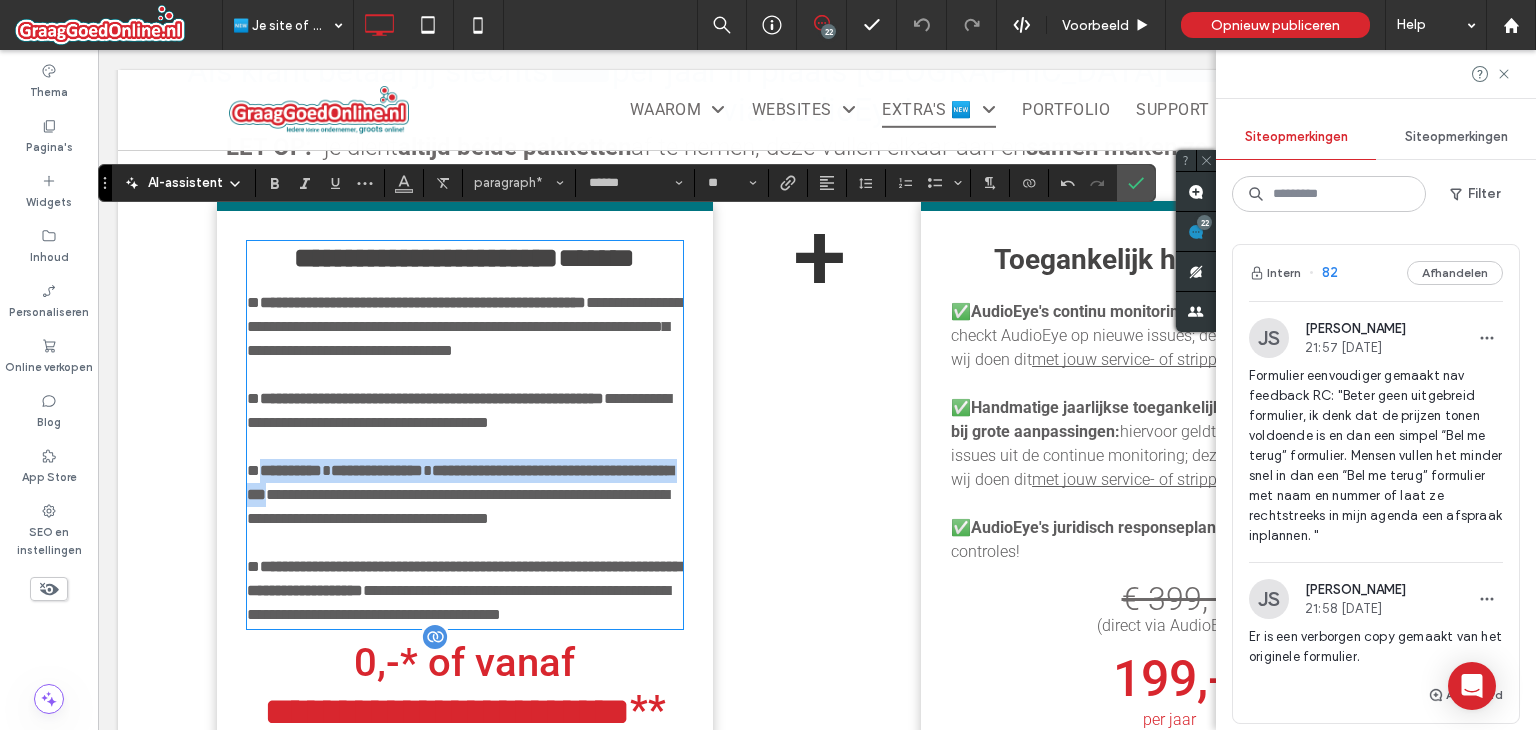 click at bounding box center [465, 447] 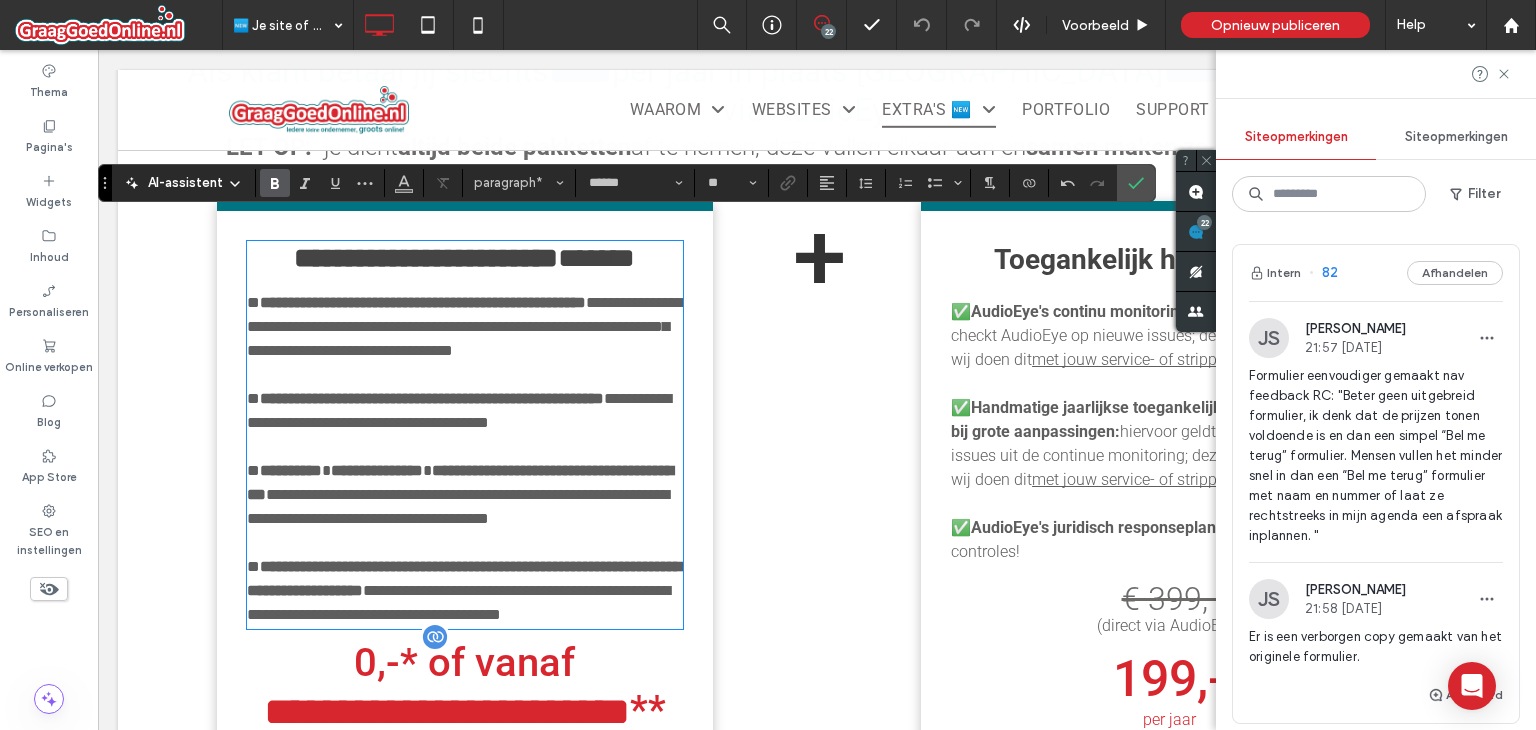 drag, startPoint x: 529, startPoint y: 479, endPoint x: 605, endPoint y: 489, distance: 76.655075 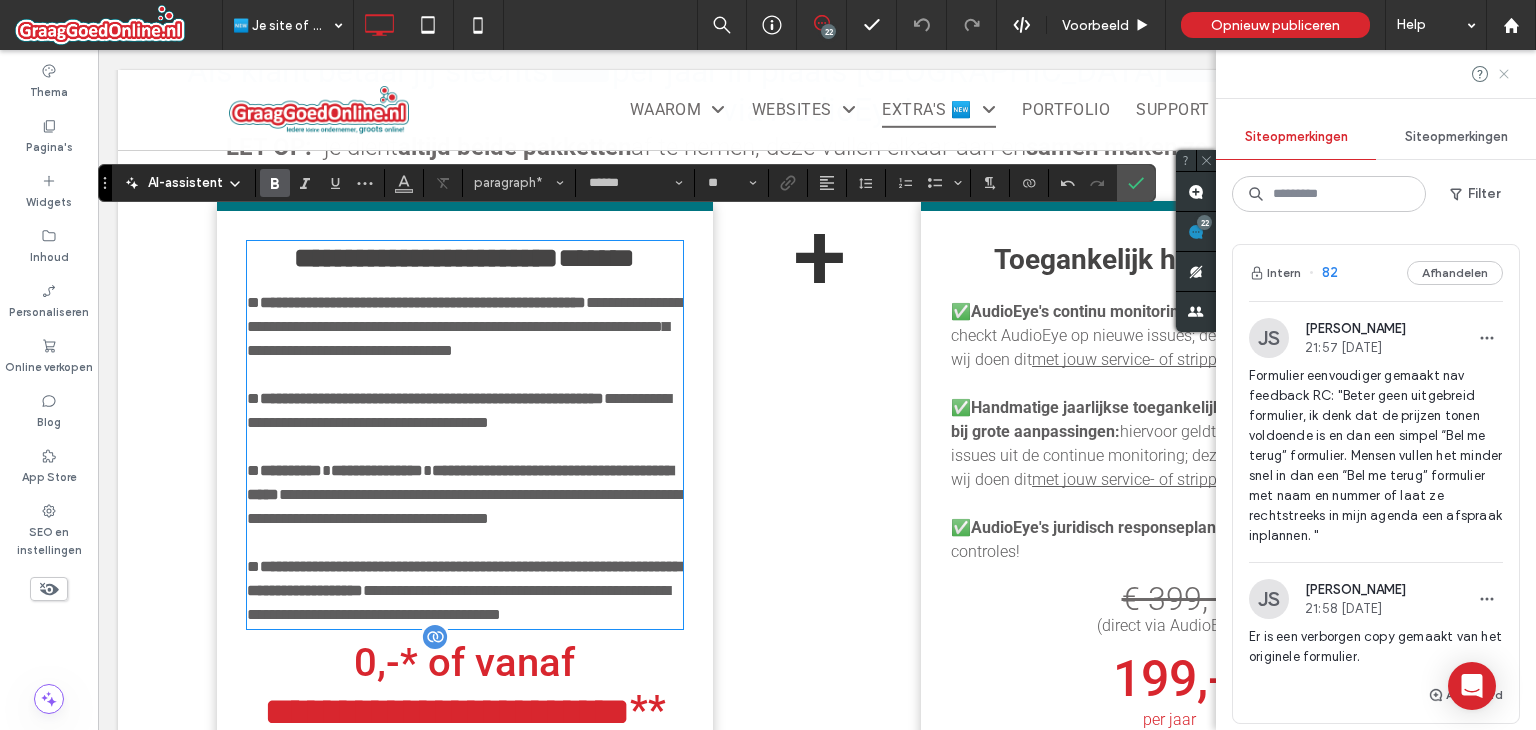 click 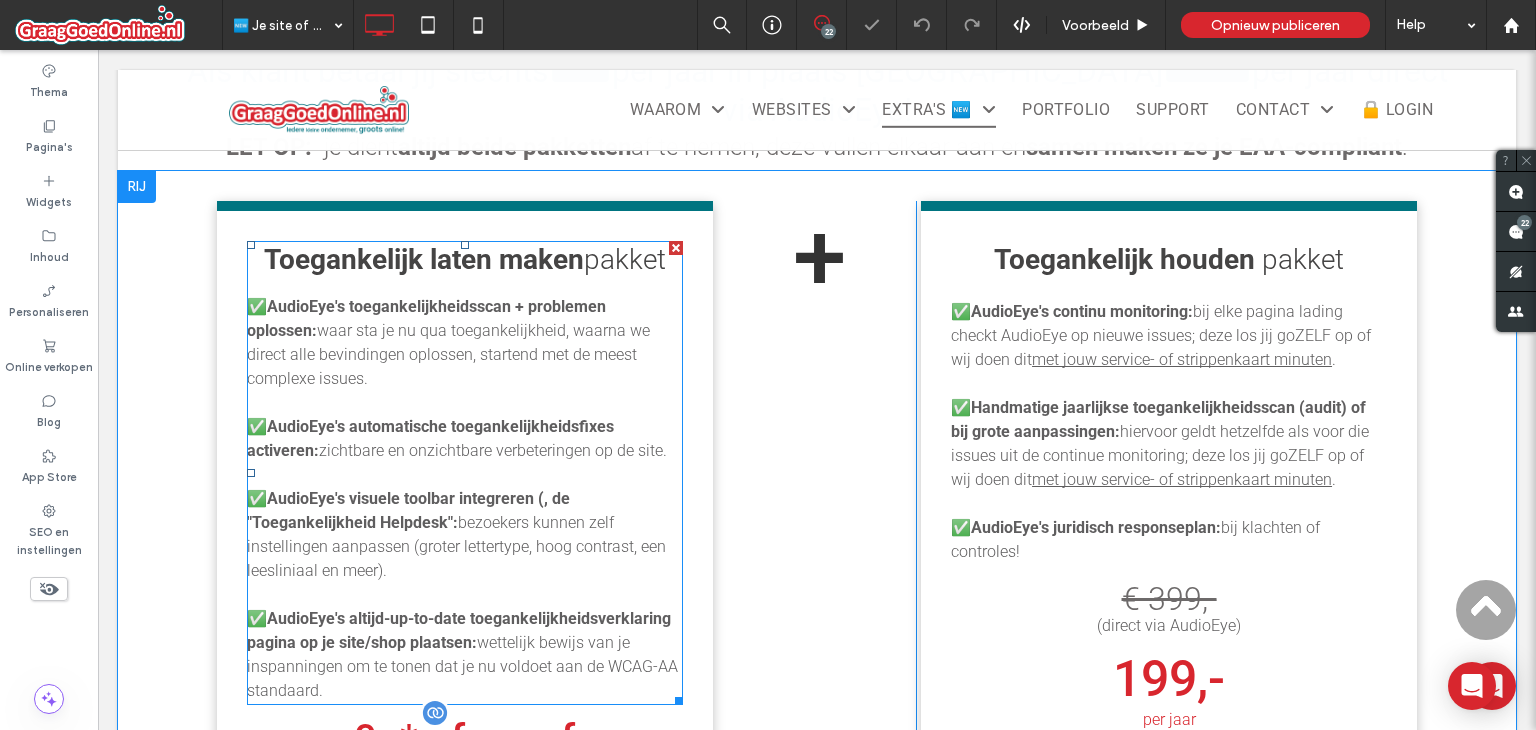 click on "bezoekers kunnen zelf instellingen aanpassen (groter lettertype, hoog contrast, een leesliniaal en meer)." at bounding box center [456, 546] 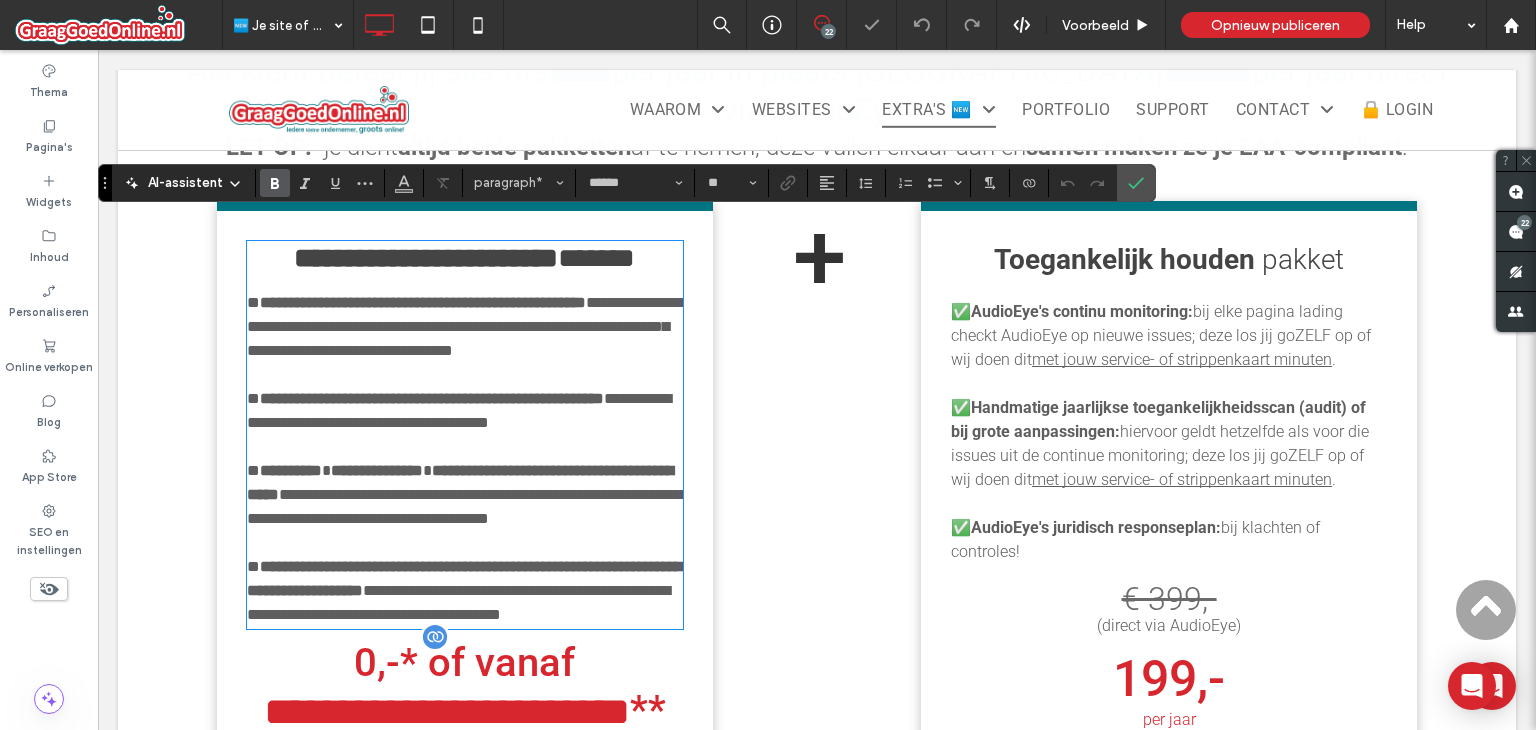 click on "**********" at bounding box center [460, 482] 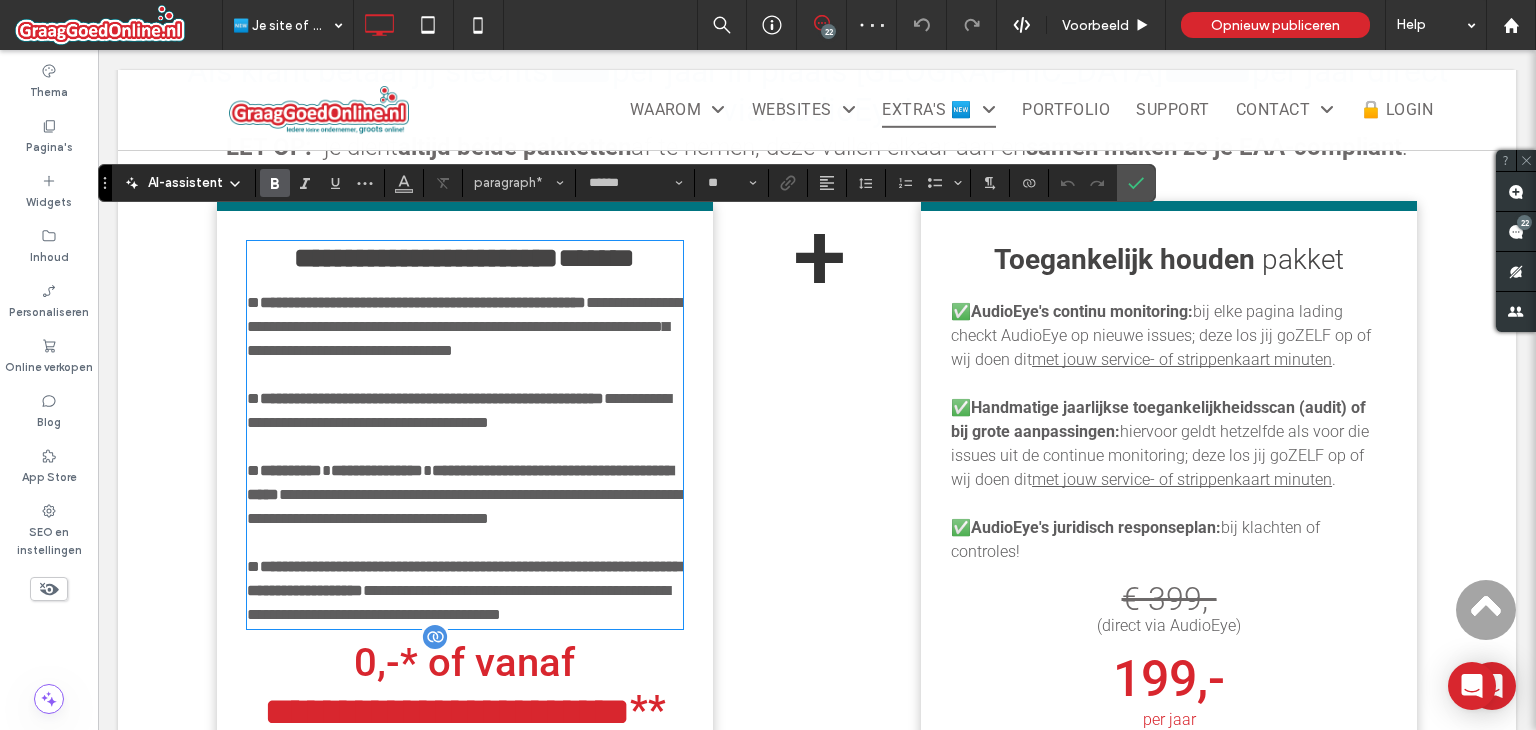 type 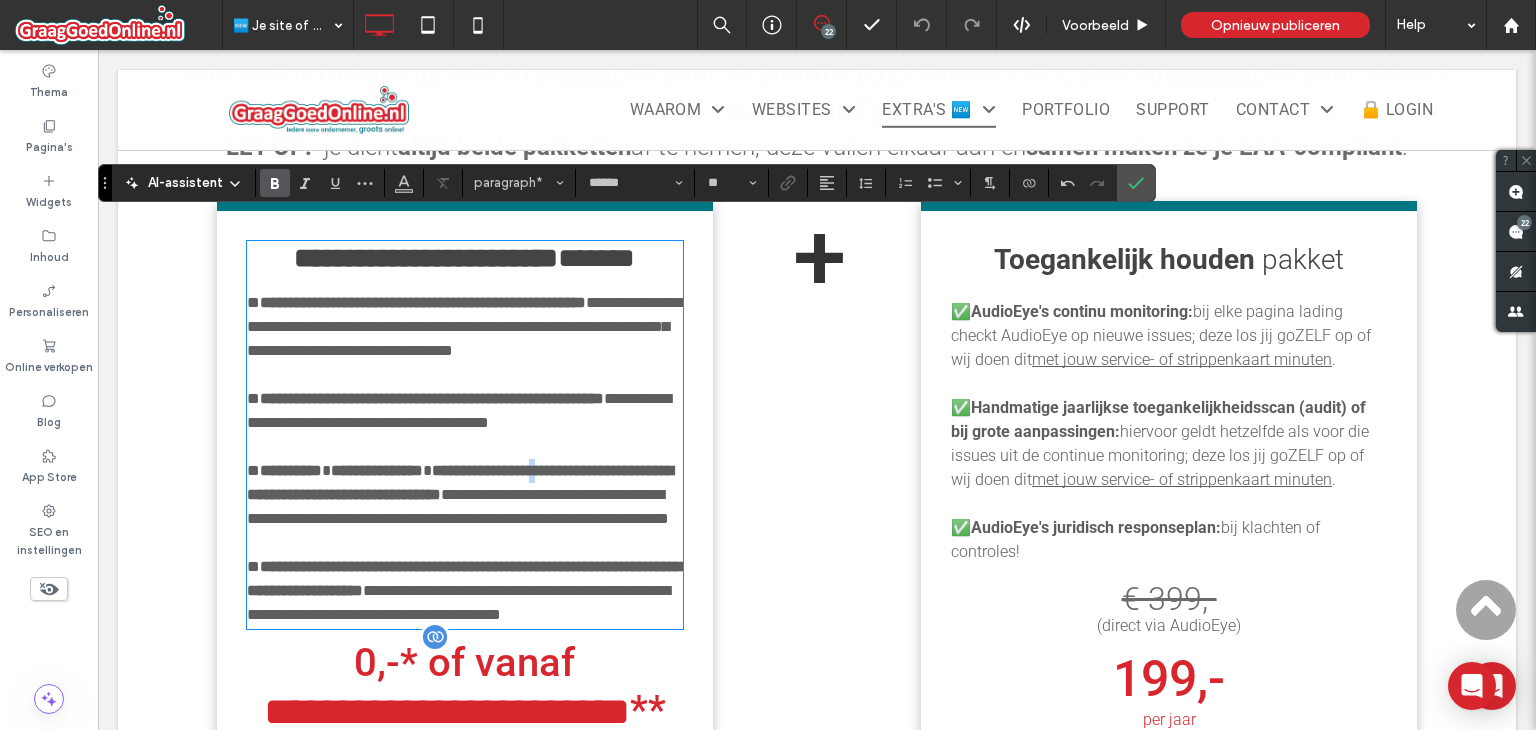 click on "**********" at bounding box center [460, 482] 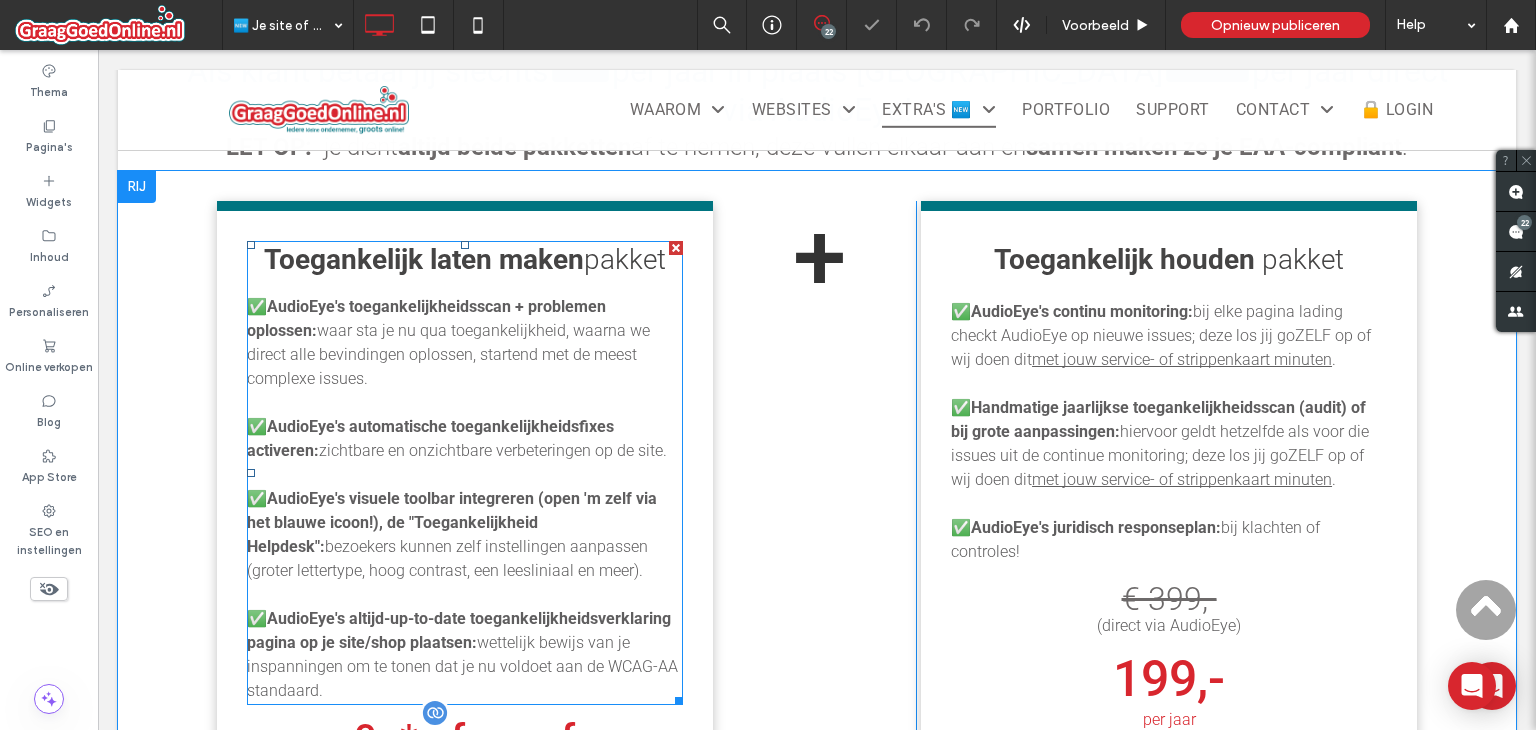 click on "✅  AudioEye's   visuele toolbar   integreren (open 'm zelf via het blauwe icoon!), de "Toegankelijkheid Helpdesk":   bezoekers kunnen zelf instellingen aanpassen (groter lettertype, hoog contrast, een leesliniaal en meer)." at bounding box center (465, 535) 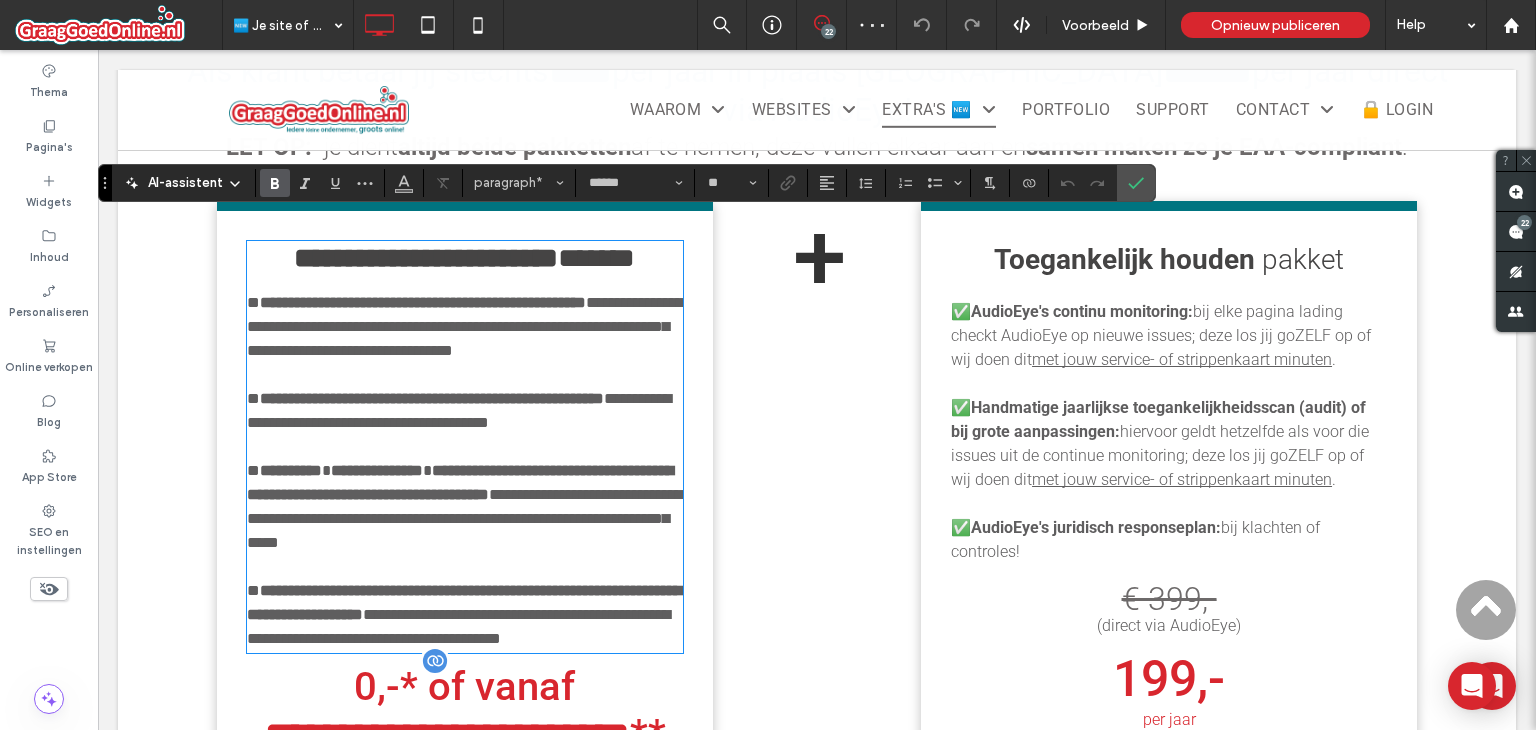 click on "**********" at bounding box center (460, 482) 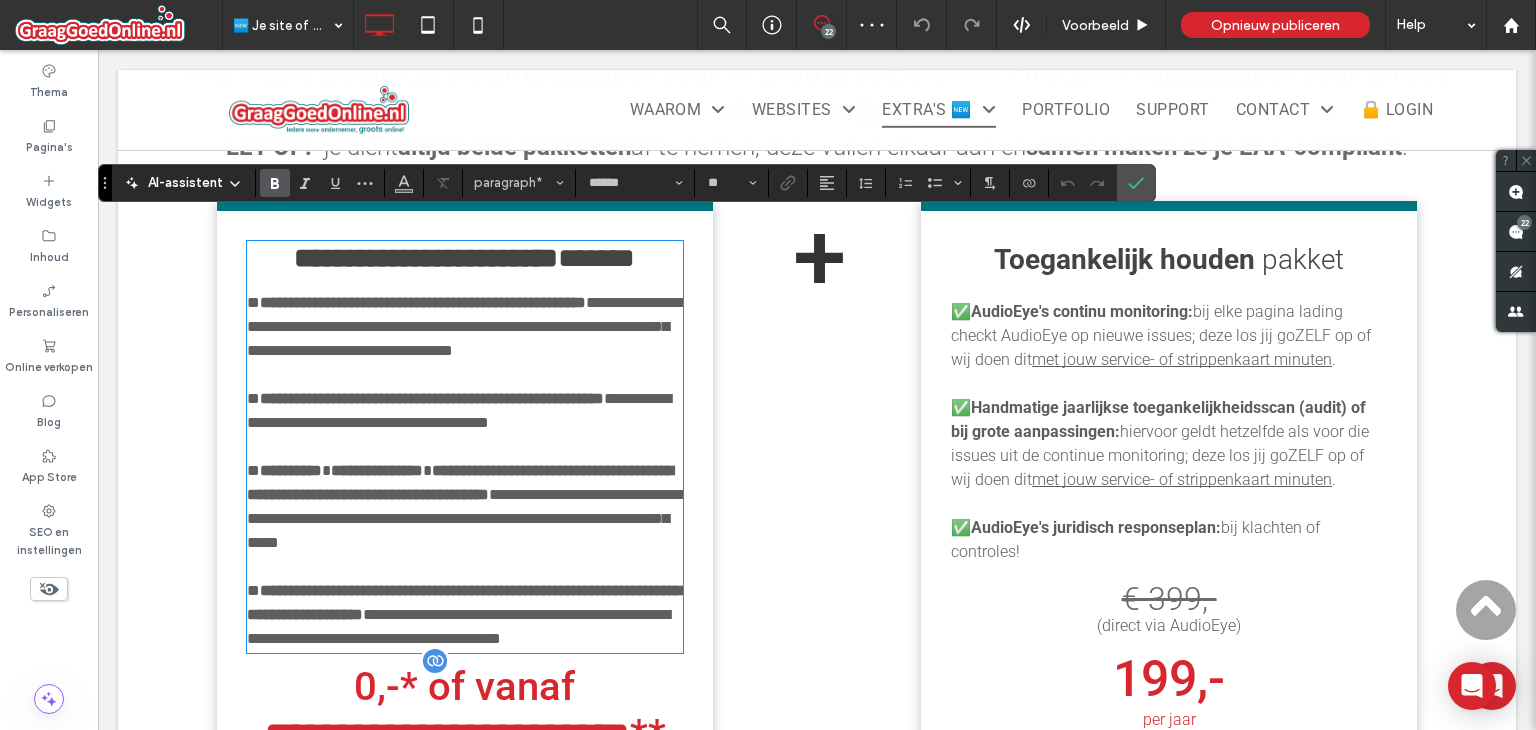 click on "**********" at bounding box center [460, 482] 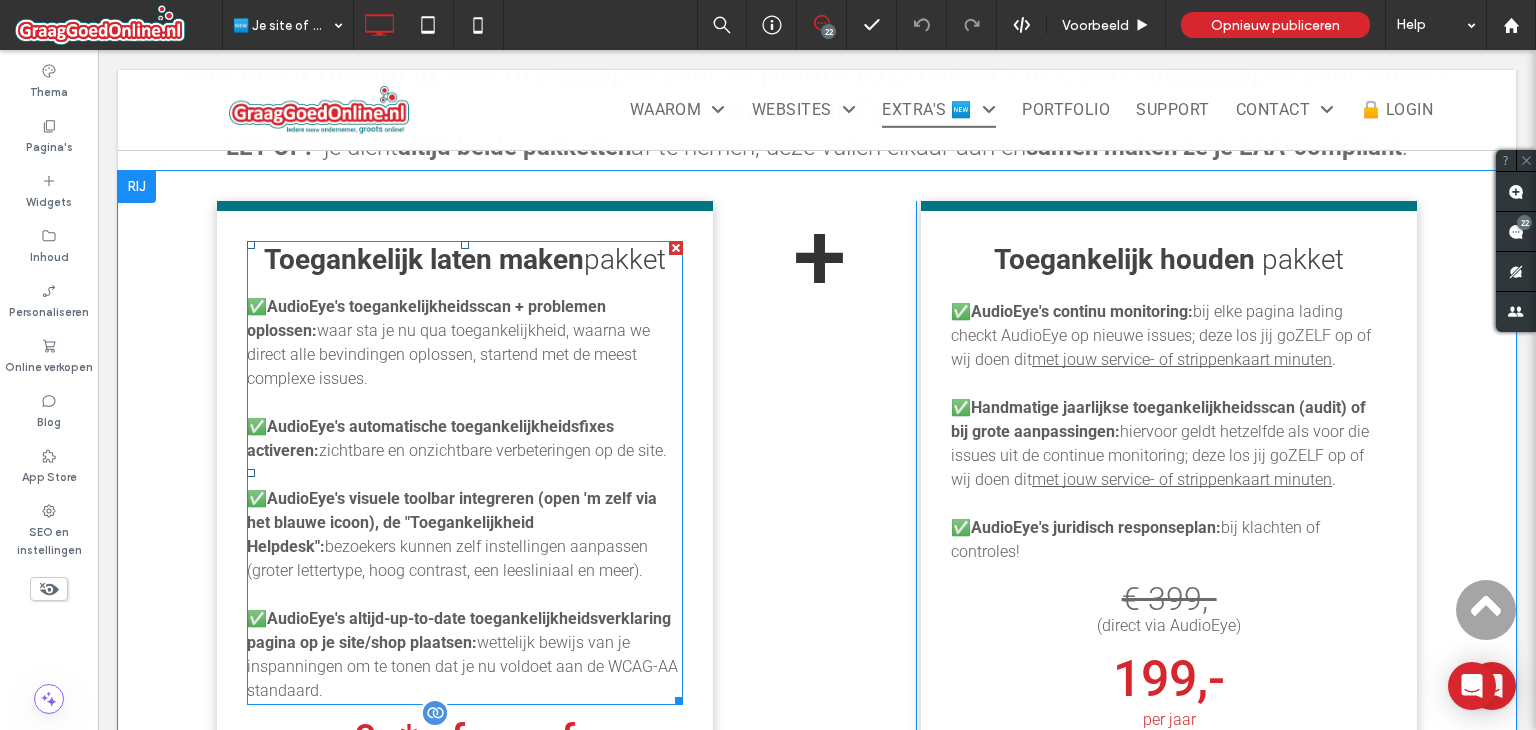 click on "✅  AudioEye's   visuele toolbar   integreren (open 'm zelf via het blauwe icoon), de "Toegankelijkheid Helpdesk":   bezoekers kunnen zelf instellingen aanpassen (groter lettertype, hoog contrast, een leesliniaal en meer)." at bounding box center [465, 535] 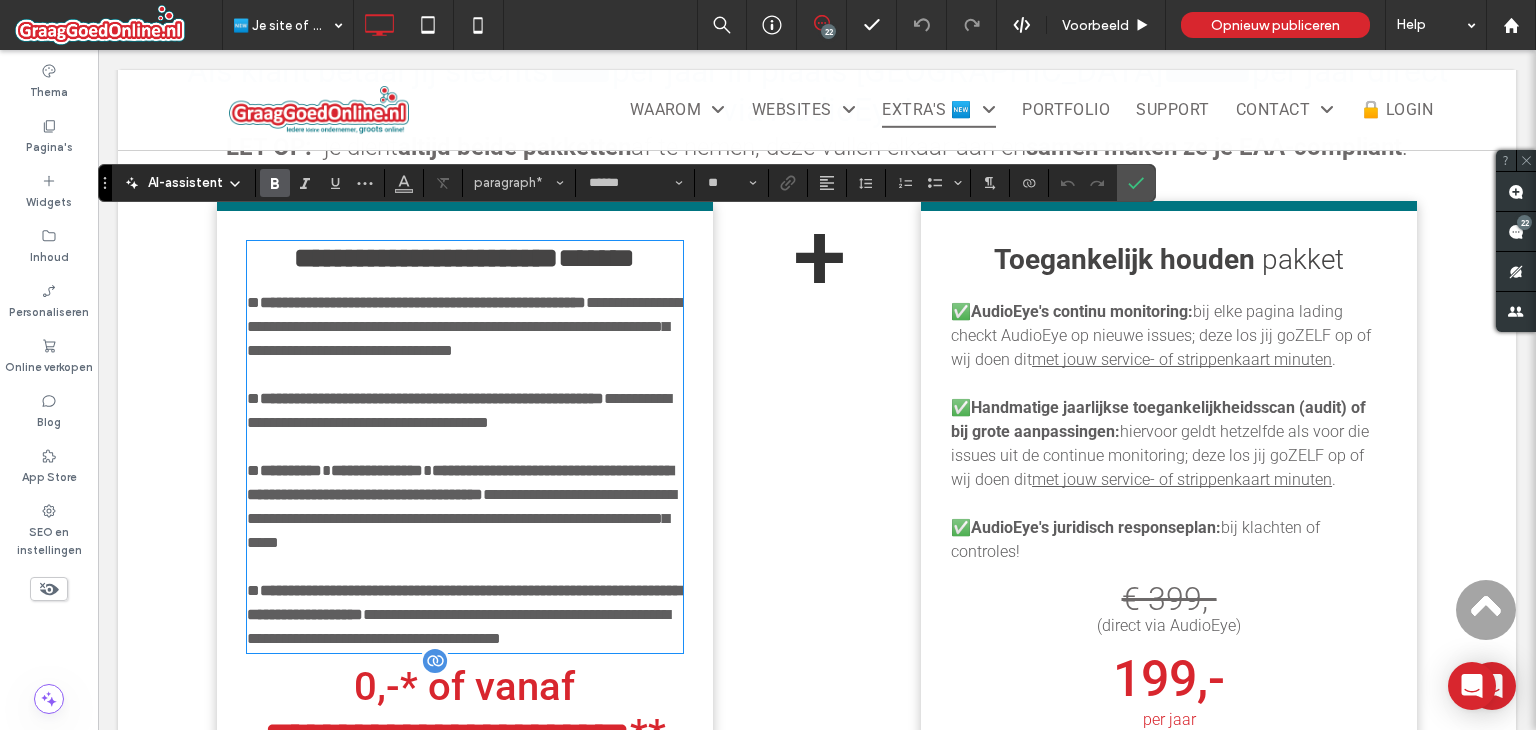 click on "**********" at bounding box center (460, 482) 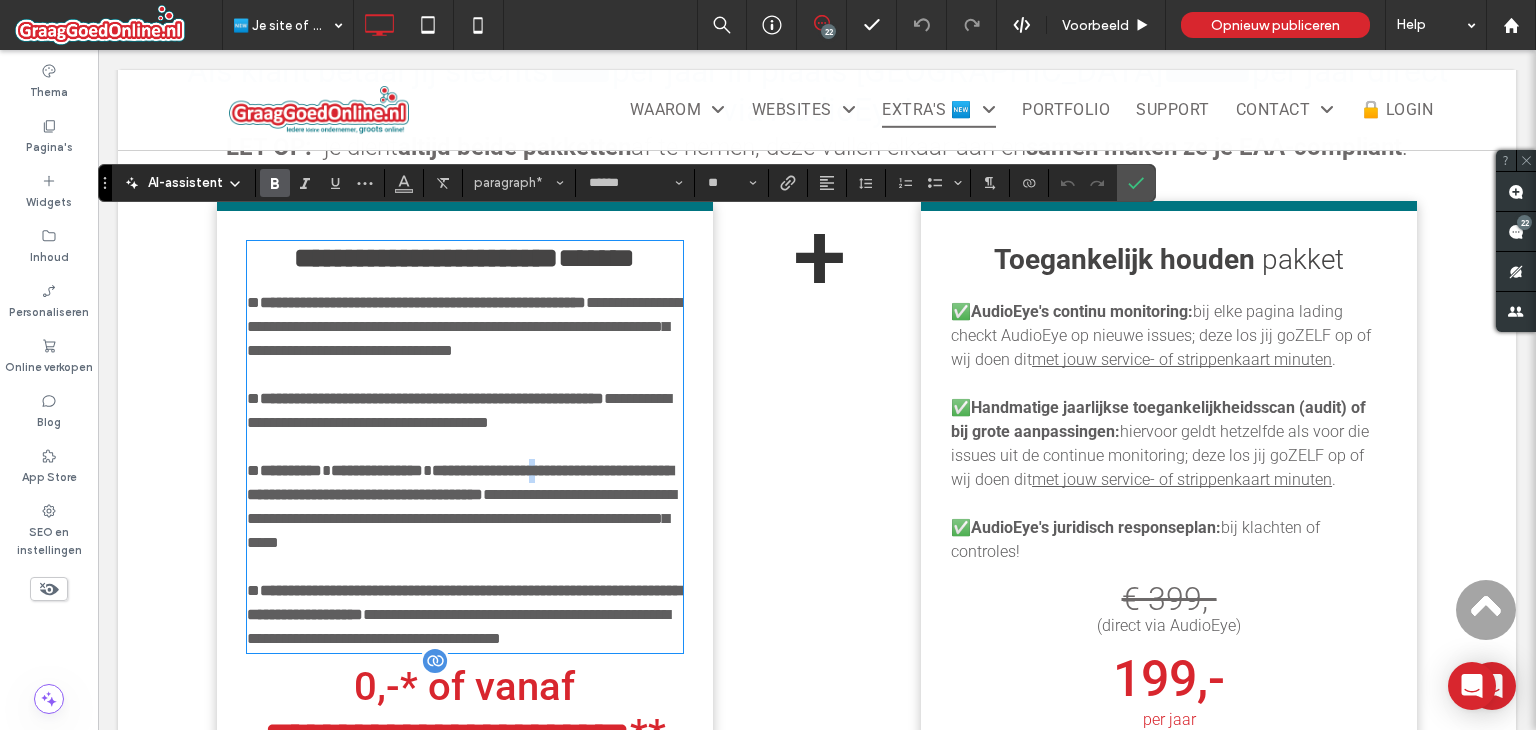 click on "**********" at bounding box center (460, 482) 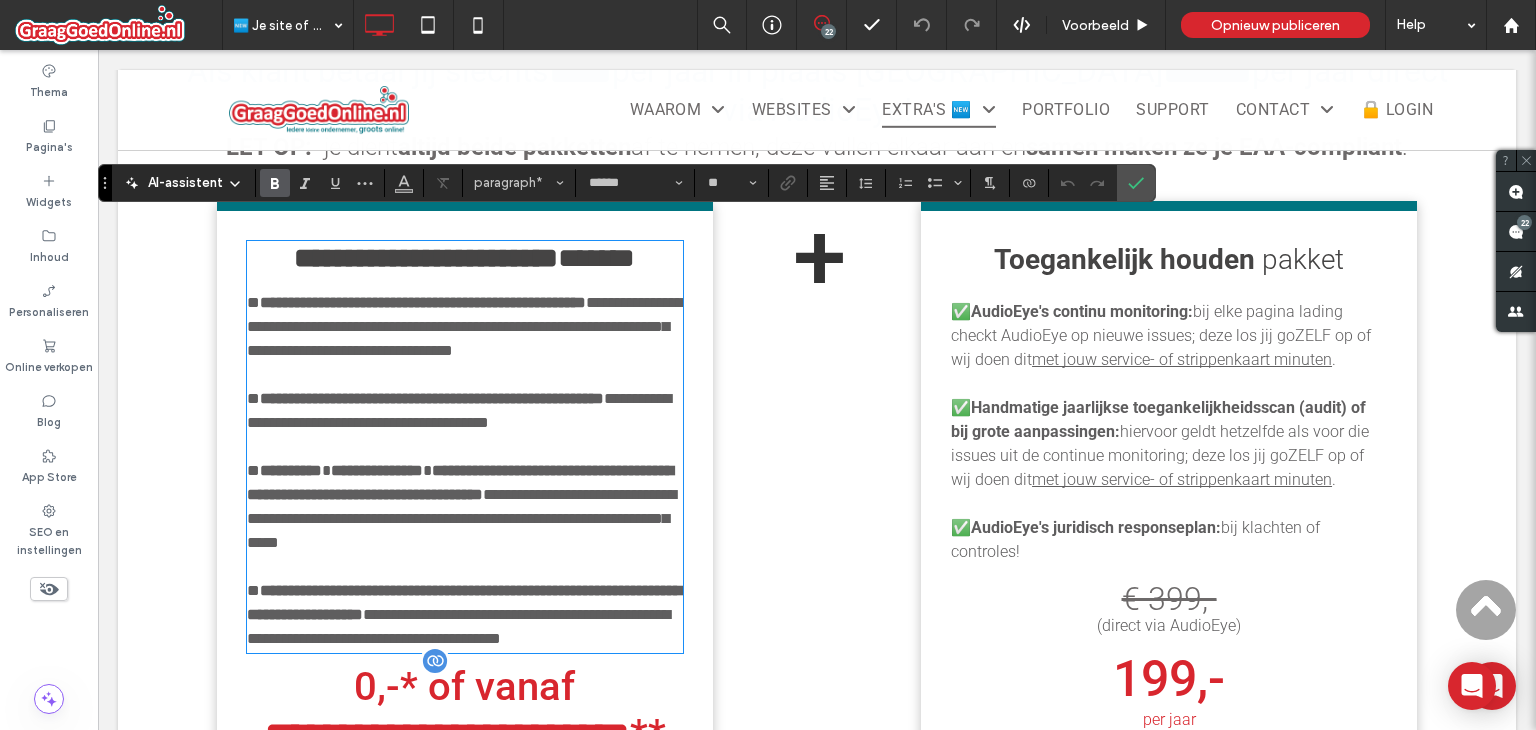 click on "**********" at bounding box center [460, 482] 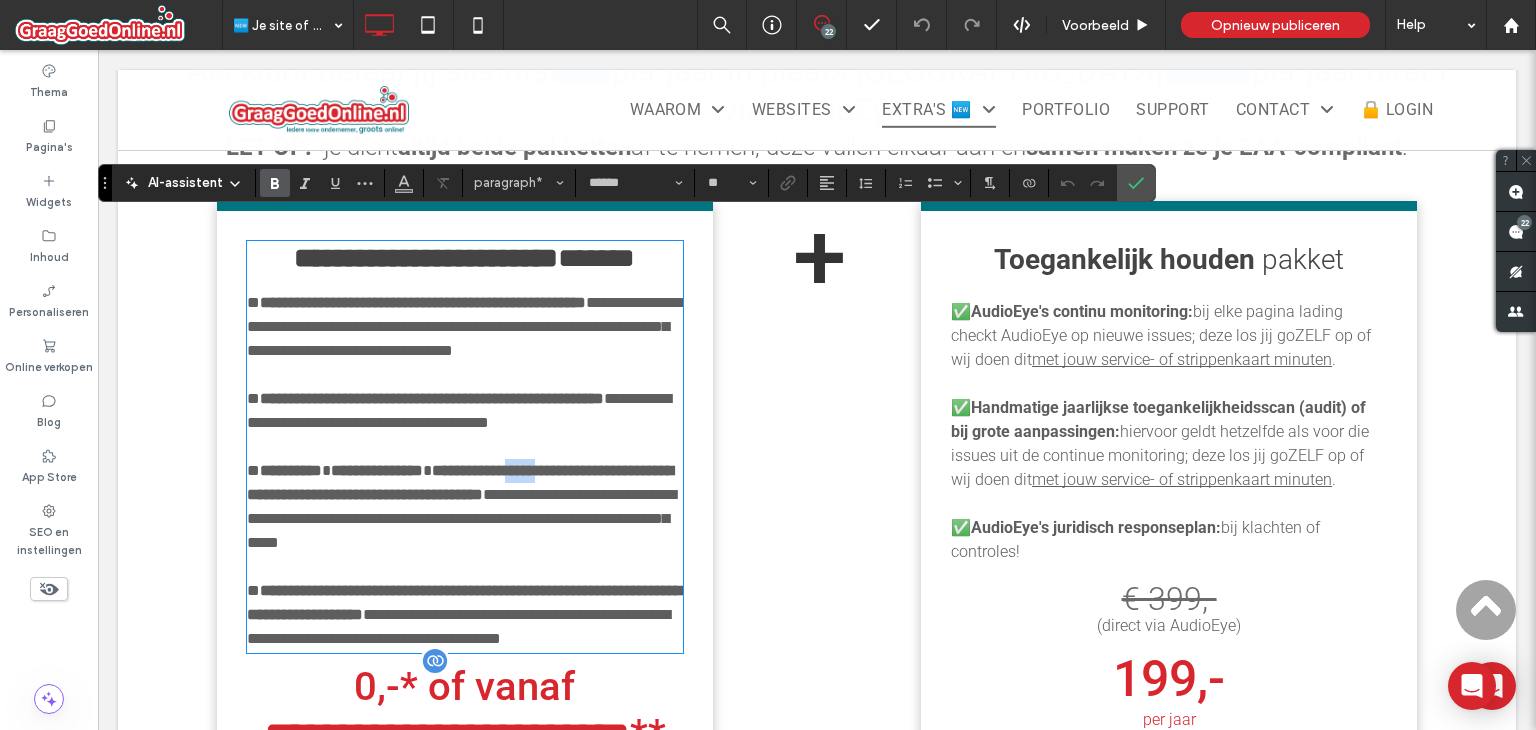 click on "**********" at bounding box center (460, 482) 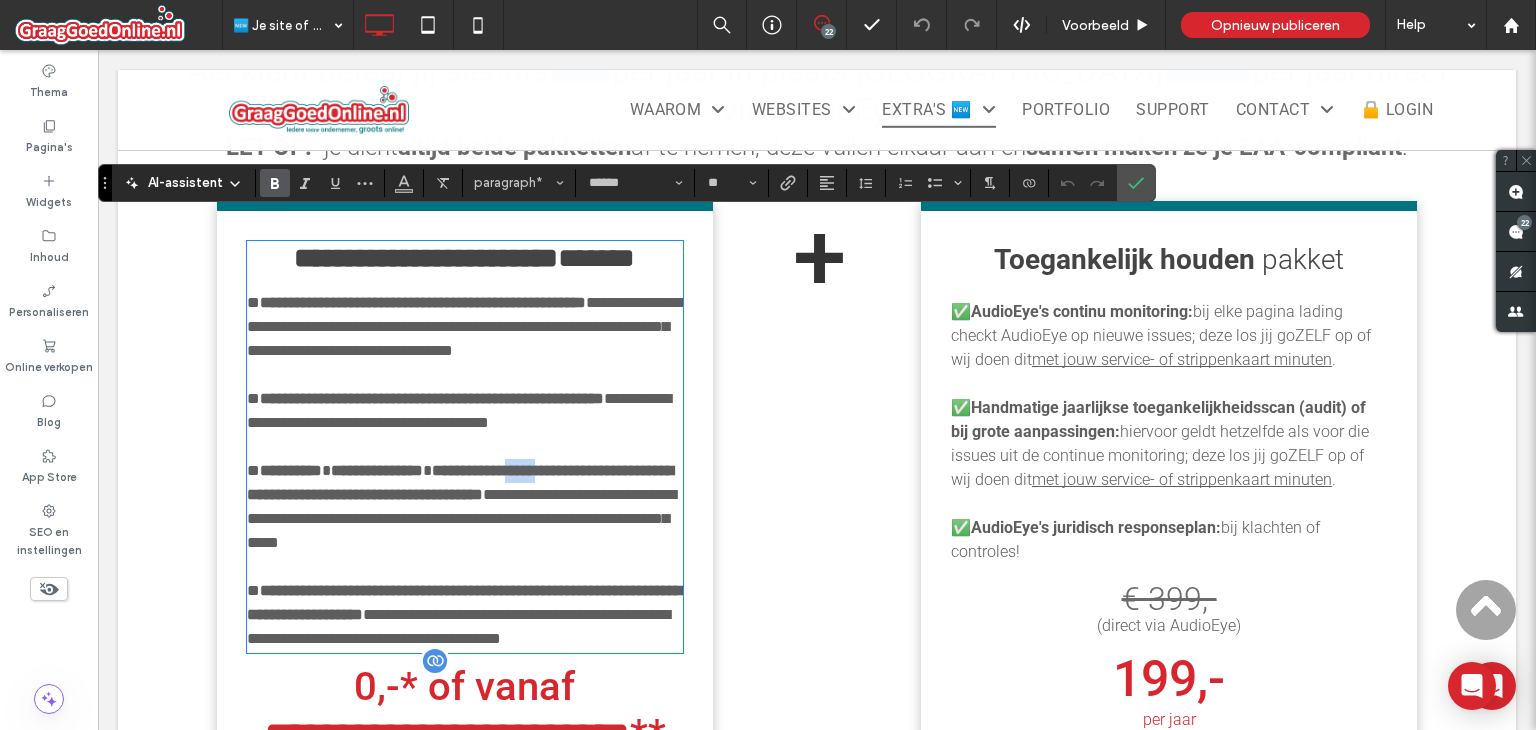 type 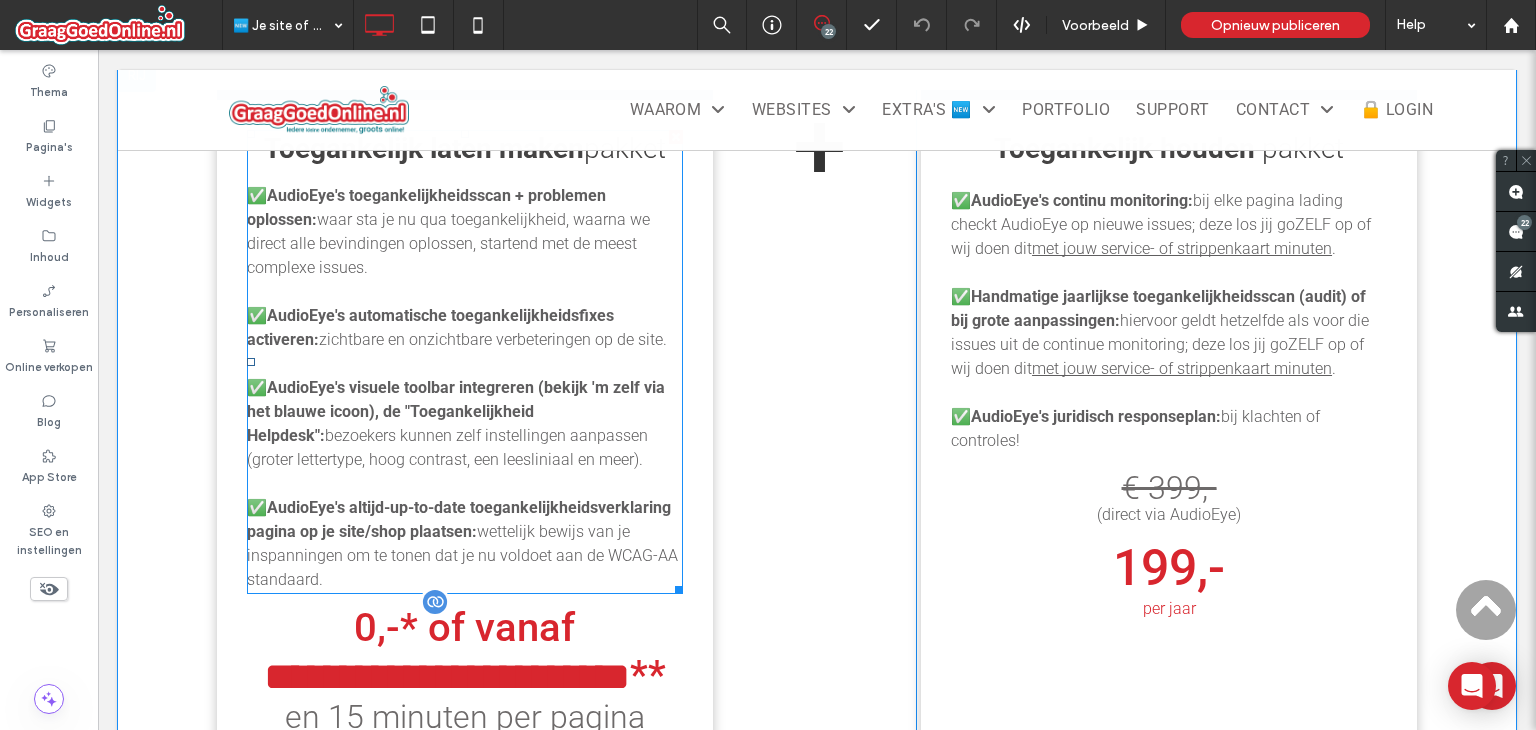 scroll, scrollTop: 2200, scrollLeft: 0, axis: vertical 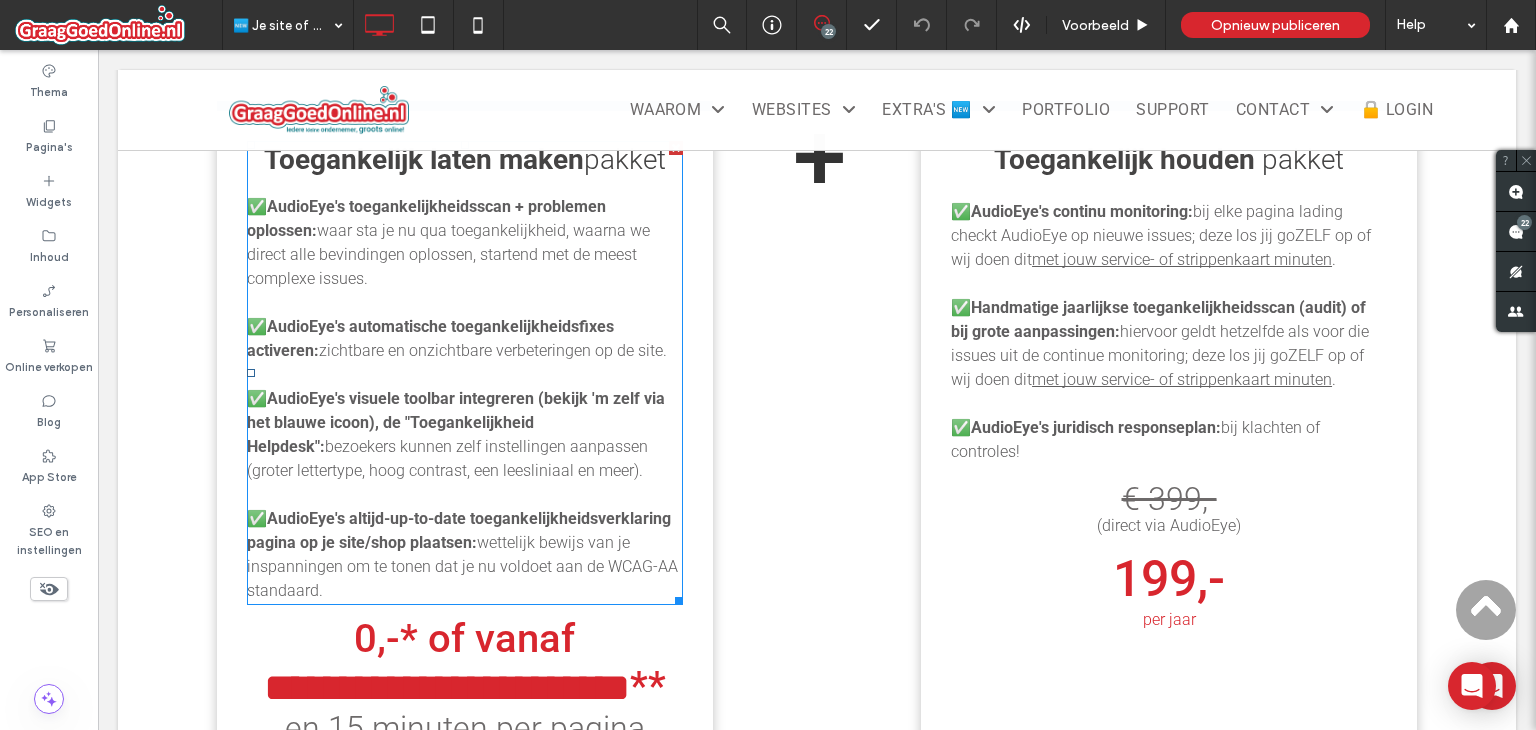 click on "integreren (bekijk 'm zelf via het blauwe icoon), de "Toegankelijkheid Helpdesk":" at bounding box center [456, 422] 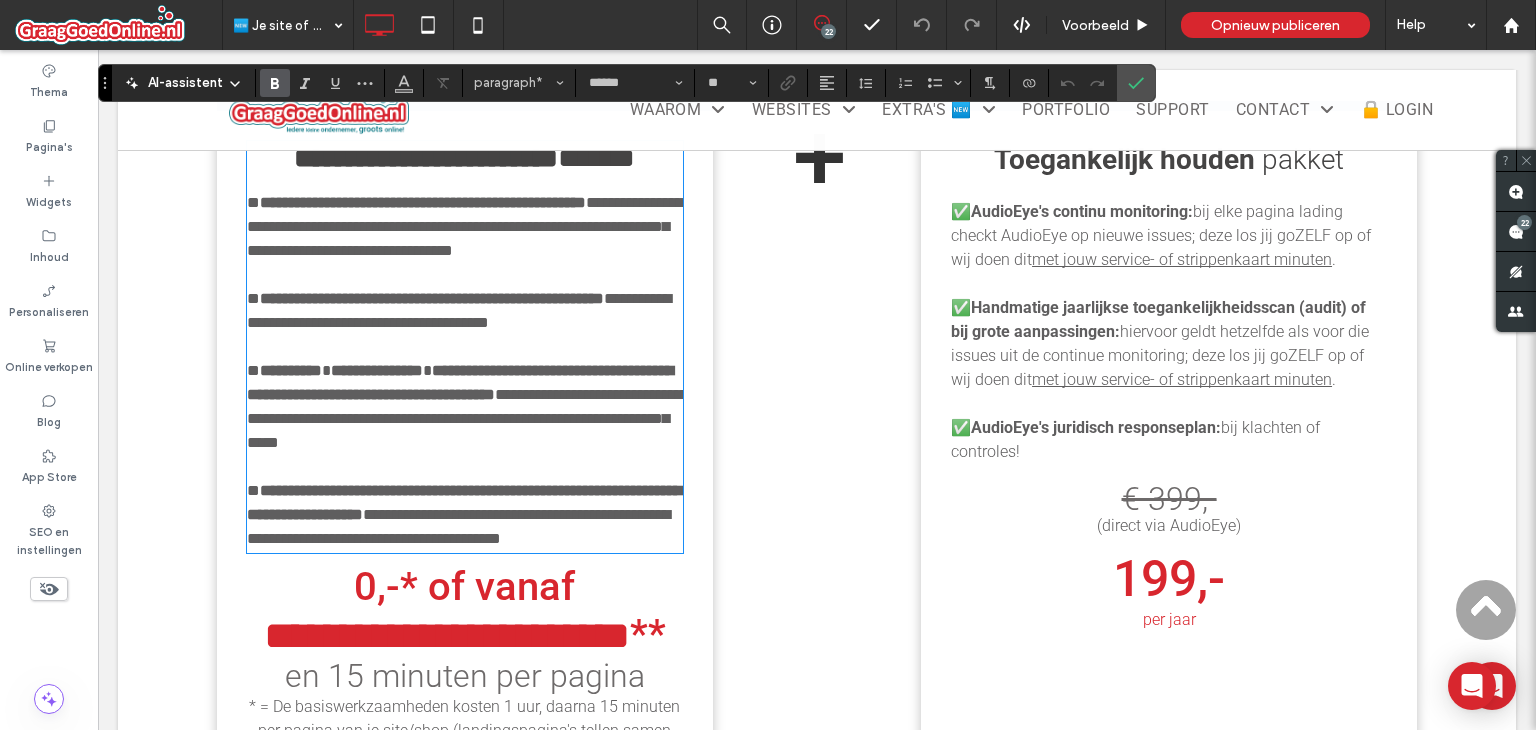 click on "**********" at bounding box center [460, 382] 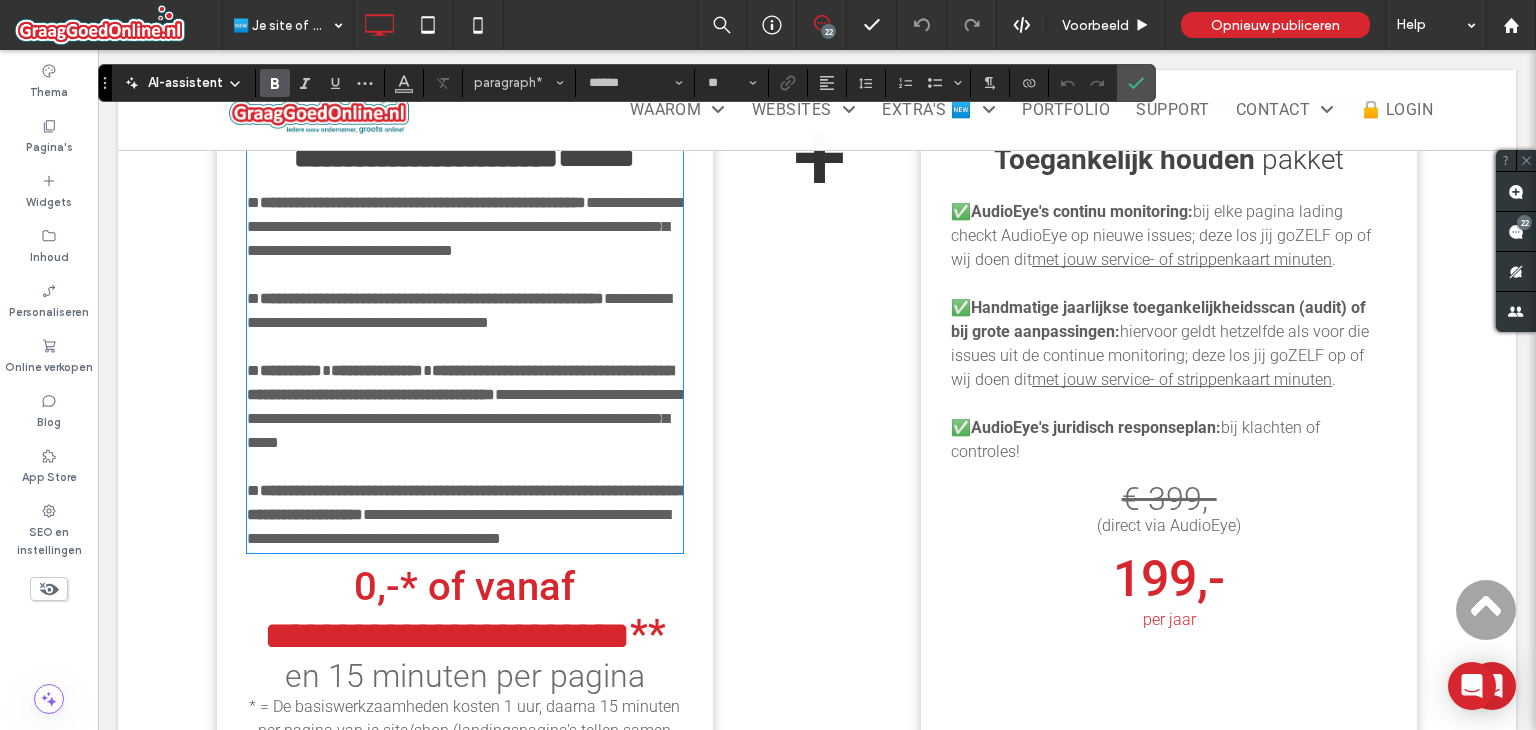 type 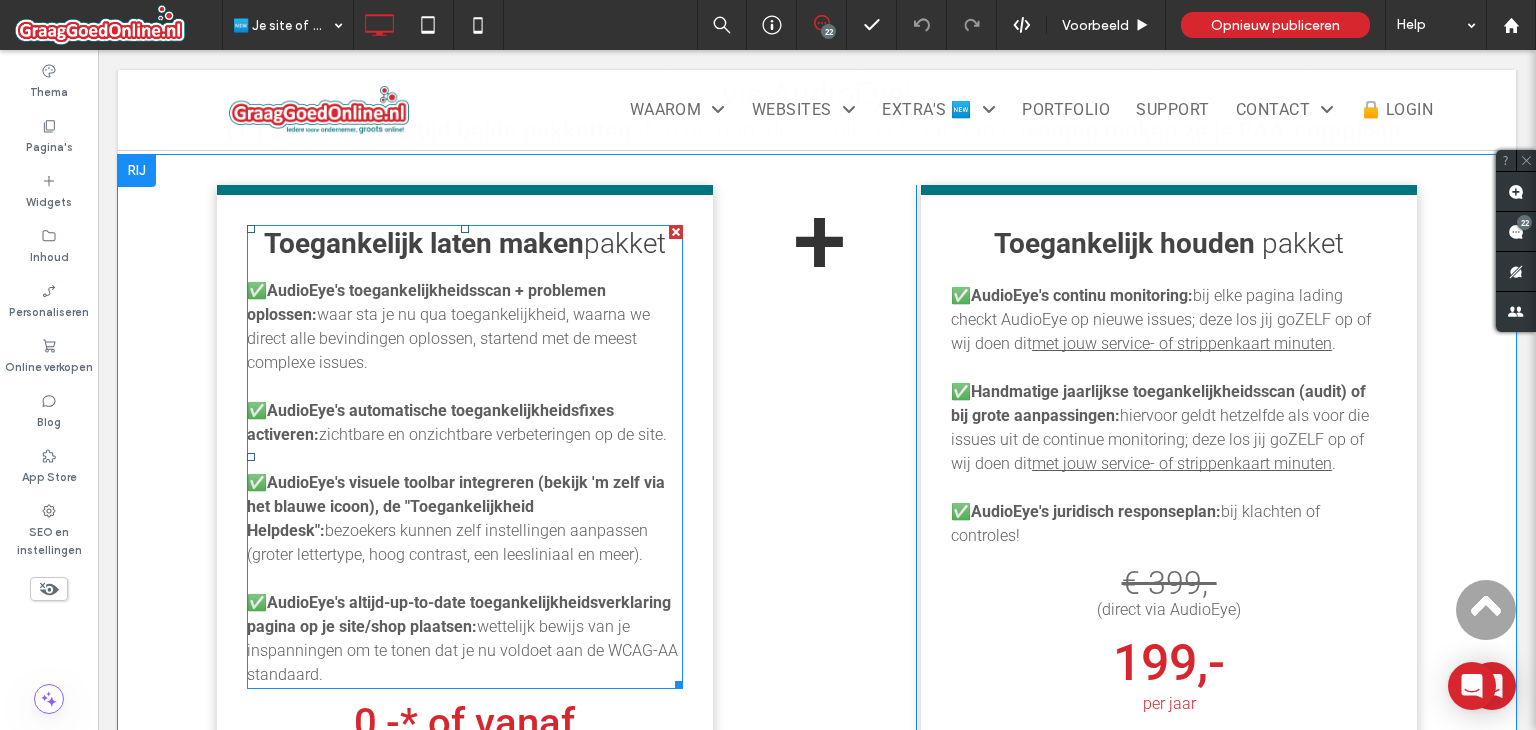scroll, scrollTop: 1900, scrollLeft: 0, axis: vertical 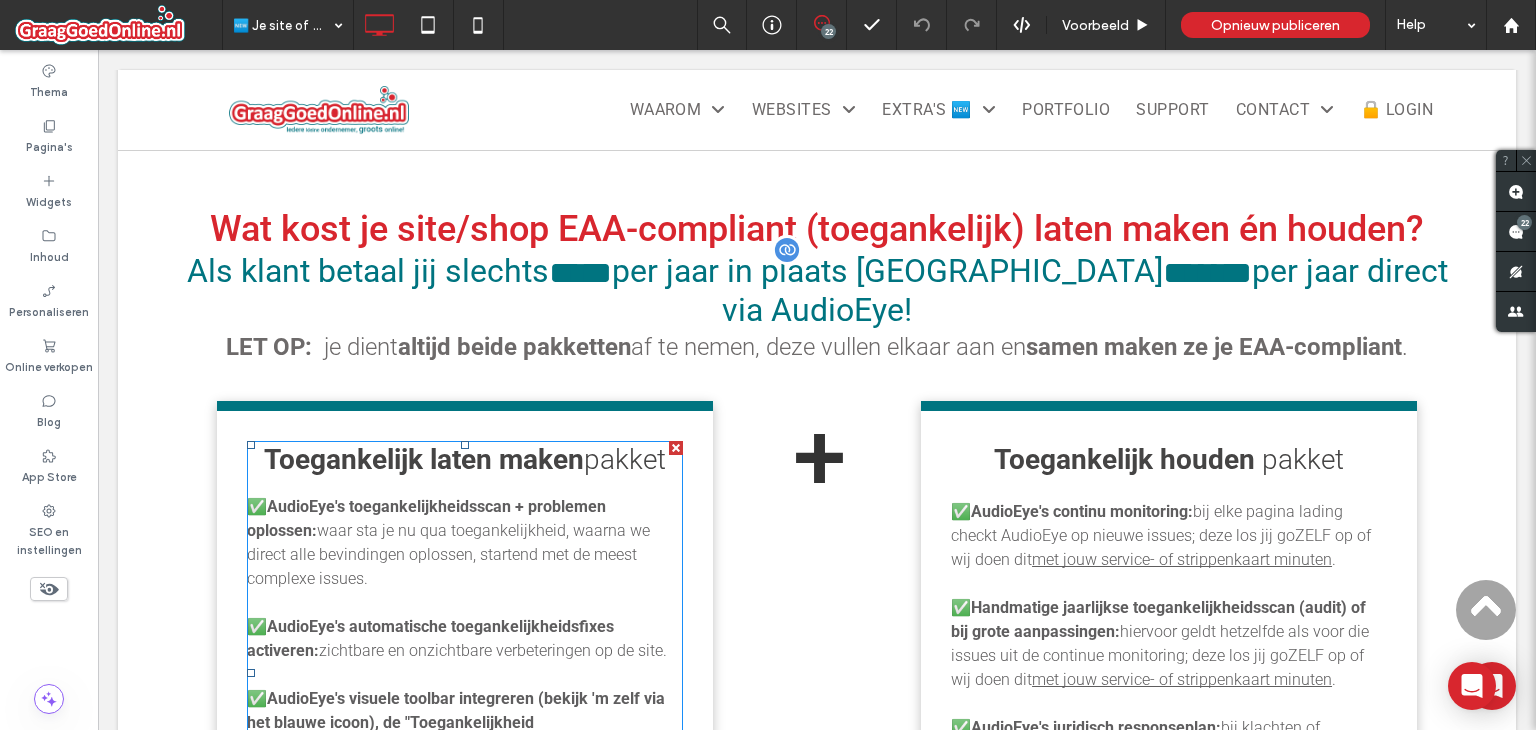 click on "pakket" at bounding box center (625, 459) 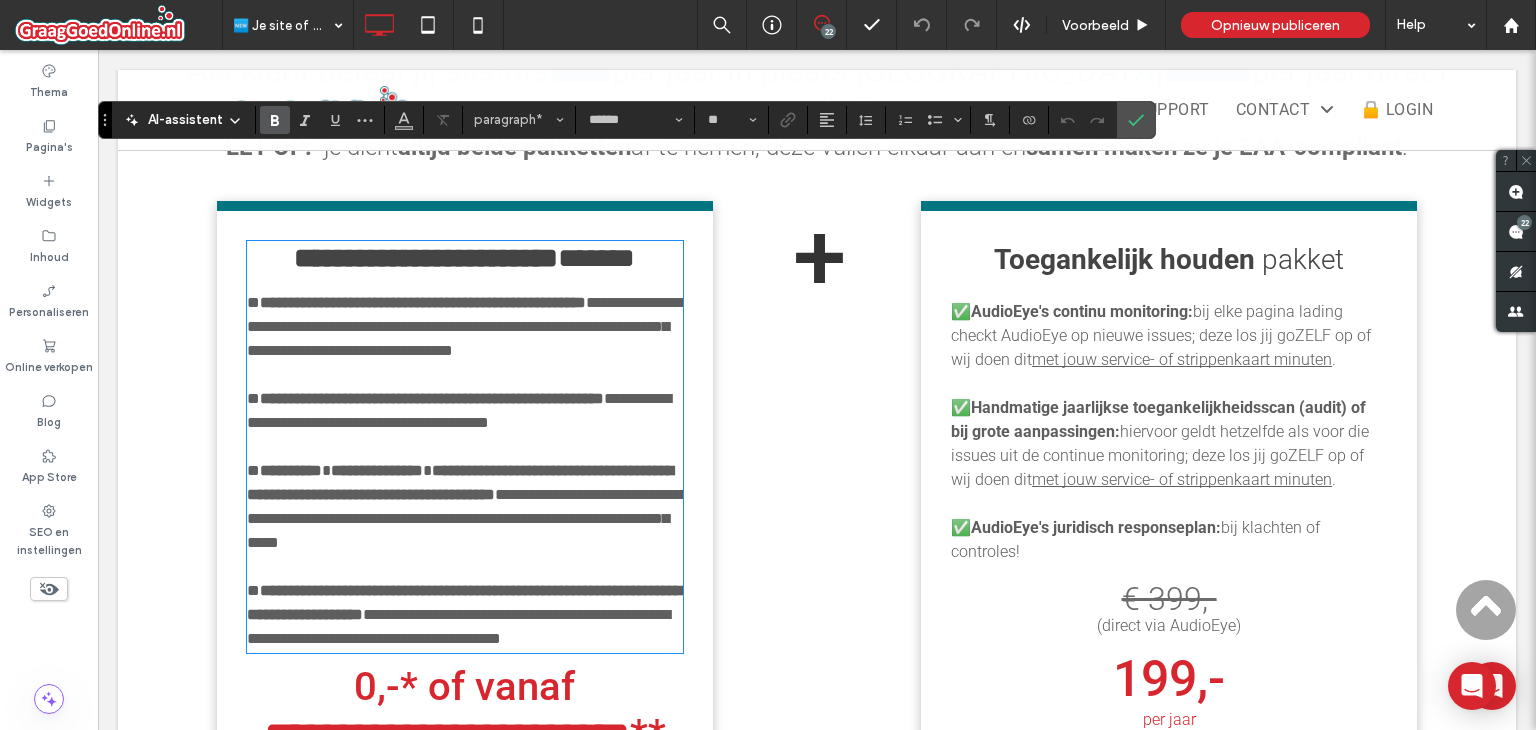 scroll, scrollTop: 2067, scrollLeft: 0, axis: vertical 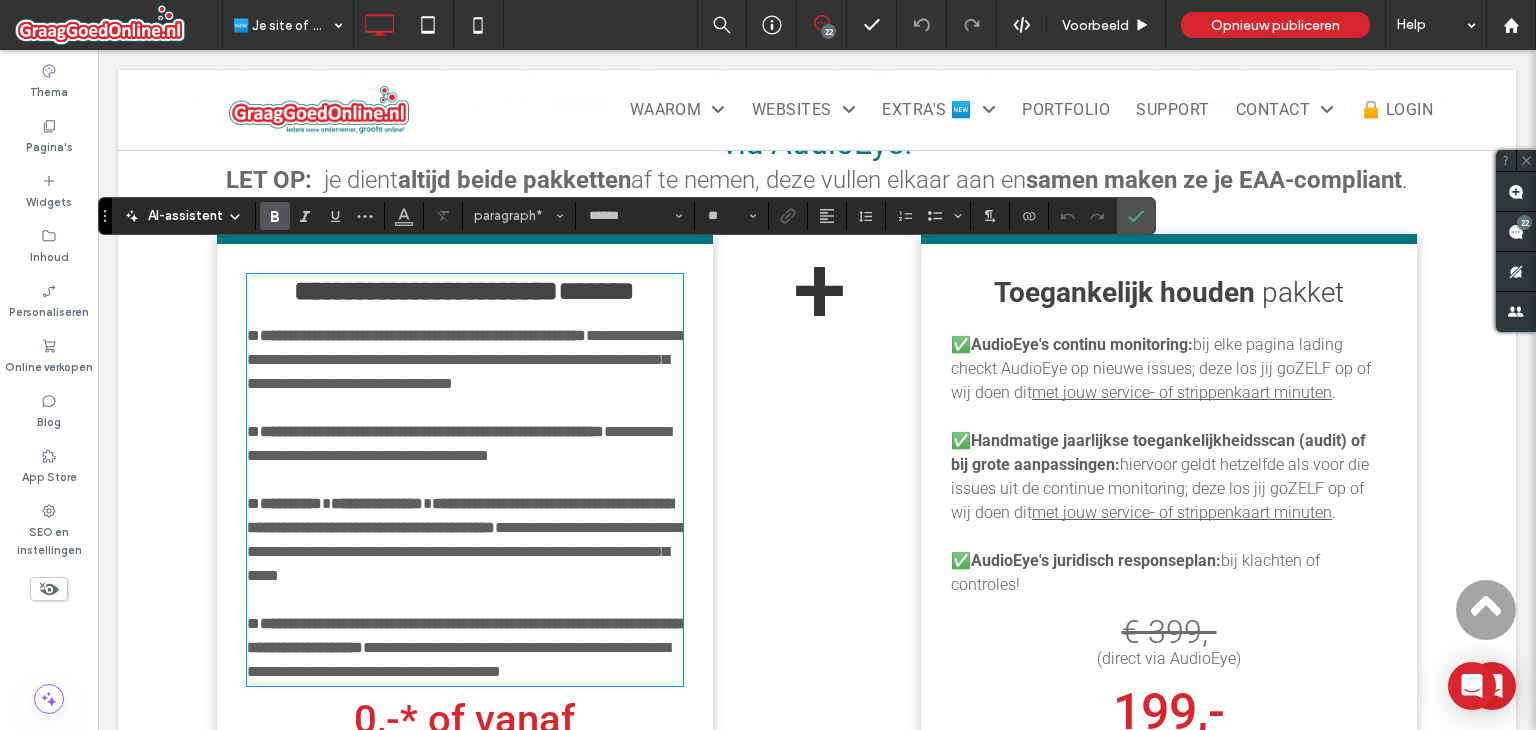 click on "**********" at bounding box center (465, 291) 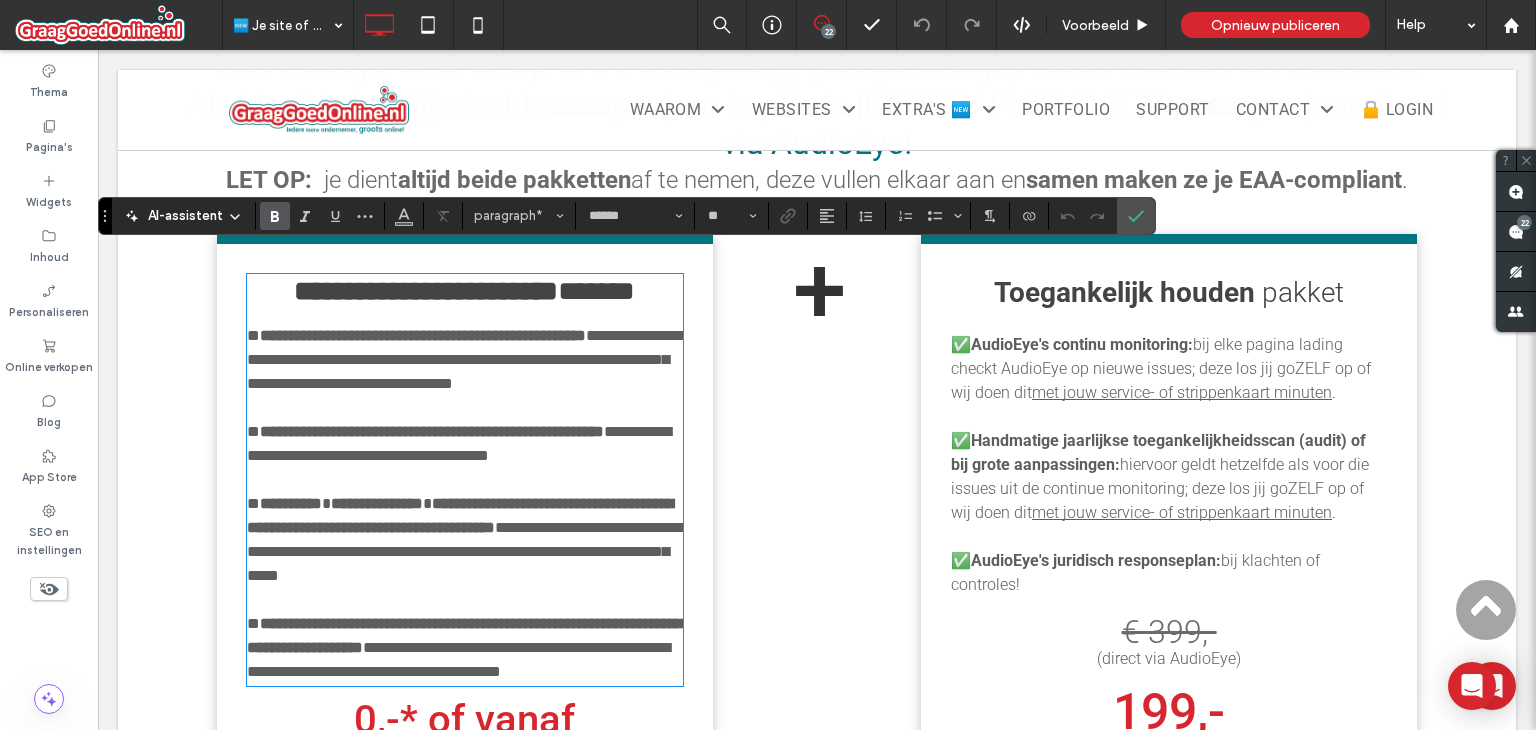 click on "**********" at bounding box center [423, 335] 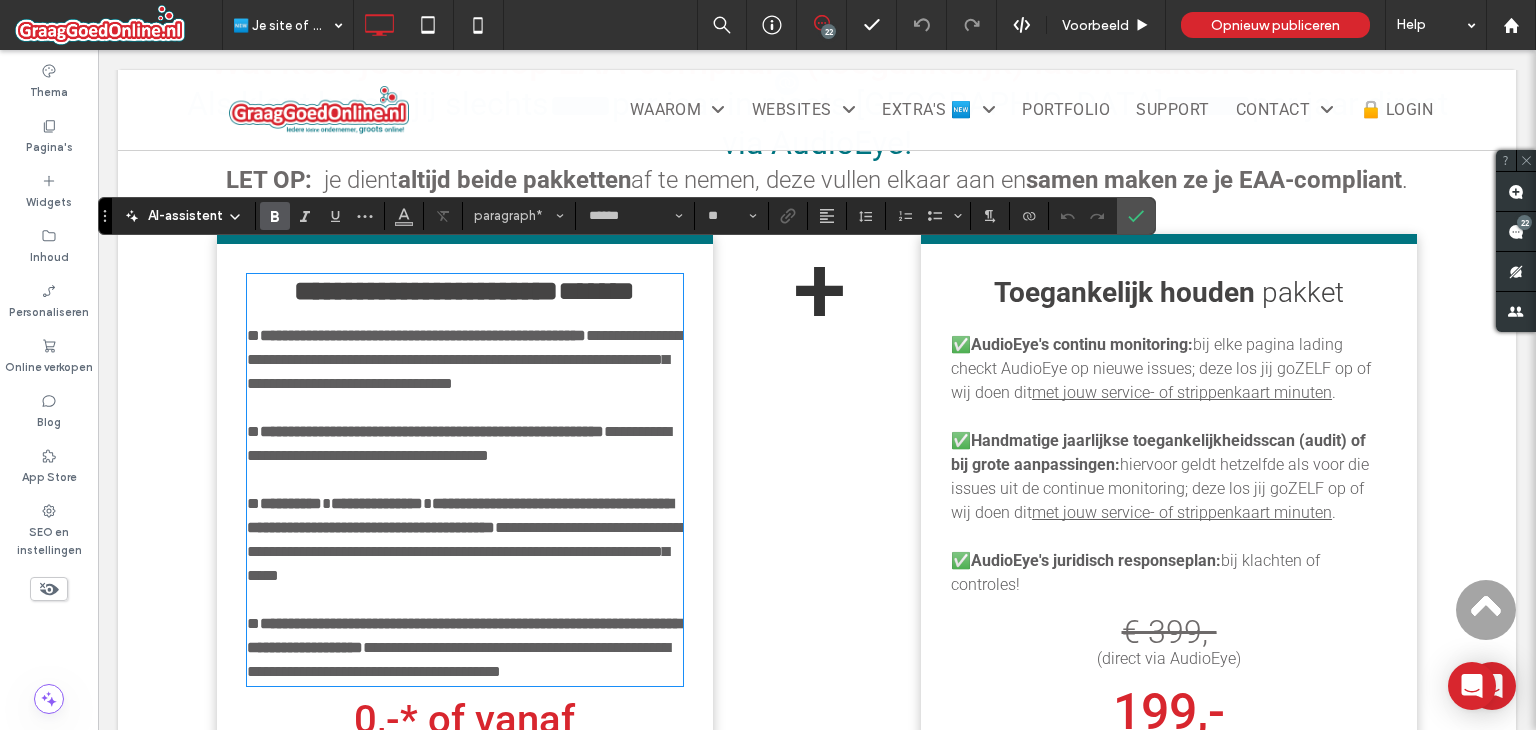 type on "**" 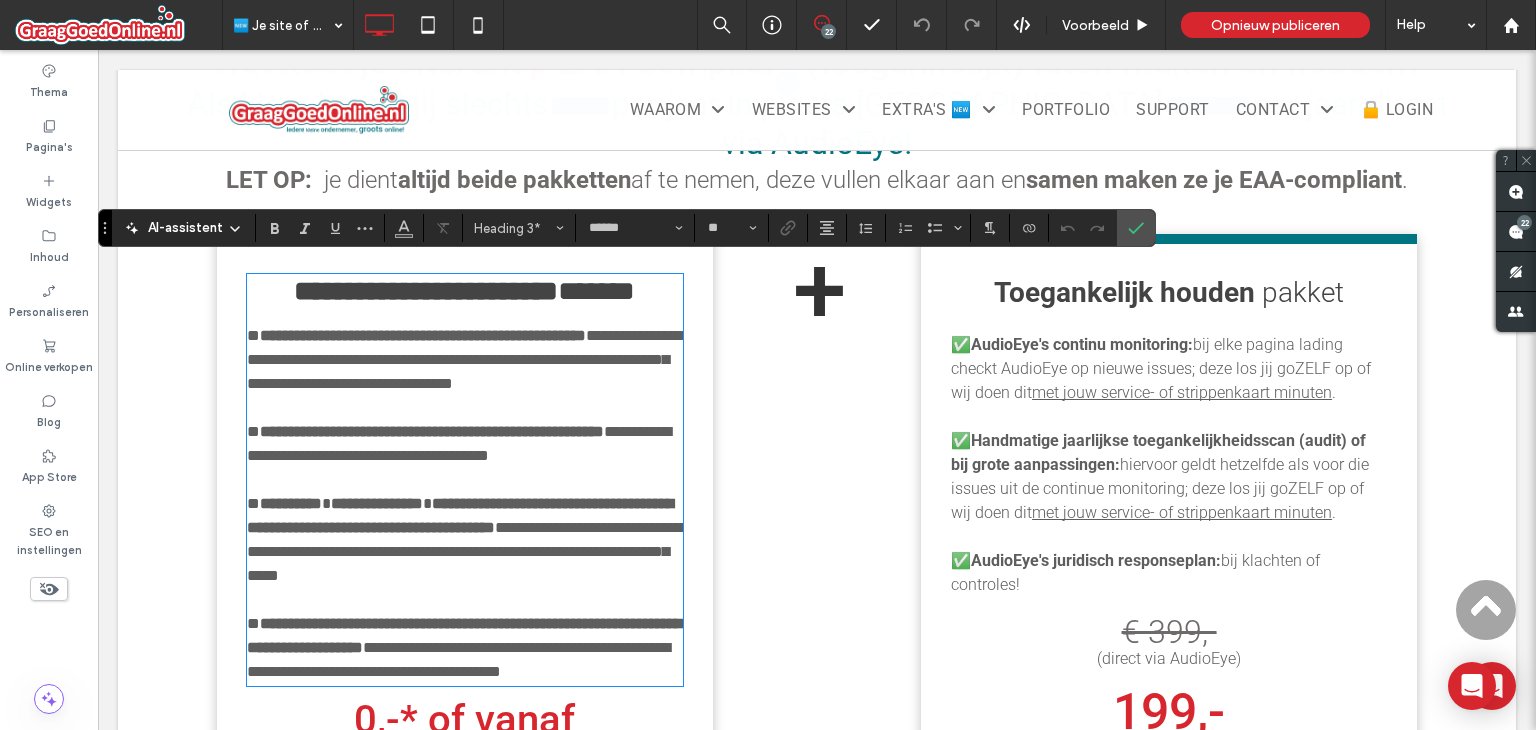 scroll, scrollTop: 1967, scrollLeft: 0, axis: vertical 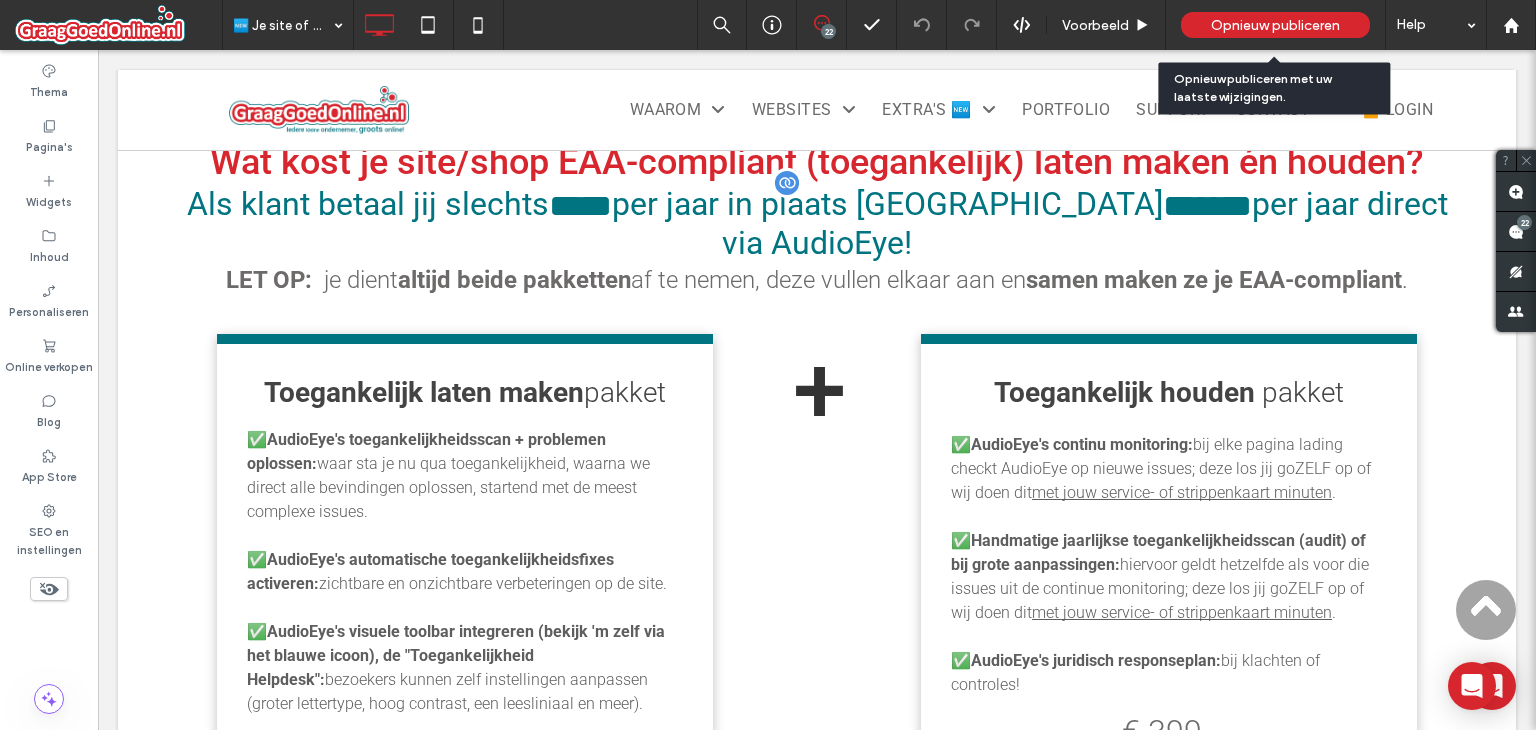 click on "Opnieuw publiceren" at bounding box center [1275, 25] 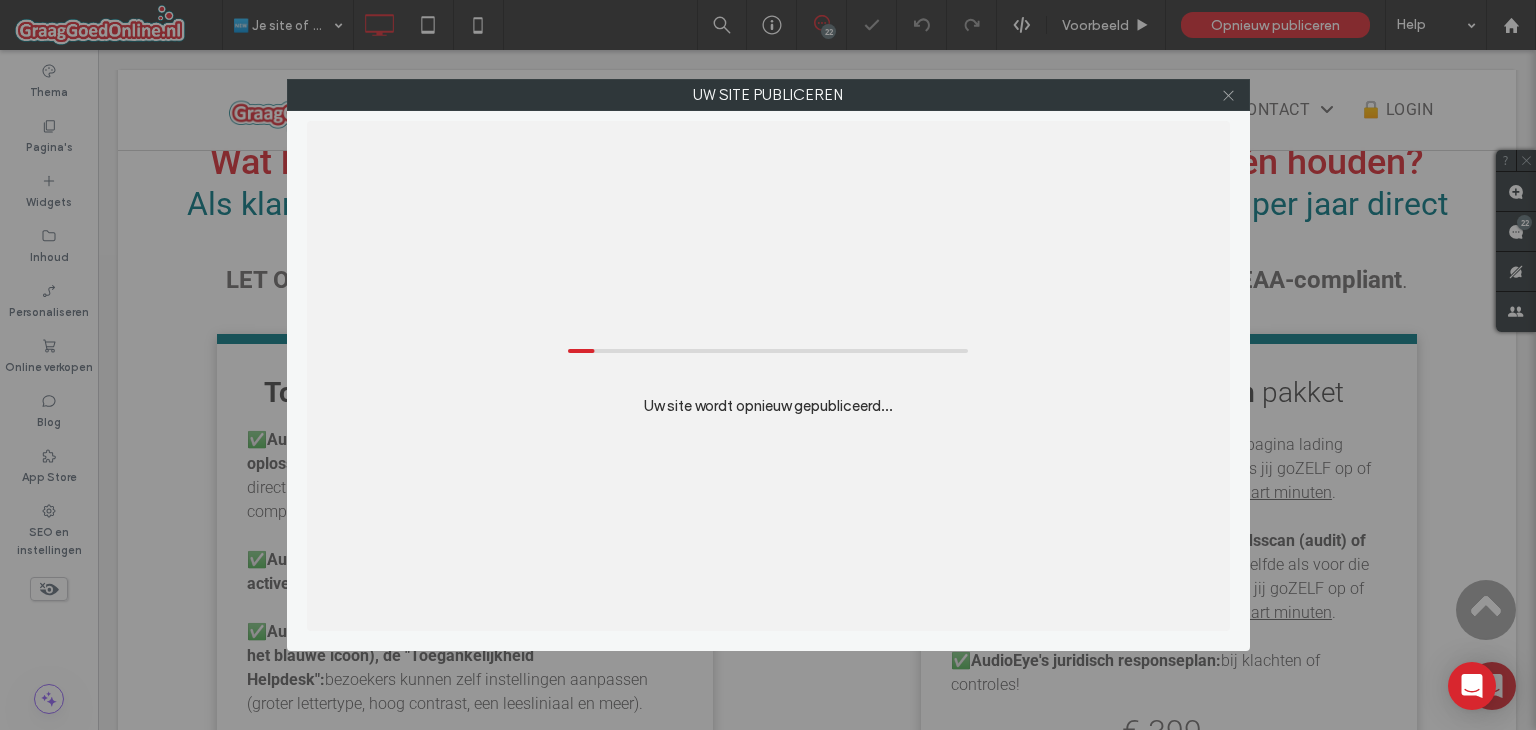 click 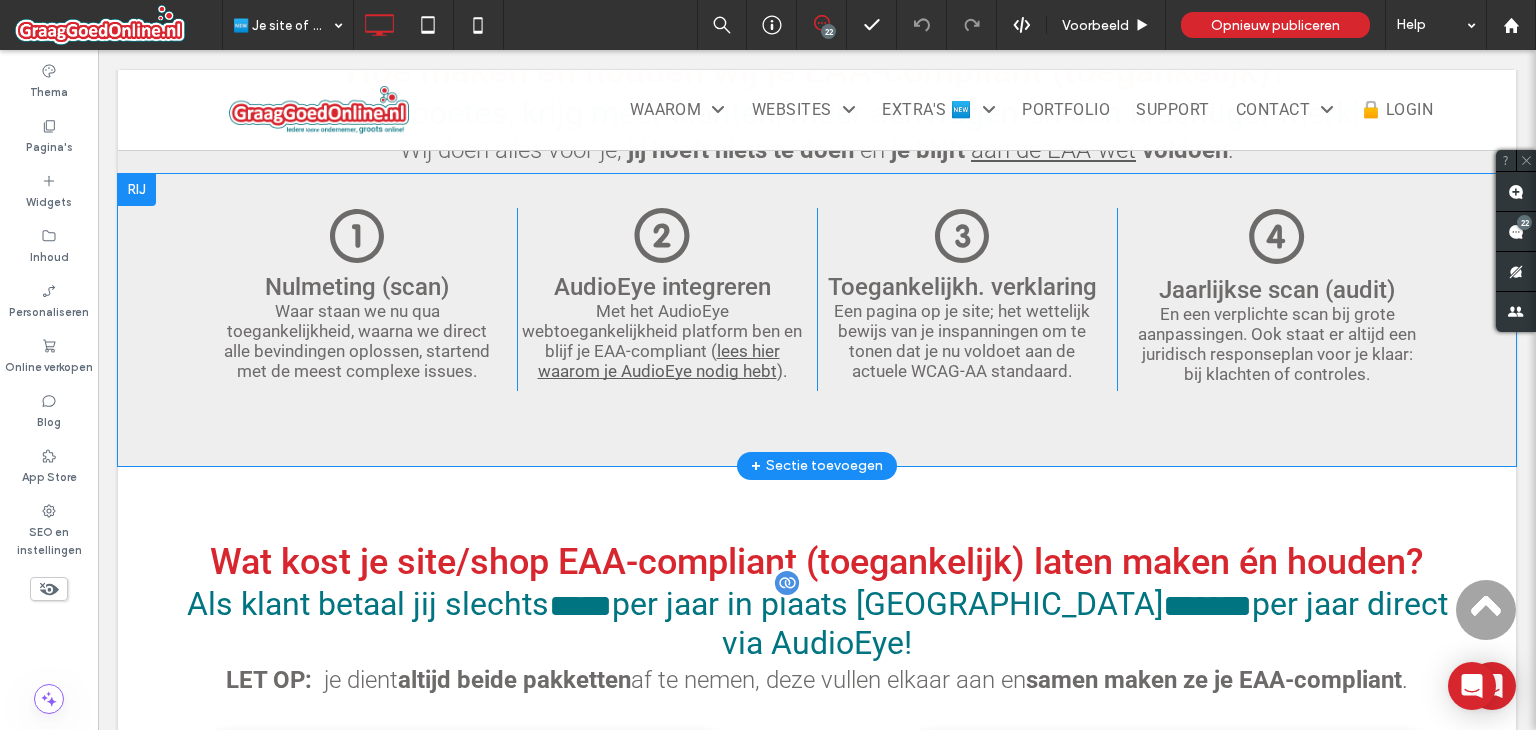 scroll, scrollTop: 1967, scrollLeft: 0, axis: vertical 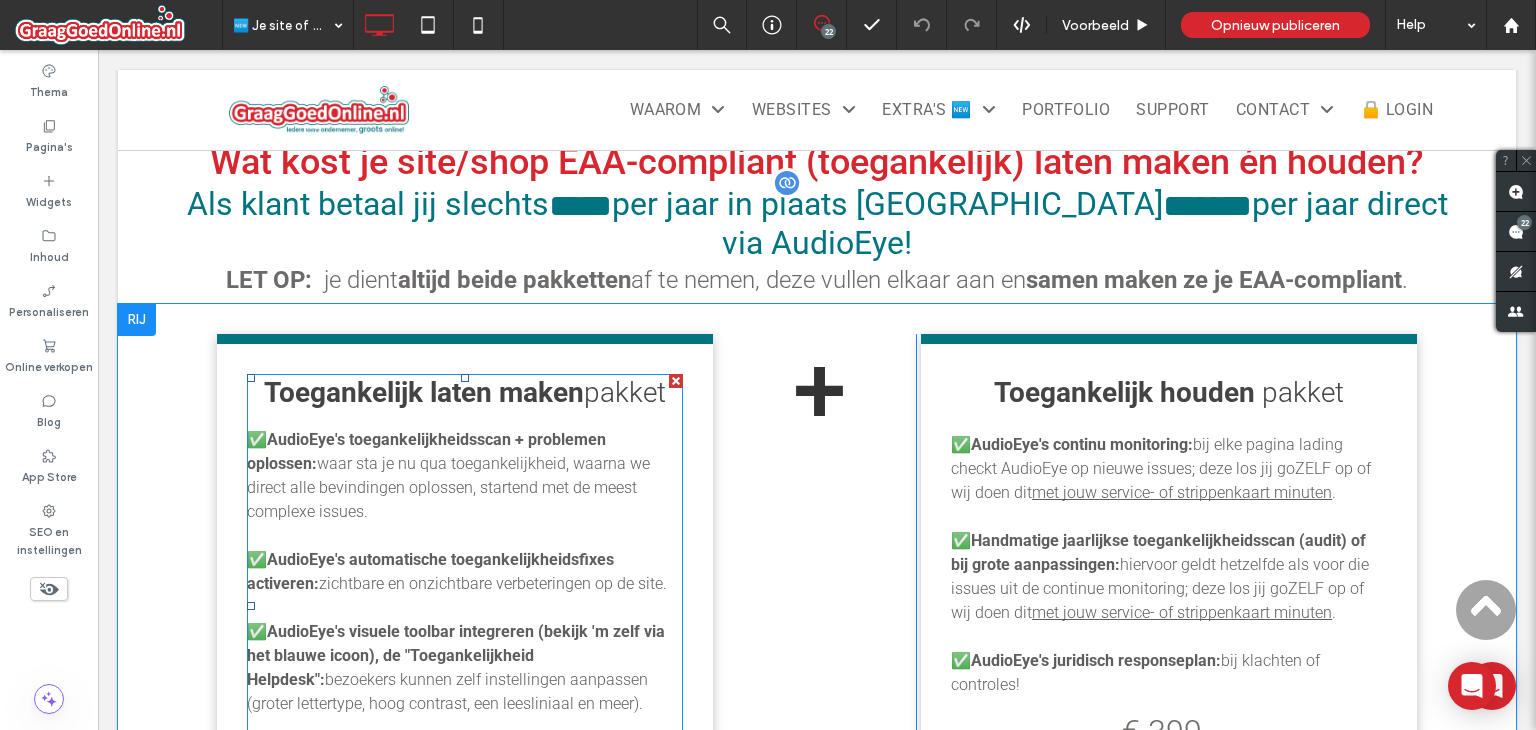 click on "AudioEye's toegankelijkheidsscan + problemen oplossen:" at bounding box center [426, 451] 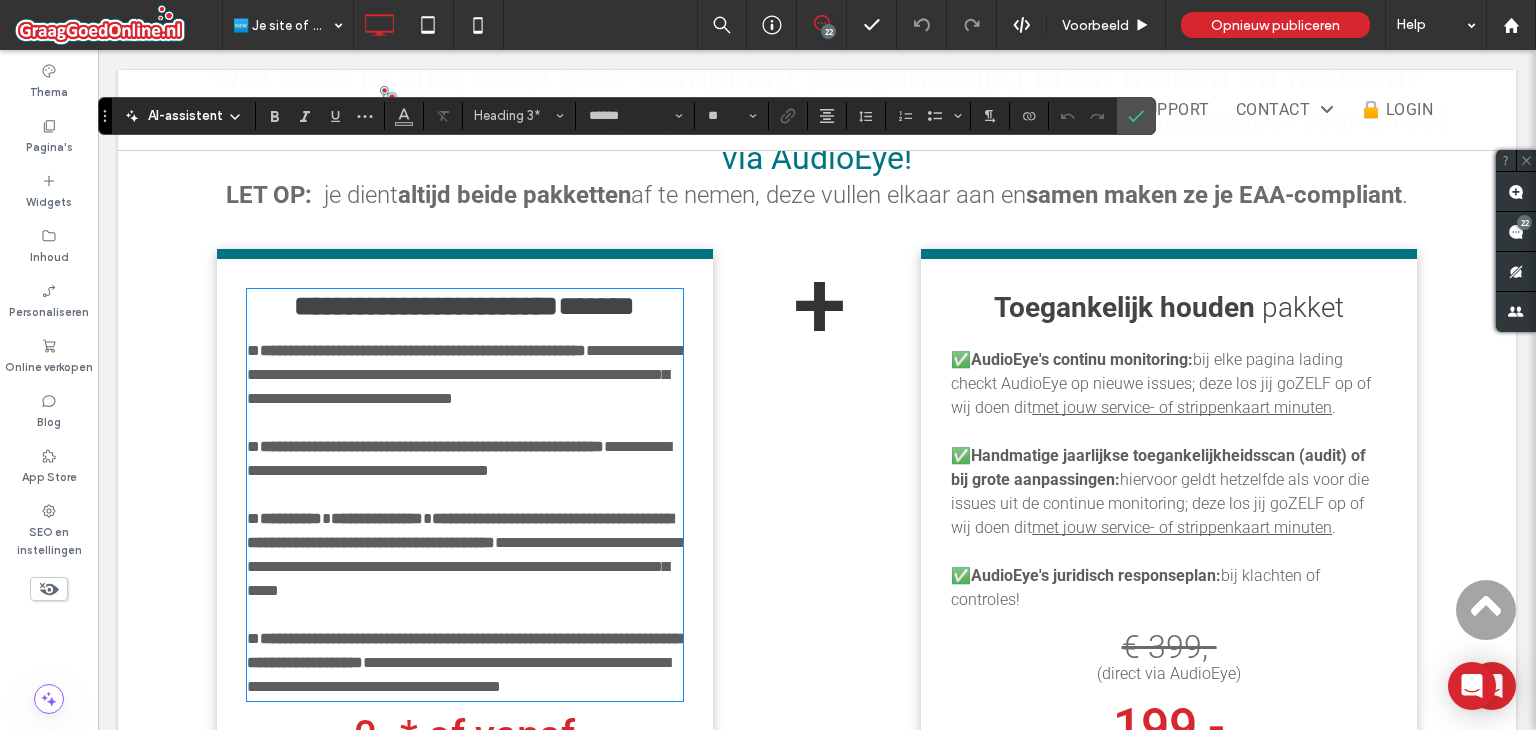 scroll, scrollTop: 1967, scrollLeft: 0, axis: vertical 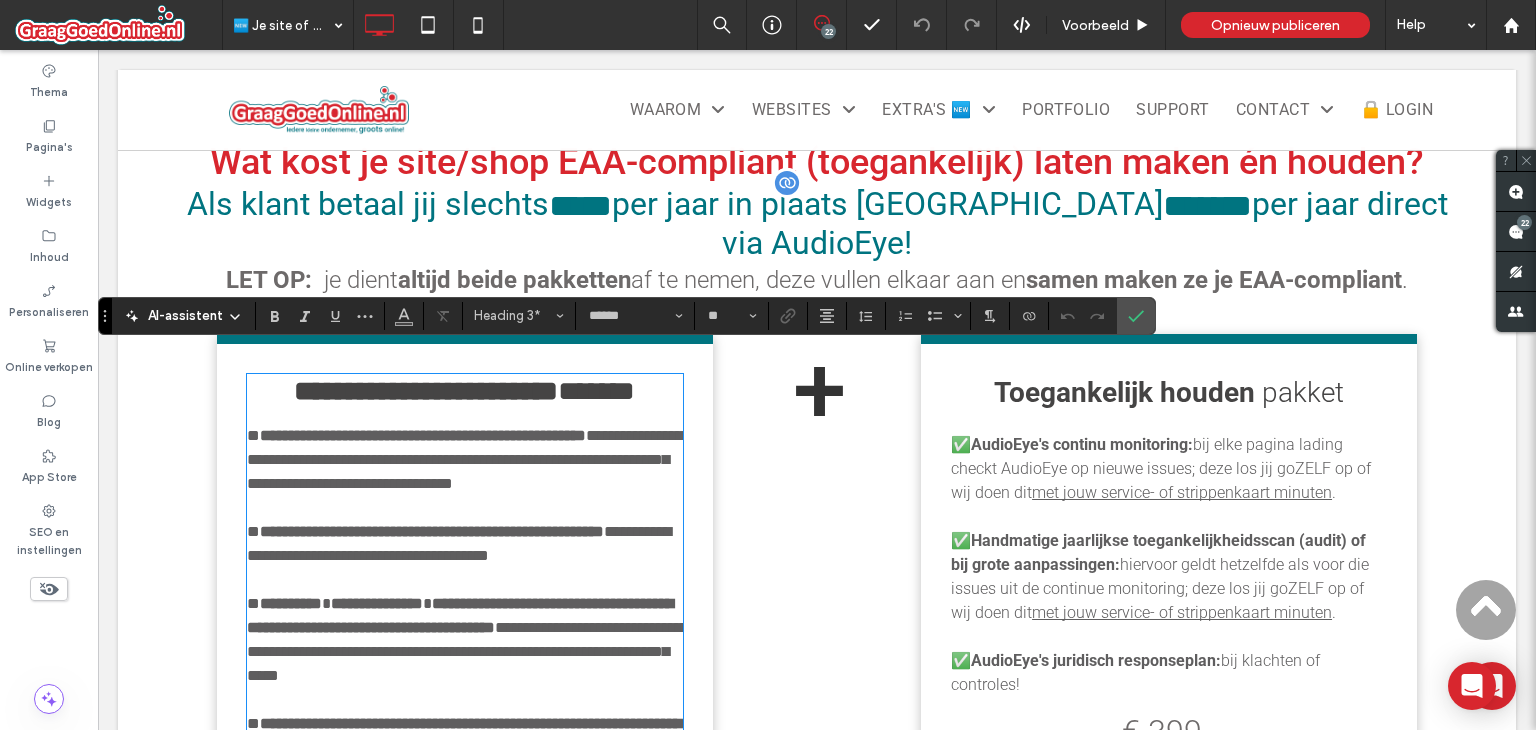 type on "**" 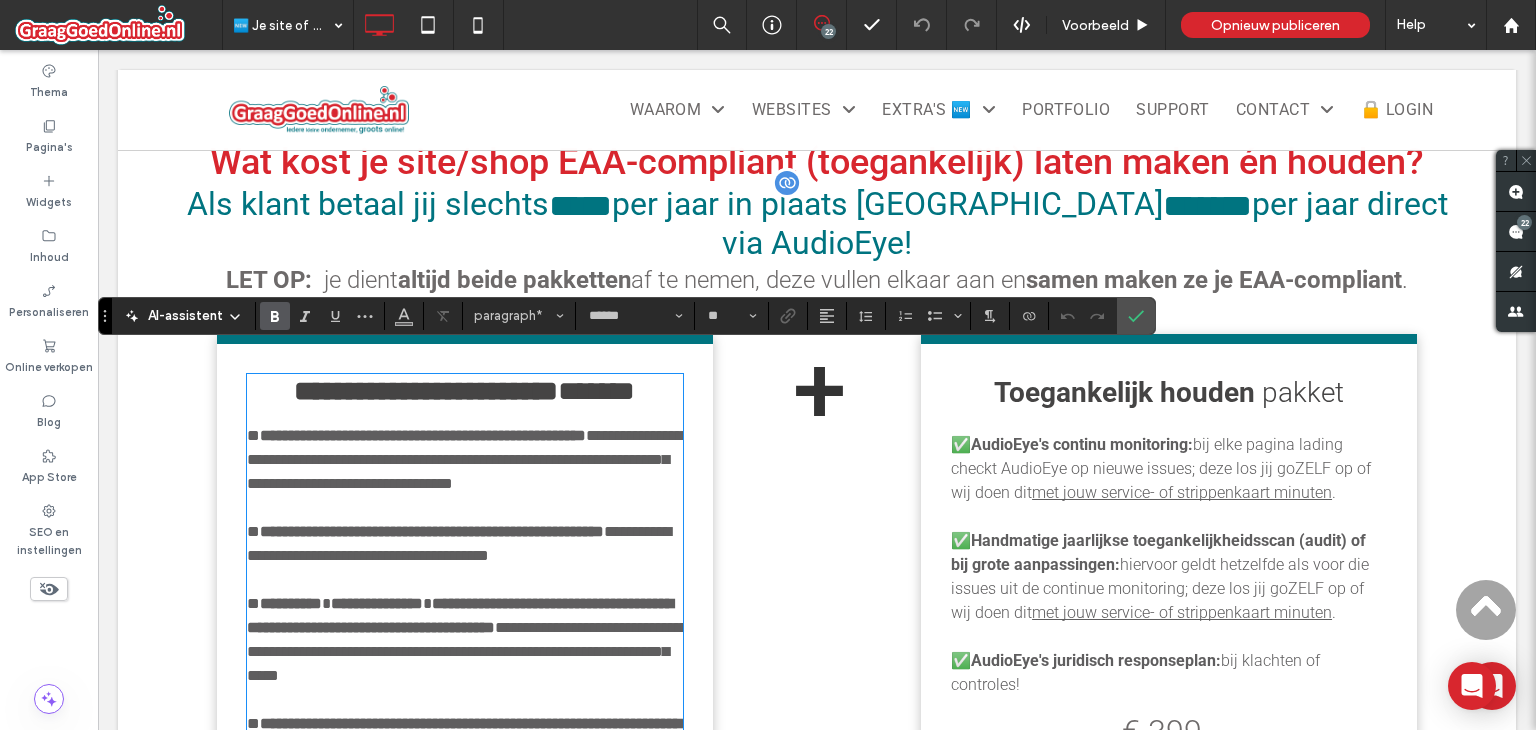 click on "**********" at bounding box center (423, 435) 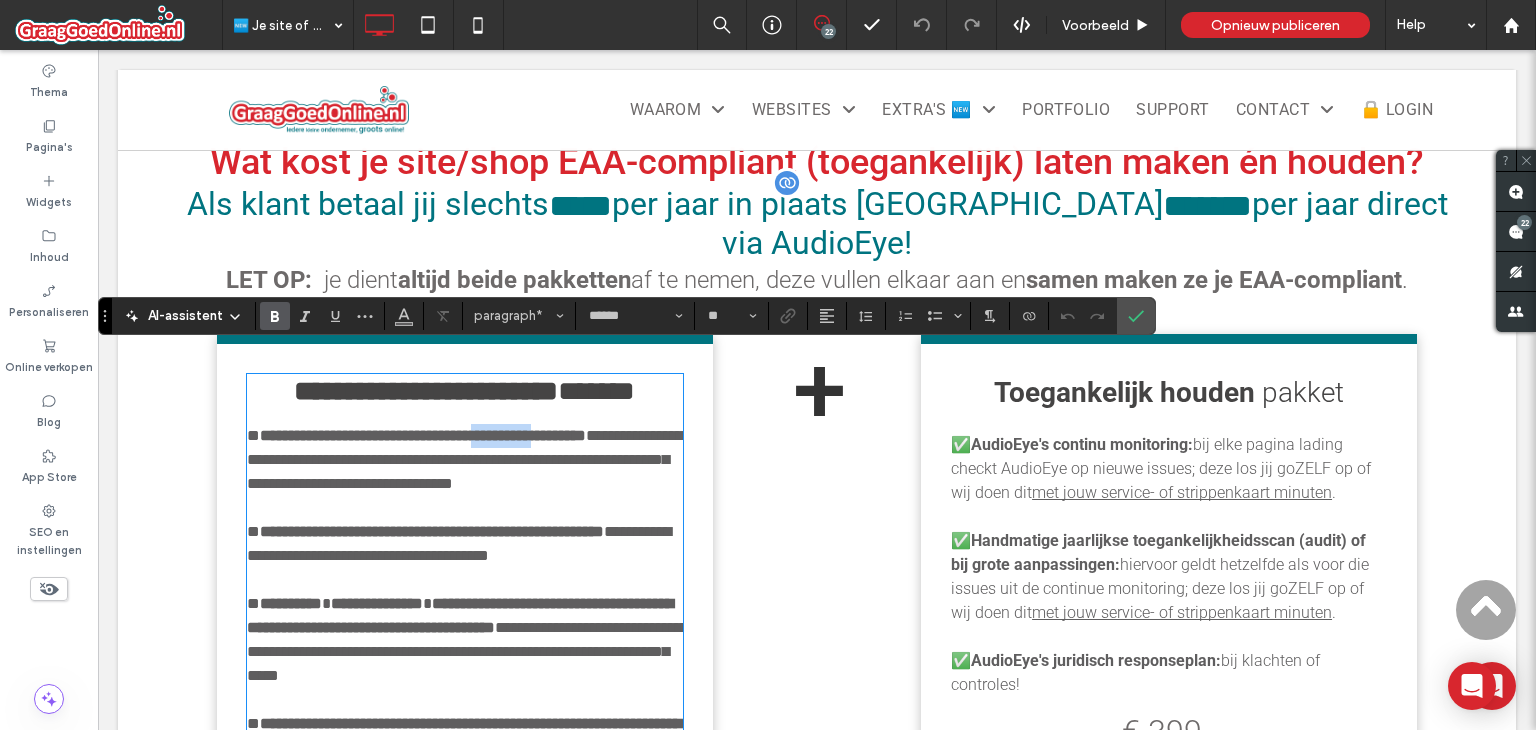 click on "**********" at bounding box center (423, 435) 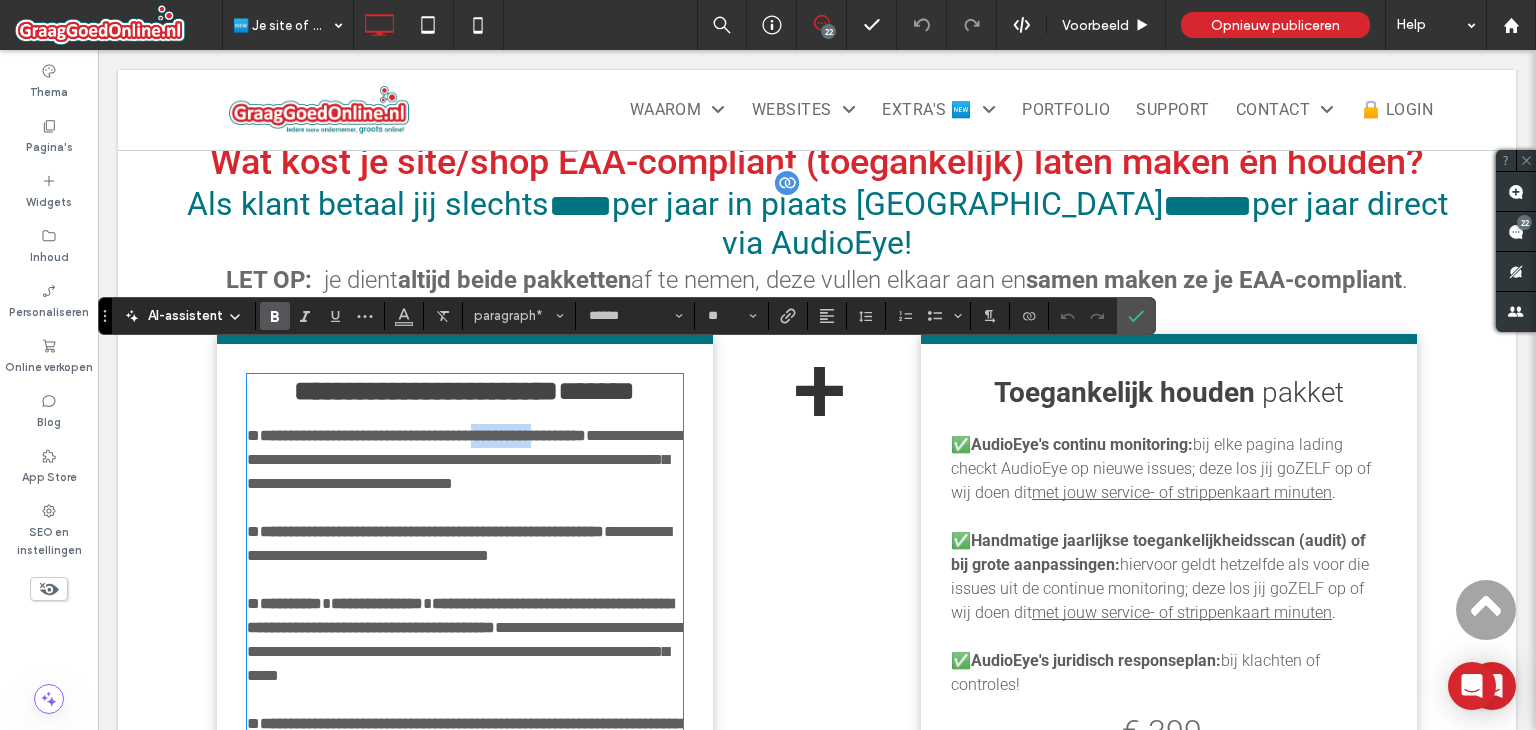 type 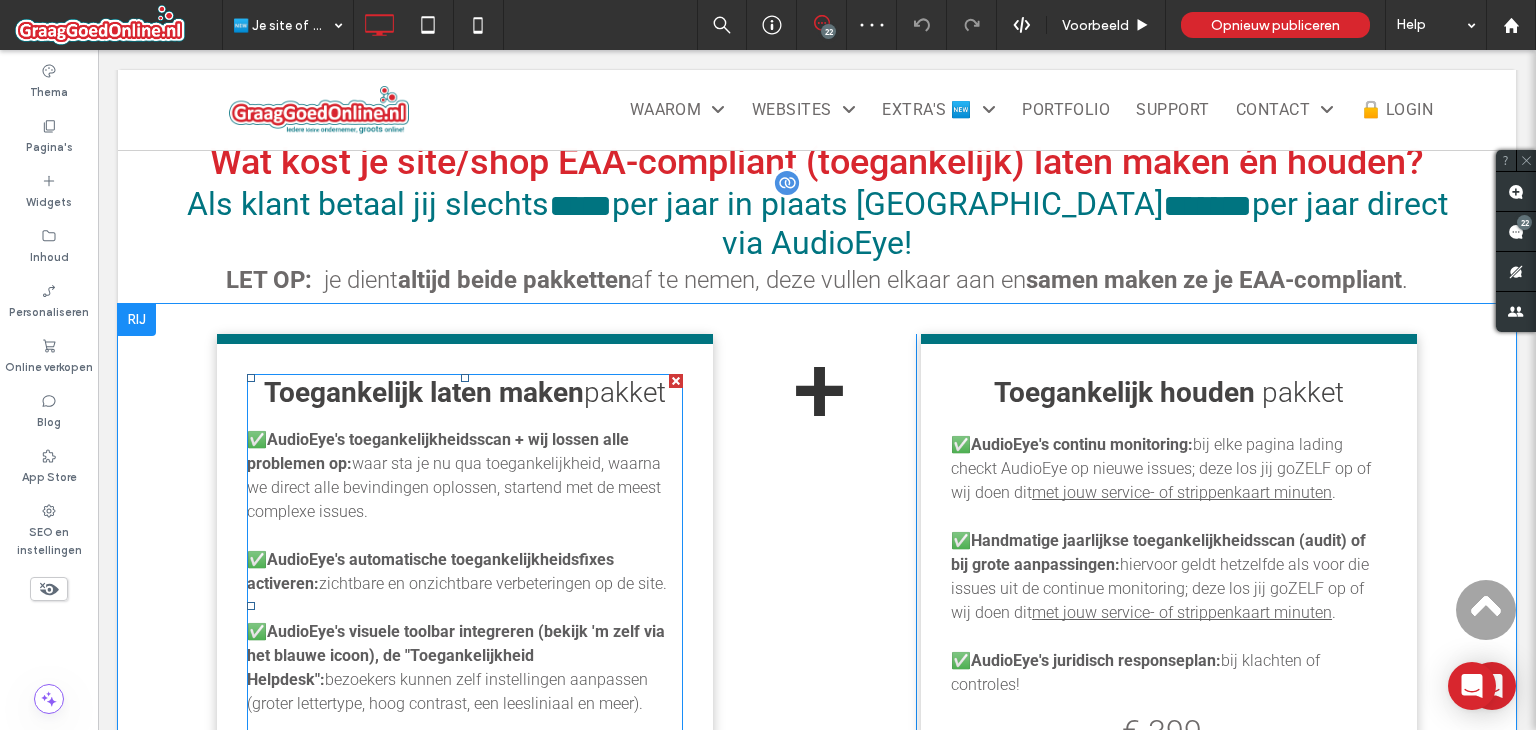 click on "AudioEye's toegankelijkheidsscan + wij lossen alle problemen op:" at bounding box center (438, 451) 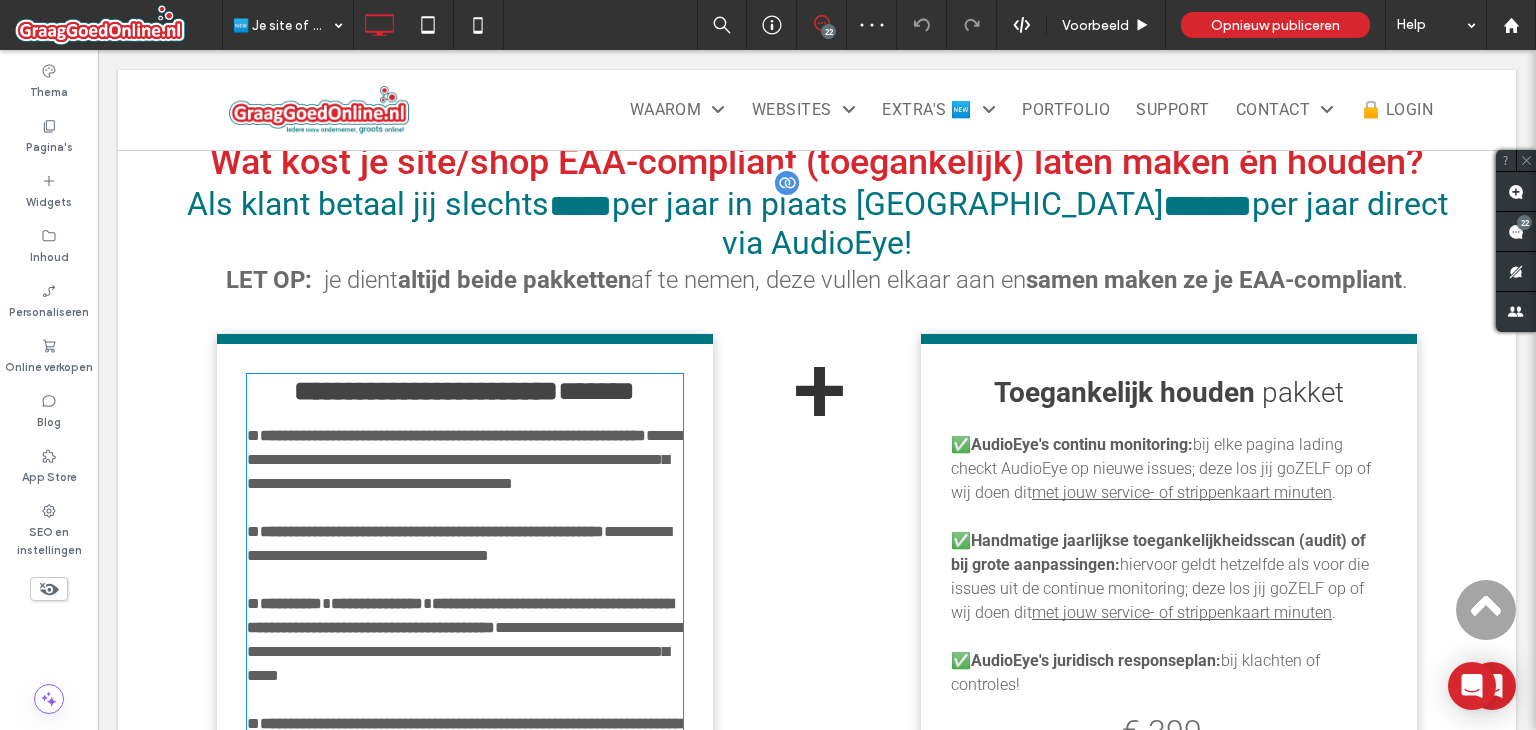type on "******" 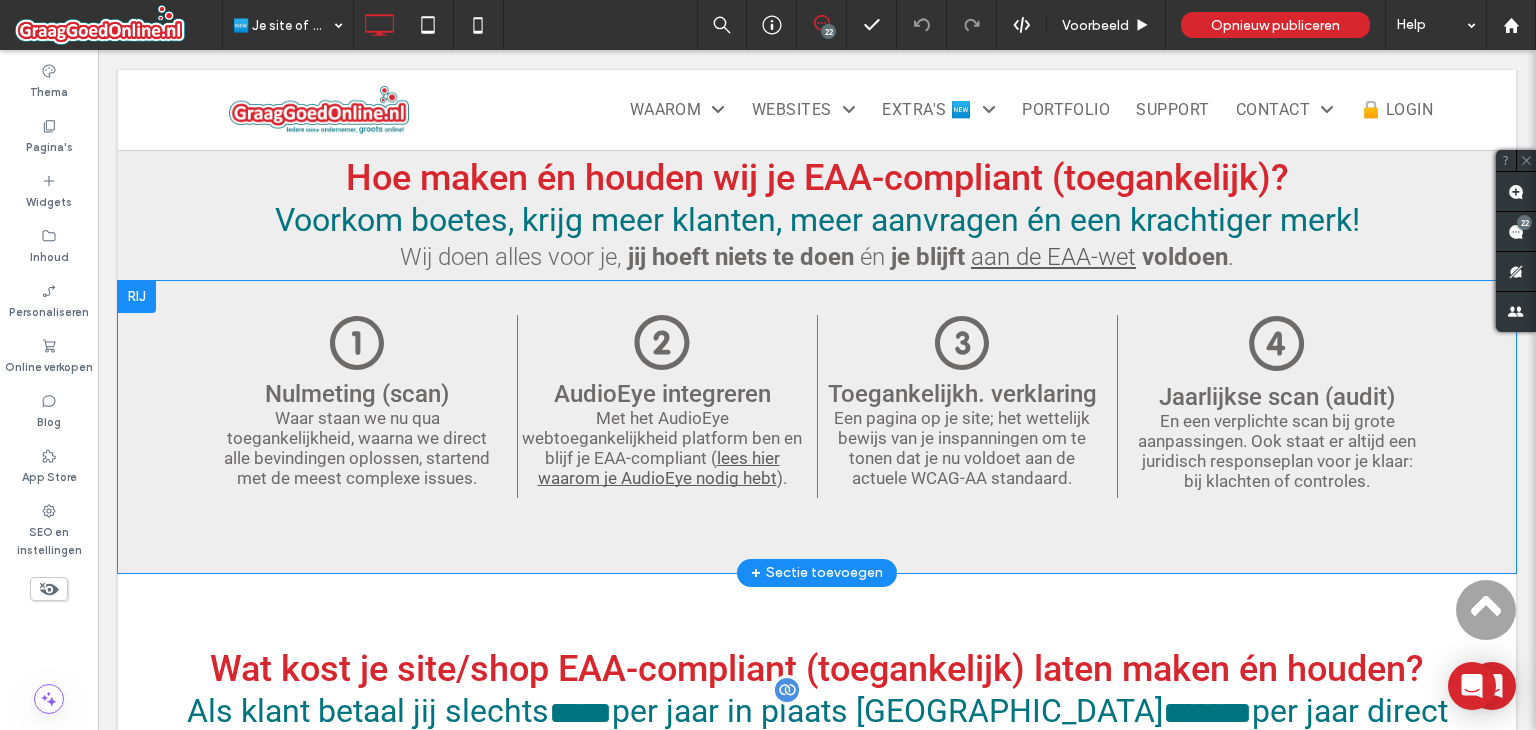 scroll, scrollTop: 1467, scrollLeft: 0, axis: vertical 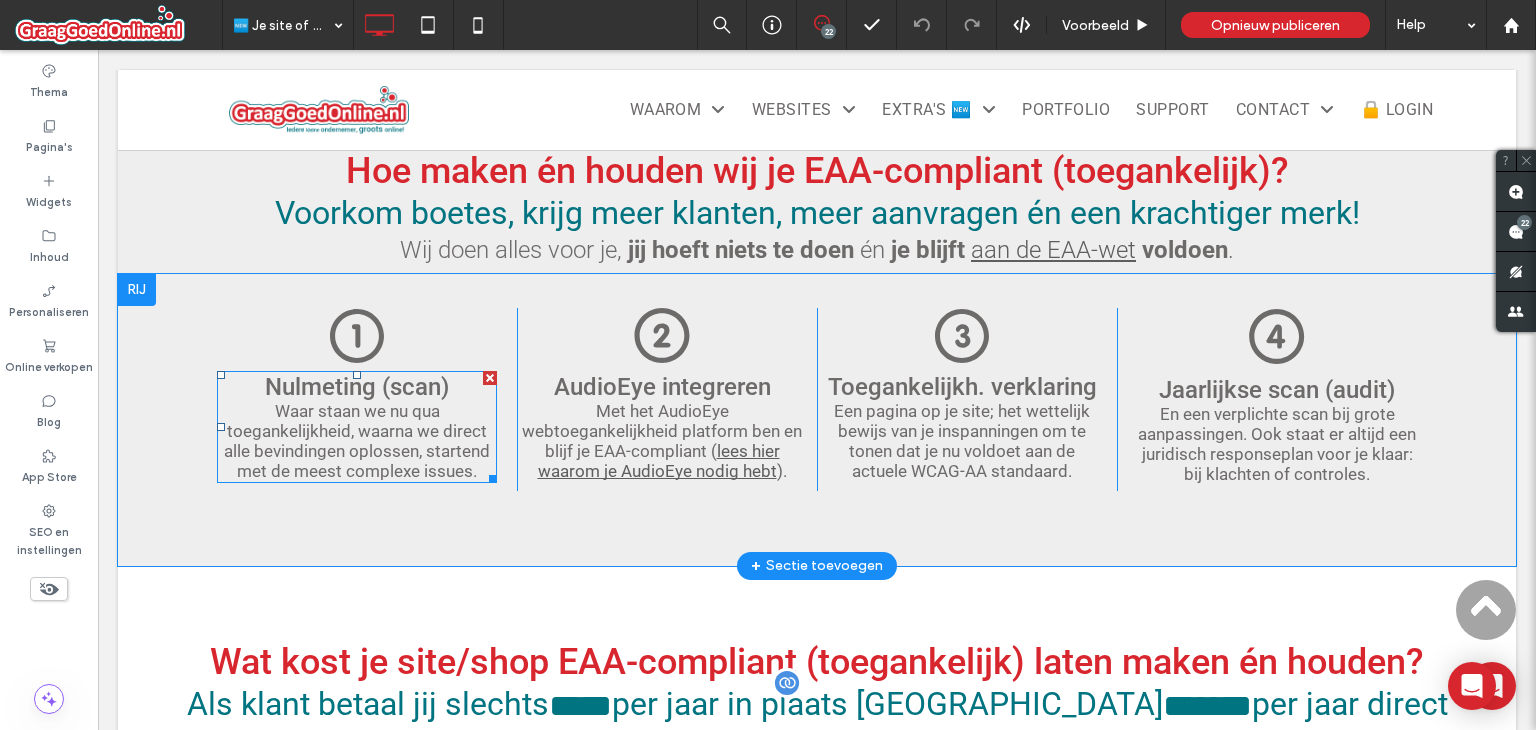 click on "Waar staan we nu qua toegankelijkheid, waarna we direct alle bevindingen oplossen, startend met de meest complexe issues." at bounding box center (357, 441) 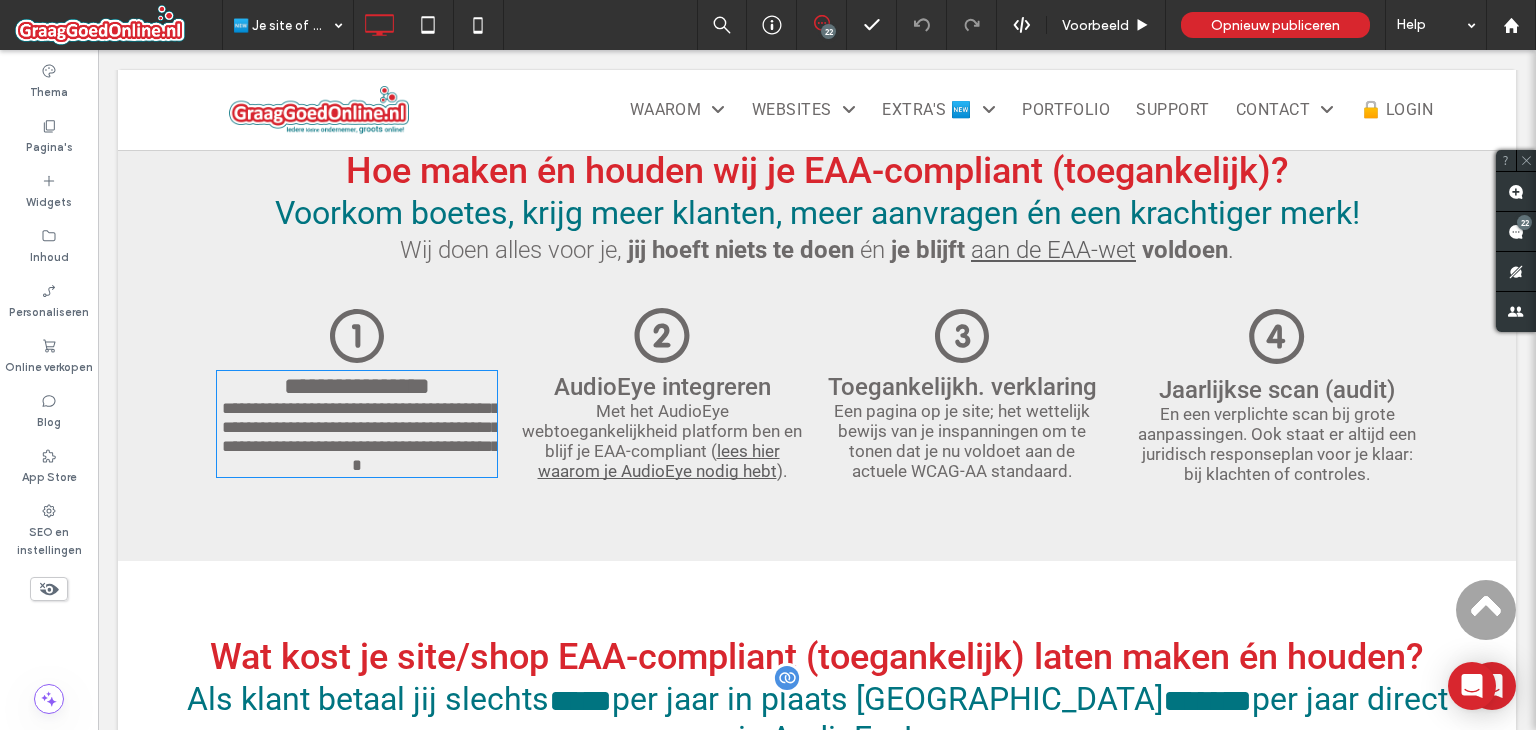 type on "******" 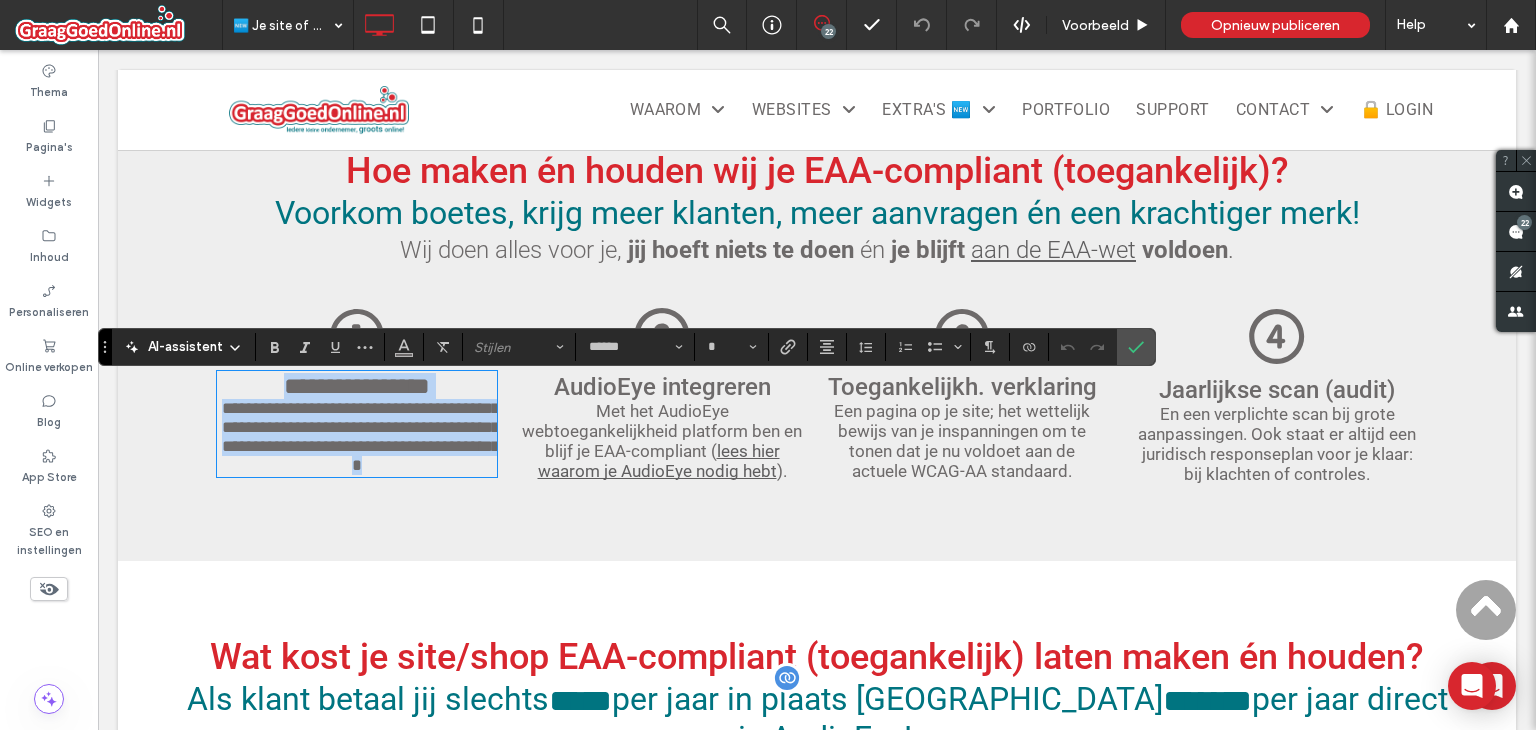 click on "**********" at bounding box center [364, 437] 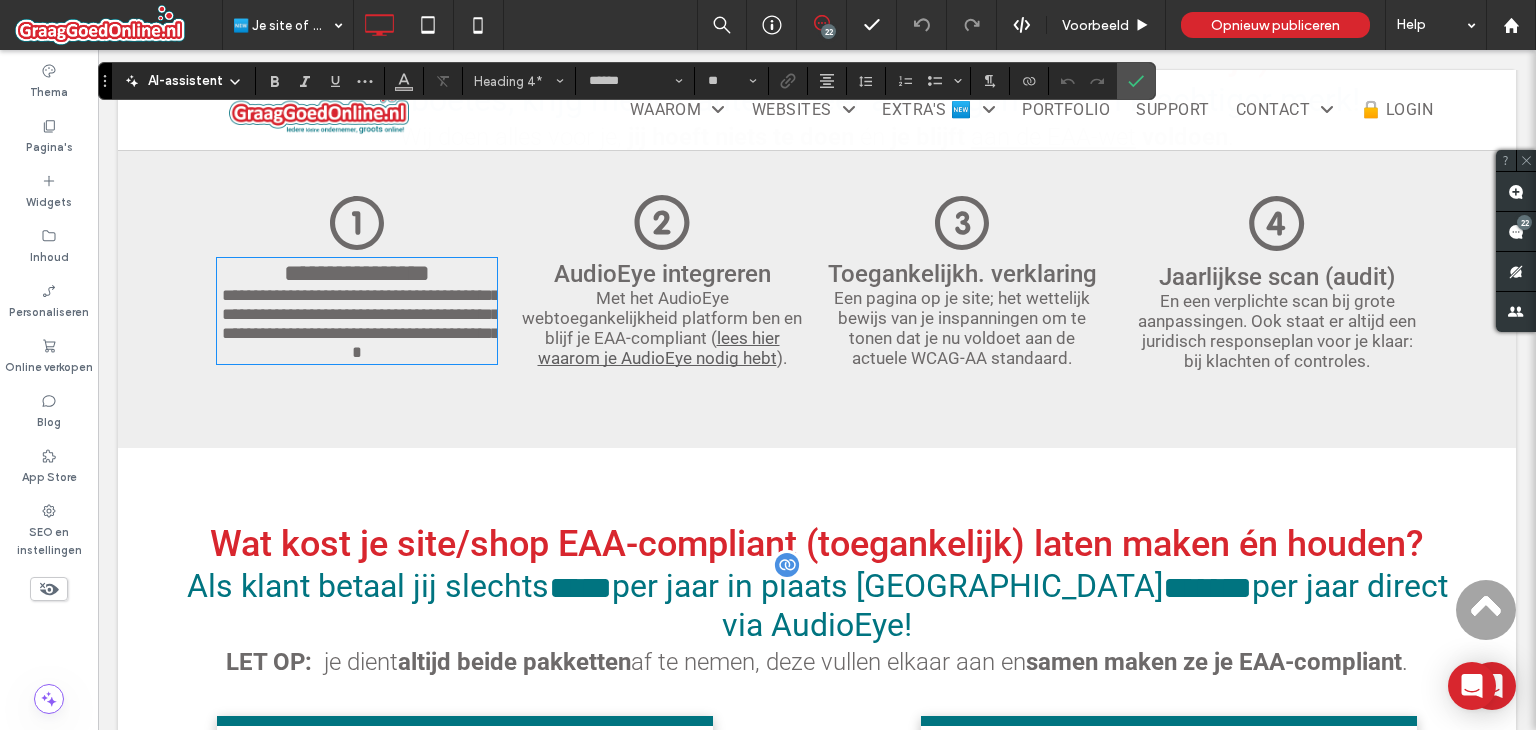 scroll, scrollTop: 1467, scrollLeft: 0, axis: vertical 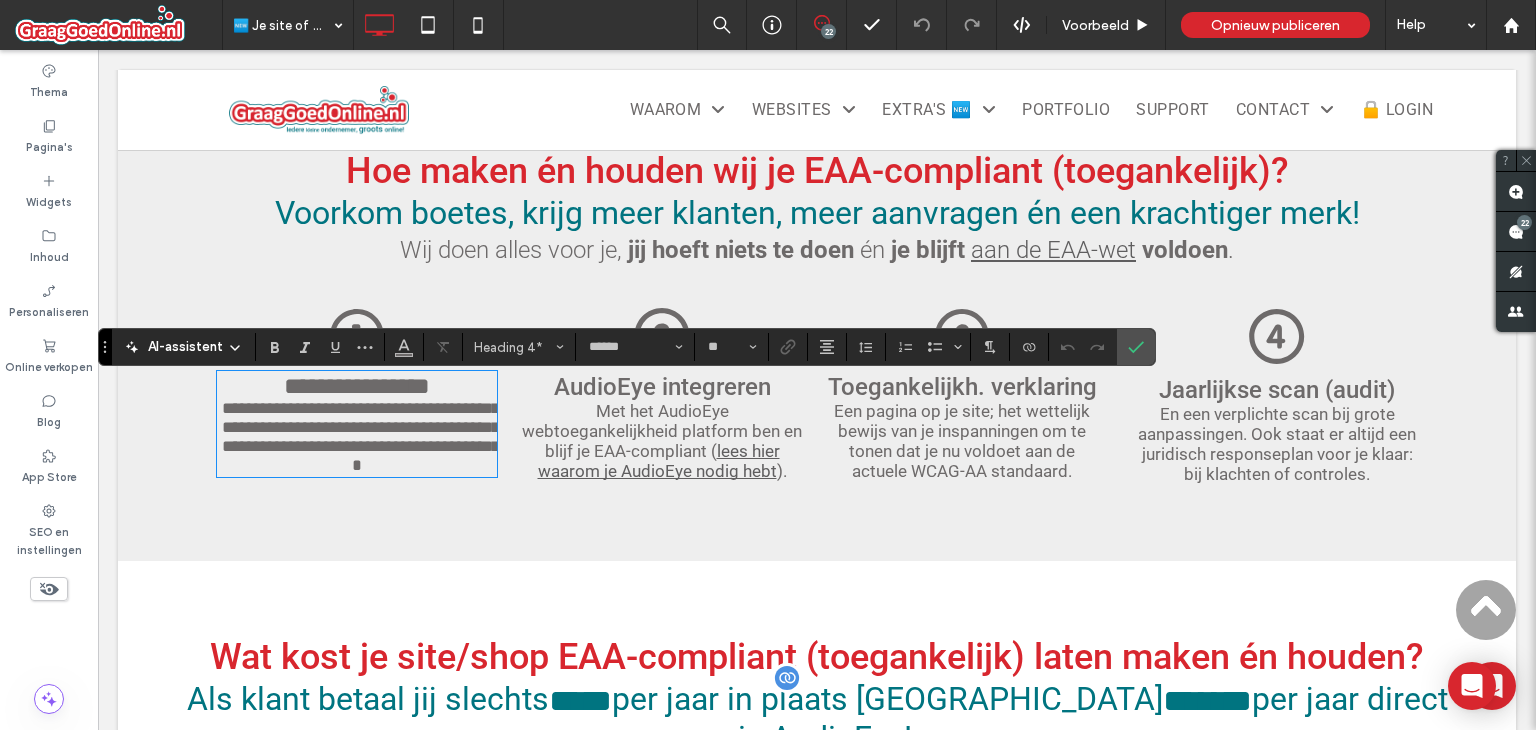 type on "**" 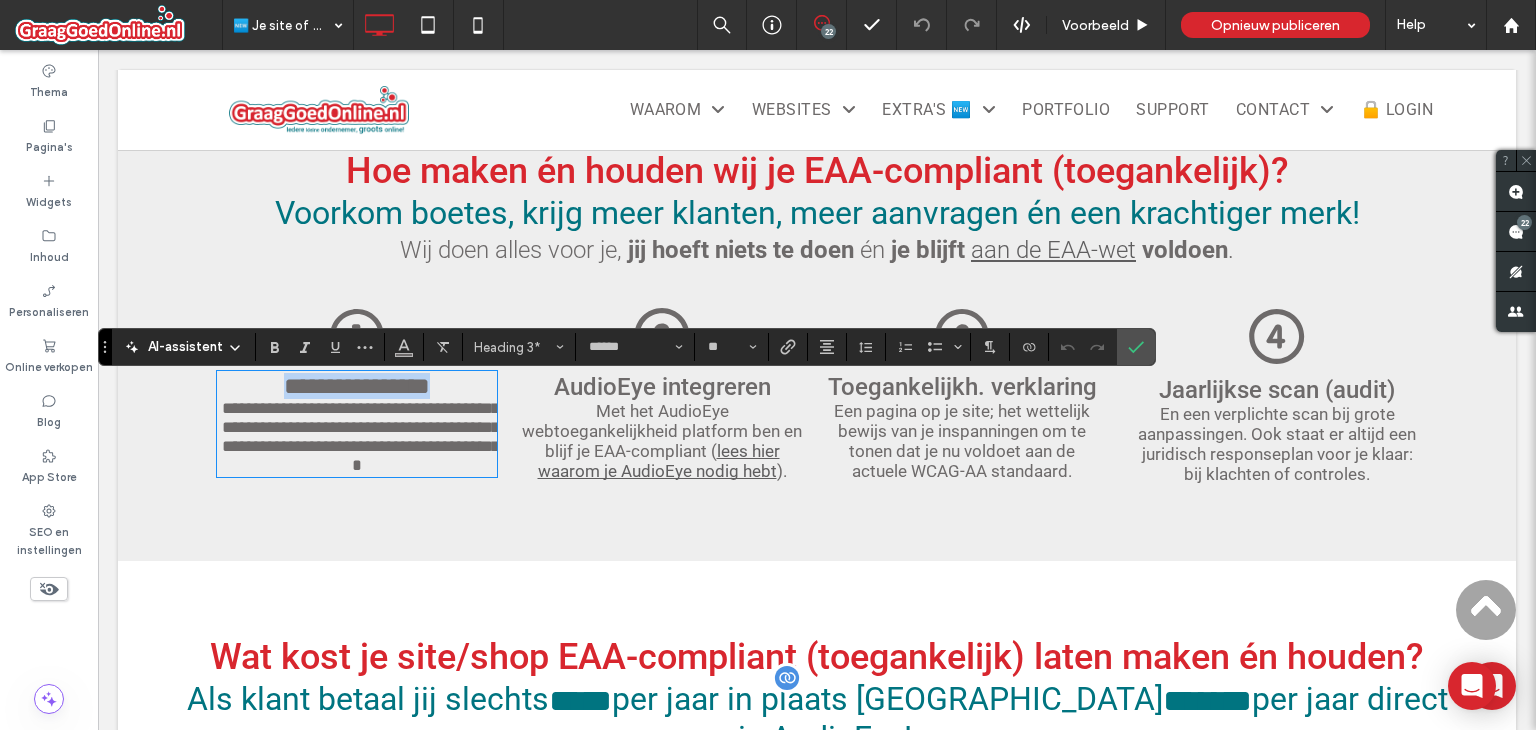 drag, startPoint x: 448, startPoint y: 397, endPoint x: 252, endPoint y: 381, distance: 196.65198 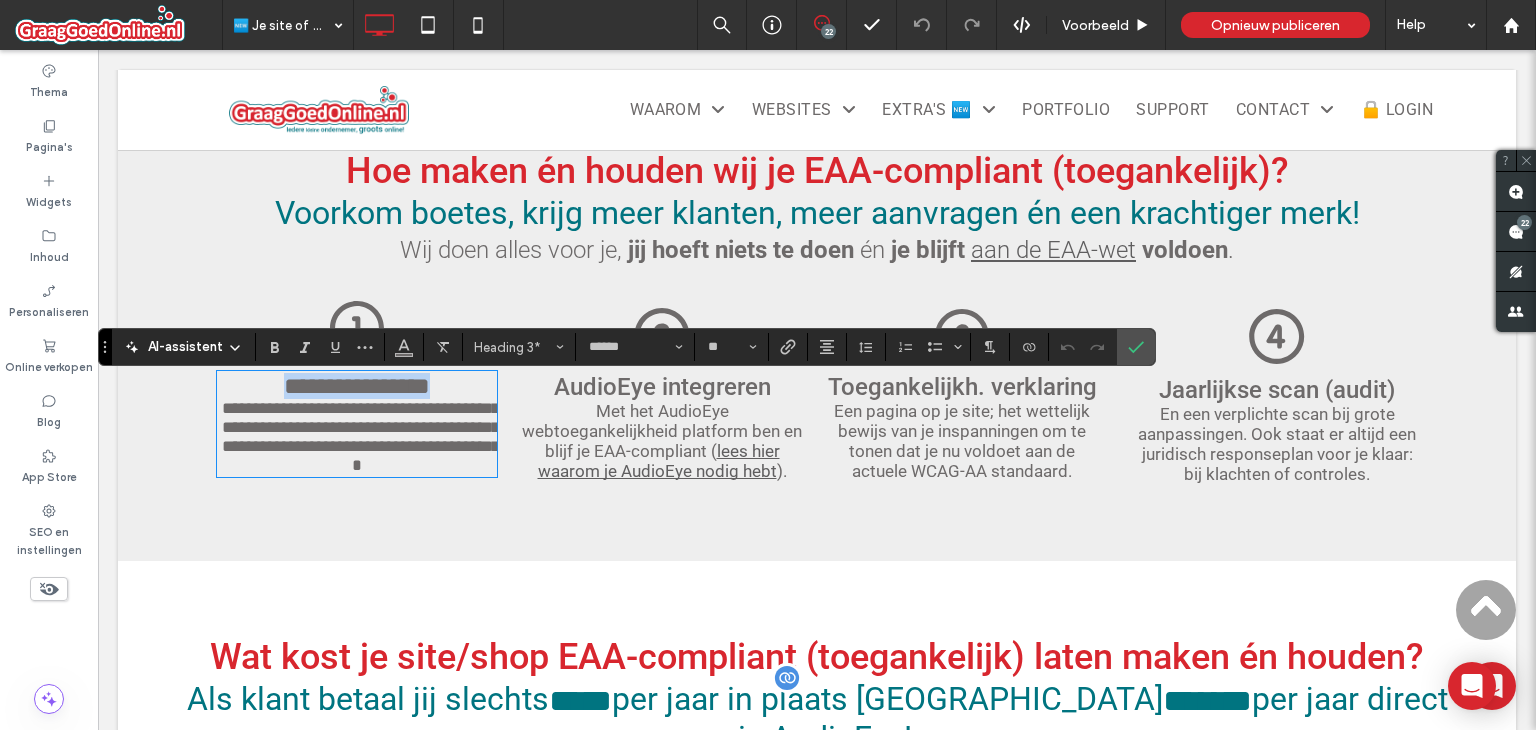 type 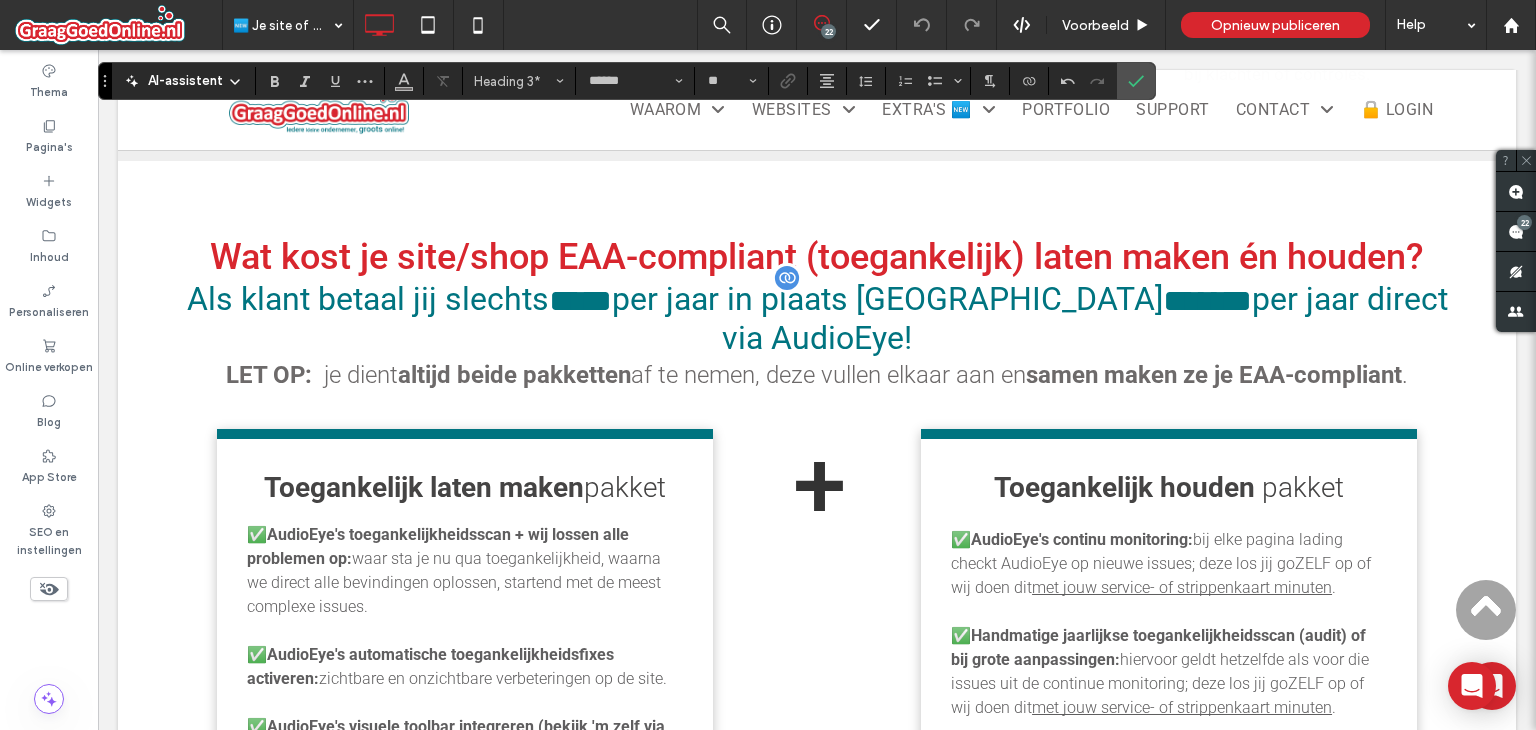 scroll, scrollTop: 1467, scrollLeft: 0, axis: vertical 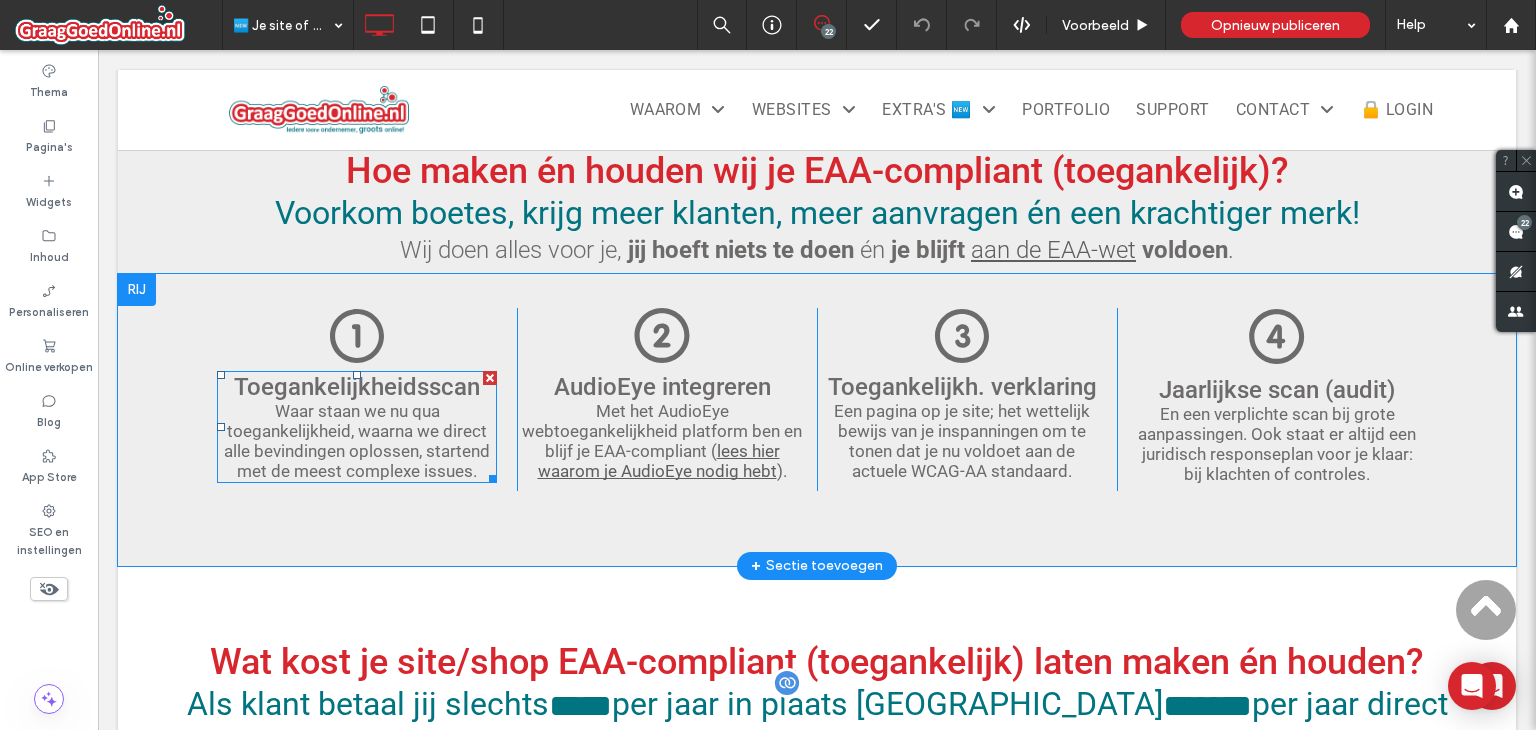 click on "Waar staan we nu qua toegankelijkheid, waarna we direct alle bevindingen oplossen, startend met de meest complexe issues." at bounding box center (357, 441) 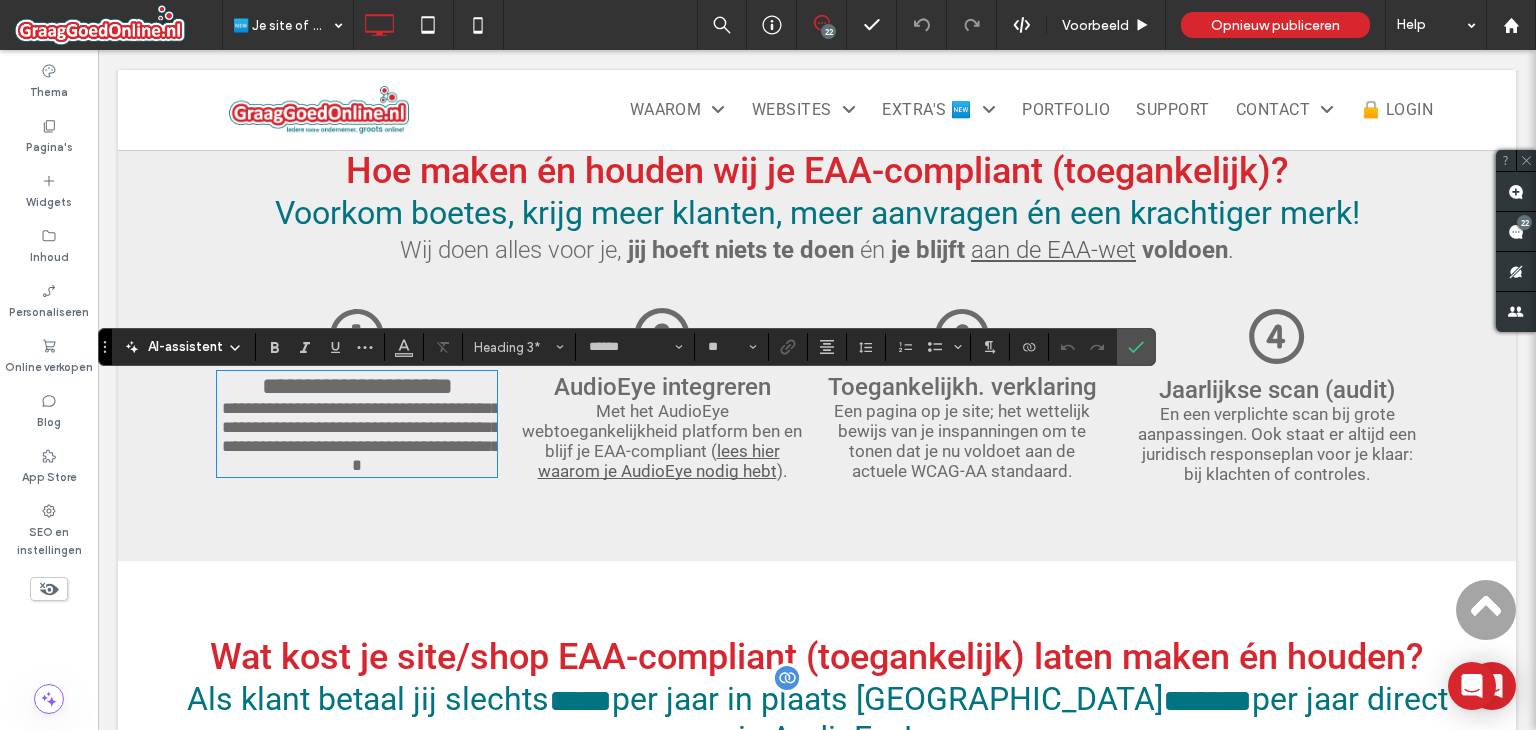 type on "**" 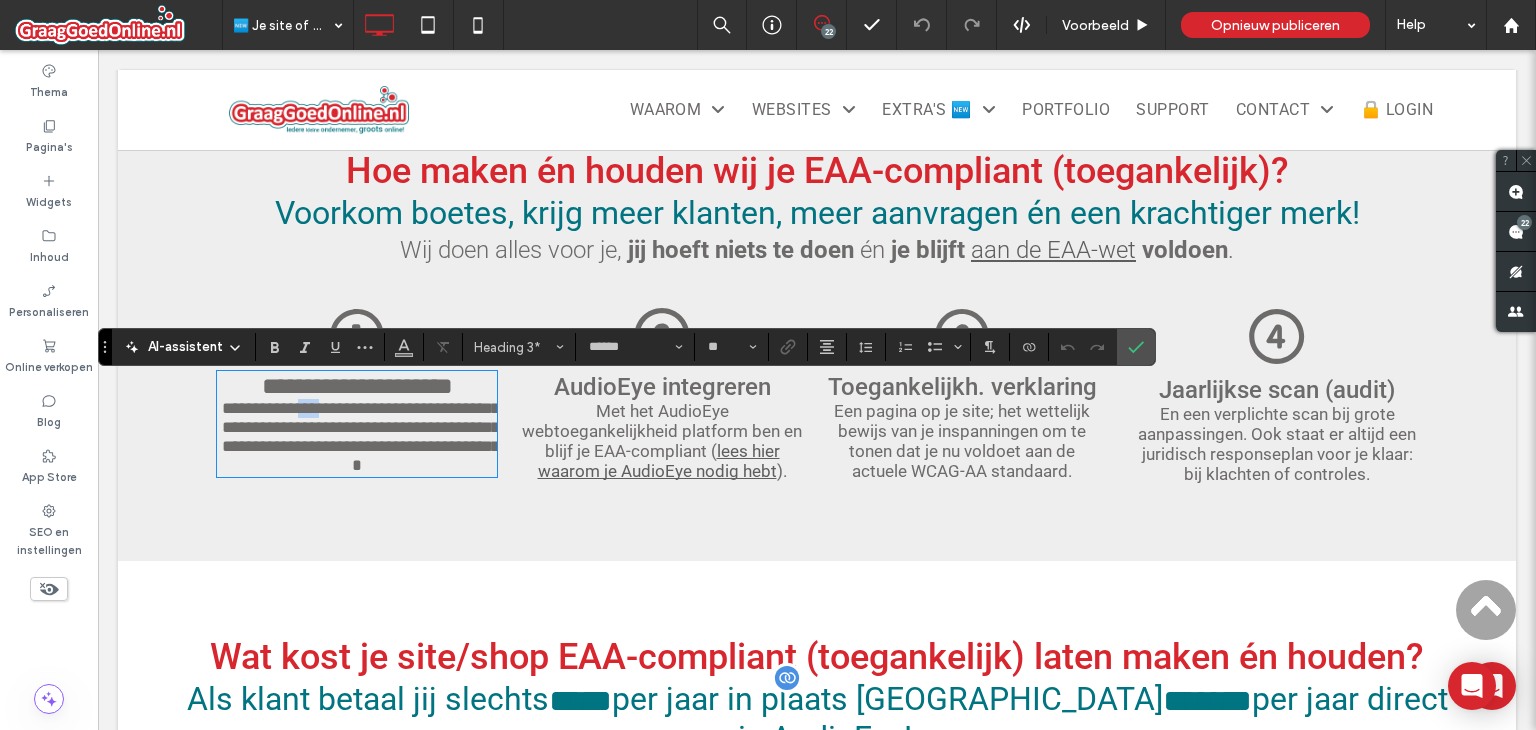 click on "**********" at bounding box center (364, 437) 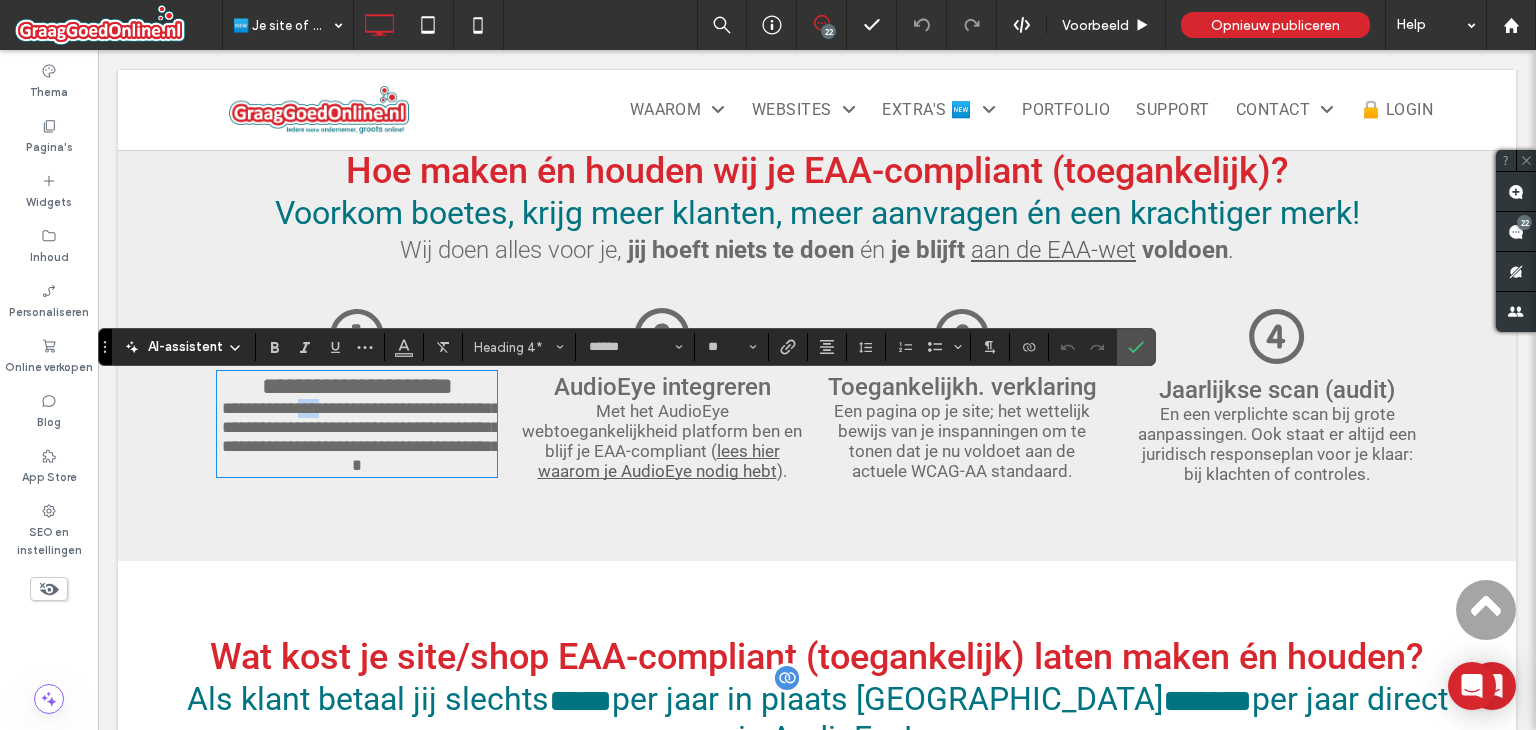 type 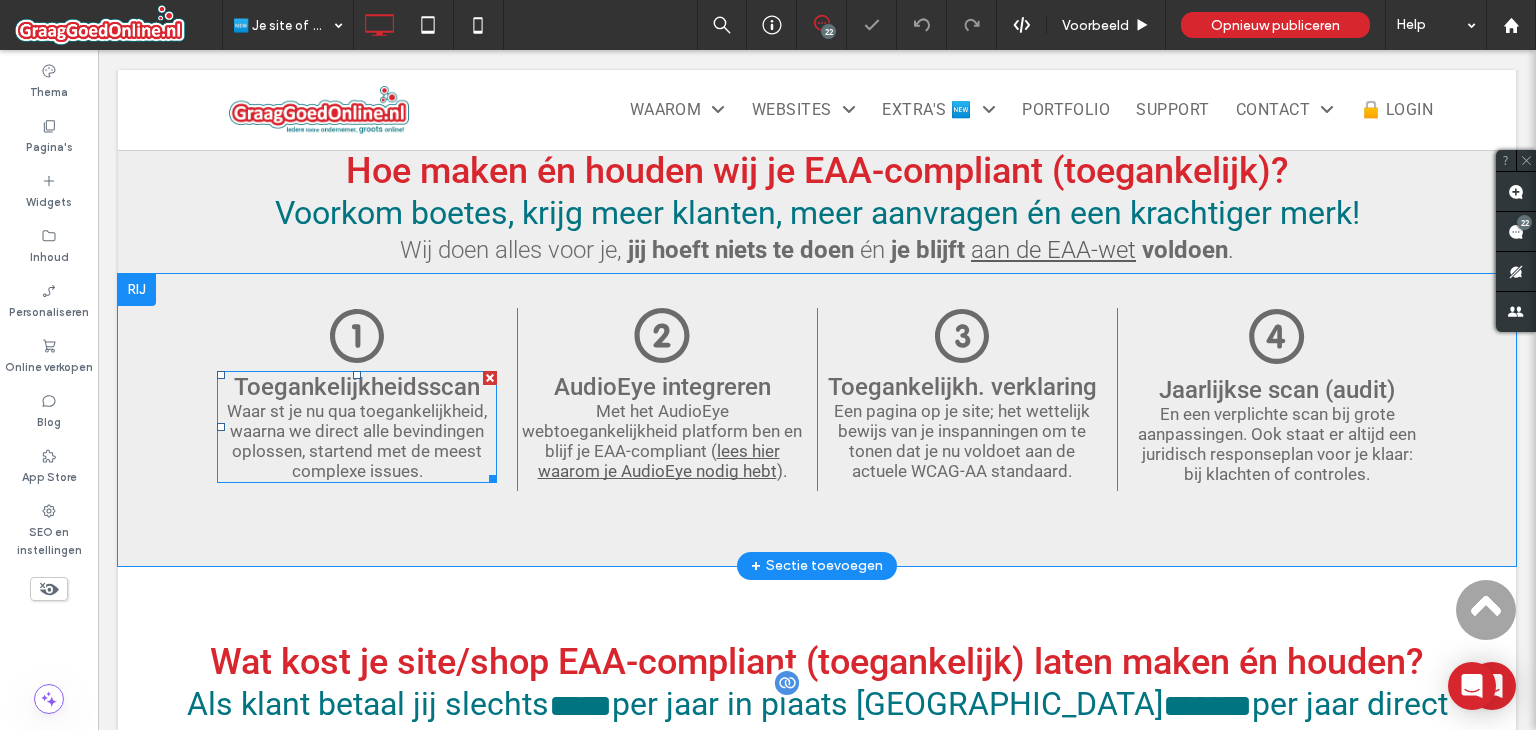 click on "Waar st je nu qua toegankelijkheid, waarna we direct alle bevindingen oplossen, startend met de meest complexe issues." at bounding box center (357, 441) 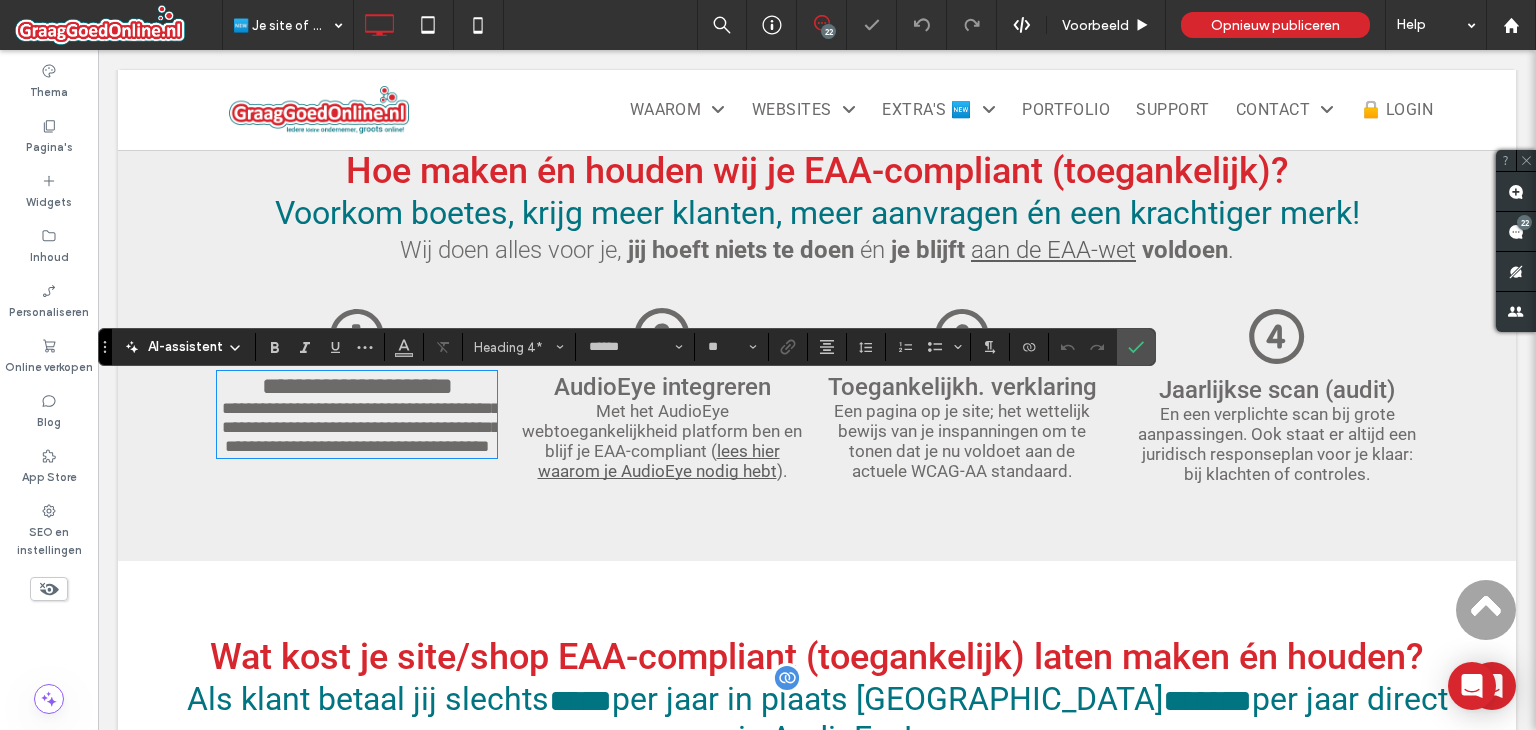 click on "**********" at bounding box center [361, 427] 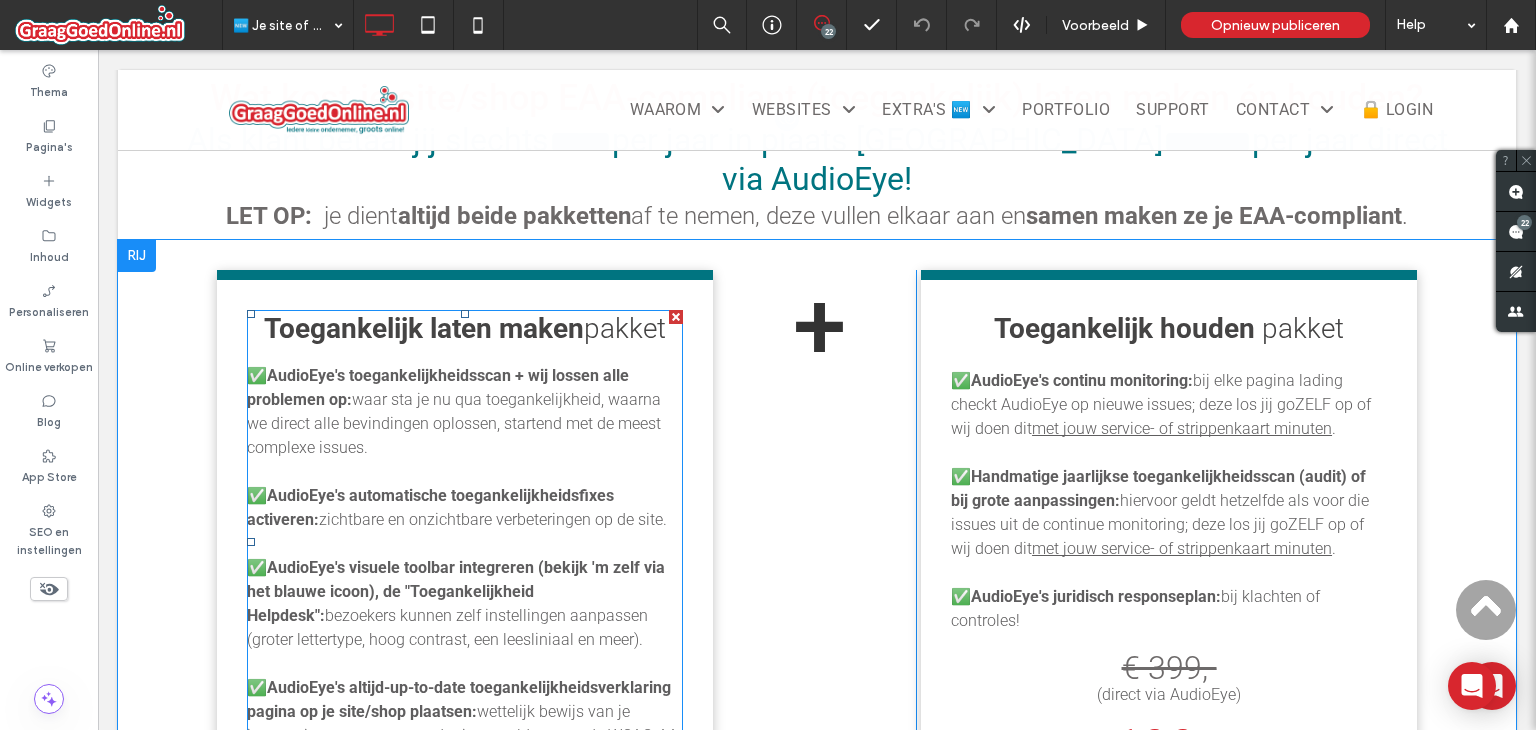 scroll, scrollTop: 2067, scrollLeft: 0, axis: vertical 